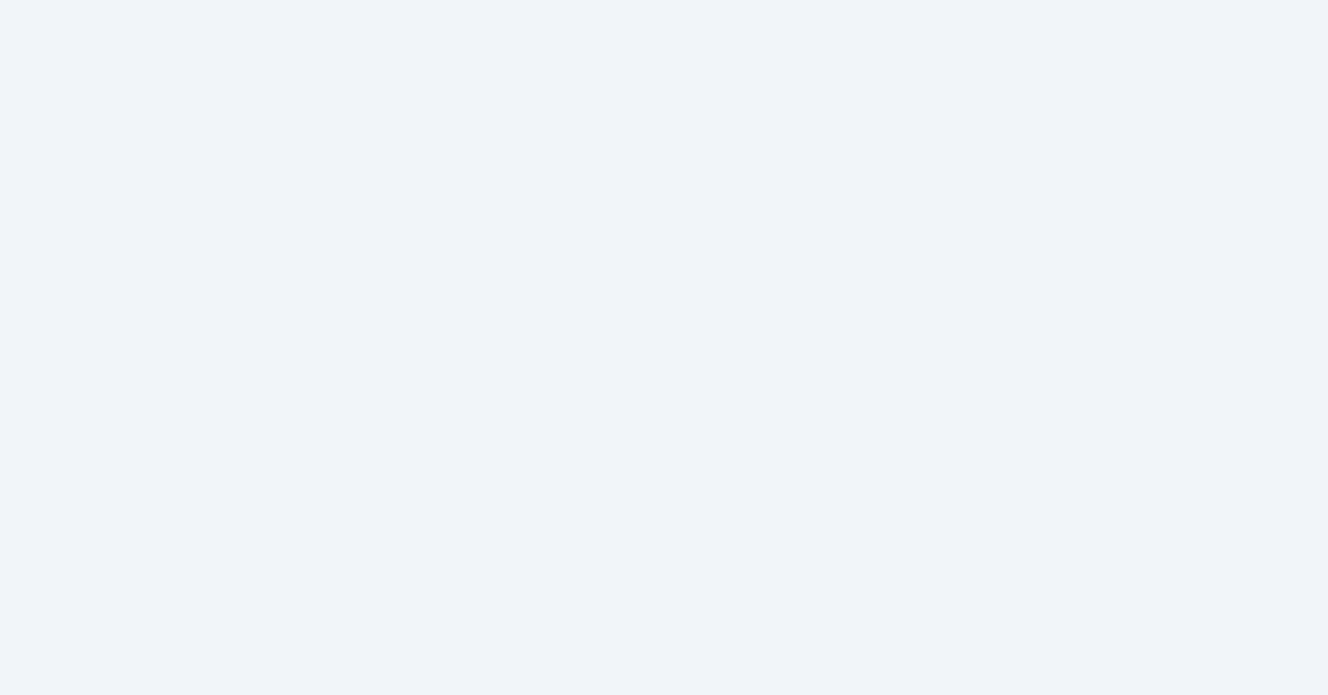scroll, scrollTop: 0, scrollLeft: 0, axis: both 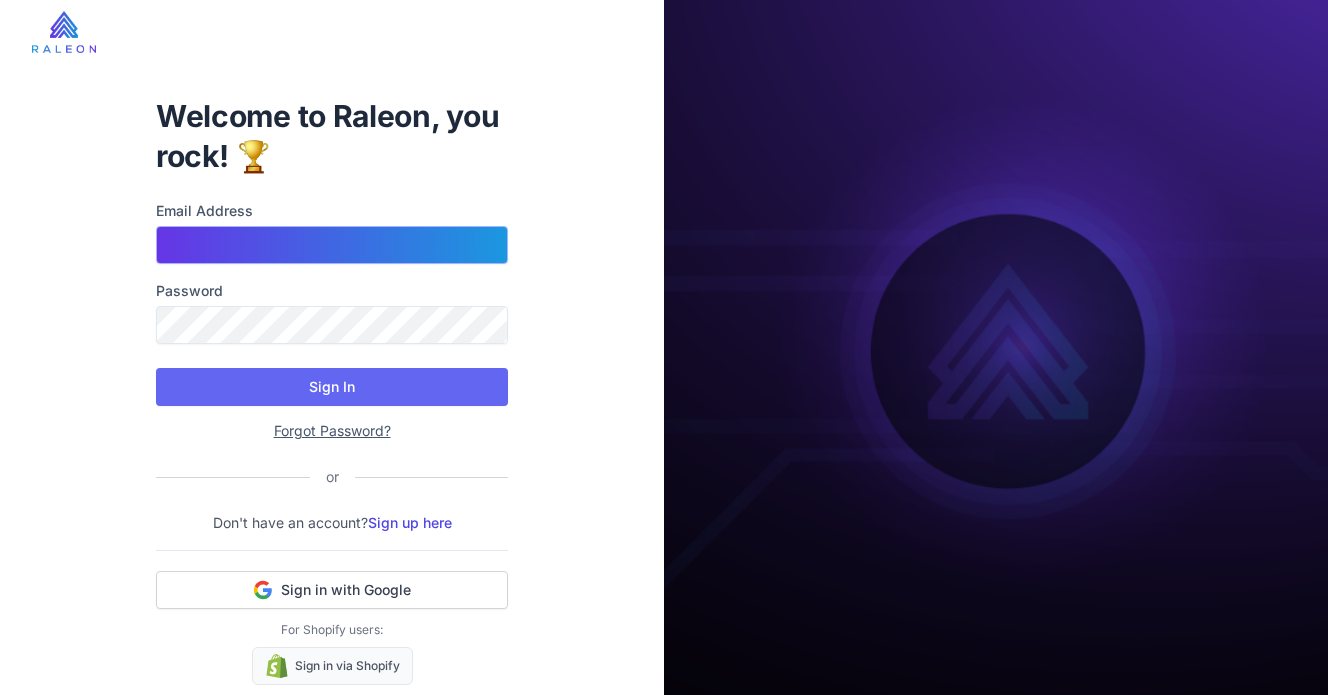 click on "Email Address" at bounding box center (332, 245) 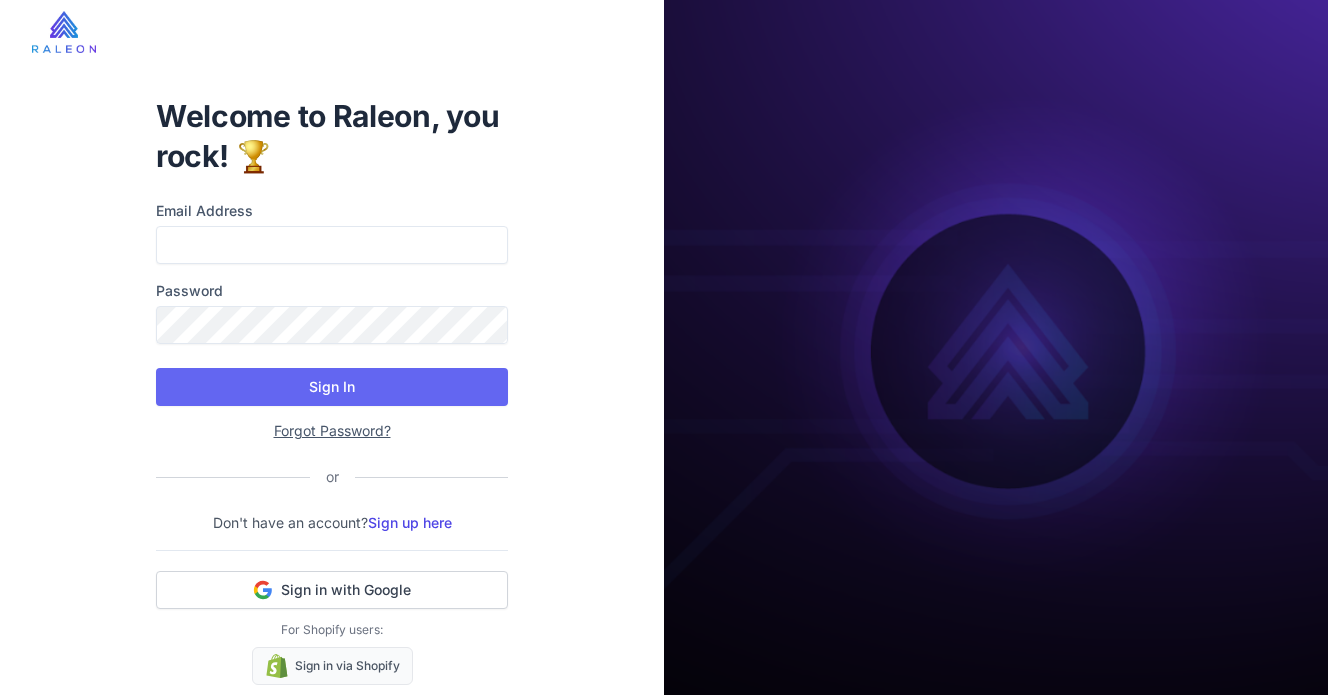 click on "Welcome to Raleon, you rock! 🏆  Email Address Password  Sign In   Forgot Password?  or  Don't have an account?   Sign up here  Sign in with Google For Shopify users:  Sign in via Shopify" at bounding box center [332, 358] 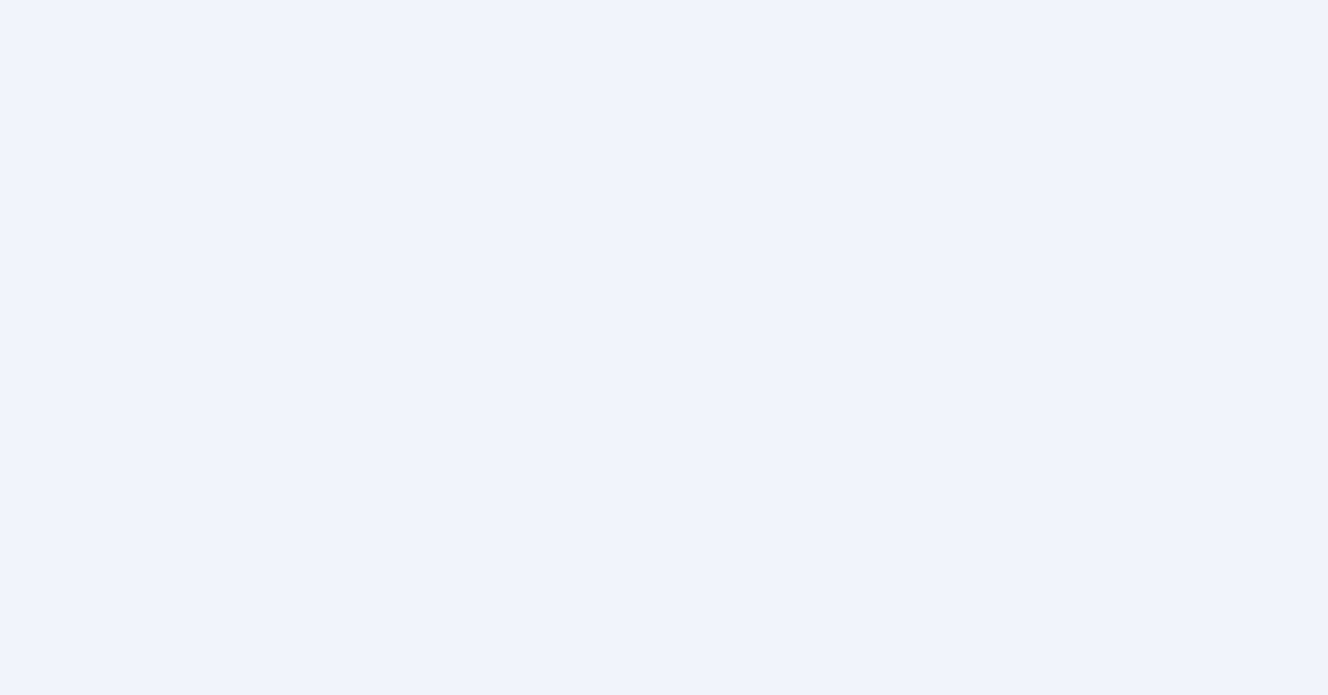 scroll, scrollTop: 0, scrollLeft: 0, axis: both 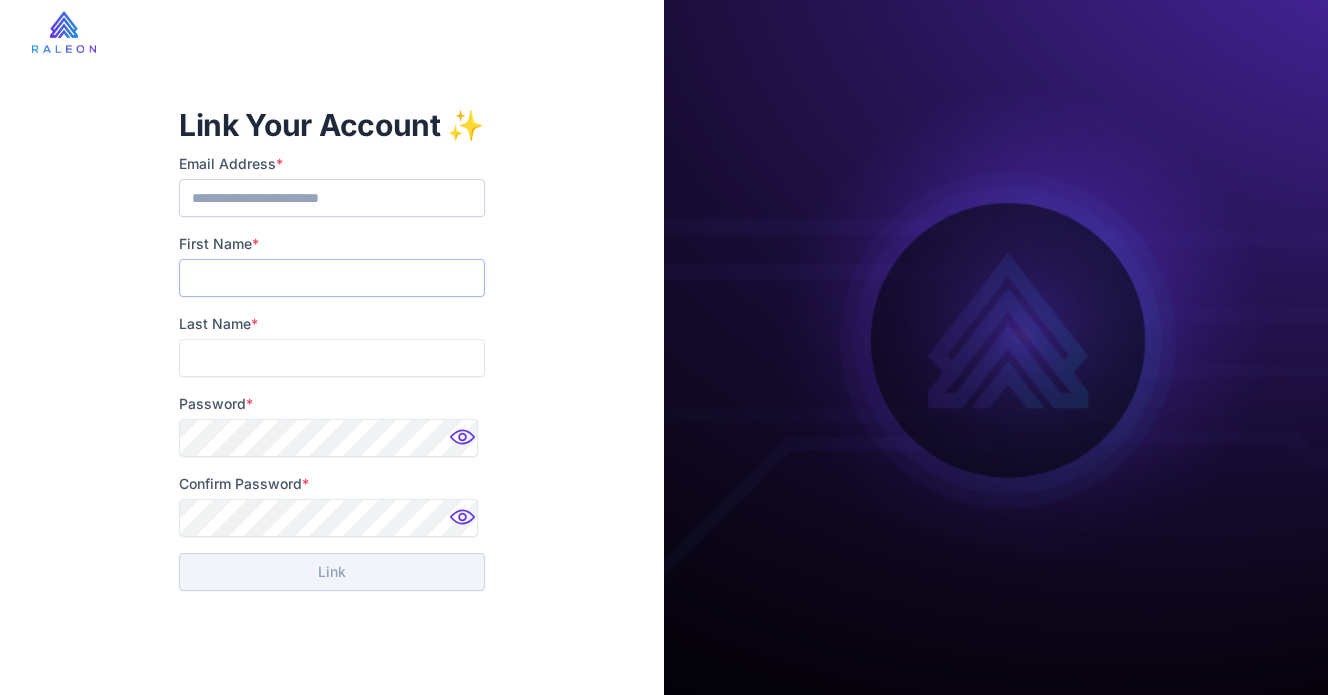 click on "First Name  *" at bounding box center [332, 278] 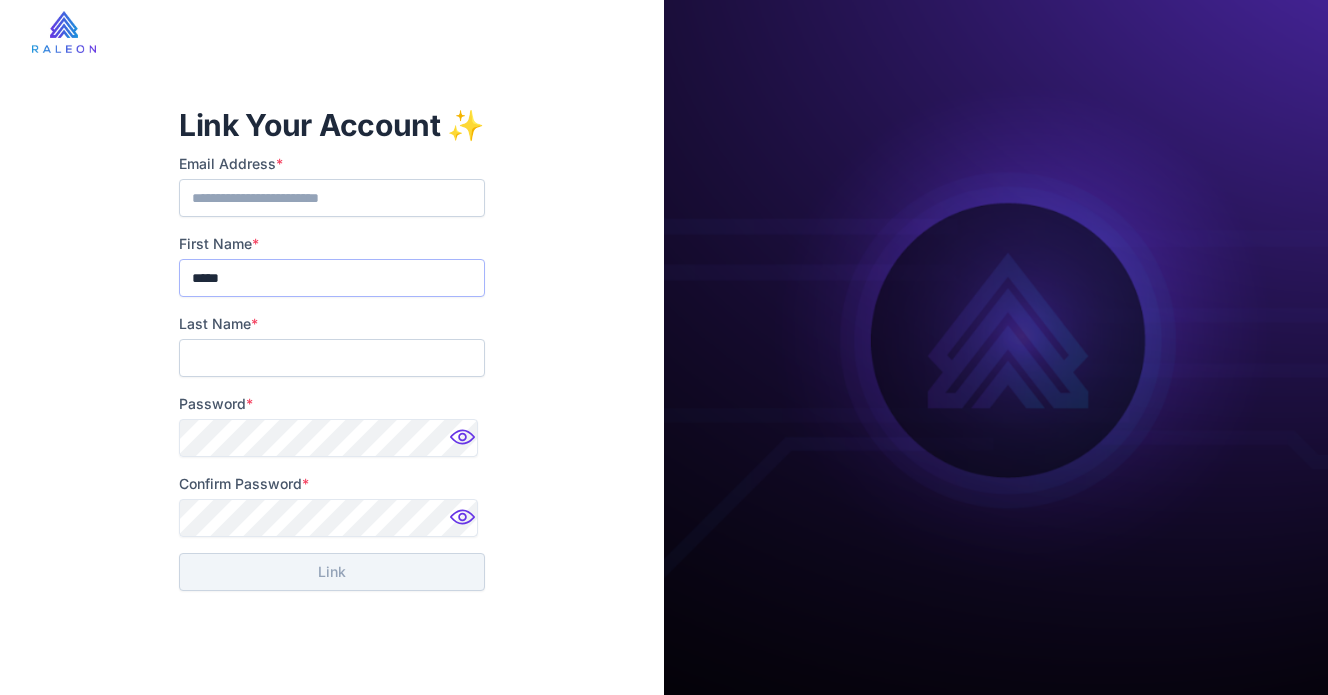 type on "*****" 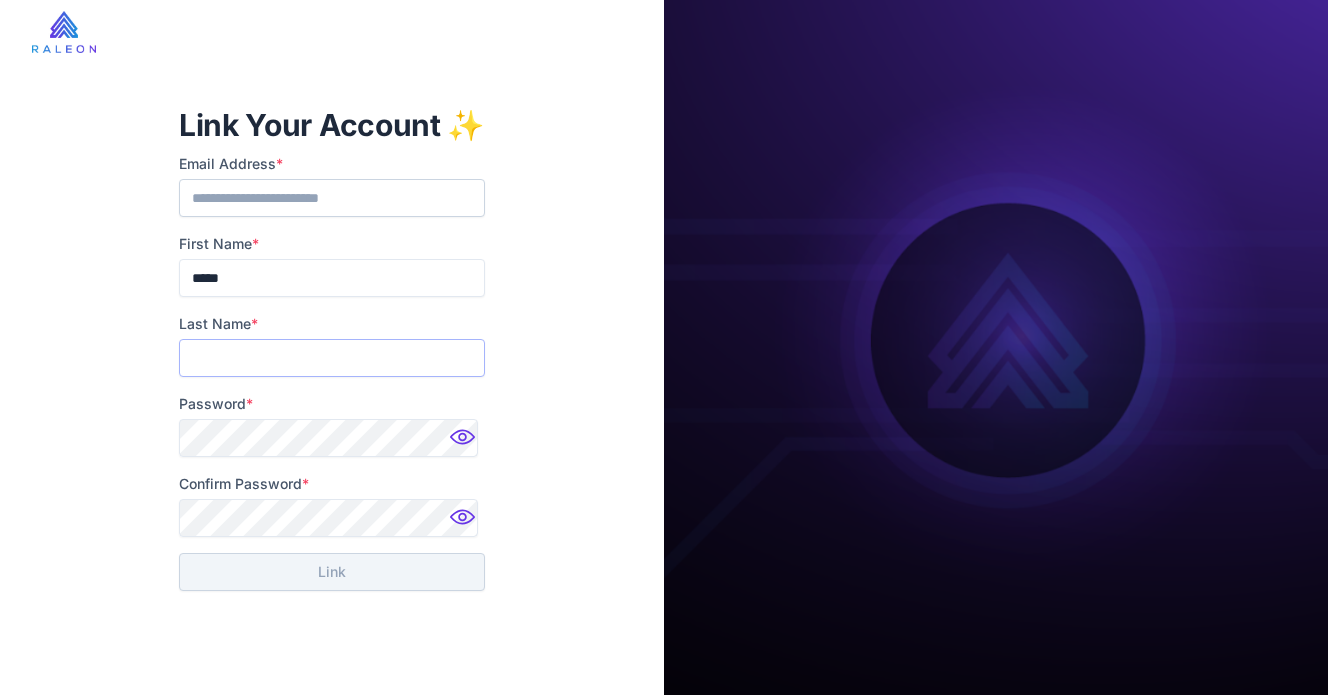 click on "Last Name  *" at bounding box center [332, 358] 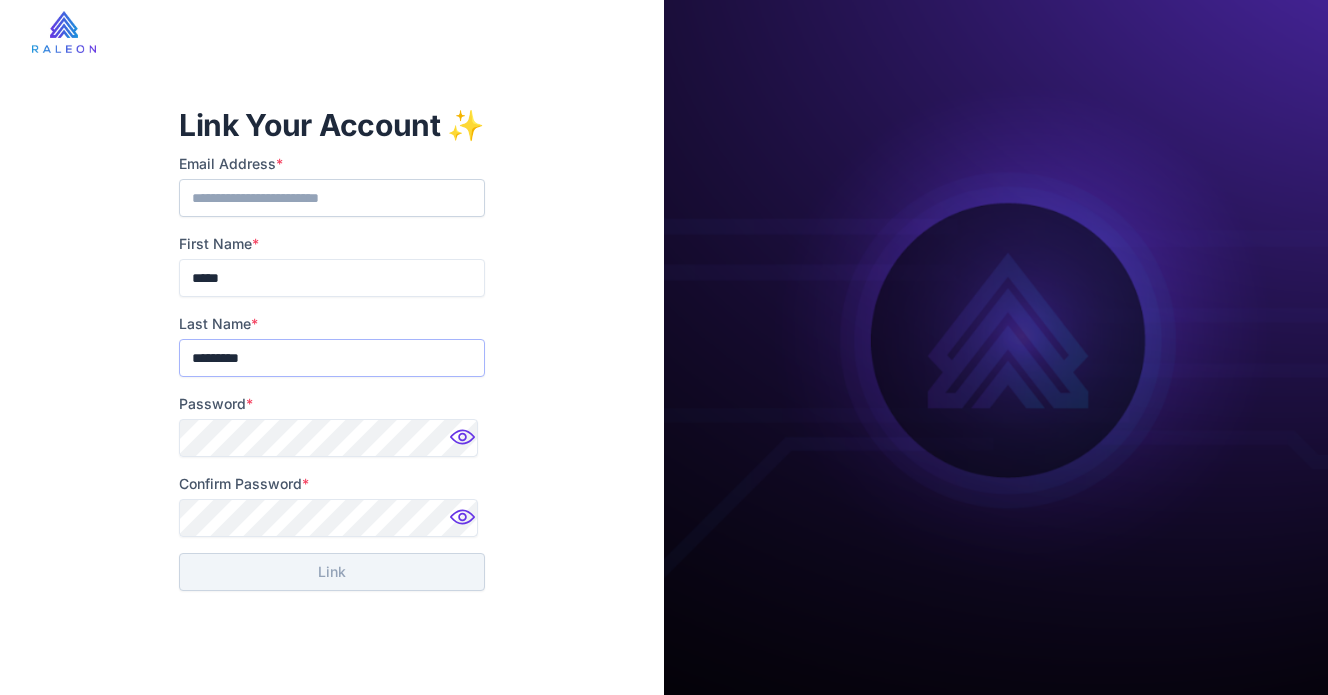 type on "*********" 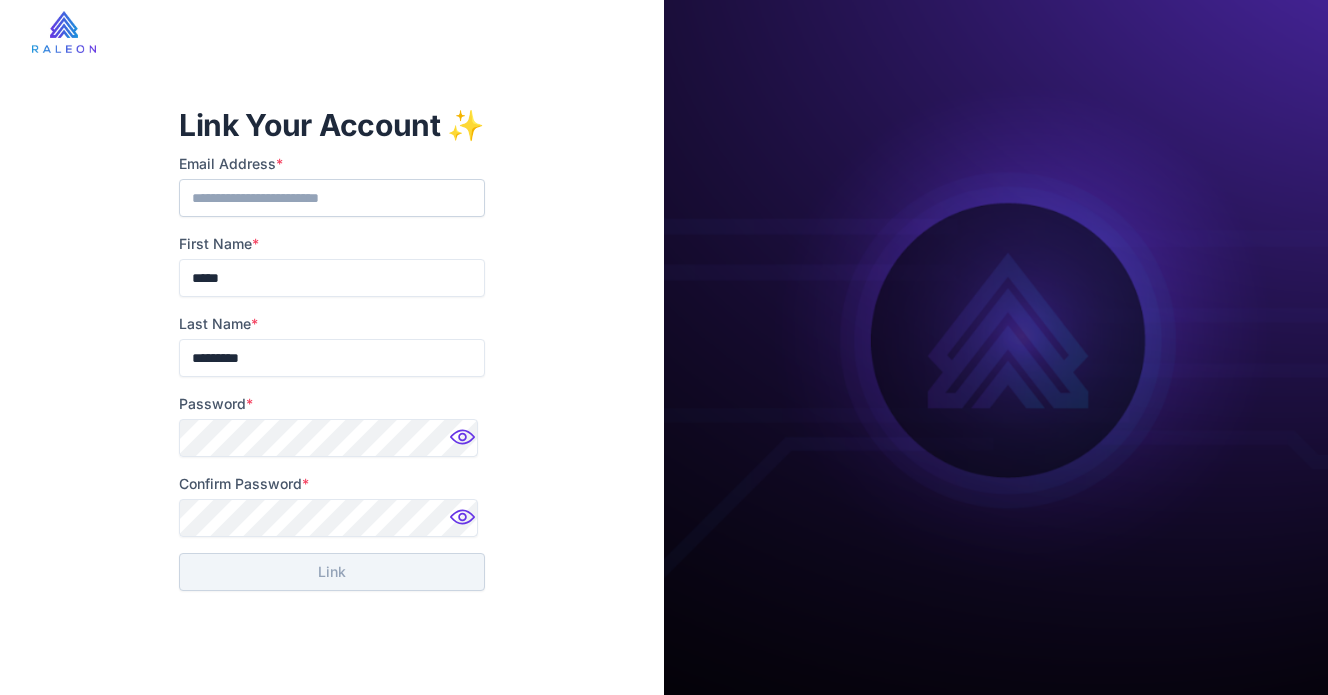 click on "**********" at bounding box center (332, 347) 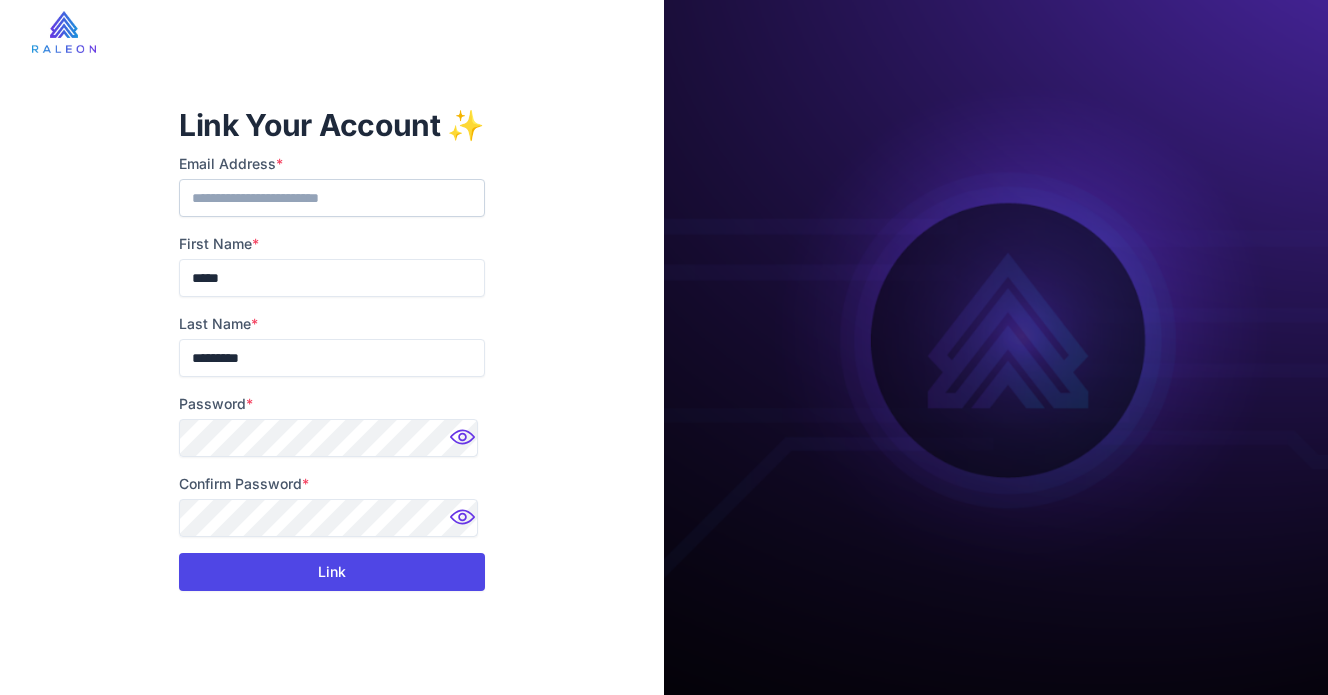 click on "Link" at bounding box center (332, 572) 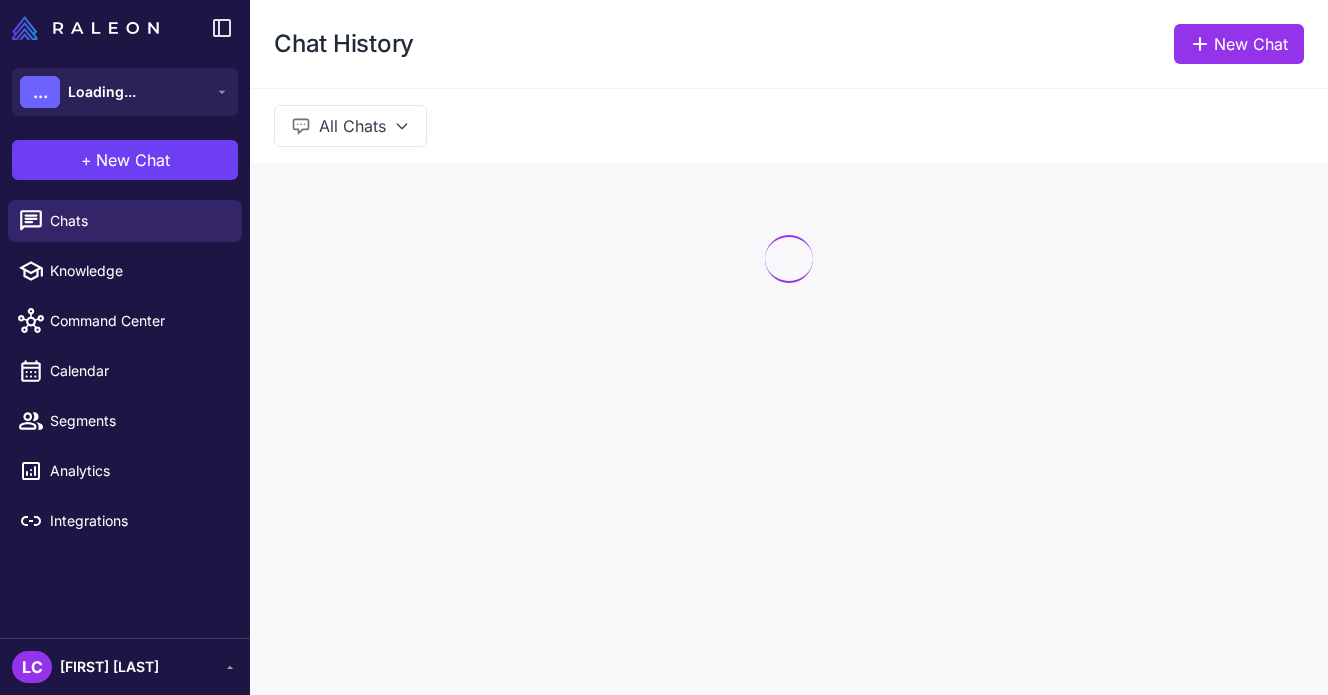 scroll, scrollTop: 0, scrollLeft: 0, axis: both 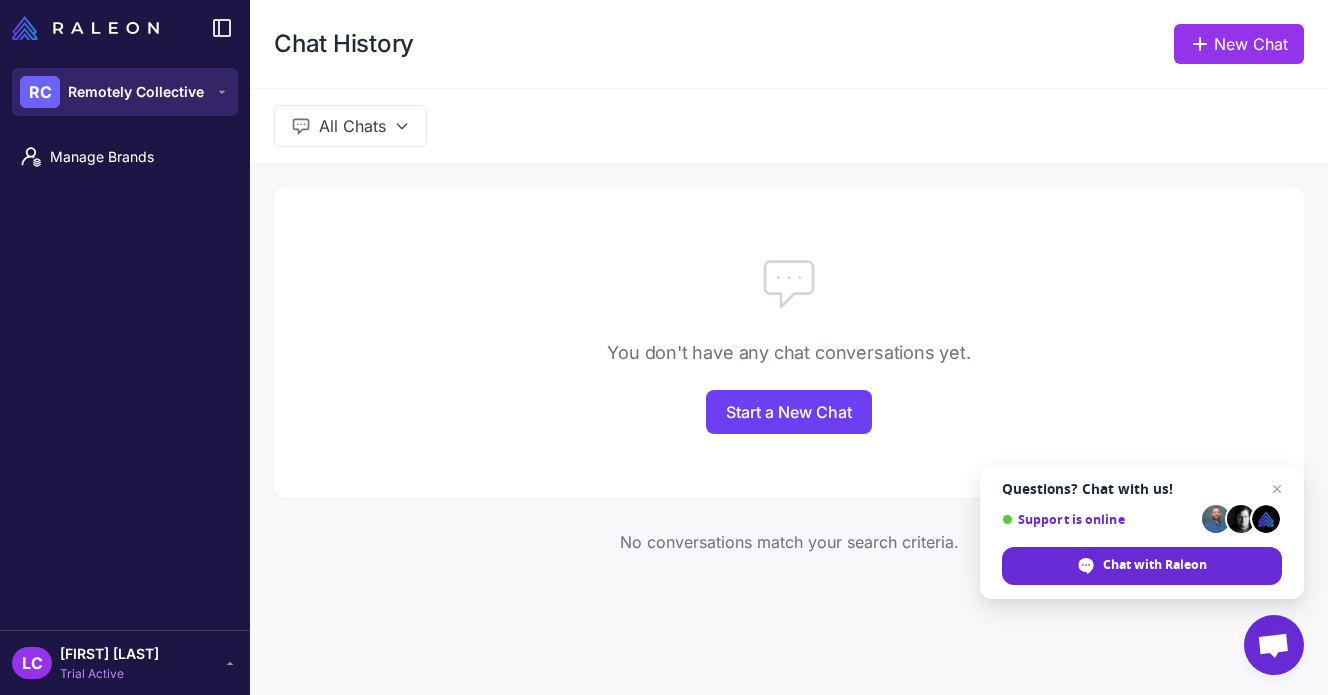 click 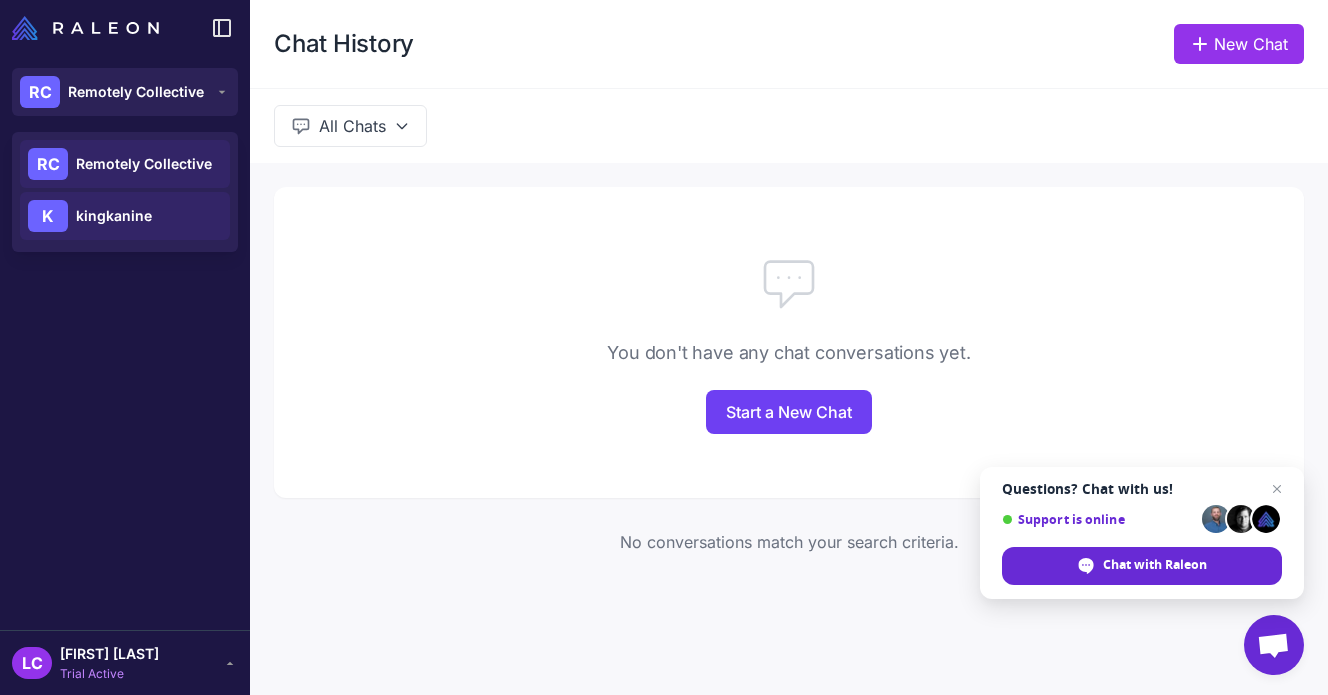 click on "kingkanine" at bounding box center [114, 216] 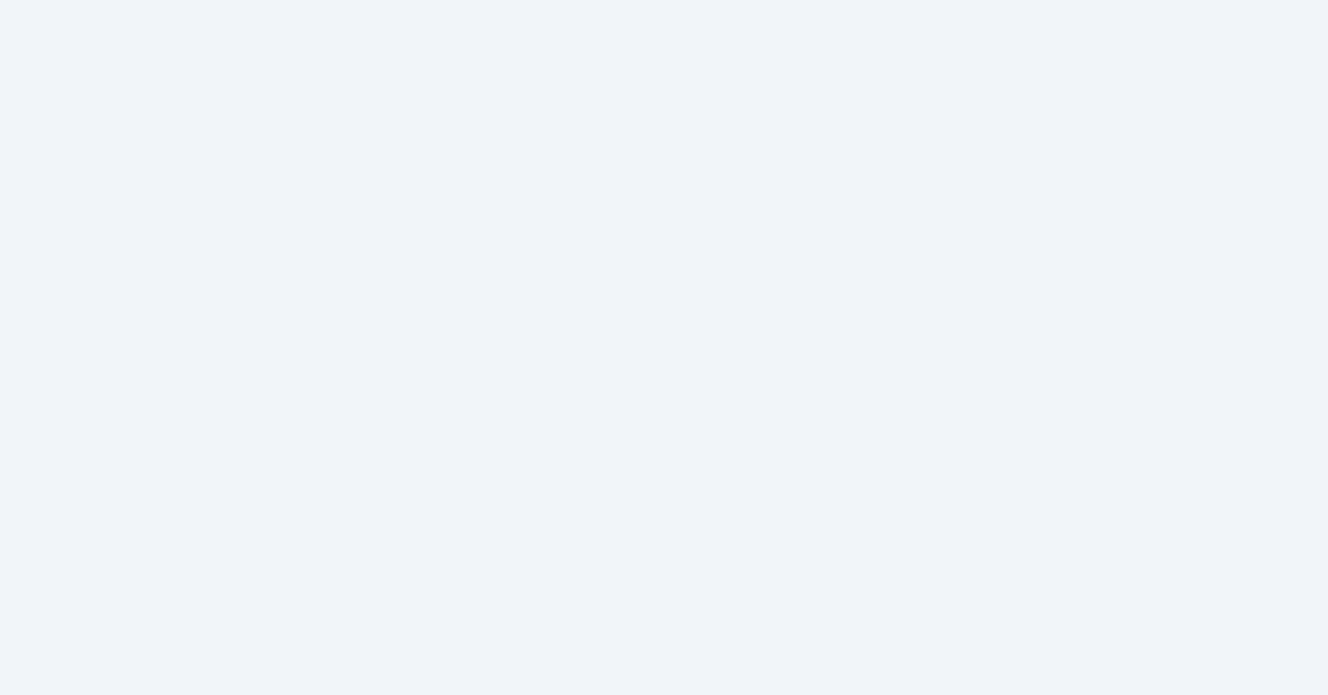 scroll, scrollTop: 0, scrollLeft: 0, axis: both 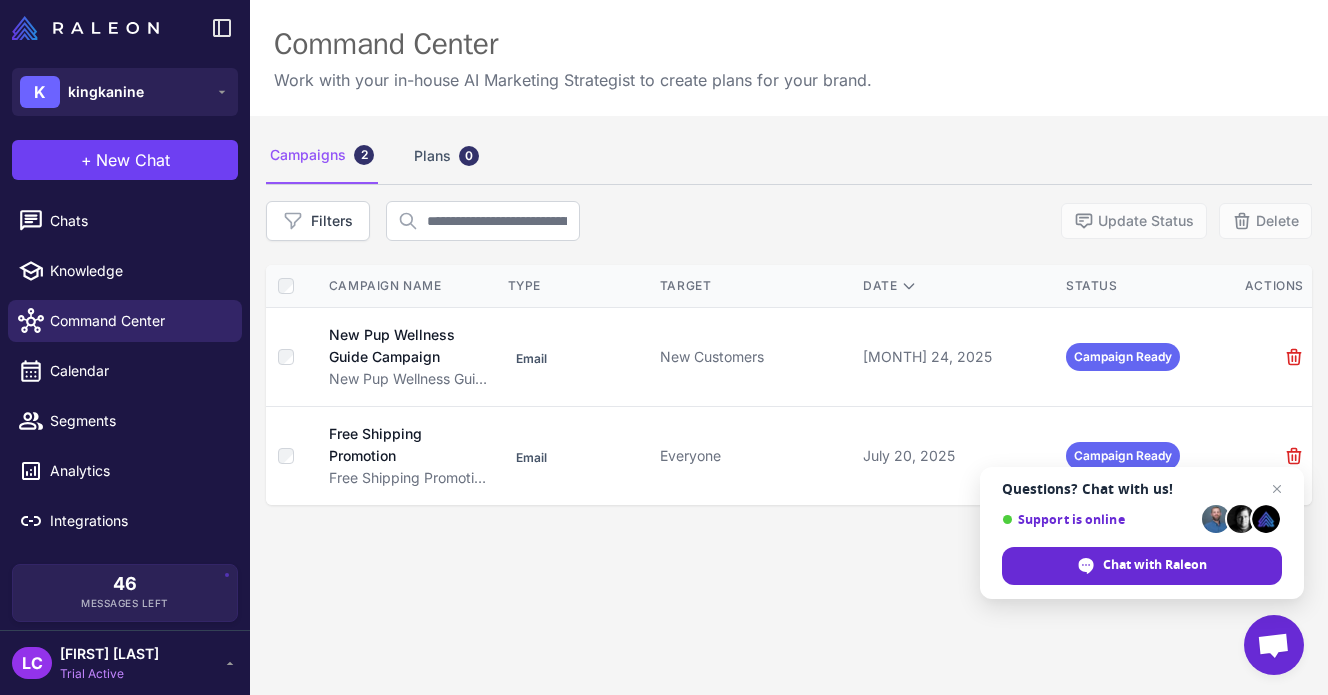 click on "Campaigns  2  Plans  0  Filters   Update Status   Delete   Campaign Name   Type   Target   Date   Status   Actions  New Pup Wellness Guide Campaign New Pup Wellness Guide Campaign Email New Customers [MONTH] 24, 2025 Campaign Ready Free Shipping Promotion Free Shipping Promotion Email Everyone [MONTH] 20, 2025 Campaign Ready" 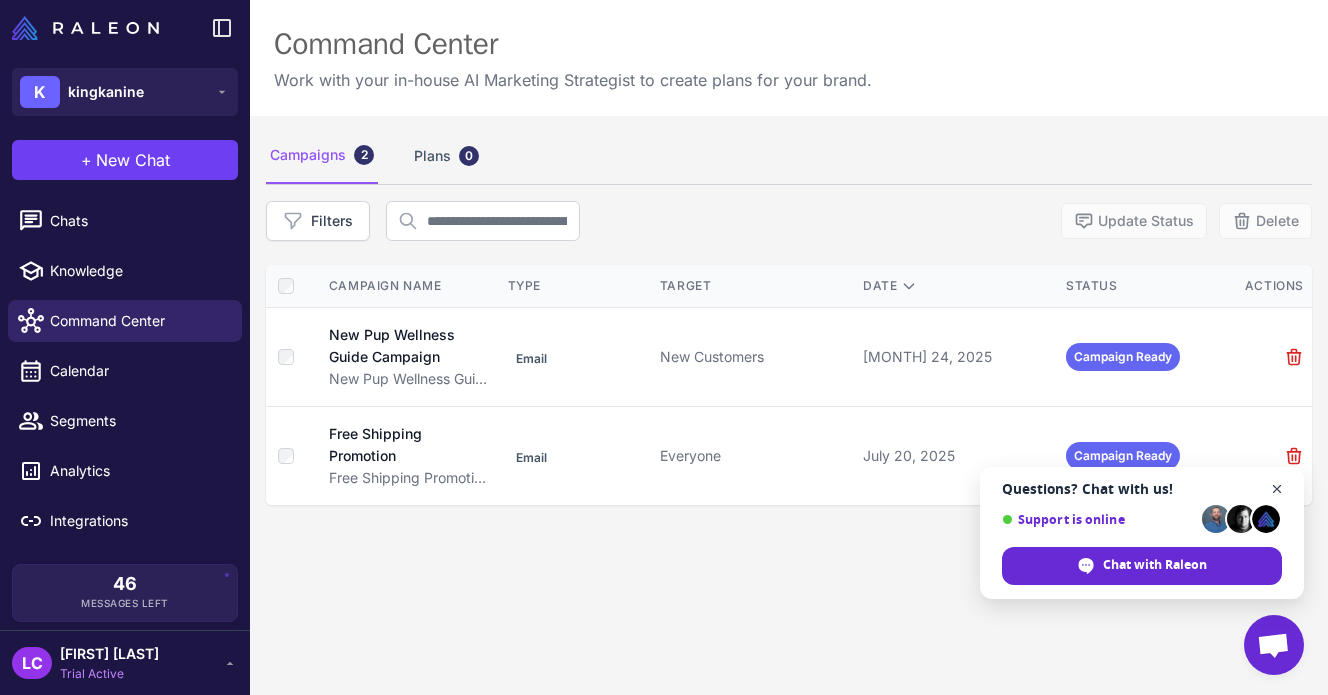 click at bounding box center [1277, 489] 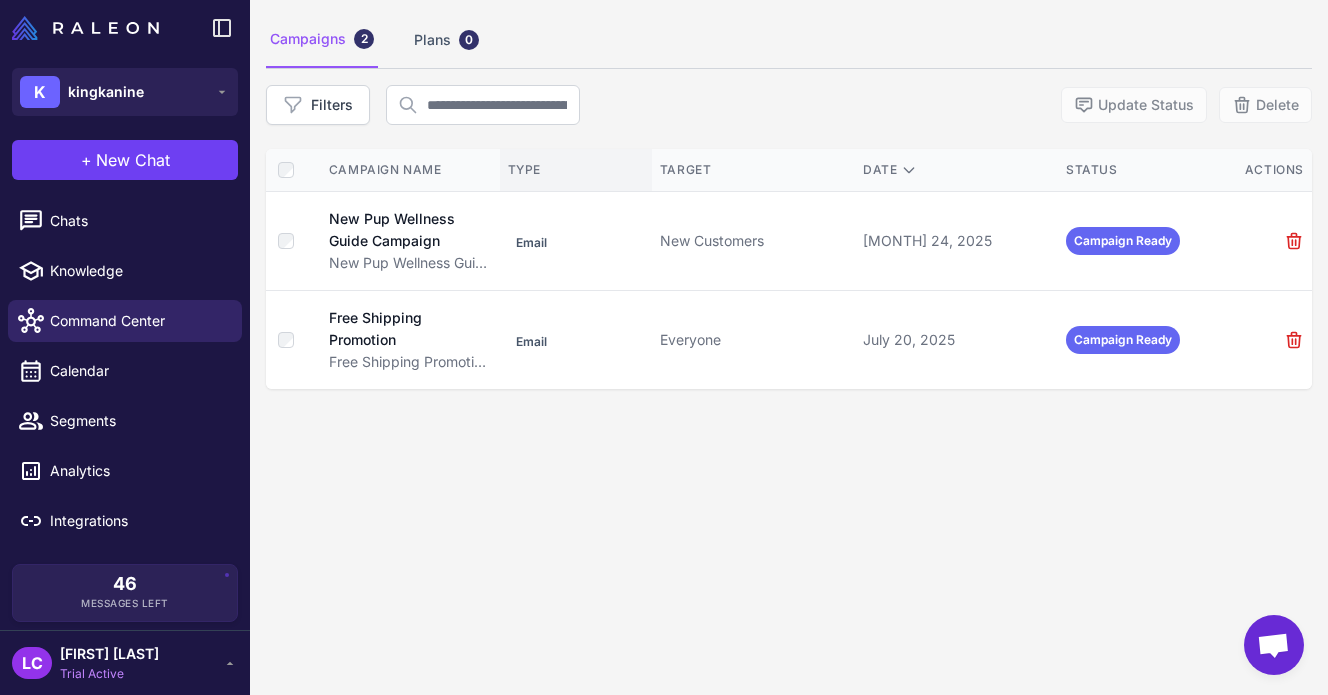 scroll, scrollTop: 0, scrollLeft: 0, axis: both 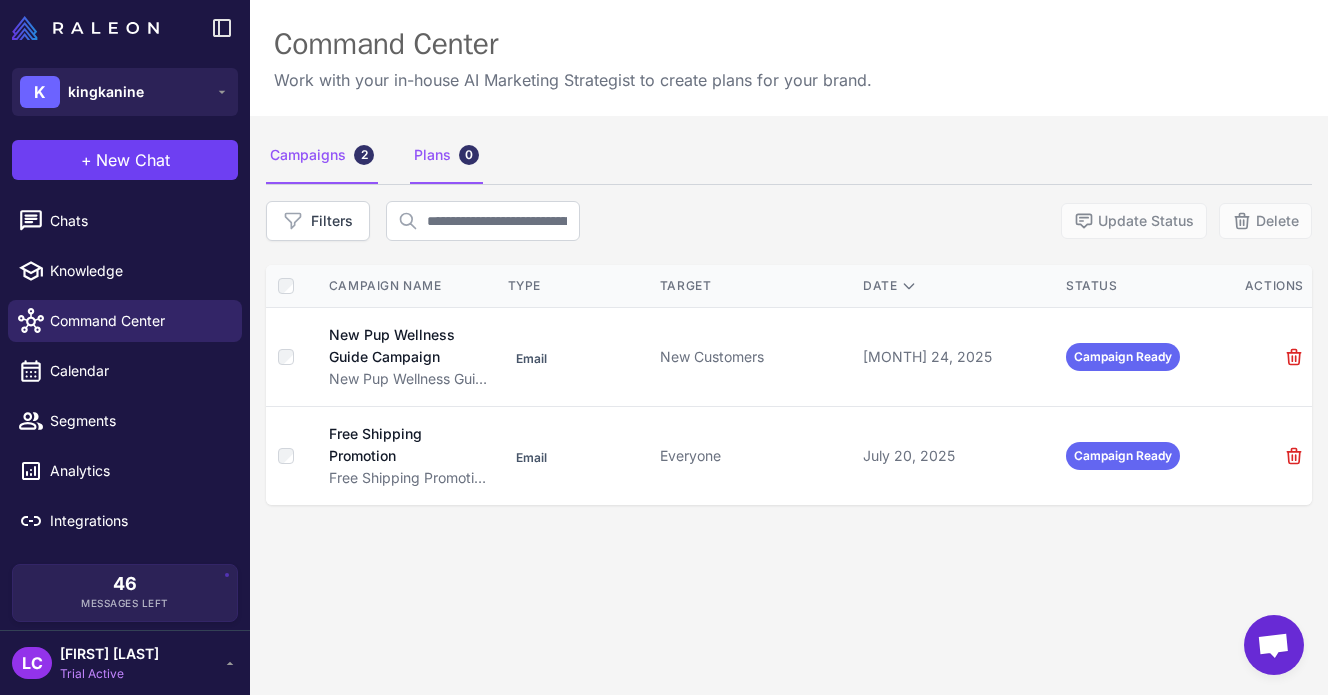 click on "Plans  0" at bounding box center (446, 156) 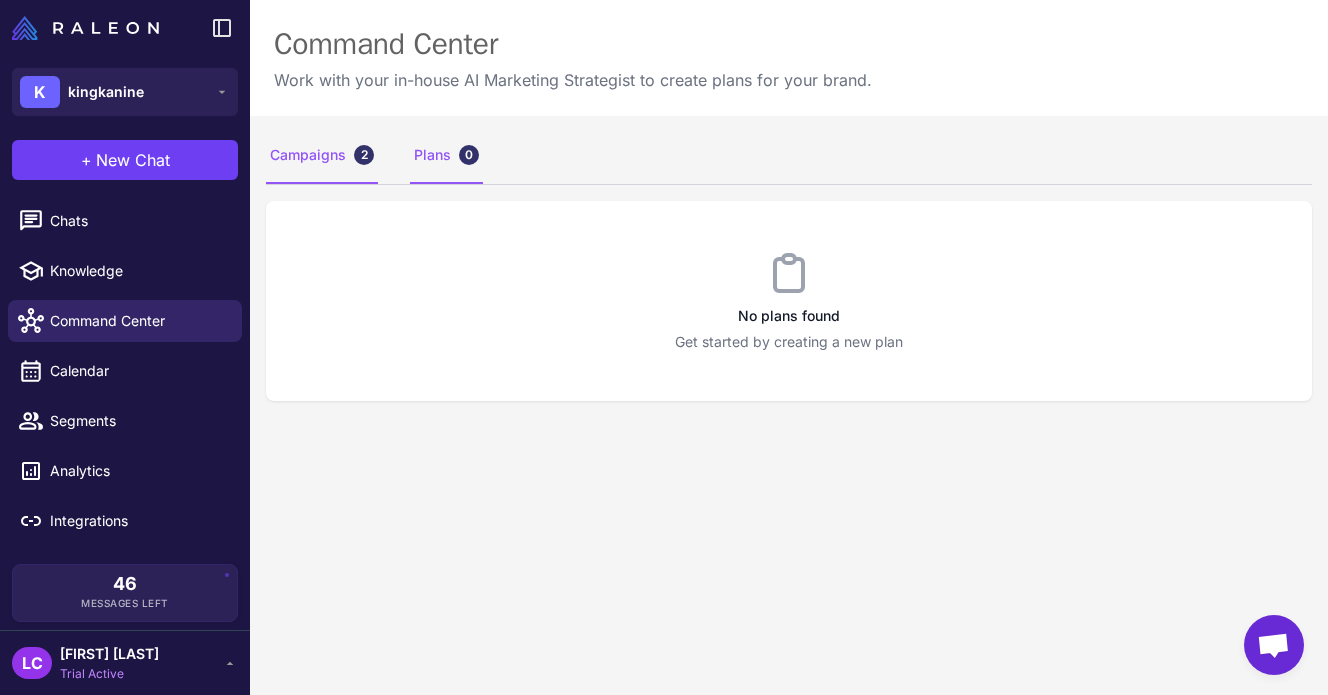 click on "Campaigns  2" at bounding box center [322, 156] 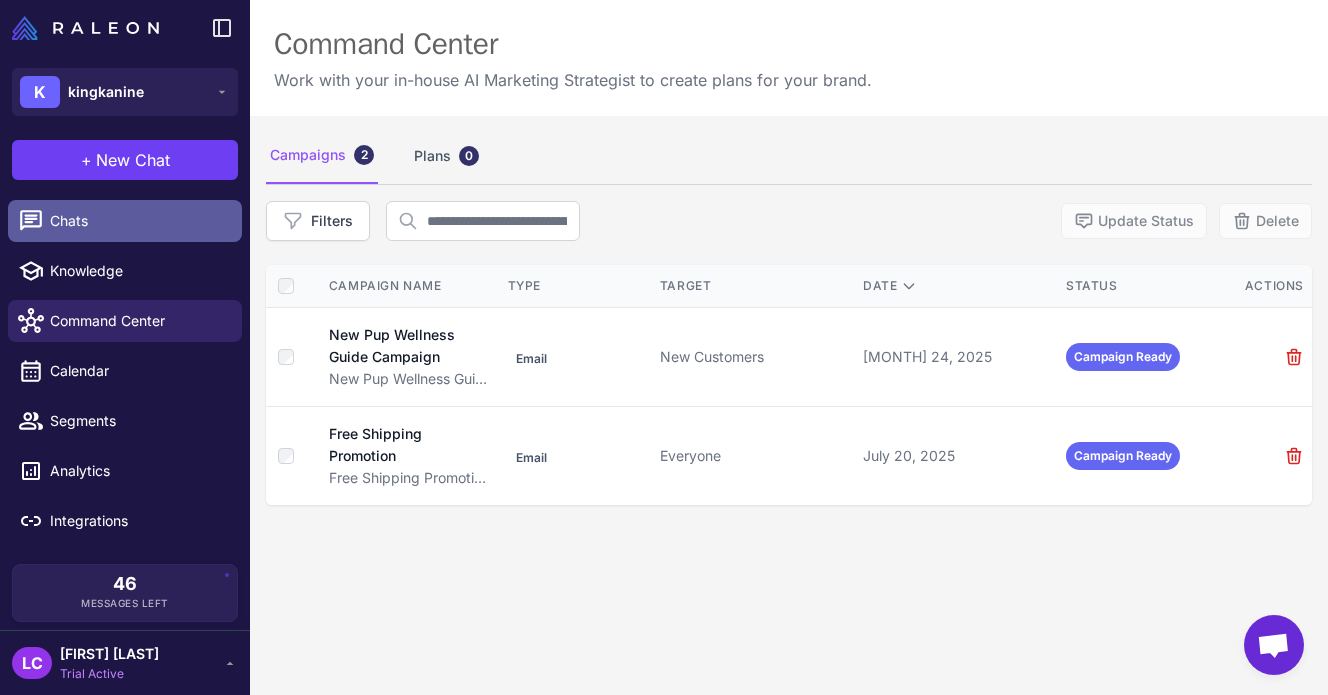 click on "Chats" at bounding box center (138, 221) 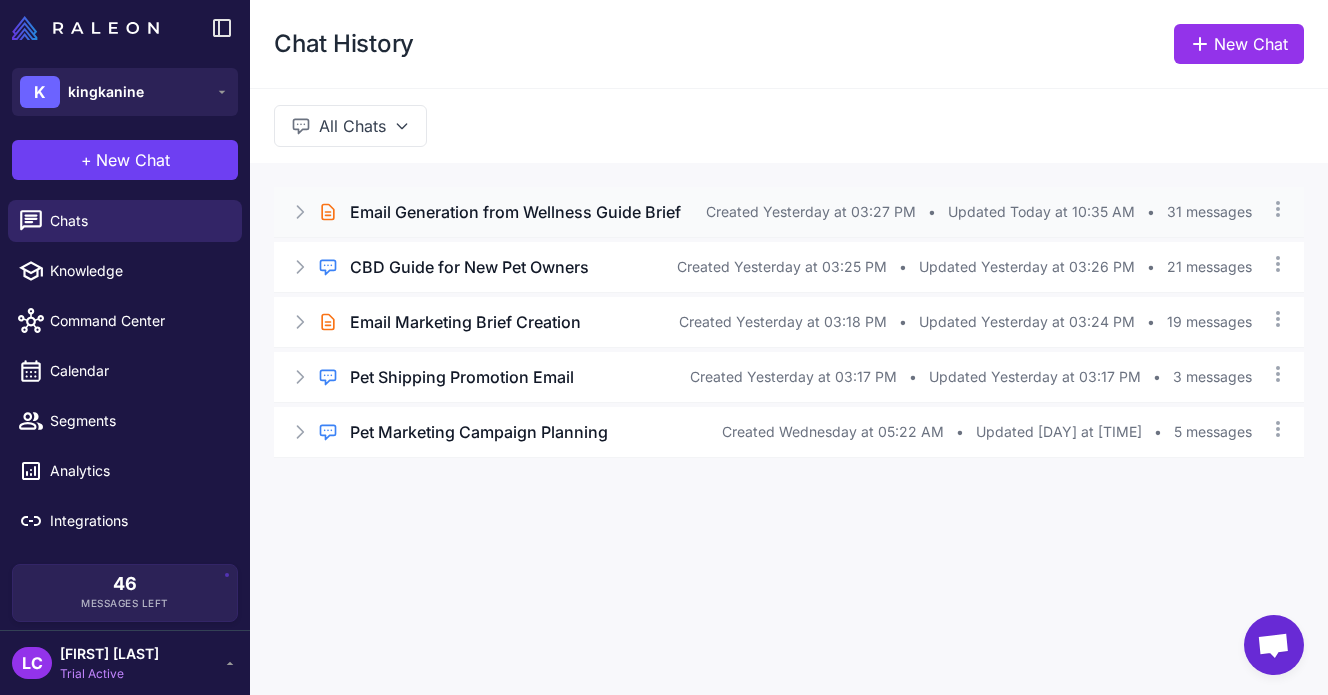 click 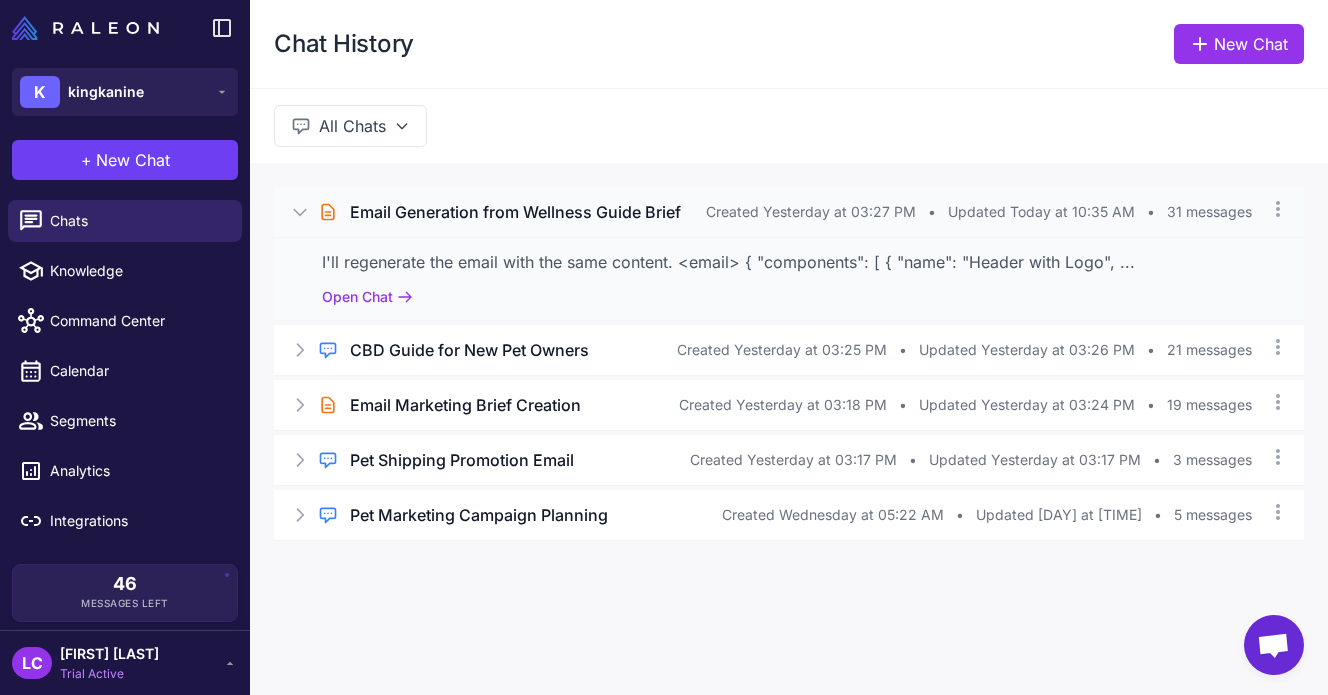 click 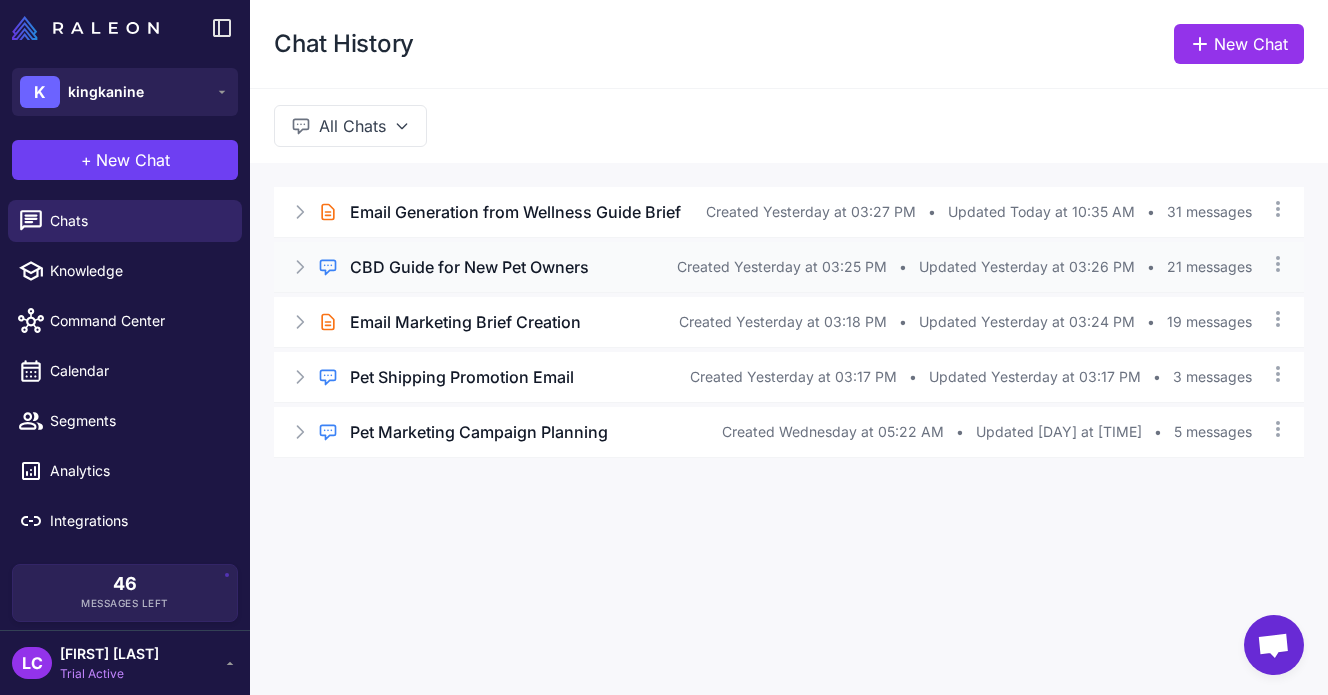 click 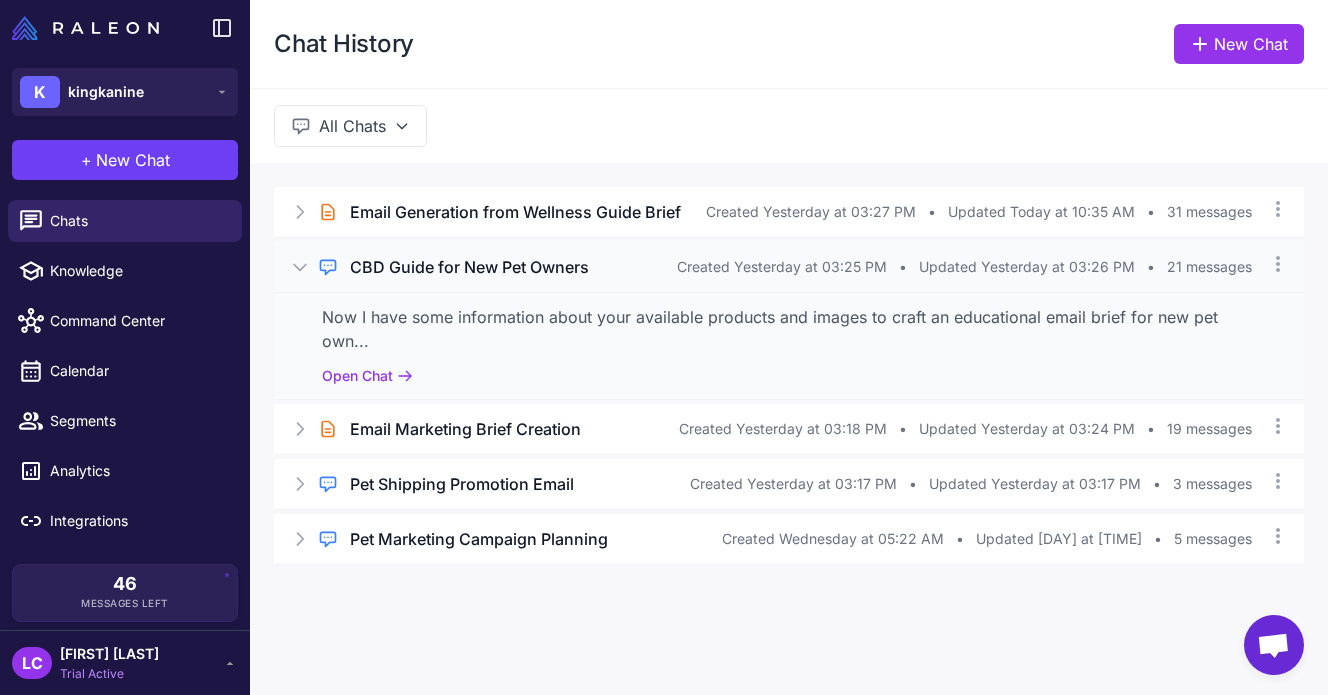 click 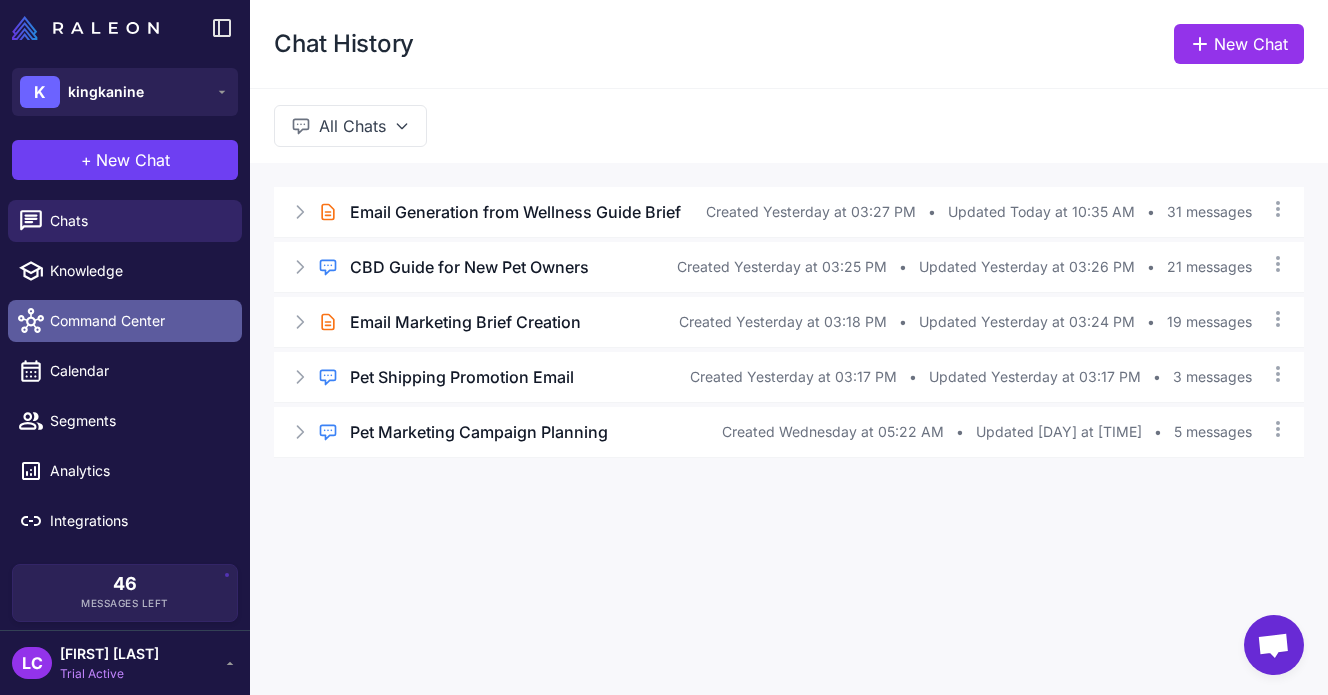 click on "Command Center" at bounding box center (138, 321) 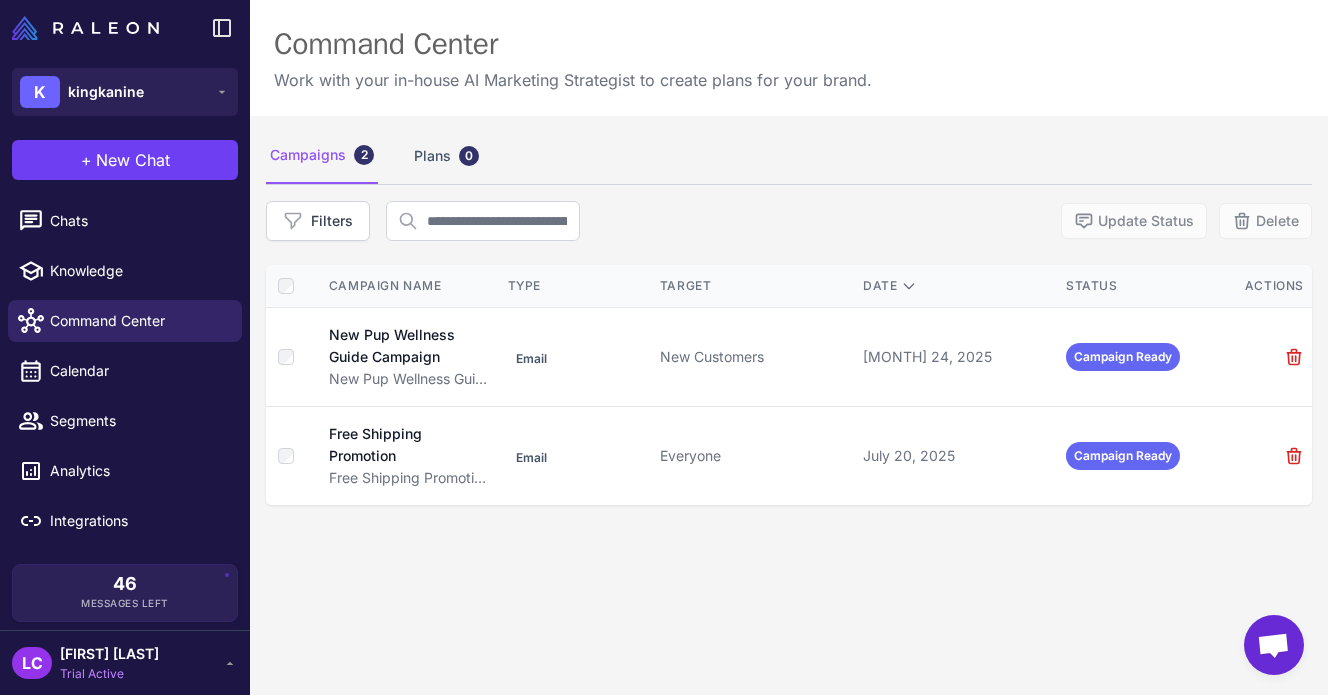 scroll, scrollTop: 116, scrollLeft: 0, axis: vertical 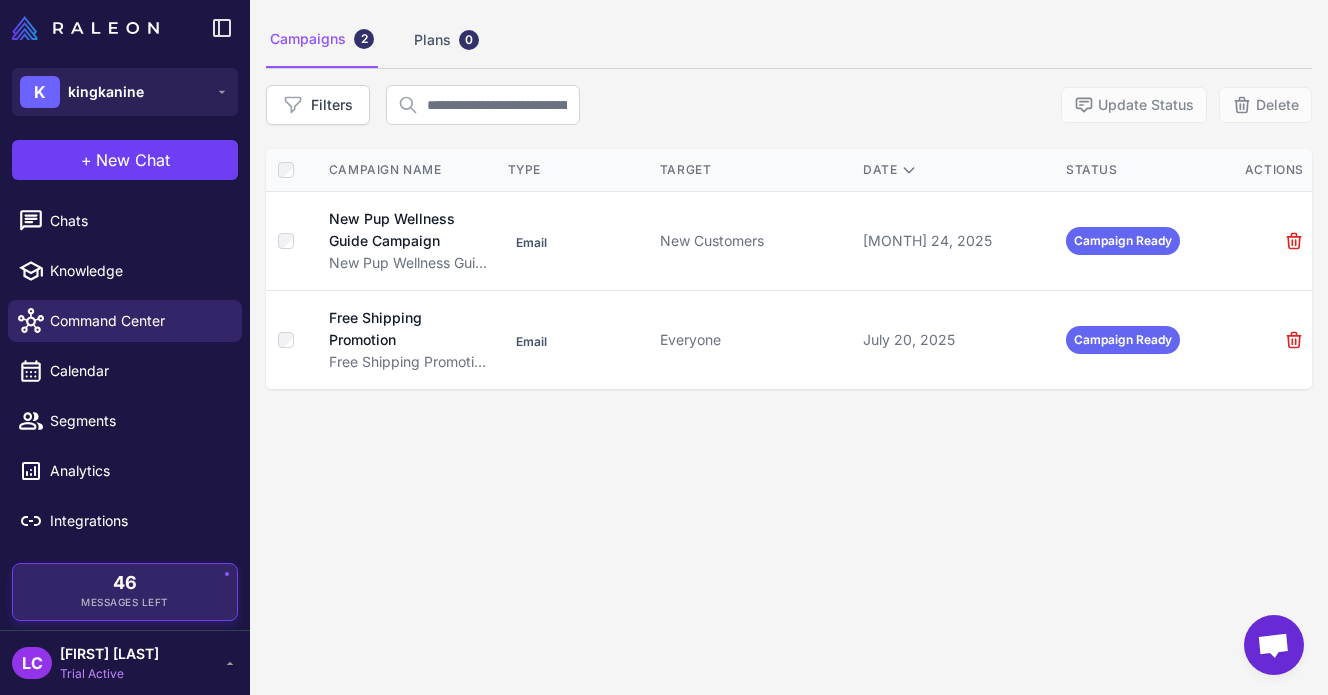 click on "46 Messages Left" at bounding box center (125, 592) 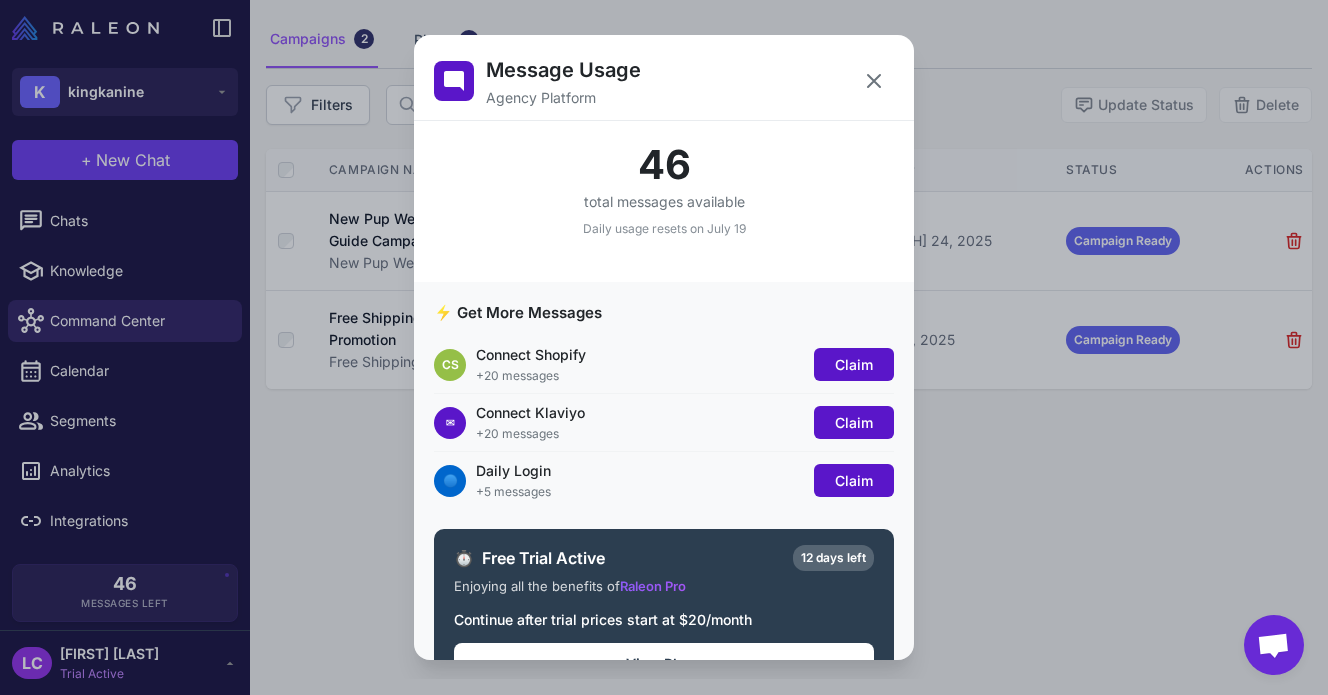 click on "Message Usage Agency Platform 46 total messages available Daily usage resets on July 19 ⚡ Get More Messages CS Connect Shopify +20 messages Claim ✉ Connect Klaviyo +20 messages Claim 🔵 Daily Login +5 messages Claim ⏱️ Free Trial Active 12 days left Enjoying all the benefits of  Raleon Pro Continue after trial prices start at $20/month View Plans" 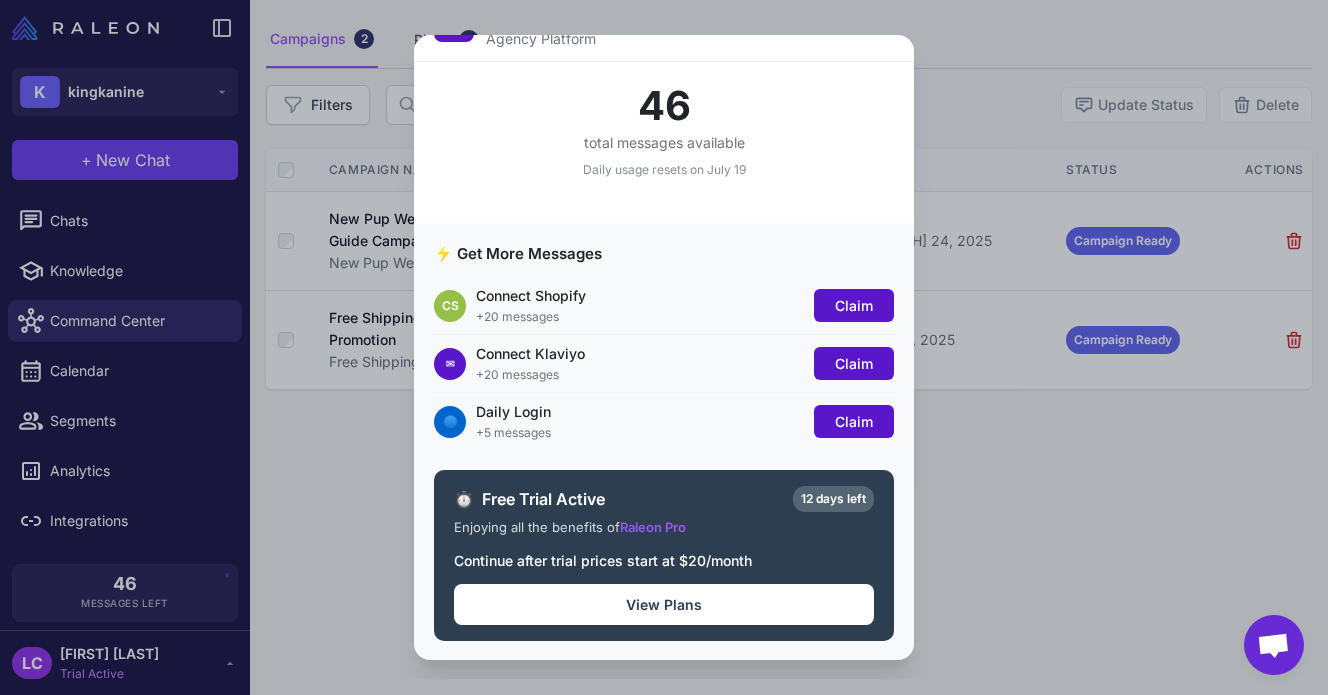 scroll, scrollTop: 0, scrollLeft: 0, axis: both 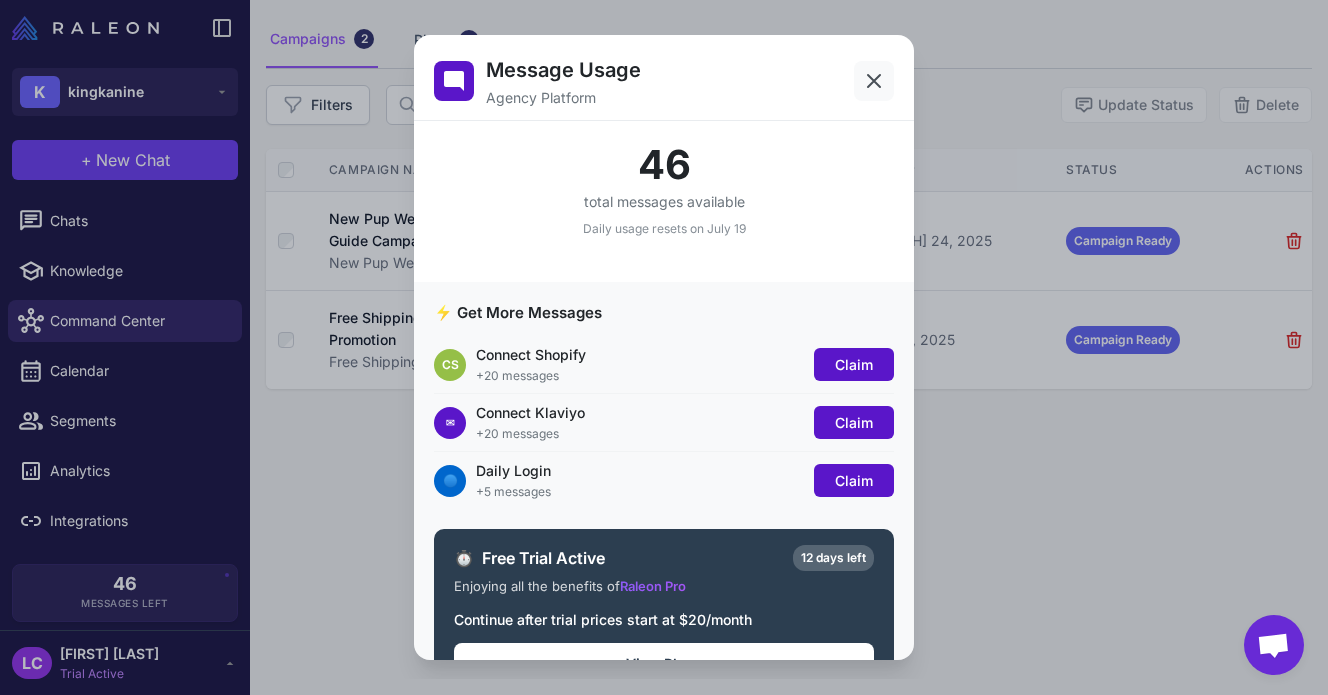 click 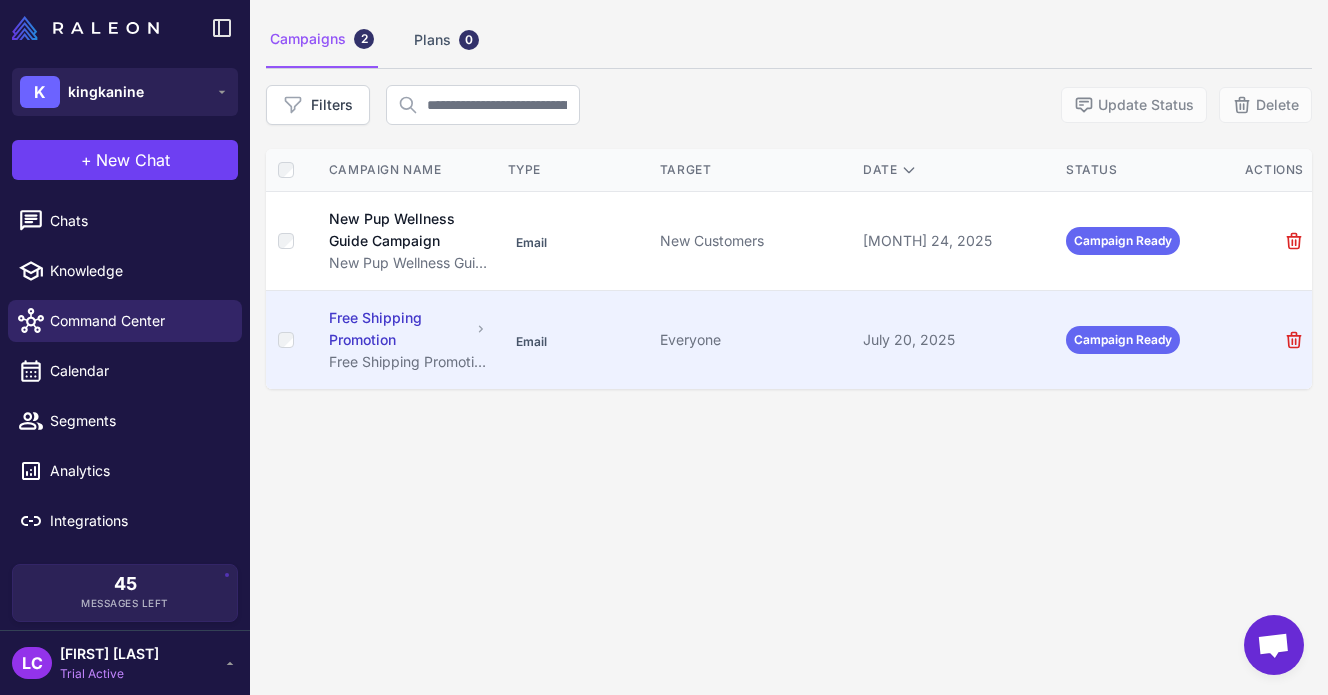 click on "Free Shipping Promotion" at bounding box center [399, 329] 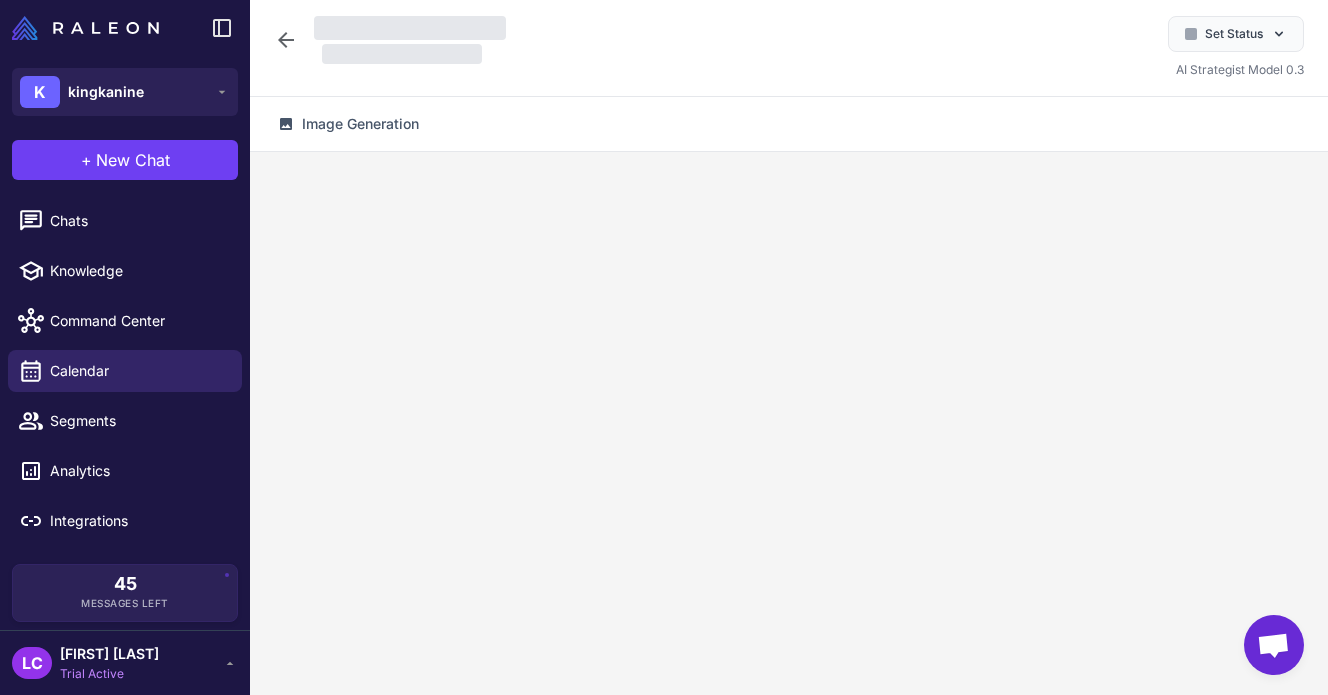 scroll, scrollTop: 0, scrollLeft: 0, axis: both 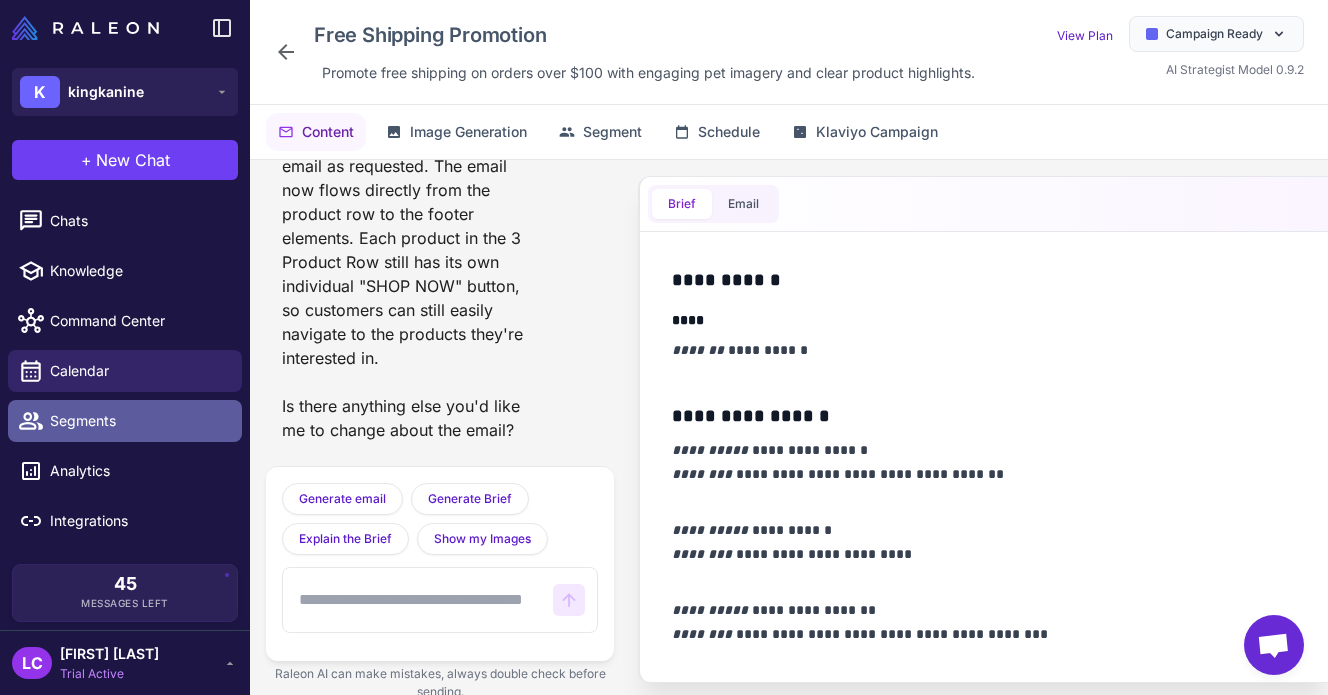 click on "Segments" at bounding box center [125, 421] 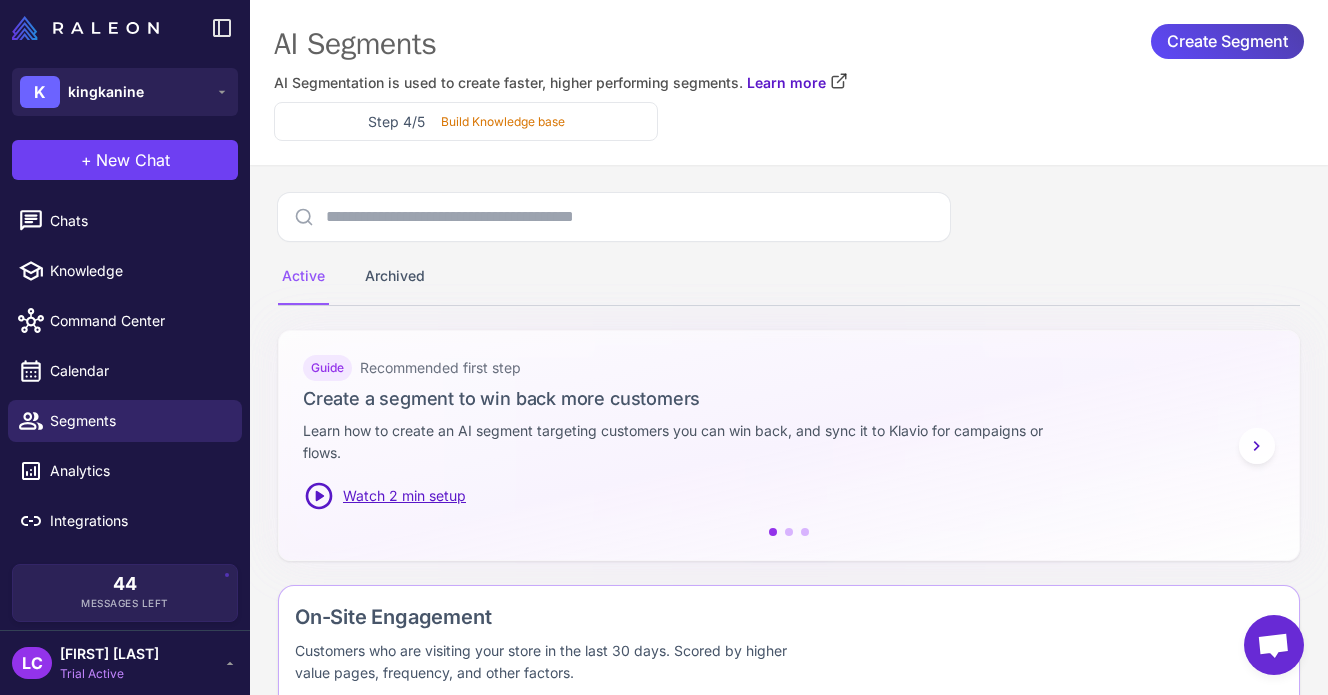 click on "Active   Archived  Guide Recommended first step Create a segment to win back more customers Learn how to create an AI segment targeting customers you can win back, and sync it to Klavio for campaigns or flows. Watch 2 min setup Guide Create a segment that predicts when a customer will respond to a promotion Learn how to create a segment that targets customers likely to respond to a promotion, and sync it to Klaviyo for campaigns or flows. Watch 3 min guide Guide Flows Create a segment to drive repeat purchases Learn how to create an AI segment targeting repeat purchases that you can sync to Klaviyo and use in flows Watch 4 min guide On-Site Engagement Customers who are visiting your store in the last 30 days. Scored by higher value pages, frequency, and other factors.  On-Site Engagement (L30) 821 # Customers $560 Avg. LTV  All time  $230K Revenue  Last 90 days  New Customers Customers who have made a single purchase recently.  New Customers 3.59K # Customers $98 Avg. LTV  All time  $346K Revenue  Very Loyal" 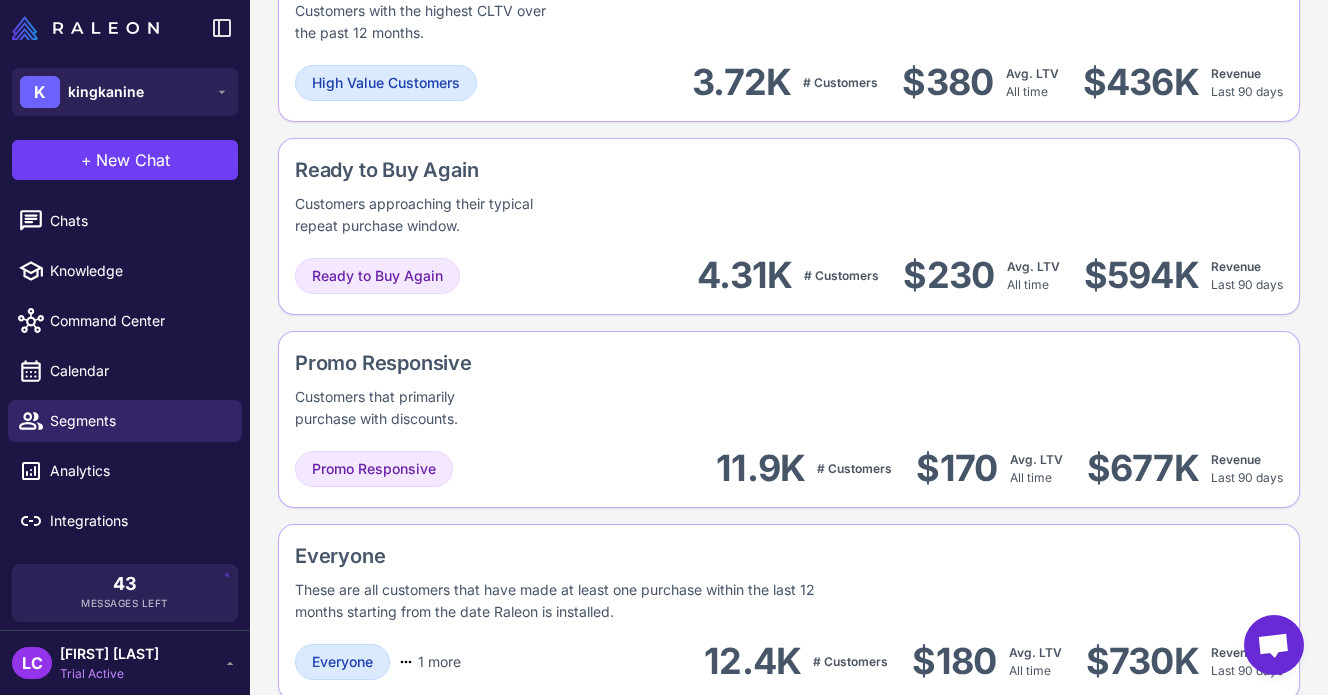 scroll, scrollTop: 1832, scrollLeft: 0, axis: vertical 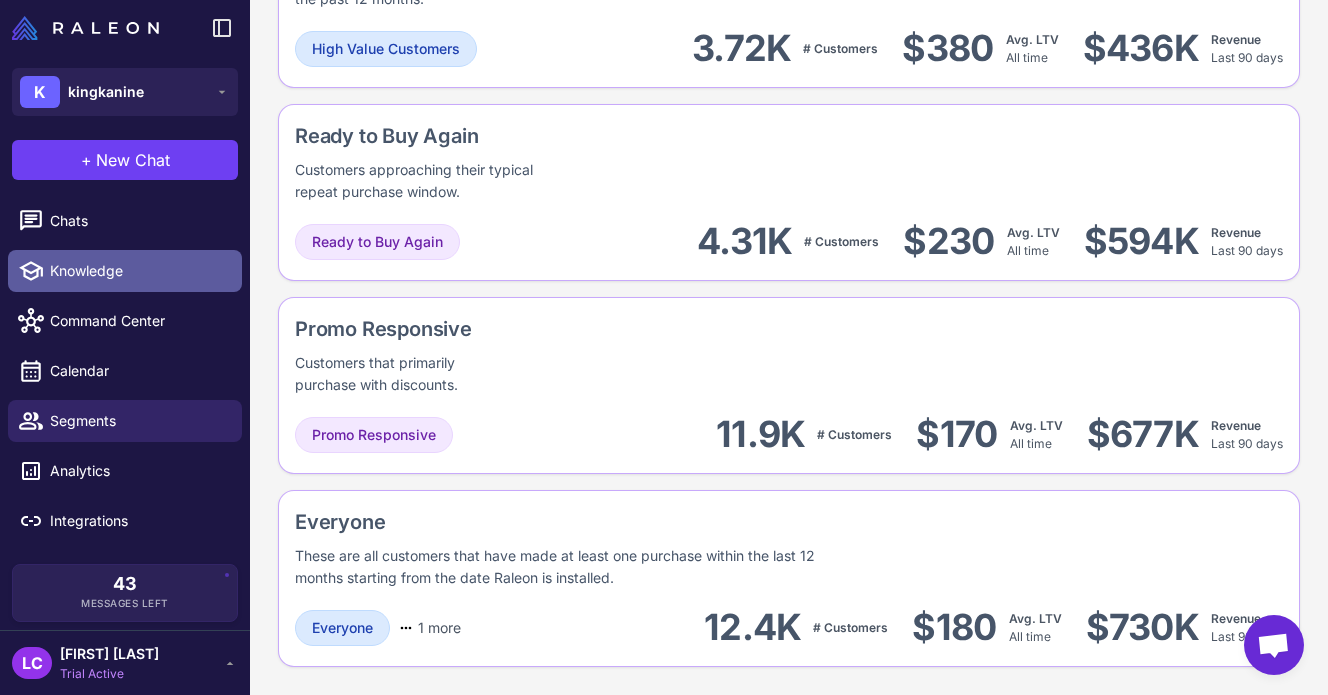 click on "Knowledge" at bounding box center (138, 271) 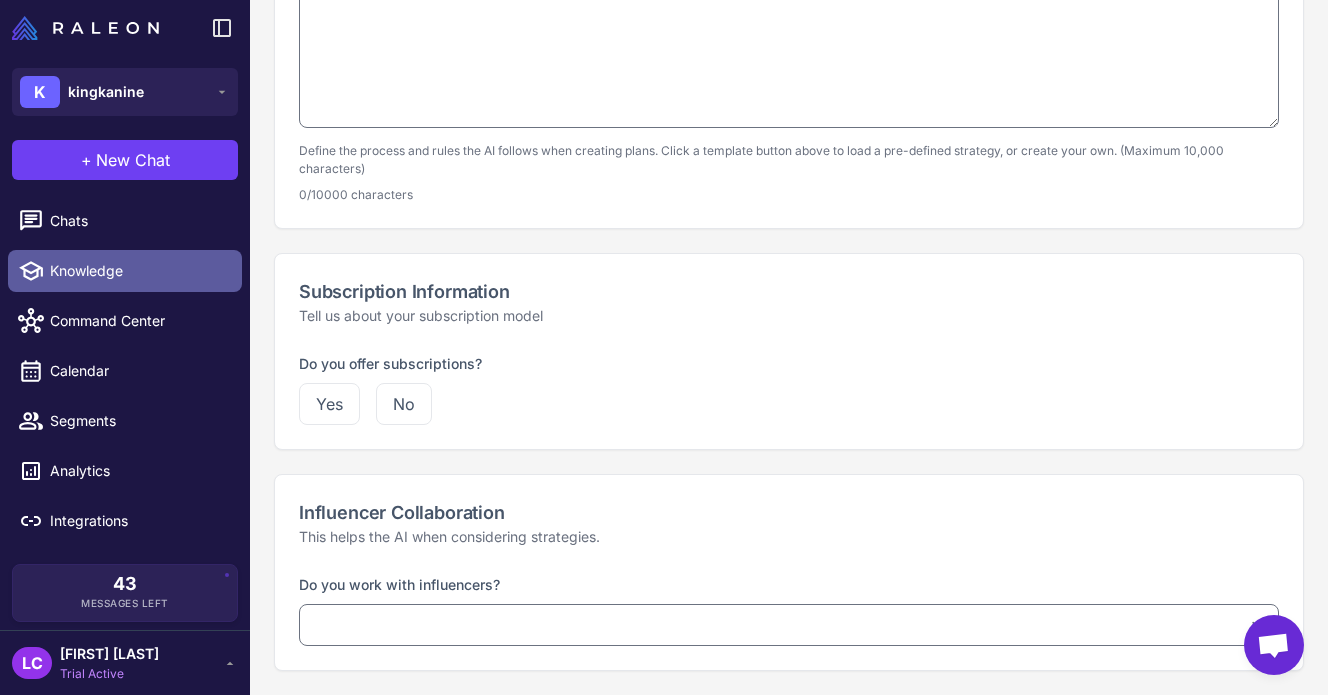 scroll, scrollTop: 1710, scrollLeft: 0, axis: vertical 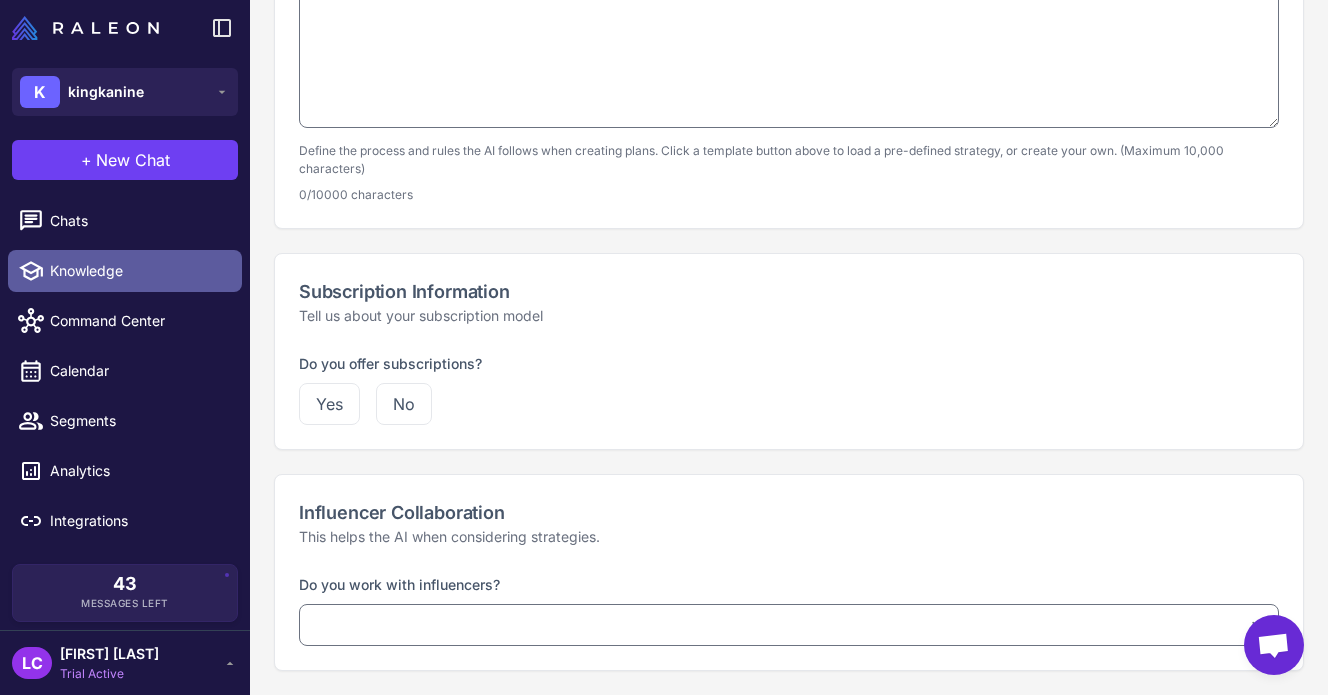 type on "**********" 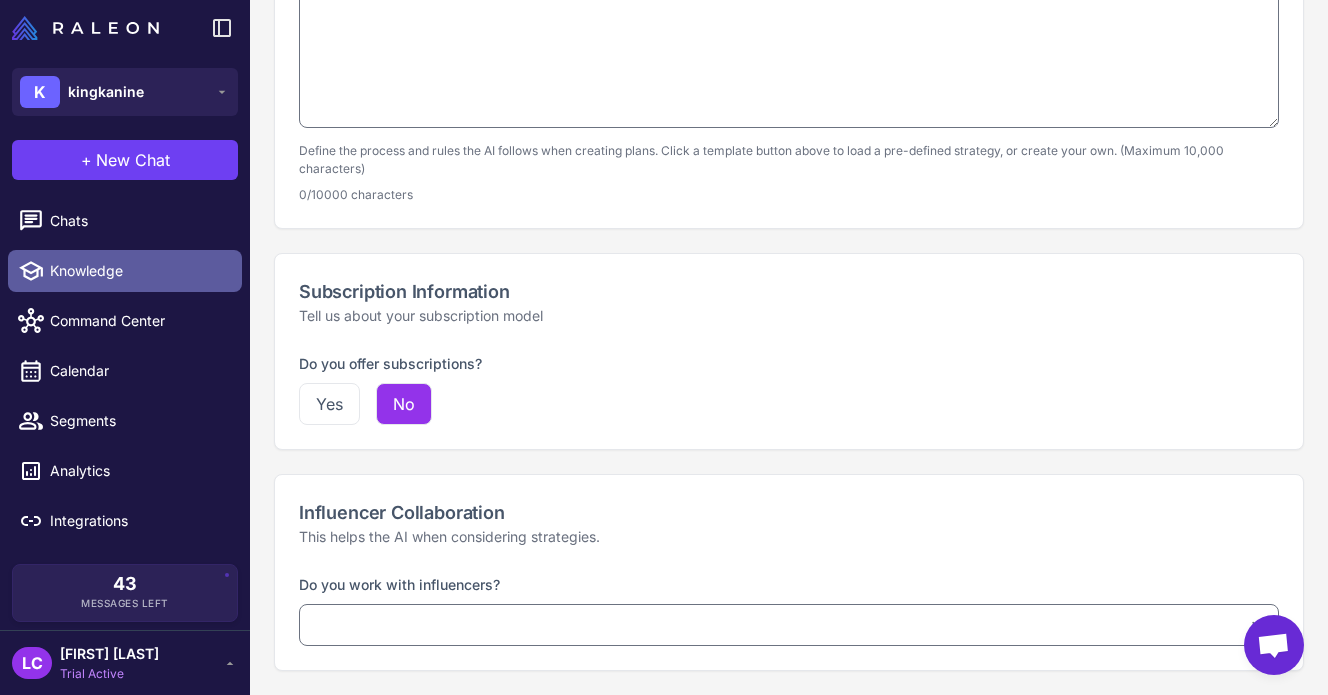 type on "**********" 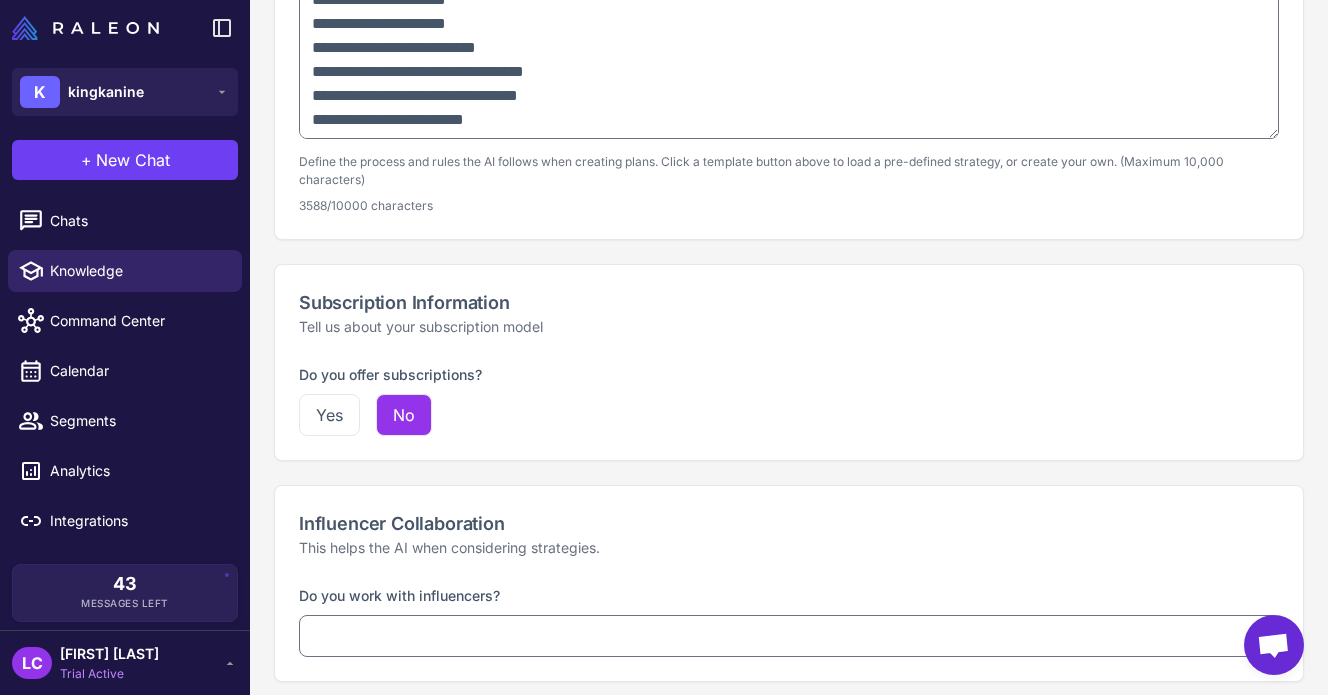 scroll, scrollTop: 1693, scrollLeft: 0, axis: vertical 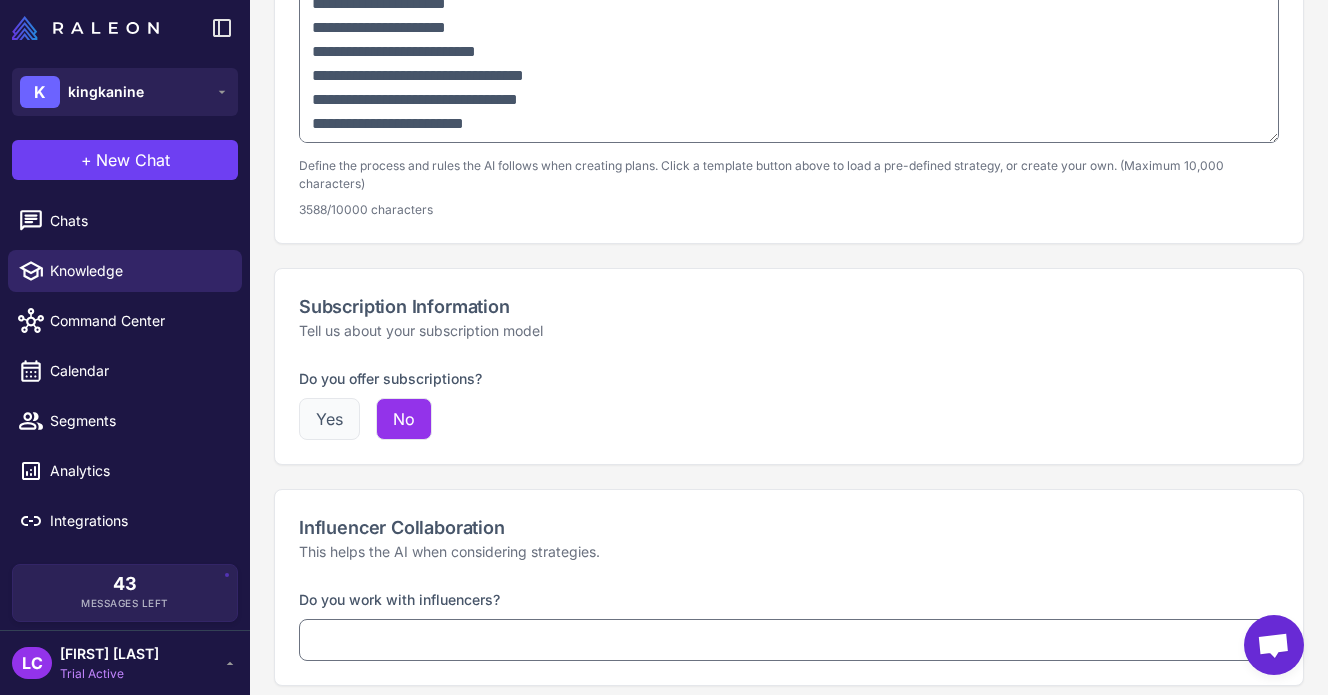 click on "Yes" at bounding box center [329, 419] 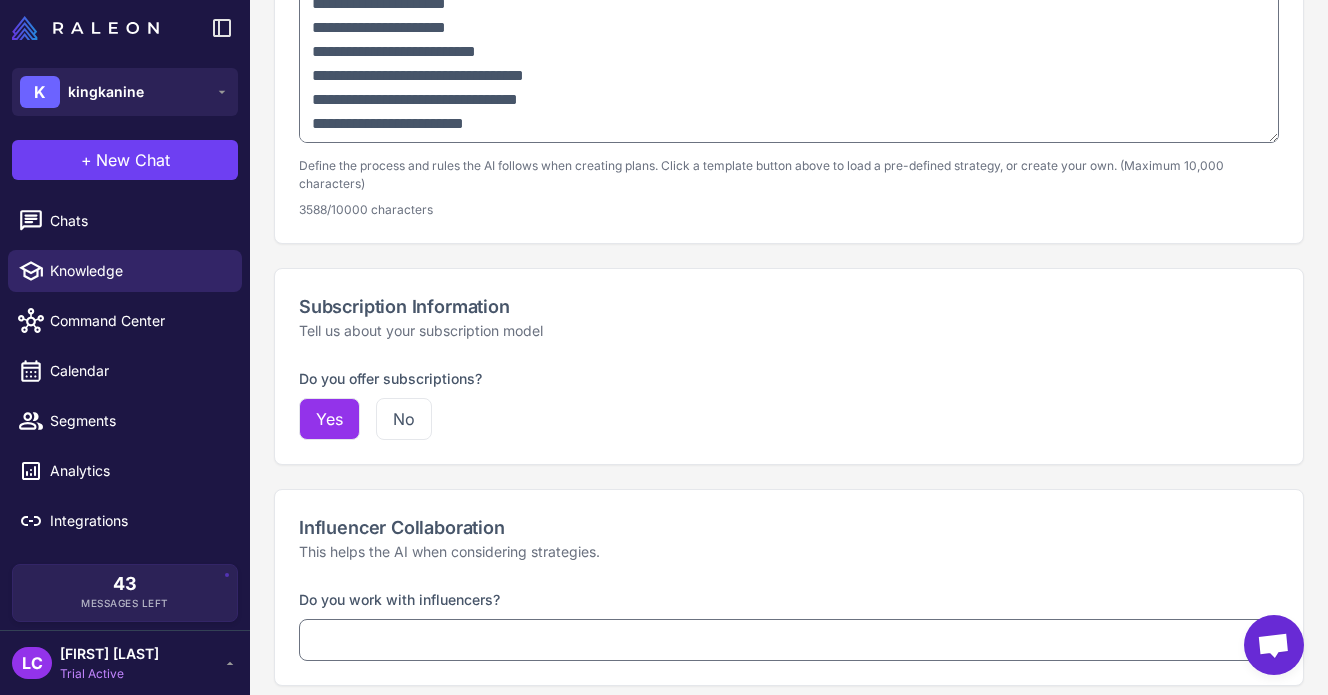 scroll, scrollTop: 1710, scrollLeft: 0, axis: vertical 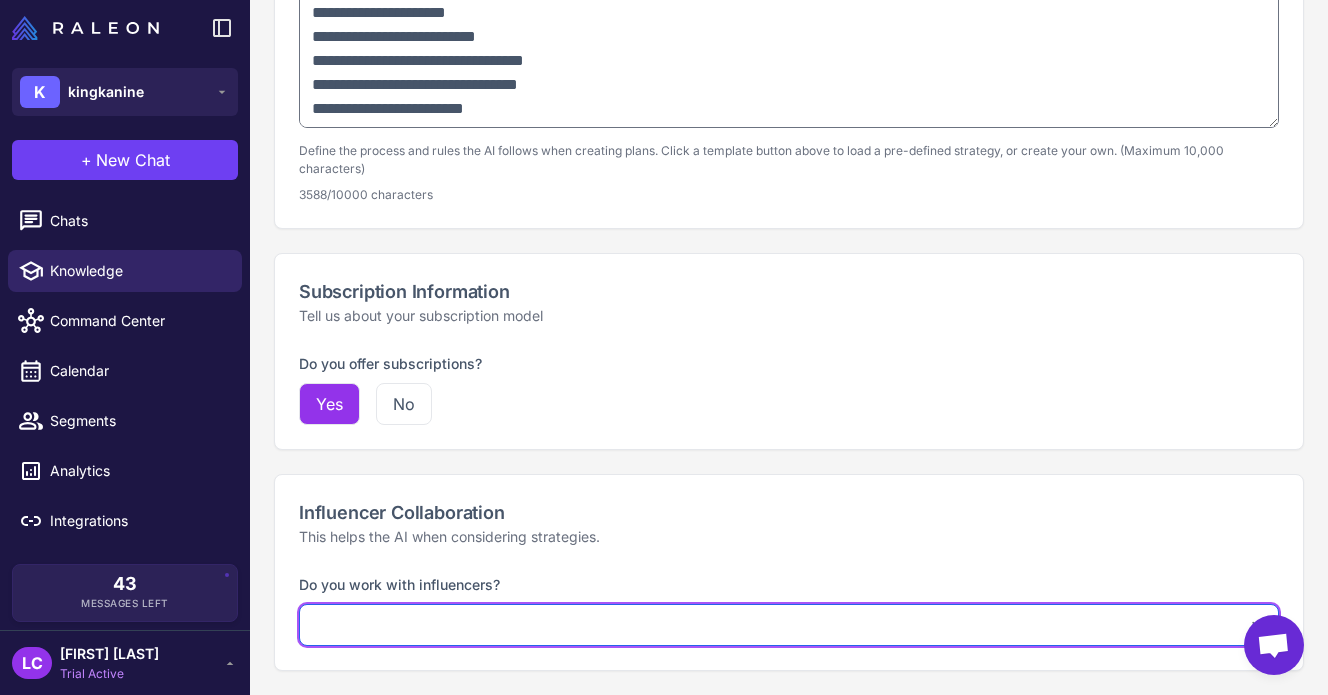 click on "**********" at bounding box center (789, 625) 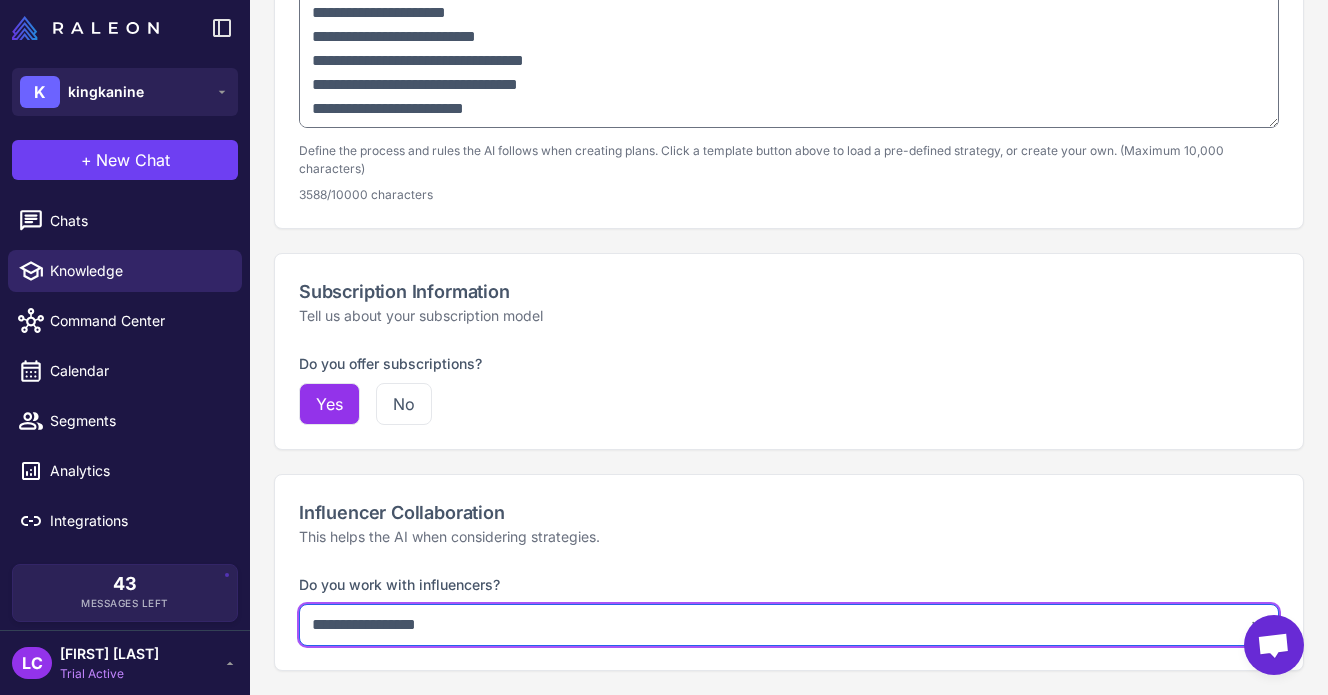 click on "**********" at bounding box center (789, 625) 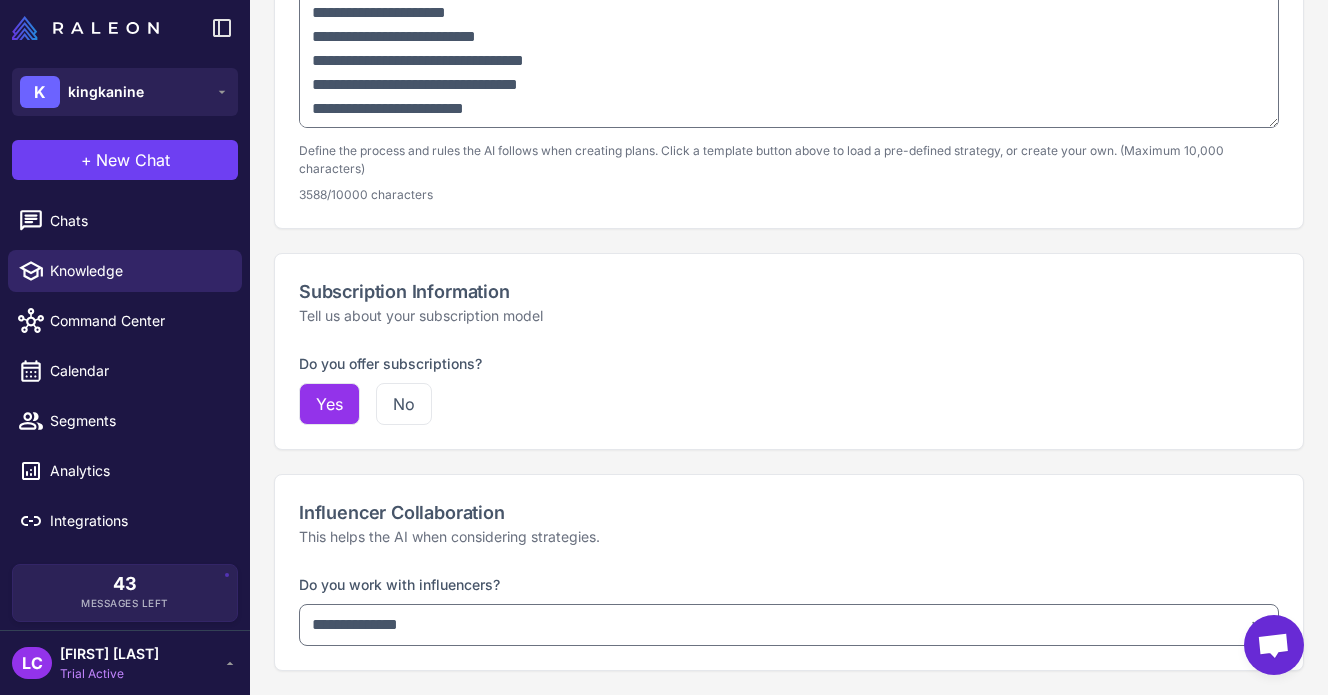 click on "Tell us about your subscription model" at bounding box center [789, 316] 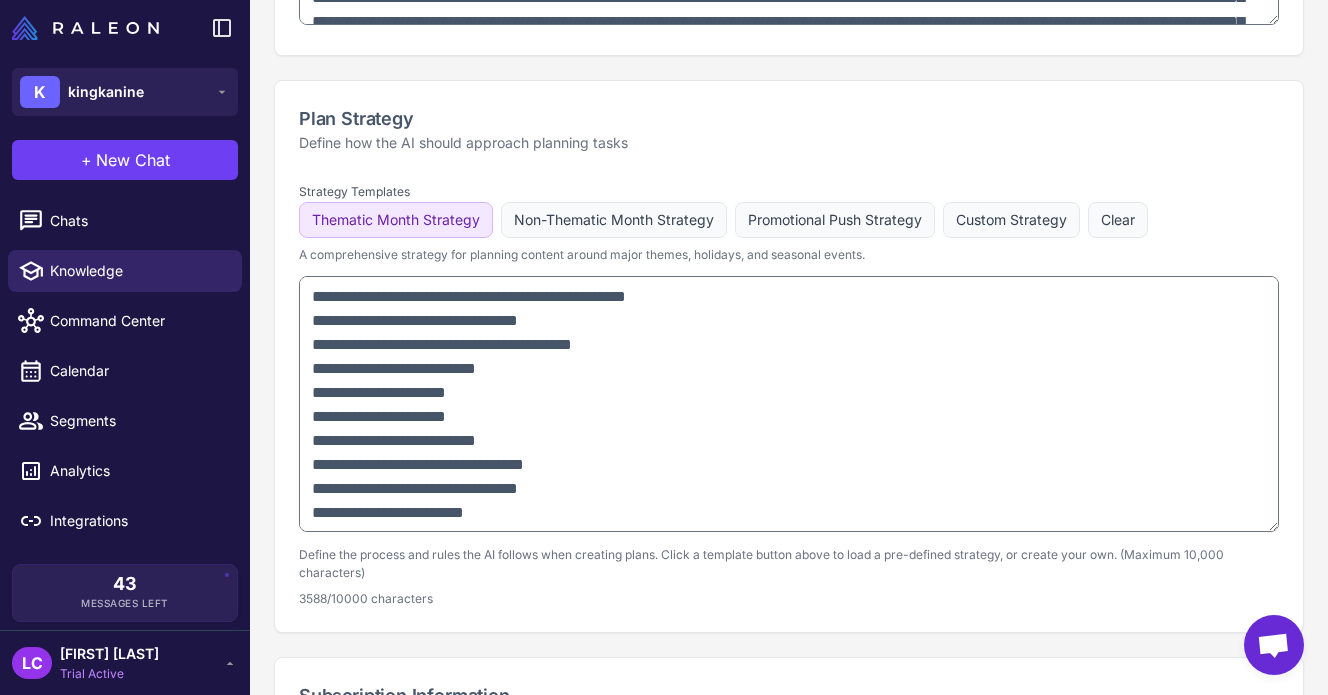 scroll, scrollTop: 1301, scrollLeft: 0, axis: vertical 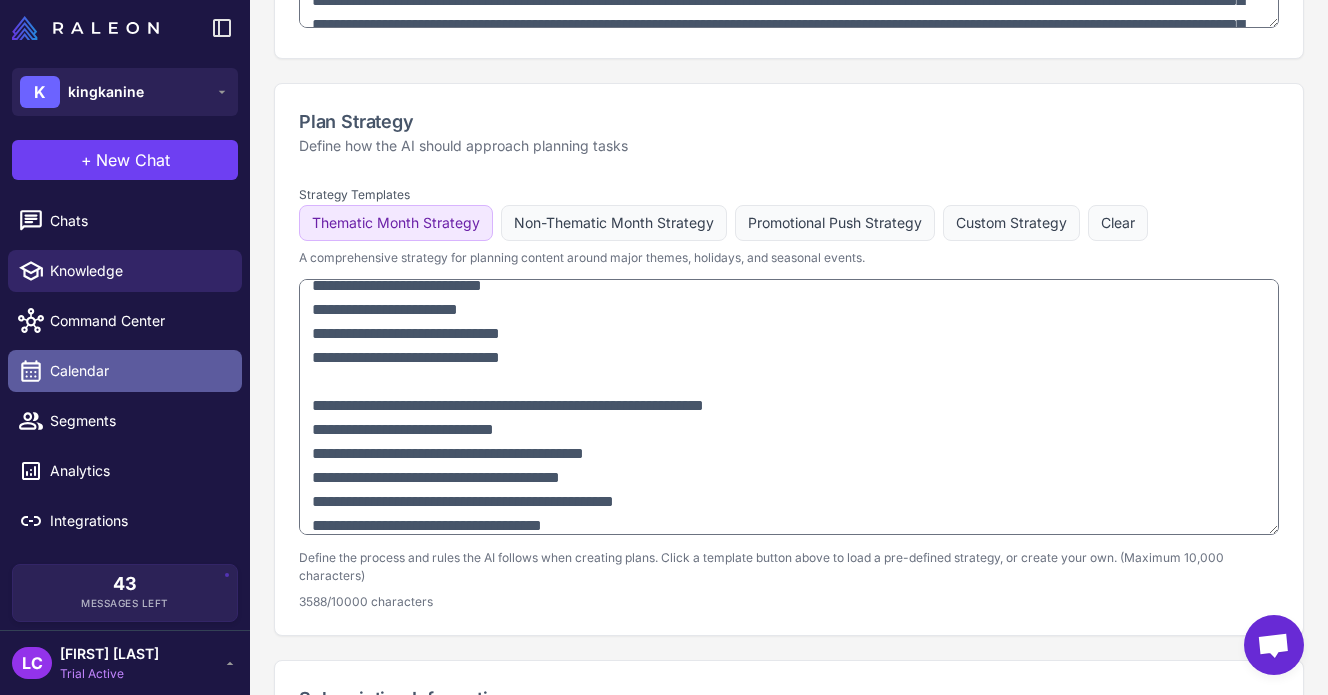 click on "Calendar" at bounding box center [138, 371] 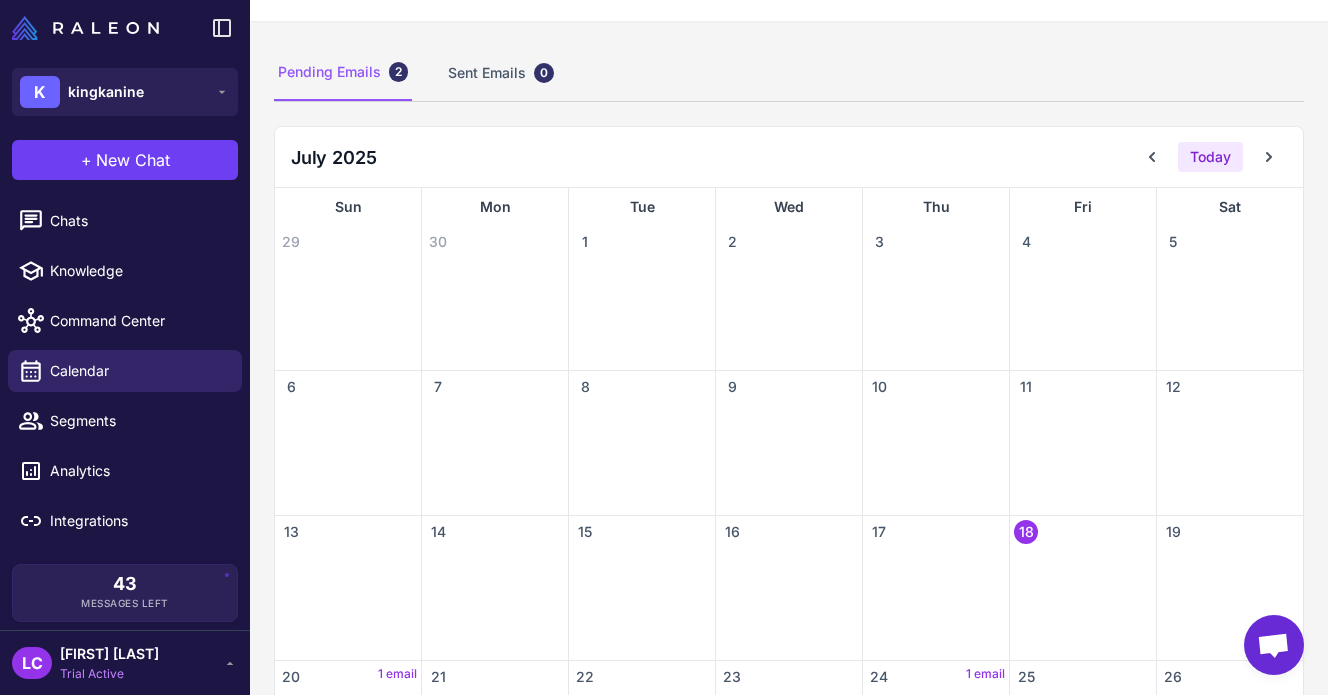 scroll, scrollTop: 375, scrollLeft: 0, axis: vertical 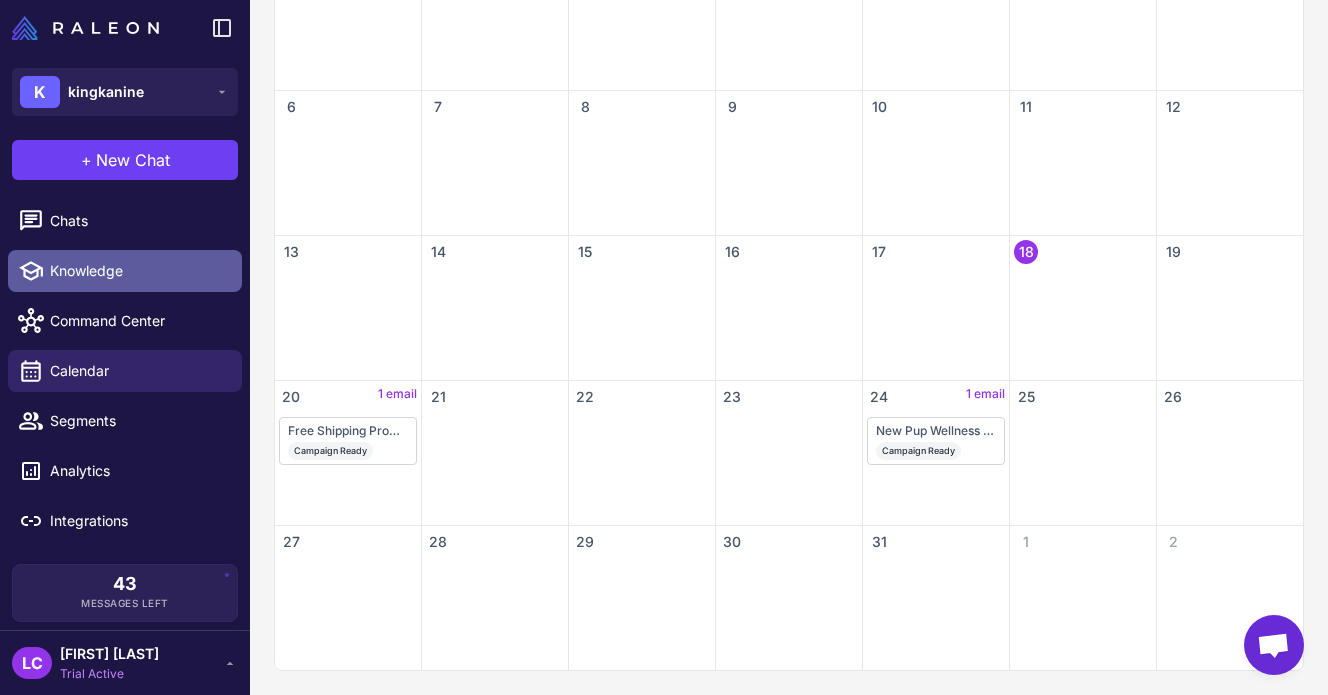 click on "Knowledge" at bounding box center [138, 271] 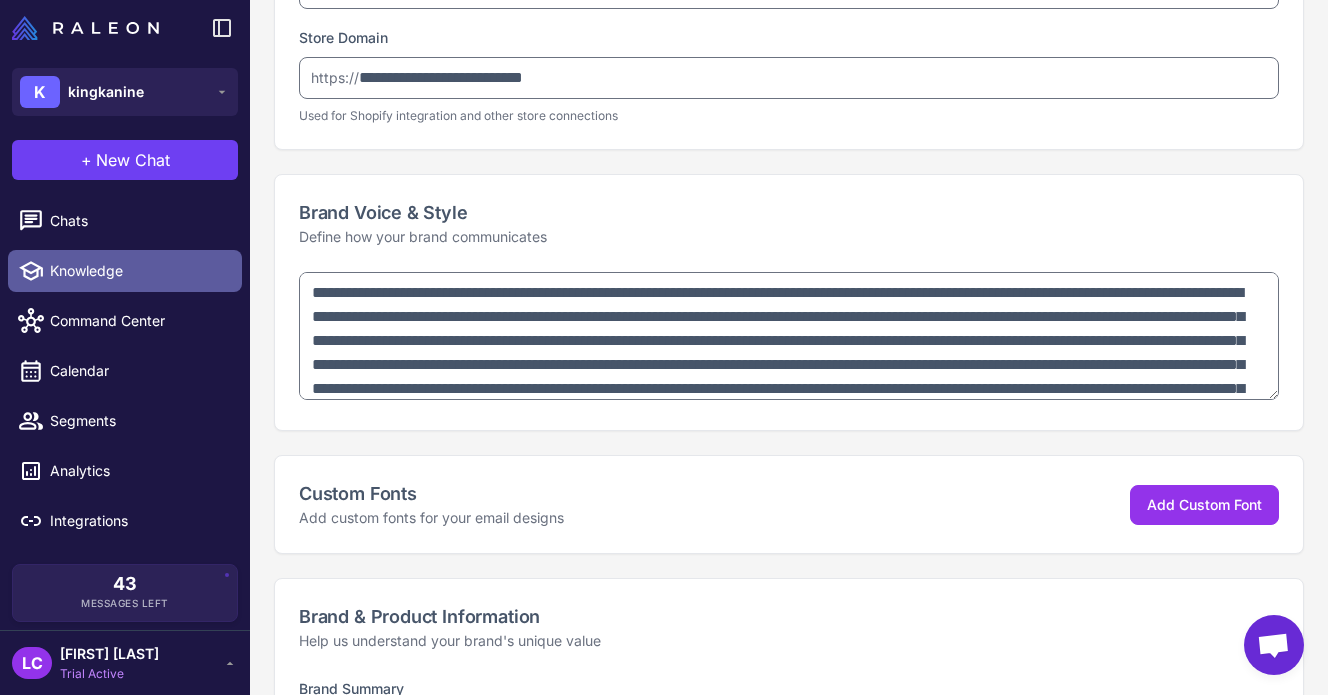 type on "**********" 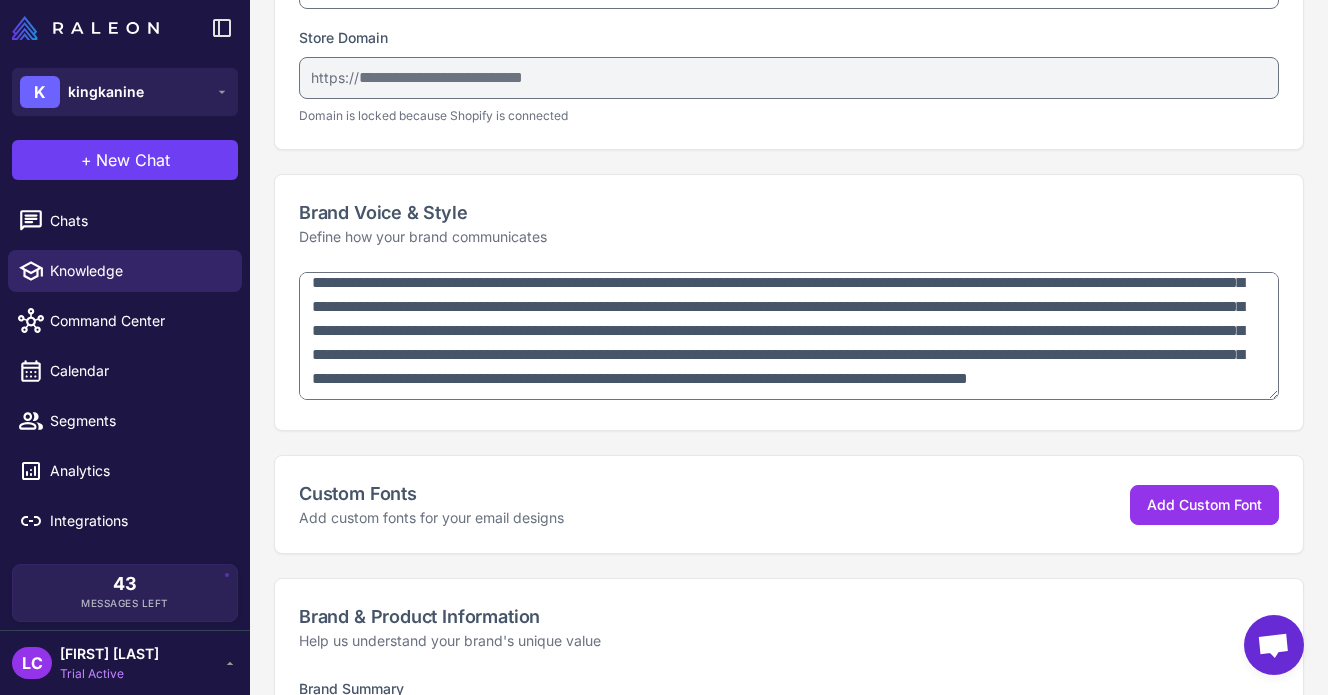 scroll, scrollTop: 82, scrollLeft: 0, axis: vertical 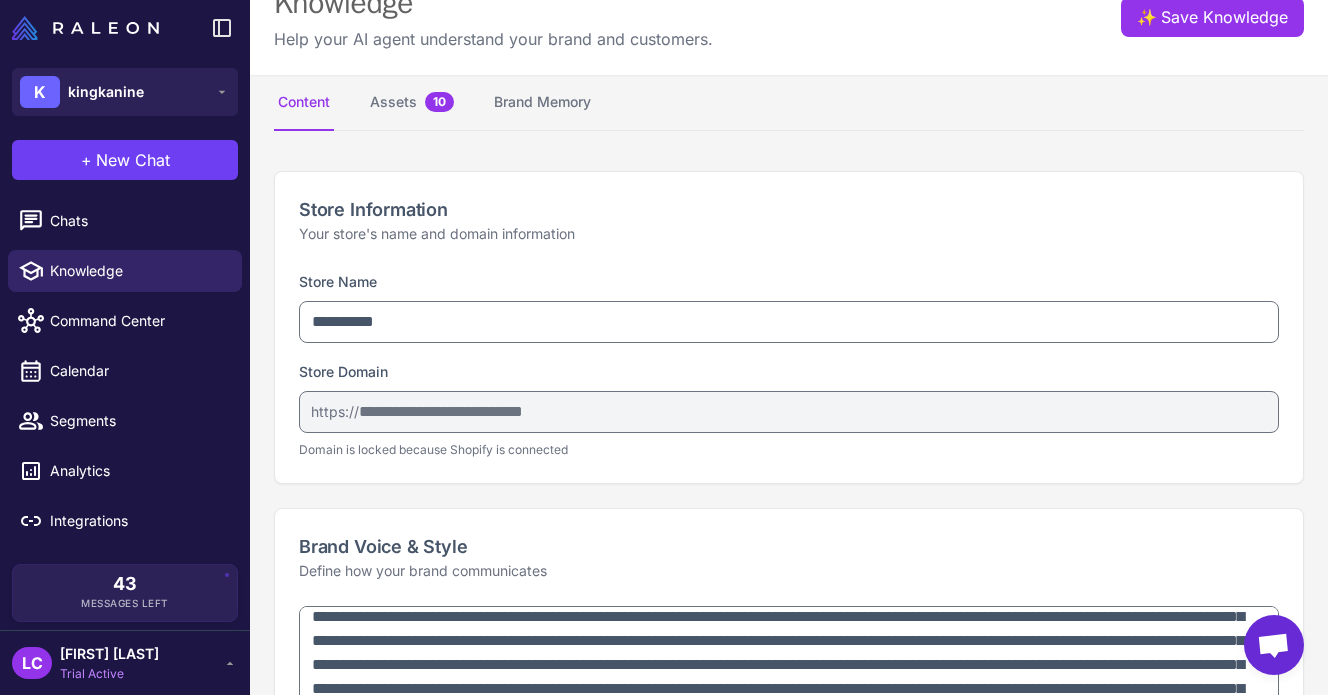 click on "Assets  10" at bounding box center (412, 103) 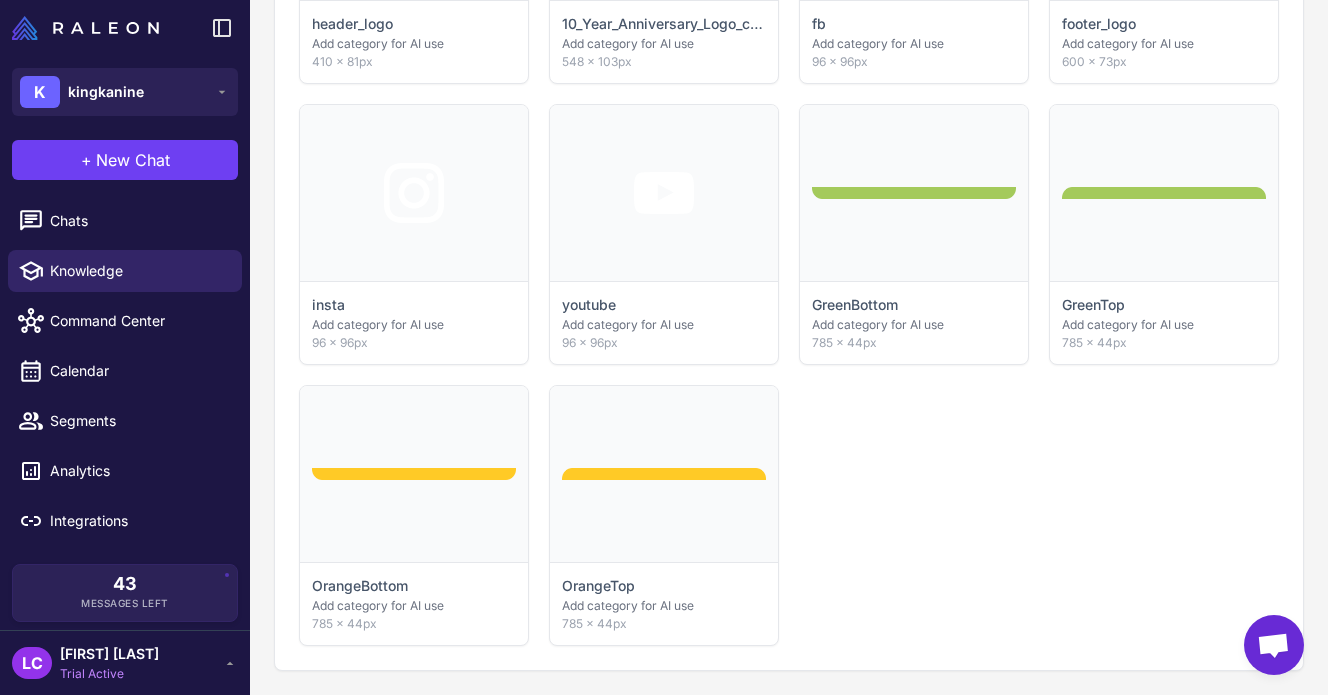 scroll, scrollTop: 0, scrollLeft: 0, axis: both 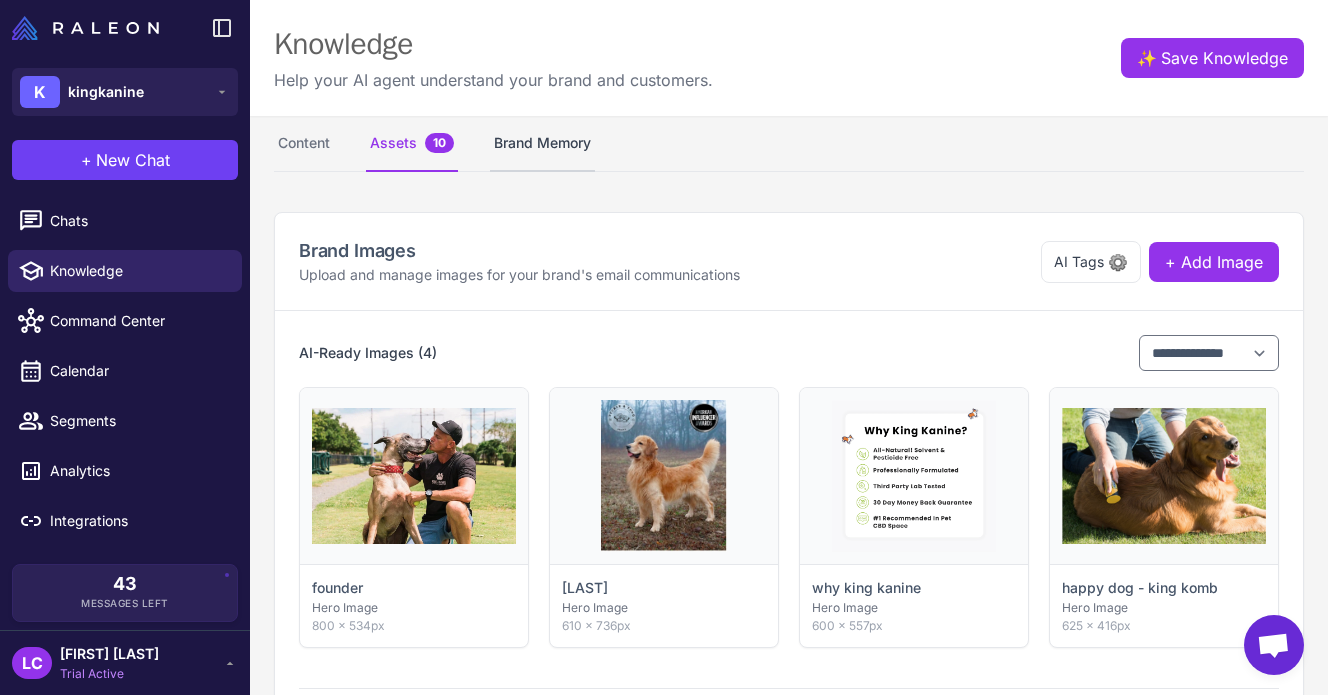 click on "Brand Memory" at bounding box center (542, 144) 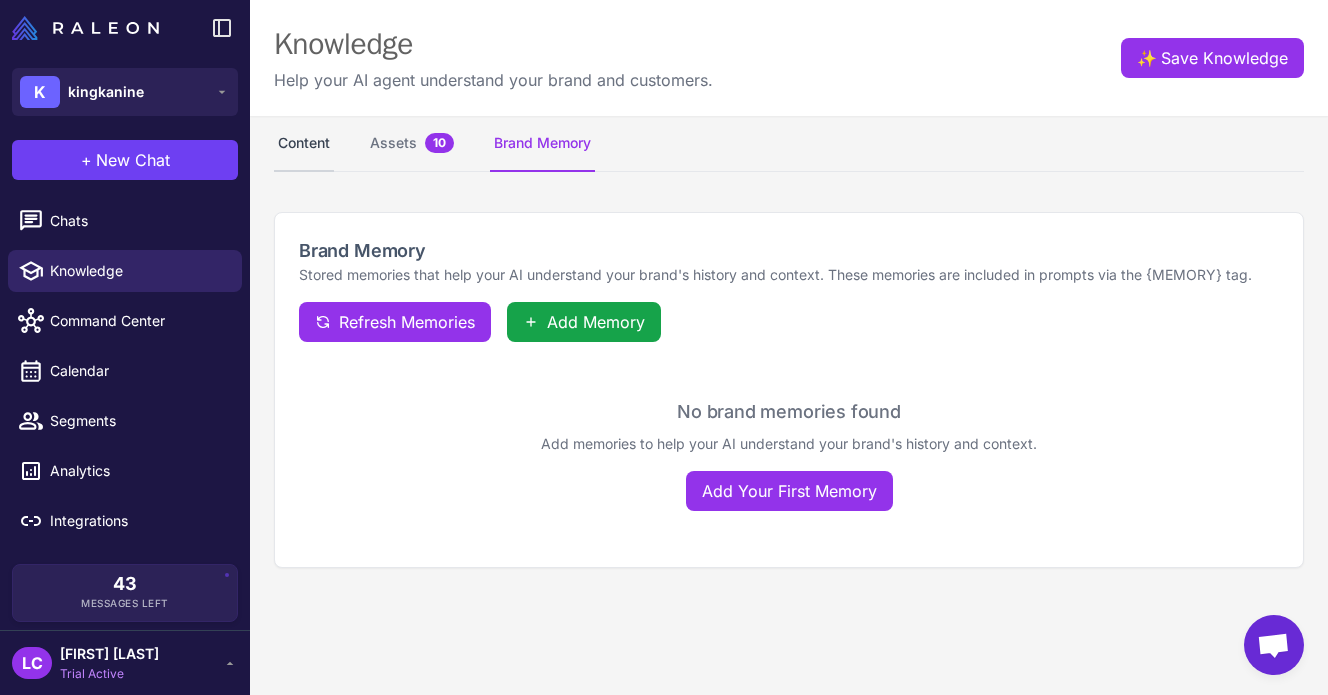 click on "Content" at bounding box center [304, 144] 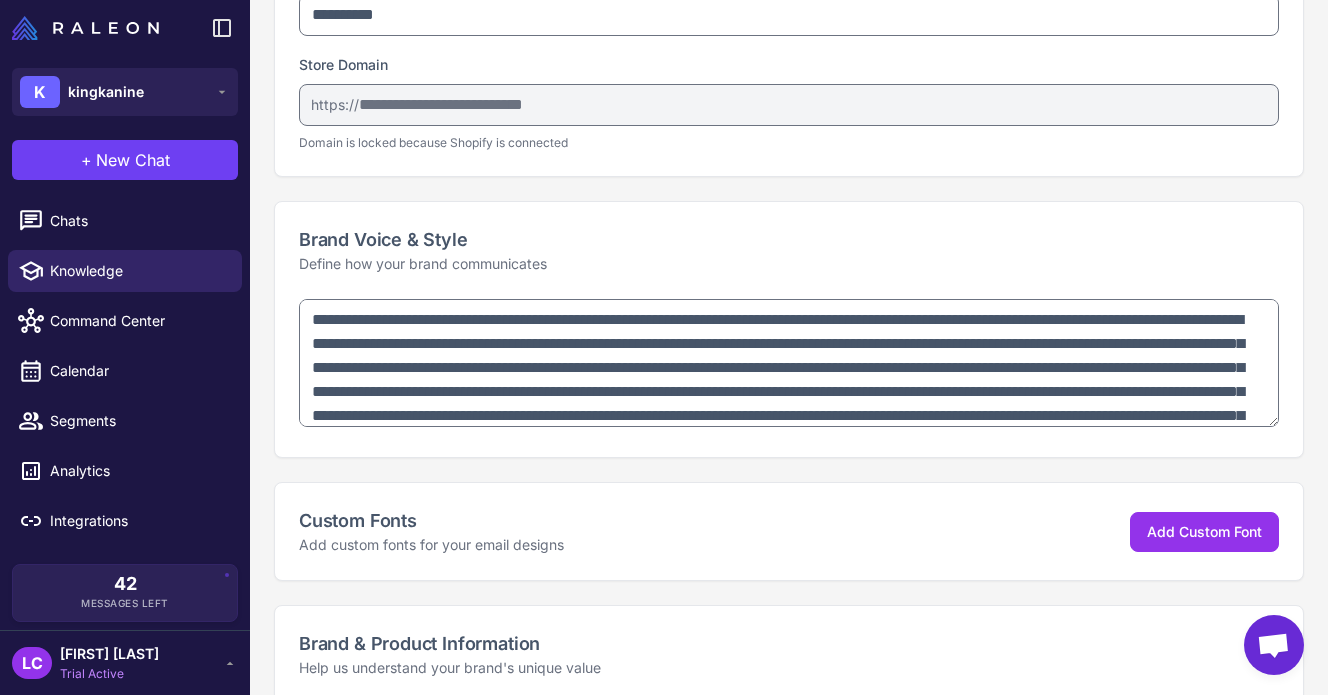 scroll, scrollTop: 349, scrollLeft: 0, axis: vertical 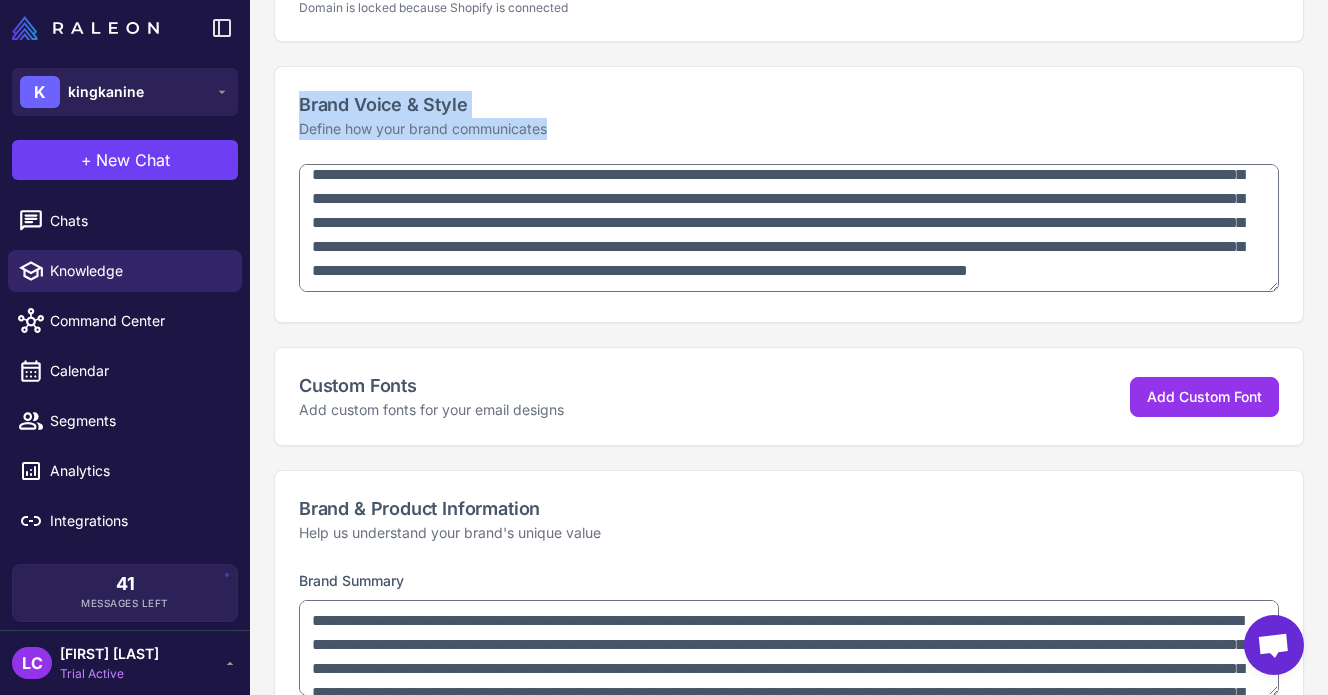 drag, startPoint x: 302, startPoint y: 105, endPoint x: 584, endPoint y: 132, distance: 283.2896 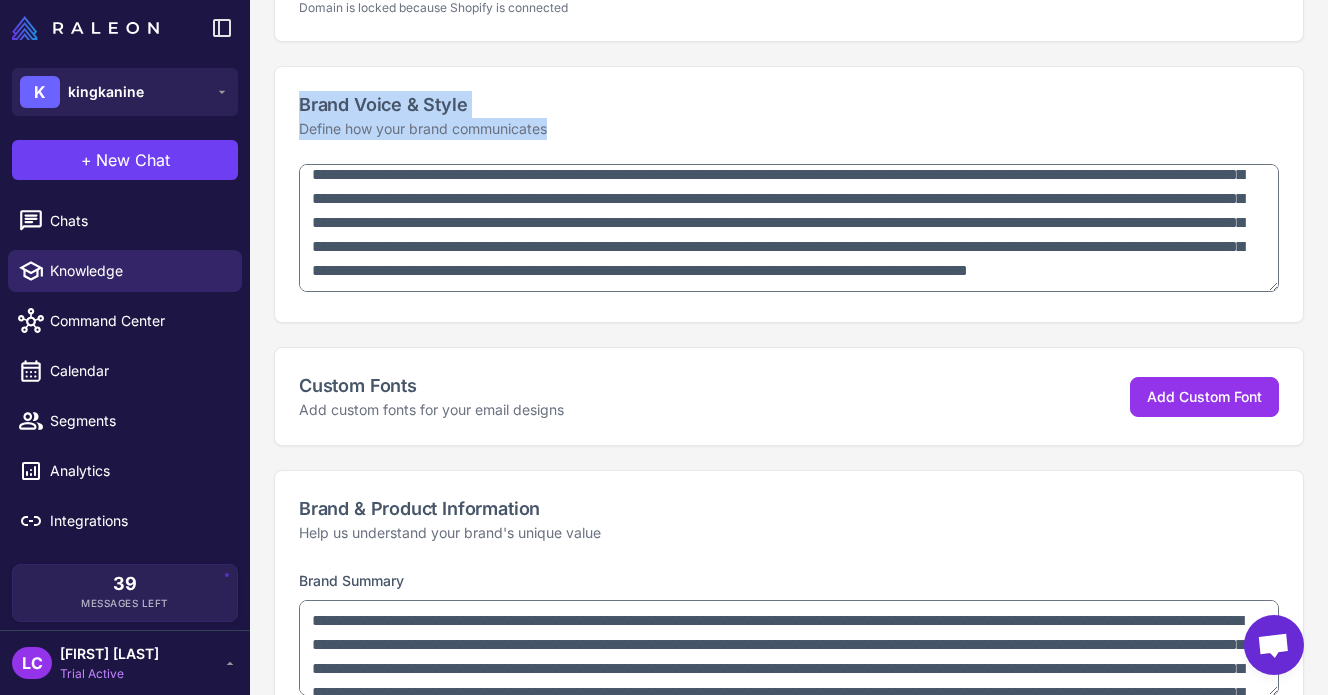 copy on "Brand Voice & Style Define how your brand communicates" 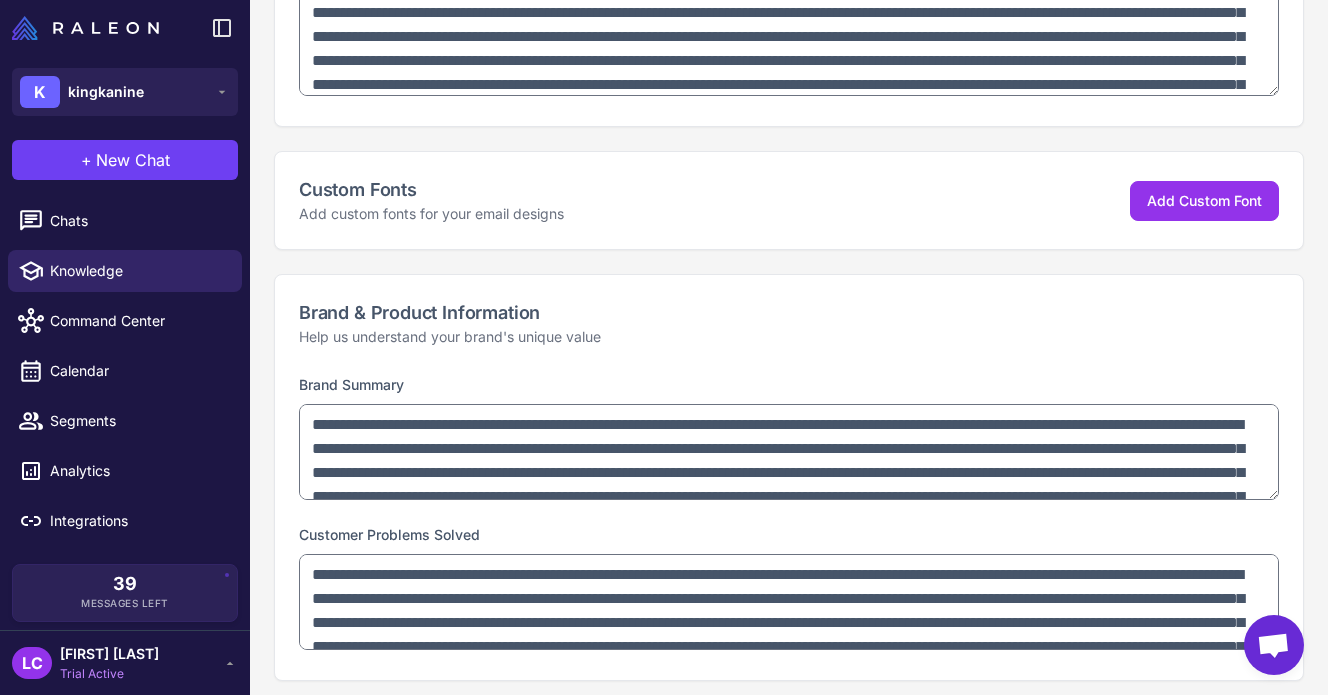 scroll, scrollTop: 710, scrollLeft: 0, axis: vertical 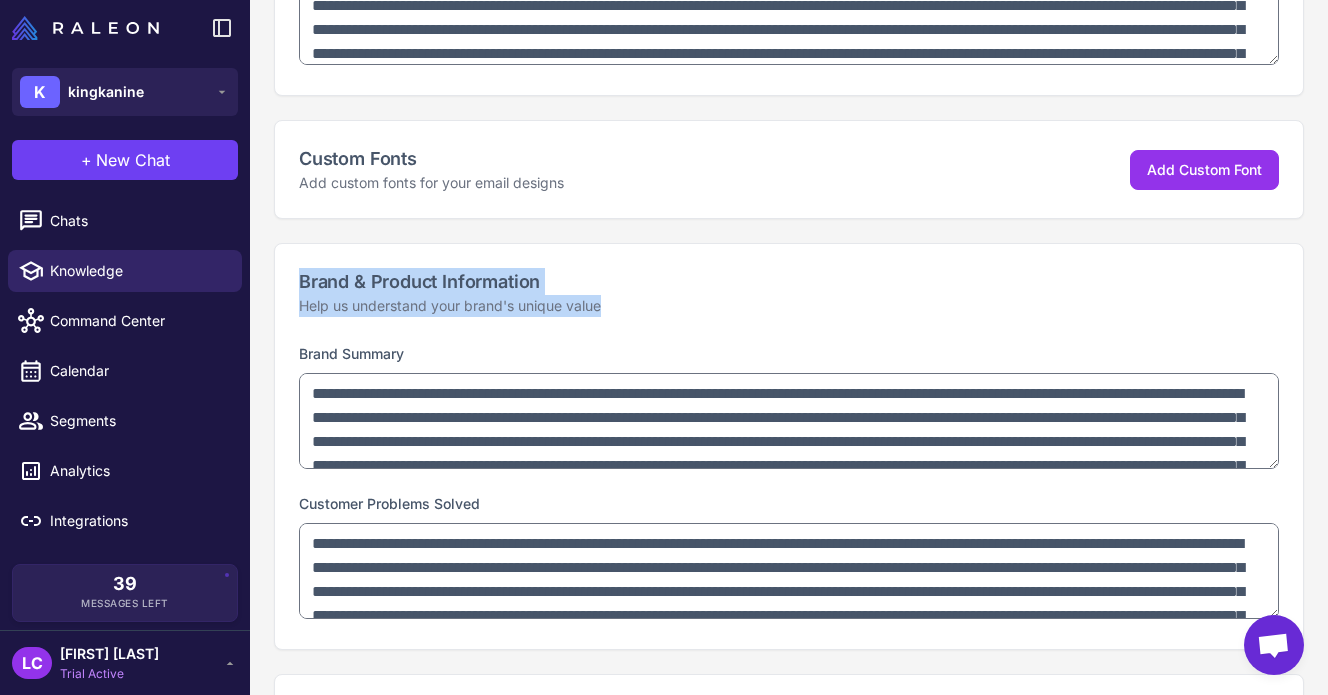 drag, startPoint x: 300, startPoint y: 283, endPoint x: 638, endPoint y: 309, distance: 338.99854 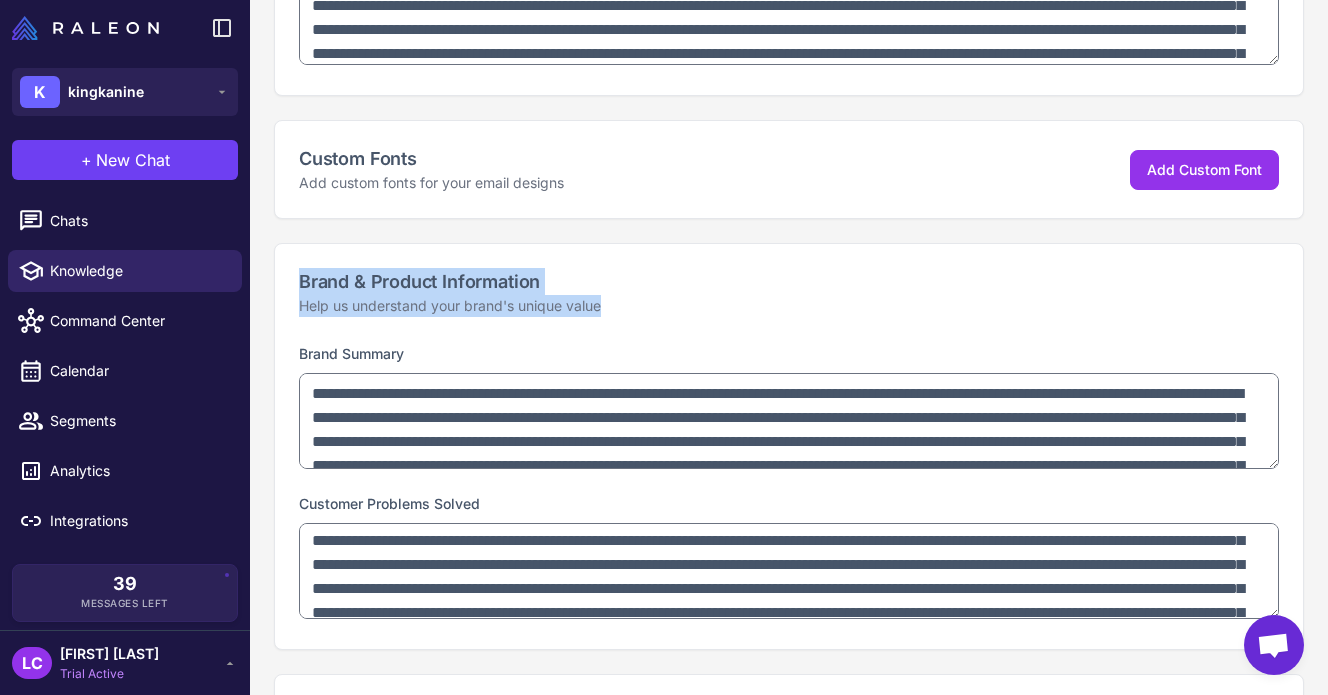 scroll, scrollTop: 138, scrollLeft: 0, axis: vertical 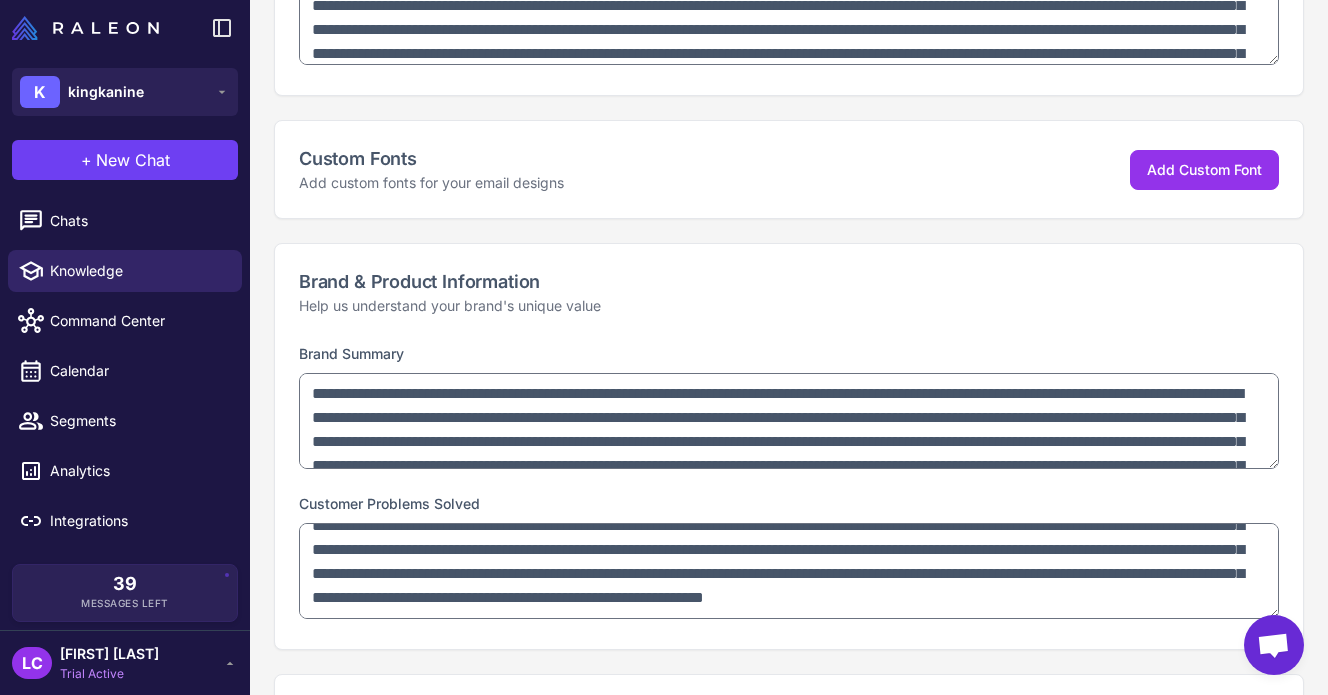 click on "**********" at bounding box center (789, 408) 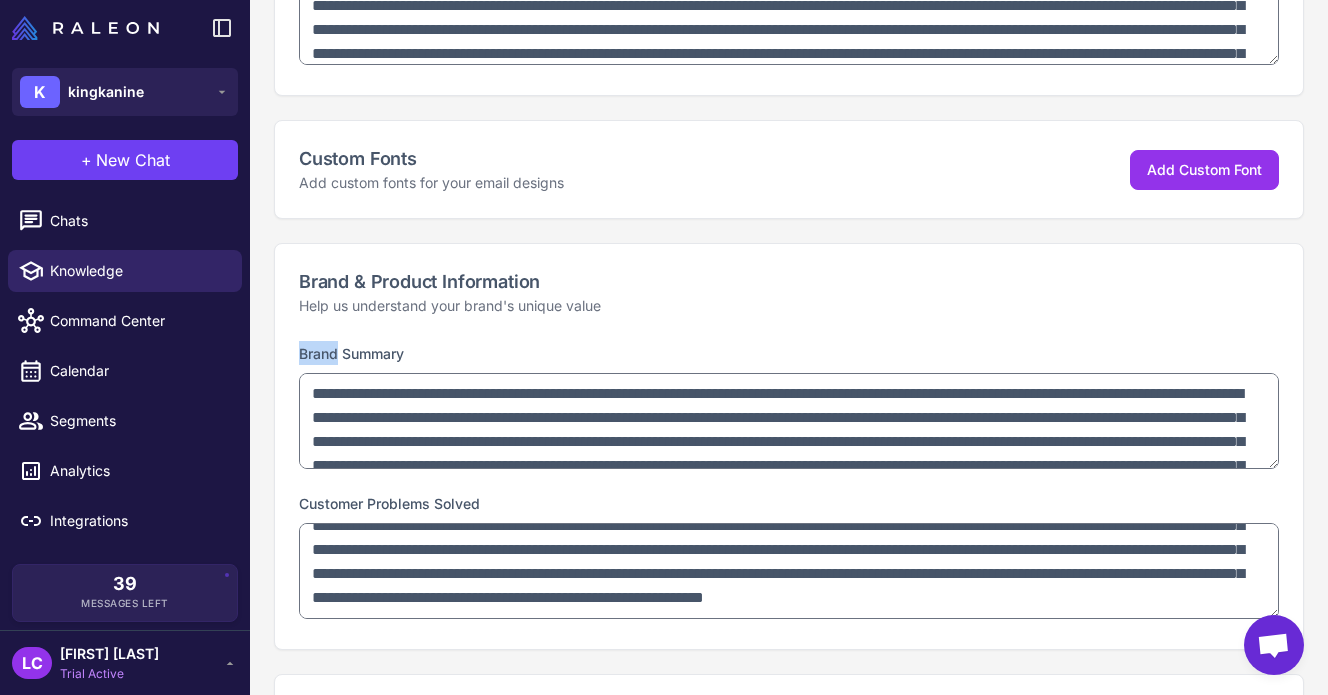 click on "Brand Summary" at bounding box center [351, 353] 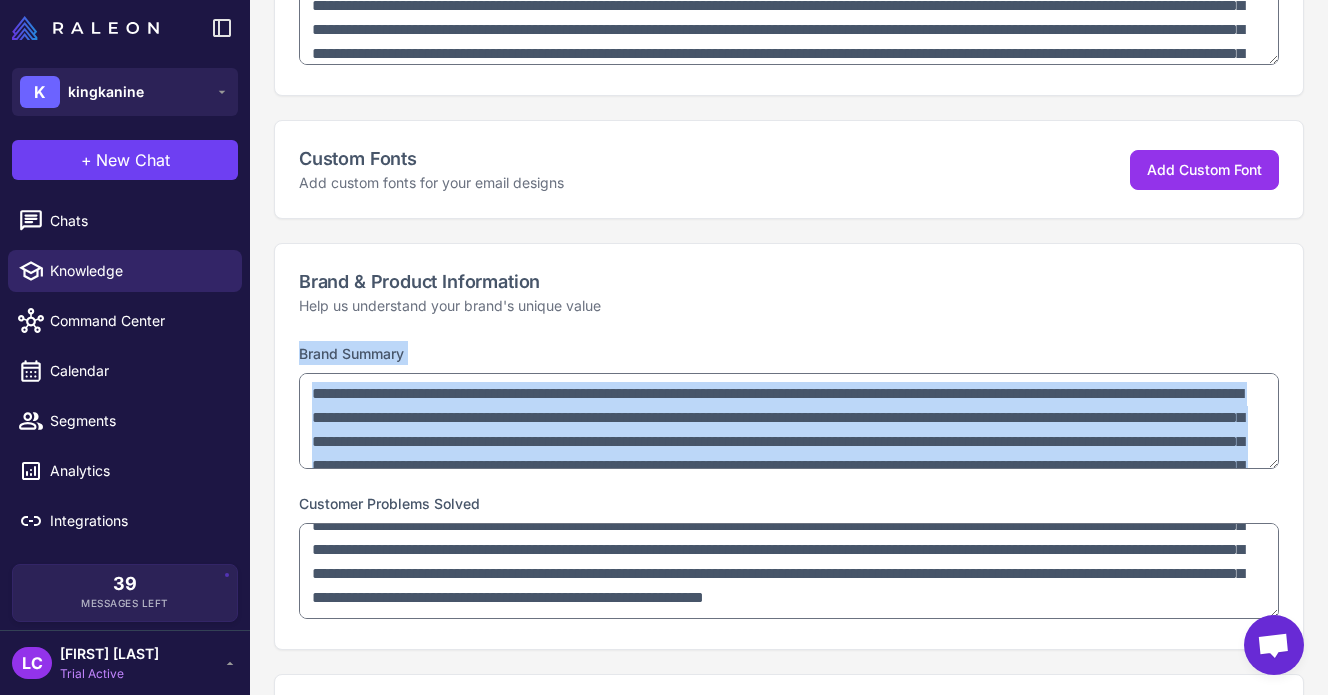 click on "Brand Summary" at bounding box center (351, 353) 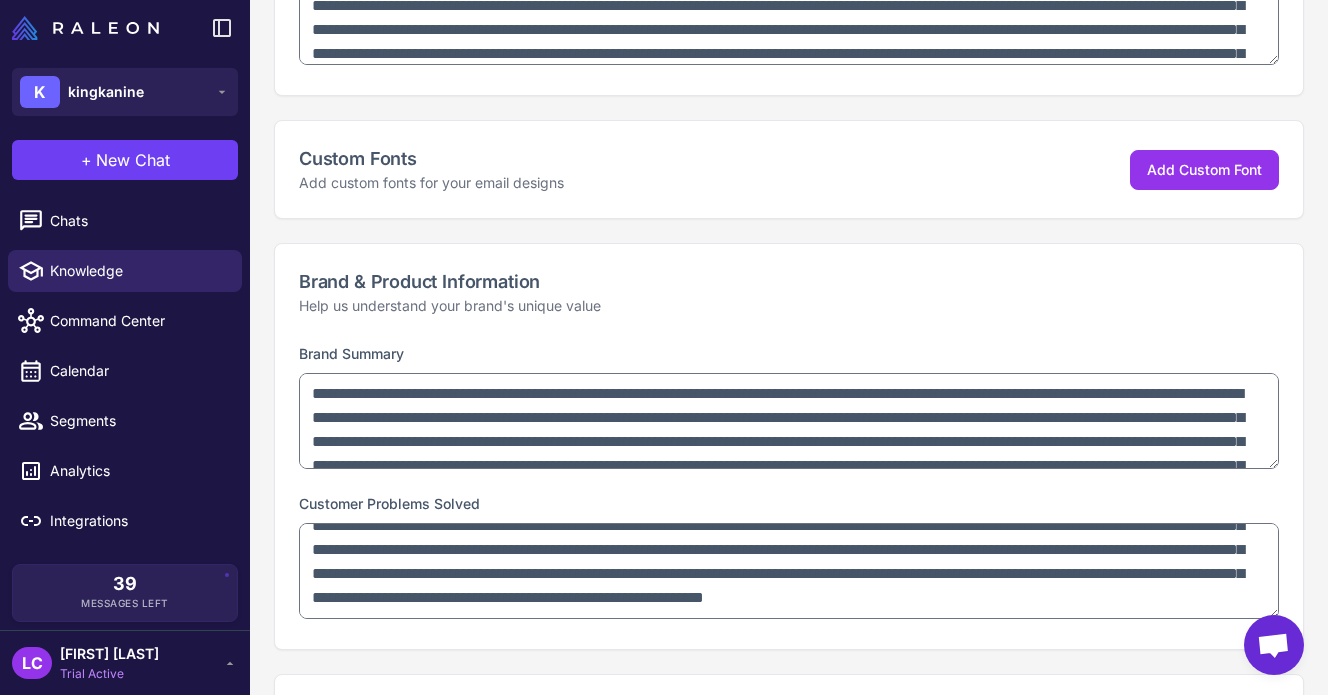 click on "**********" at bounding box center [789, 408] 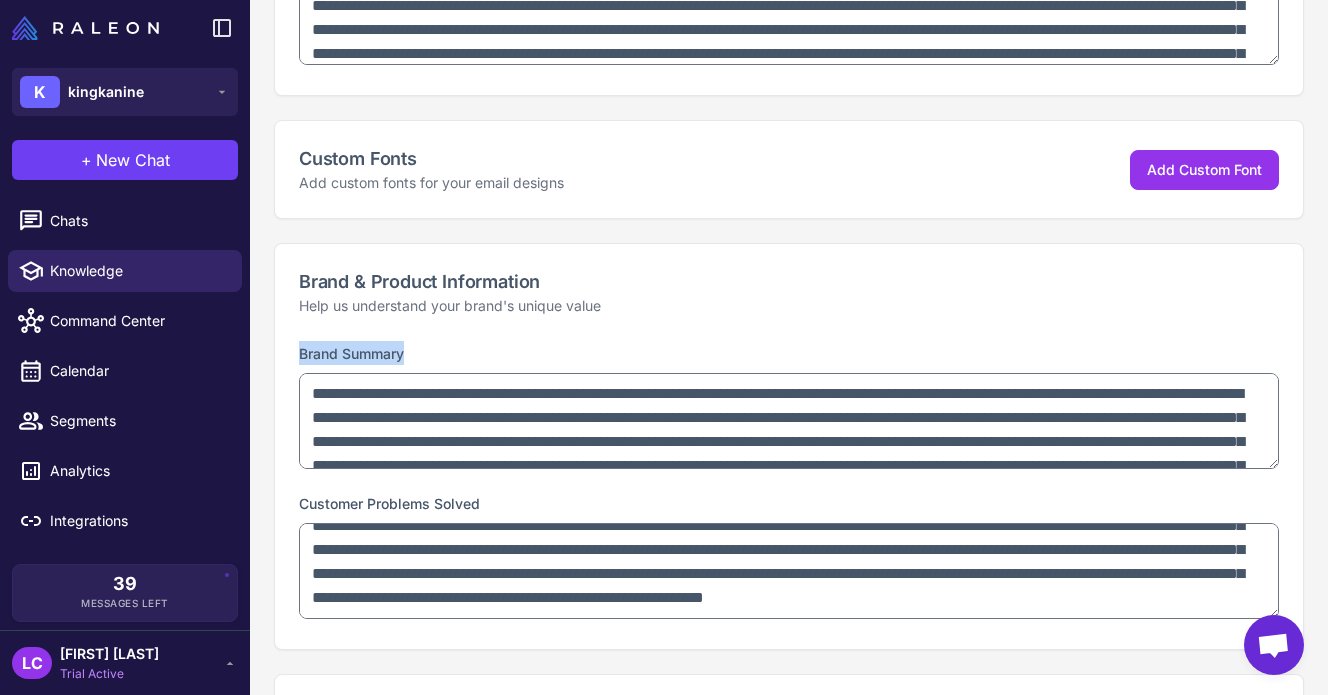 drag, startPoint x: 411, startPoint y: 357, endPoint x: 299, endPoint y: 356, distance: 112.00446 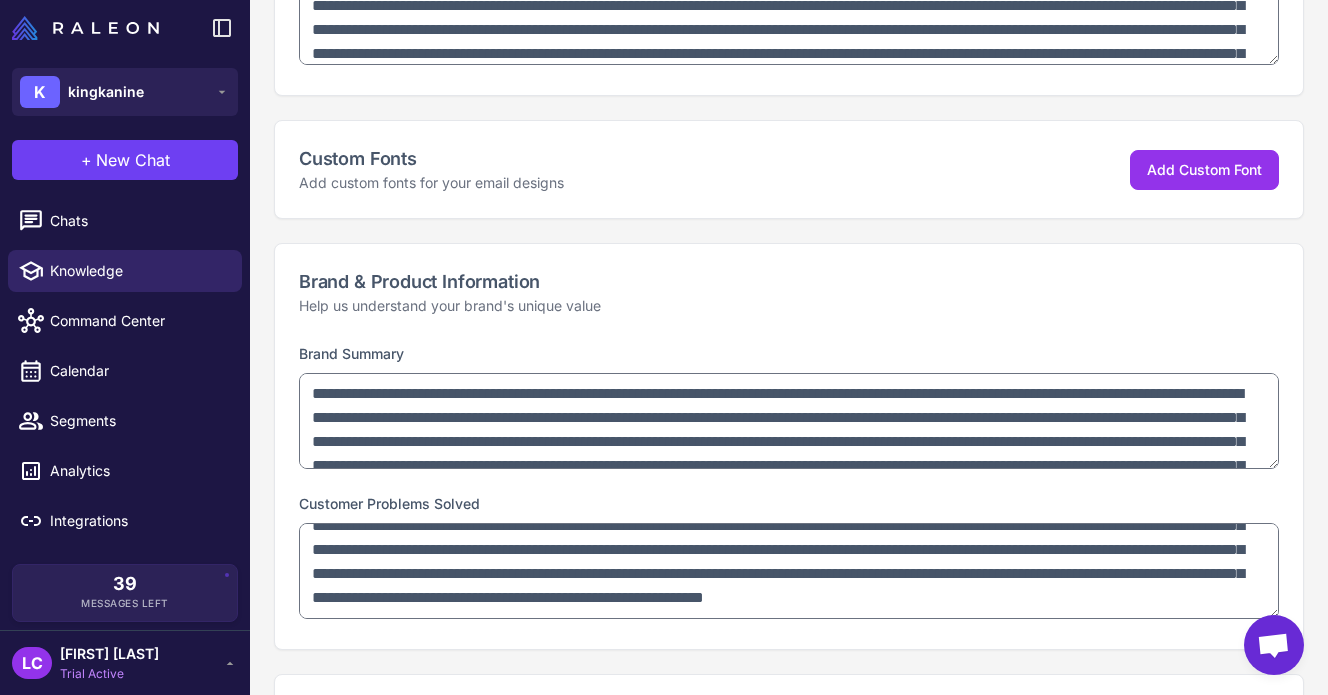 click on "Customer Problems Solved" at bounding box center (389, 503) 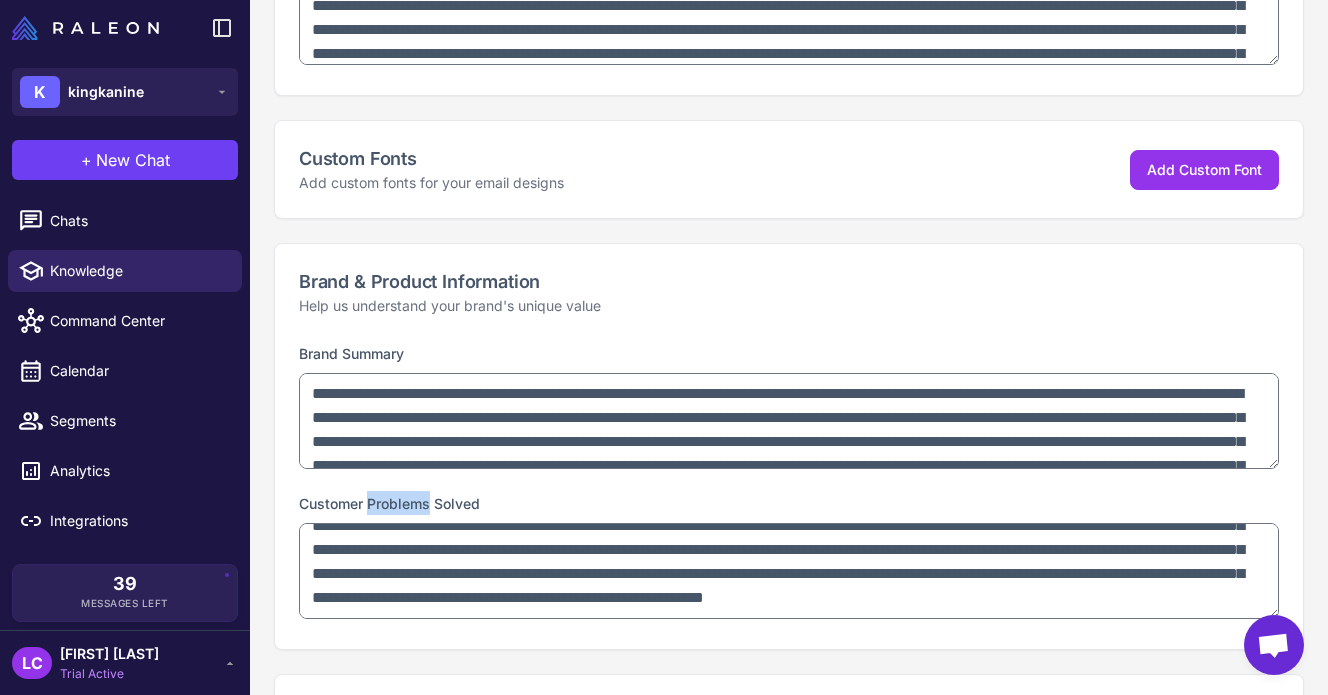 click on "Customer Problems Solved" at bounding box center (389, 503) 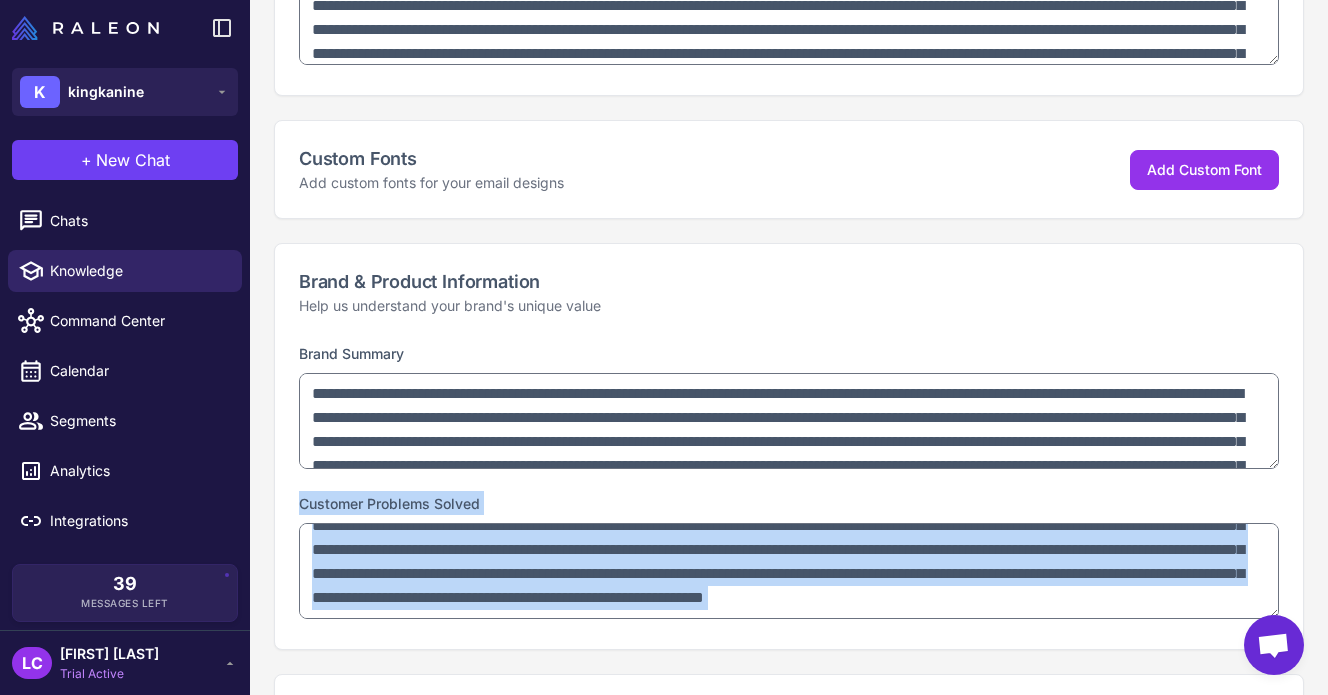 click on "Customer Problems Solved" at bounding box center [389, 503] 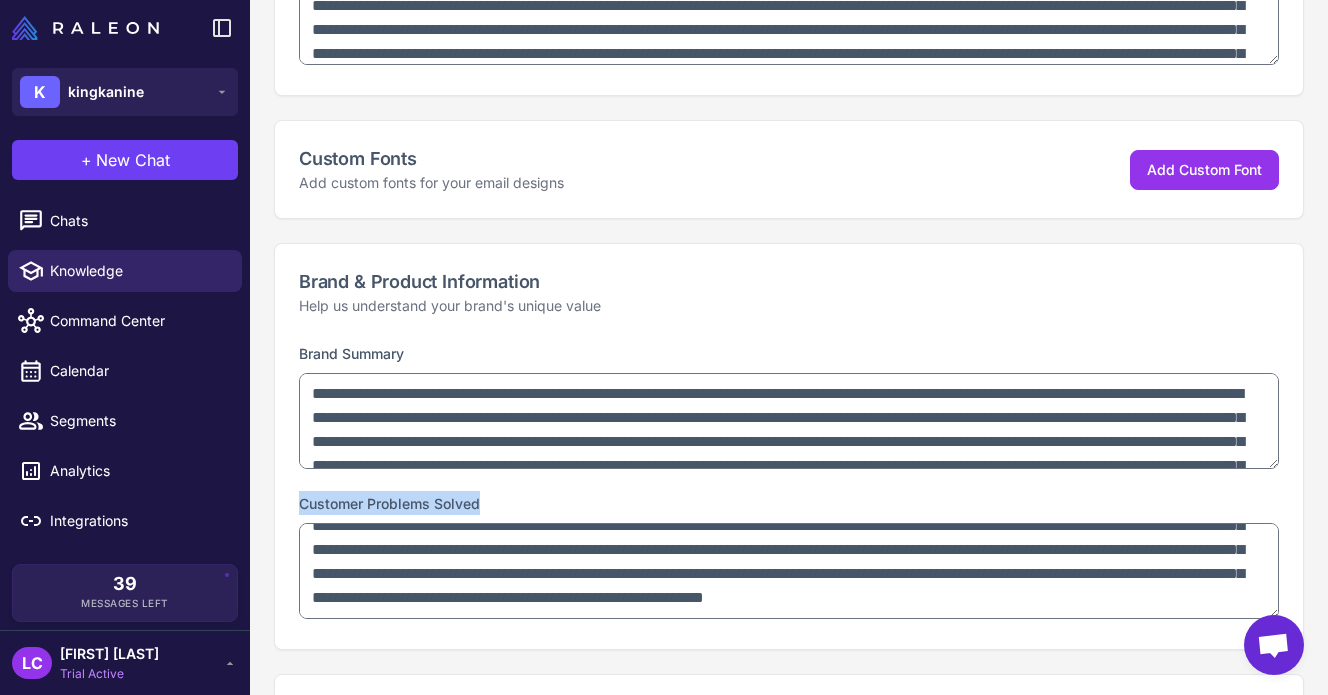 drag, startPoint x: 494, startPoint y: 501, endPoint x: 302, endPoint y: 501, distance: 192 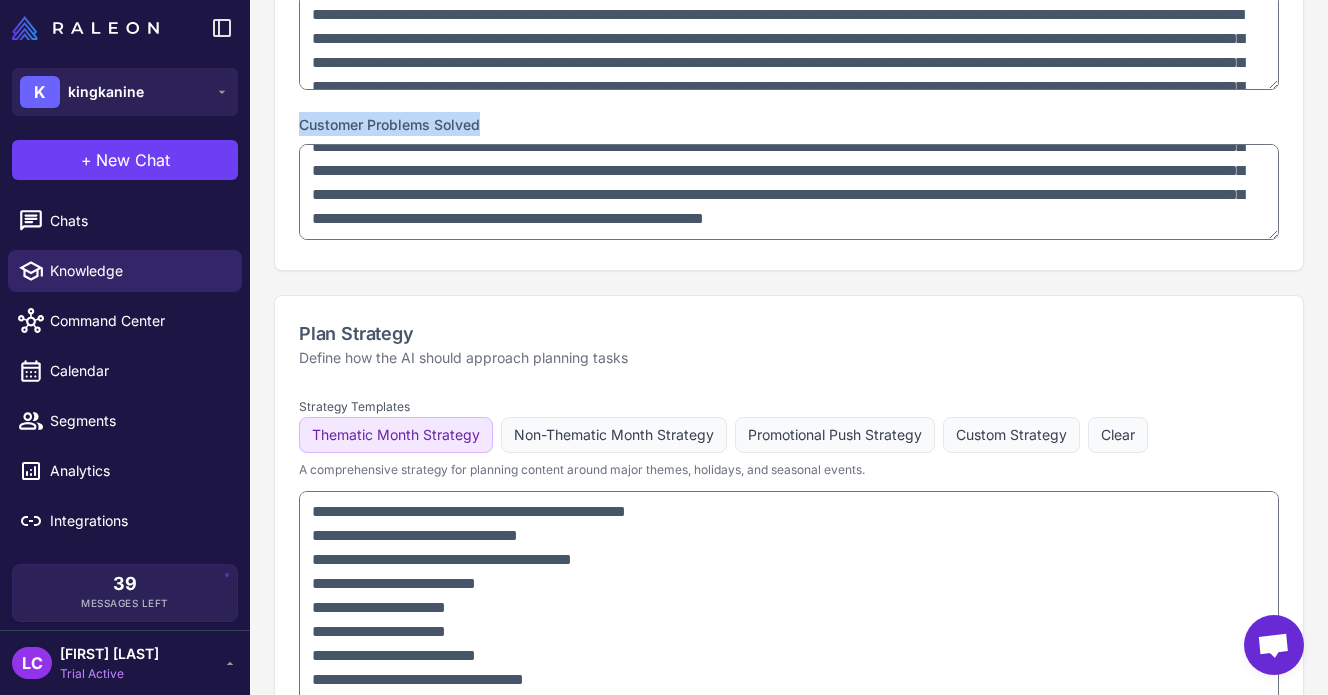 scroll, scrollTop: 1101, scrollLeft: 0, axis: vertical 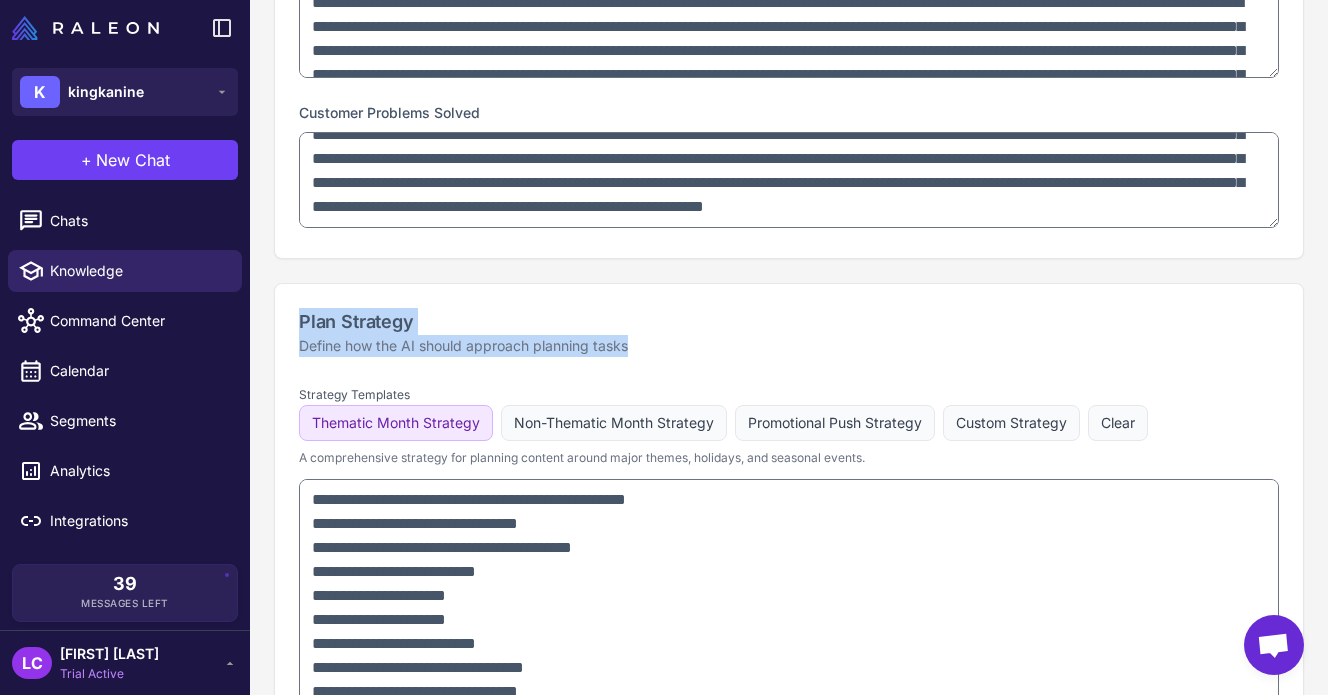 drag, startPoint x: 302, startPoint y: 325, endPoint x: 640, endPoint y: 346, distance: 338.65173 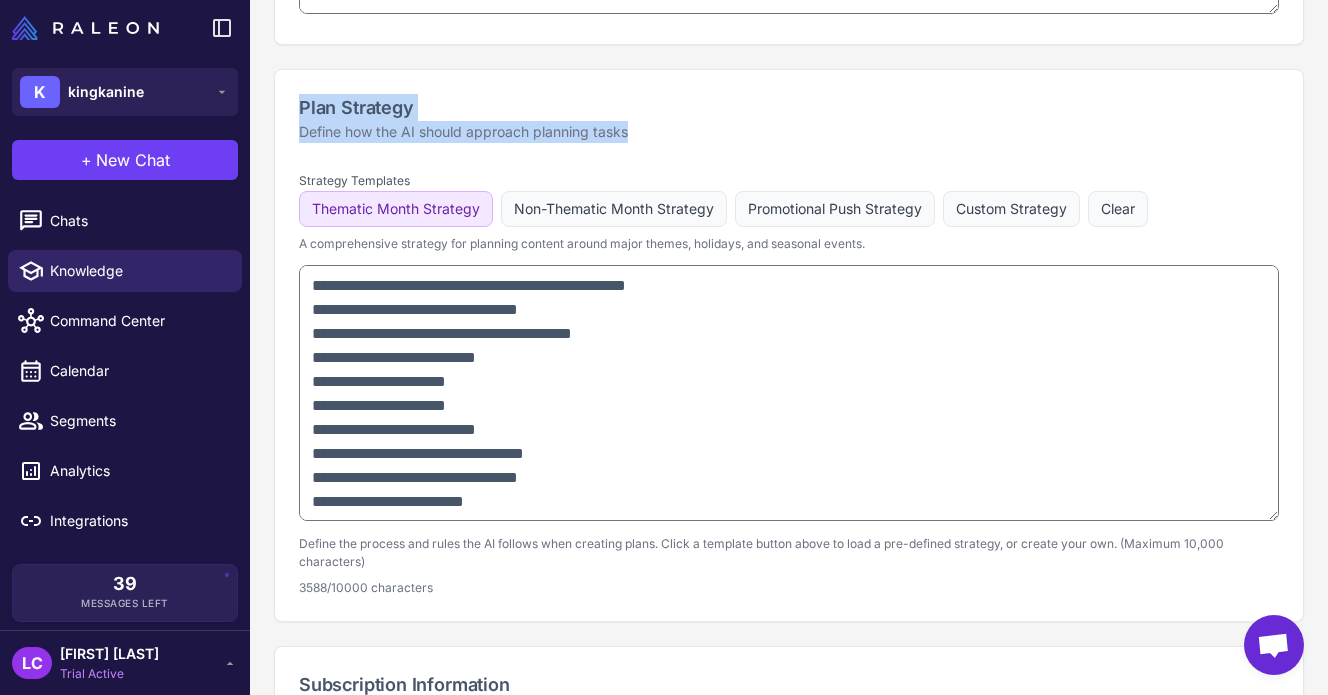 scroll, scrollTop: 1324, scrollLeft: 0, axis: vertical 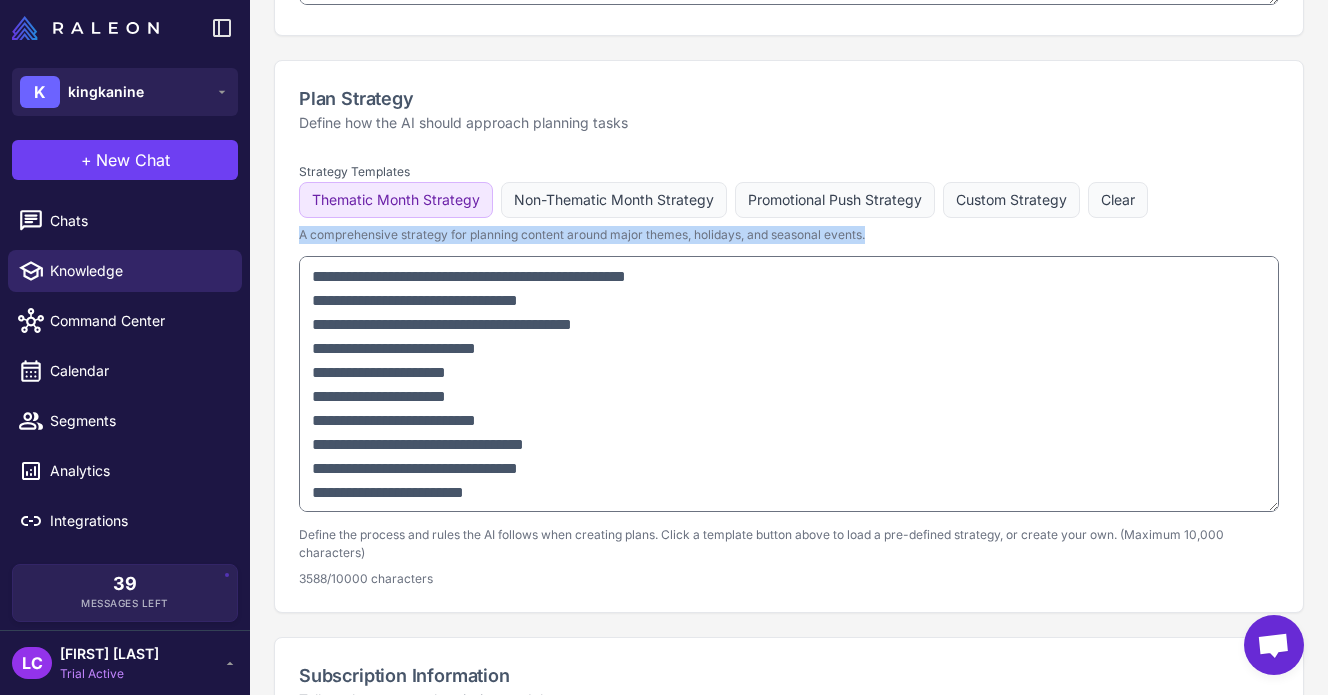 drag, startPoint x: 878, startPoint y: 237, endPoint x: 289, endPoint y: 229, distance: 589.0543 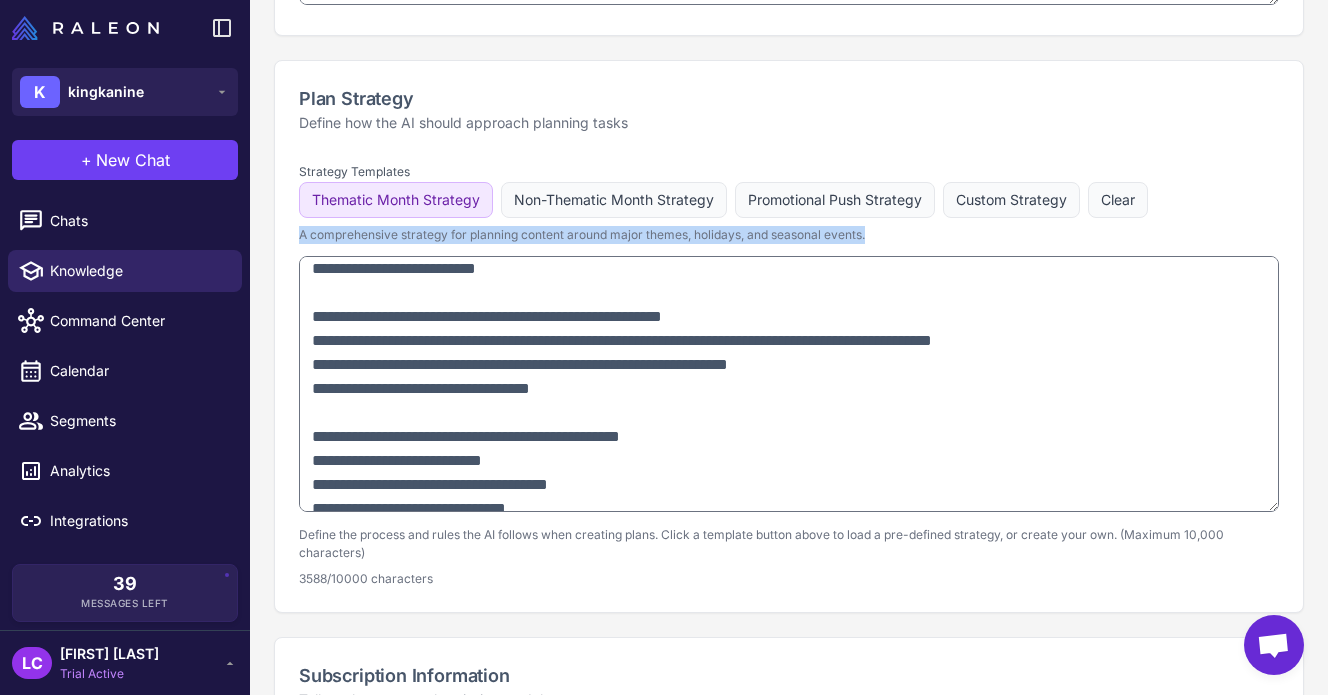 scroll, scrollTop: 1922, scrollLeft: 0, axis: vertical 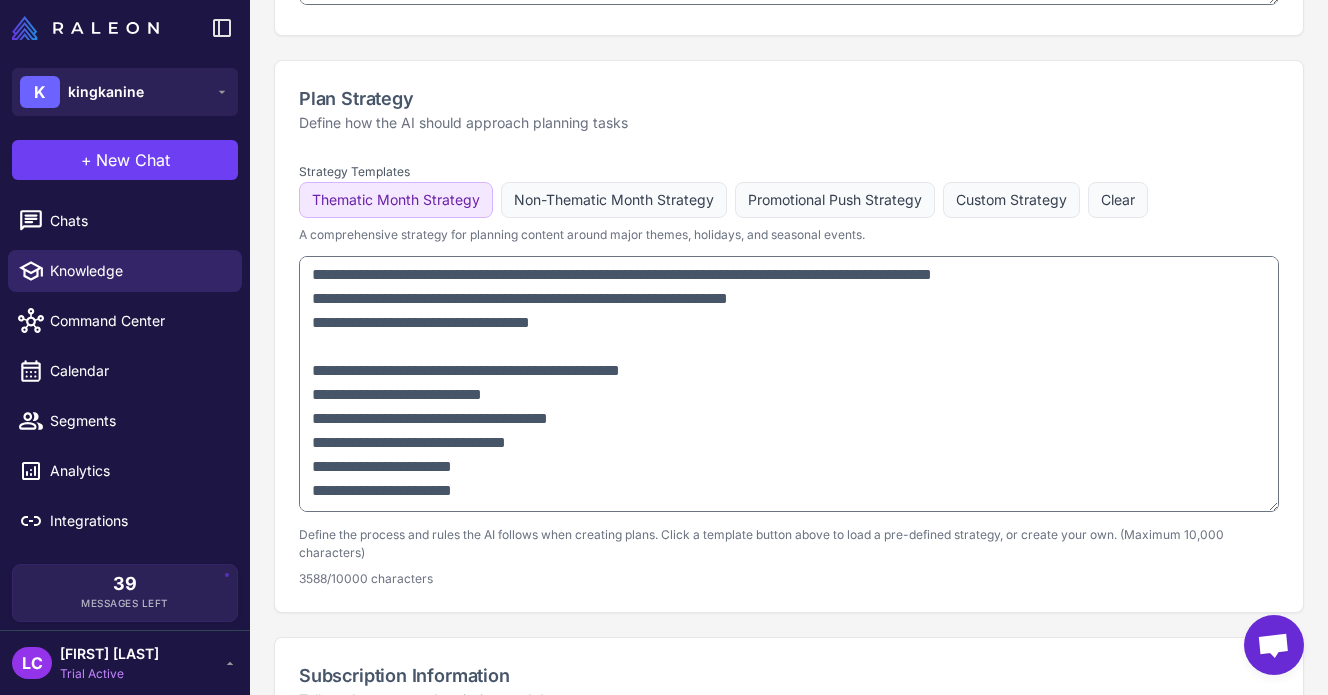 click on "Plan Strategy Define how the AI should approach planning tasks" at bounding box center [789, 109] 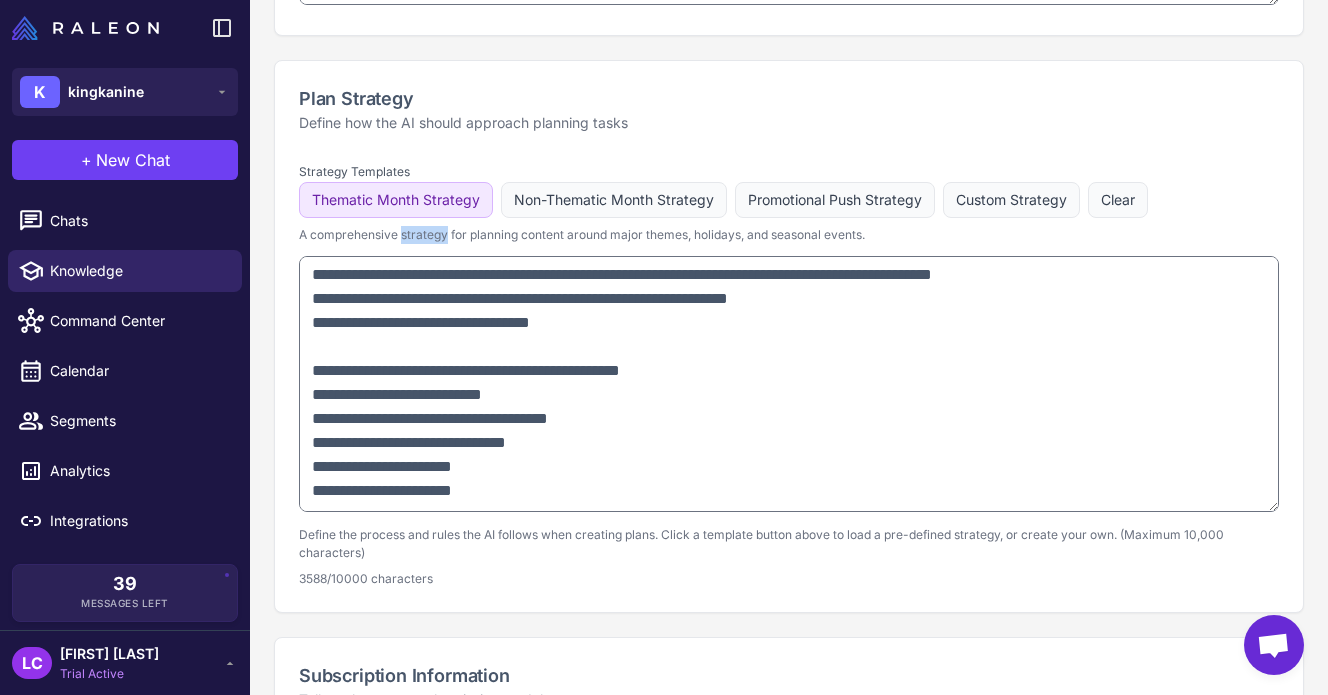 click on "A comprehensive strategy for planning content around major themes, holidays, and seasonal events." at bounding box center [789, 235] 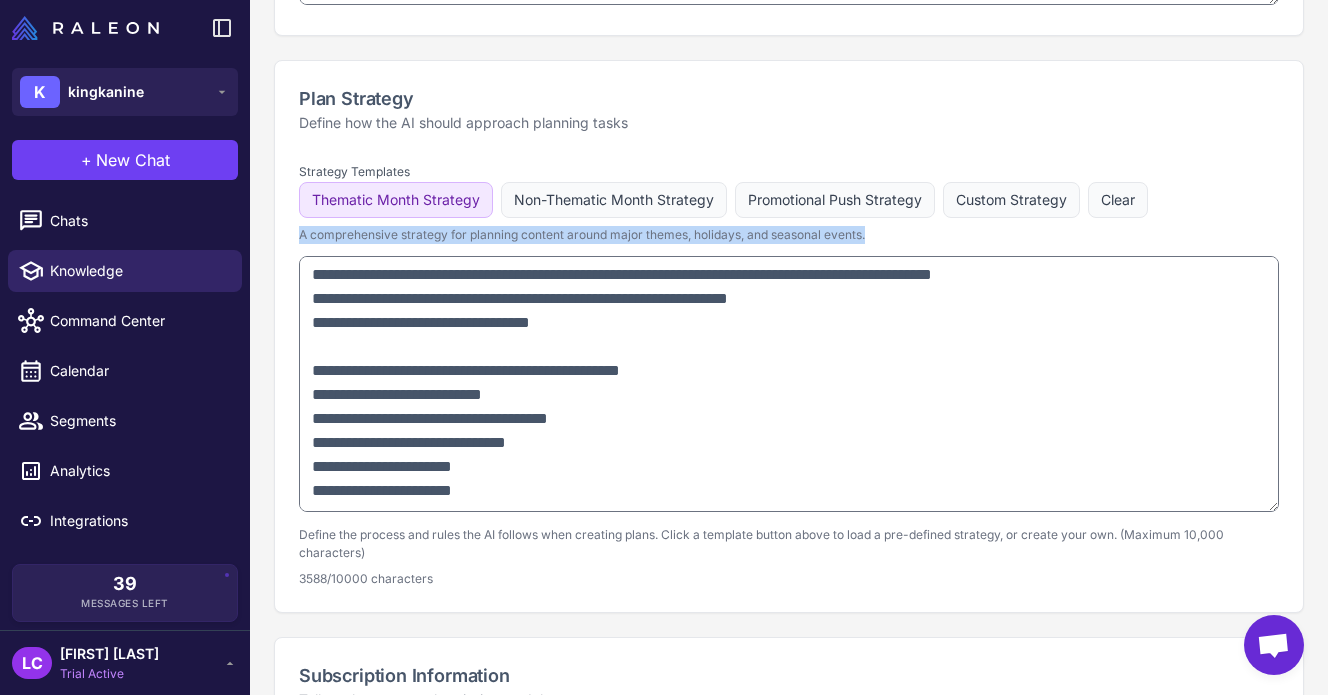 click on "A comprehensive strategy for planning content around major themes, holidays, and seasonal events." at bounding box center [789, 235] 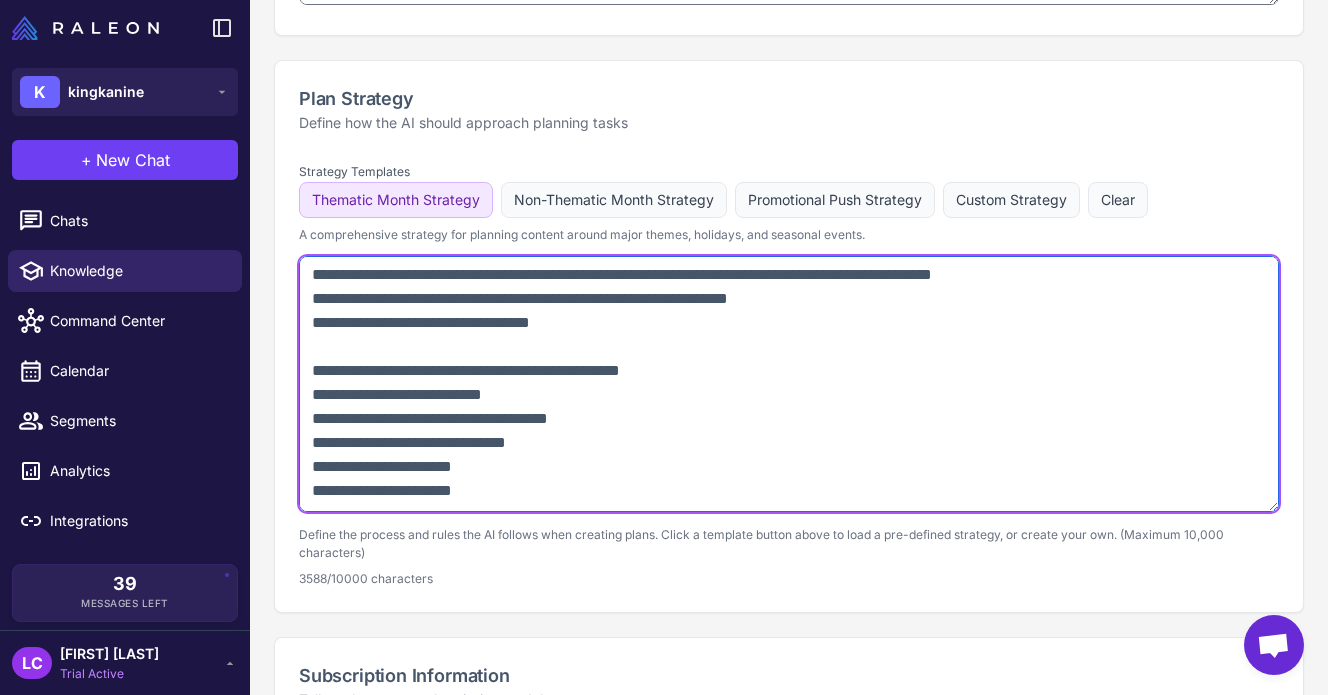click at bounding box center (789, 384) 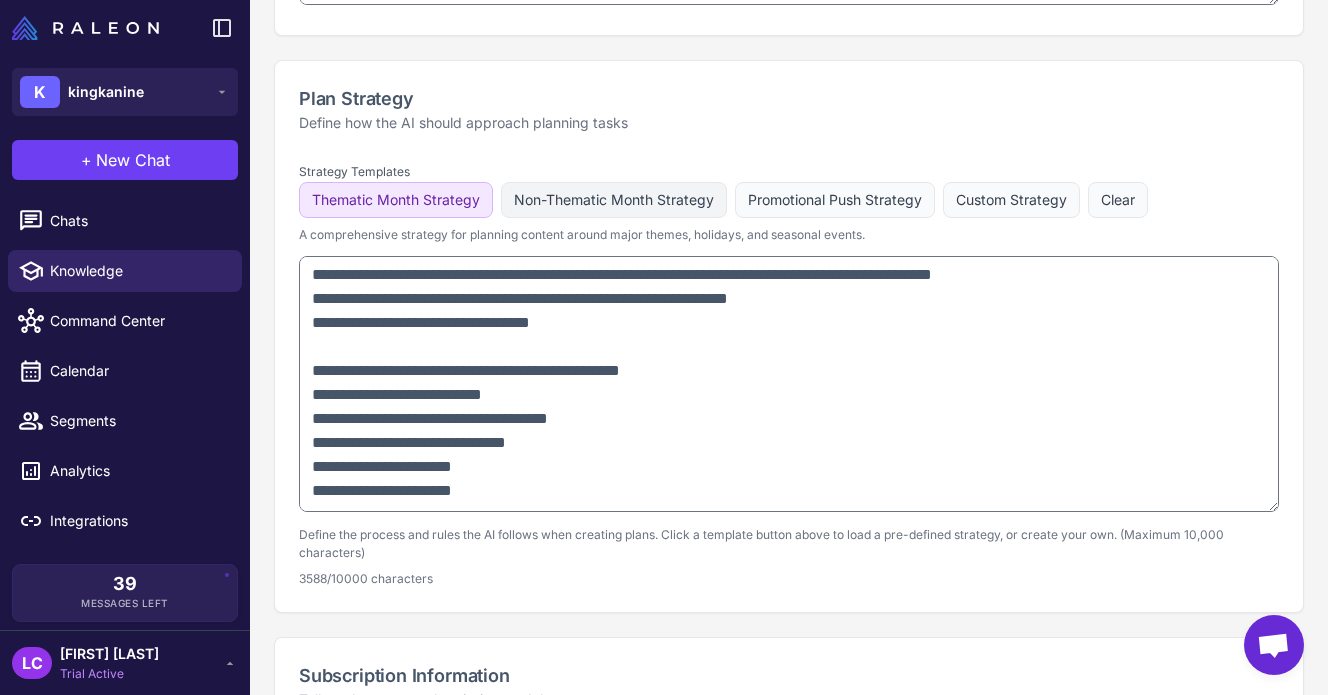 click on "Non-Thematic Month Strategy" 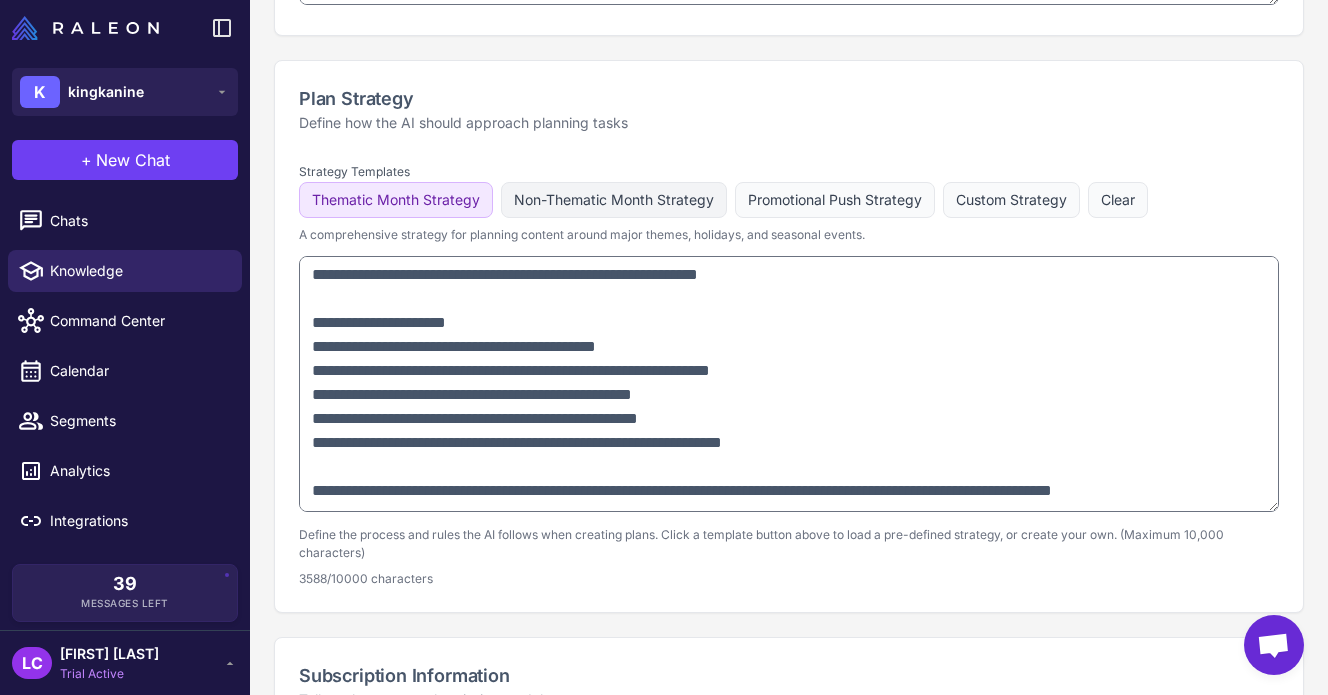 scroll, scrollTop: 1274, scrollLeft: 0, axis: vertical 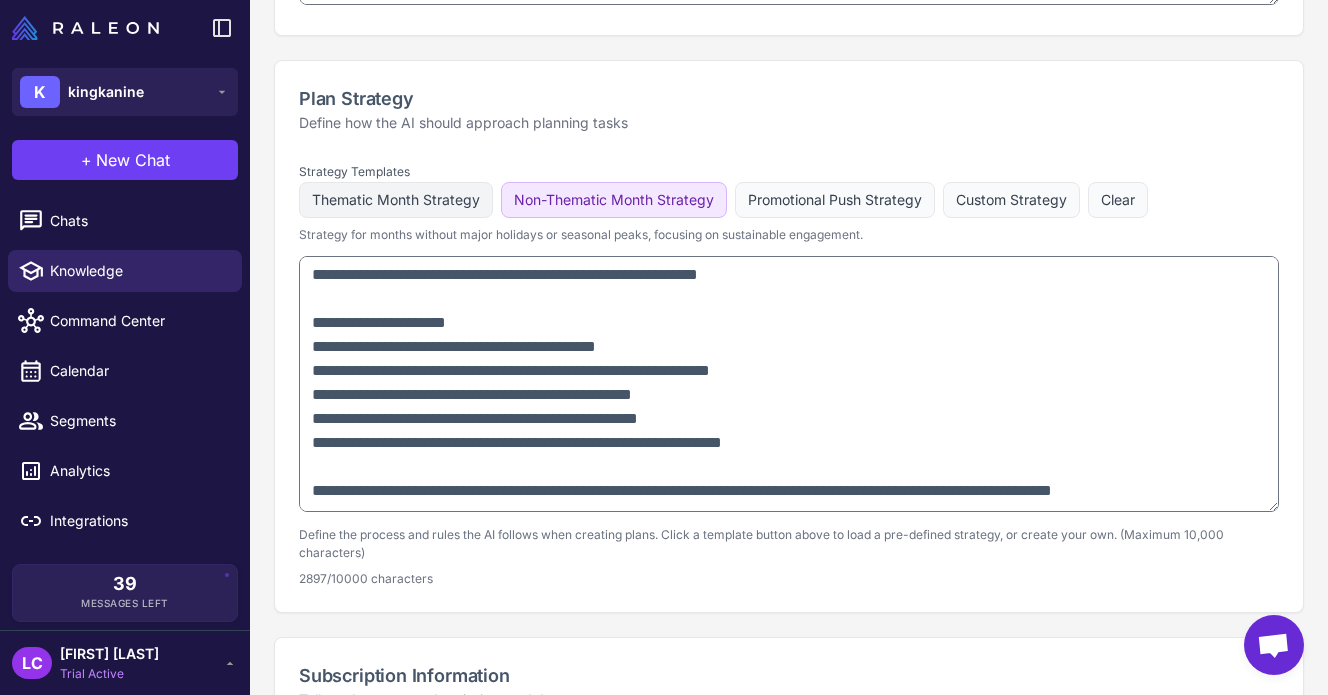 click on "Thematic Month Strategy" 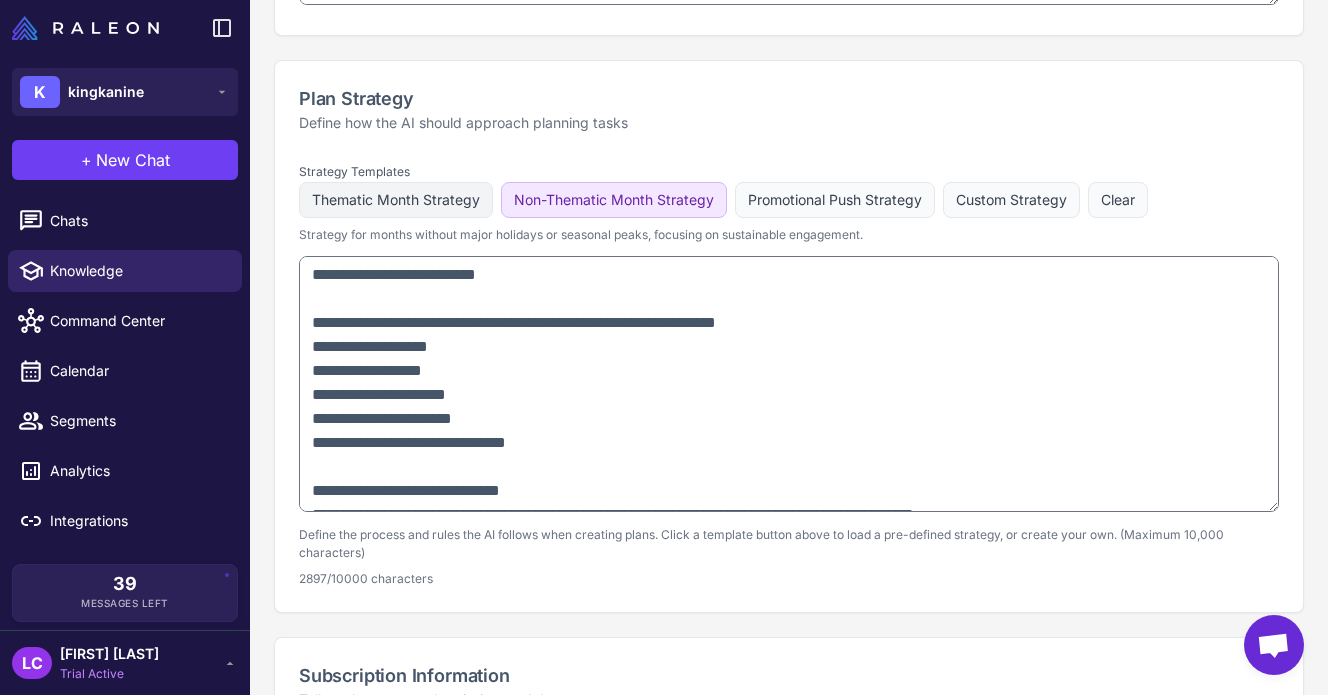 scroll, scrollTop: 1922, scrollLeft: 0, axis: vertical 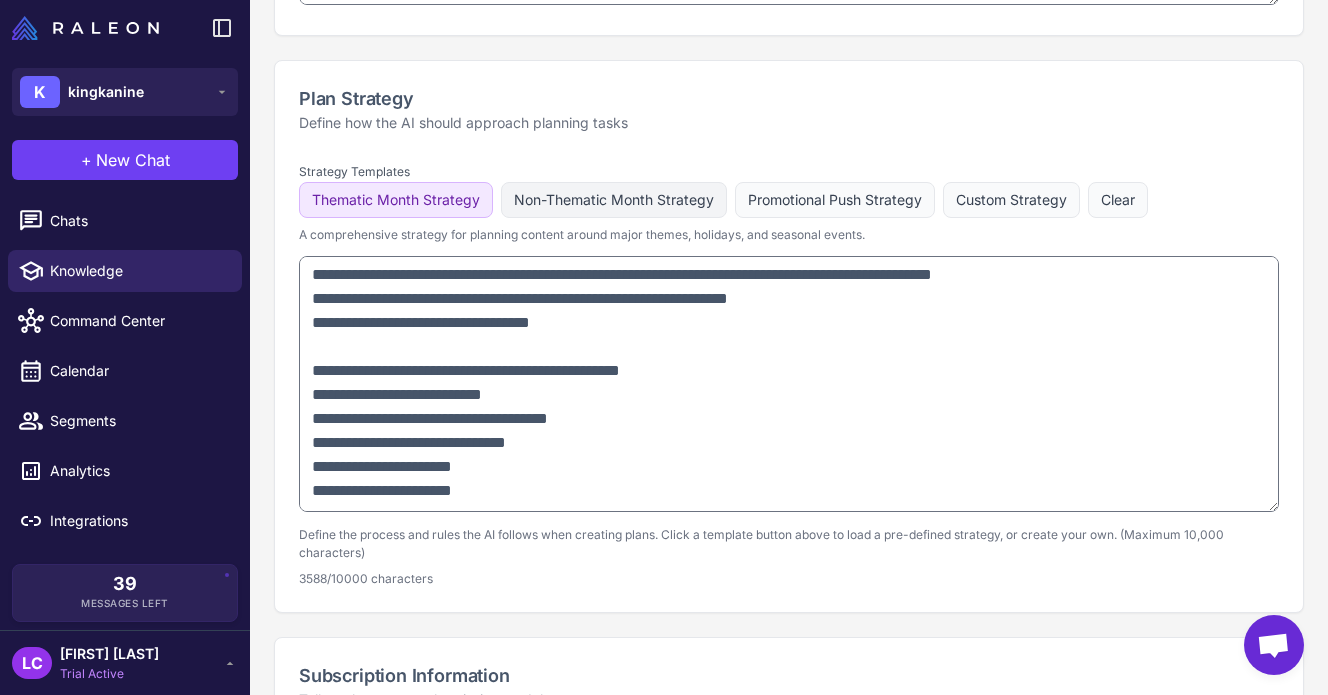 click on "Non-Thematic Month Strategy" 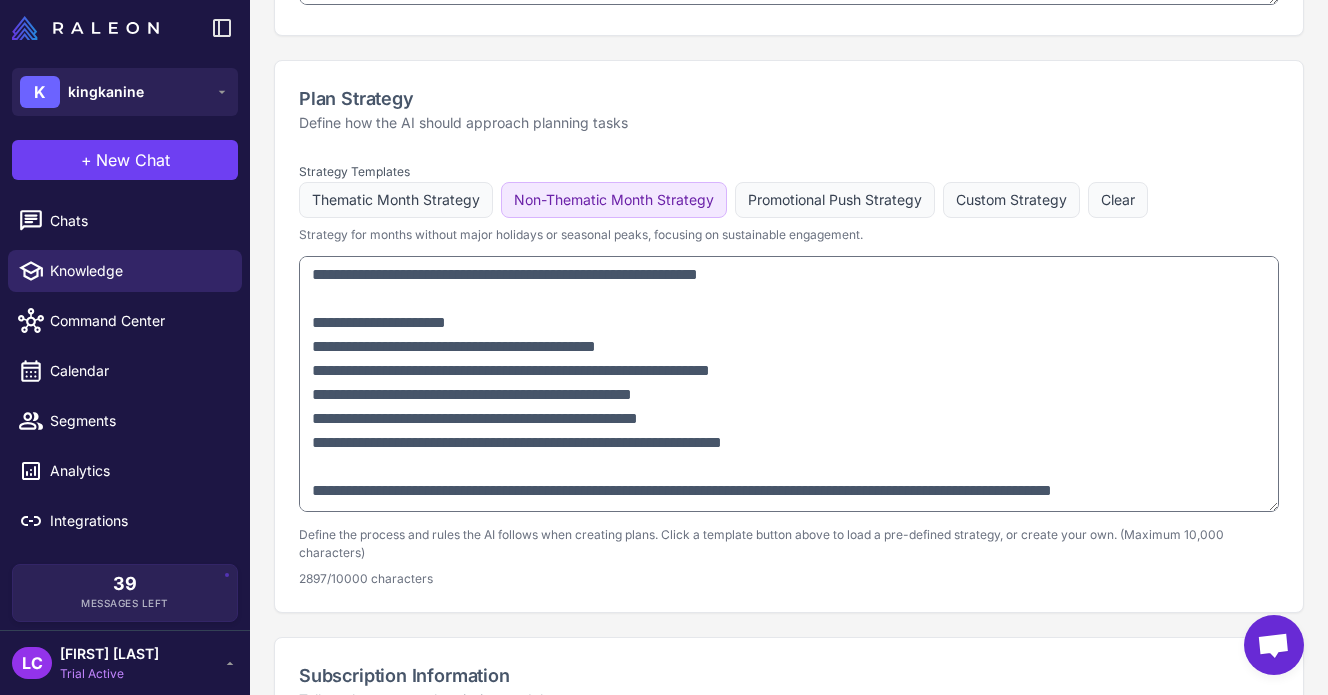 scroll, scrollTop: 1274, scrollLeft: 0, axis: vertical 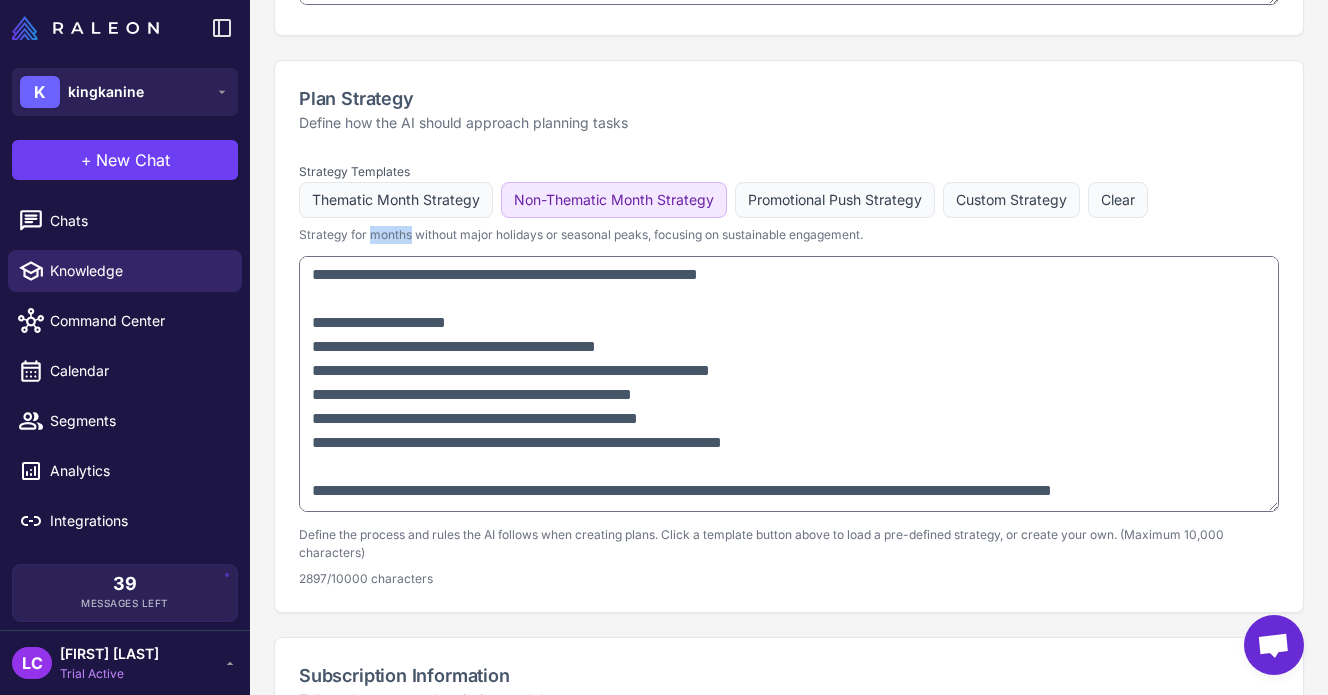 click on "Strategy for months without major holidays or seasonal peaks, focusing on sustainable engagement." at bounding box center (789, 235) 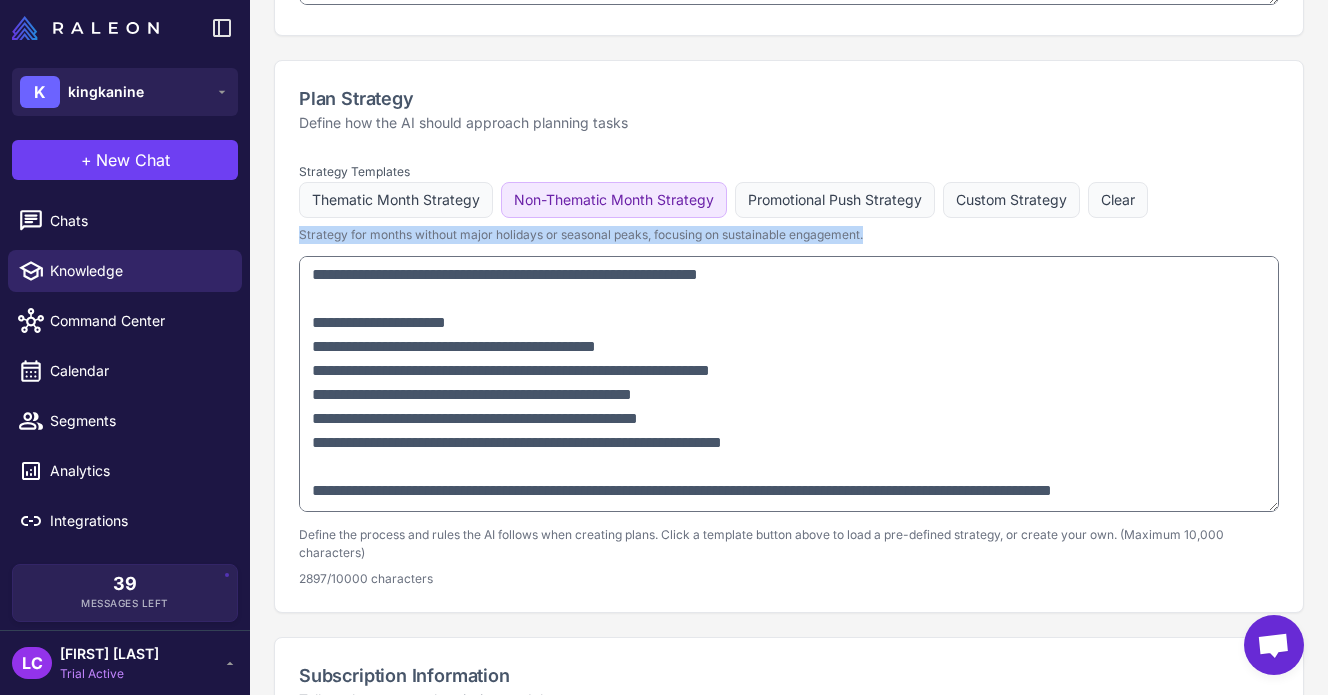 click on "Strategy for months without major holidays or seasonal peaks, focusing on sustainable engagement." at bounding box center [789, 235] 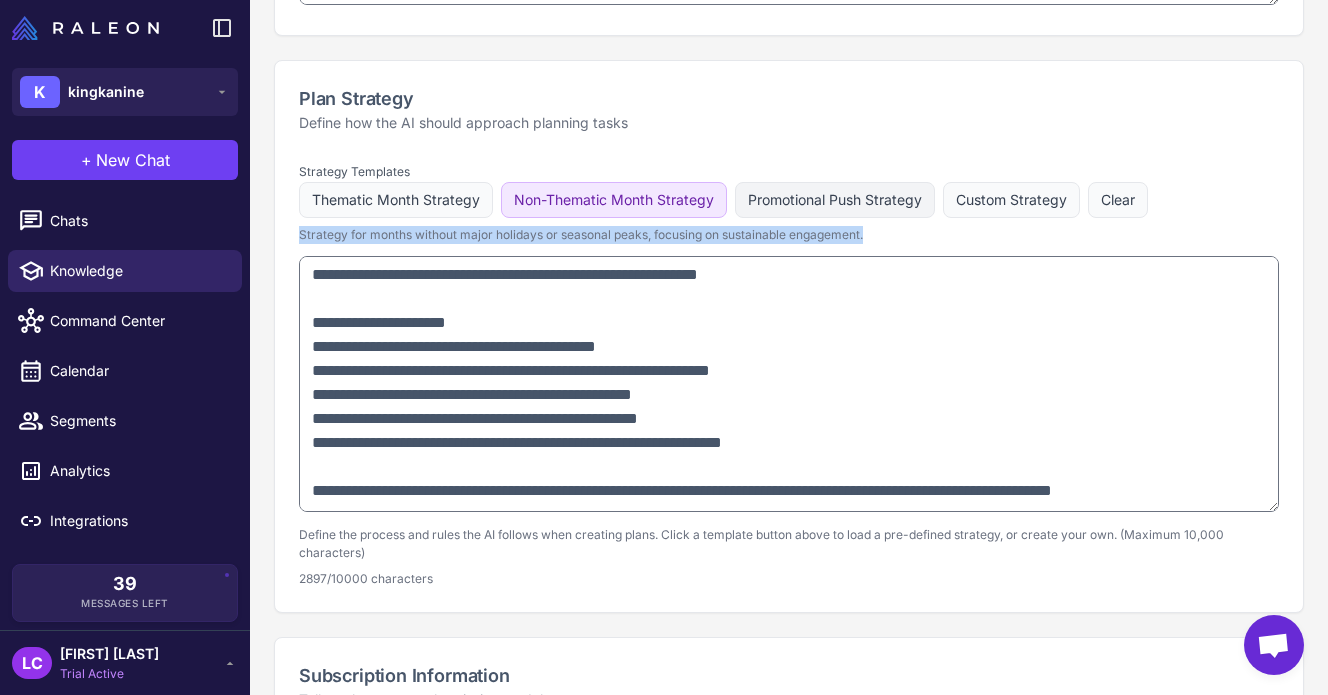 click on "Promotional Push Strategy" 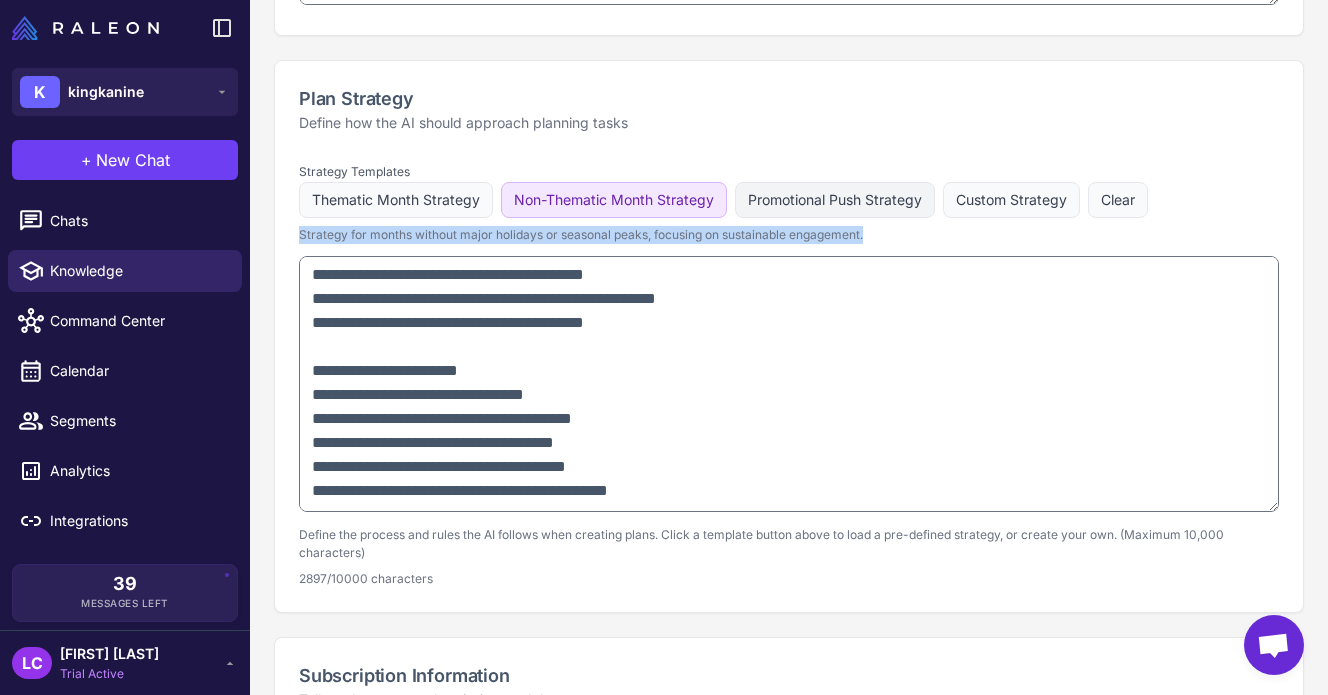 scroll, scrollTop: 1850, scrollLeft: 0, axis: vertical 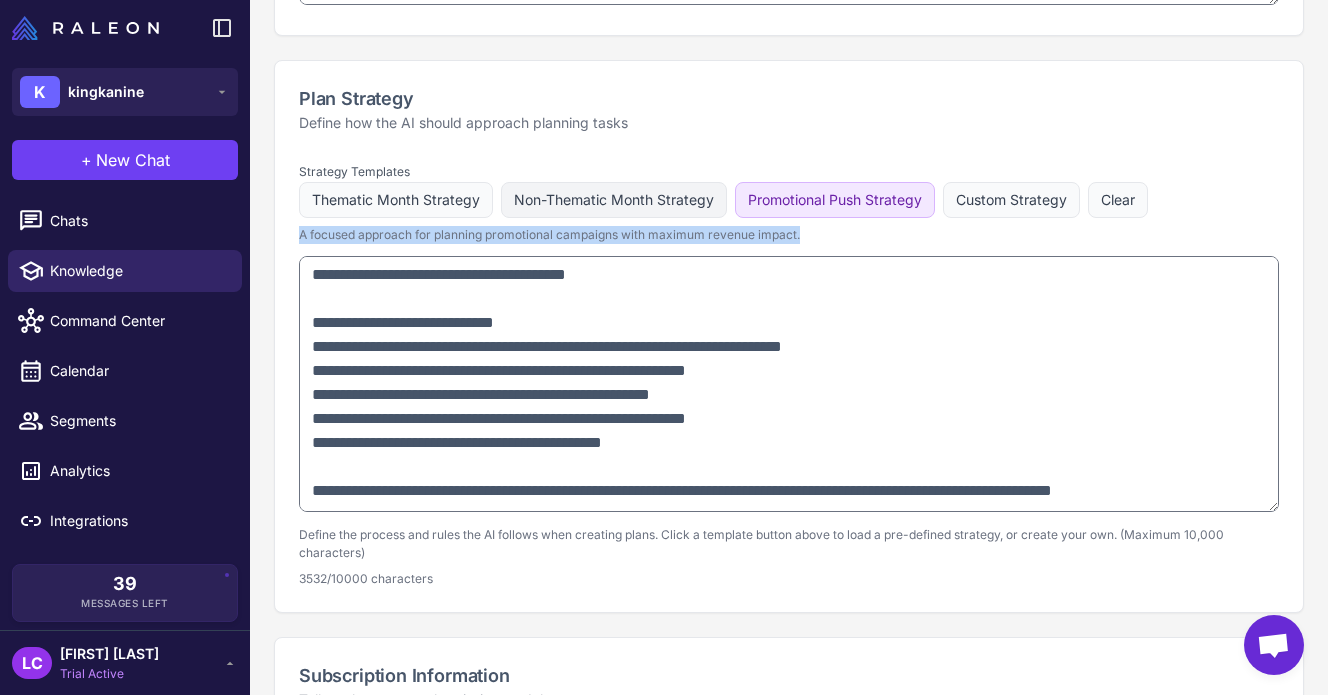 click on "Non-Thematic Month Strategy" 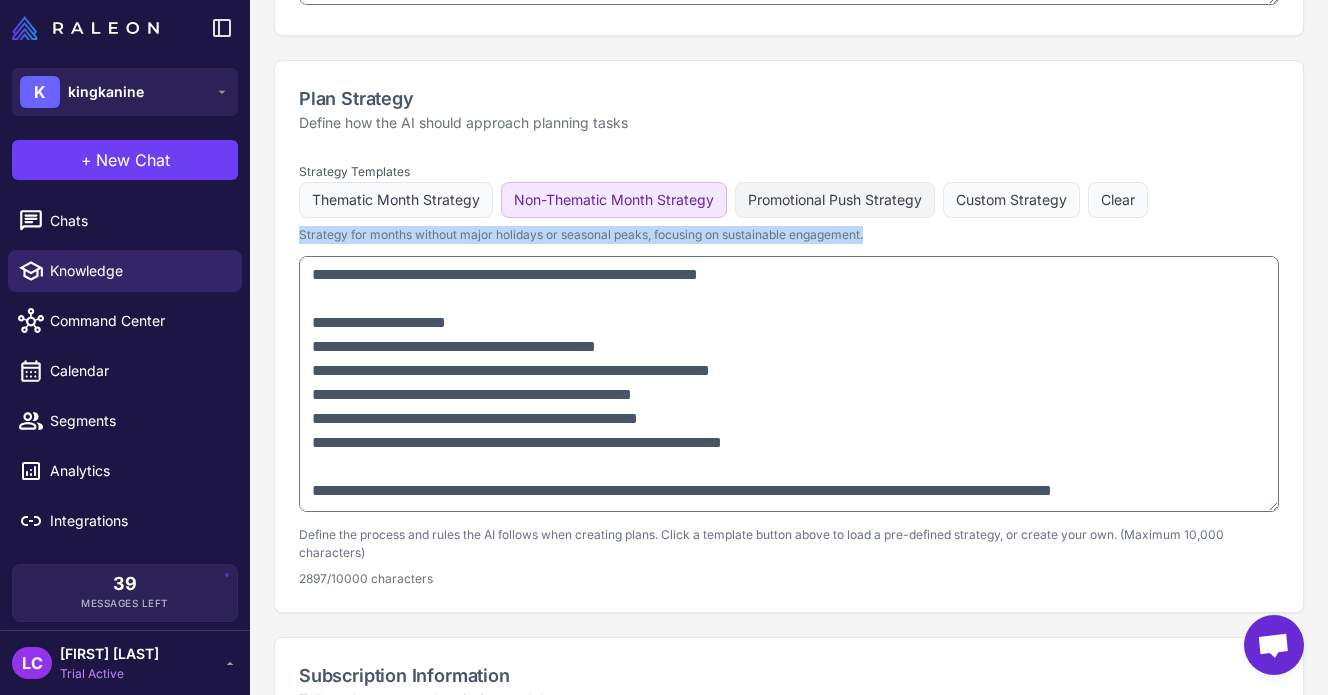 click on "Promotional Push Strategy" 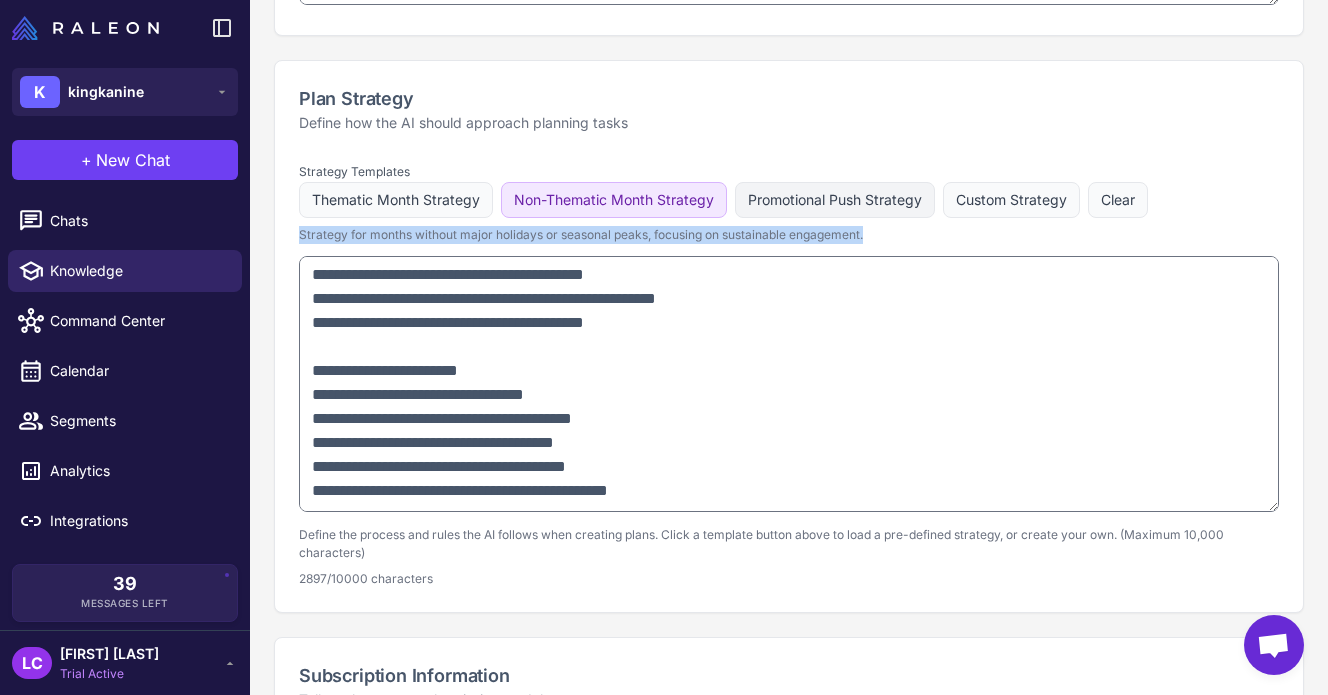 scroll, scrollTop: 1850, scrollLeft: 0, axis: vertical 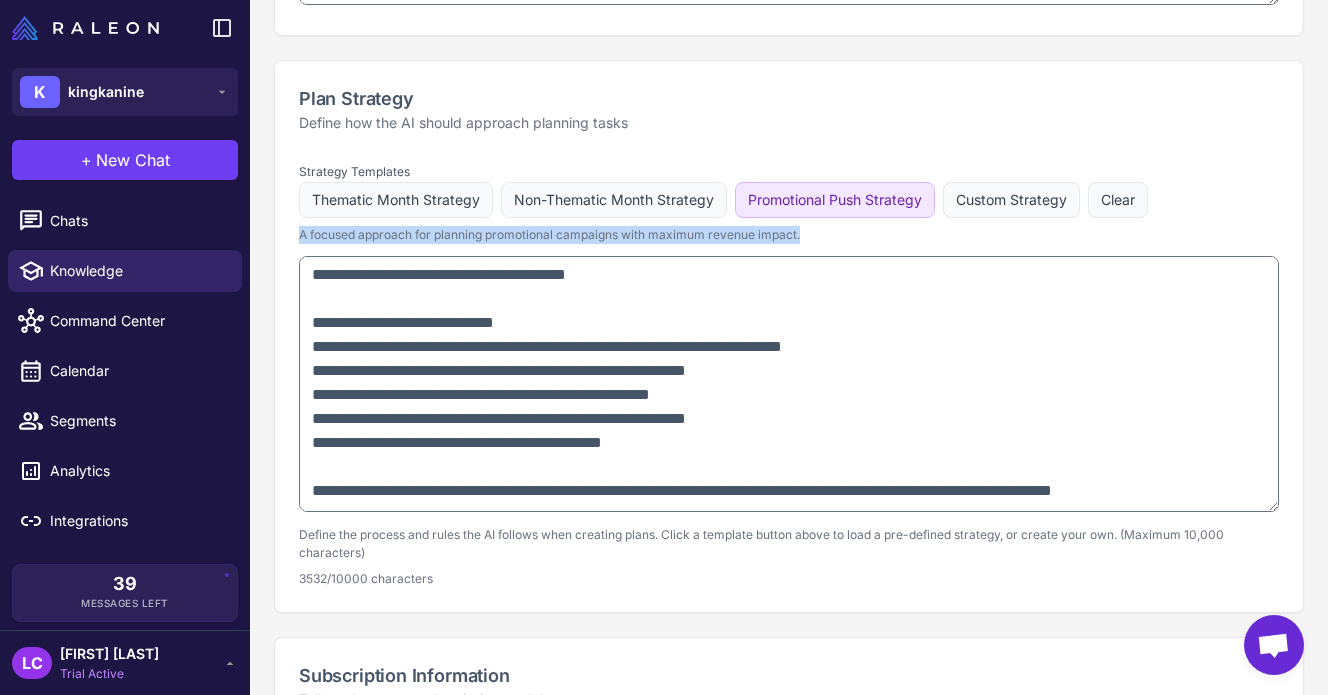 type 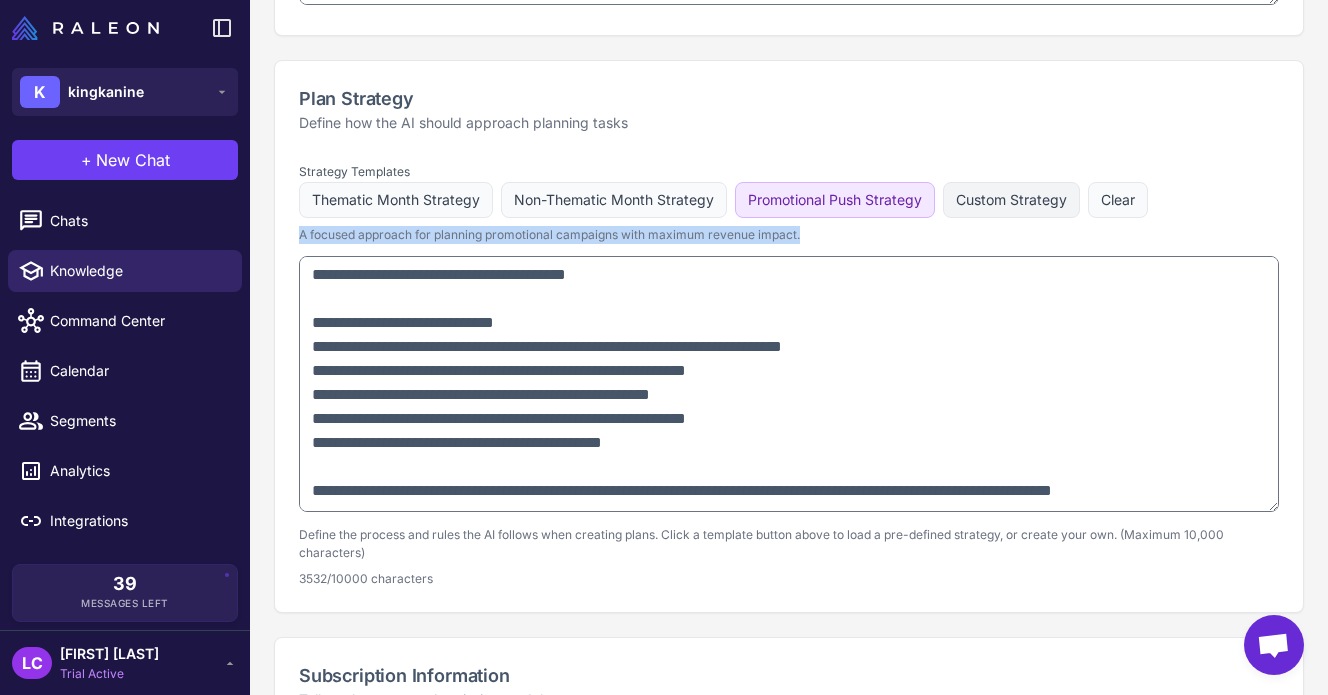 click on "Custom Strategy" 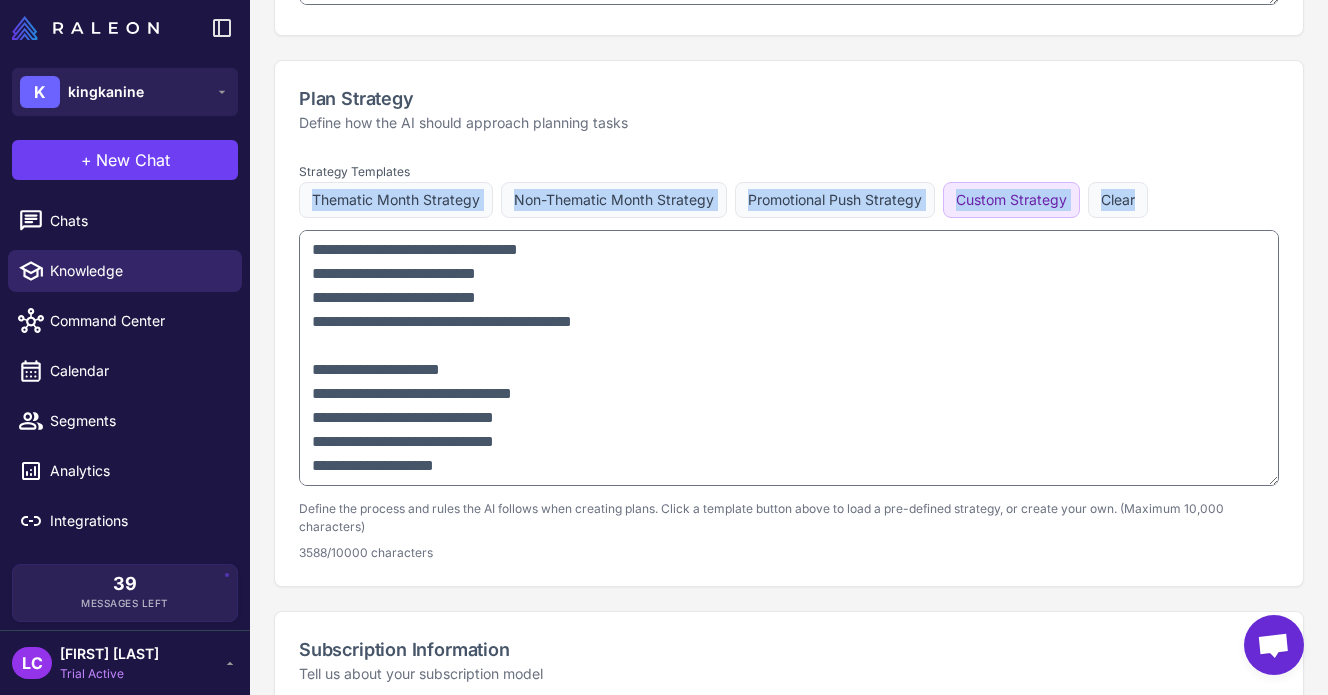 scroll, scrollTop: 0, scrollLeft: 0, axis: both 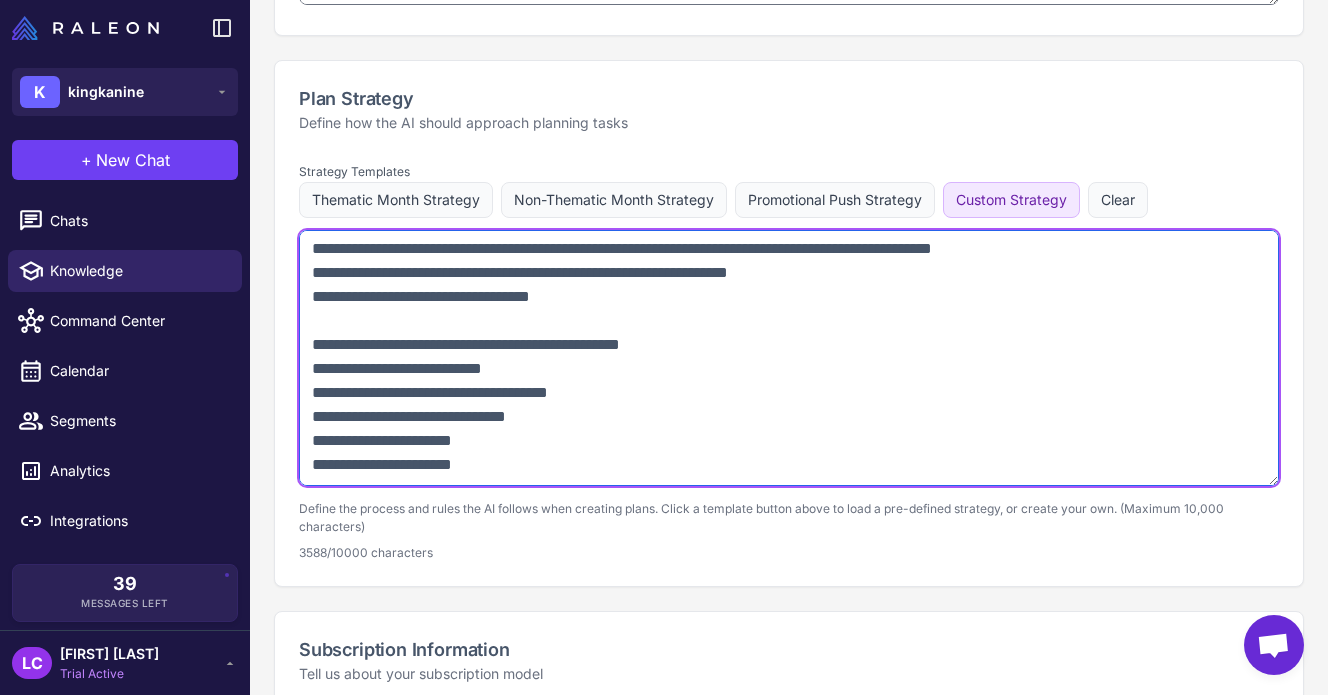 drag, startPoint x: 313, startPoint y: 251, endPoint x: 654, endPoint y: 684, distance: 551.1533 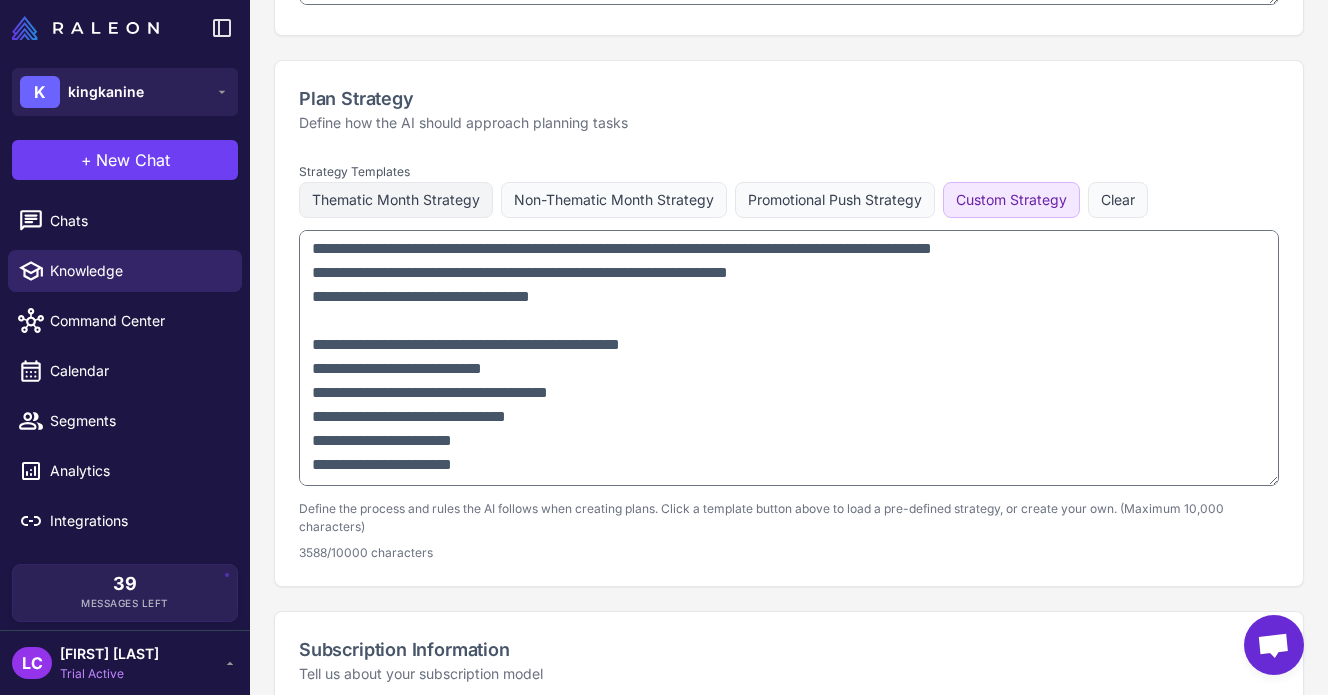 click on "Thematic Month Strategy" 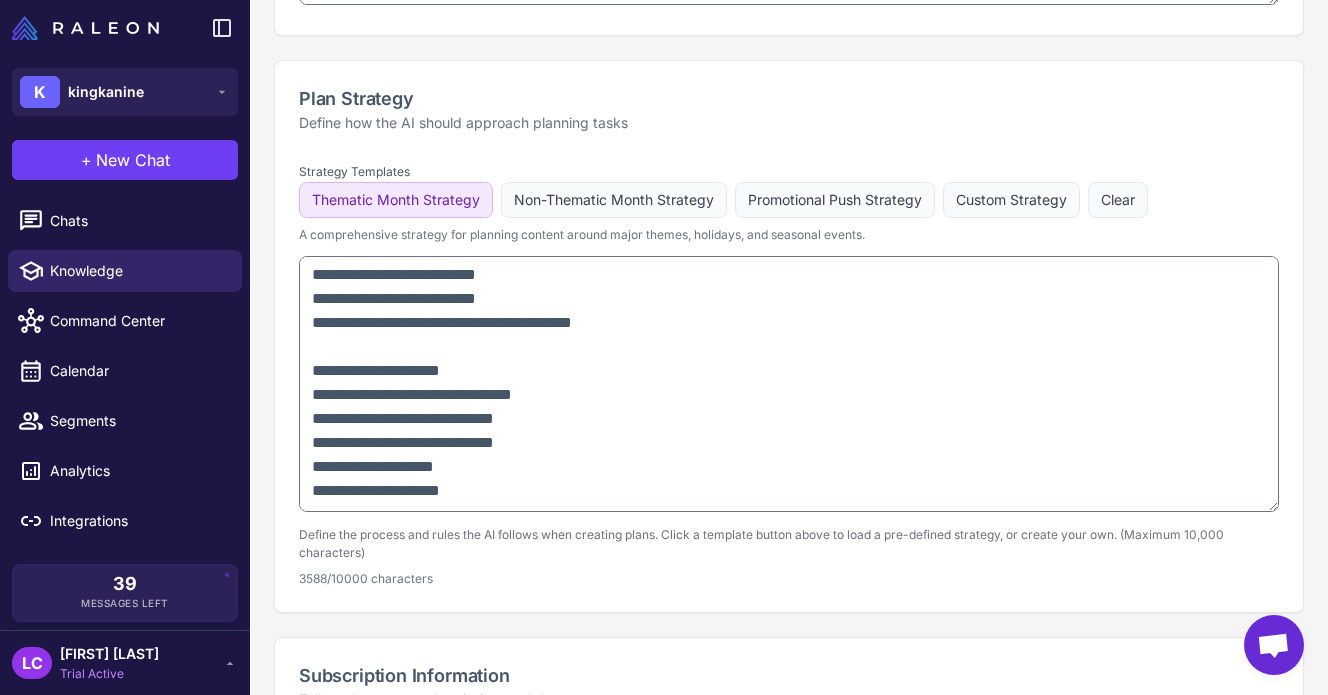 scroll, scrollTop: 0, scrollLeft: 0, axis: both 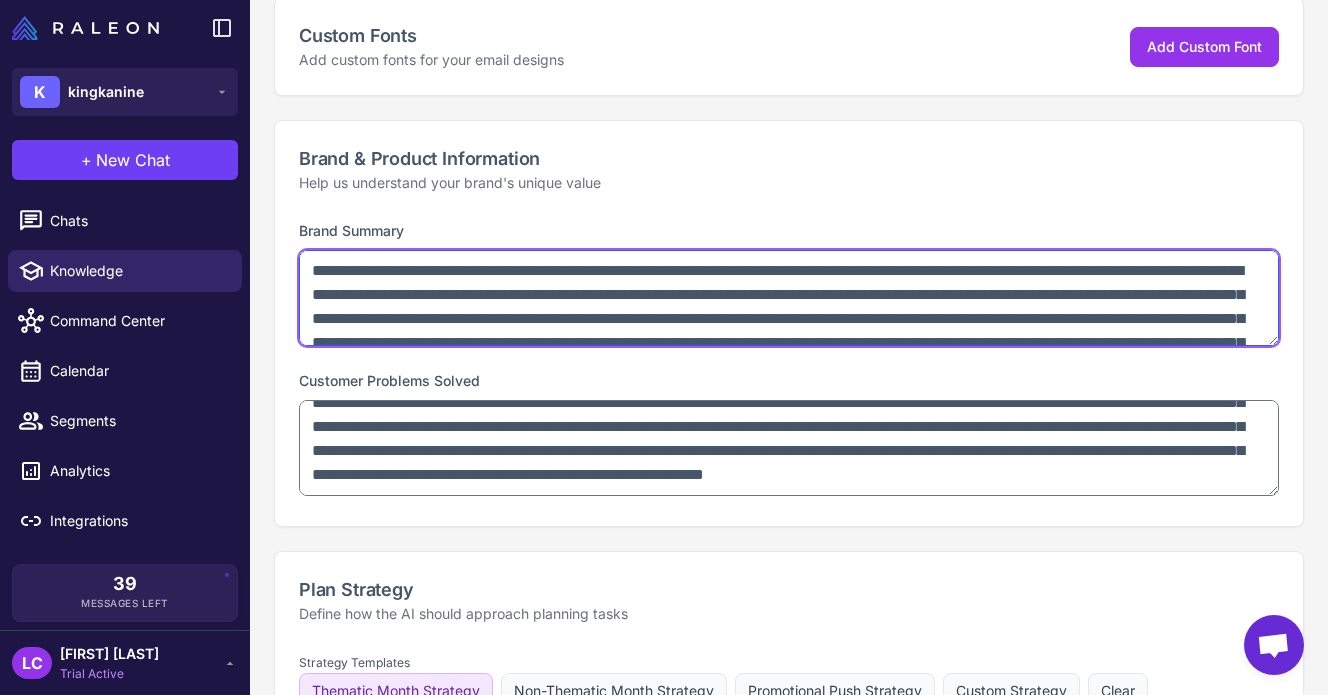 click on "**********" at bounding box center (789, 298) 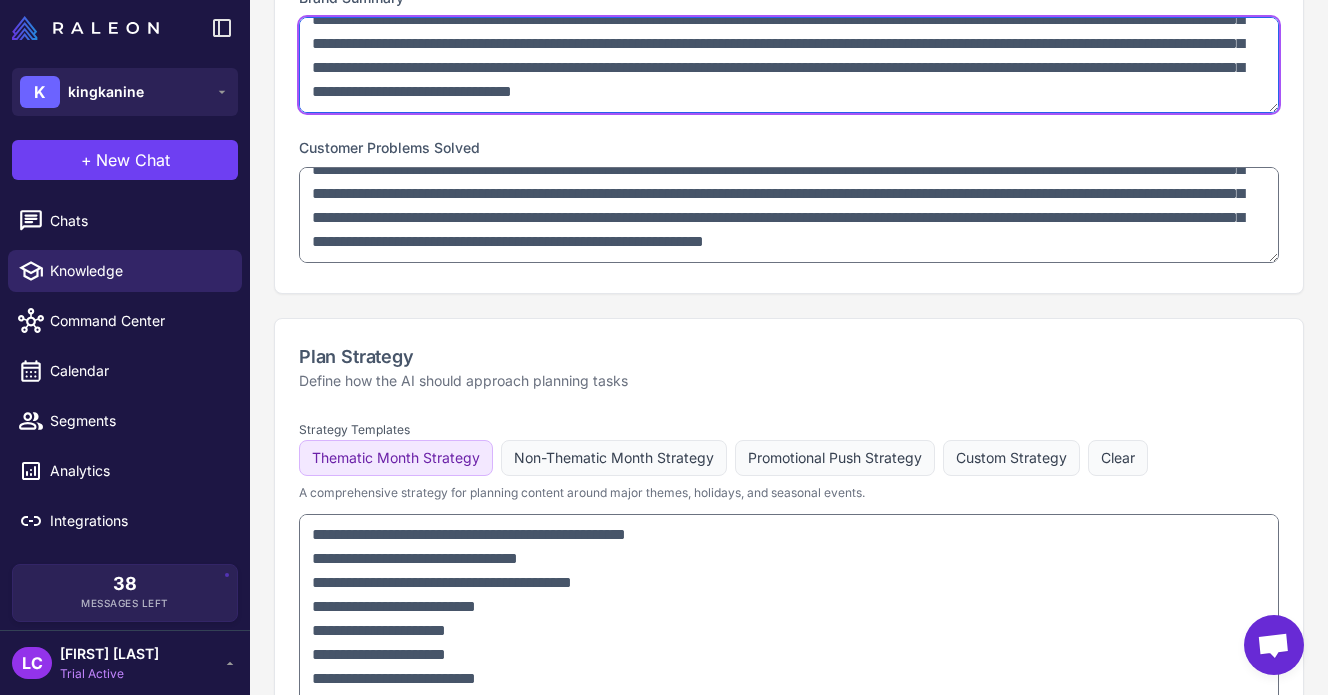 scroll, scrollTop: 1093, scrollLeft: 0, axis: vertical 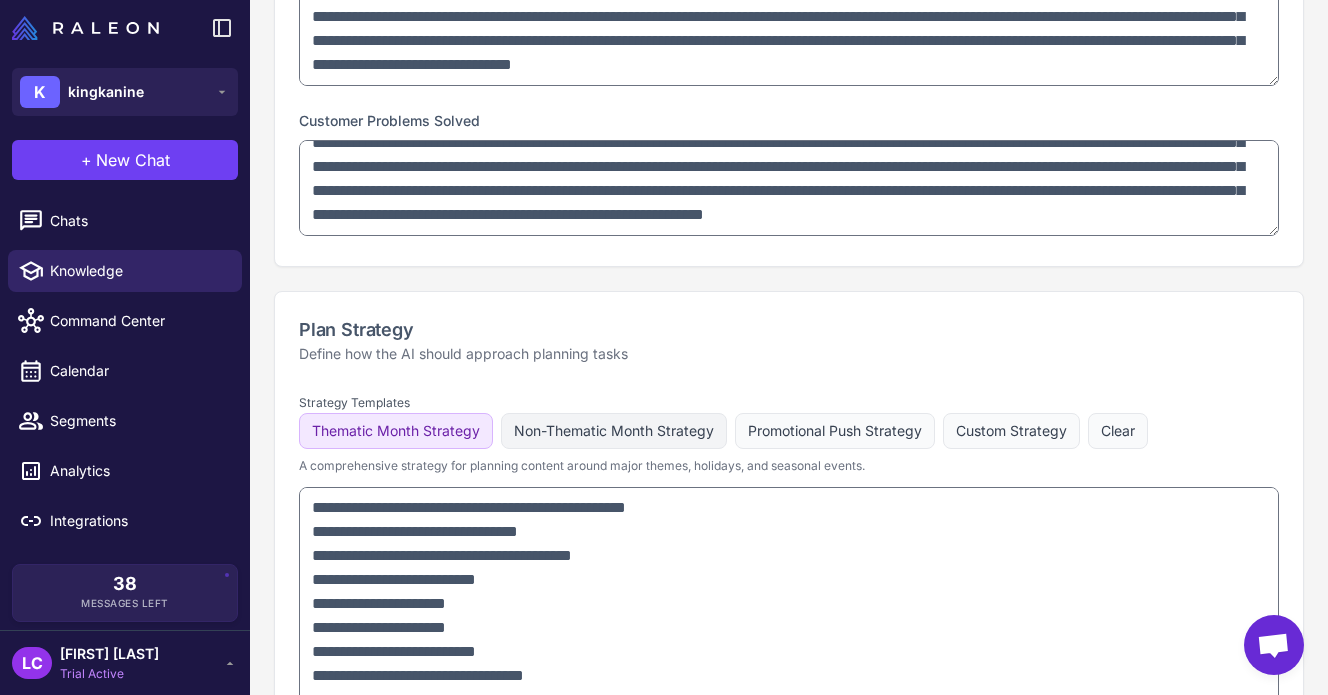 click on "Non-Thematic Month Strategy" 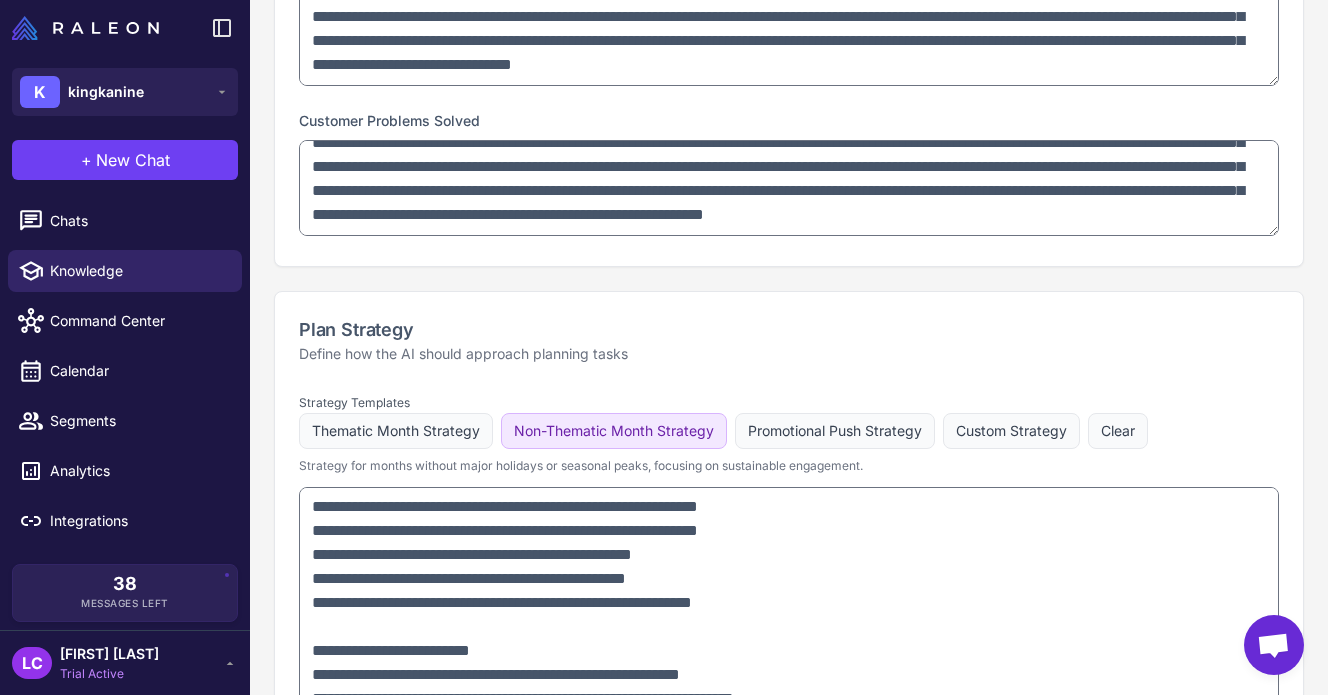 scroll, scrollTop: 657, scrollLeft: 0, axis: vertical 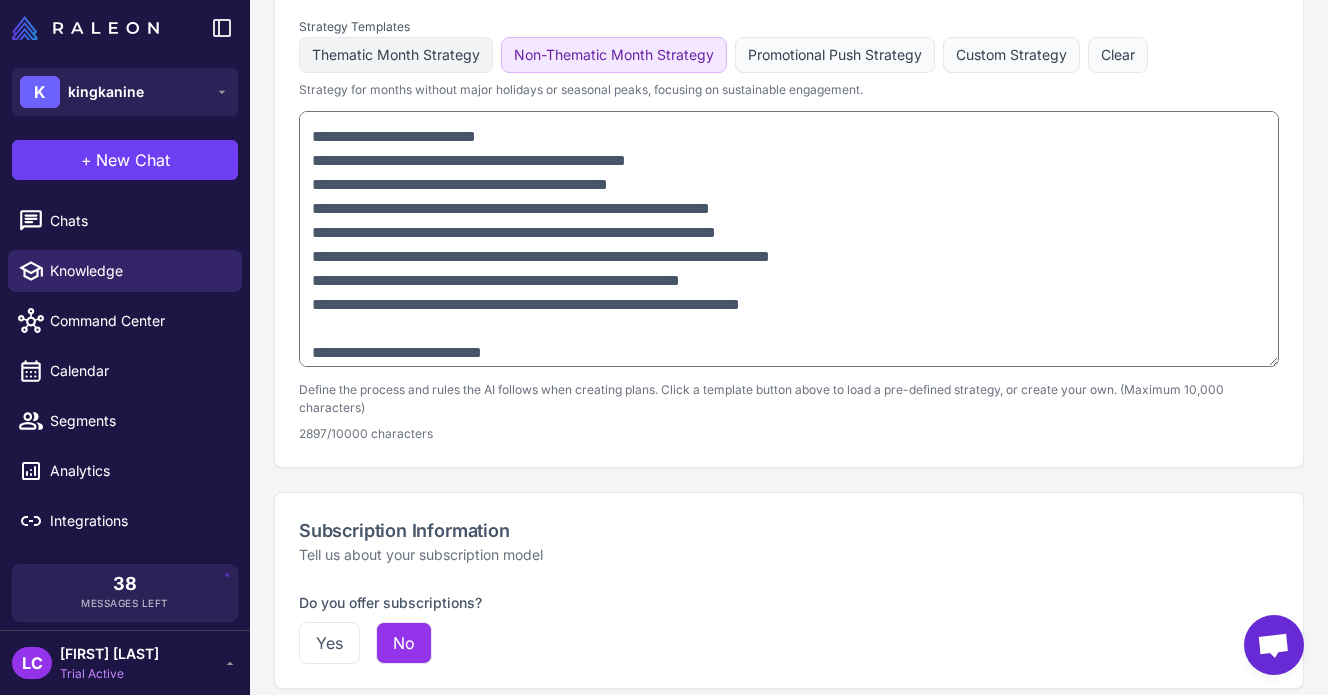 click on "Thematic Month Strategy" 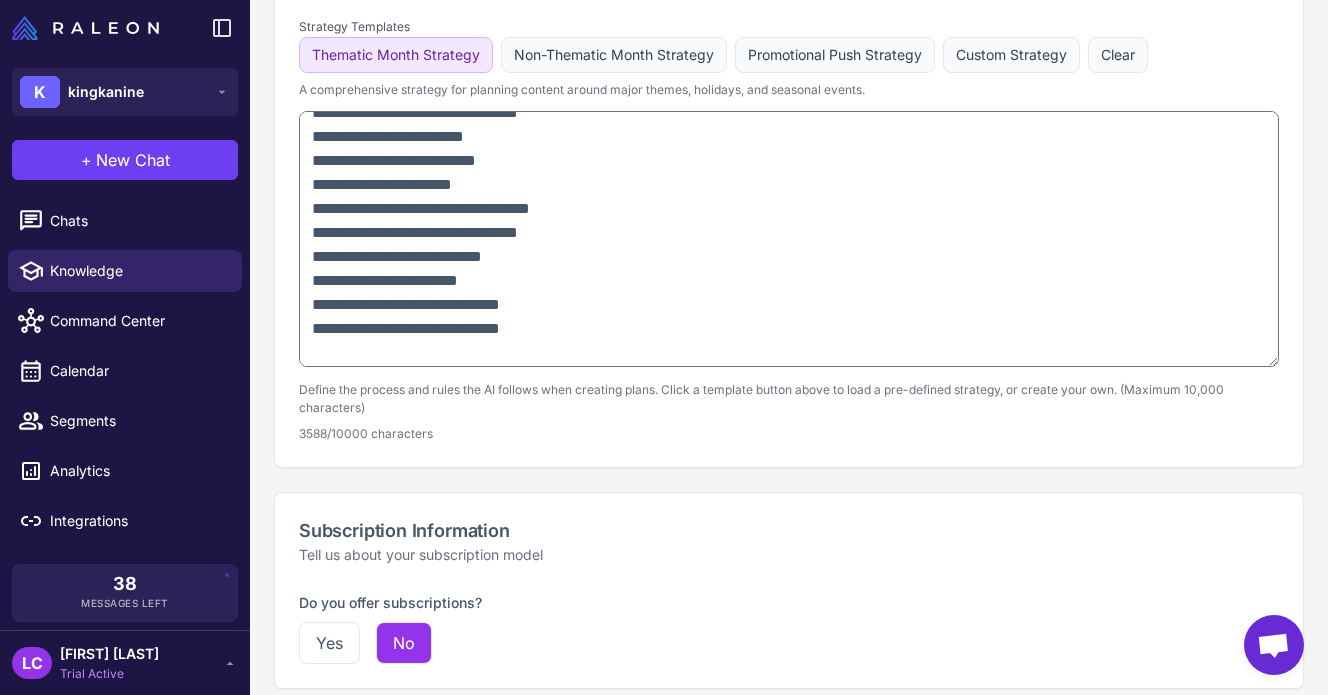 scroll, scrollTop: 0, scrollLeft: 0, axis: both 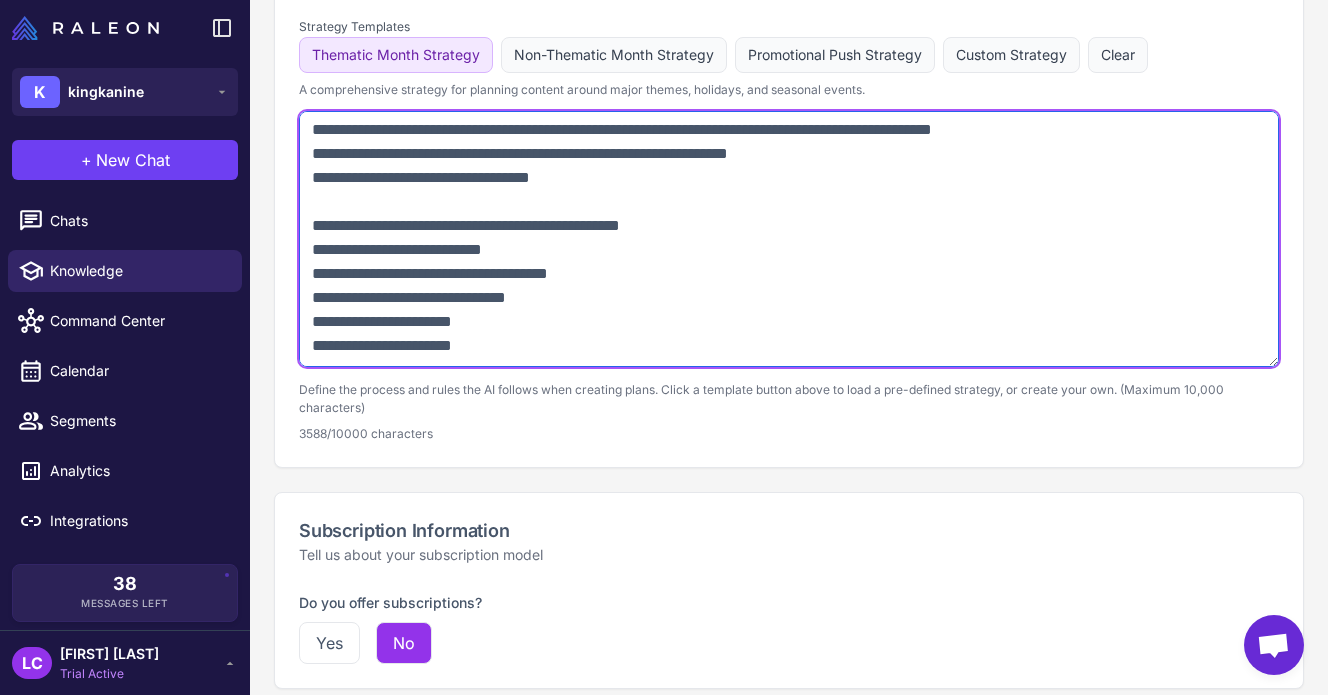 drag, startPoint x: 311, startPoint y: 133, endPoint x: 714, endPoint y: 573, distance: 596.6649 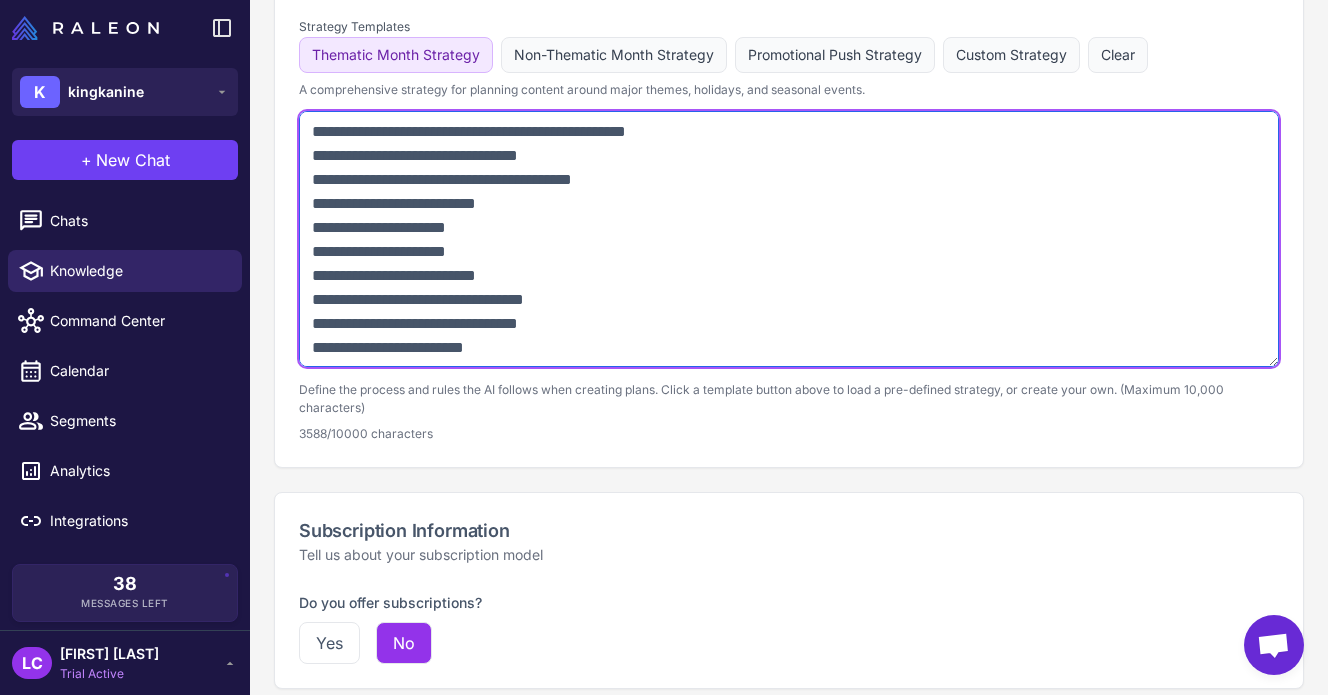 click at bounding box center (789, 239) 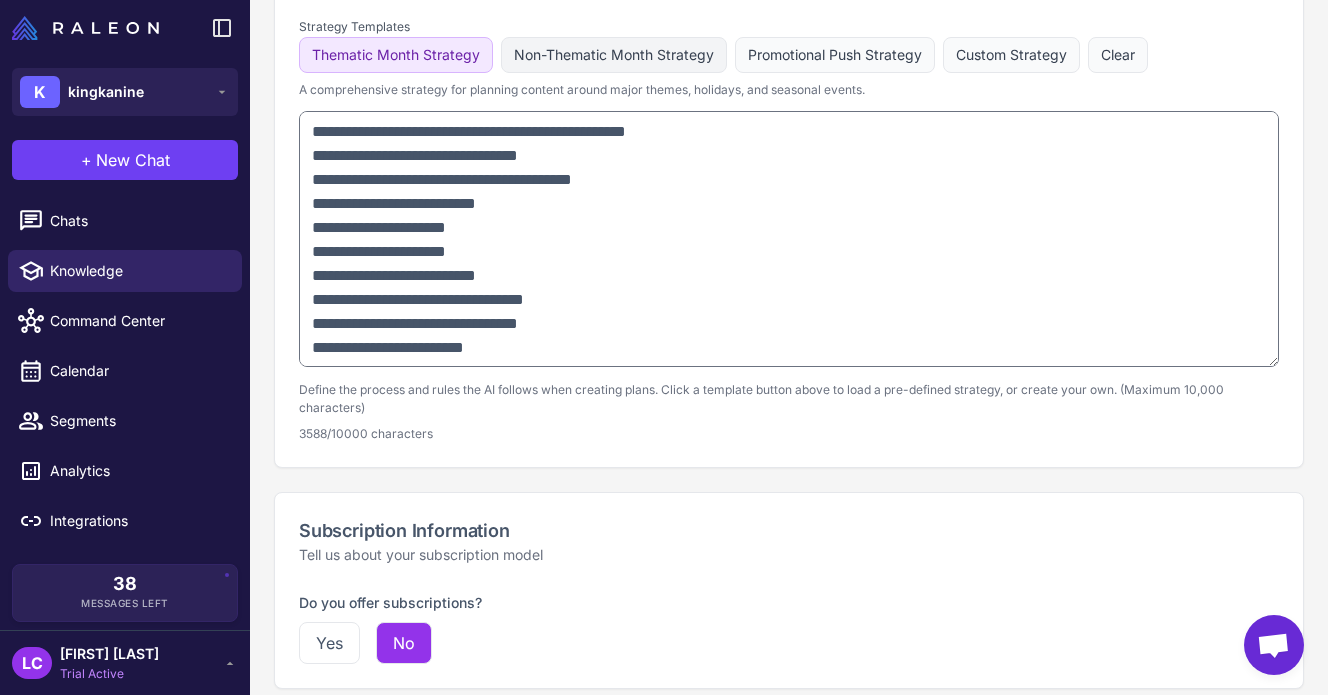 click on "Non-Thematic Month Strategy" 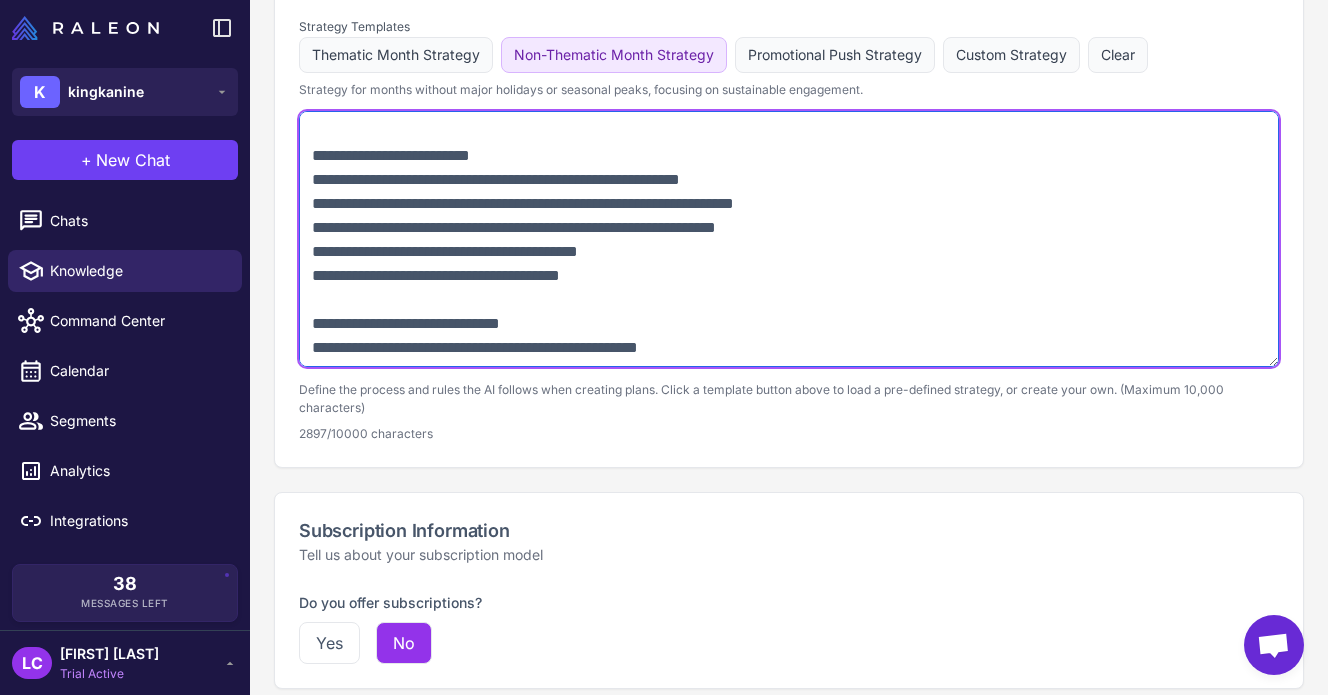 scroll, scrollTop: 1274, scrollLeft: 0, axis: vertical 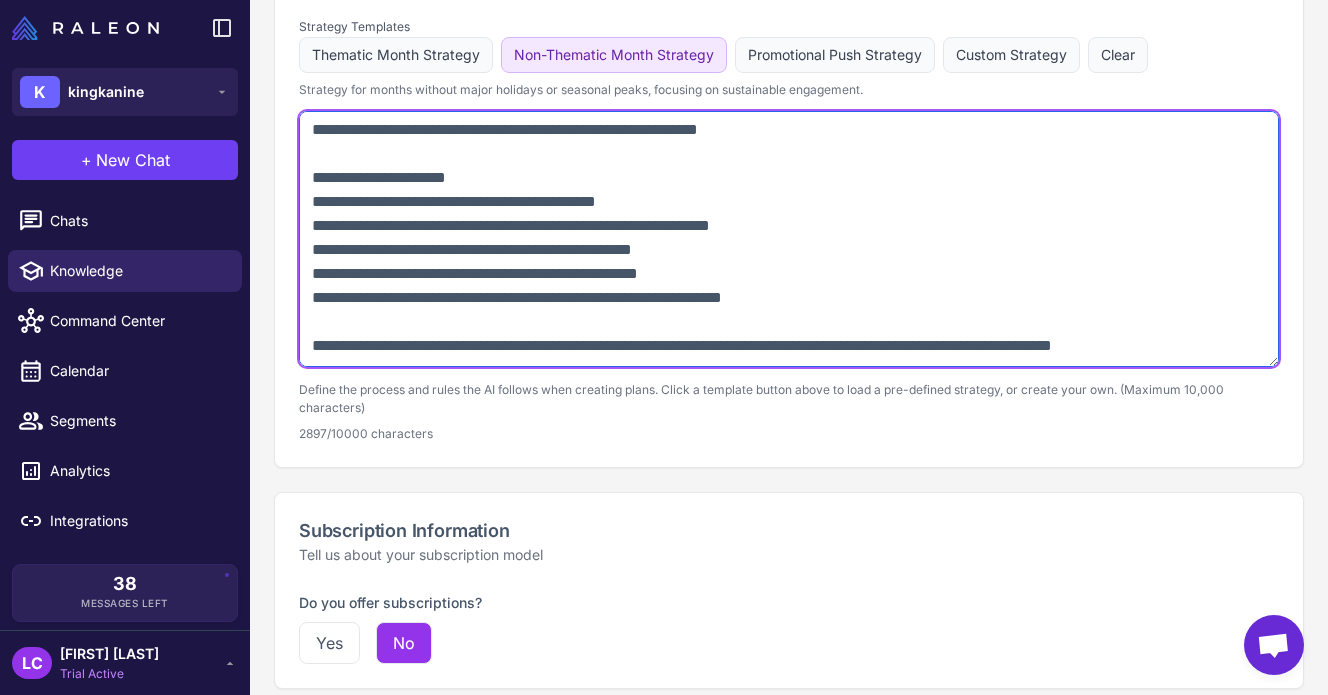 drag, startPoint x: 314, startPoint y: 132, endPoint x: 636, endPoint y: 558, distance: 534.0037 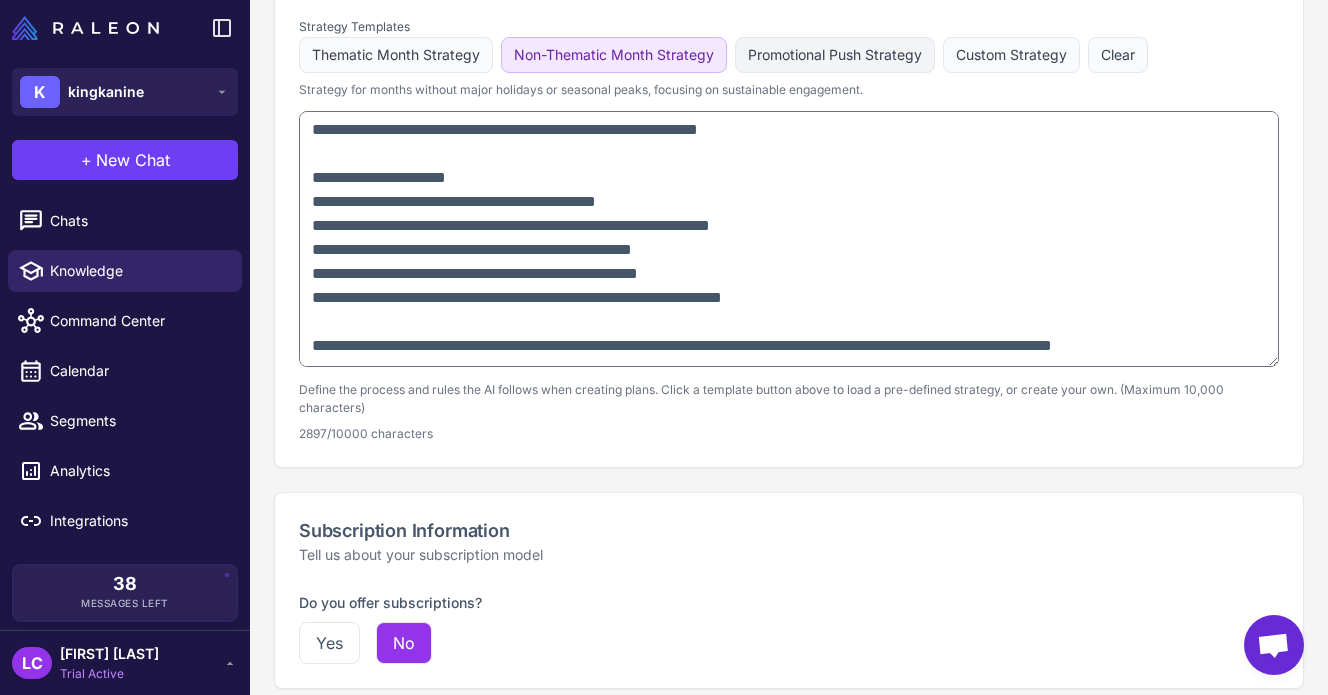 click on "Promotional Push Strategy" 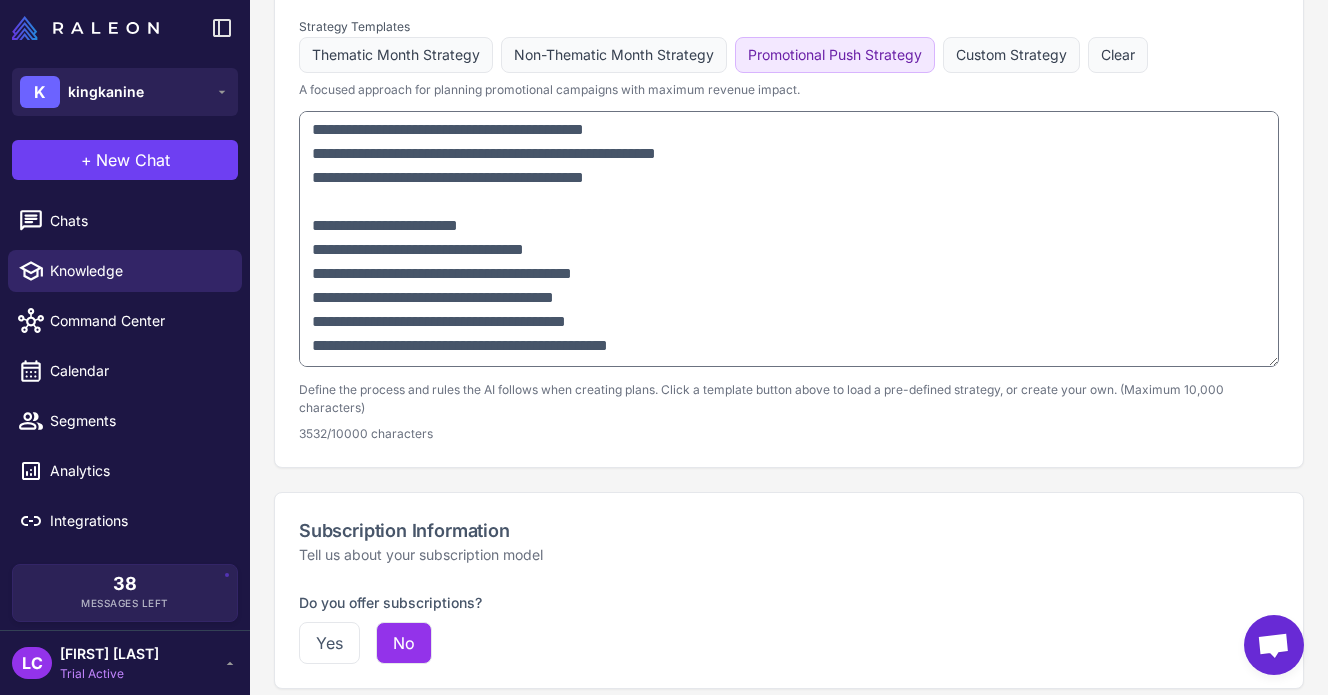 scroll, scrollTop: 0, scrollLeft: 0, axis: both 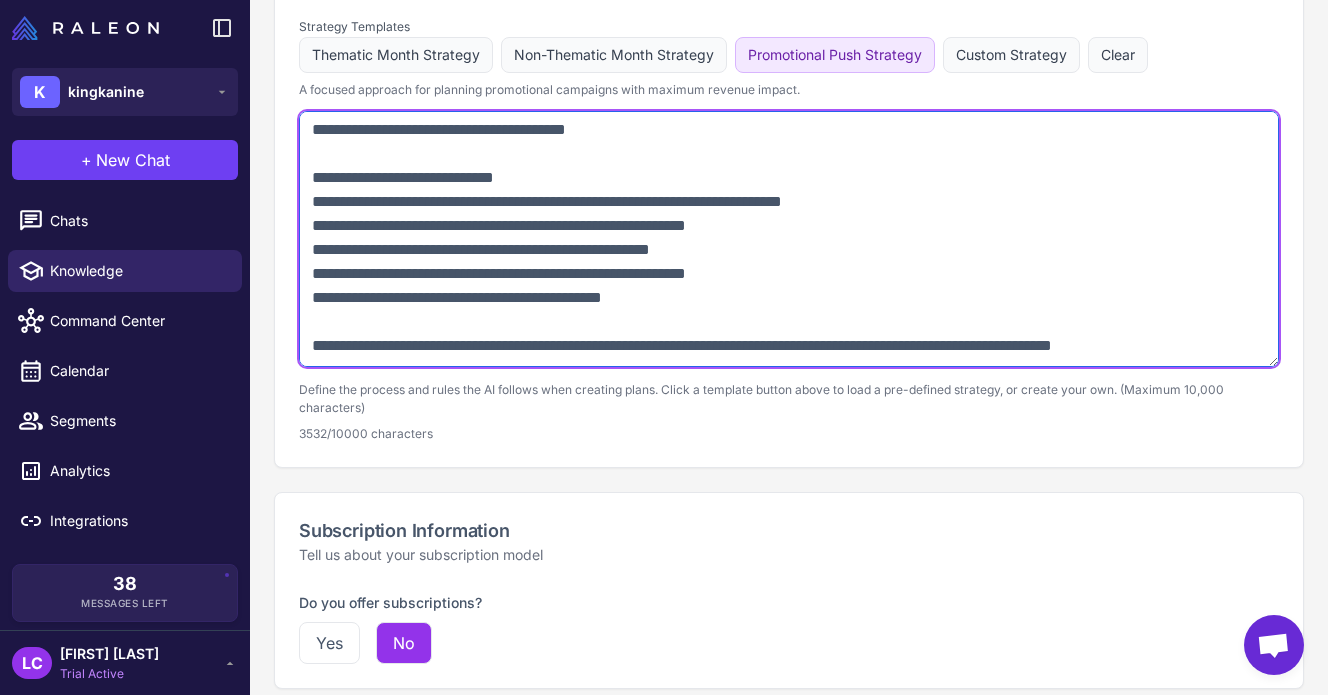drag, startPoint x: 311, startPoint y: 138, endPoint x: 795, endPoint y: 670, distance: 719.2218 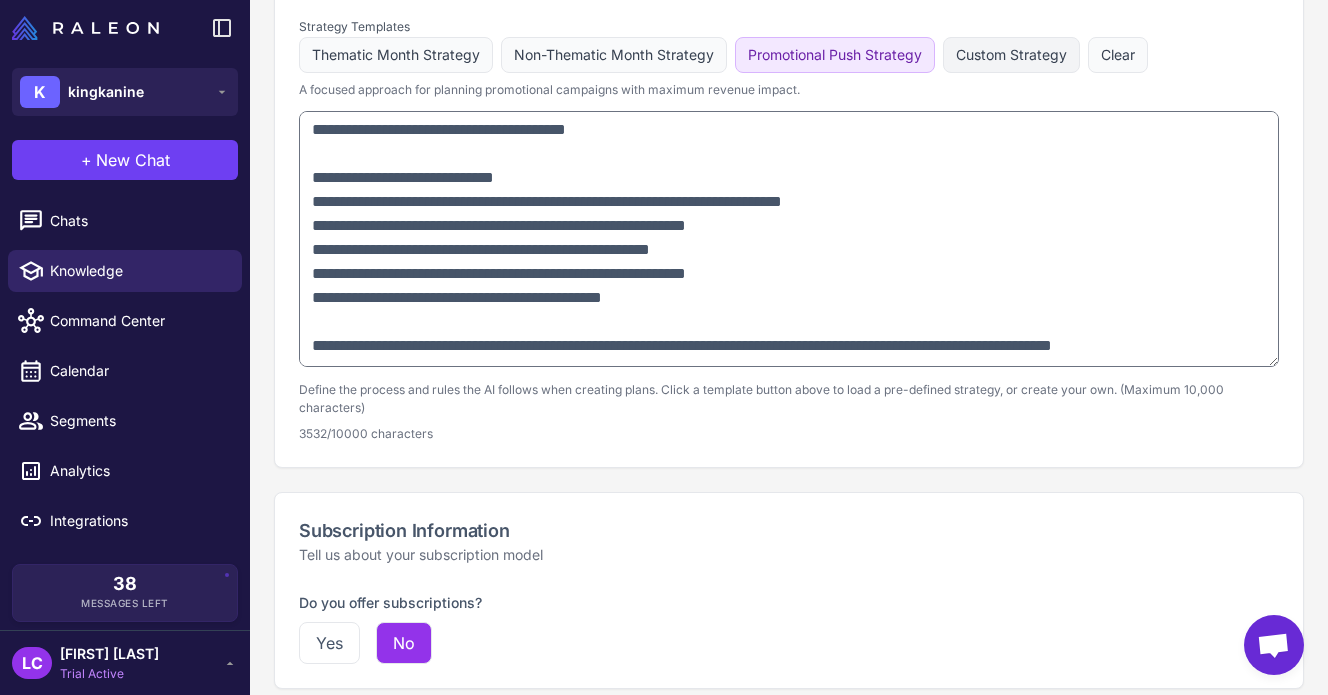 click on "Custom Strategy" 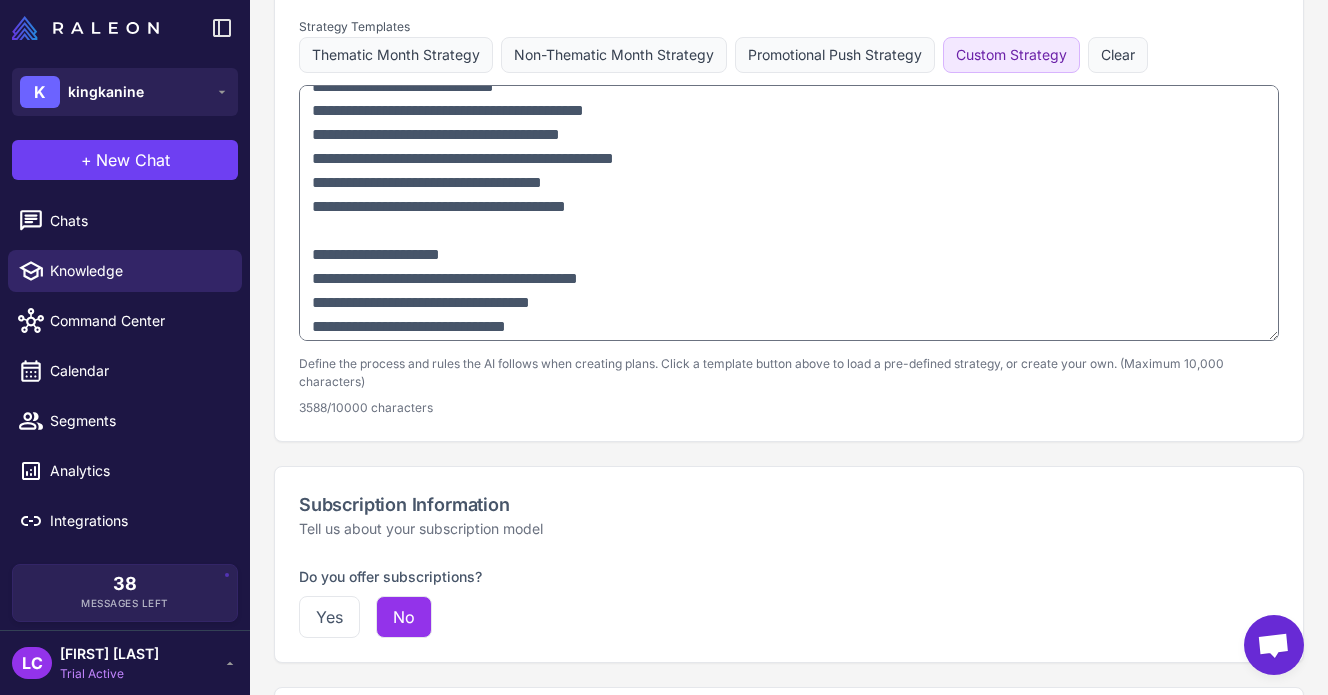 scroll, scrollTop: 0, scrollLeft: 0, axis: both 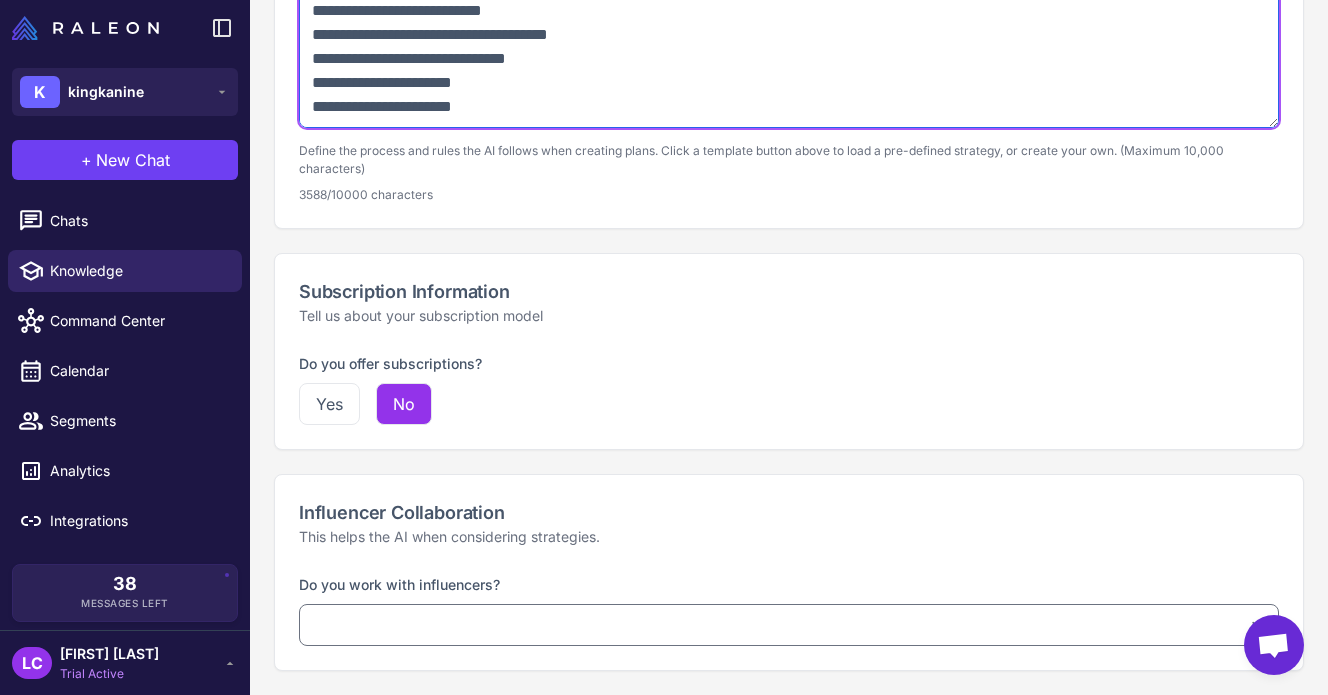 drag, startPoint x: 311, startPoint y: 146, endPoint x: 758, endPoint y: 753, distance: 753.8289 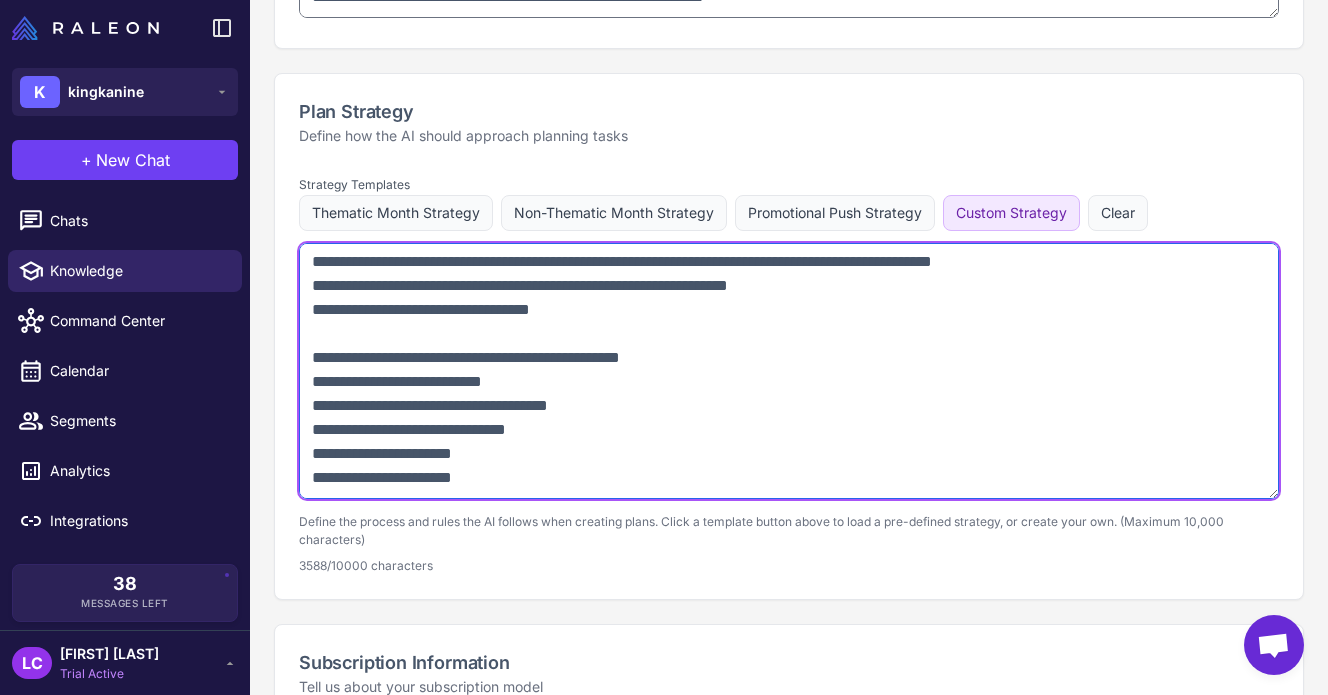 scroll, scrollTop: 1310, scrollLeft: 0, axis: vertical 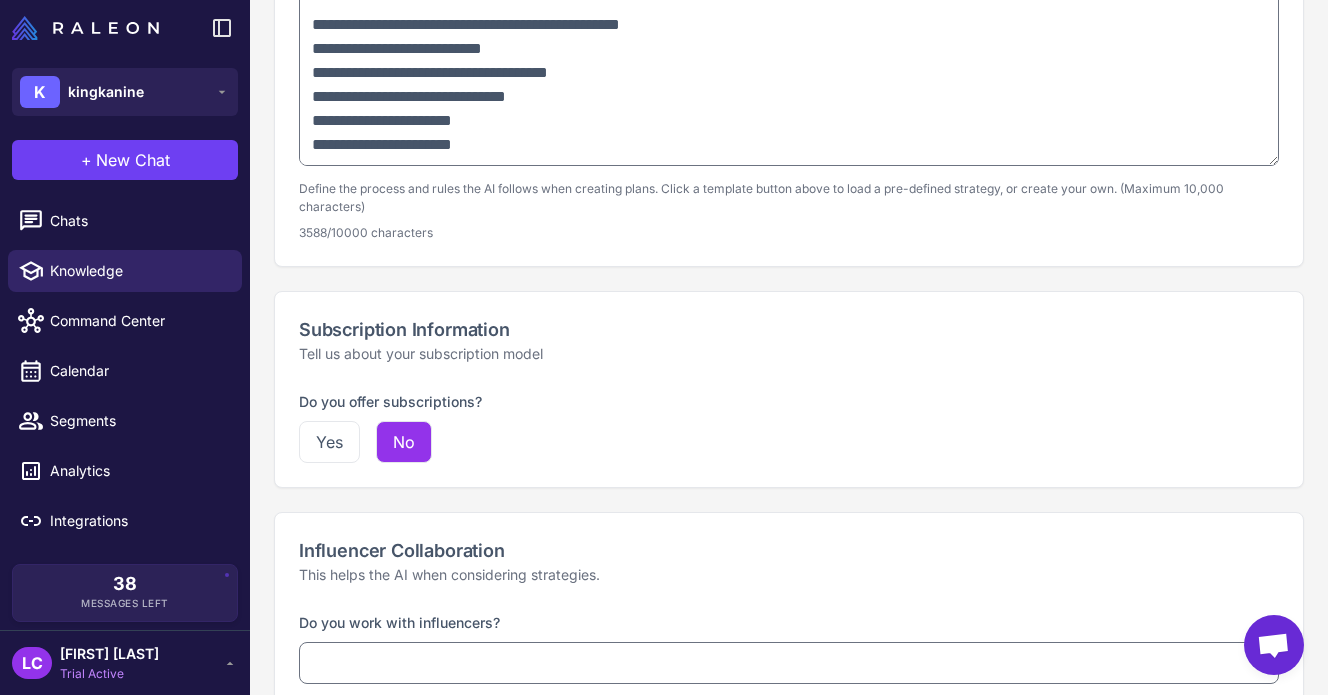 click on "Strategy Templates Thematic Month Strategy Non-Thematic Month Strategy Promotional Push Strategy  Custom Strategy   Clear  Define the process and rules the AI follows when creating plans. Click a template button above to load a pre-defined strategy, or create your own. (Maximum 10,000 characters) 3588/10000 characters" at bounding box center [789, 52] 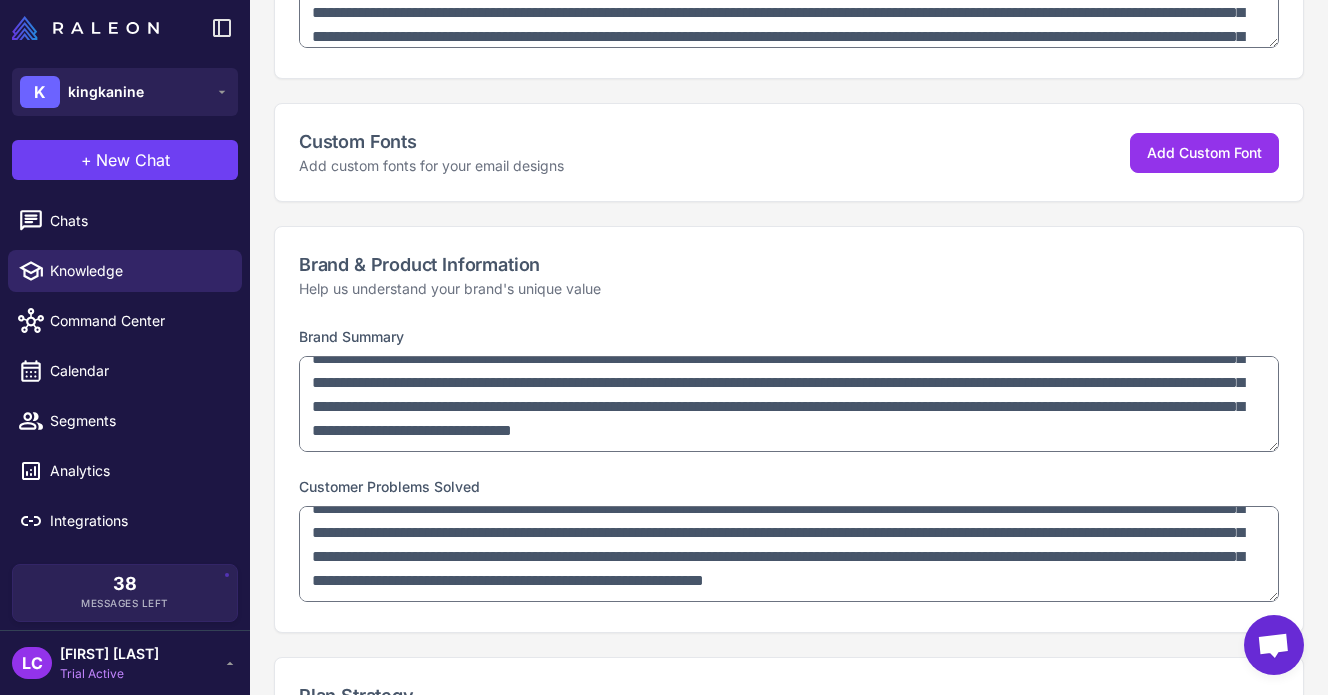 scroll, scrollTop: 0, scrollLeft: 0, axis: both 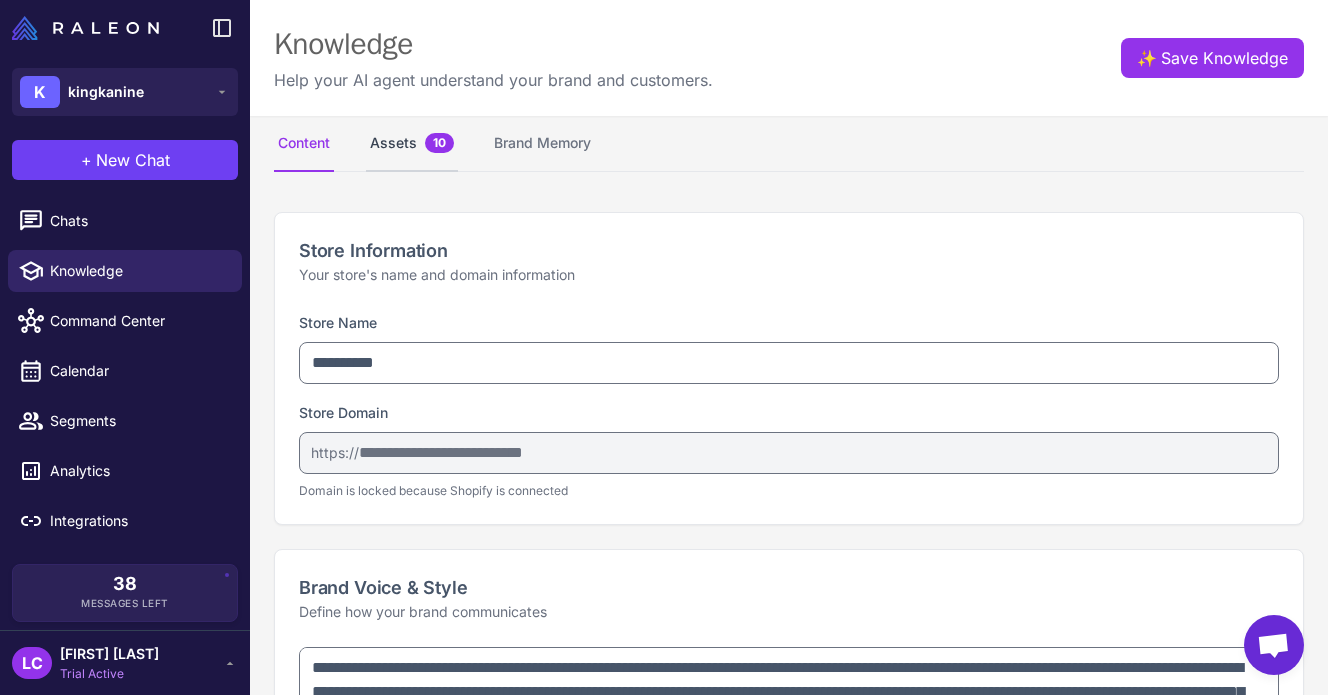 click on "Assets  10" at bounding box center [412, 144] 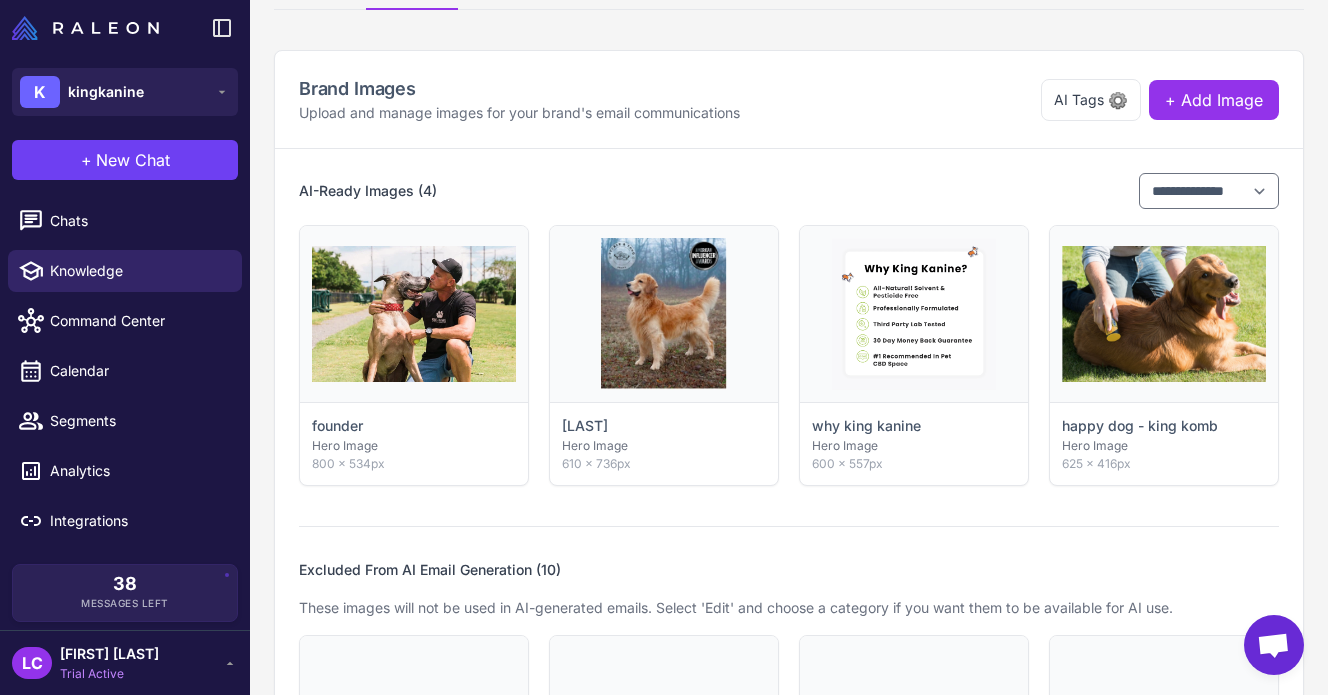 scroll, scrollTop: 0, scrollLeft: 0, axis: both 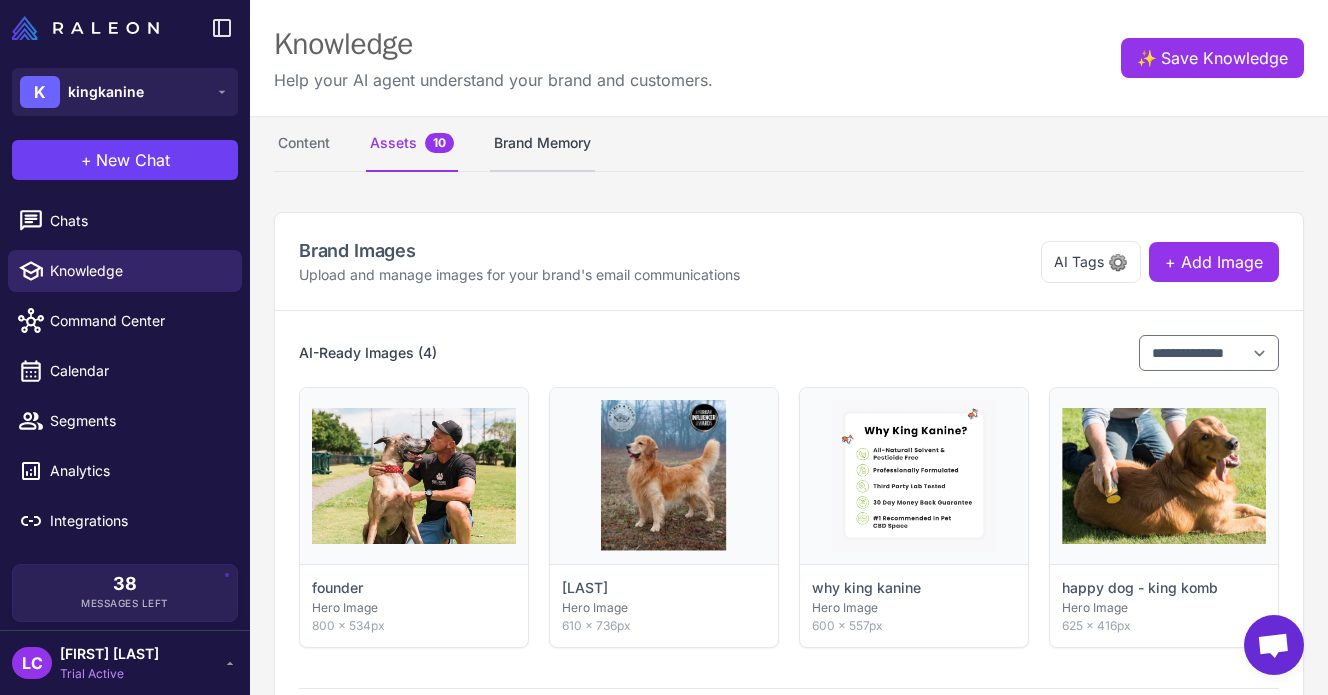 click on "Brand Memory" at bounding box center (542, 144) 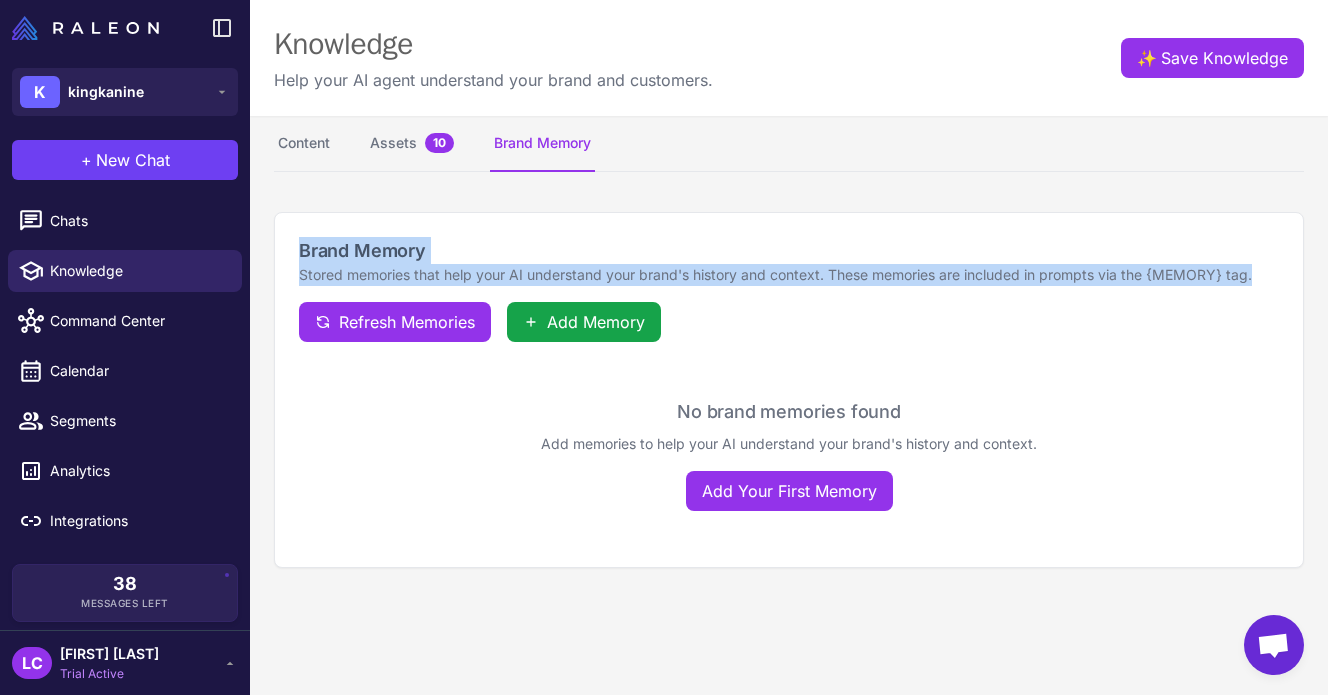 drag, startPoint x: 302, startPoint y: 253, endPoint x: 1257, endPoint y: 276, distance: 955.2769 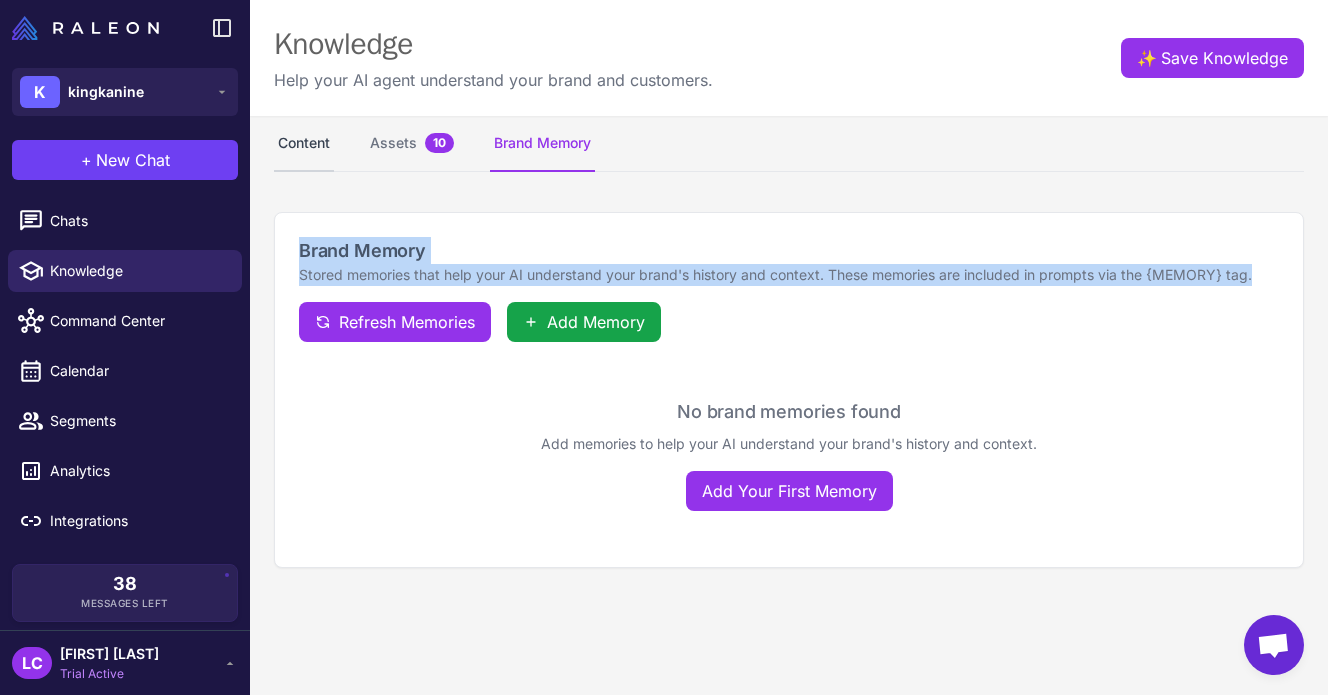 click on "Content" at bounding box center [304, 144] 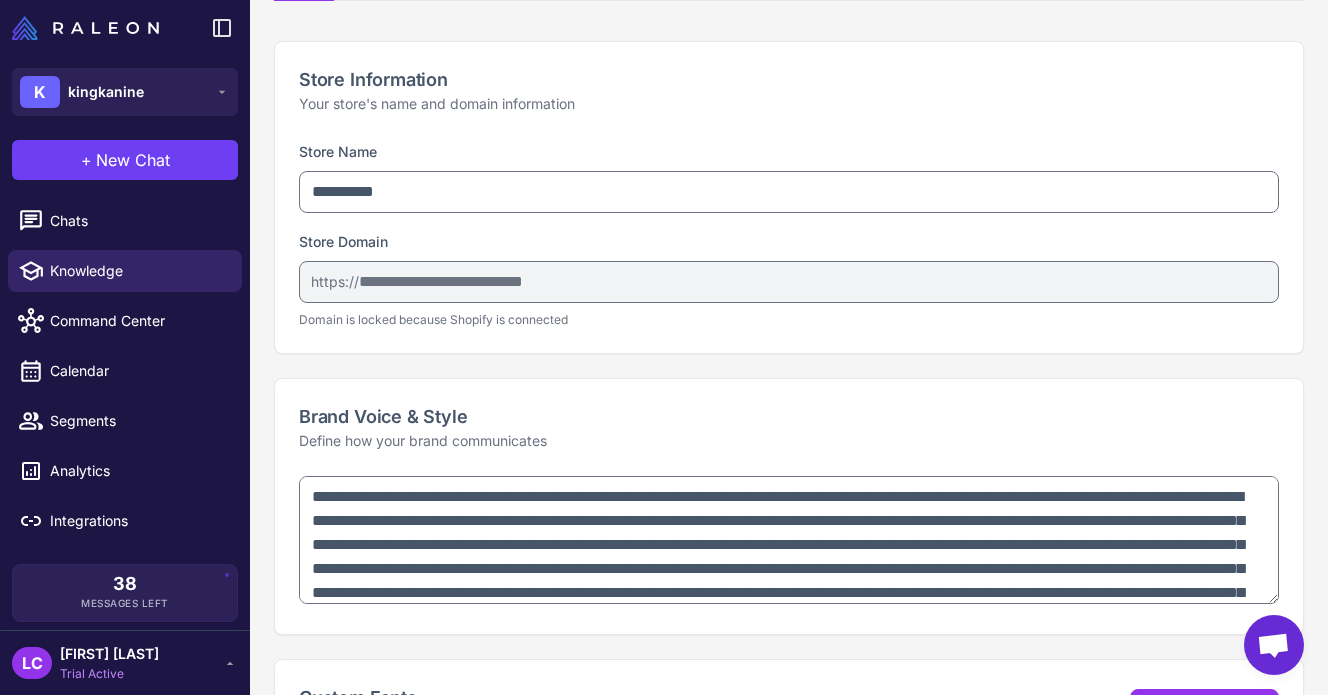type 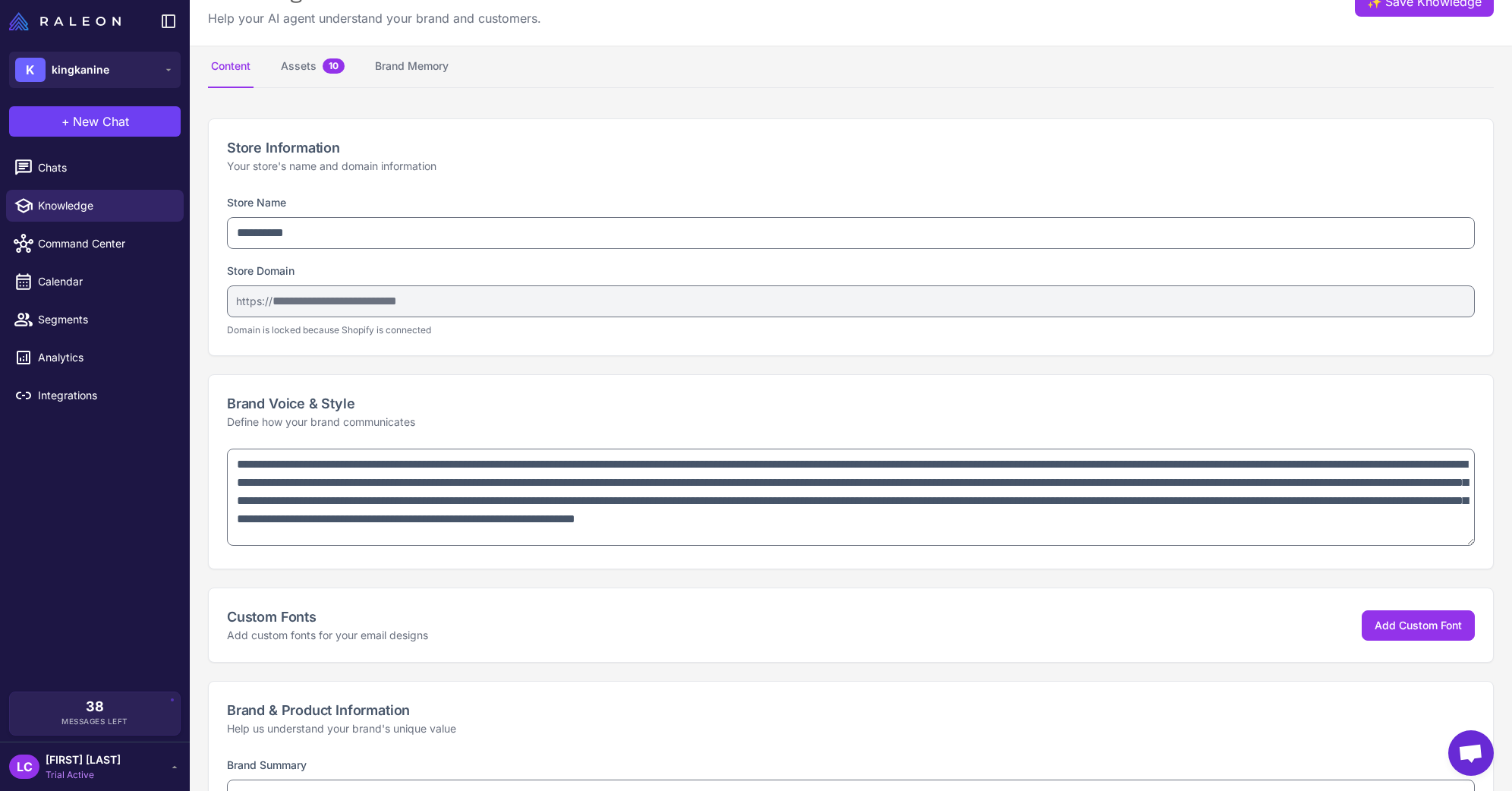 scroll, scrollTop: 0, scrollLeft: 0, axis: both 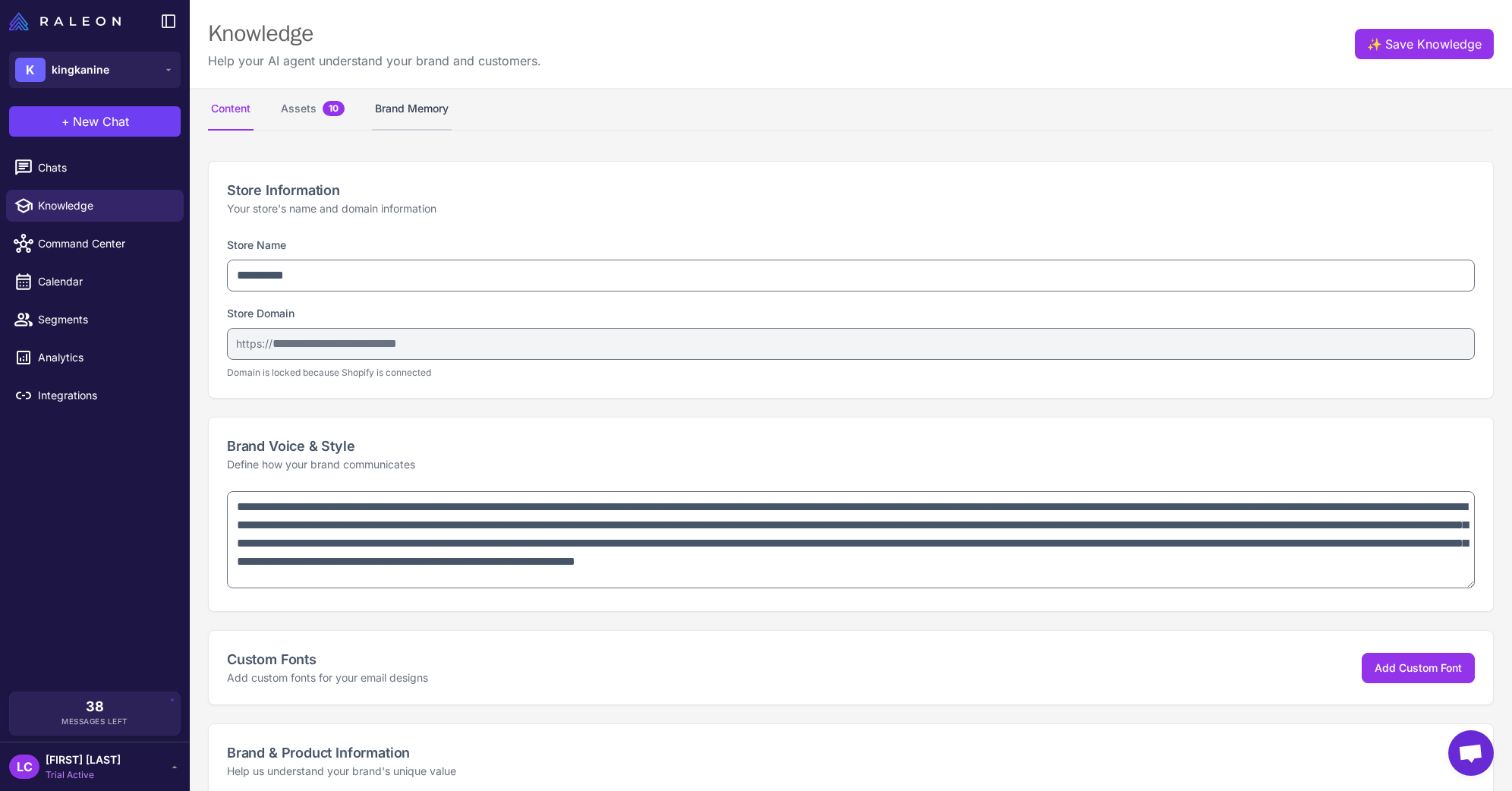 click on "Brand Memory" at bounding box center [411, 109] 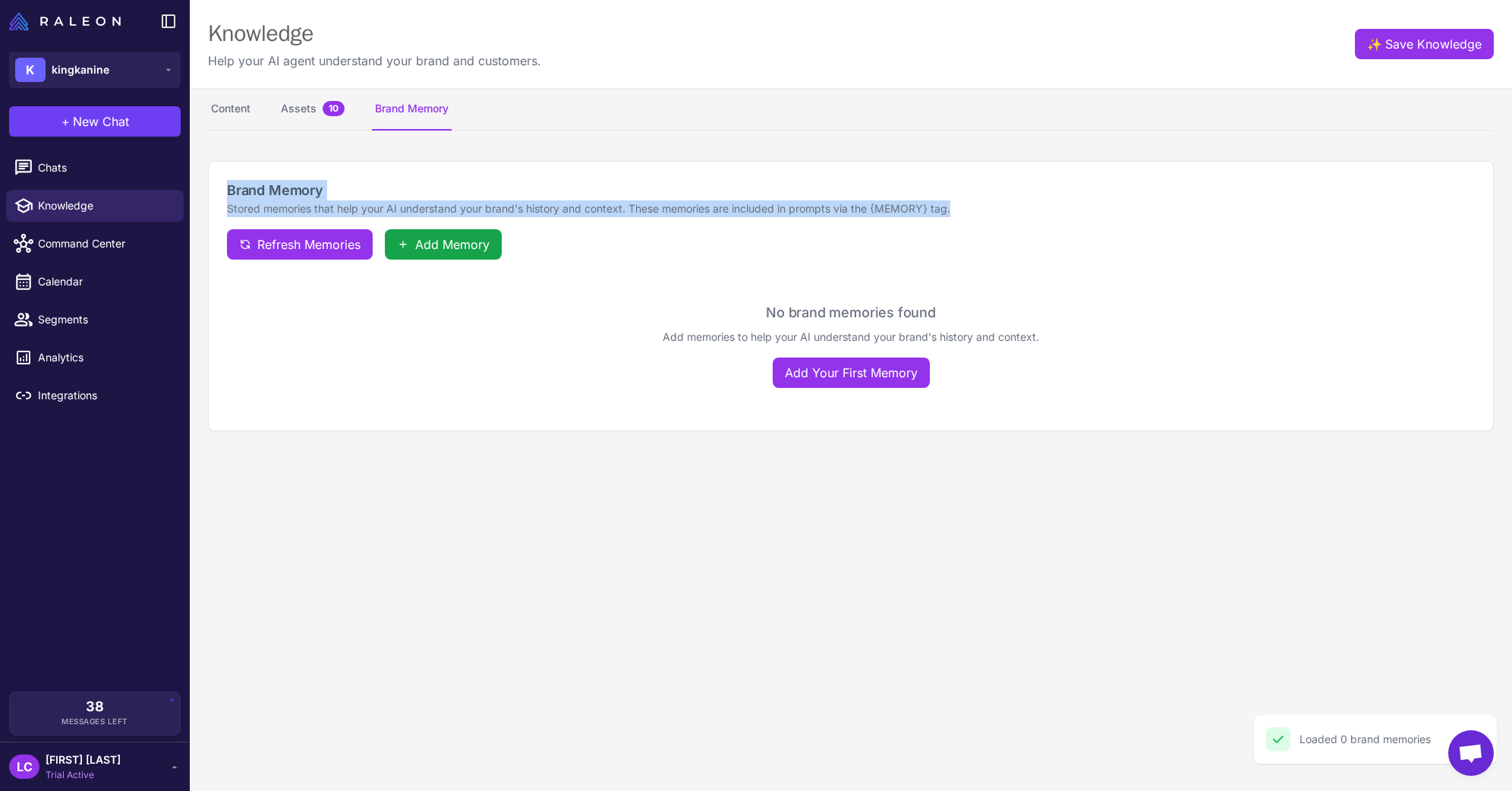 drag, startPoint x: 228, startPoint y: 189, endPoint x: 962, endPoint y: 214, distance: 734.4256 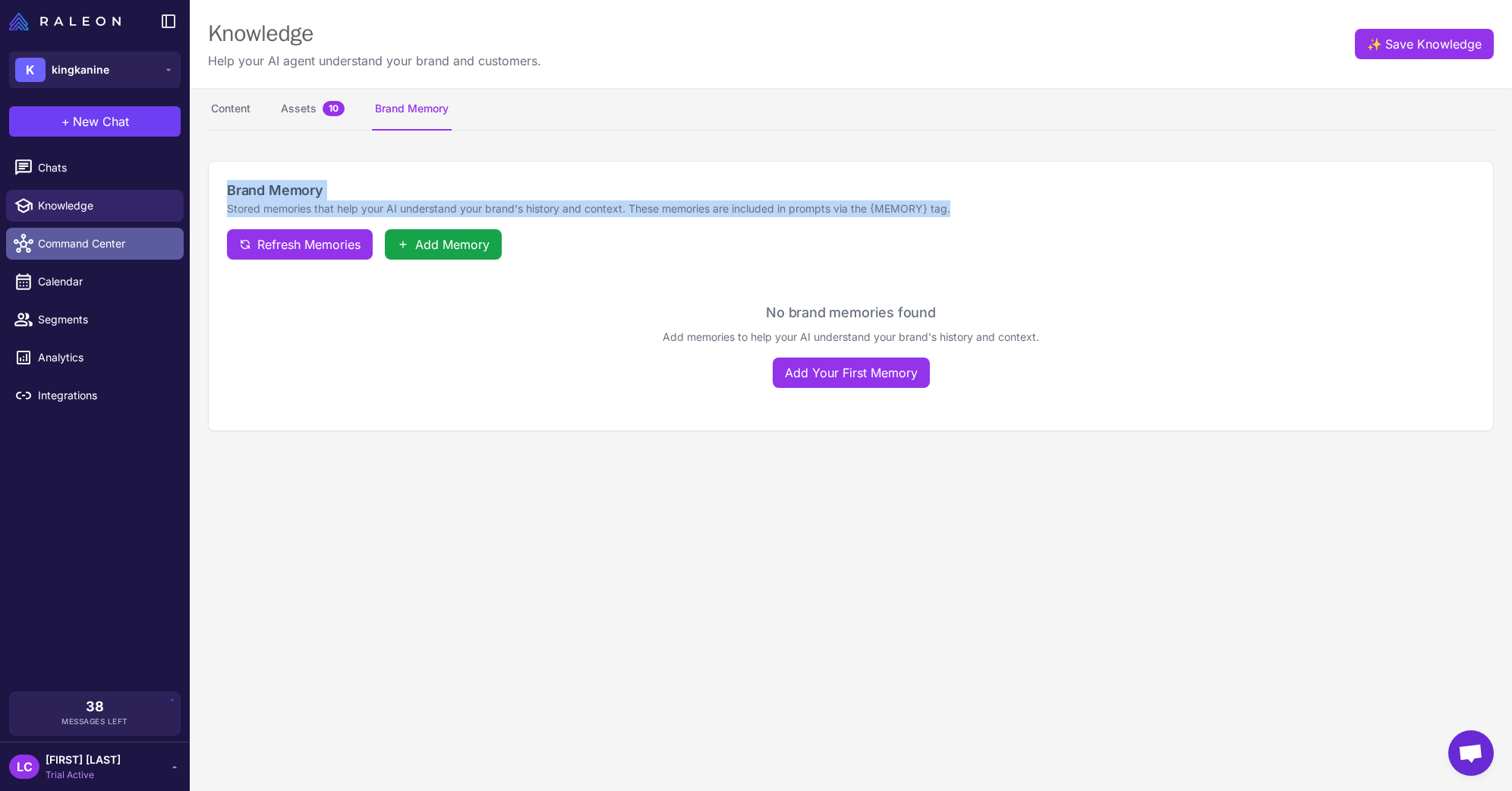 click on "Command Center" at bounding box center [105, 244] 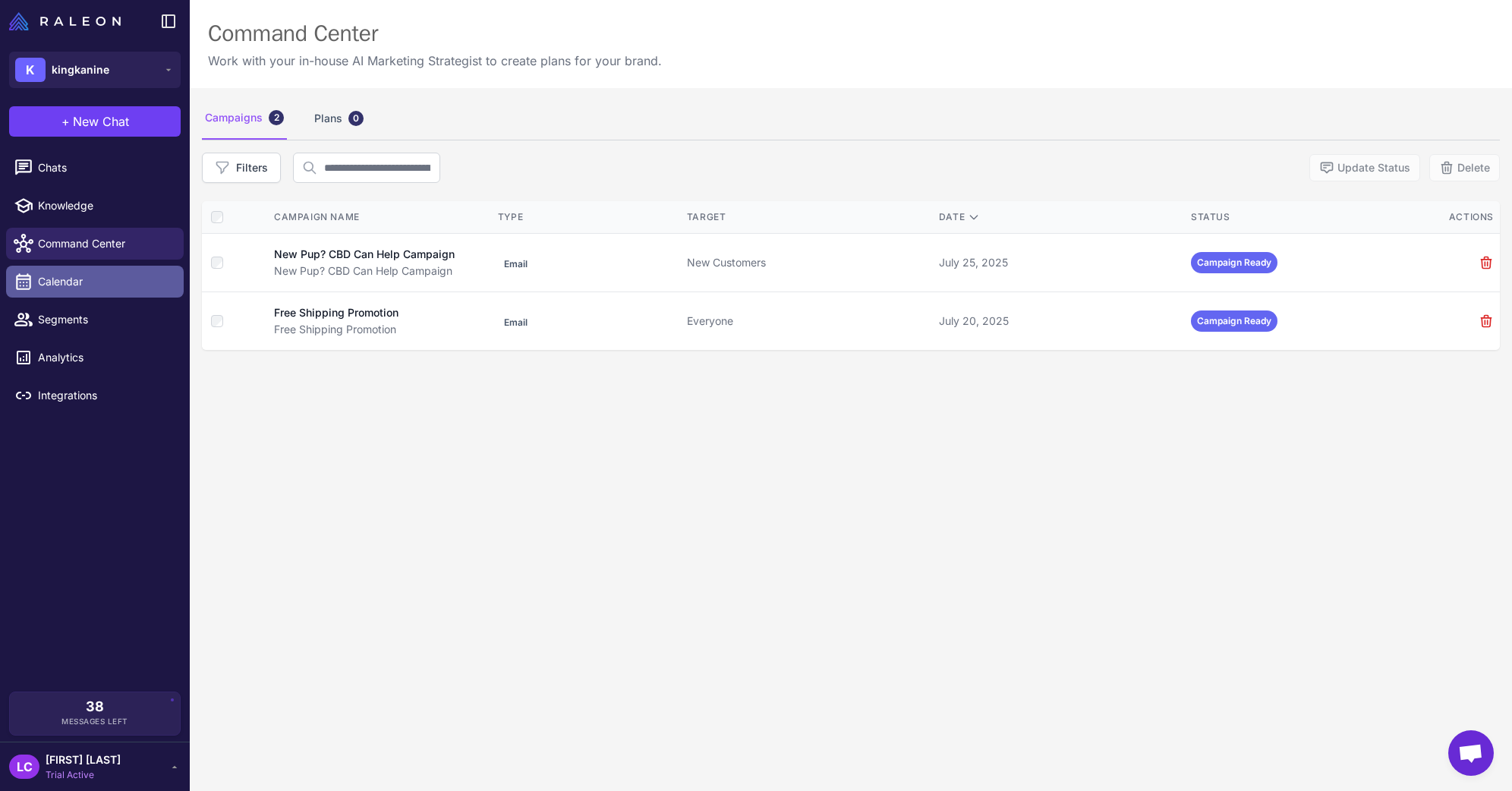 click on "Calendar" at bounding box center [105, 282] 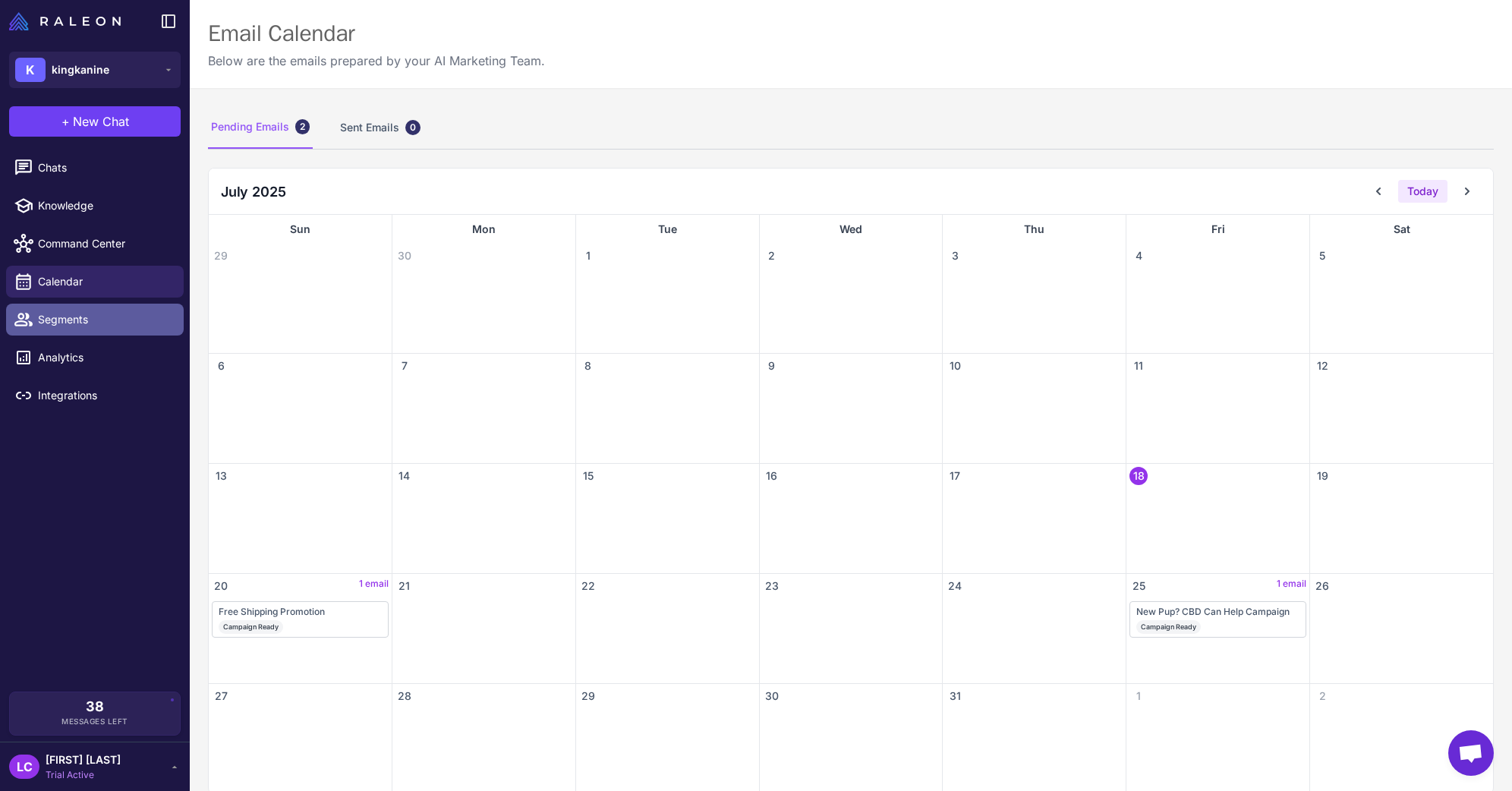 click on "Segments" at bounding box center [105, 320] 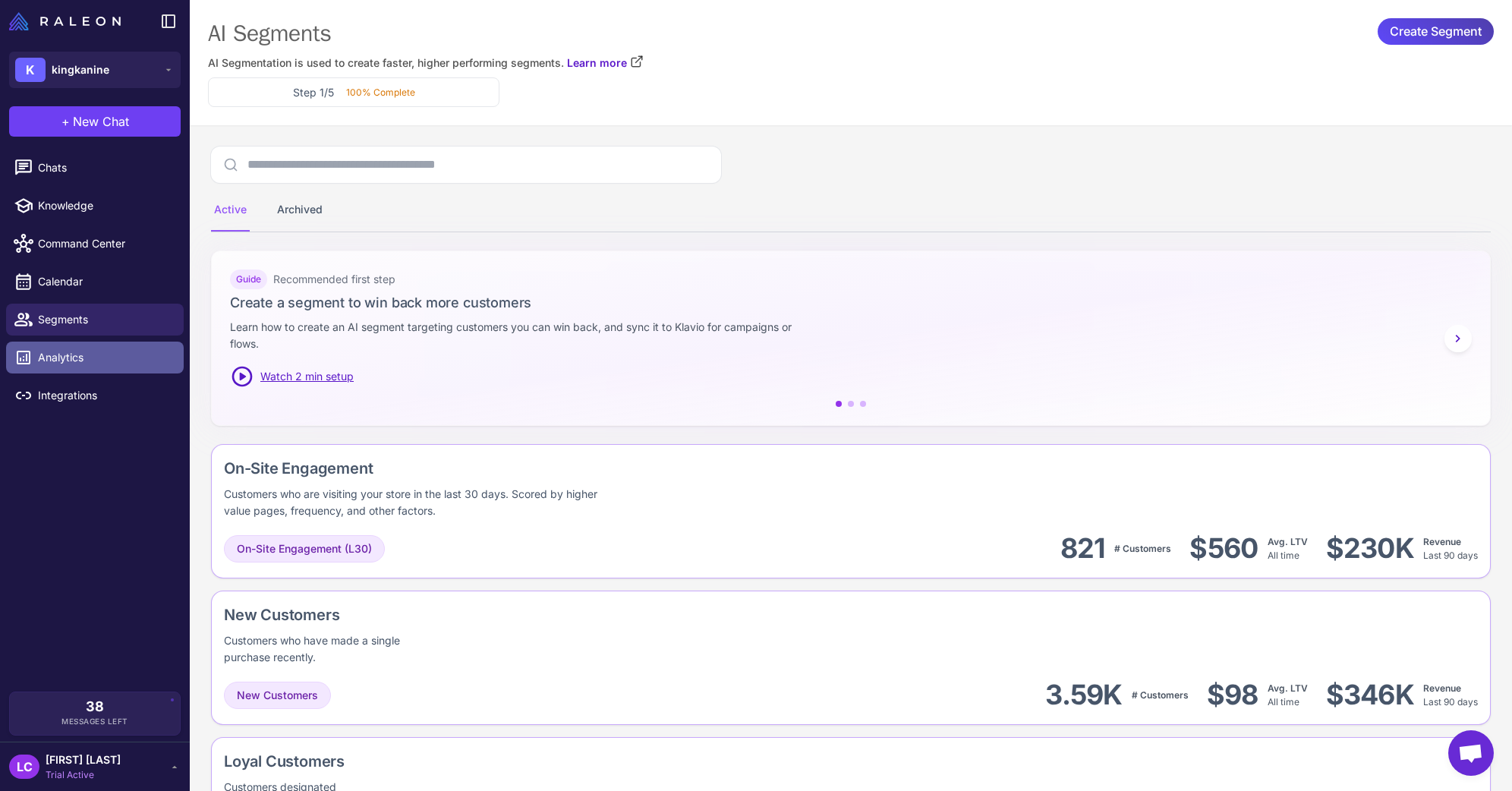 click on "Analytics" at bounding box center (105, 358) 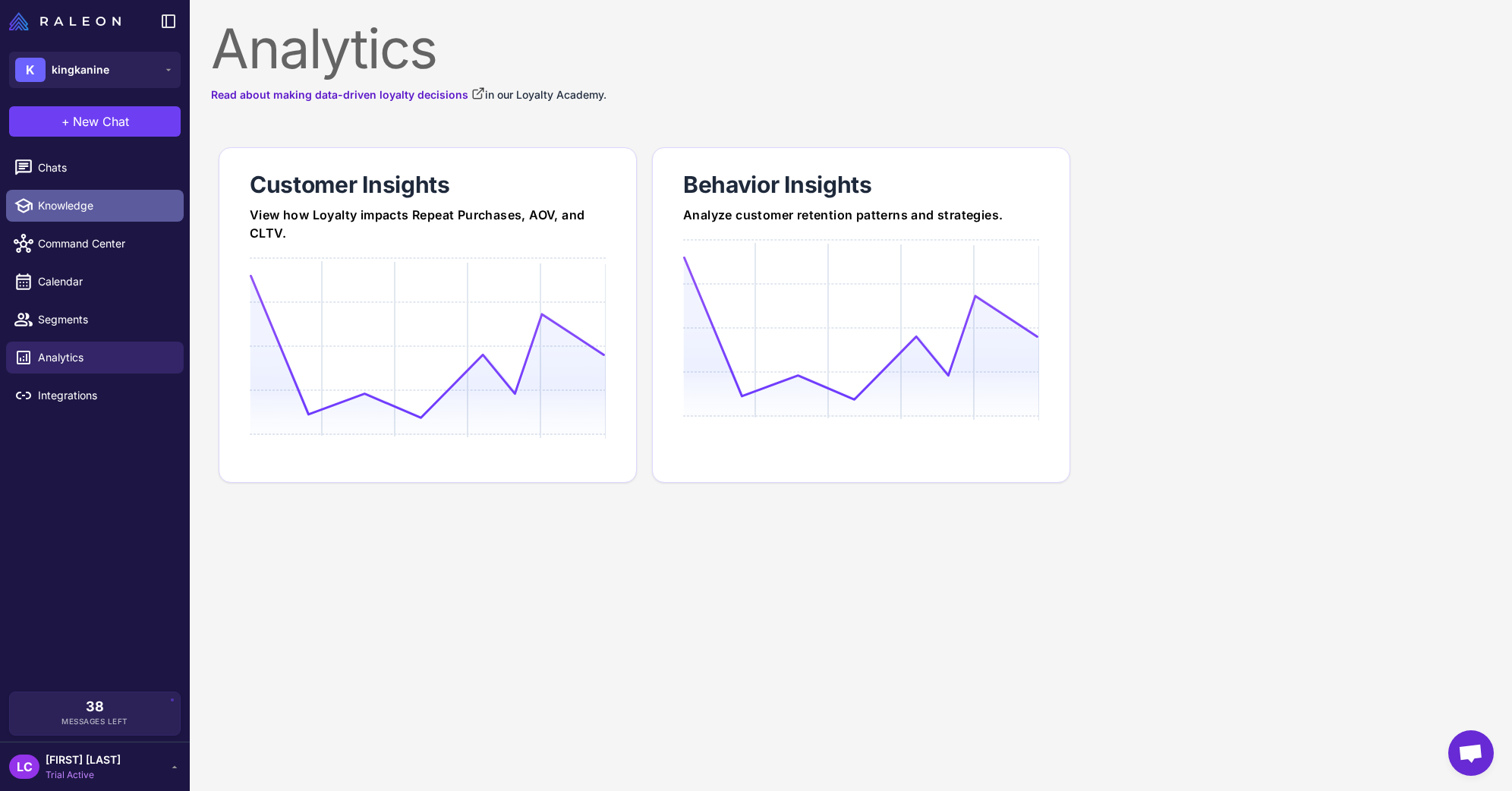 click on "Knowledge" at bounding box center [105, 206] 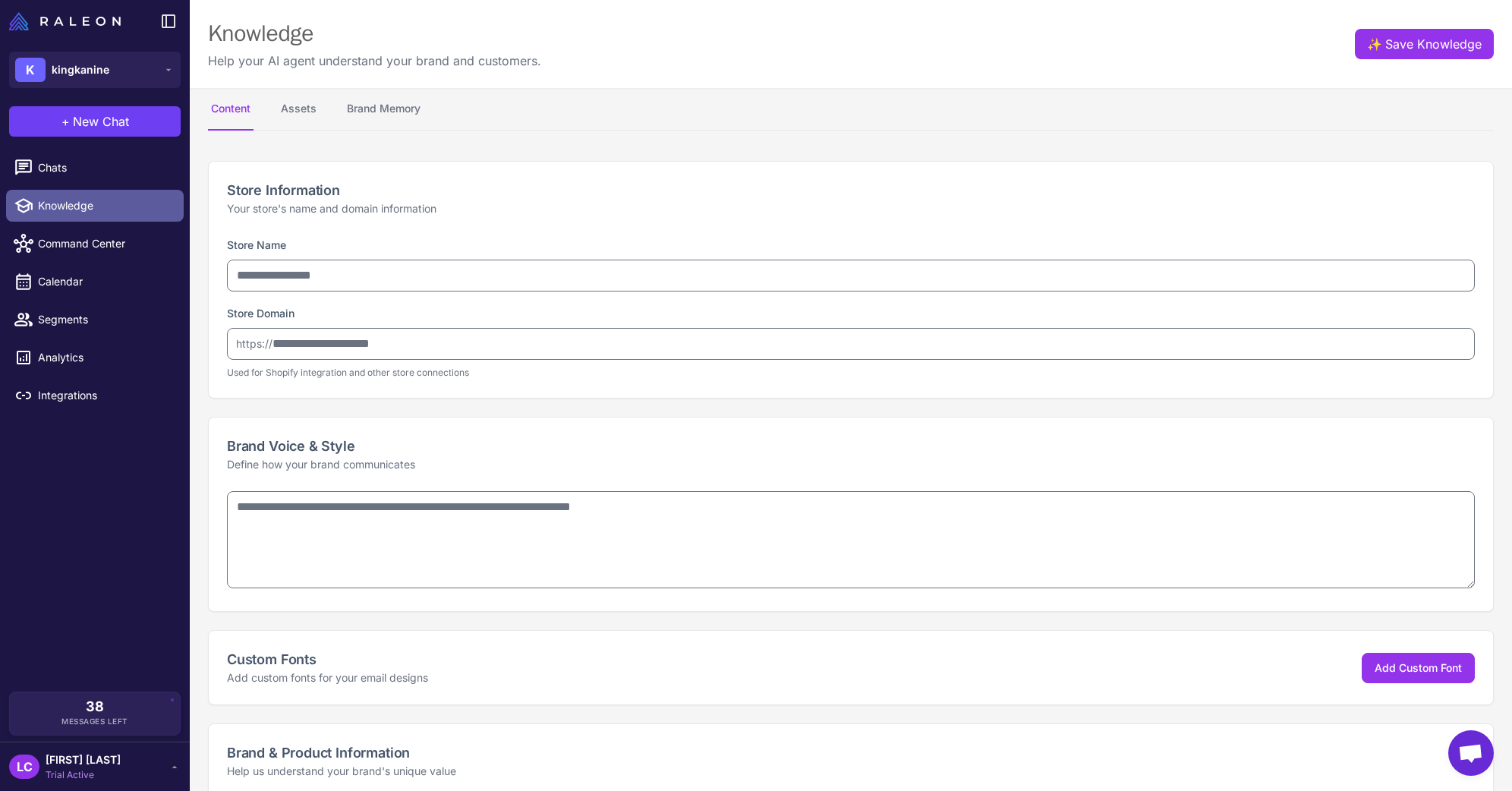 type on "**********" 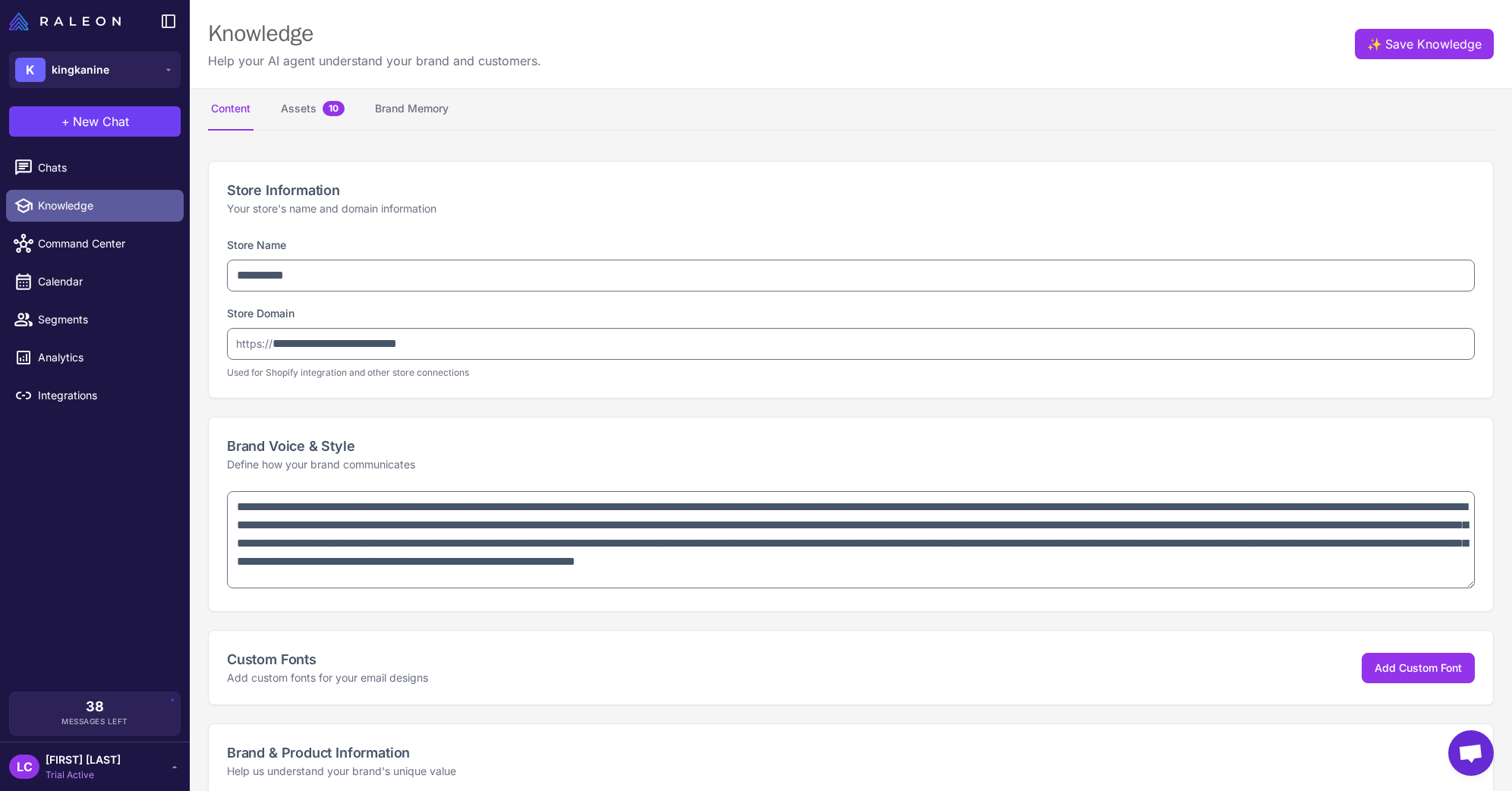 type on "**********" 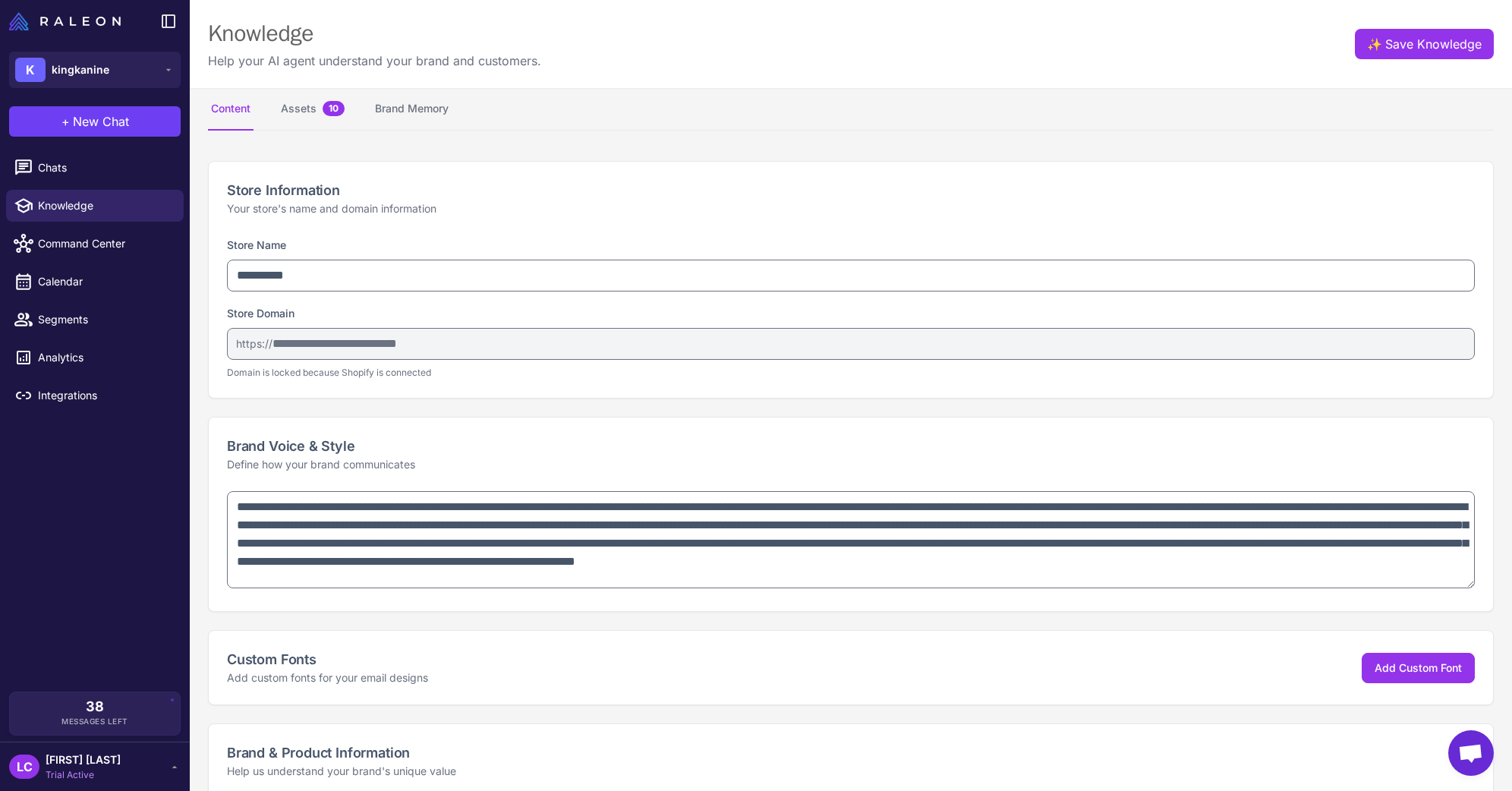 scroll, scrollTop: 222, scrollLeft: 0, axis: vertical 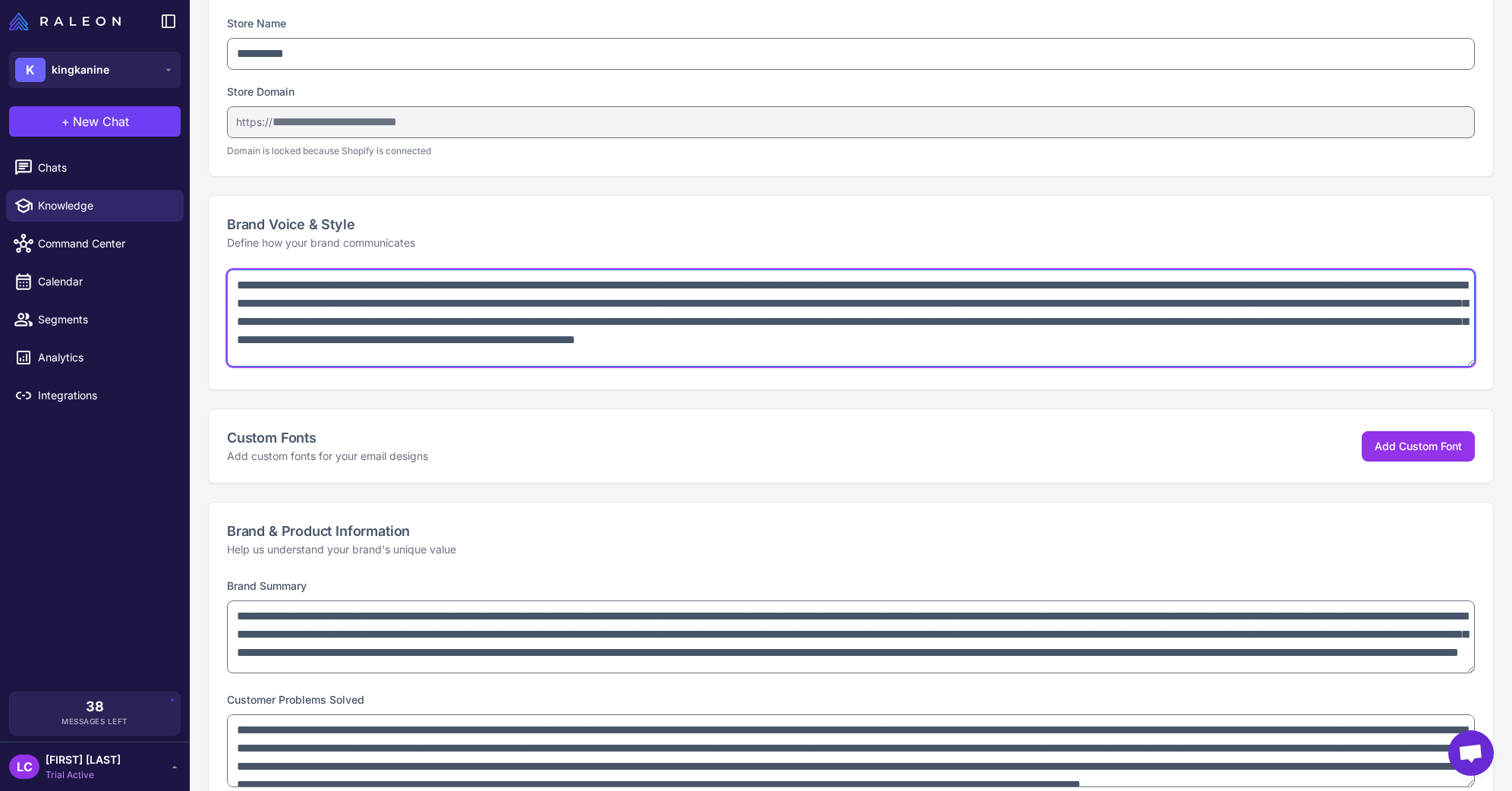 click on "**********" at bounding box center [851, 318] 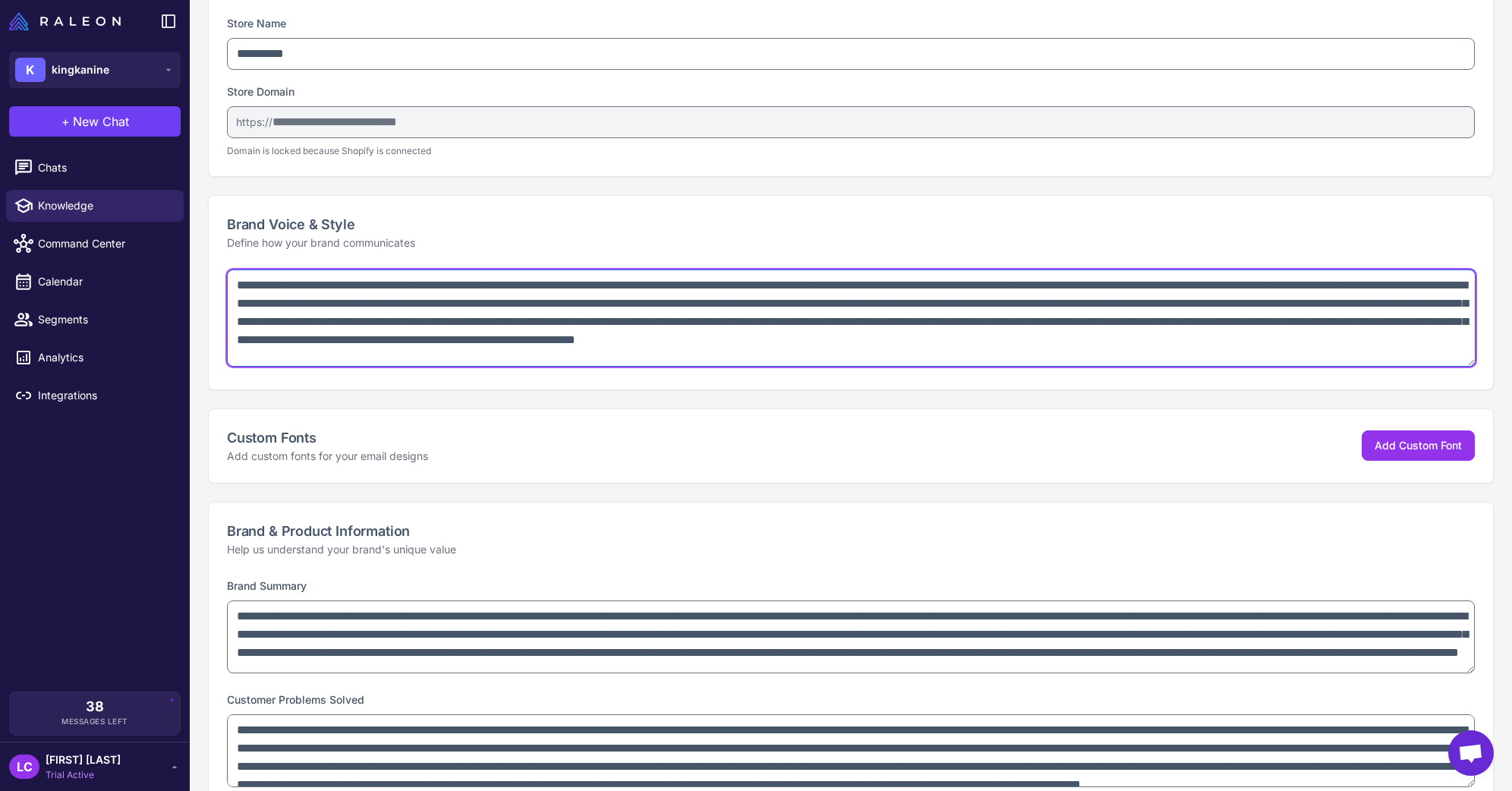drag, startPoint x: 900, startPoint y: 339, endPoint x: 947, endPoint y: 393, distance: 71.58911 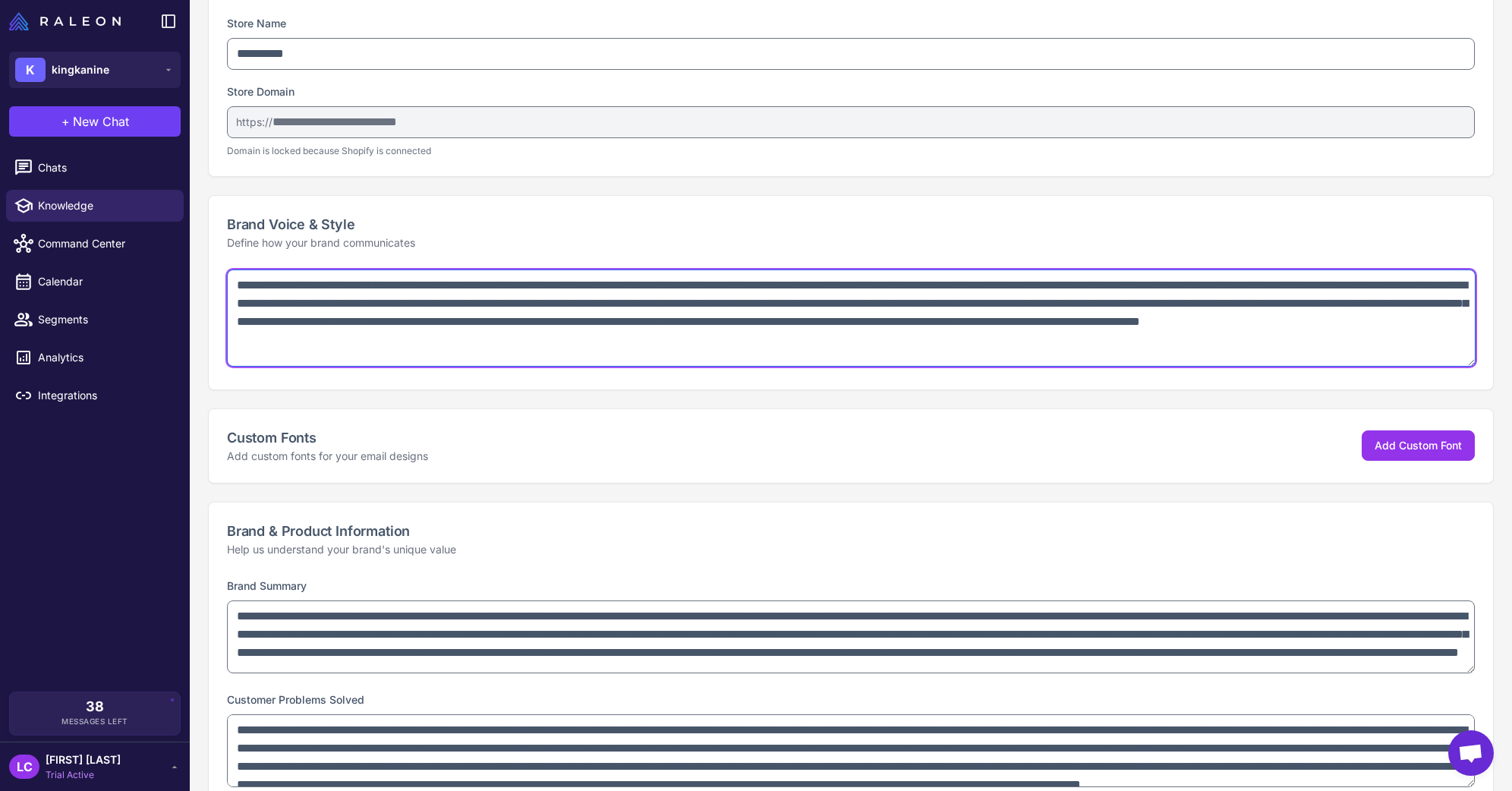 scroll, scrollTop: 0, scrollLeft: 0, axis: both 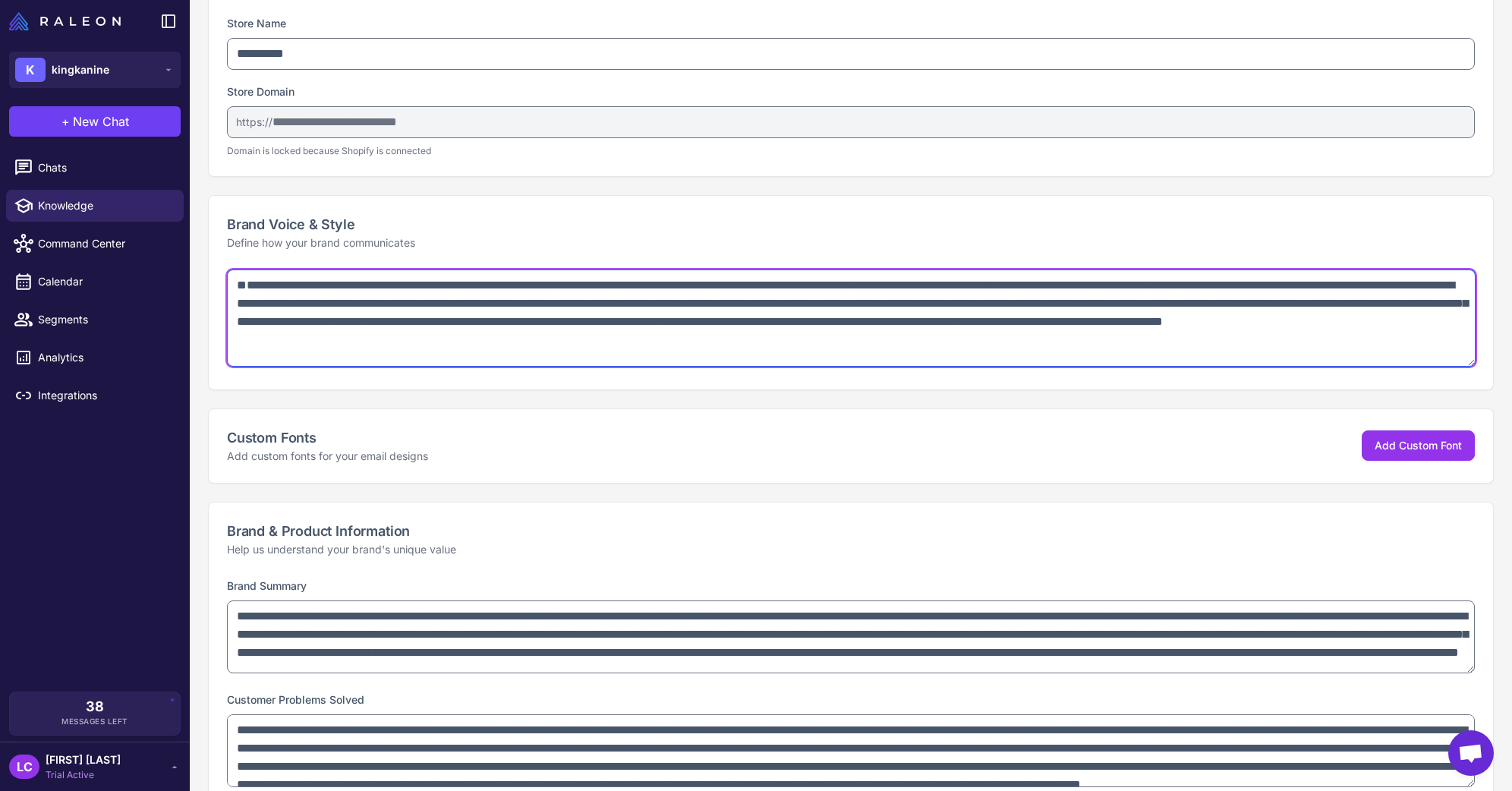 paste on "**********" 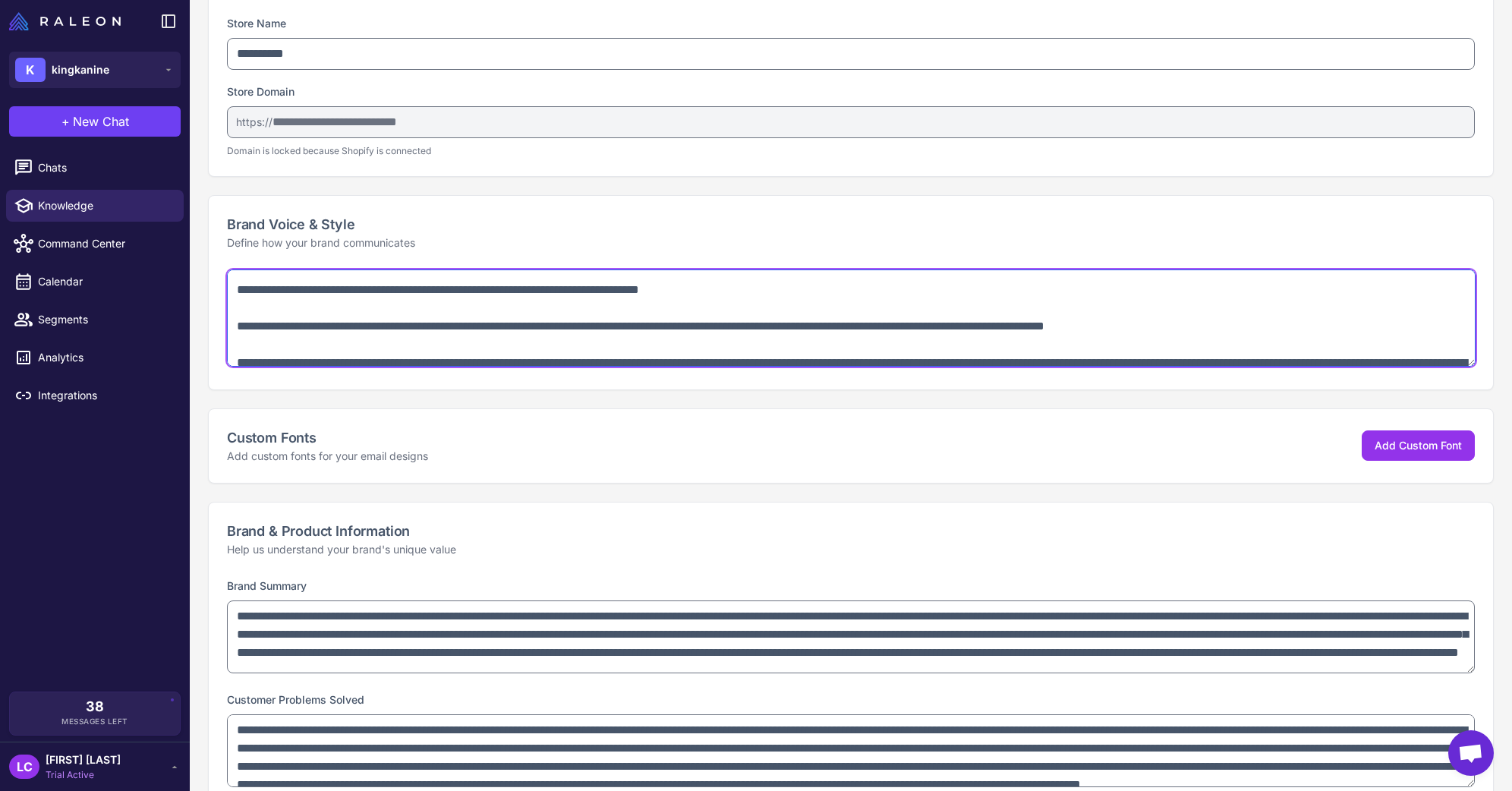 scroll, scrollTop: 626, scrollLeft: 0, axis: vertical 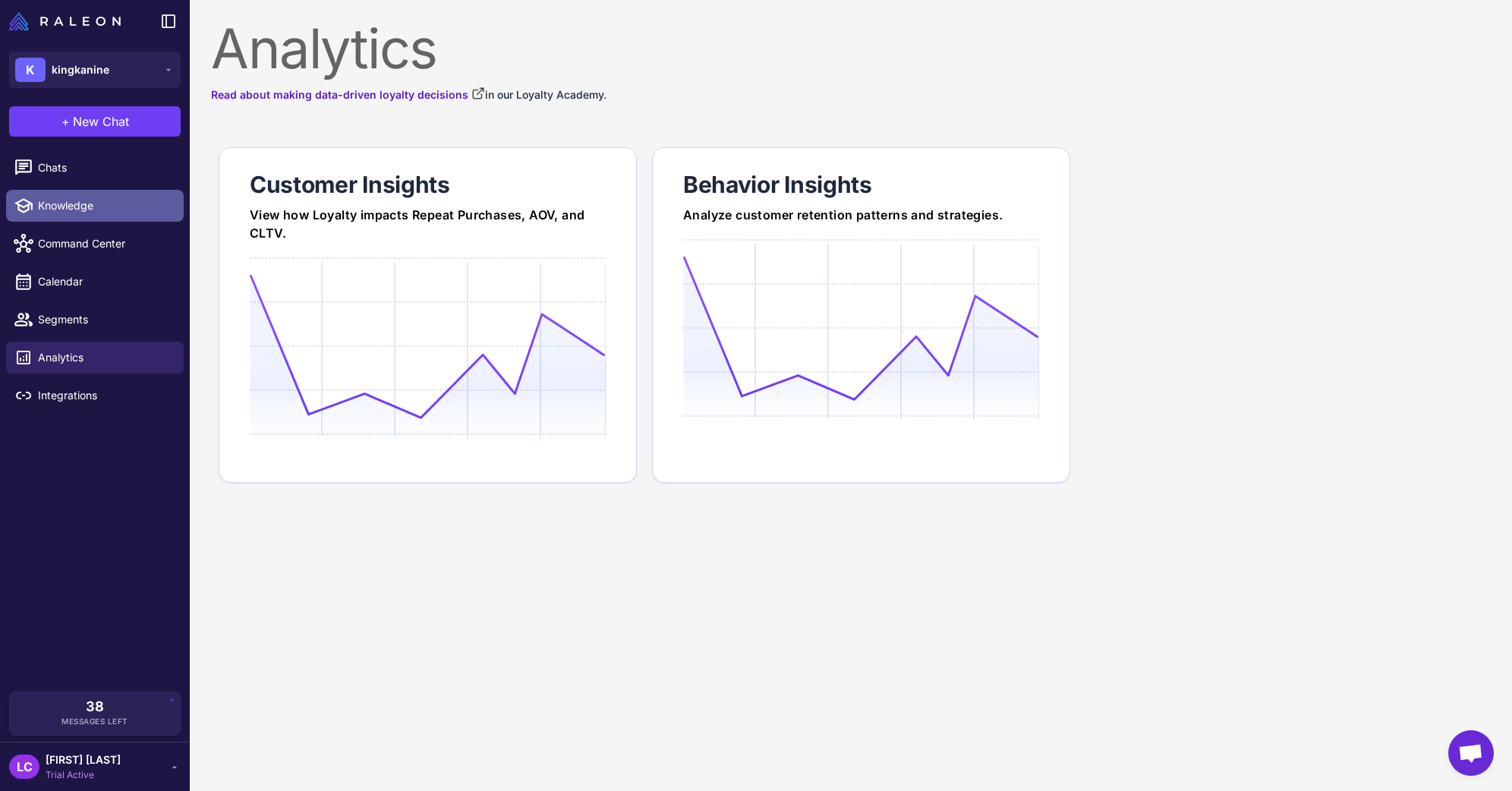 click on "Knowledge" at bounding box center [105, 206] 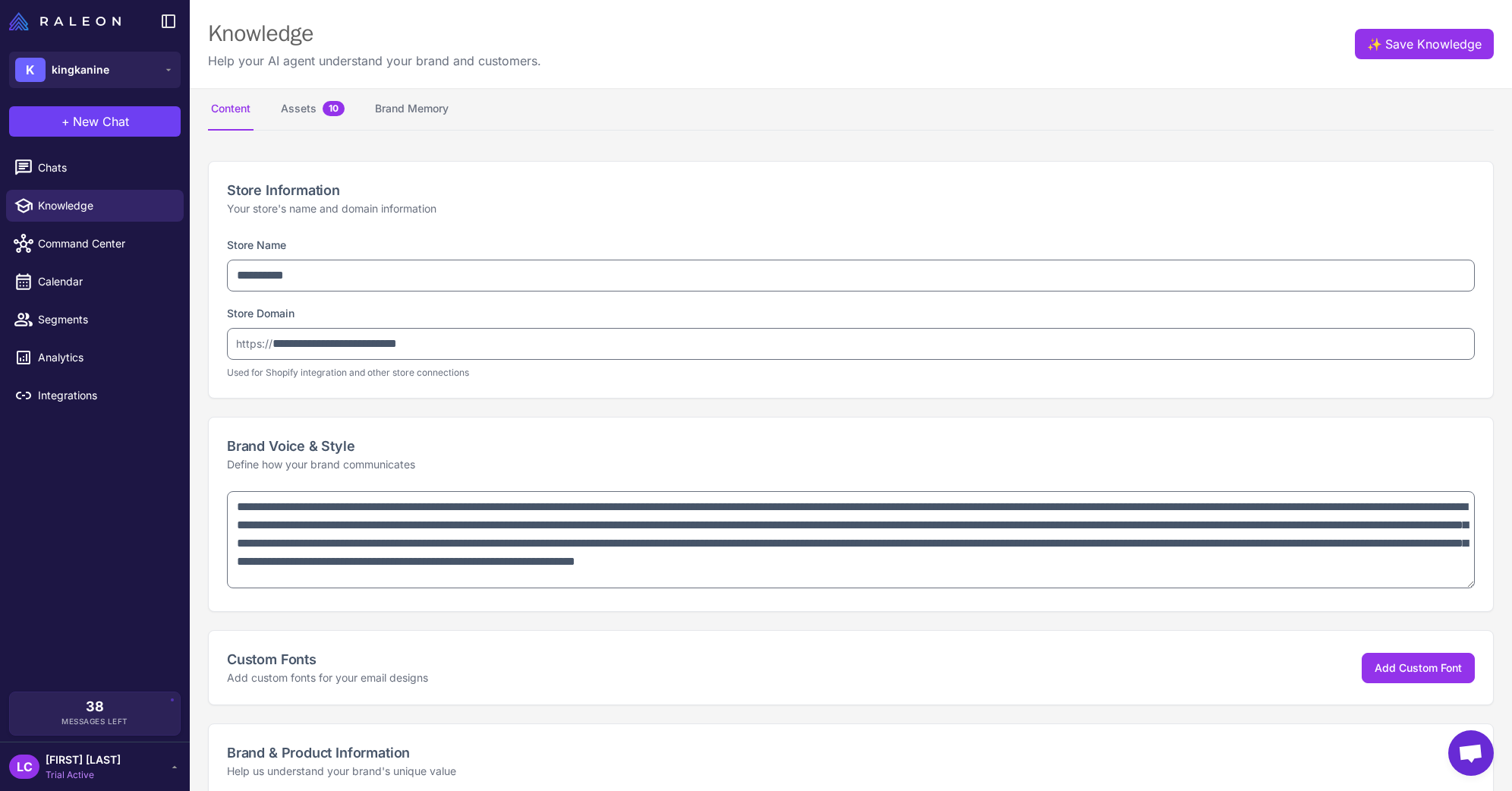 type on "**********" 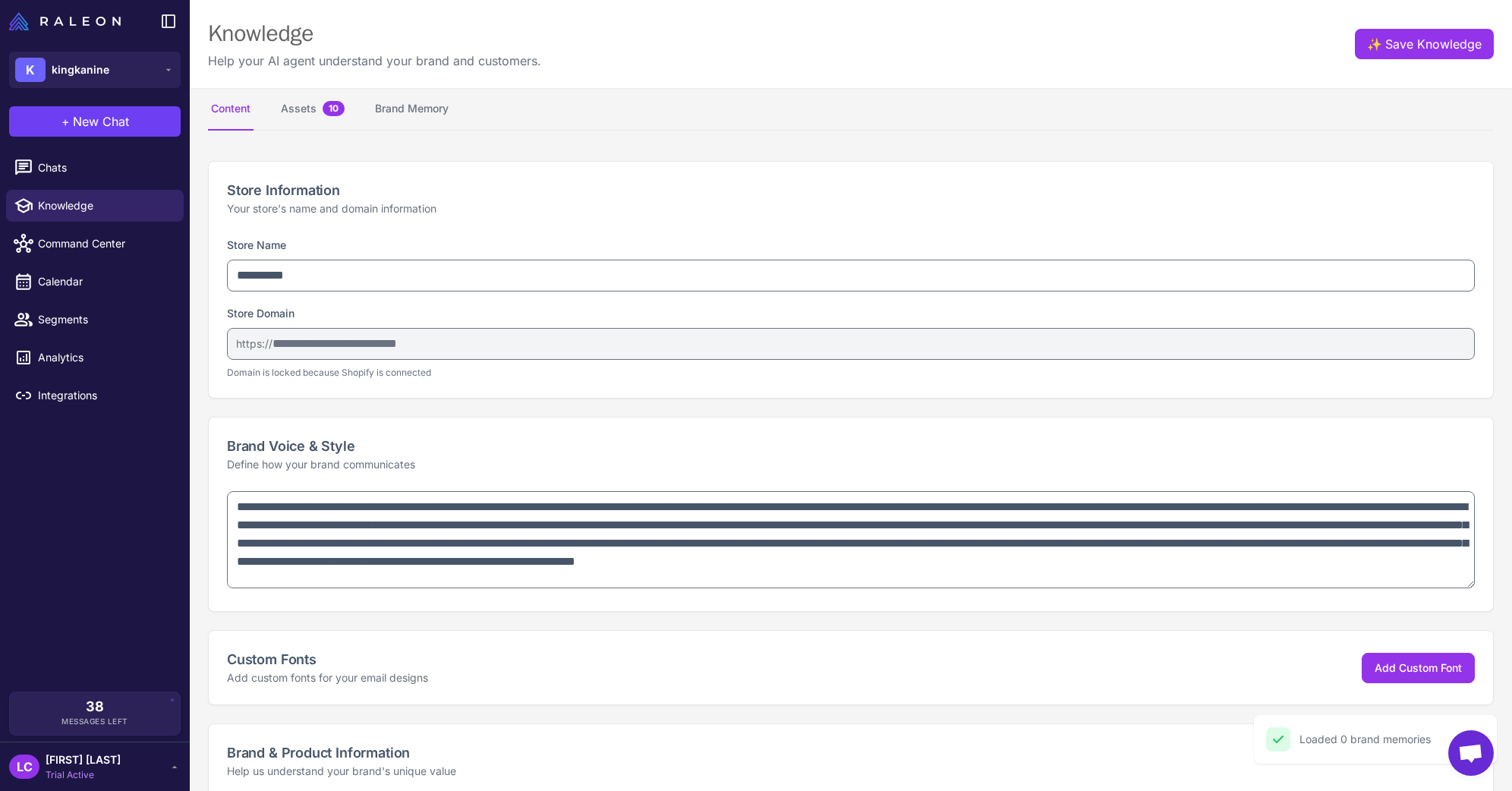 scroll, scrollTop: 7, scrollLeft: 0, axis: vertical 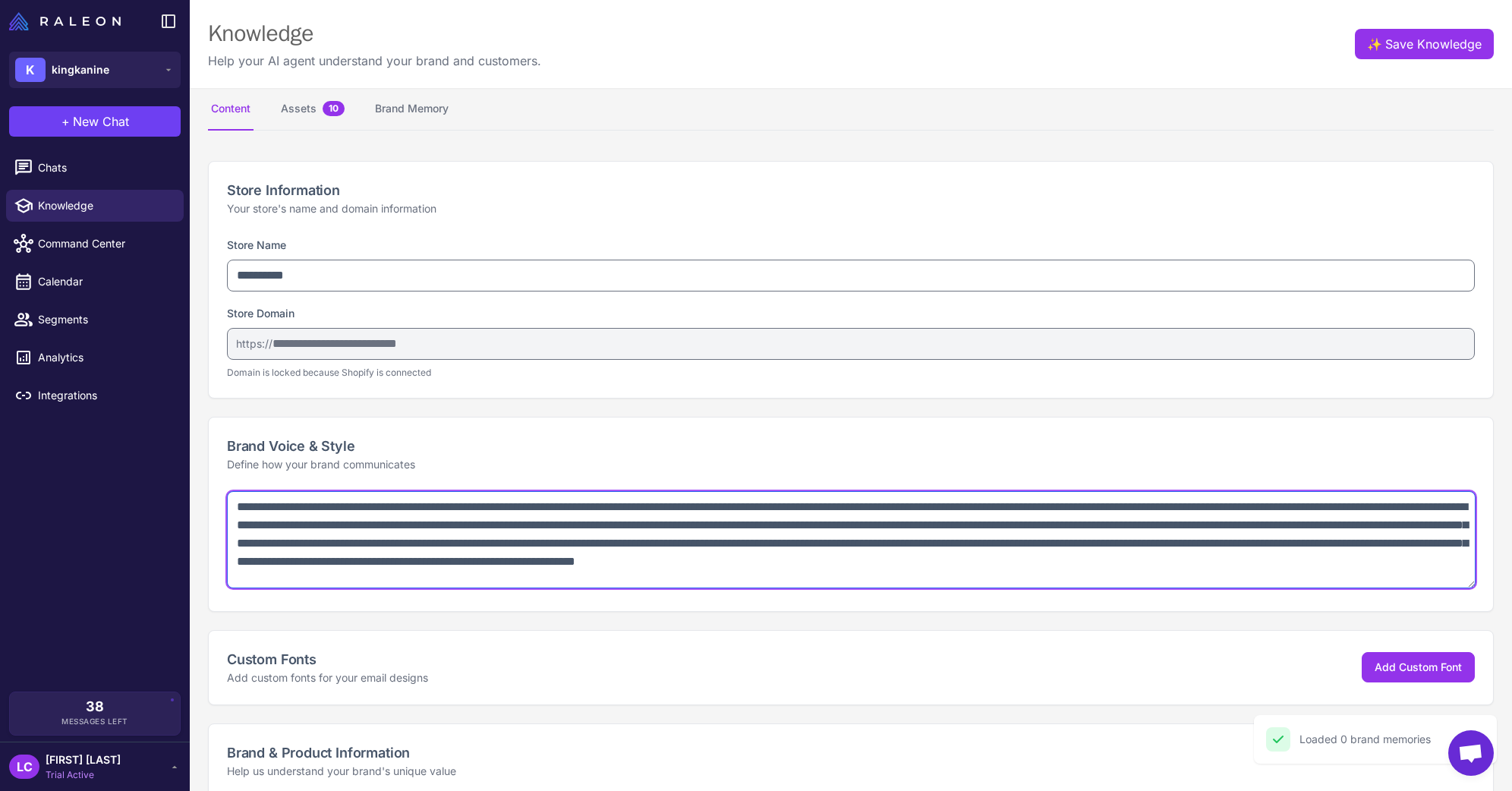 click on "**********" at bounding box center (851, 540) 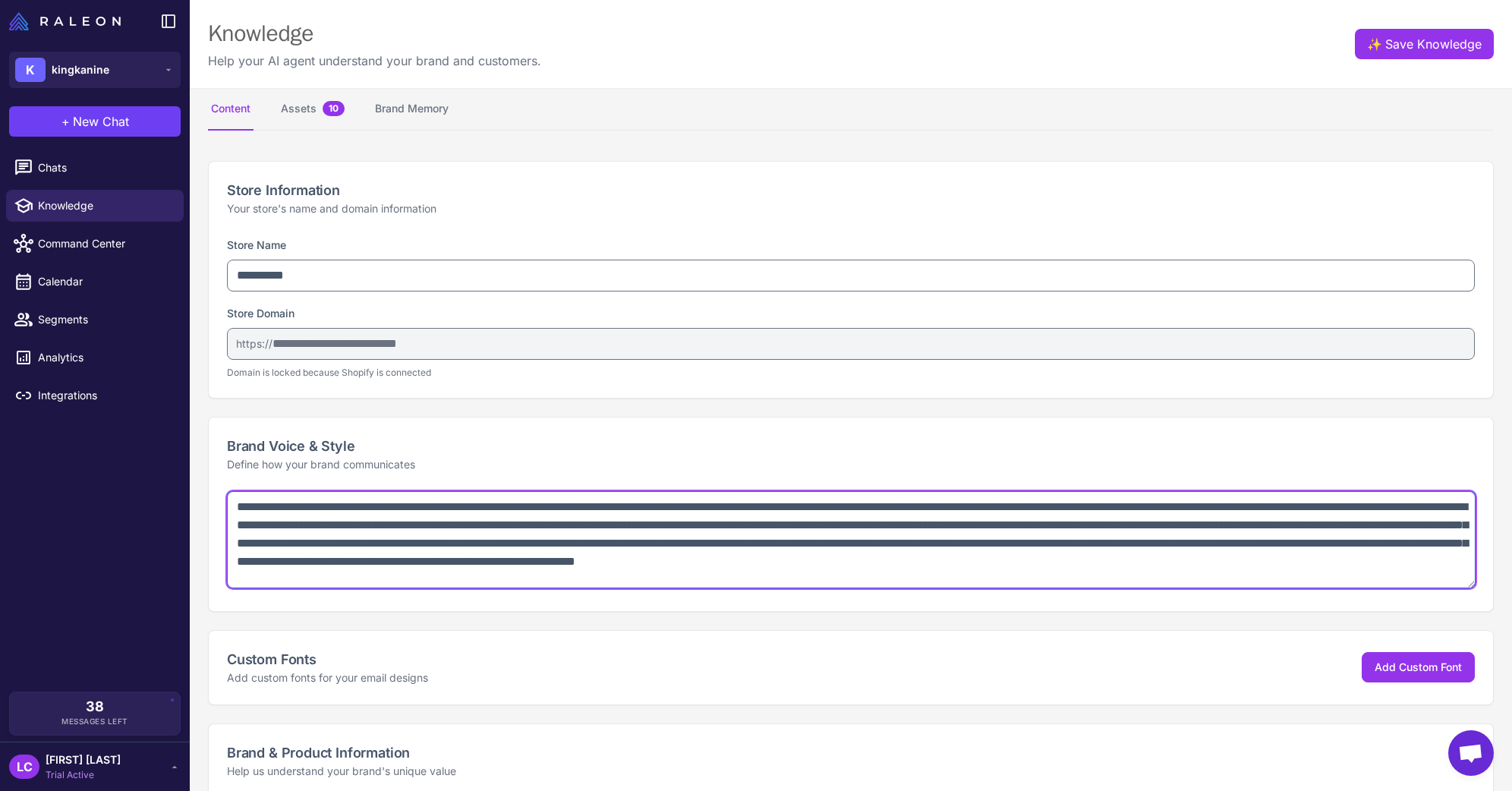 click on "**********" at bounding box center [851, 540] 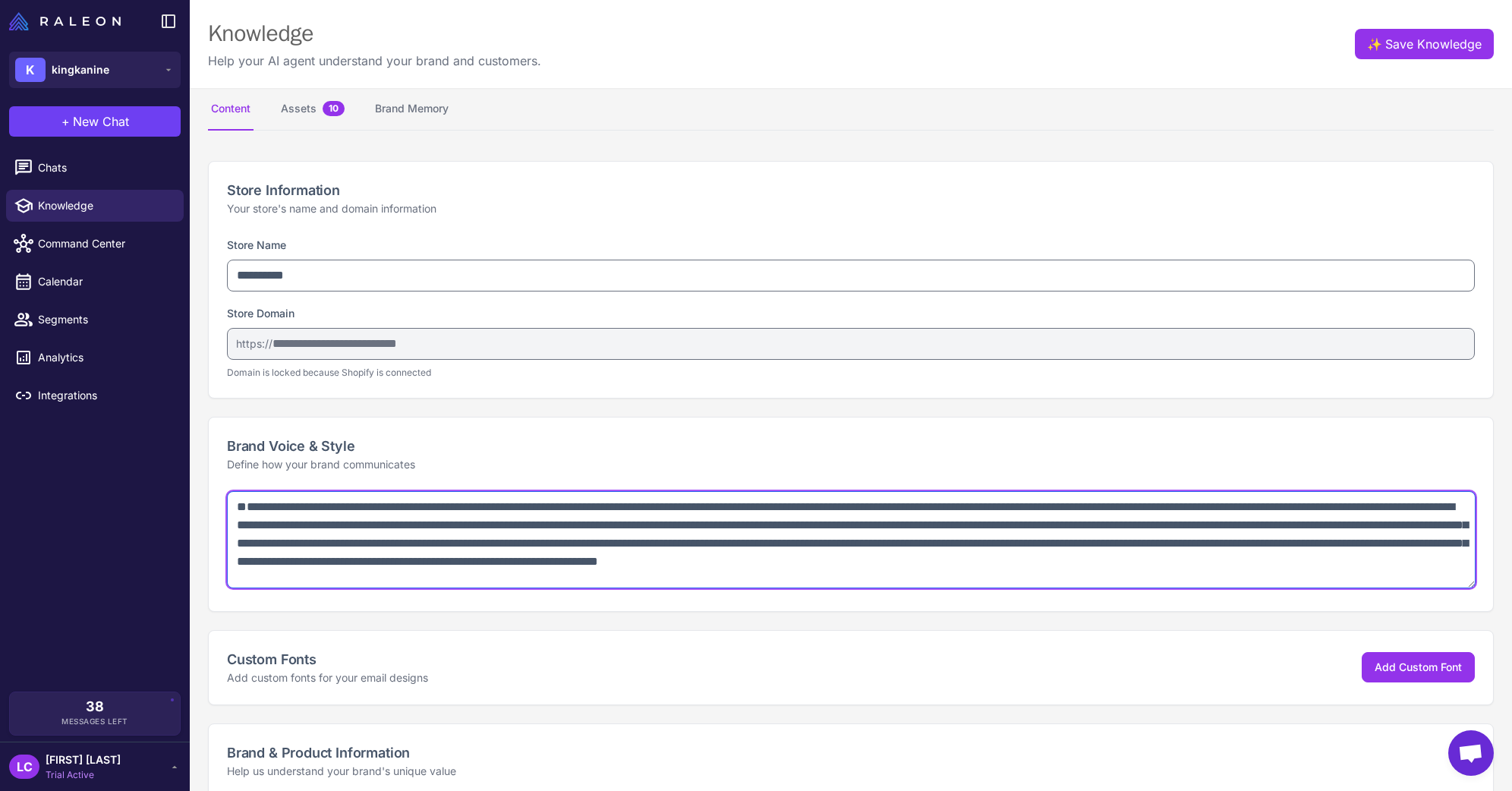 scroll, scrollTop: 0, scrollLeft: 0, axis: both 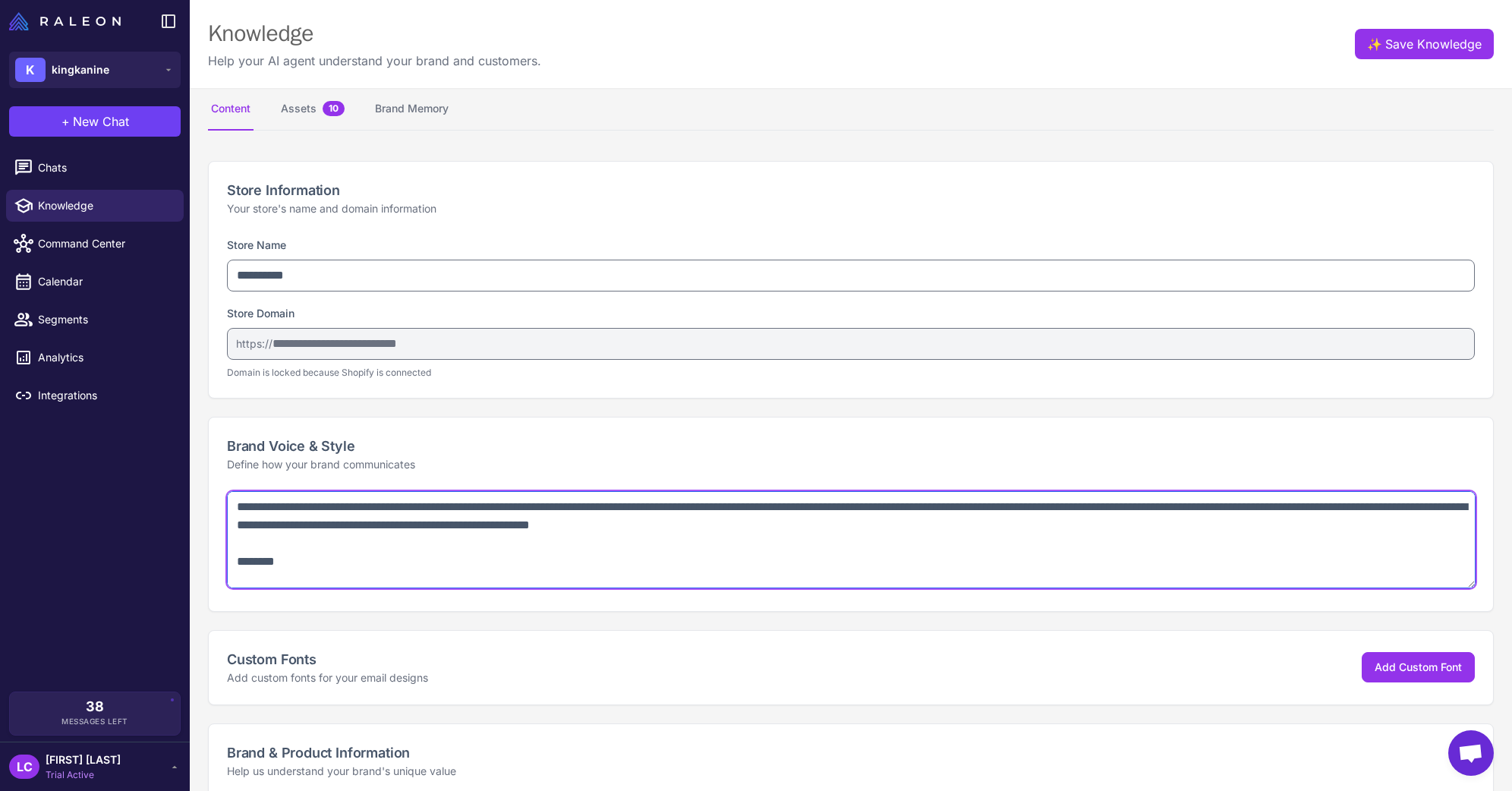 click at bounding box center [851, 540] 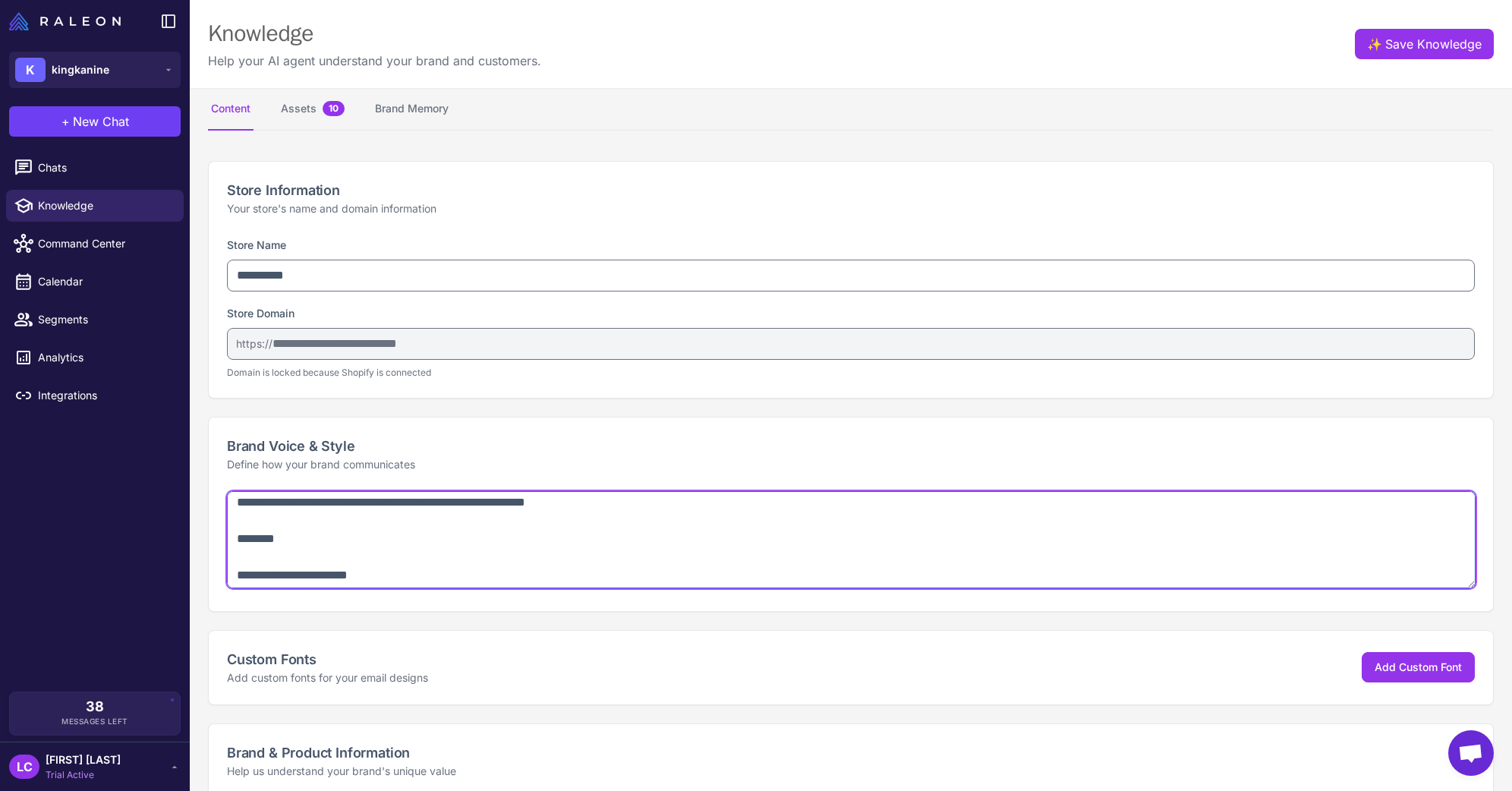scroll, scrollTop: 35, scrollLeft: 0, axis: vertical 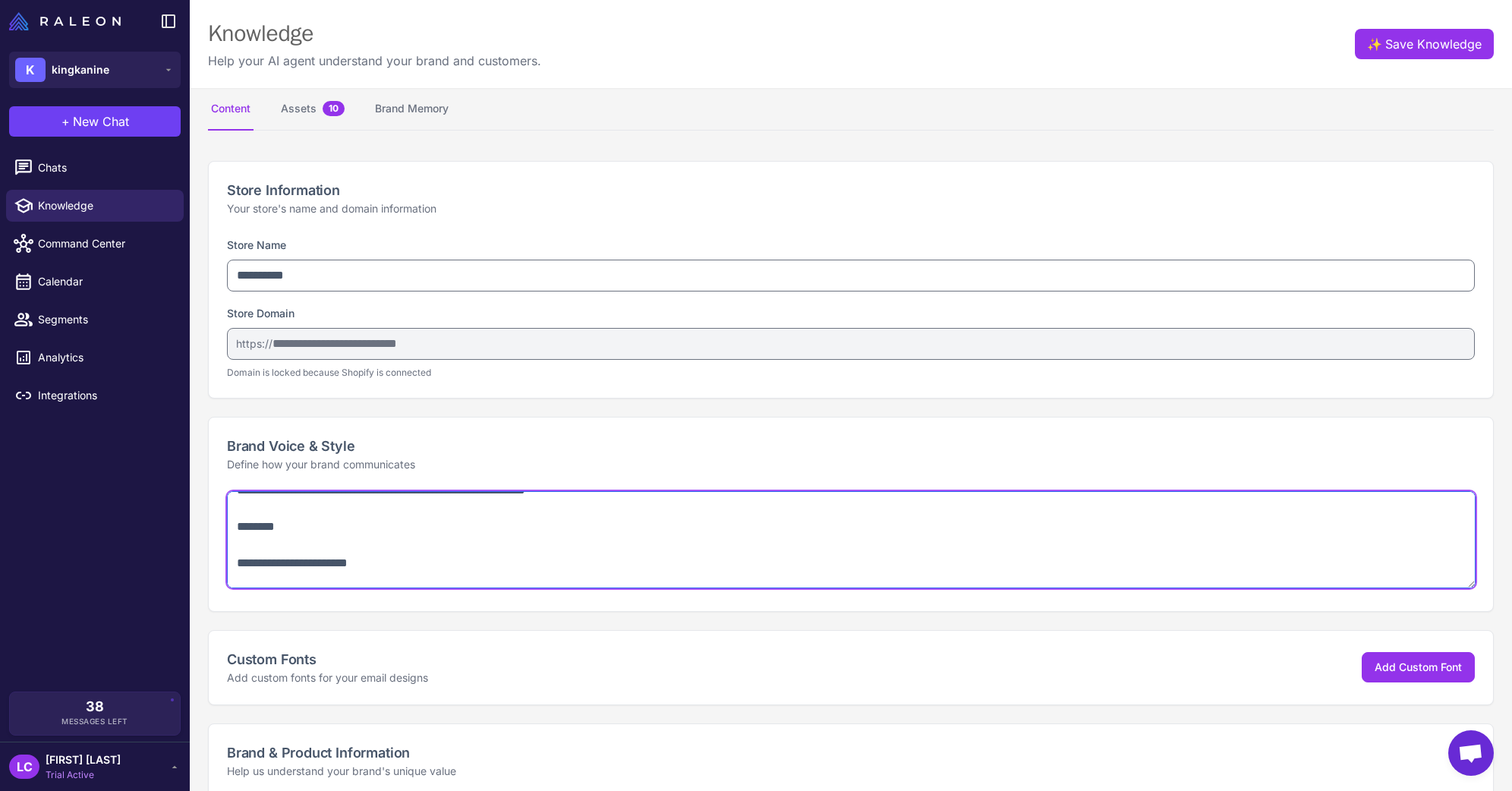 click at bounding box center (851, 540) 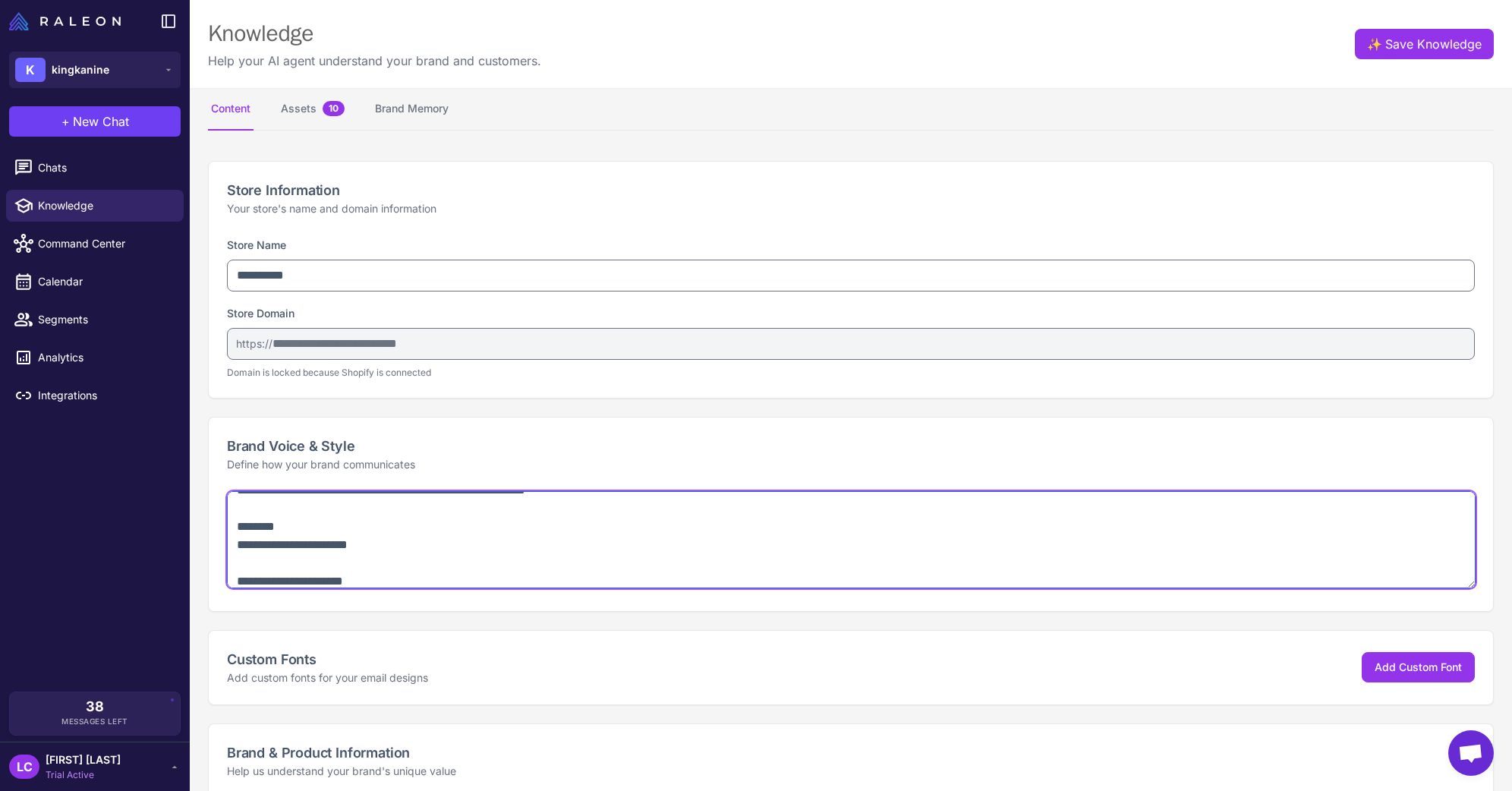 click at bounding box center [851, 540] 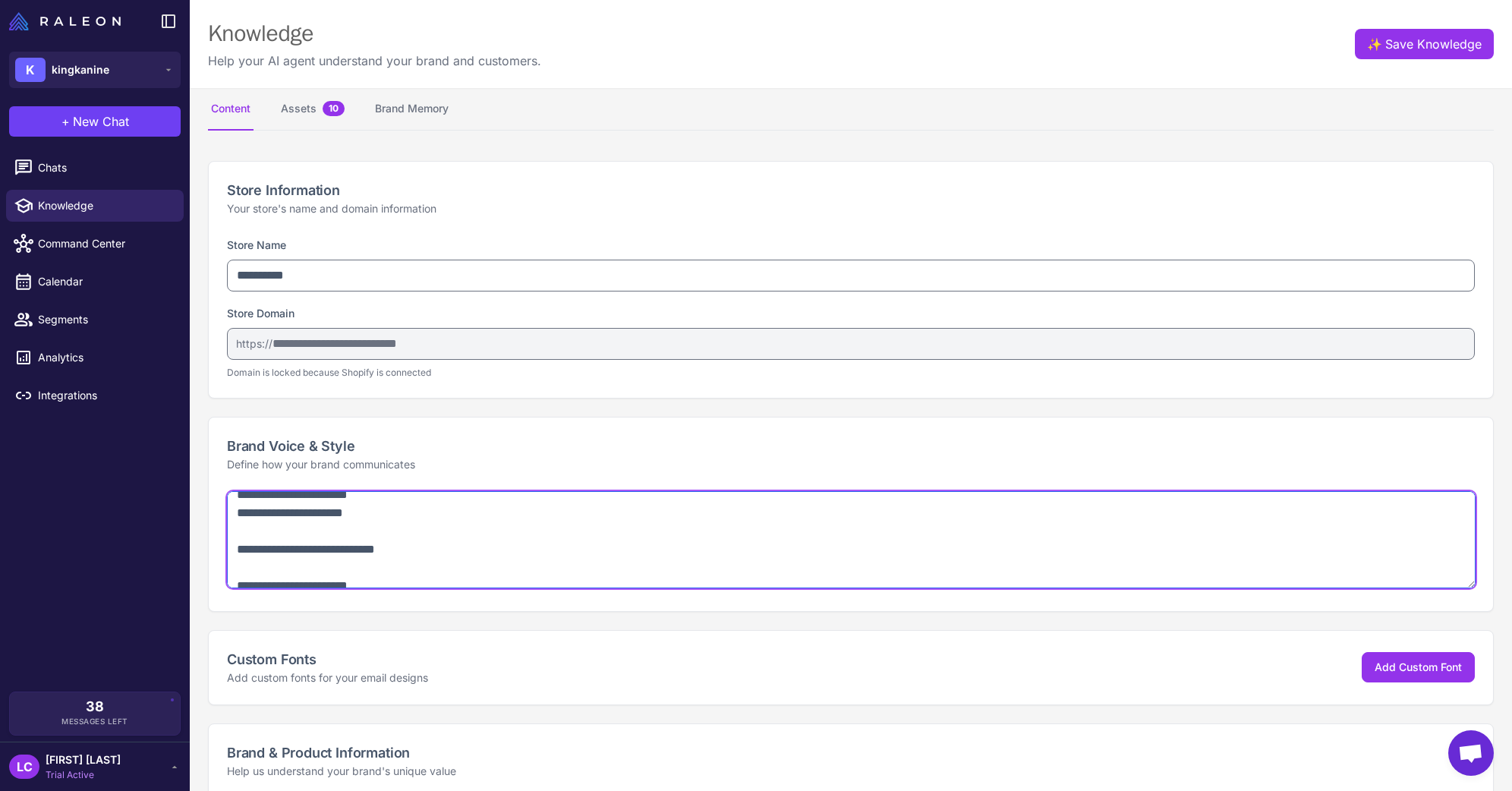 scroll, scrollTop: 92, scrollLeft: 0, axis: vertical 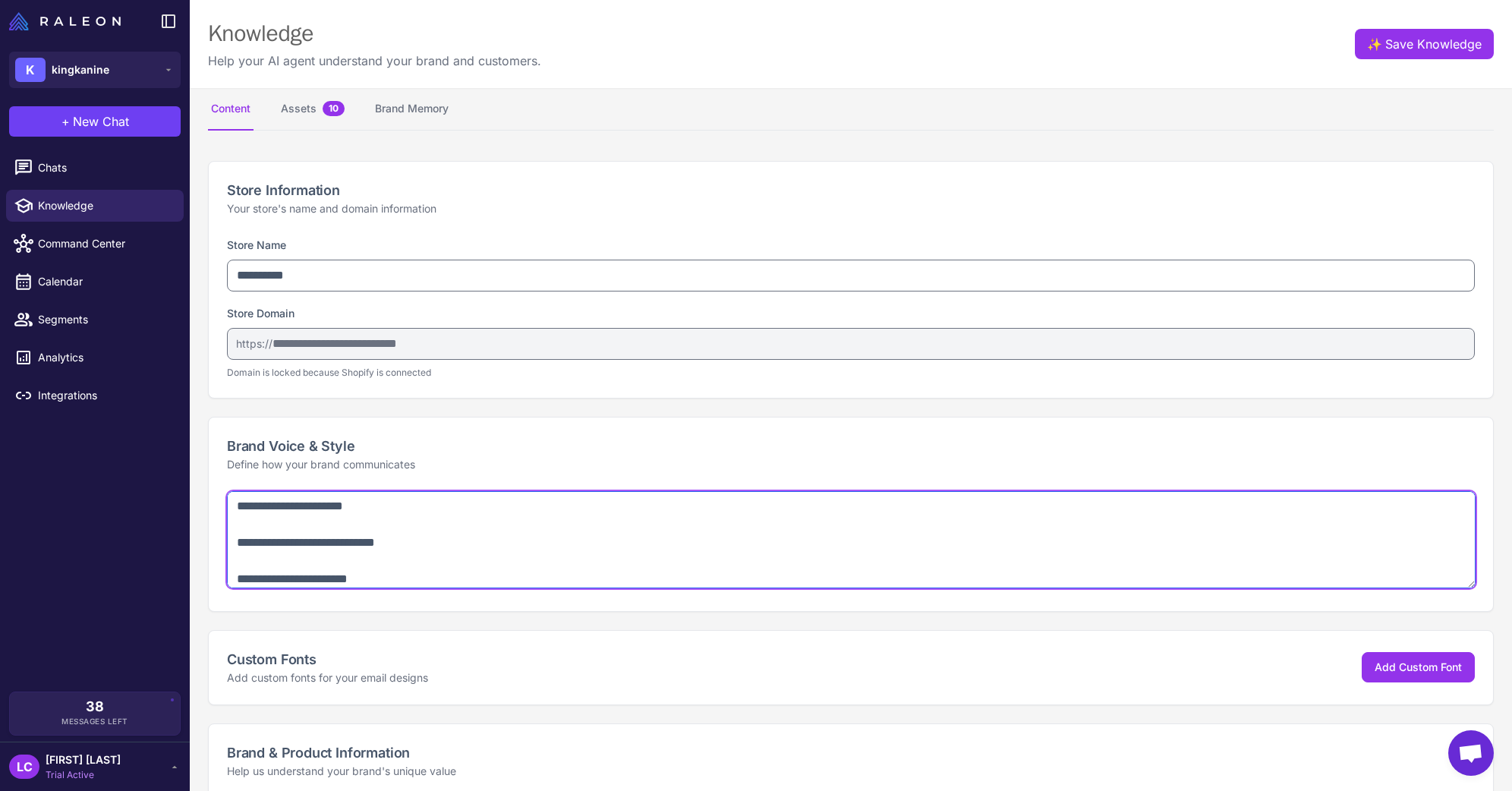 click at bounding box center (851, 540) 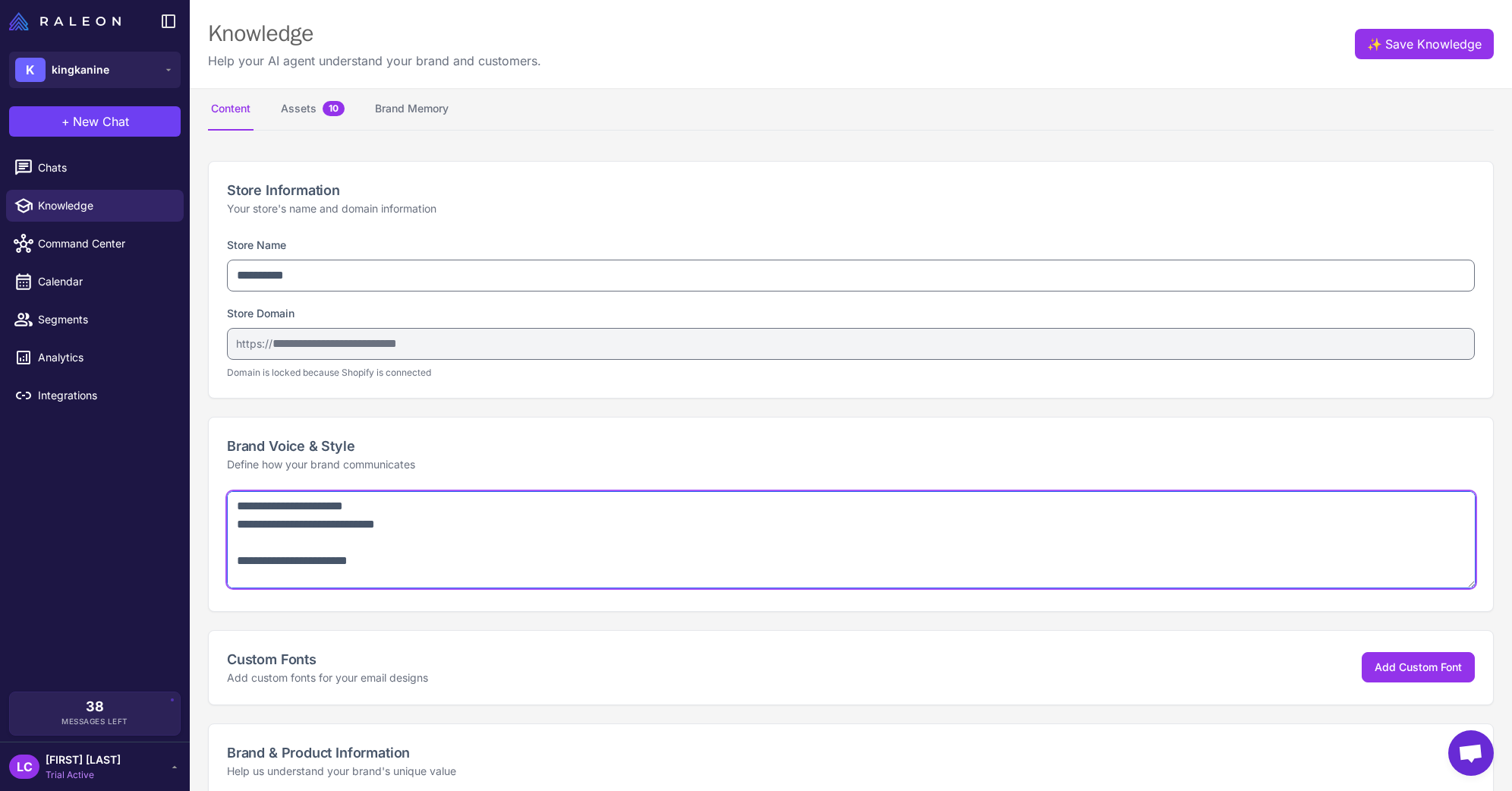 click at bounding box center (851, 540) 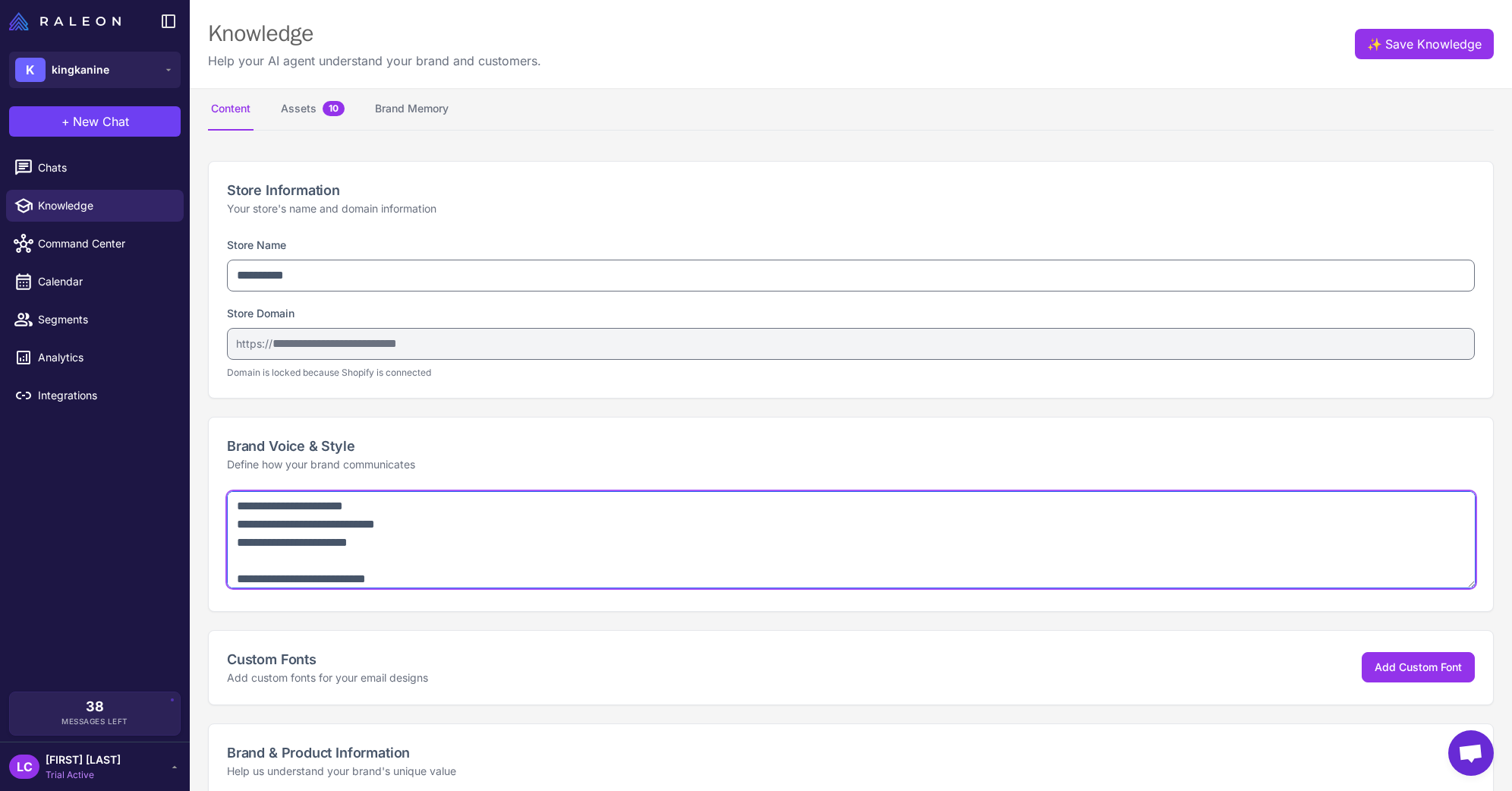 click at bounding box center (851, 540) 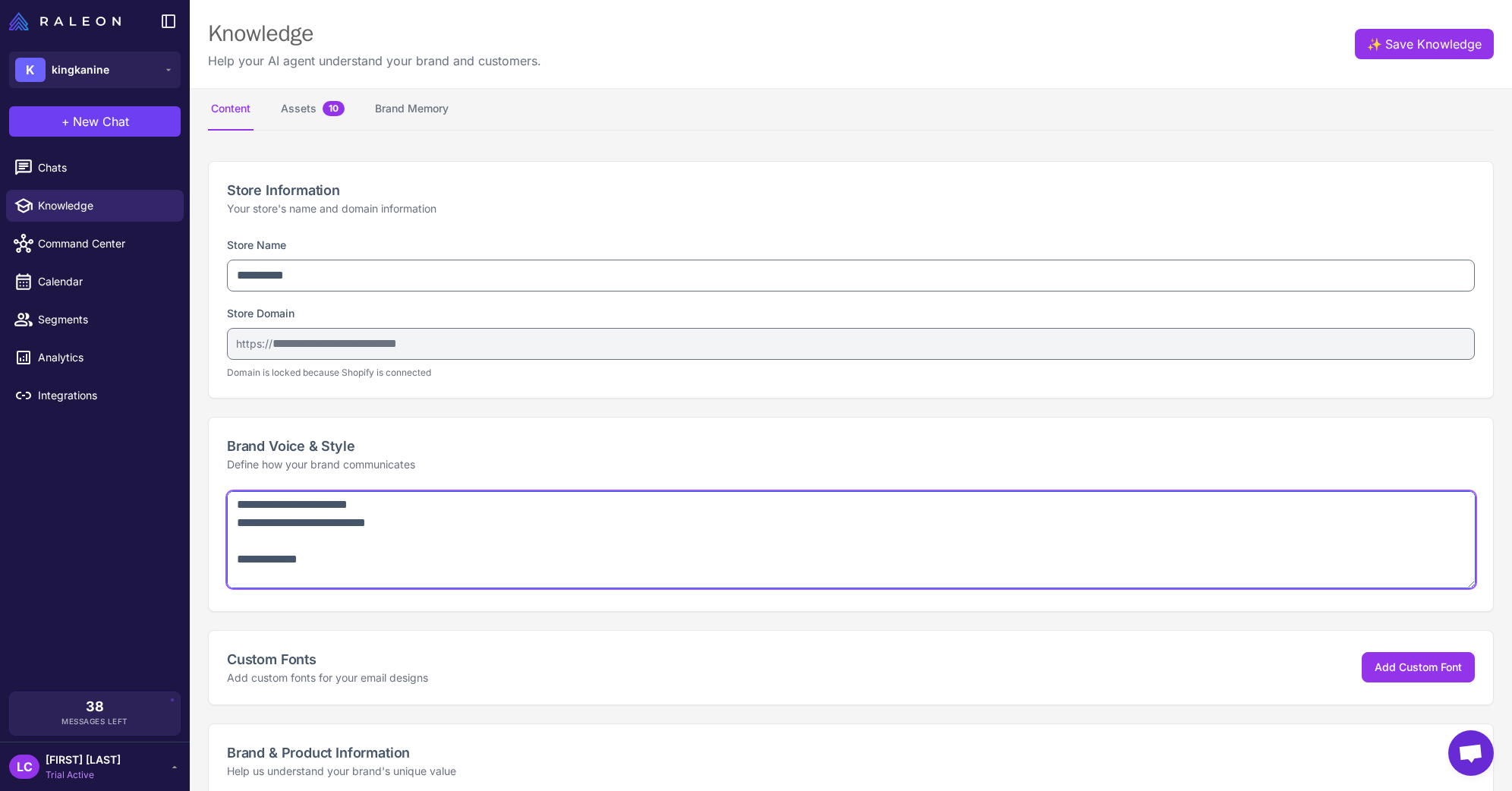 scroll, scrollTop: 140, scrollLeft: 0, axis: vertical 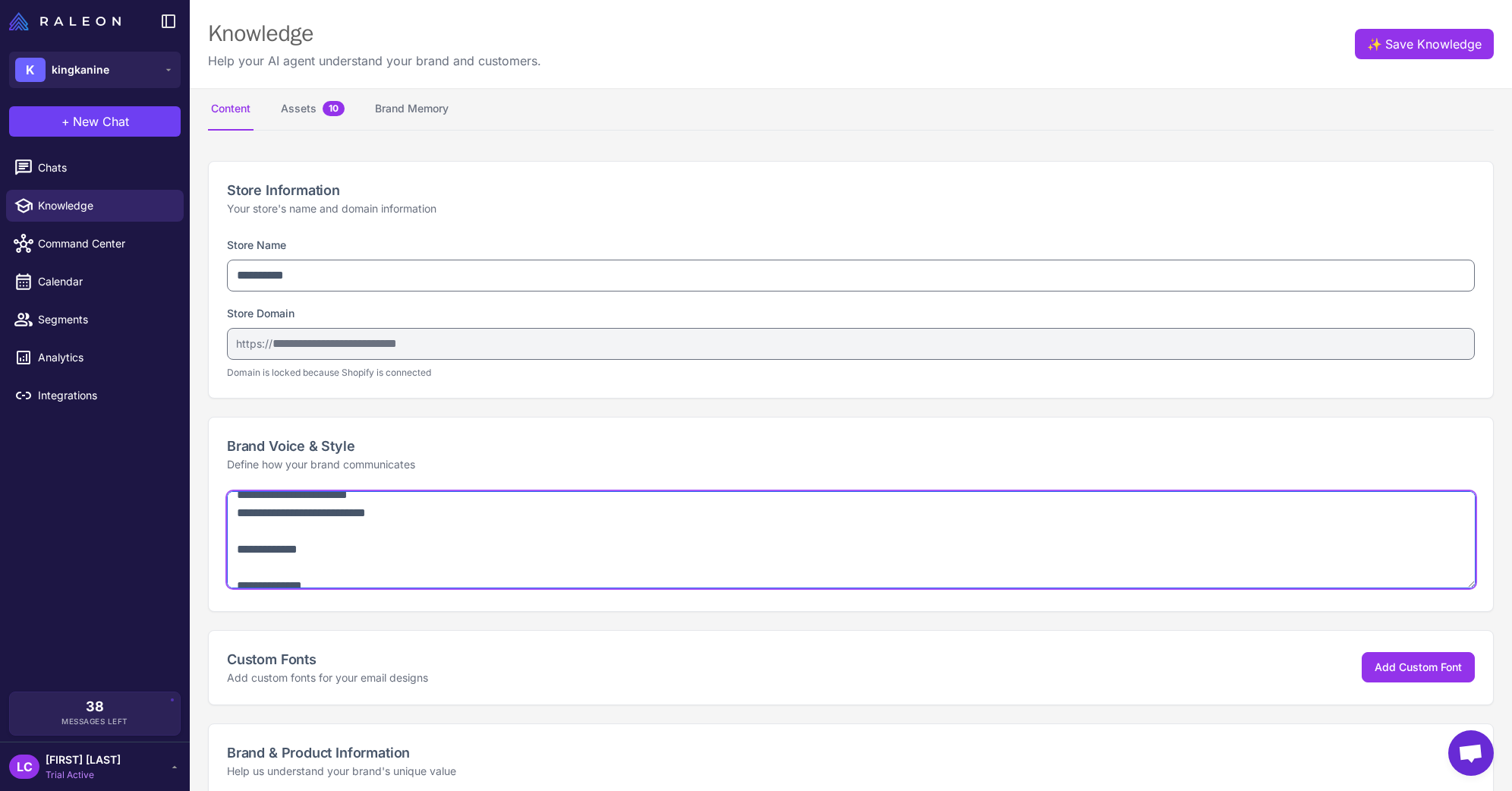click at bounding box center (851, 540) 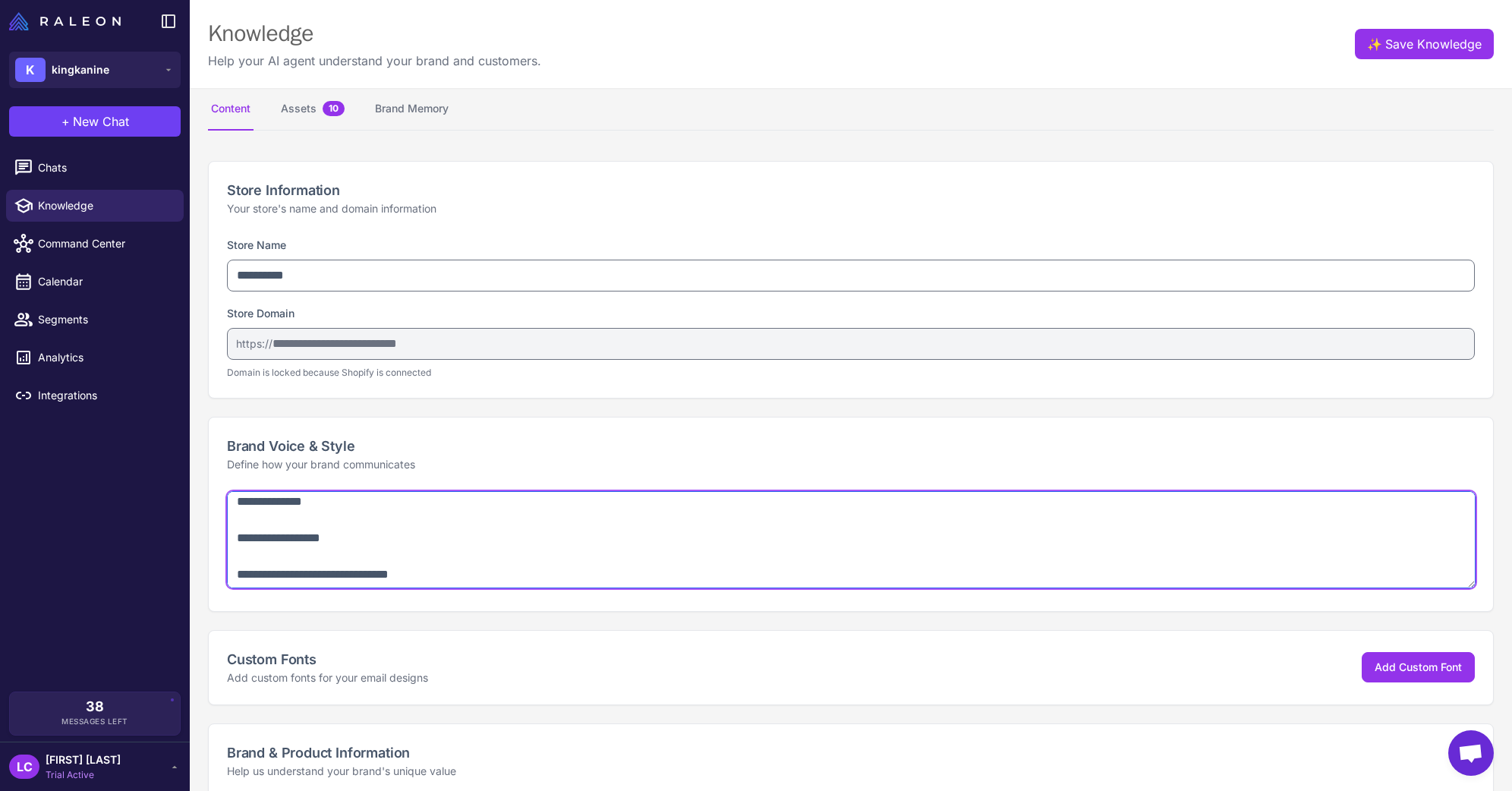 click at bounding box center (851, 540) 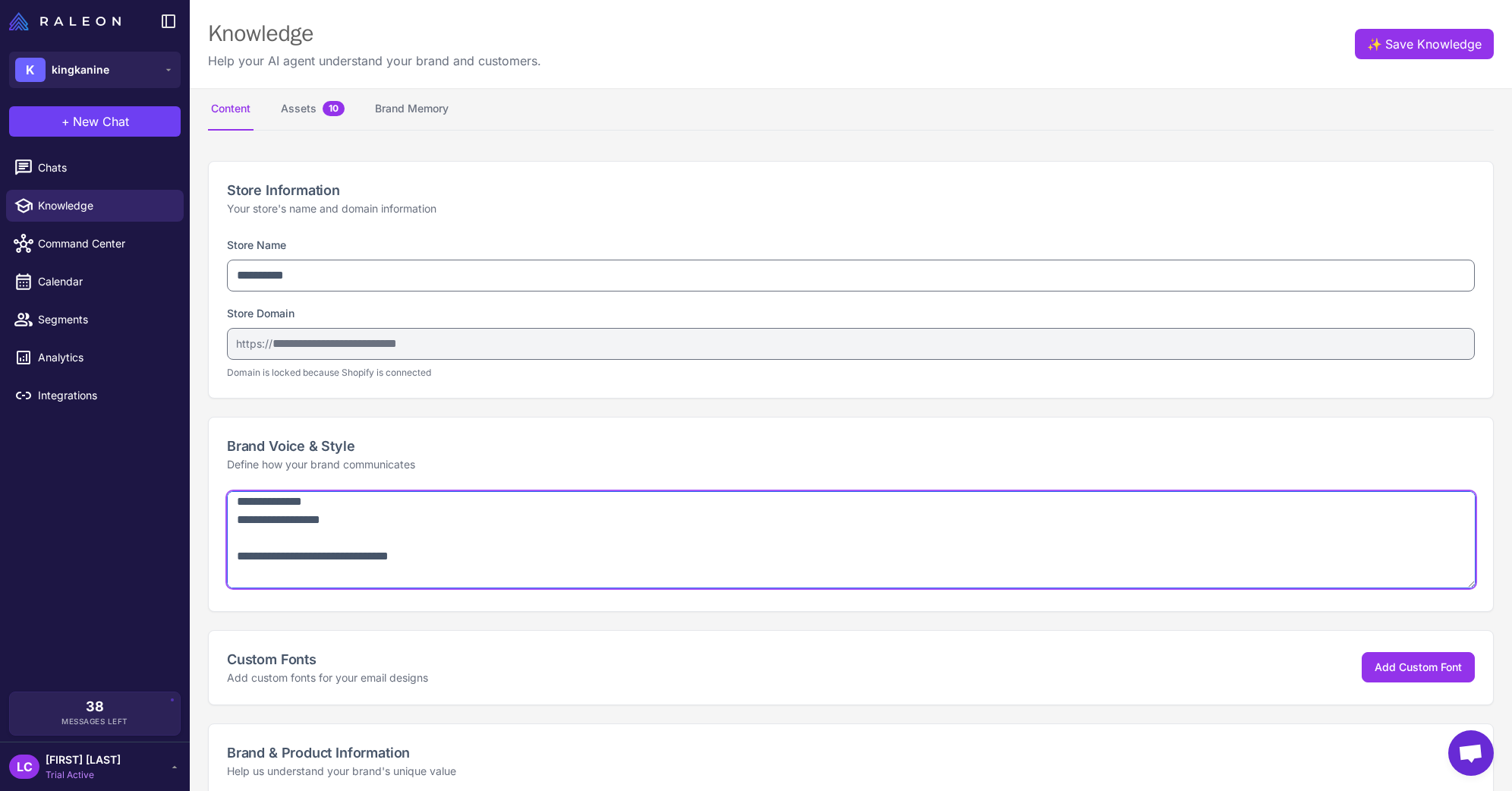 scroll, scrollTop: 188, scrollLeft: 0, axis: vertical 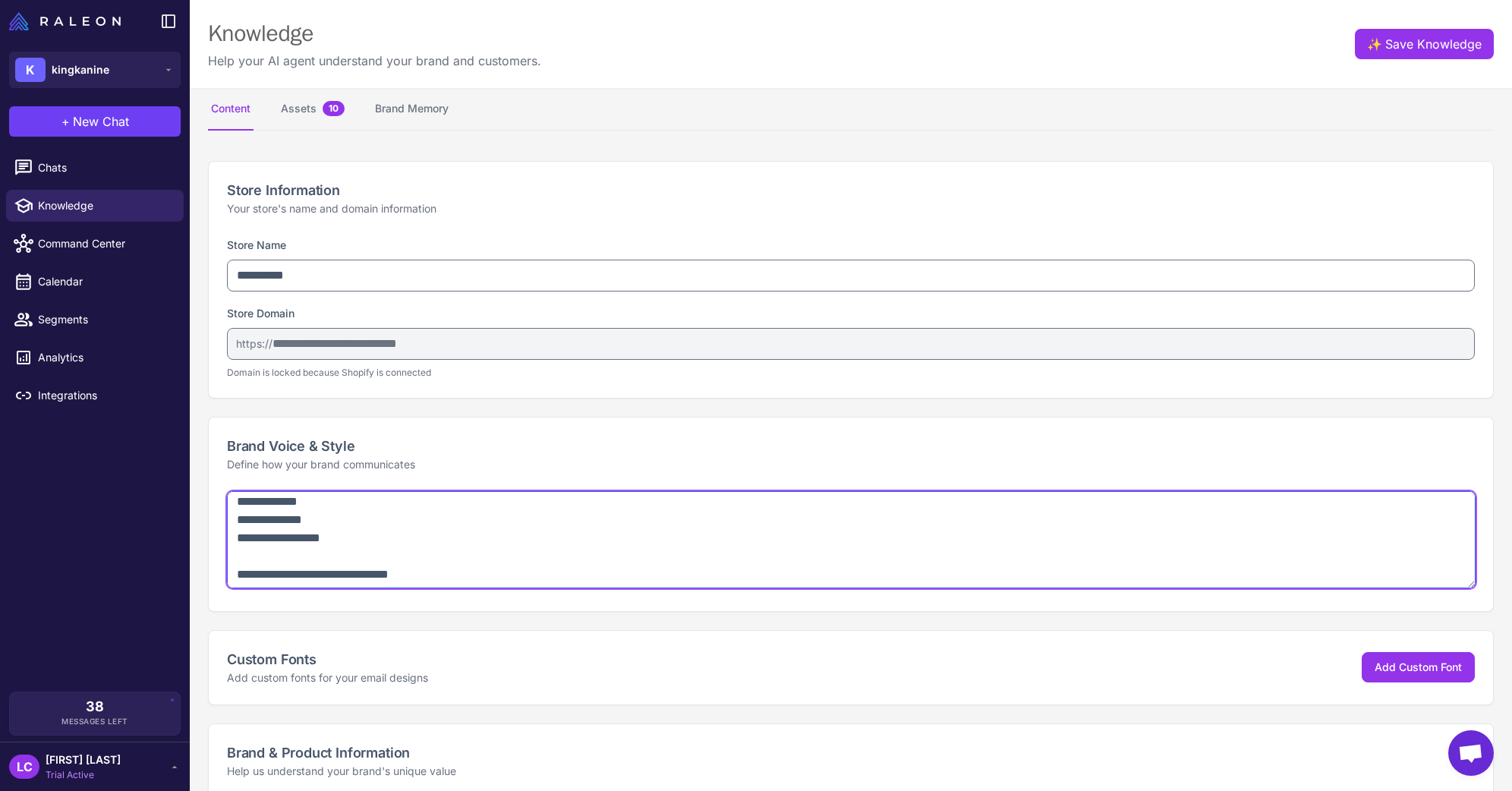 click at bounding box center (851, 540) 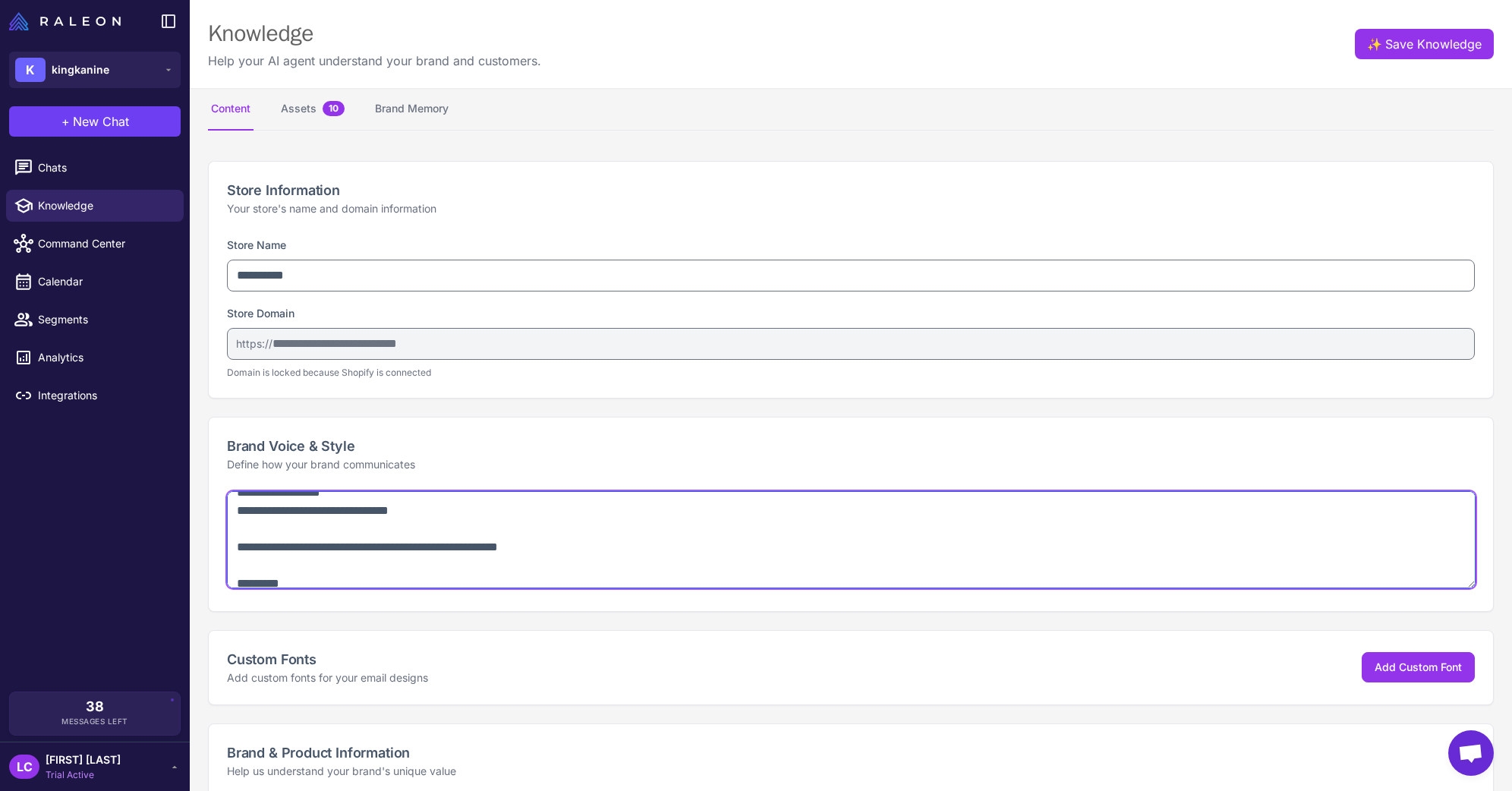 scroll, scrollTop: 228, scrollLeft: 0, axis: vertical 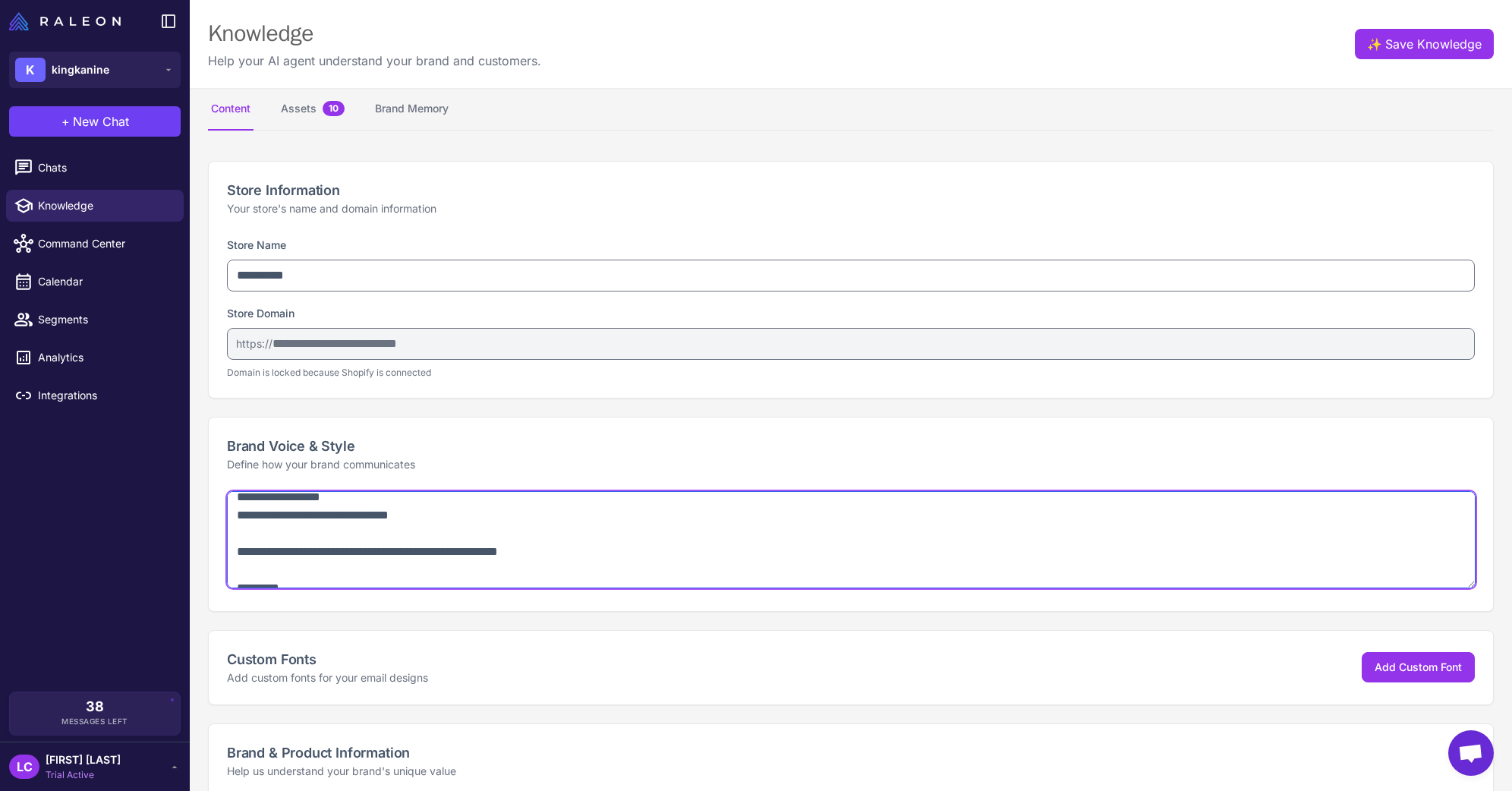 click at bounding box center [851, 540] 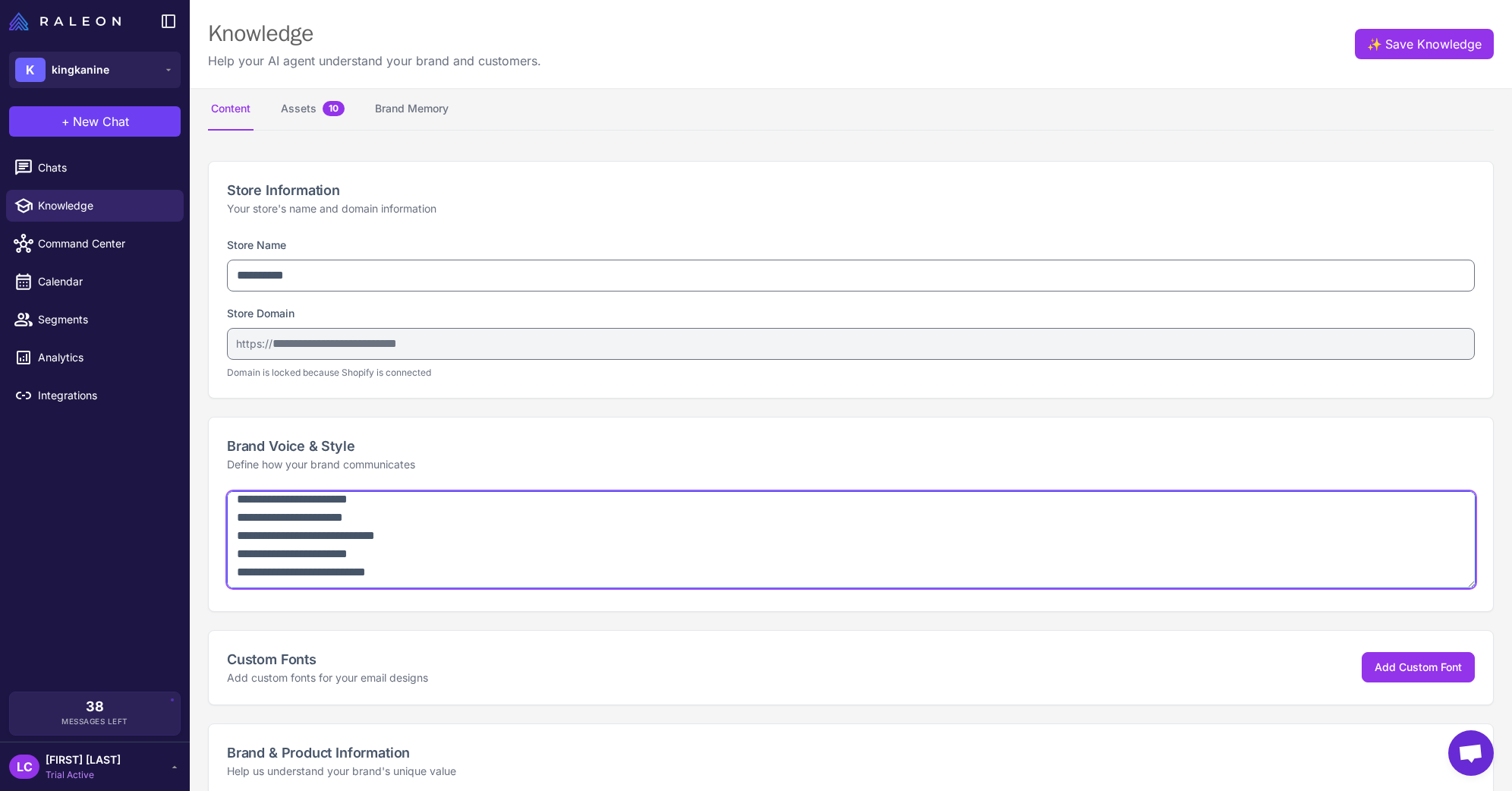 scroll, scrollTop: 102, scrollLeft: 0, axis: vertical 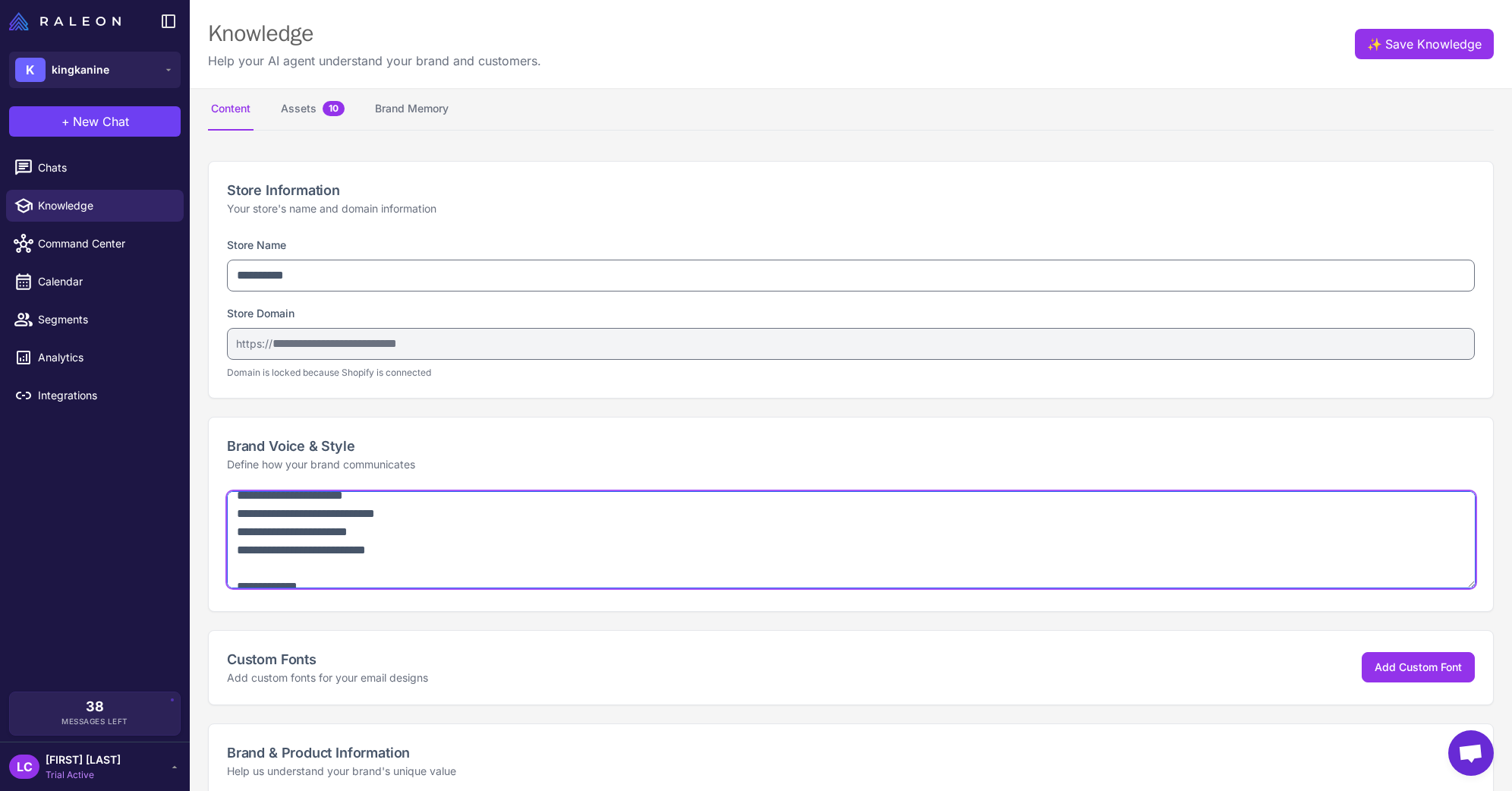 click at bounding box center (851, 540) 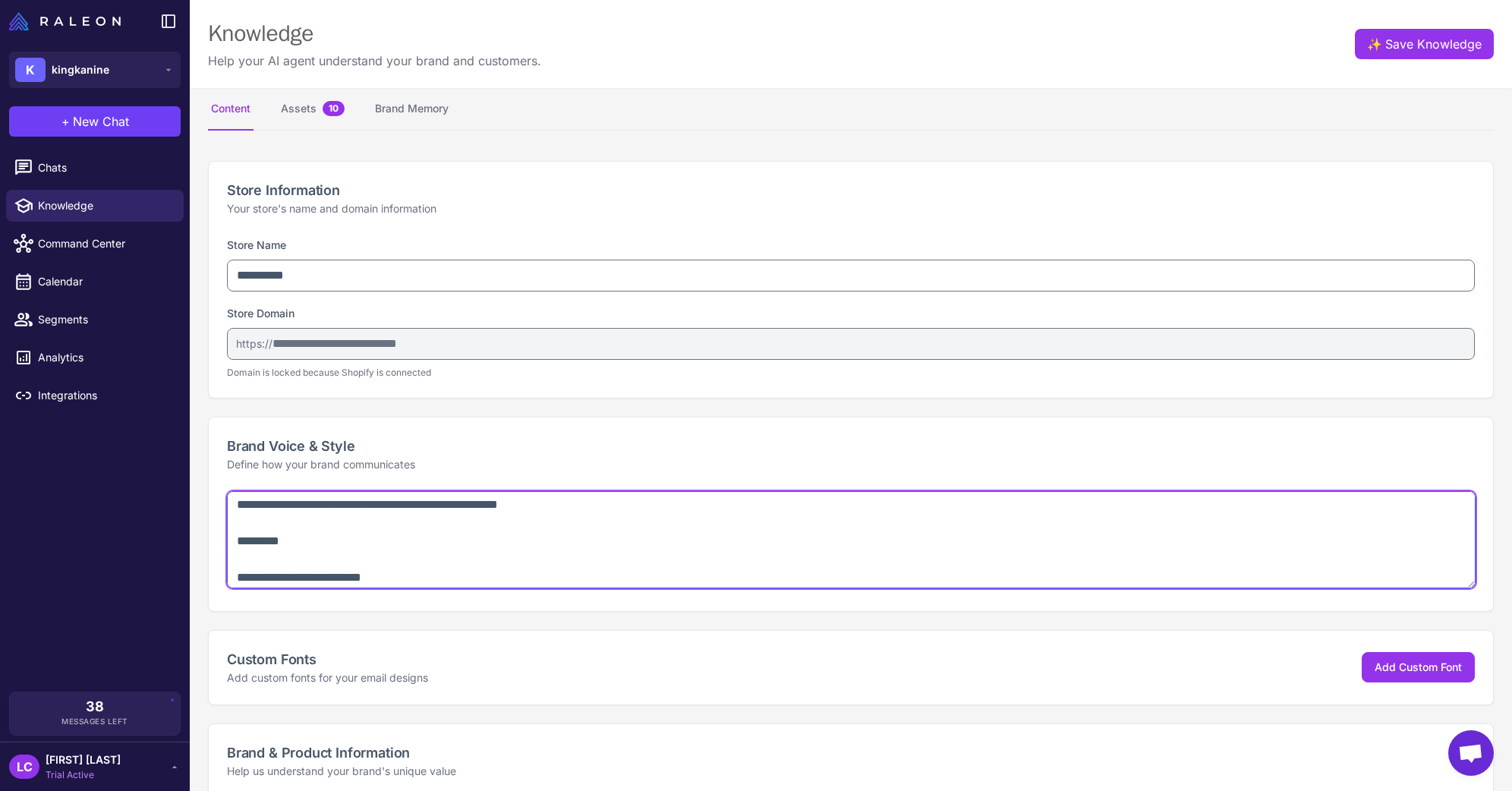 scroll, scrollTop: 261, scrollLeft: 0, axis: vertical 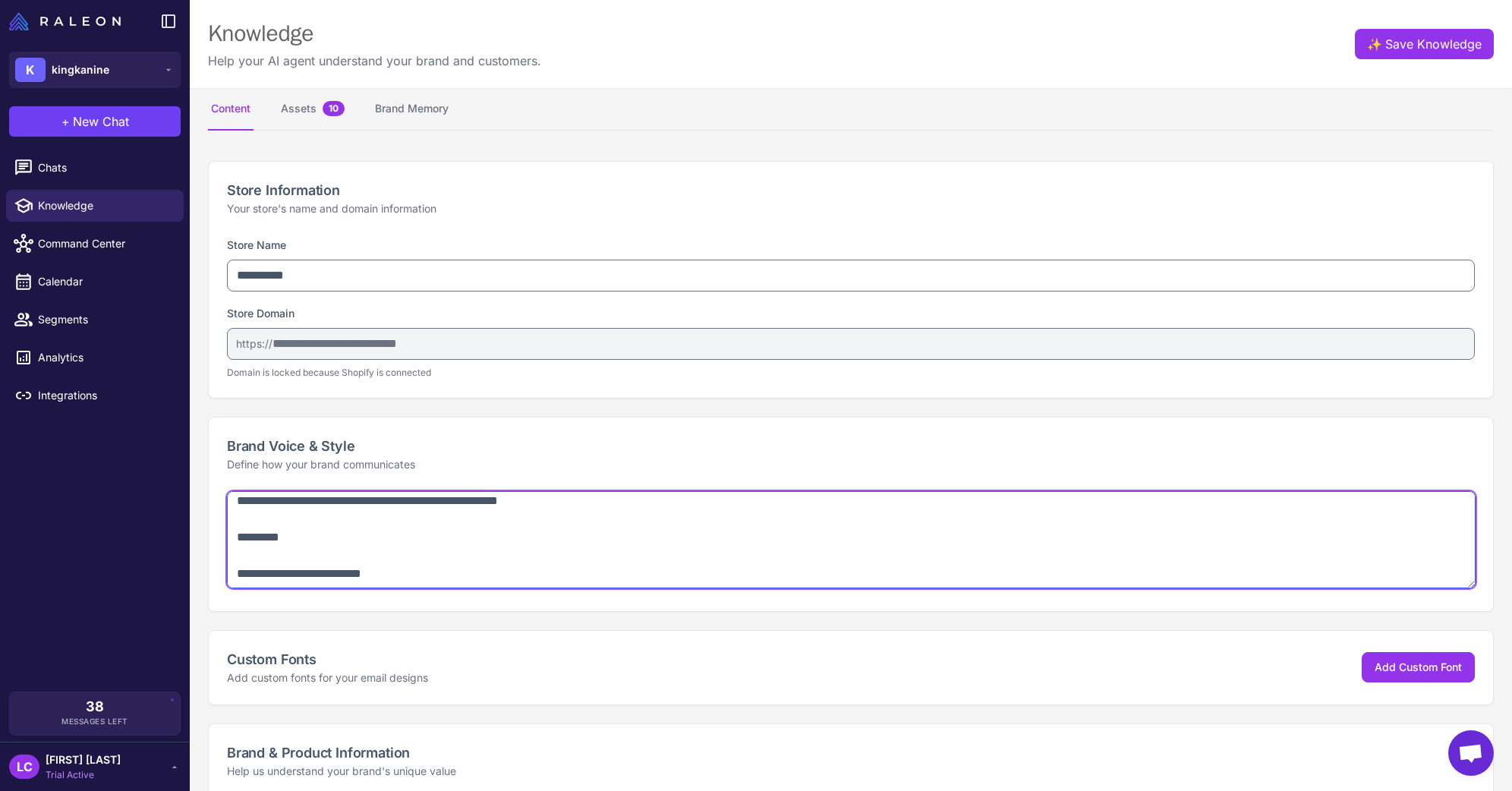 click at bounding box center [851, 540] 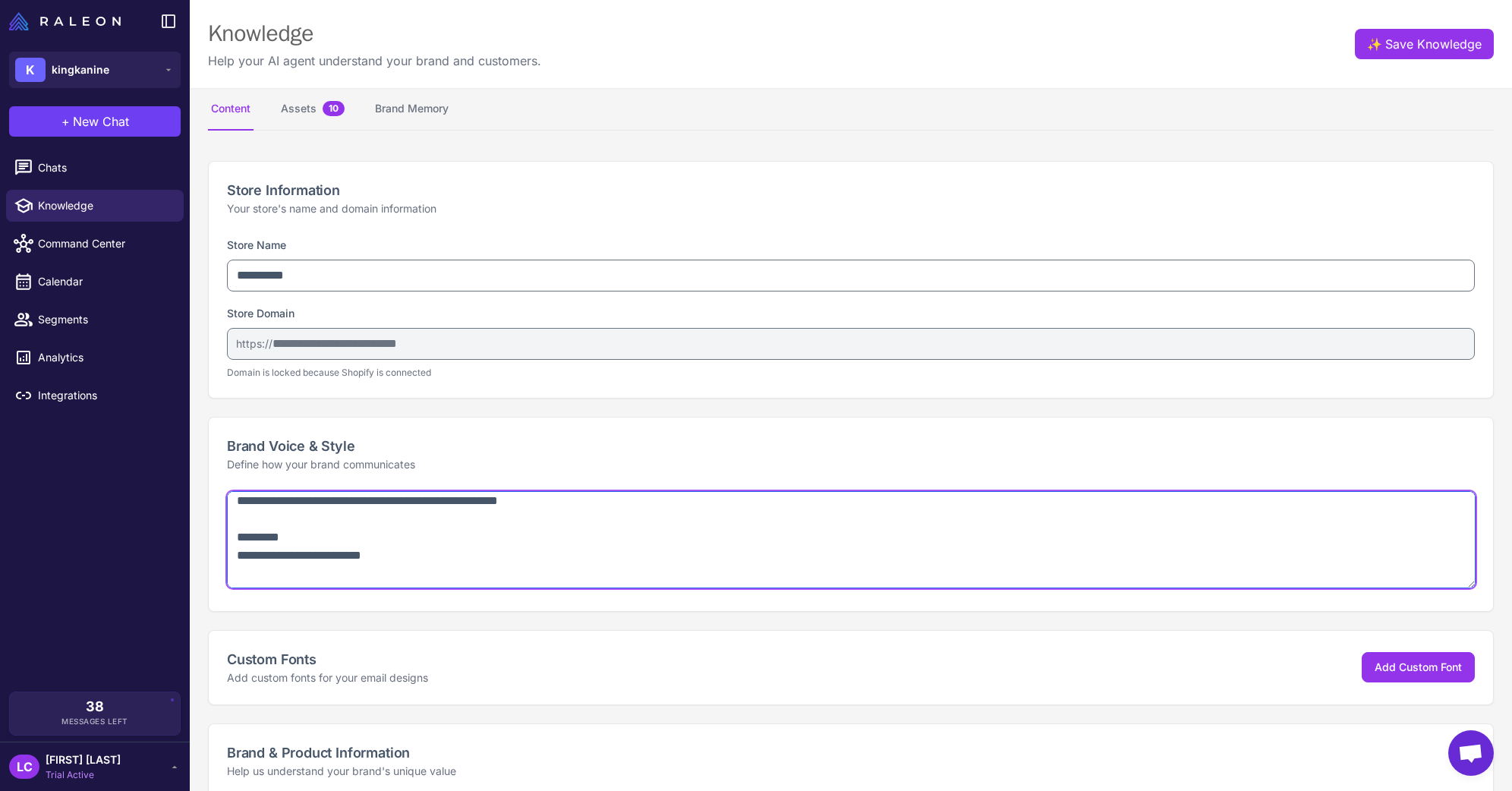 click at bounding box center (851, 540) 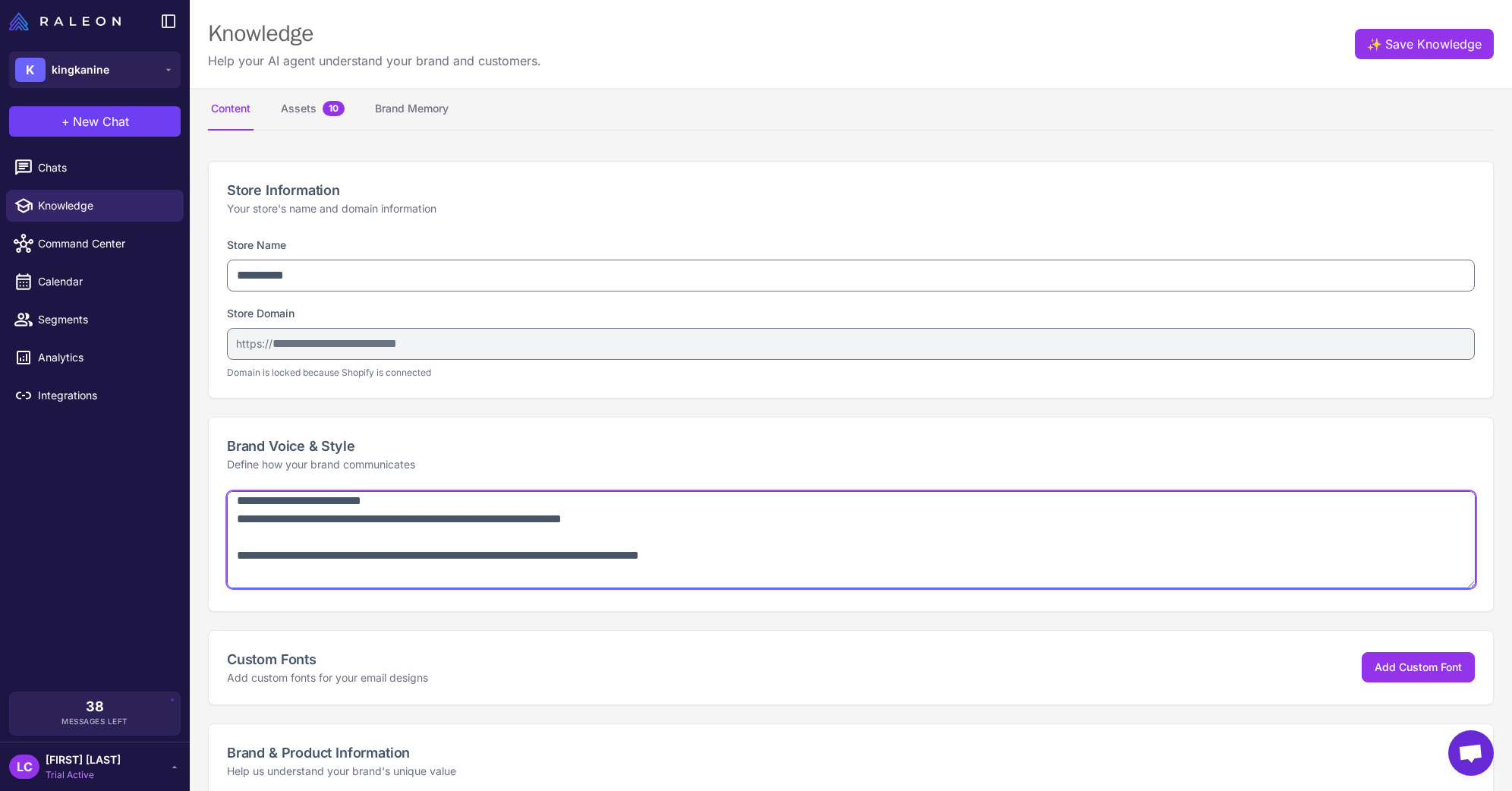 scroll, scrollTop: 298, scrollLeft: 0, axis: vertical 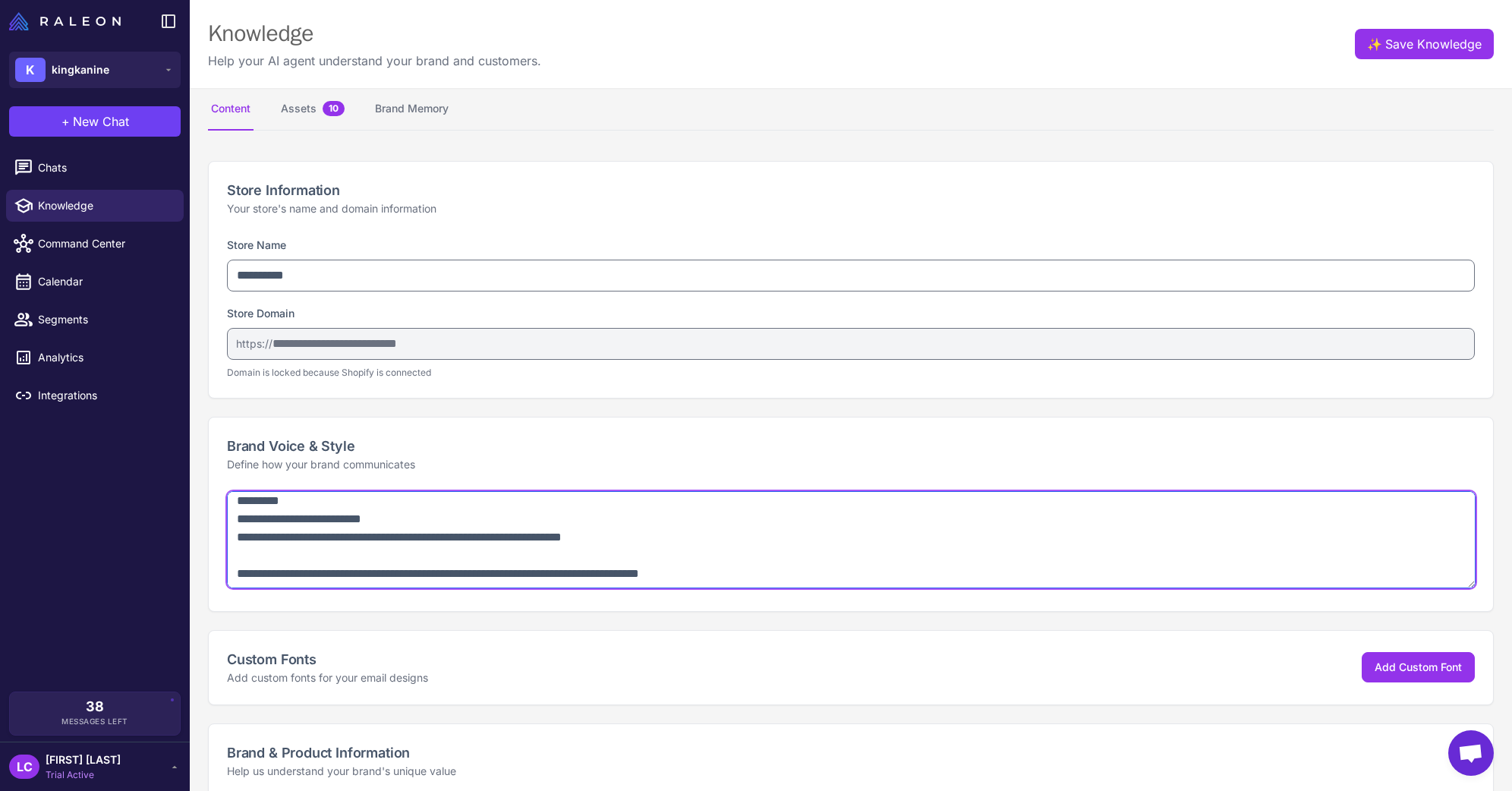 click at bounding box center [851, 540] 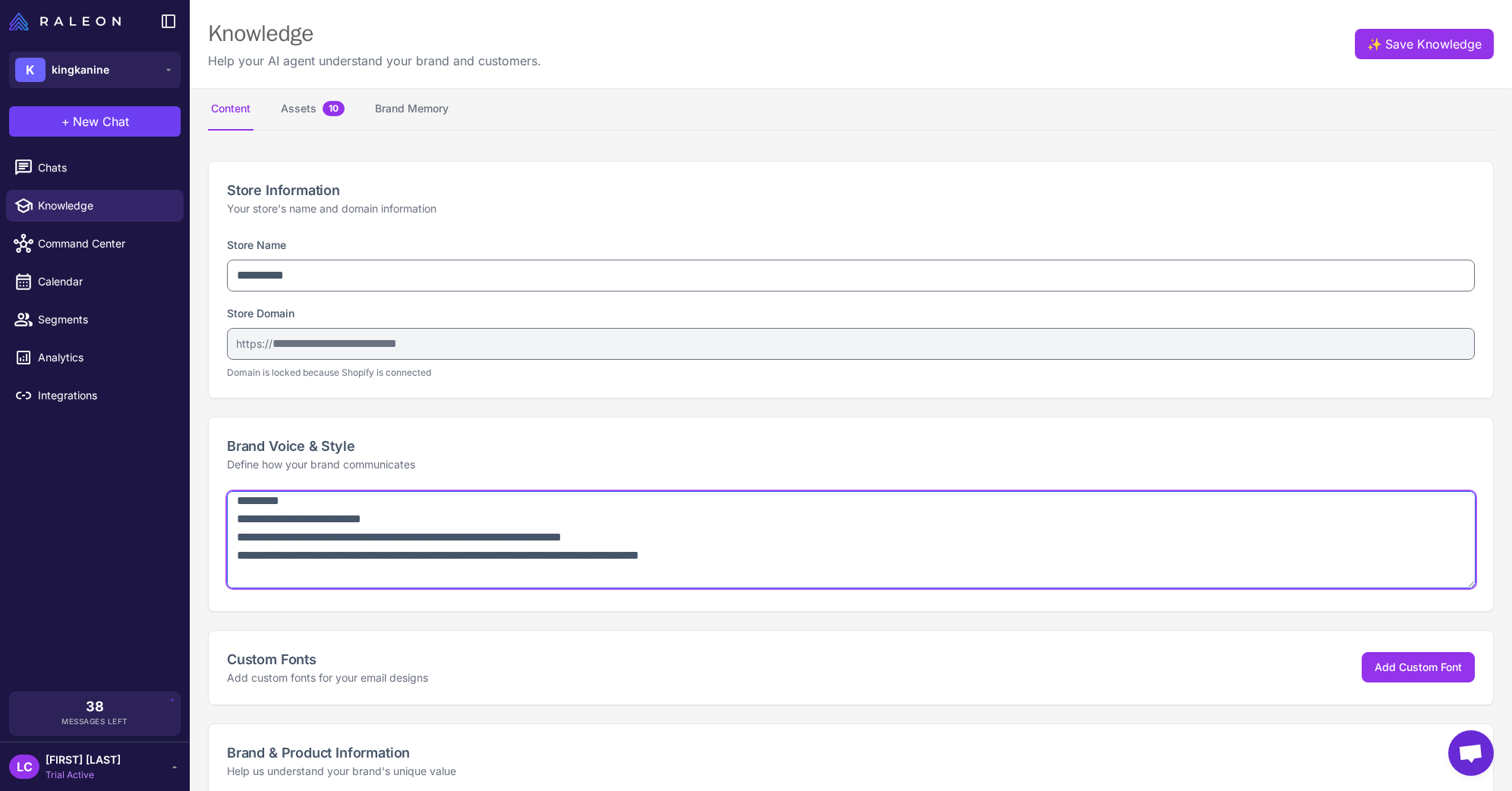 click at bounding box center (851, 540) 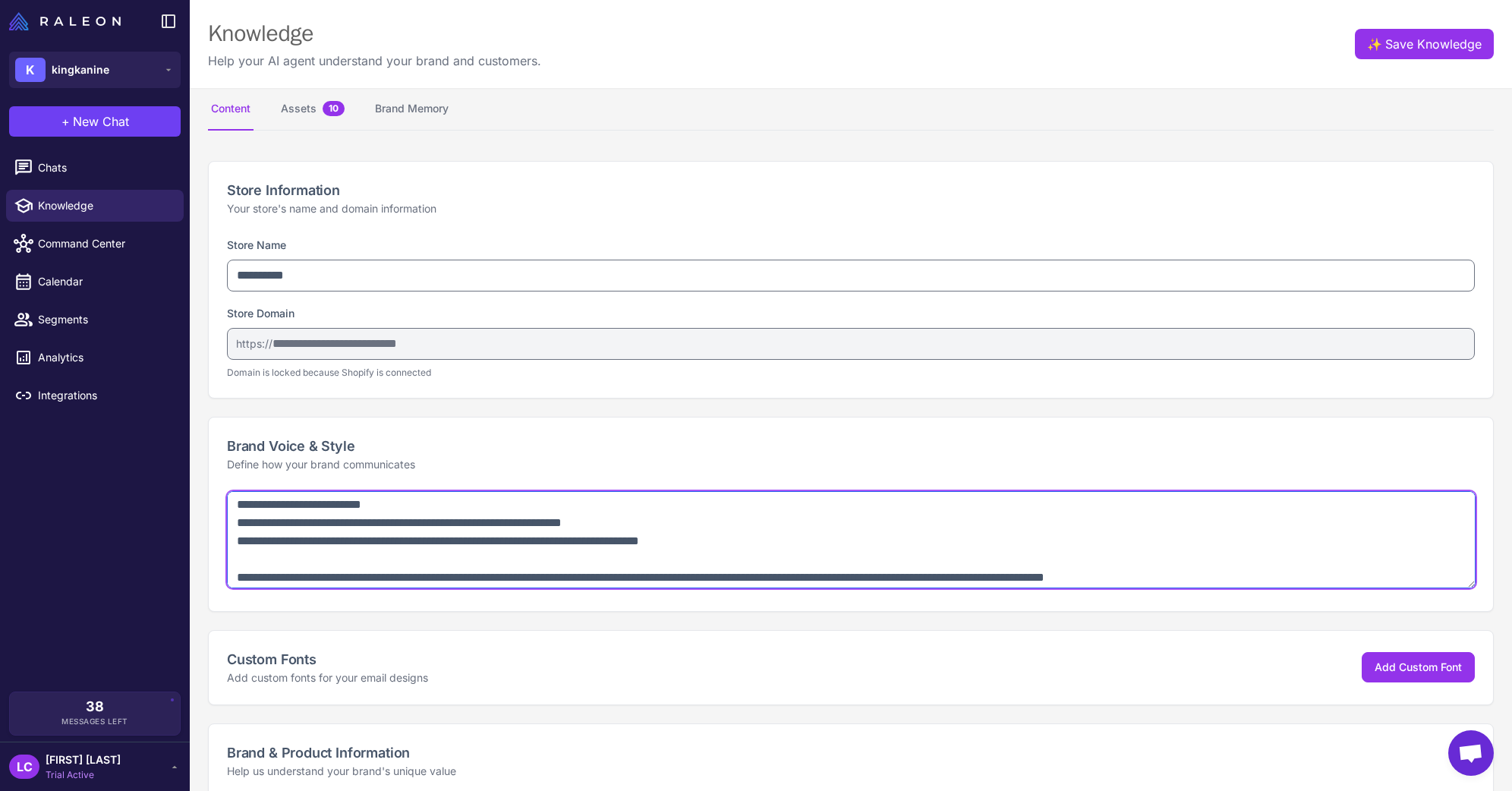 scroll, scrollTop: 317, scrollLeft: 0, axis: vertical 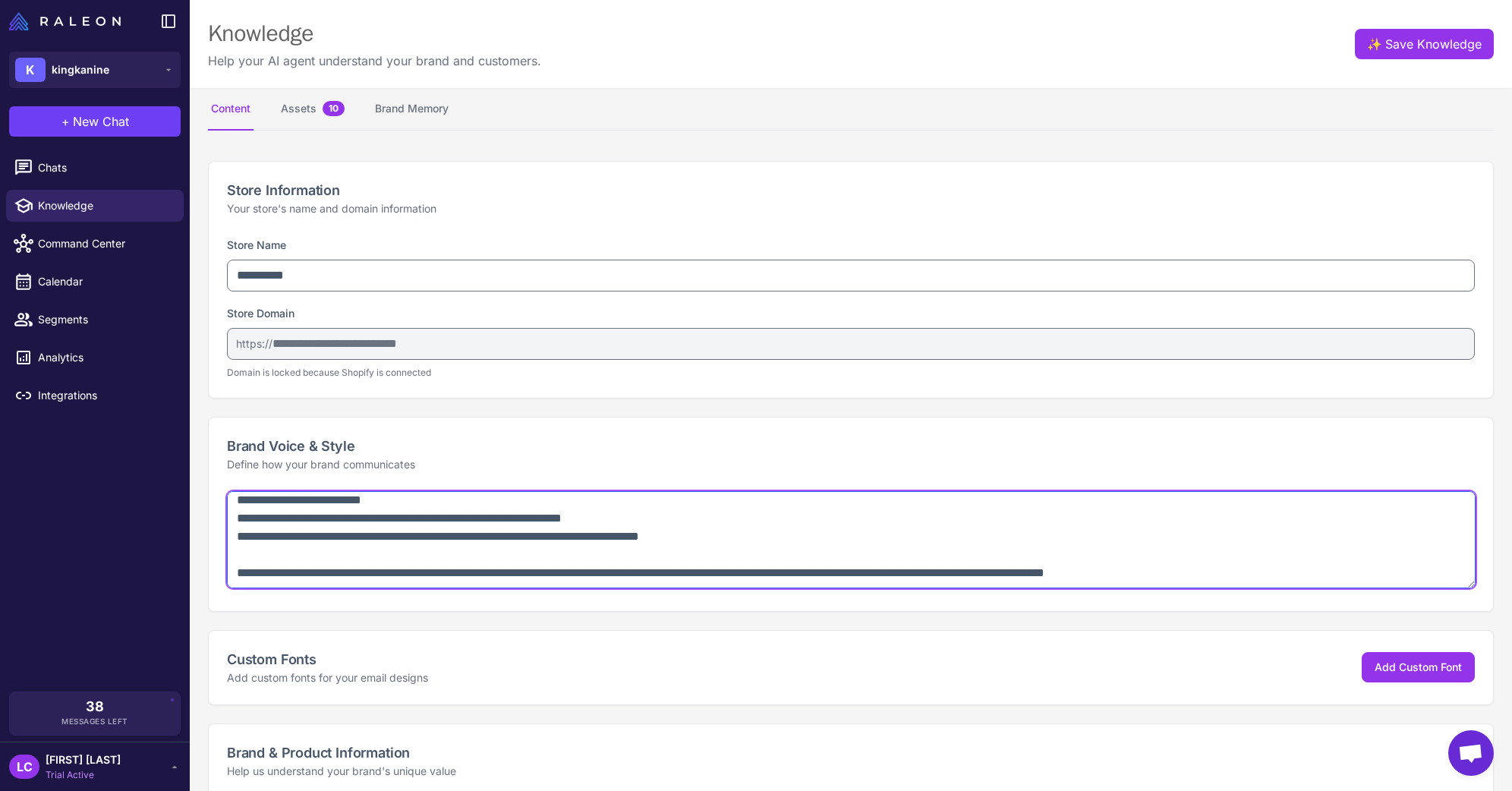 click at bounding box center [851, 540] 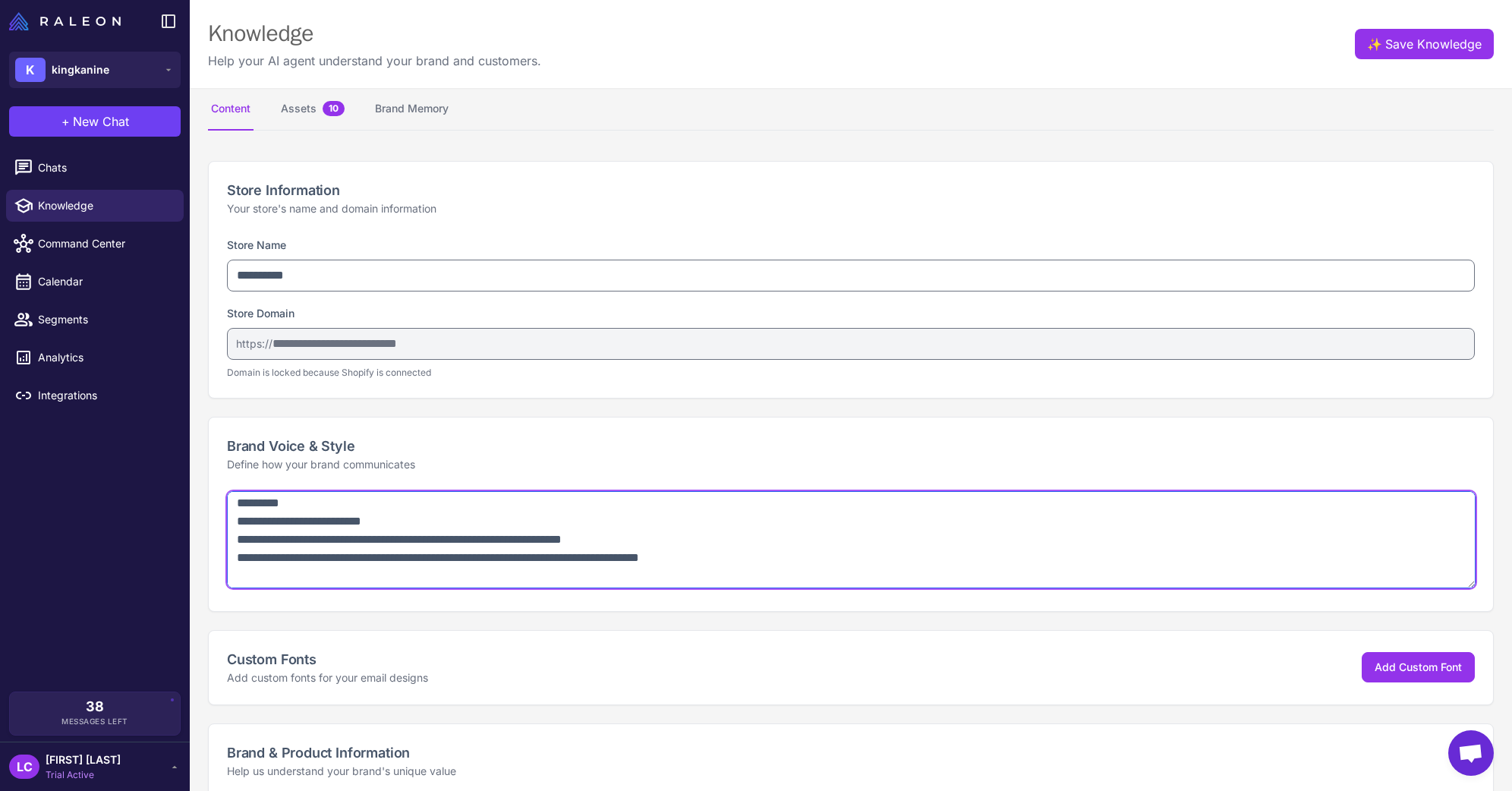 scroll, scrollTop: 307, scrollLeft: 0, axis: vertical 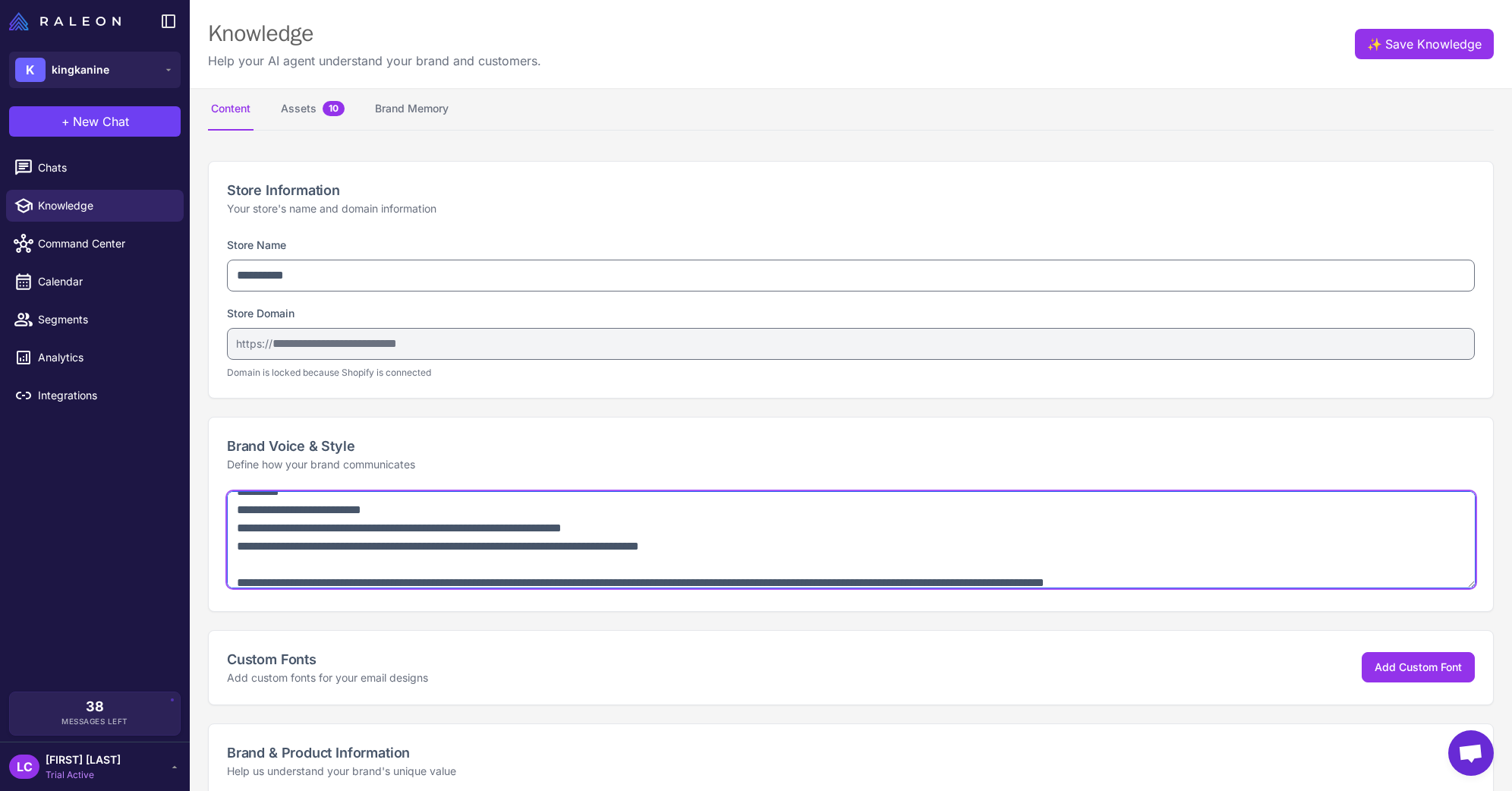 click at bounding box center (851, 540) 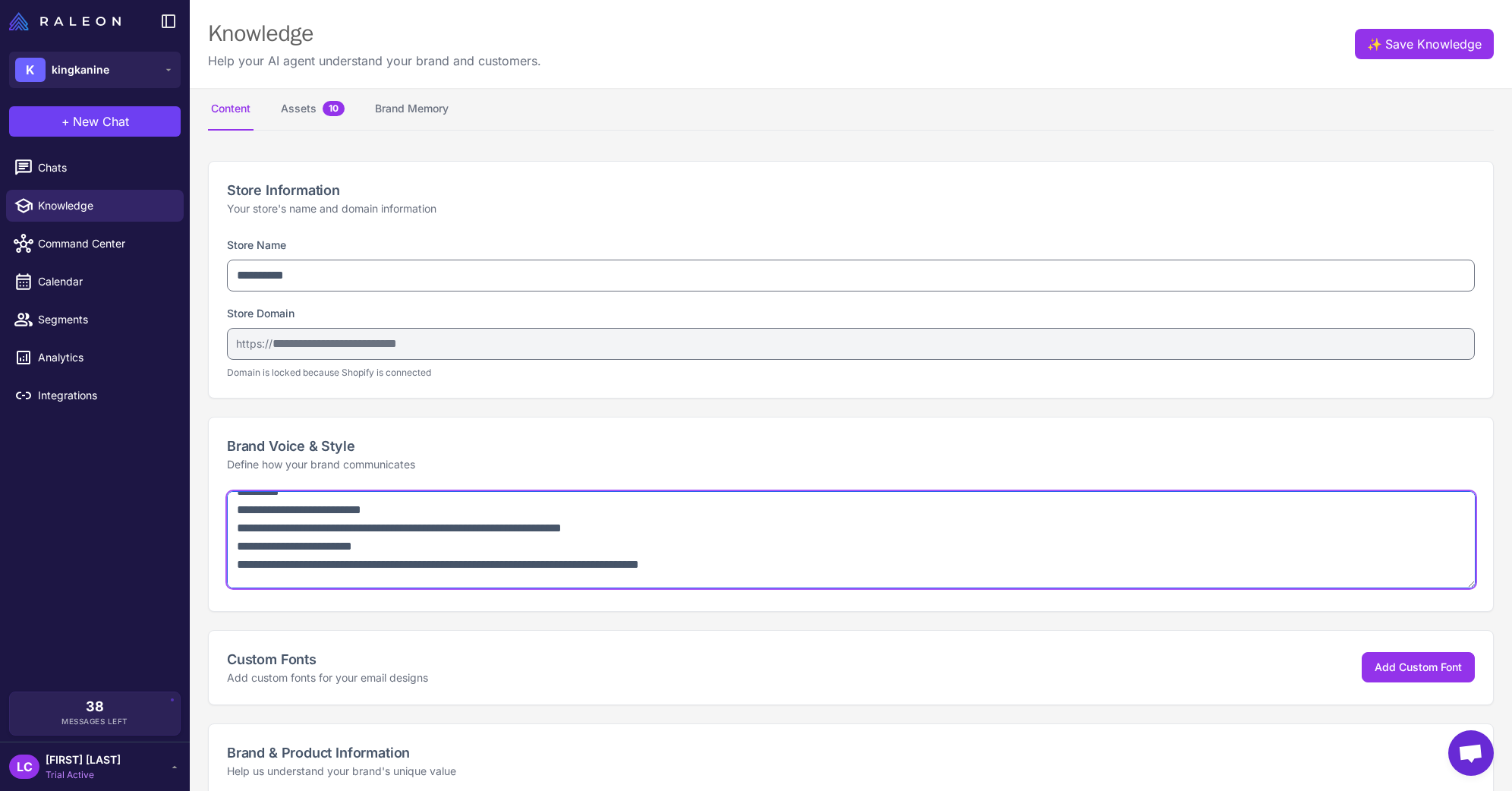 click at bounding box center [851, 540] 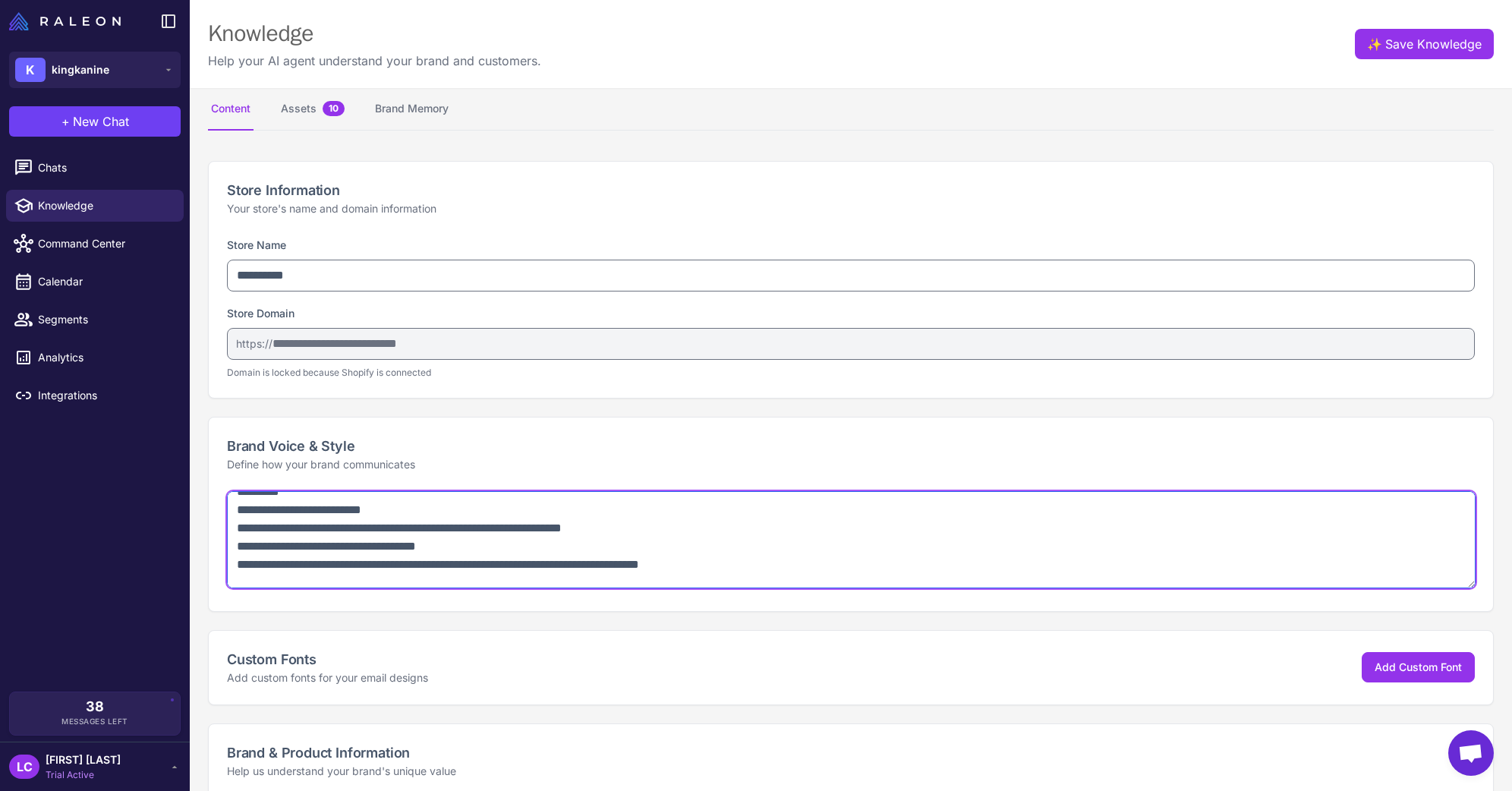 click at bounding box center [851, 540] 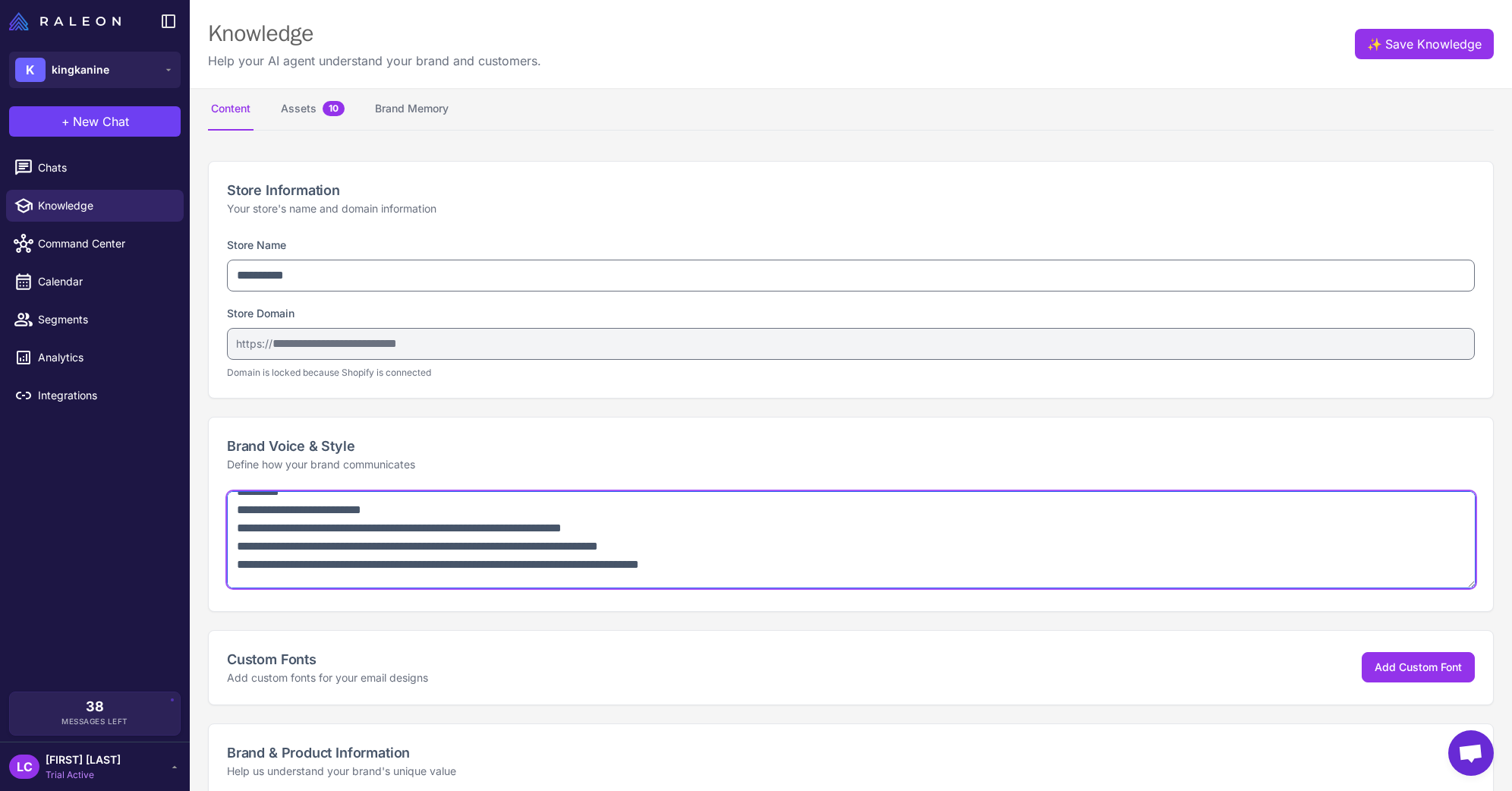 drag, startPoint x: 732, startPoint y: 545, endPoint x: 621, endPoint y: 540, distance: 111.11256 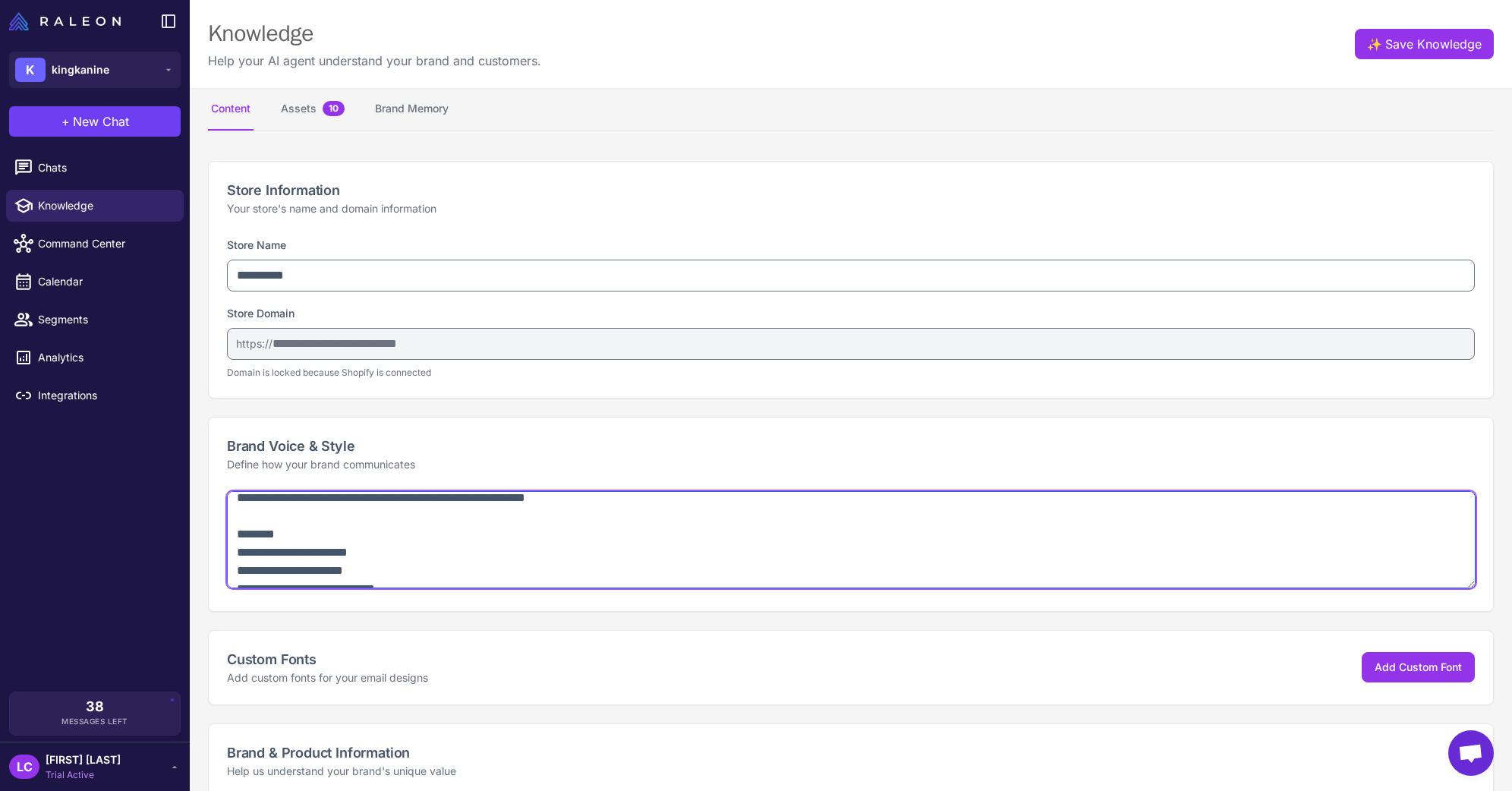 scroll, scrollTop: 0, scrollLeft: 0, axis: both 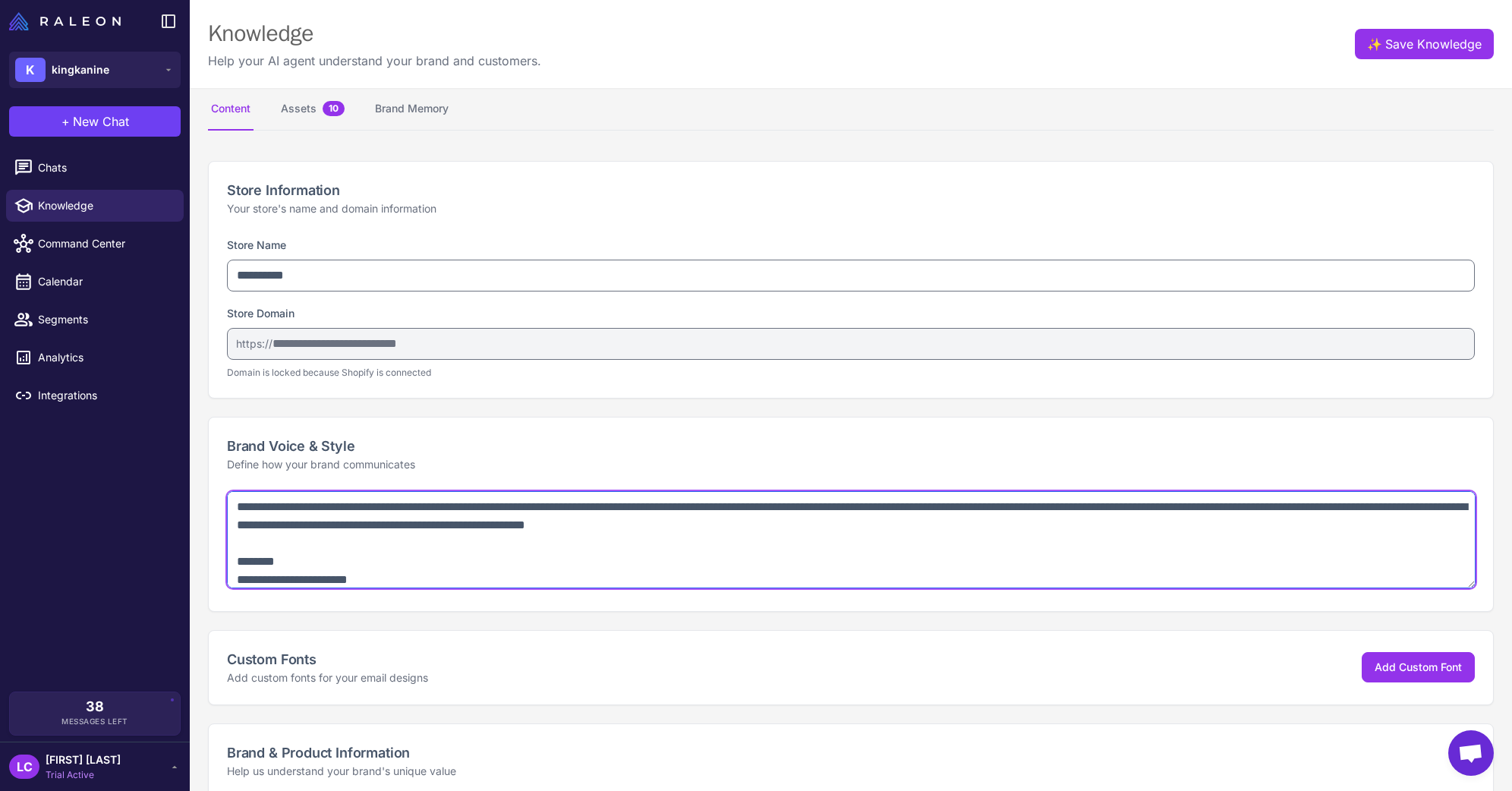 click at bounding box center [851, 540] 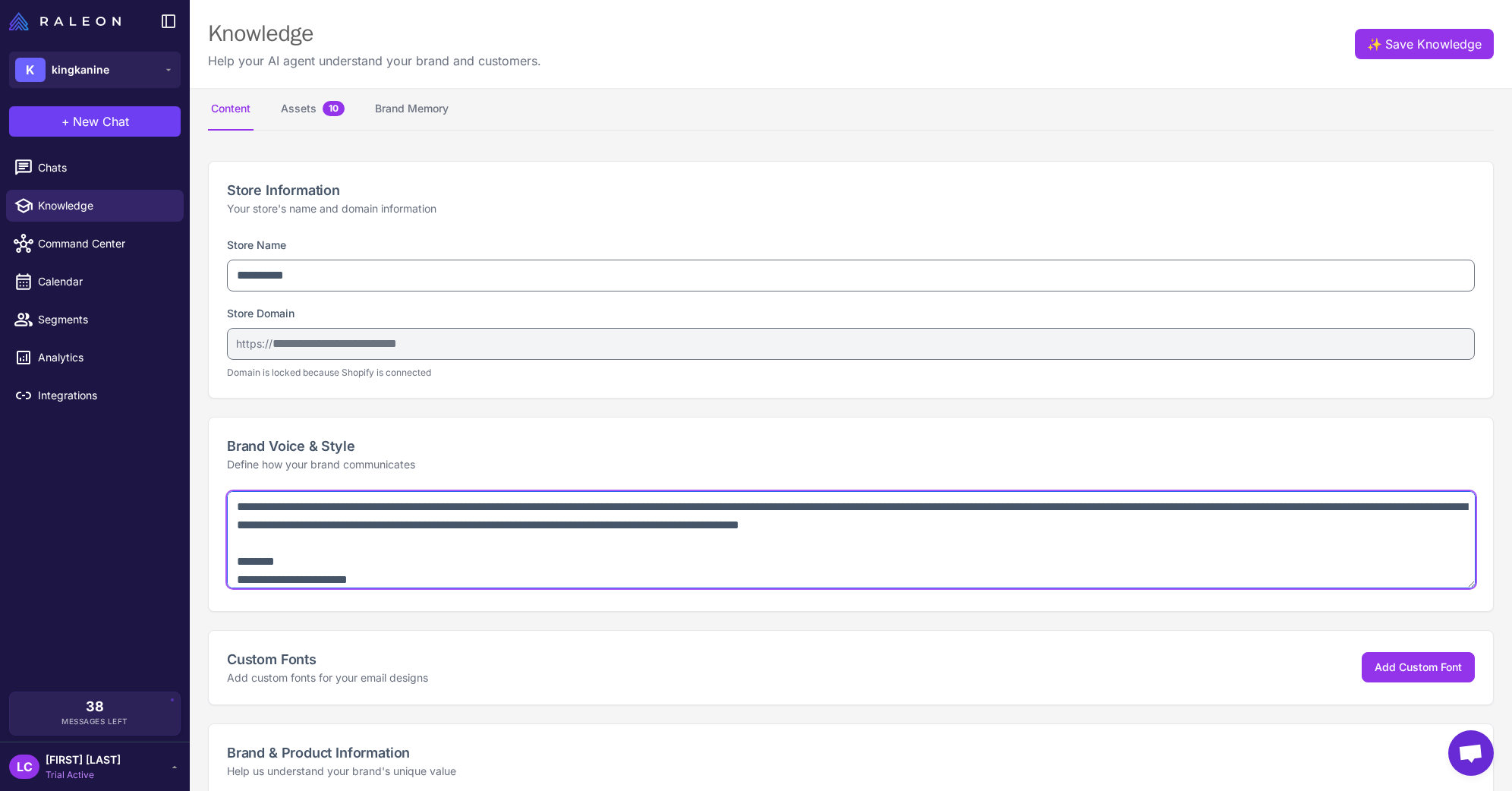 click at bounding box center [851, 540] 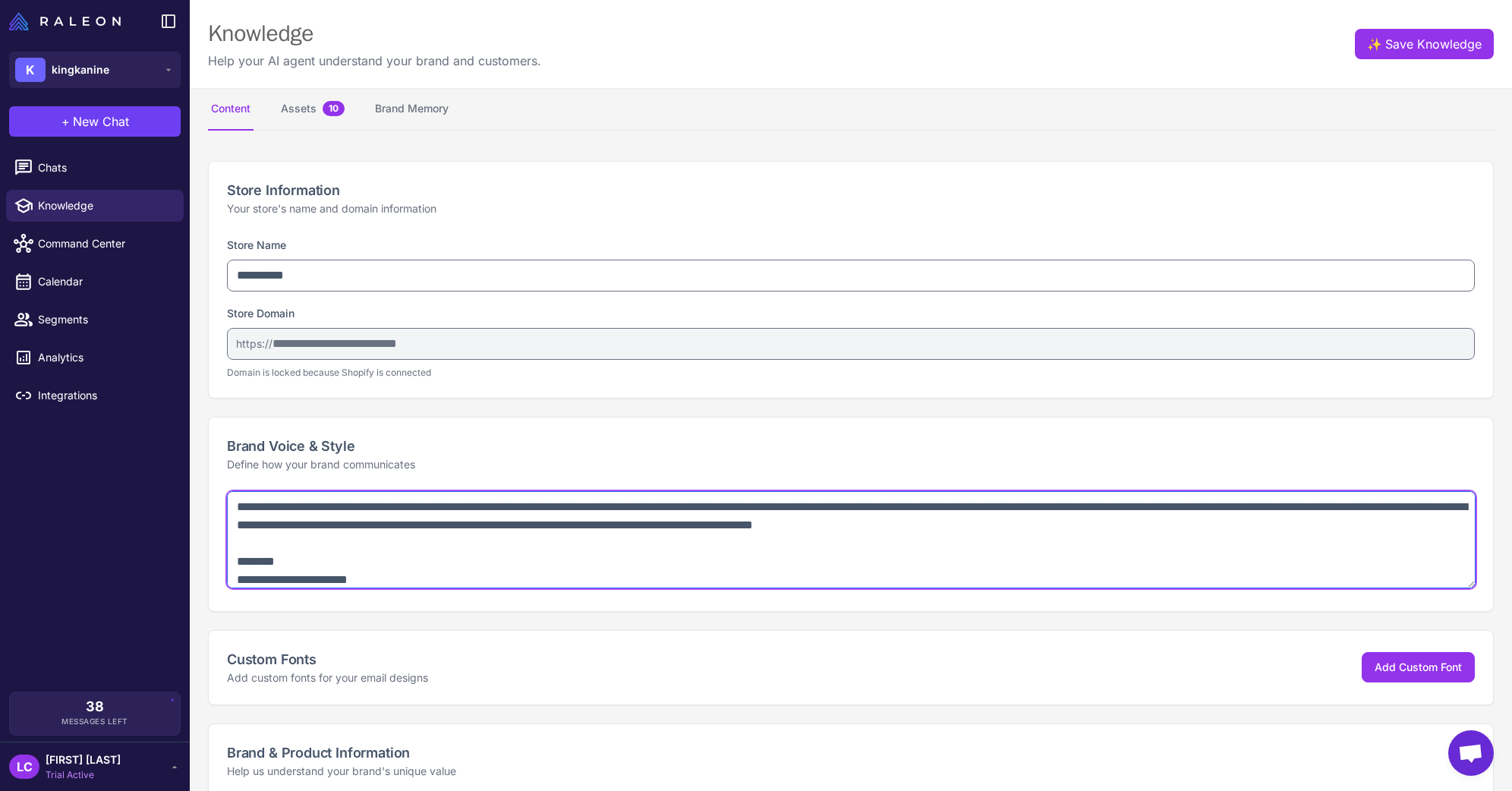 click at bounding box center (851, 540) 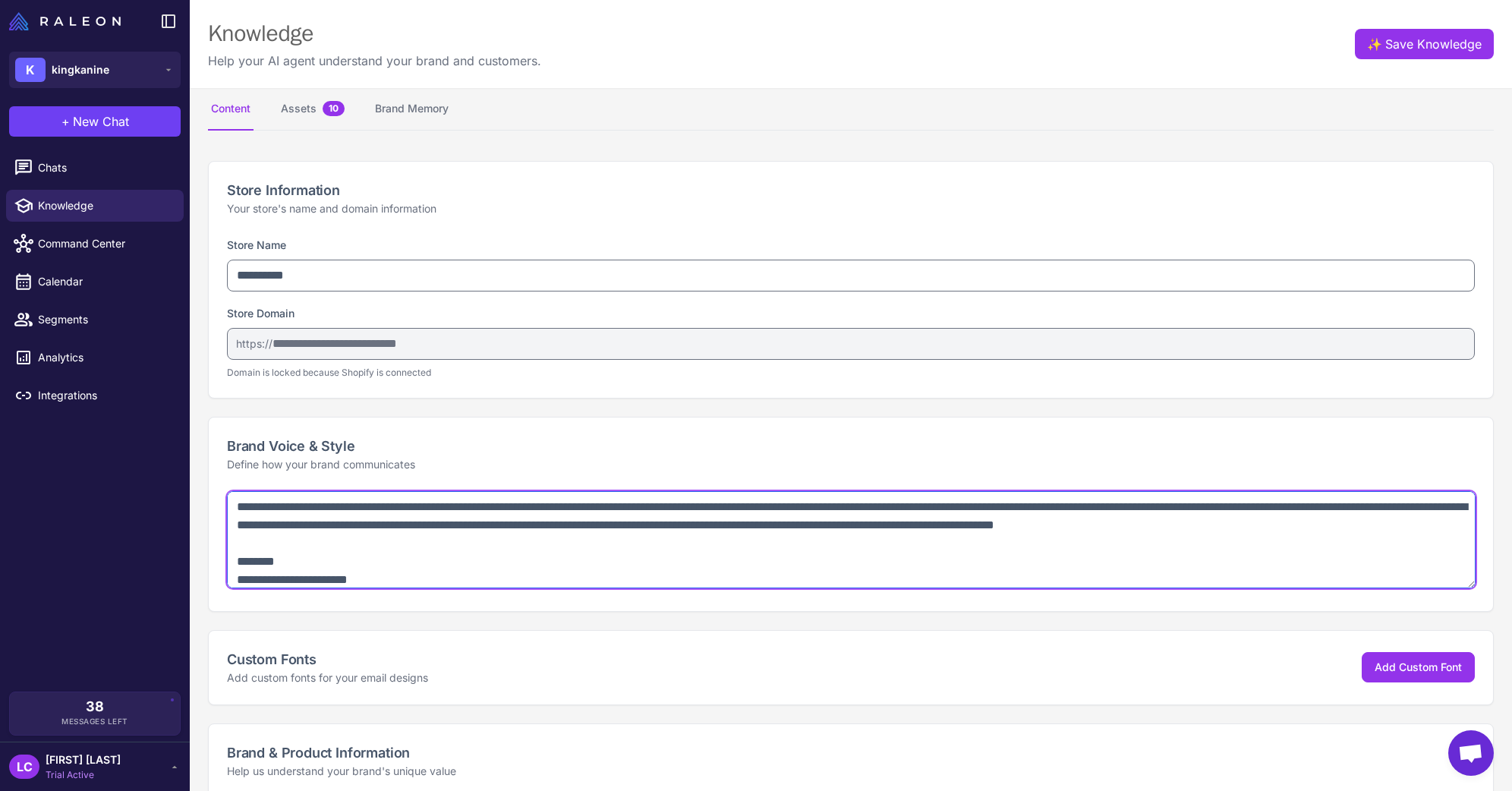 click at bounding box center (851, 540) 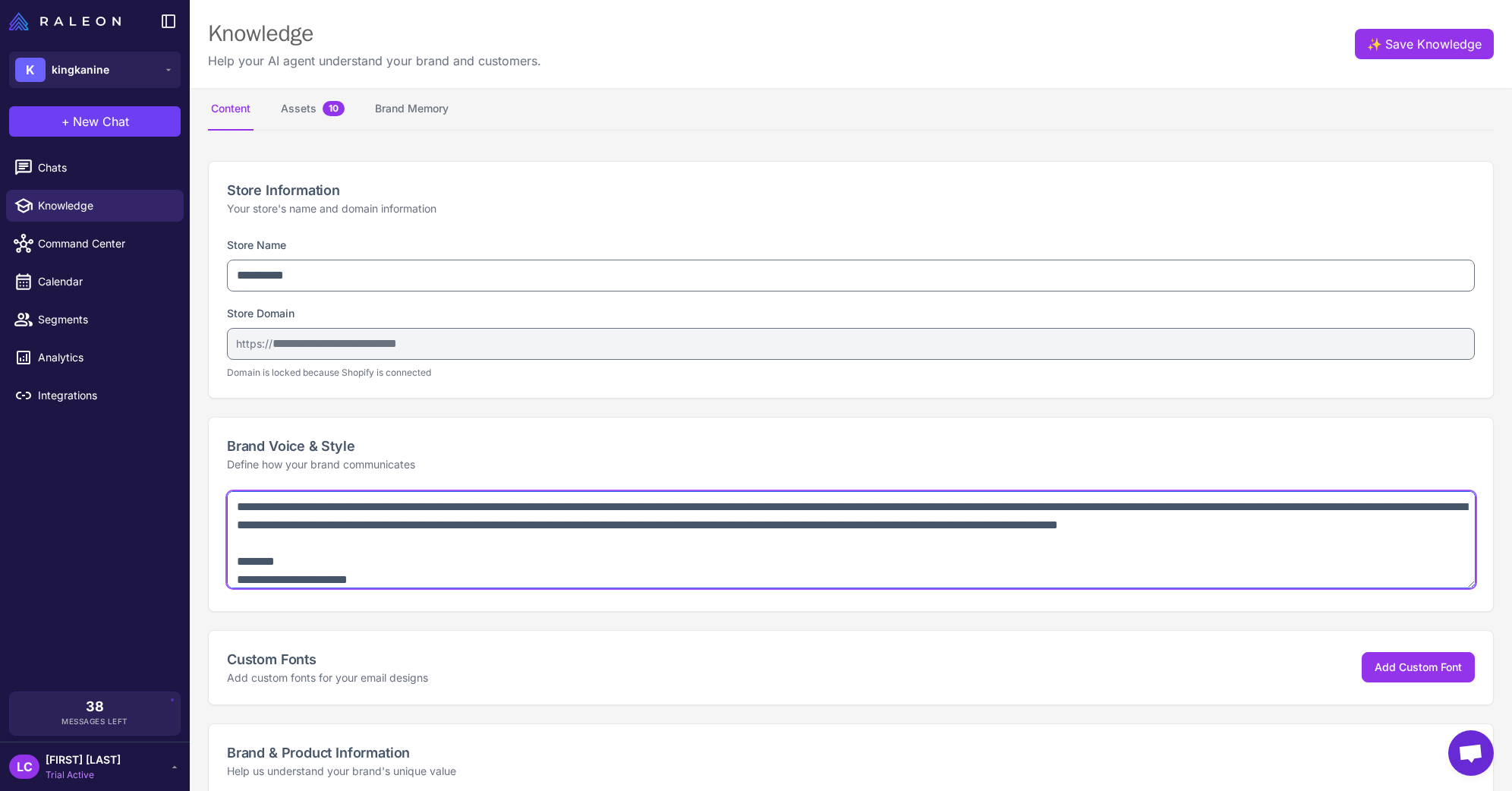 click at bounding box center [851, 540] 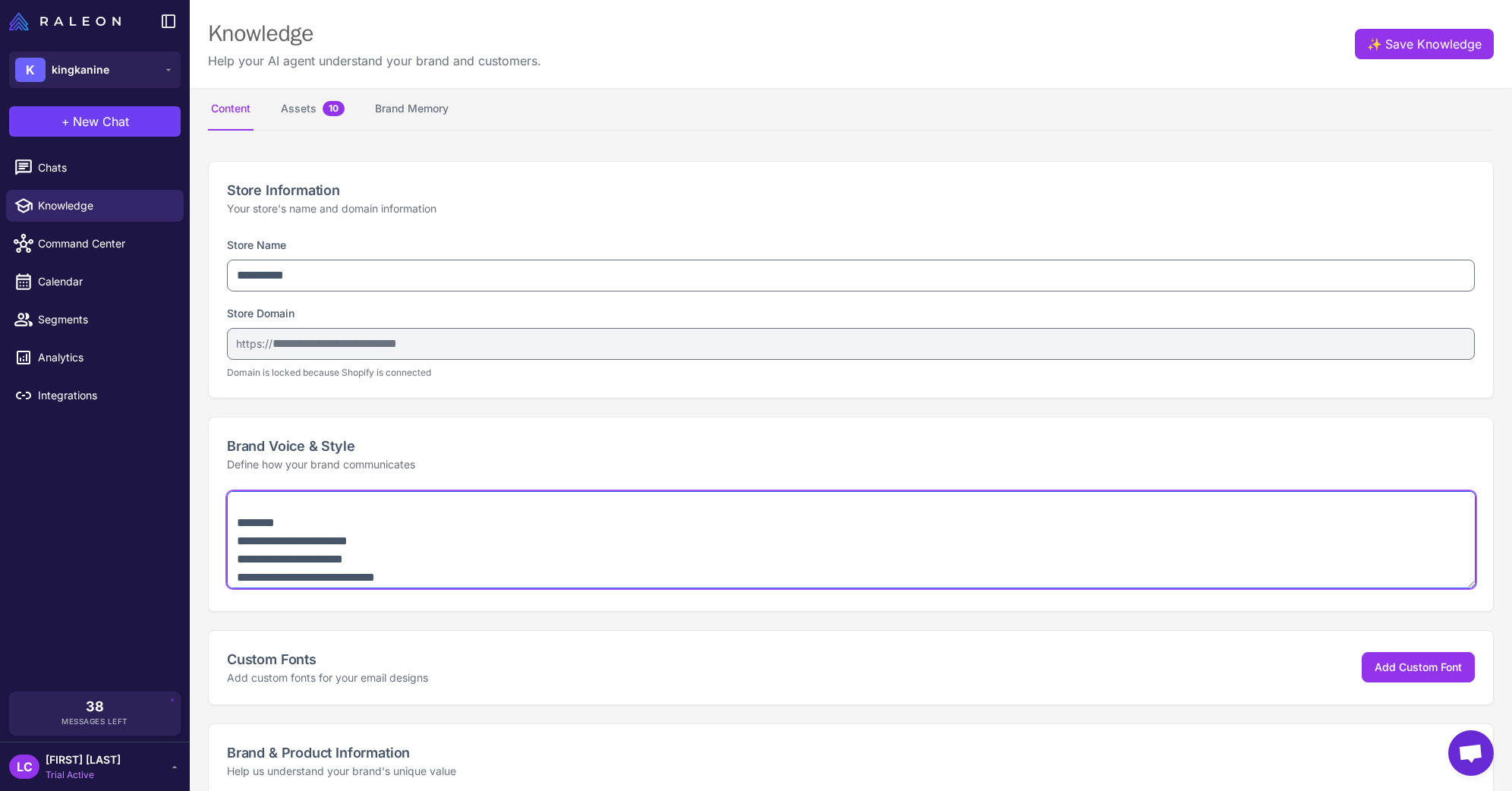scroll, scrollTop: 0, scrollLeft: 0, axis: both 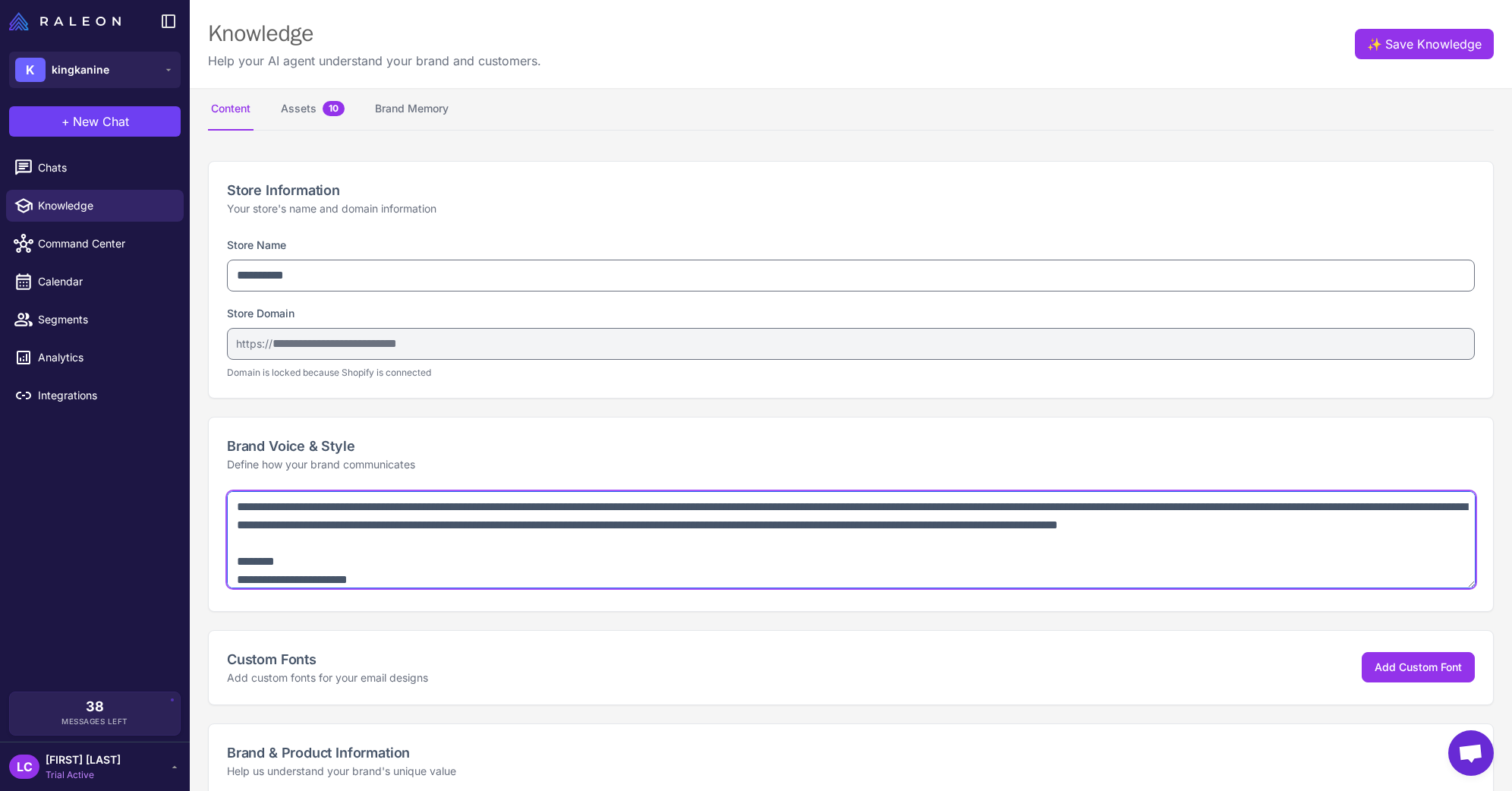 click at bounding box center (851, 540) 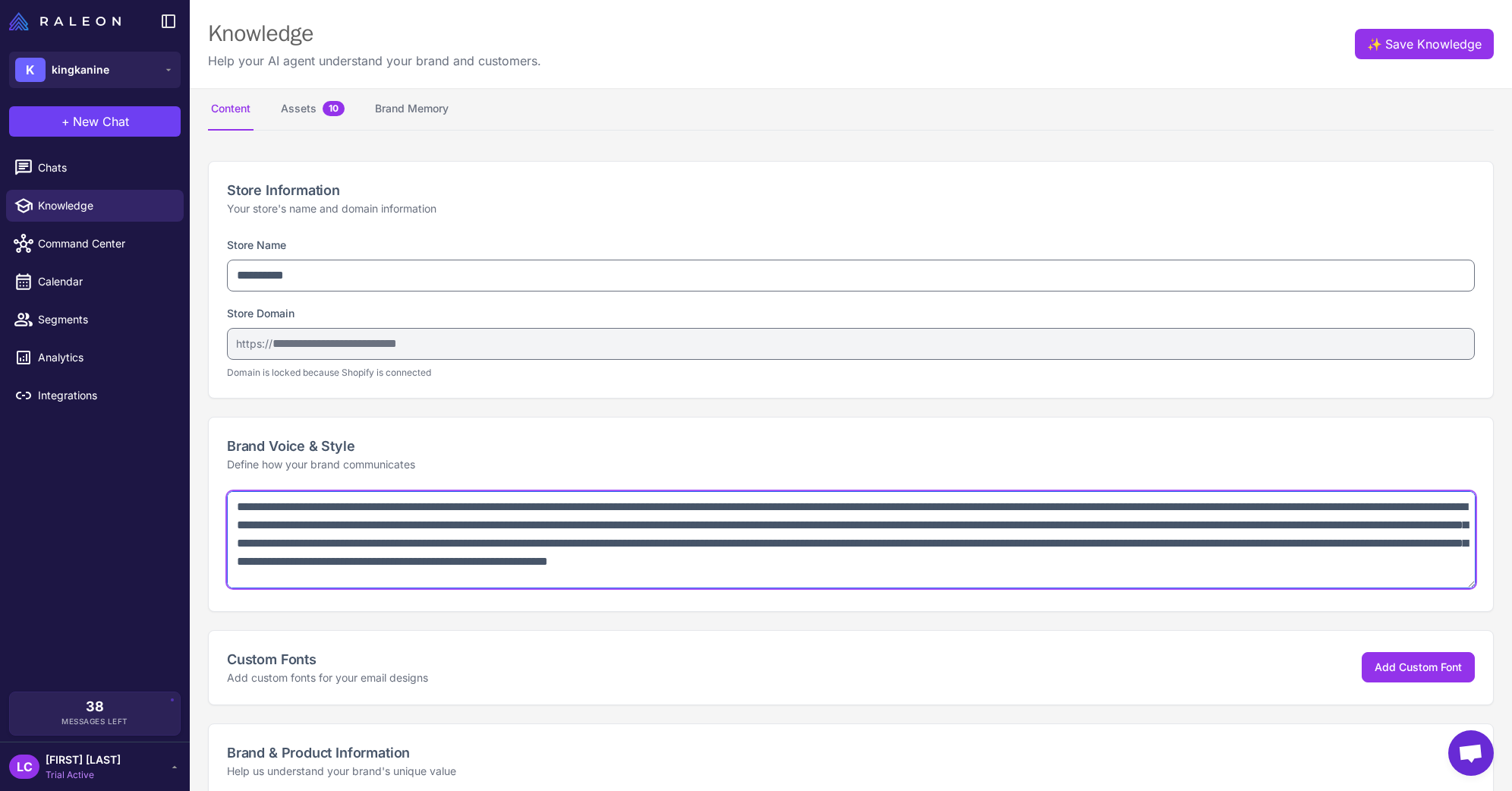 click at bounding box center (851, 540) 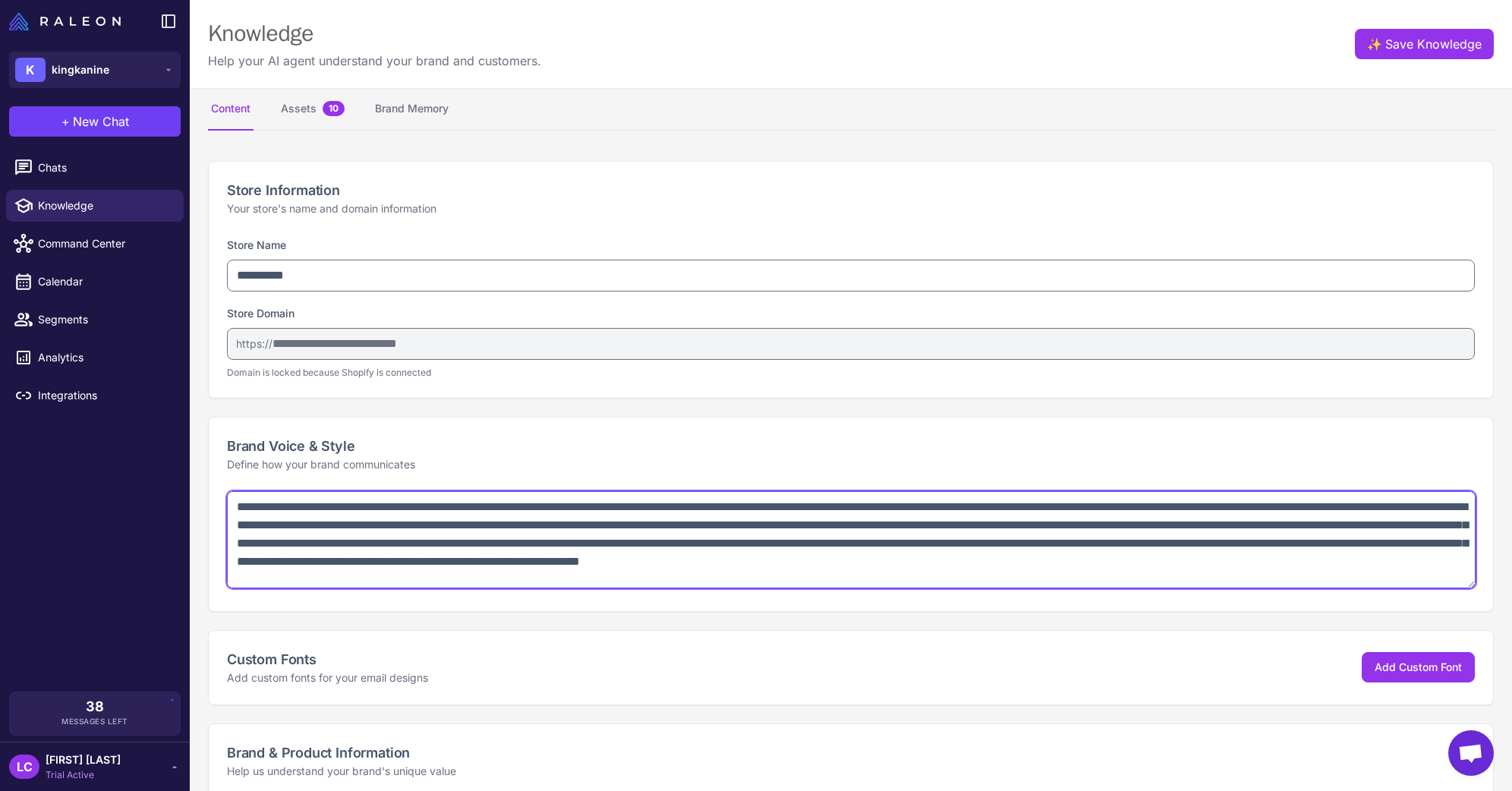drag, startPoint x: 1082, startPoint y: 521, endPoint x: 1220, endPoint y: 522, distance: 138.00362 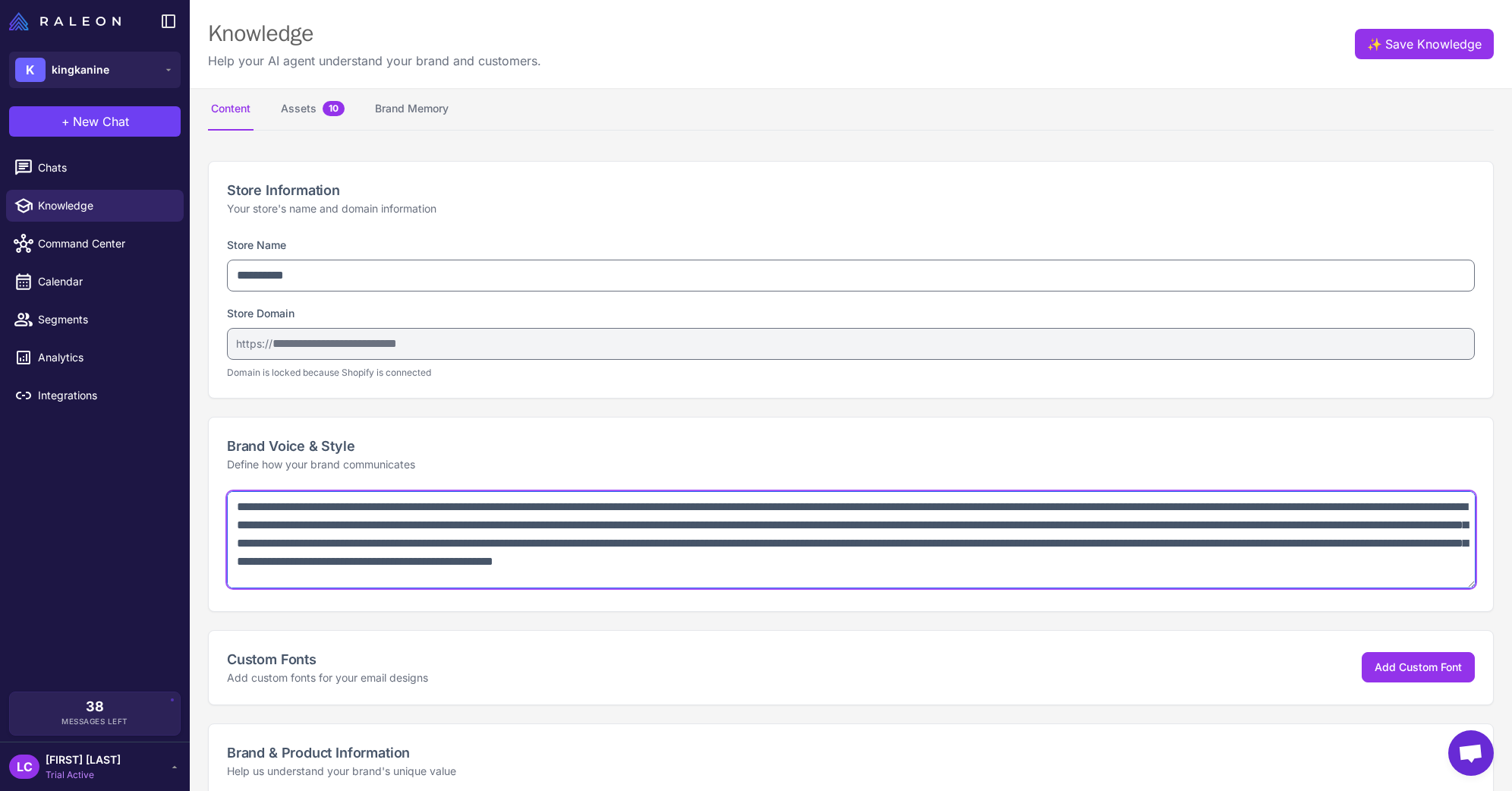 click at bounding box center [851, 540] 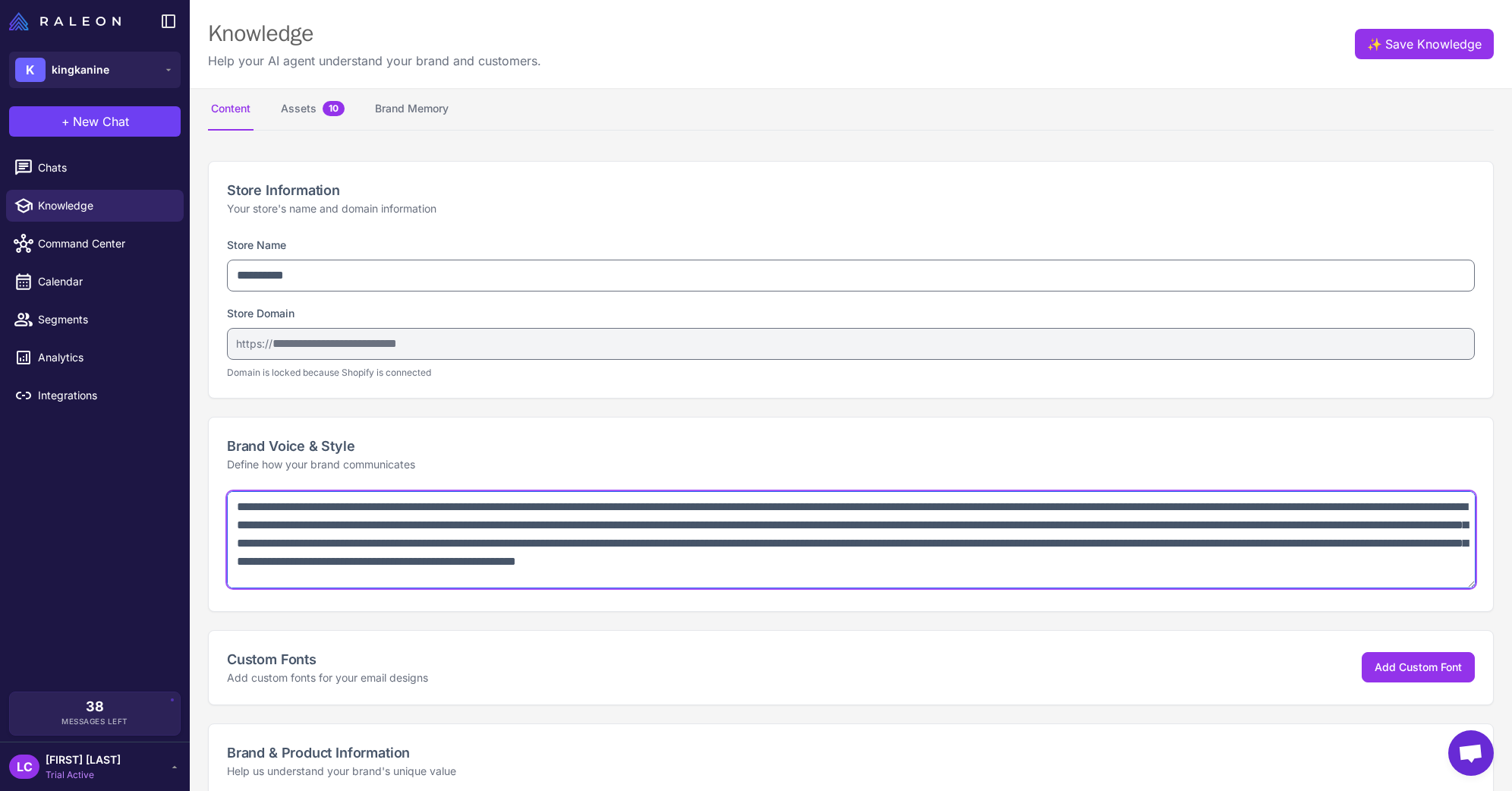 click at bounding box center (851, 540) 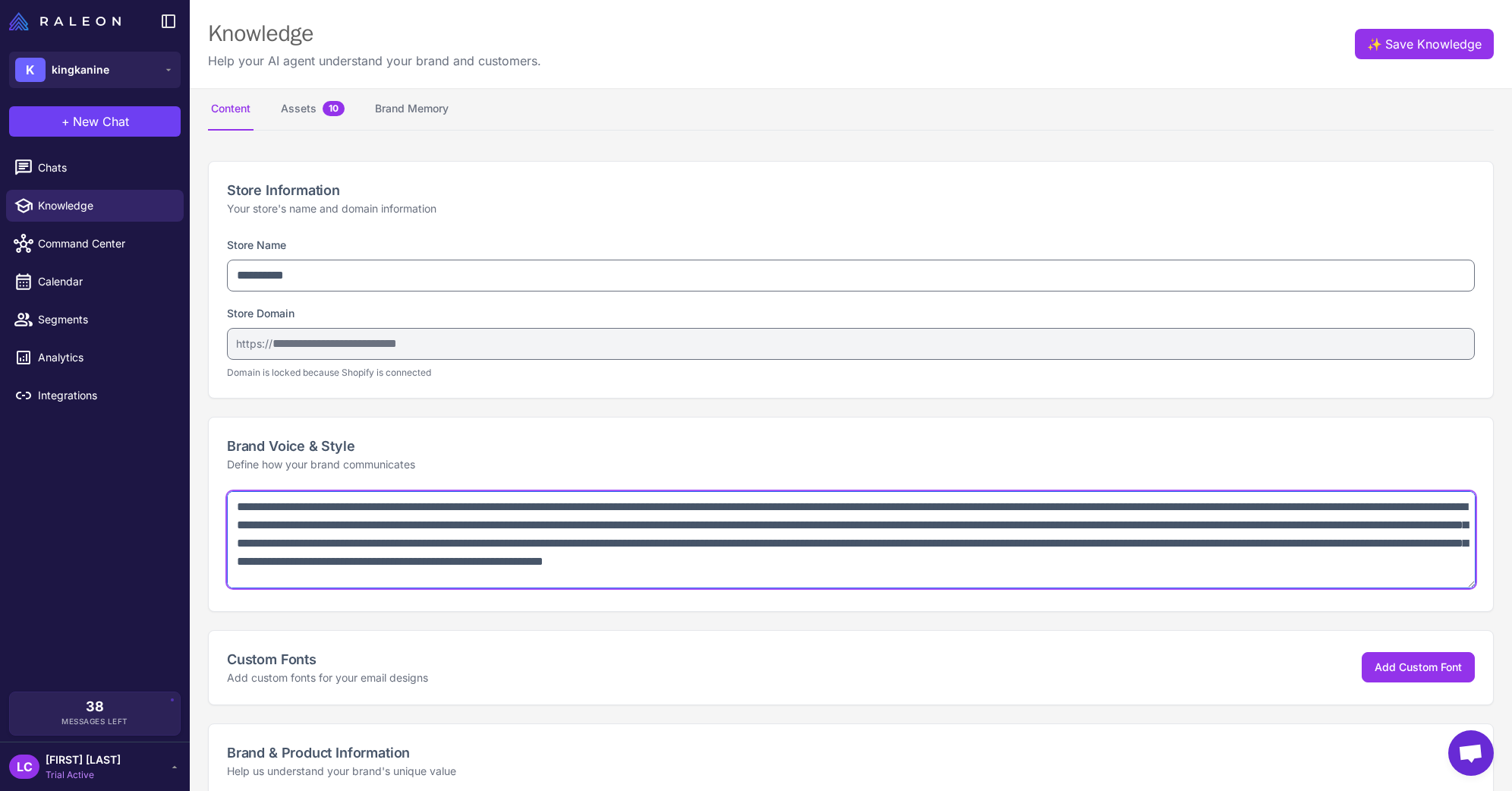 click at bounding box center (851, 540) 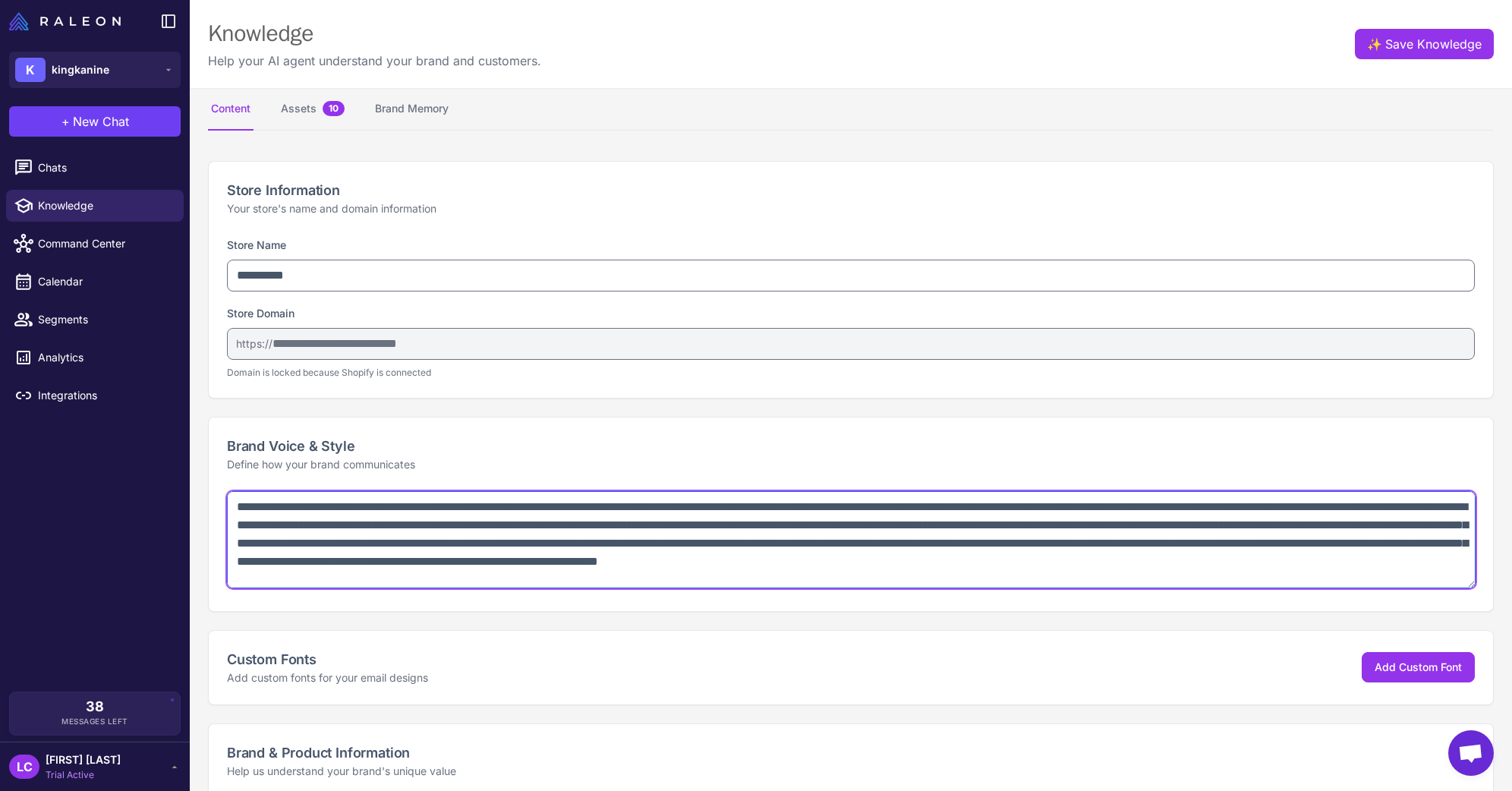 click at bounding box center [851, 540] 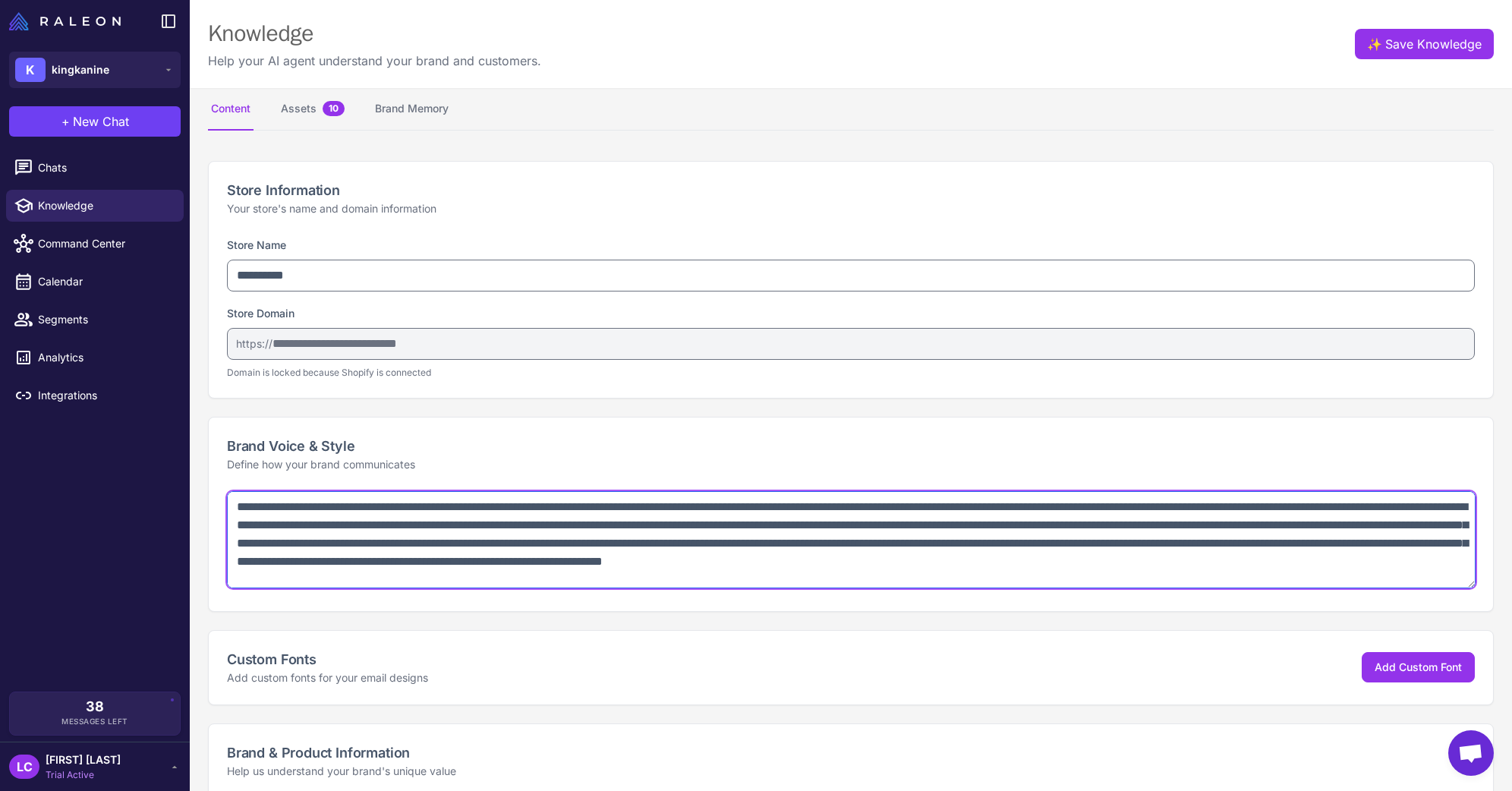 click at bounding box center [851, 540] 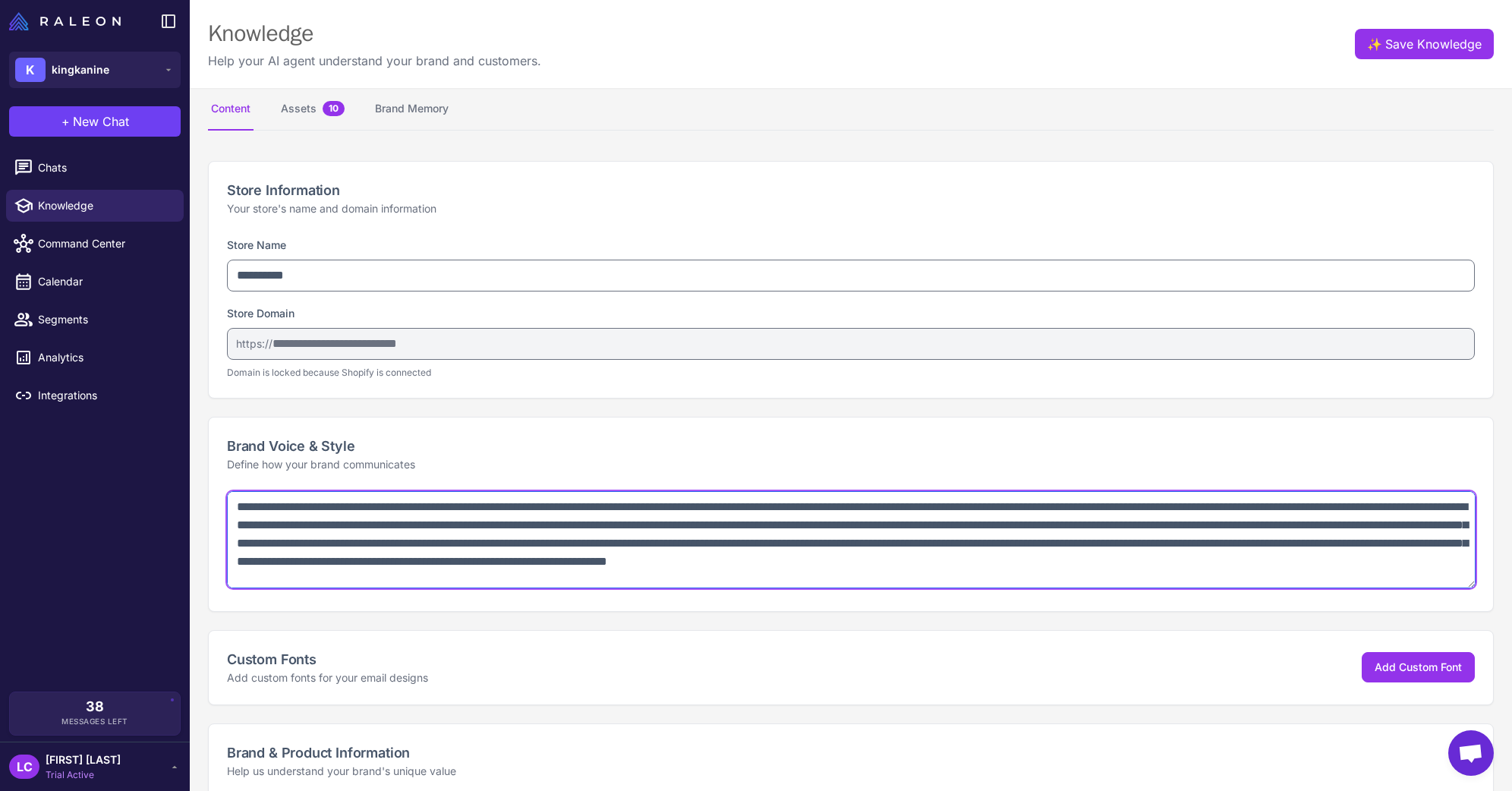click at bounding box center [851, 540] 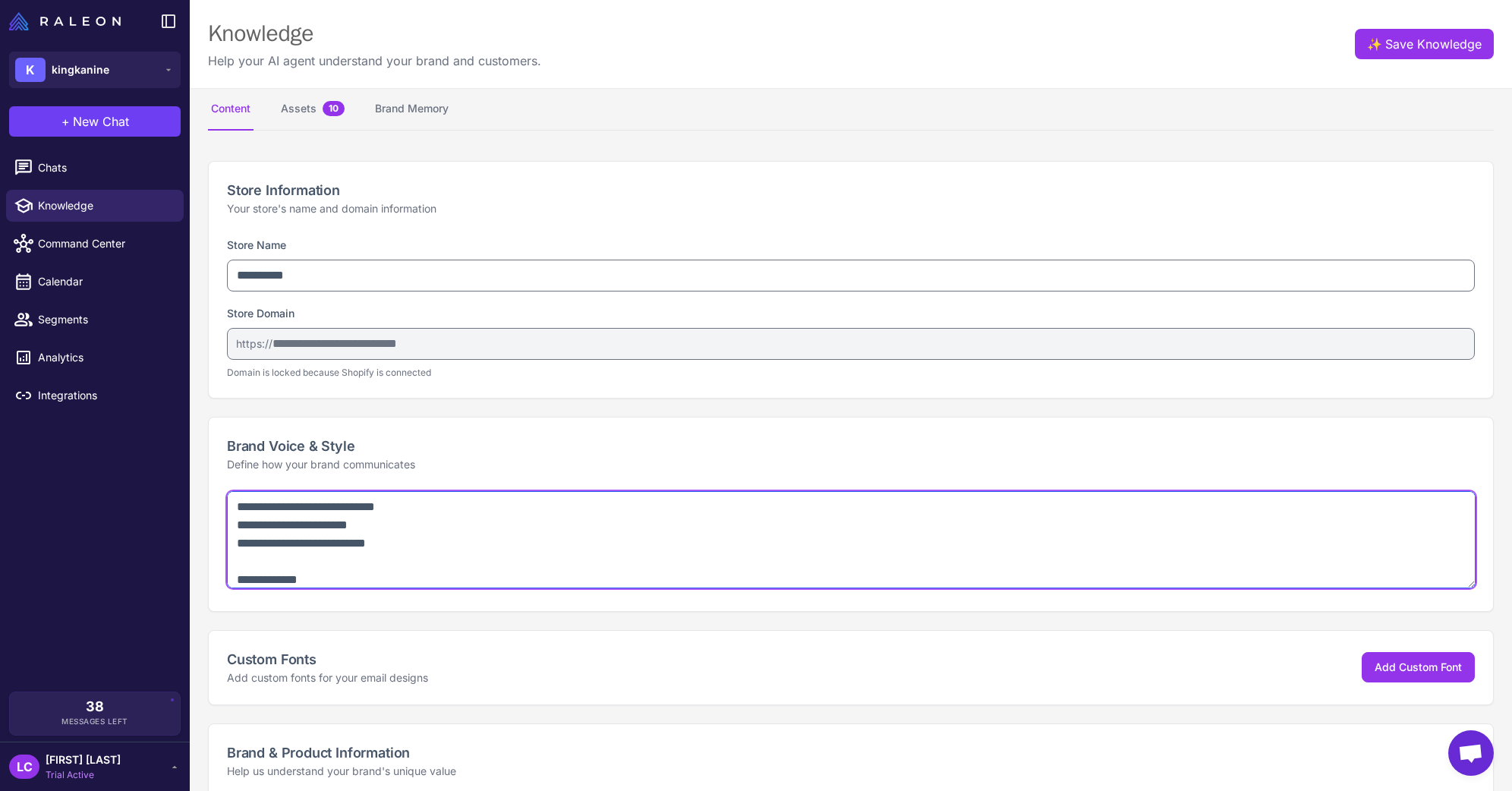 scroll, scrollTop: 112, scrollLeft: 0, axis: vertical 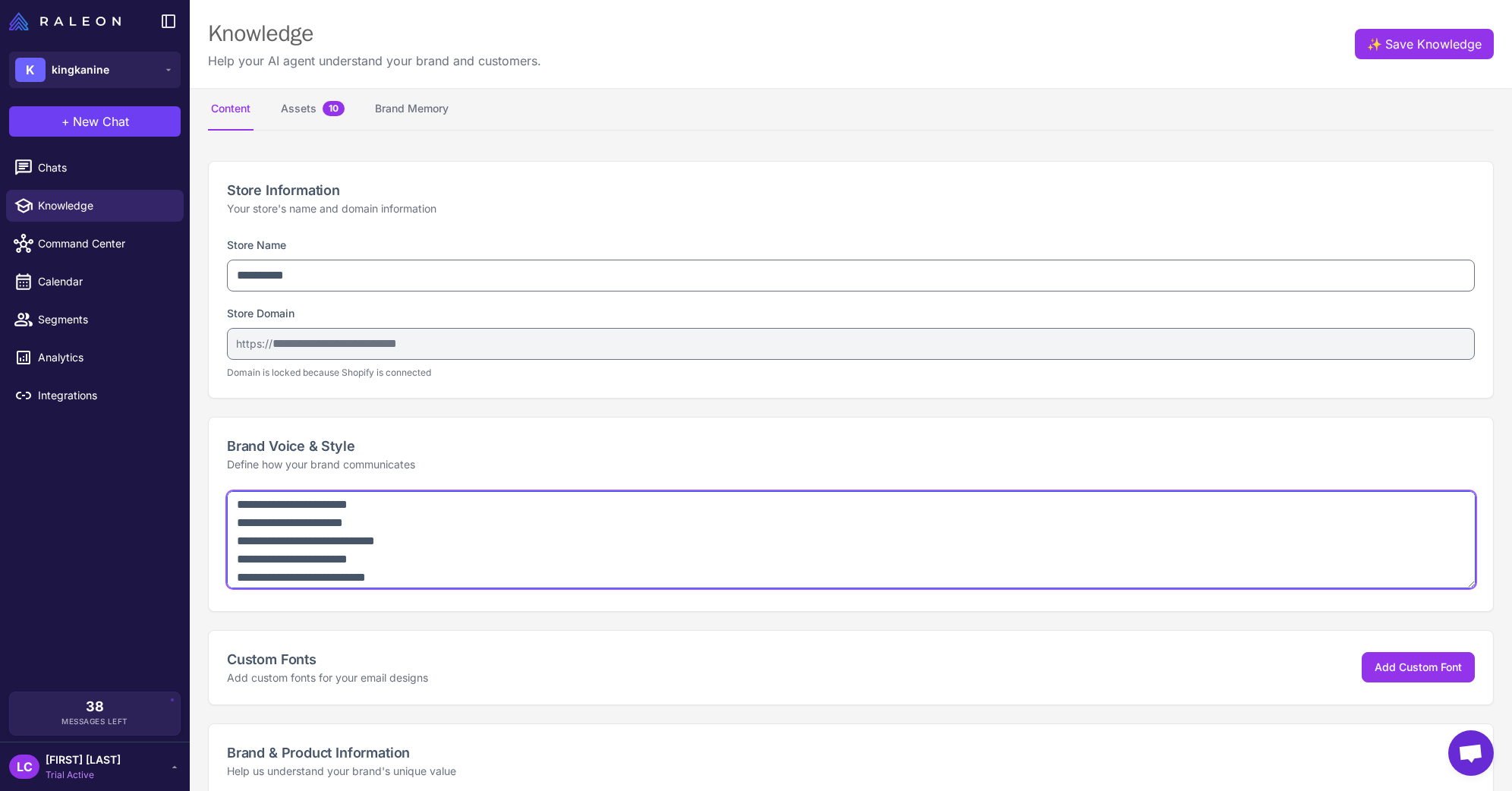 click at bounding box center (851, 540) 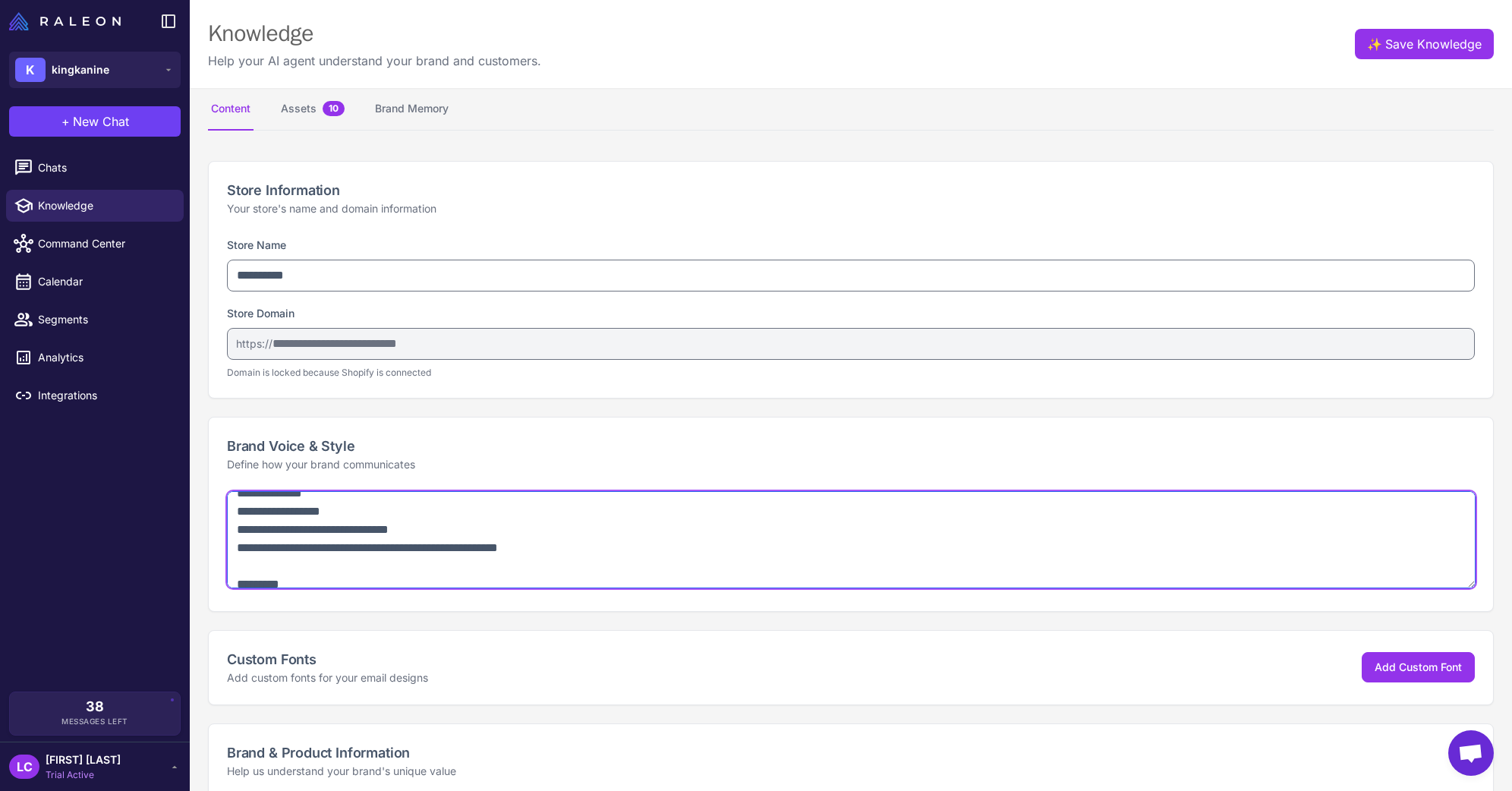 scroll, scrollTop: 264, scrollLeft: 0, axis: vertical 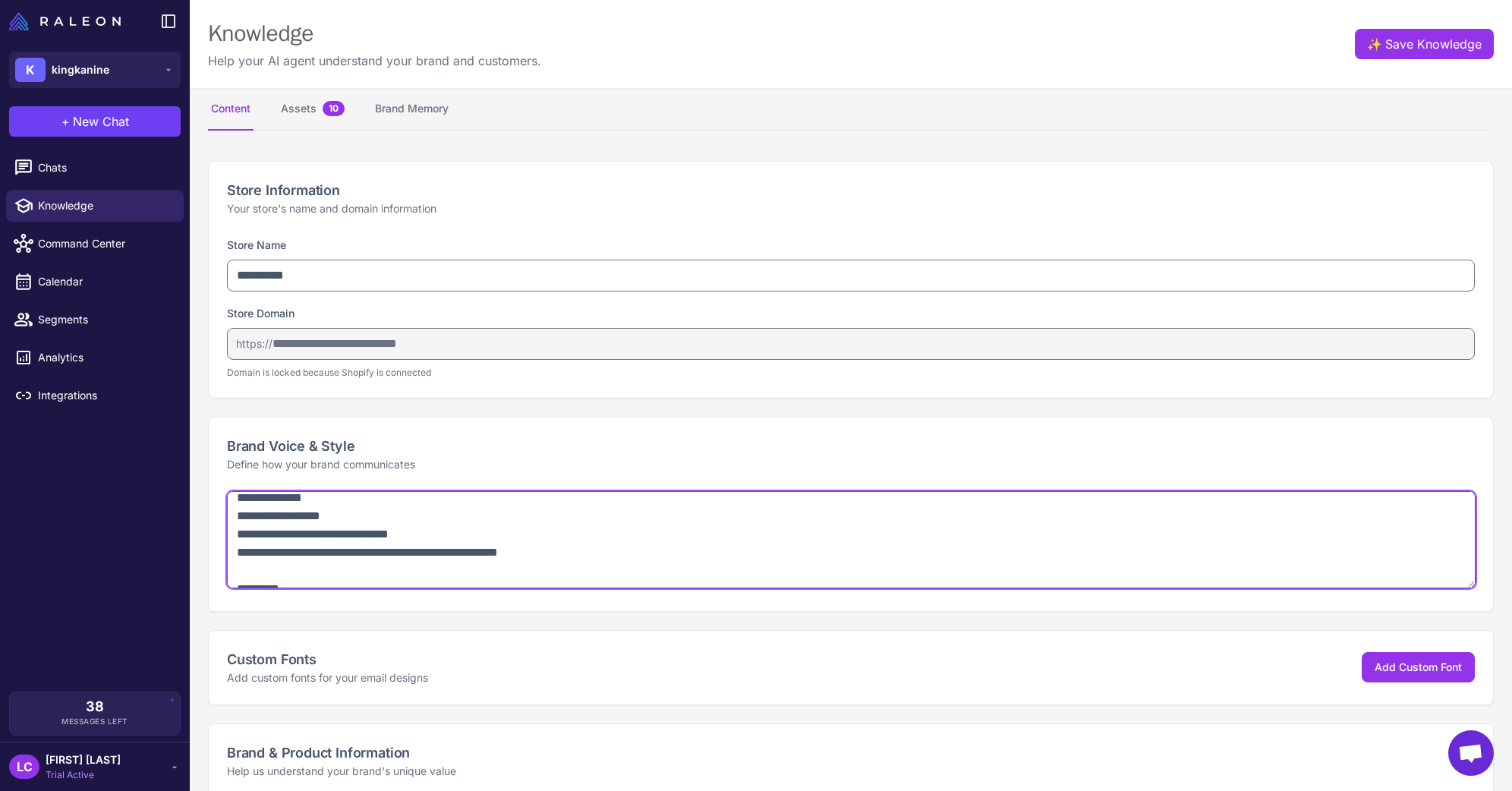click at bounding box center (851, 540) 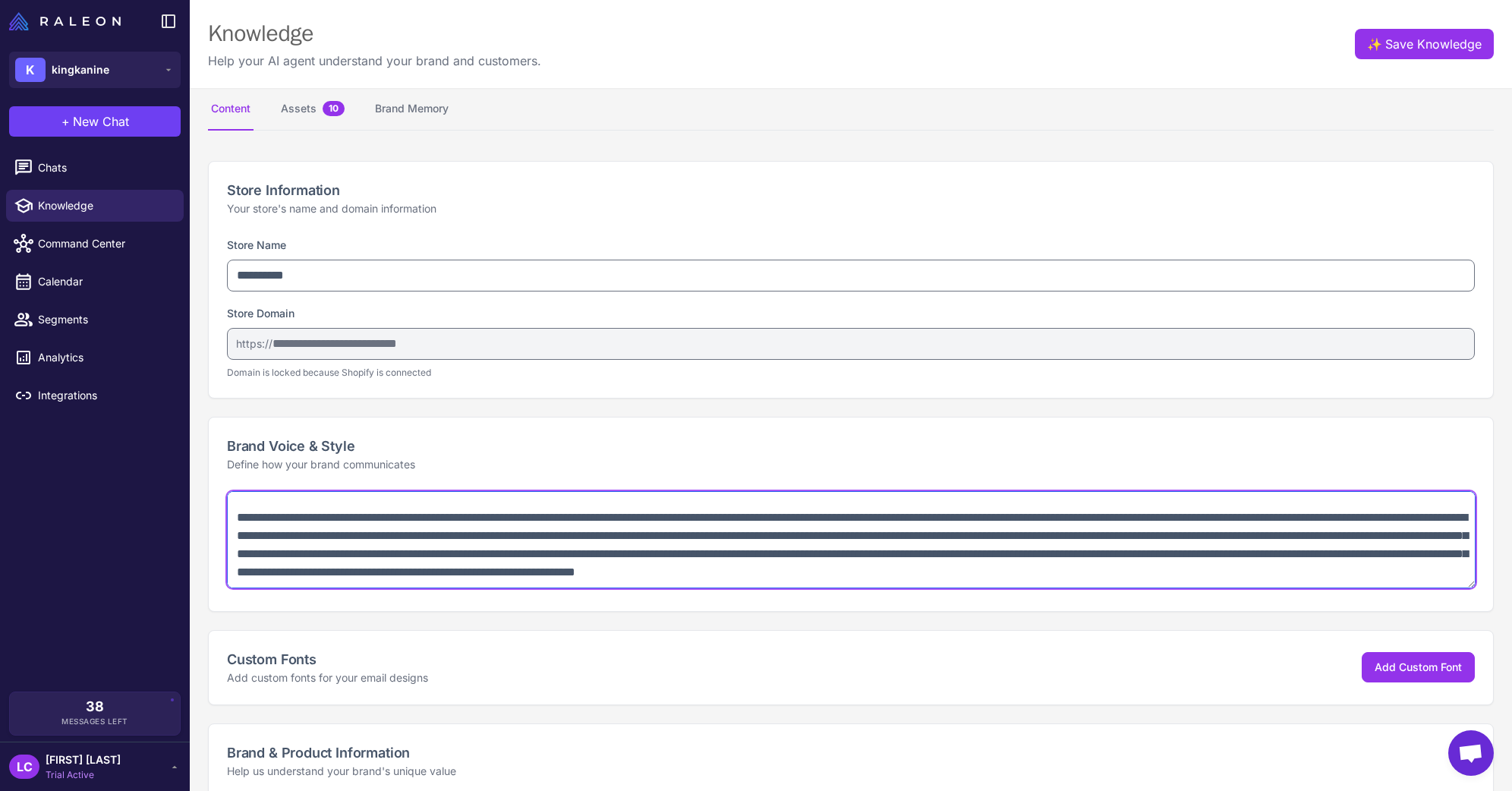 scroll, scrollTop: 517, scrollLeft: 0, axis: vertical 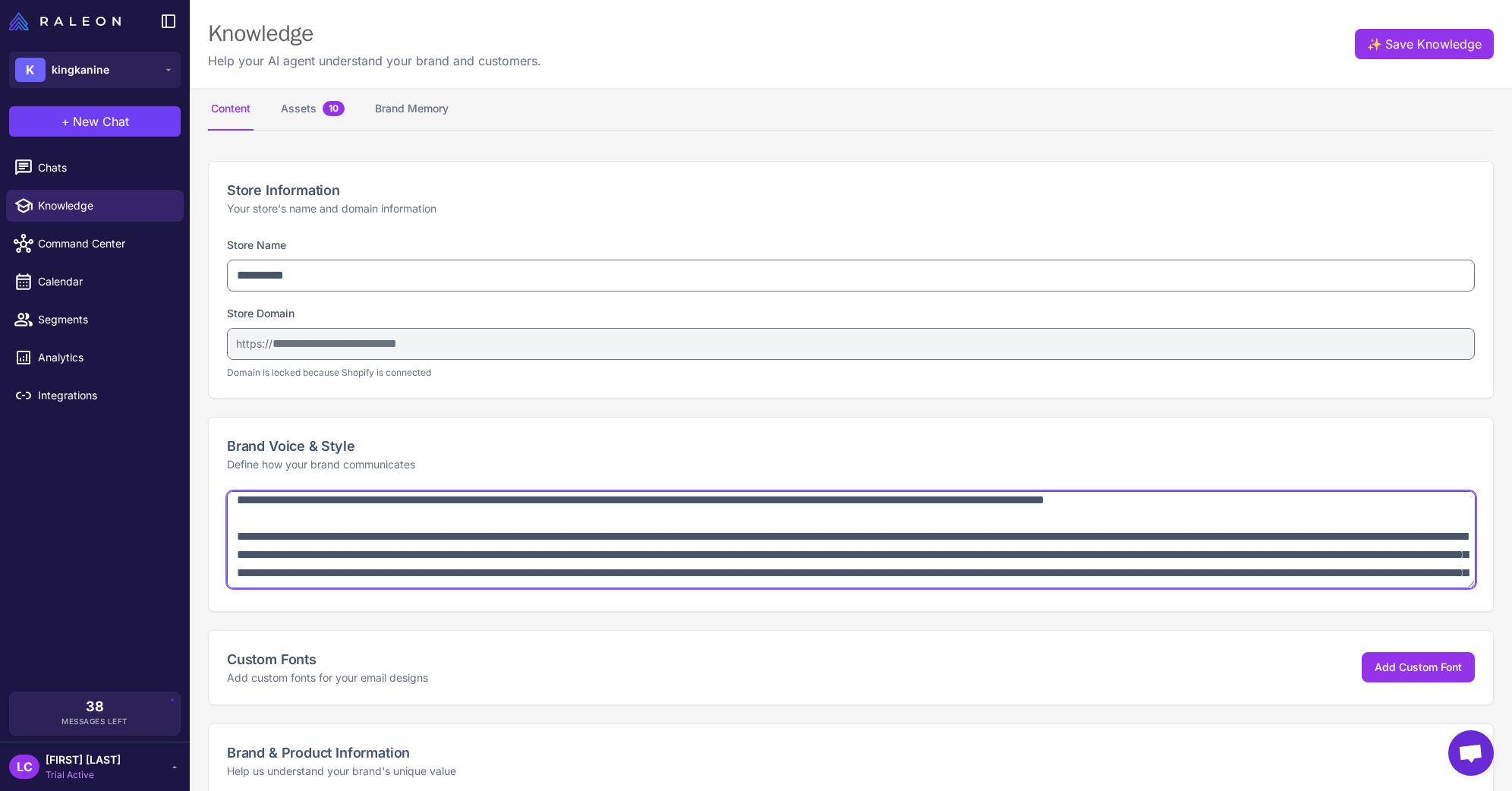 drag, startPoint x: 547, startPoint y: 575, endPoint x: 232, endPoint y: 539, distance: 317.0505 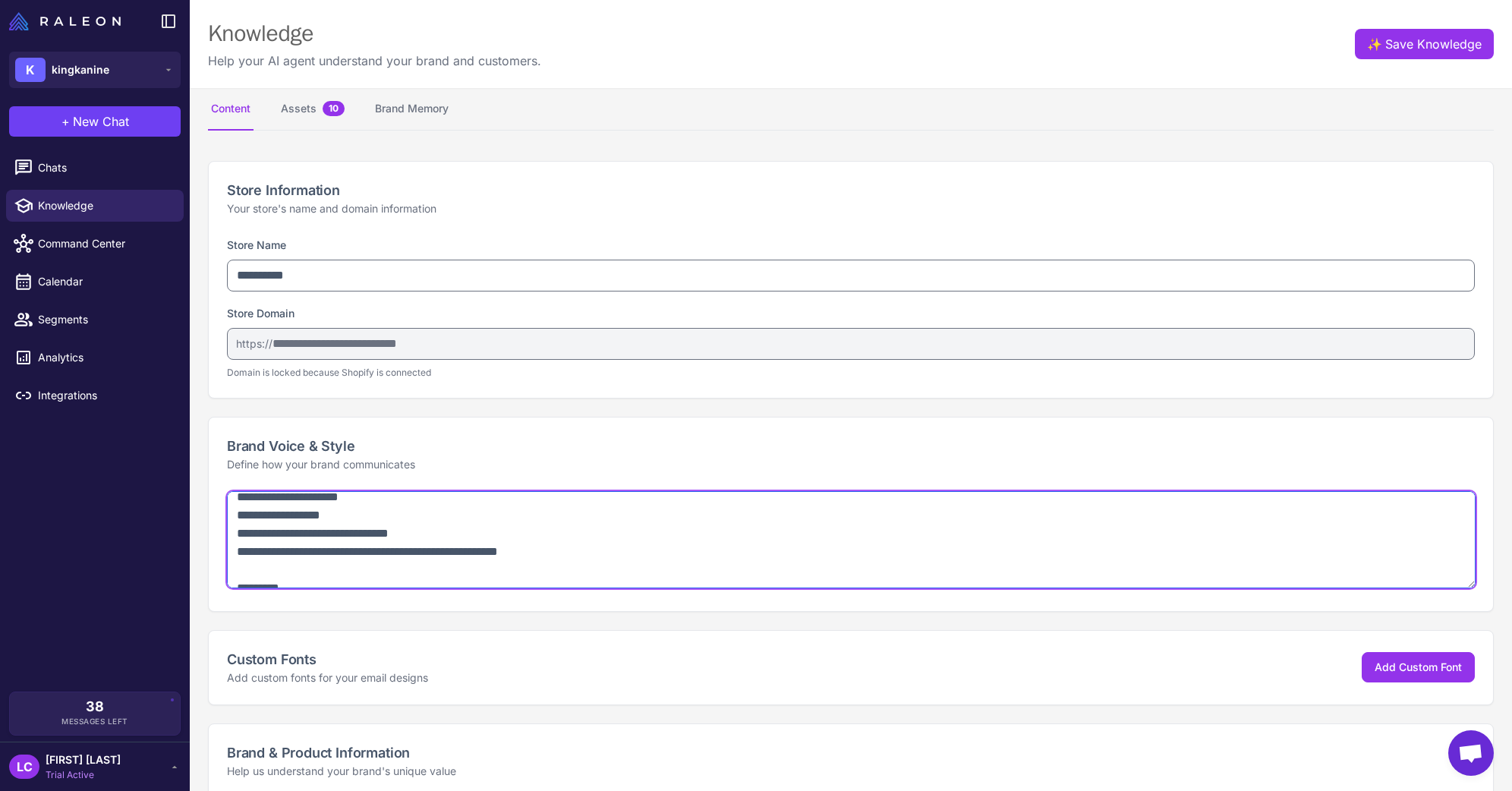 scroll, scrollTop: 426, scrollLeft: 0, axis: vertical 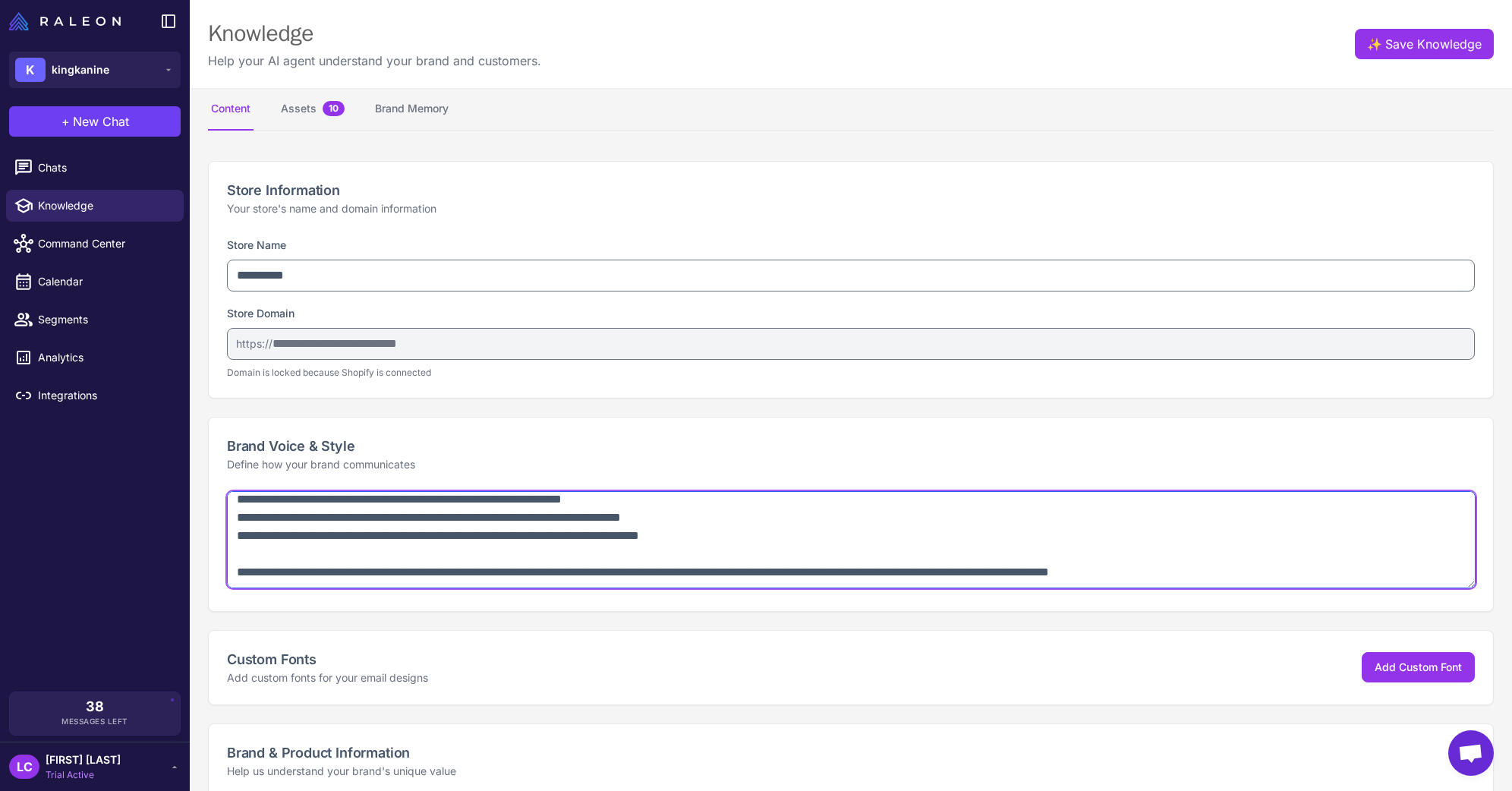 type on "**********" 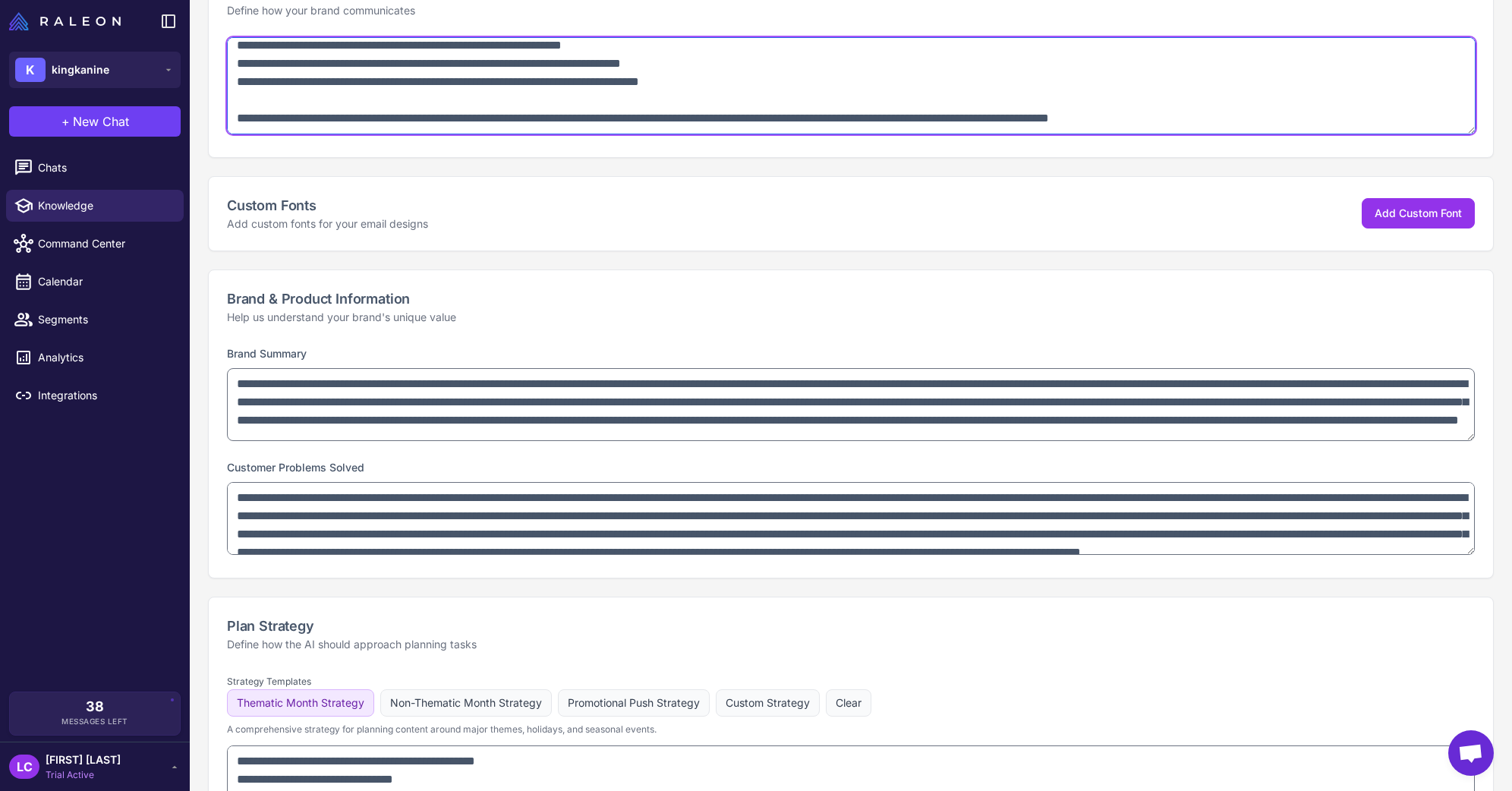 scroll, scrollTop: 455, scrollLeft: 0, axis: vertical 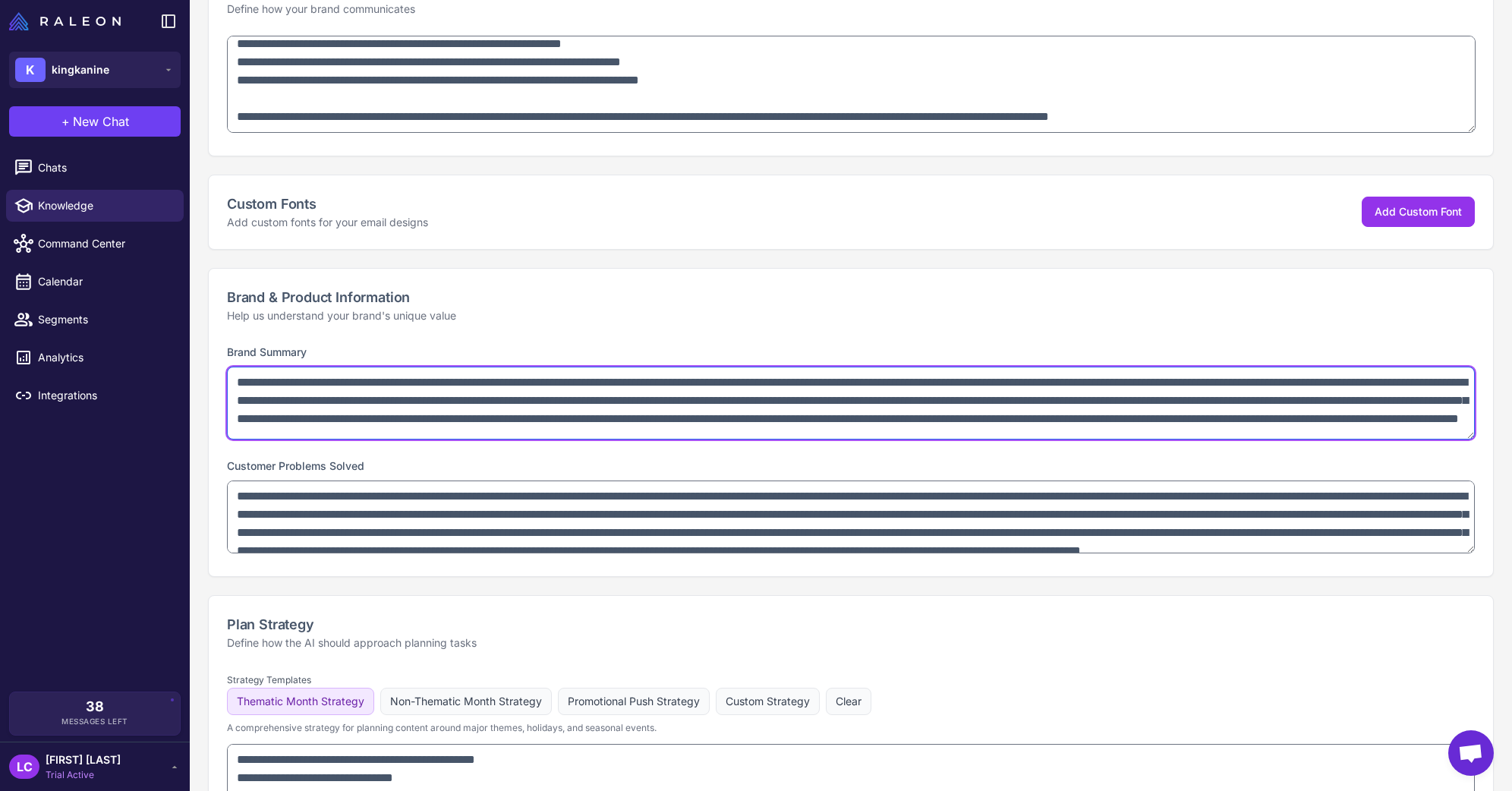 click on "**********" at bounding box center [851, 403] 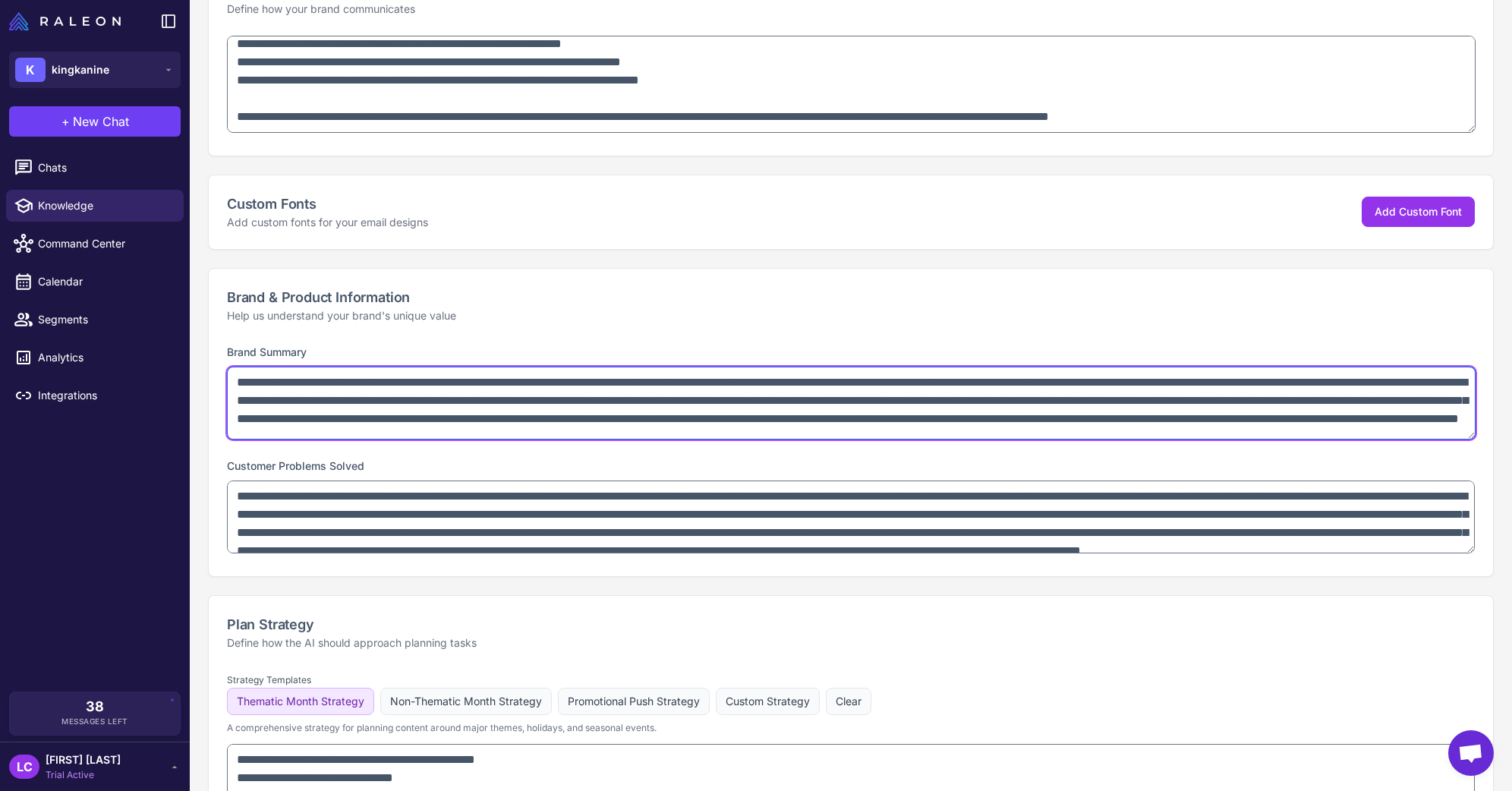 scroll, scrollTop: 13, scrollLeft: 0, axis: vertical 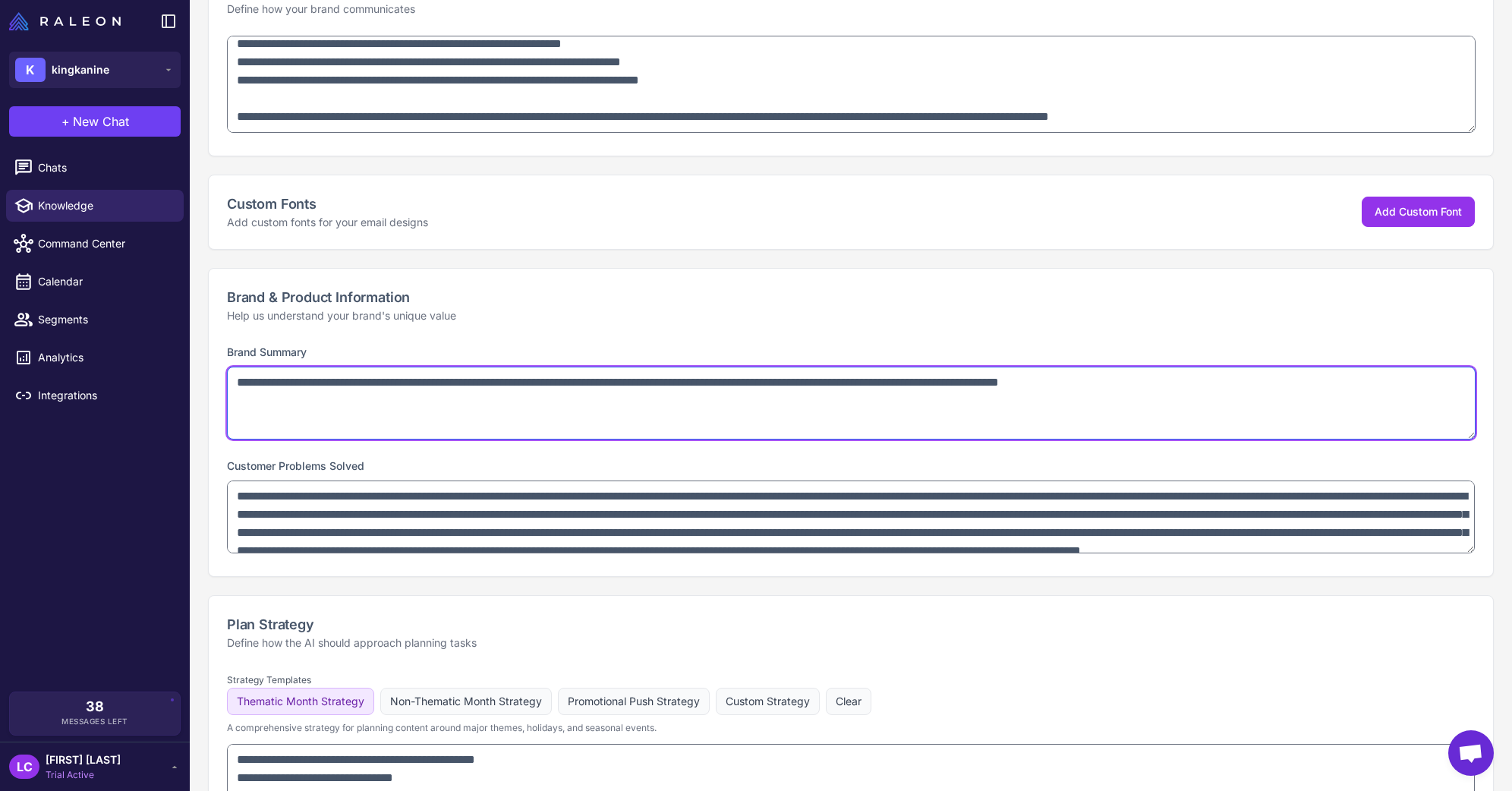 paste on "**********" 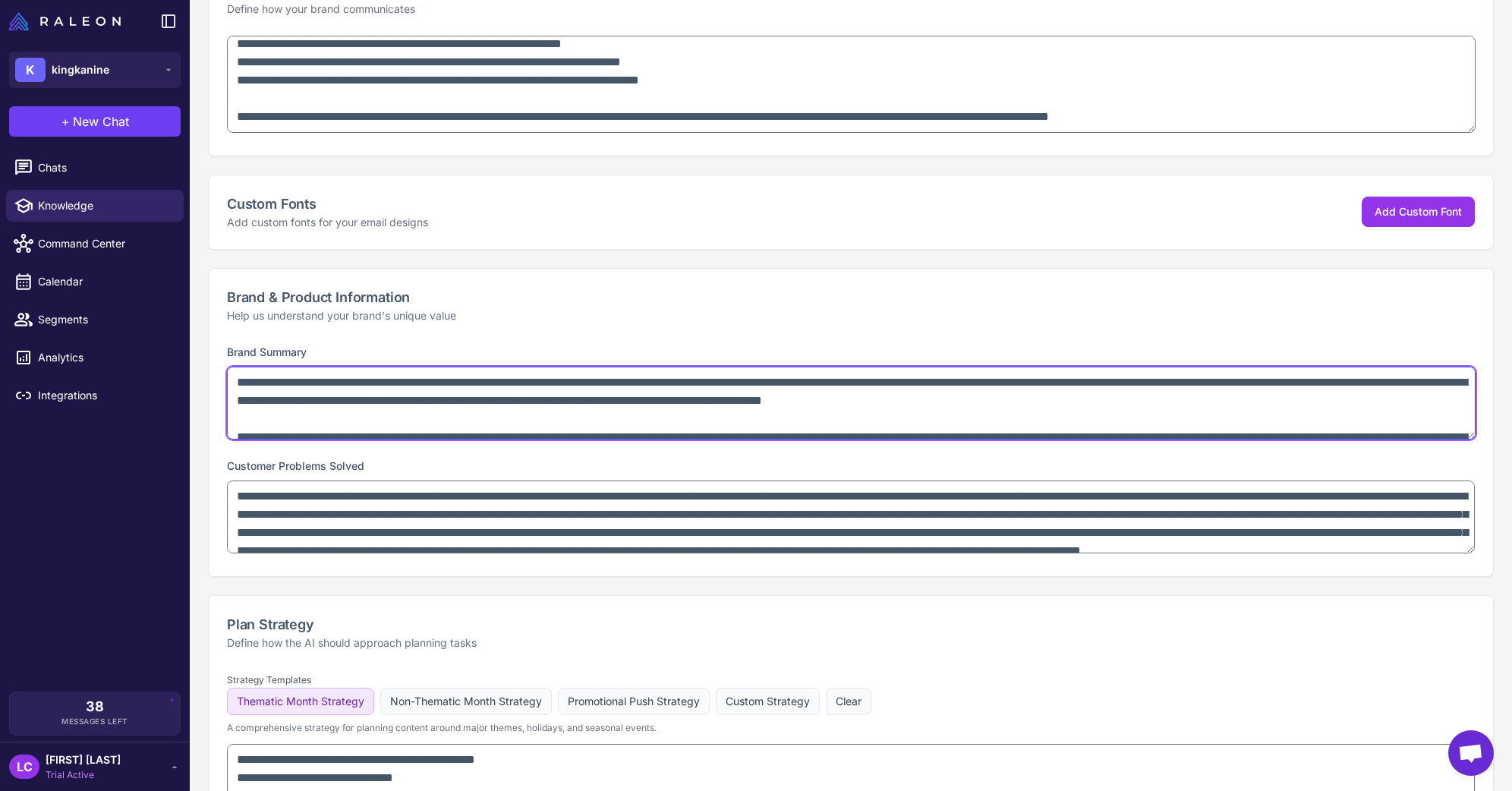 scroll, scrollTop: 5, scrollLeft: 0, axis: vertical 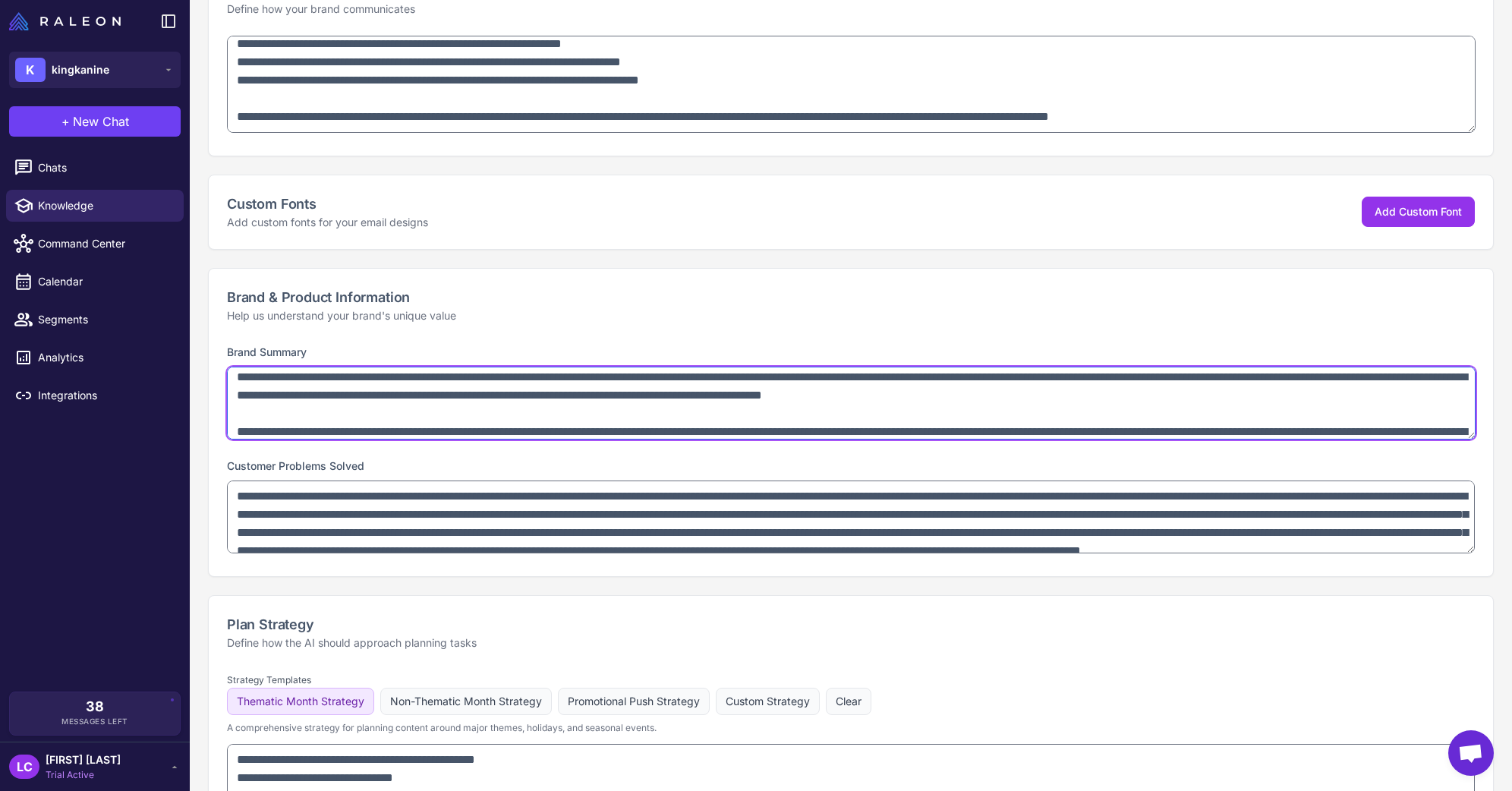 click on "**********" at bounding box center [851, 403] 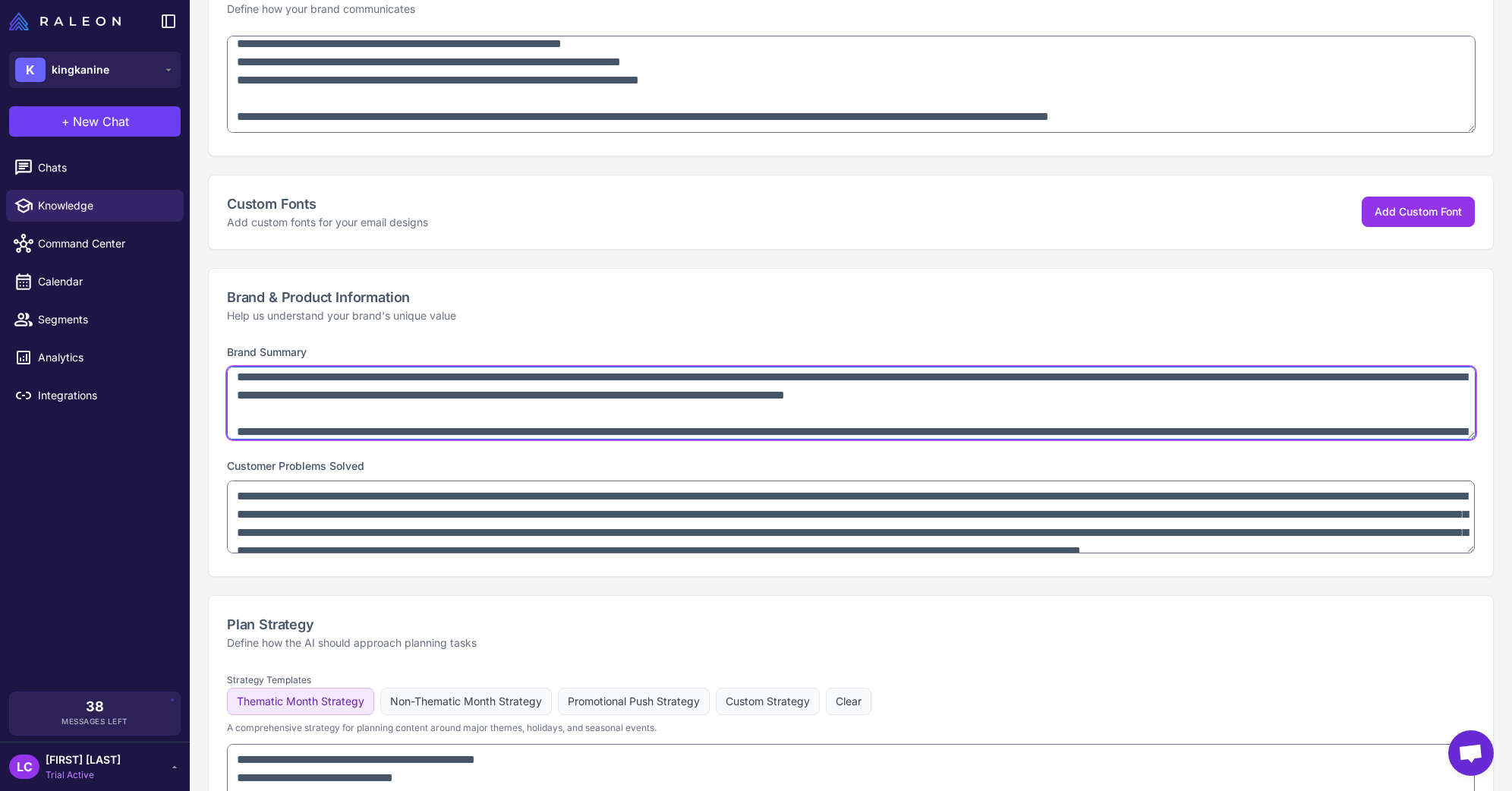 click on "**********" at bounding box center [851, 403] 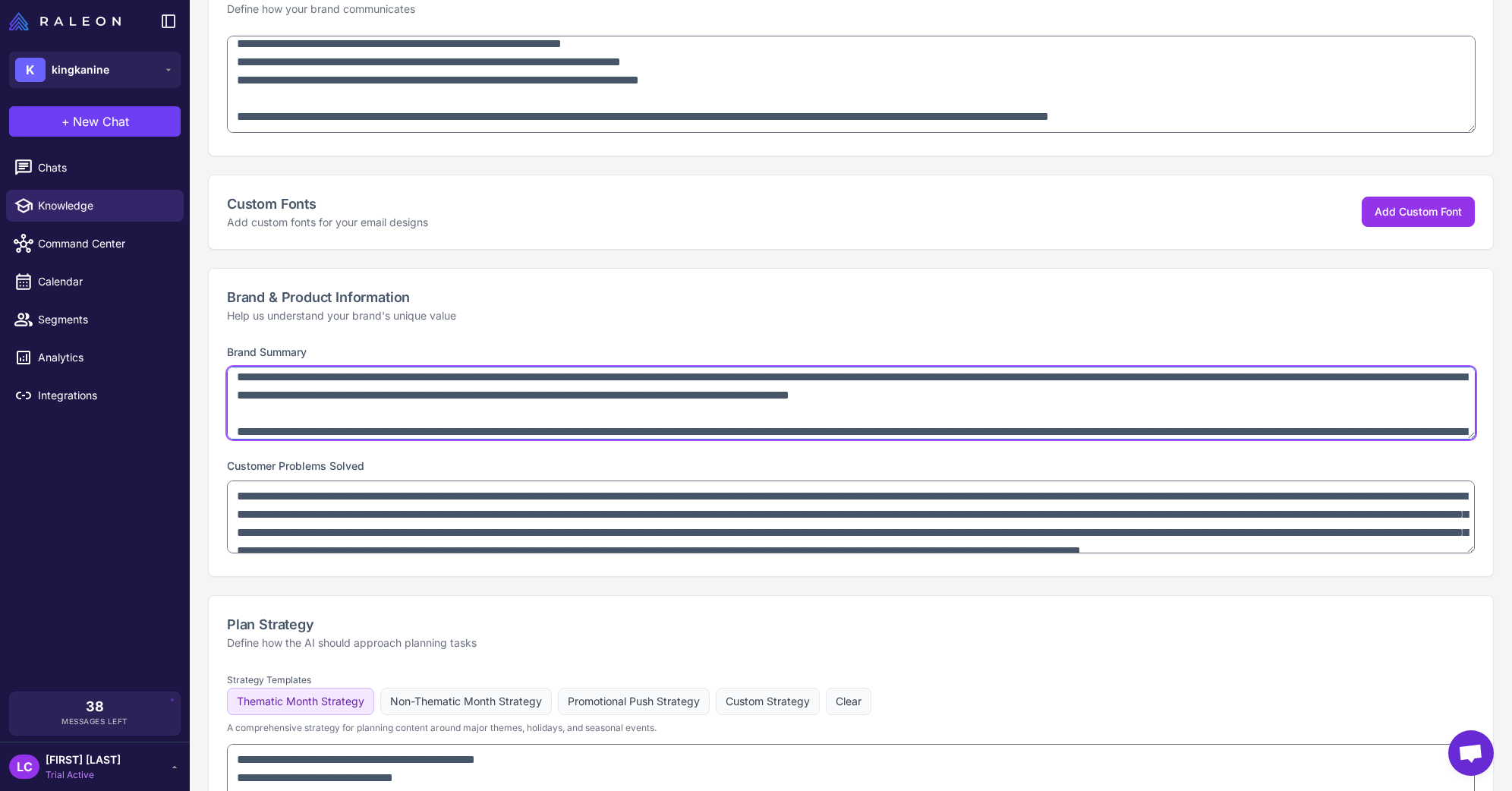 click on "**********" at bounding box center [851, 403] 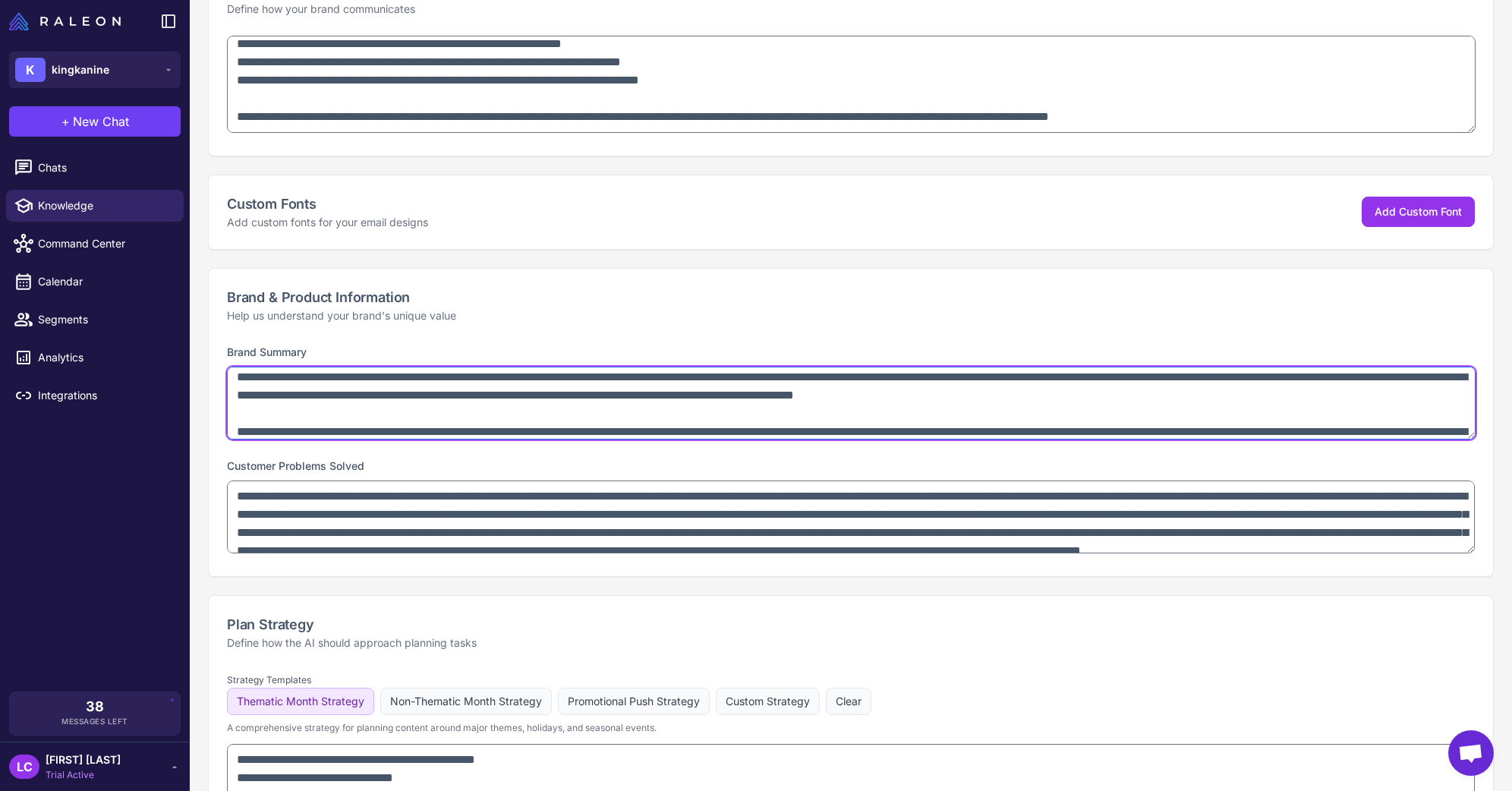 paste on "**********" 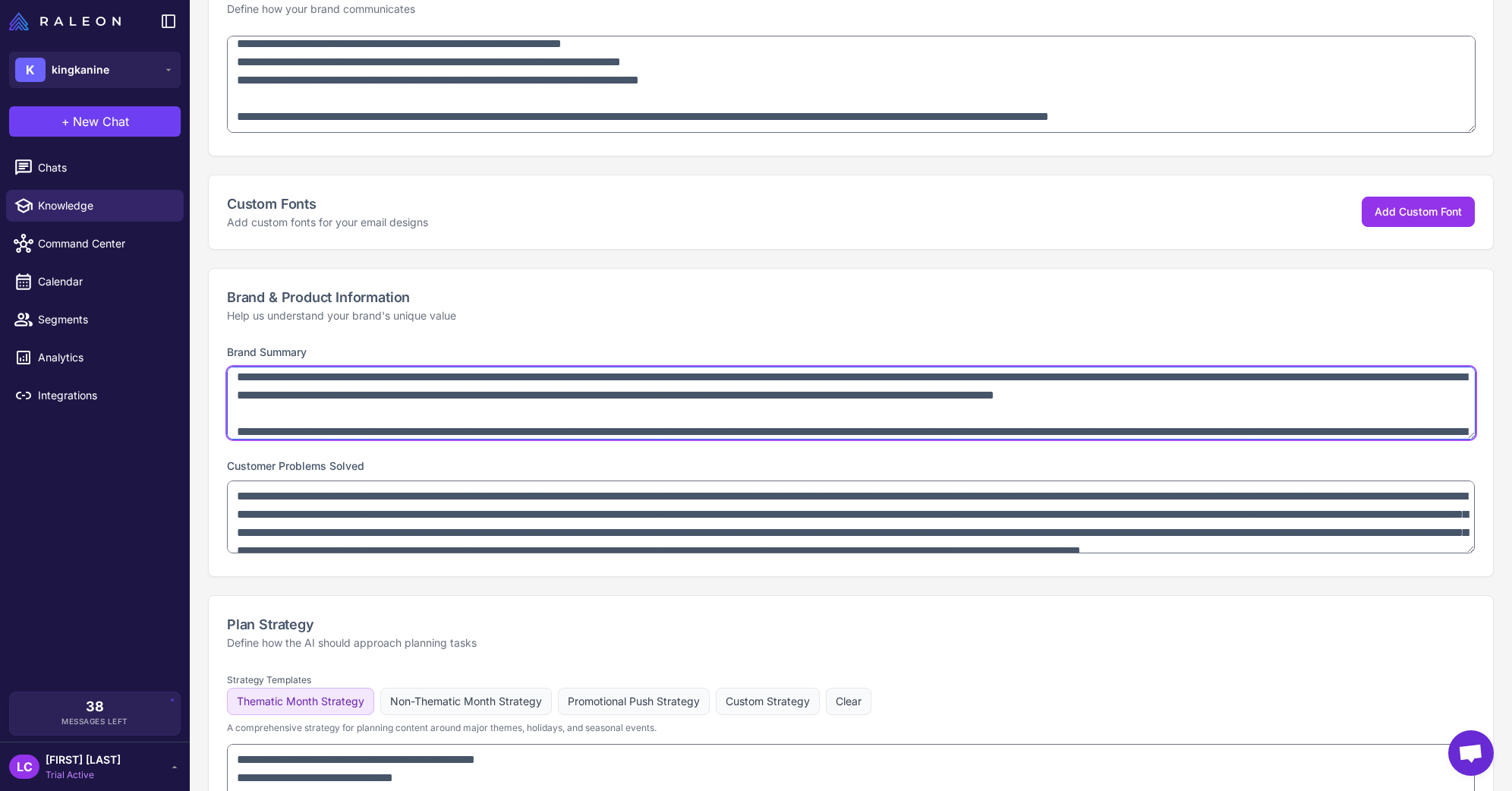 paste on "**********" 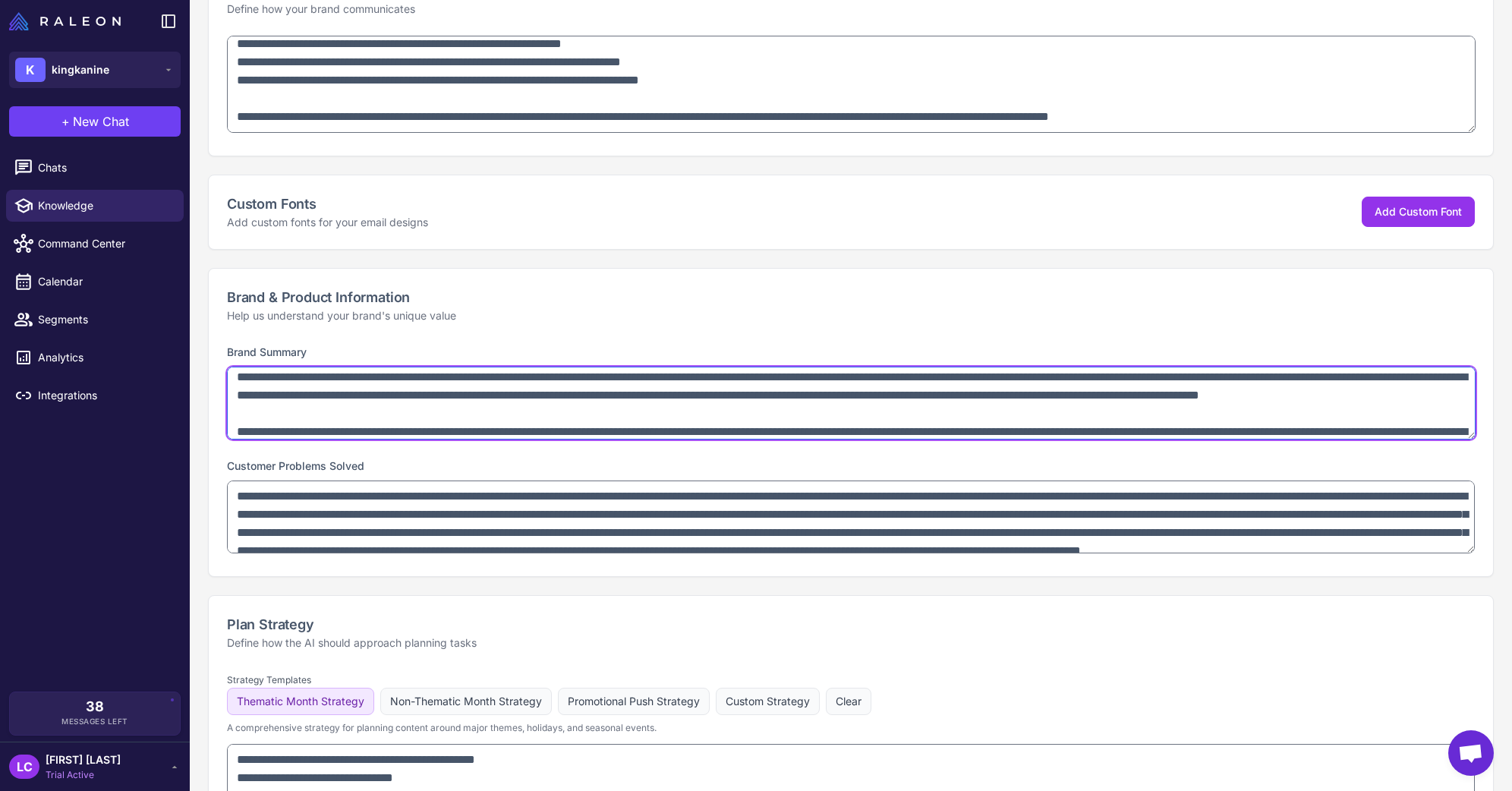 paste on "**********" 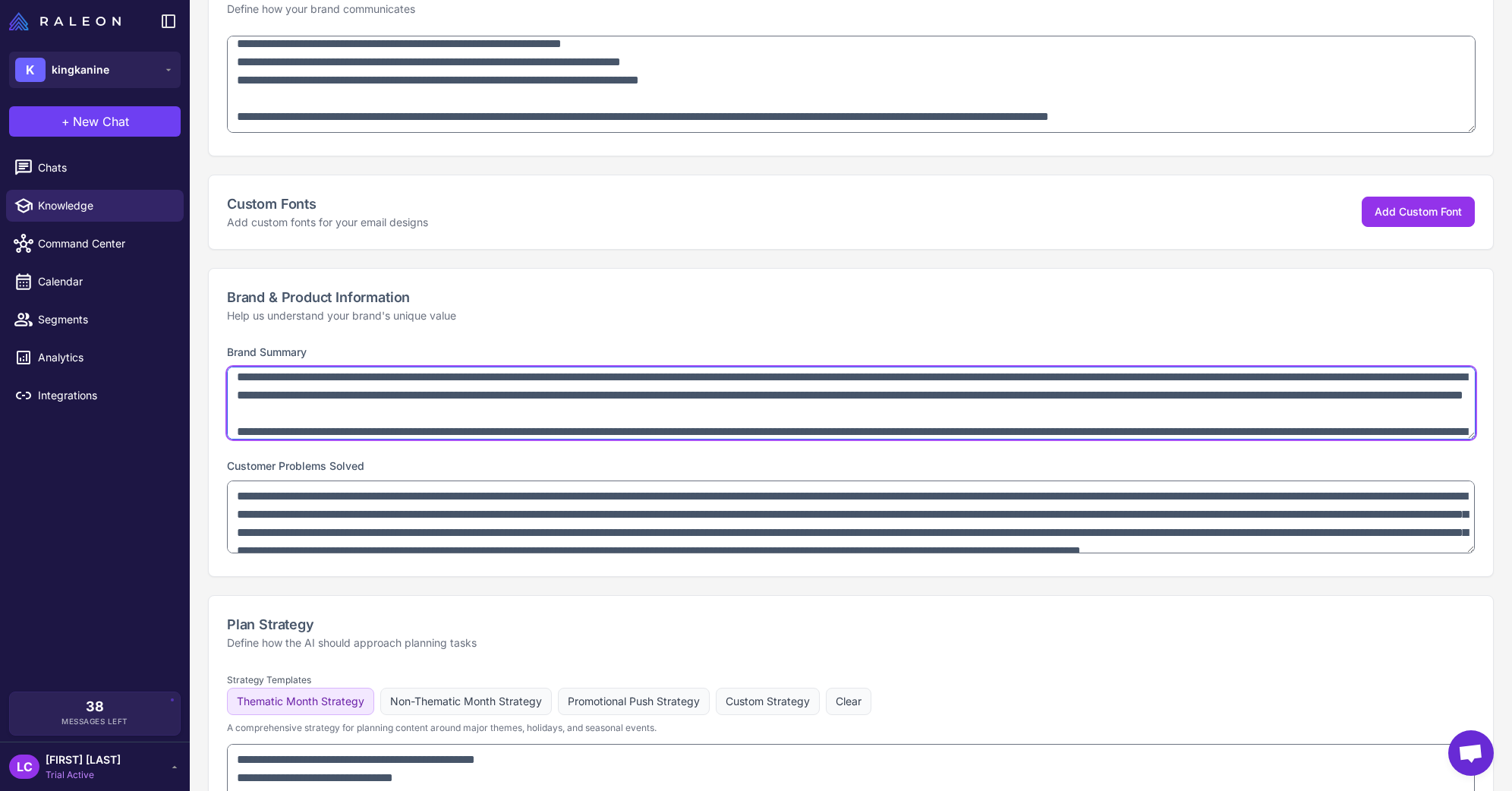 click on "**********" at bounding box center [851, 403] 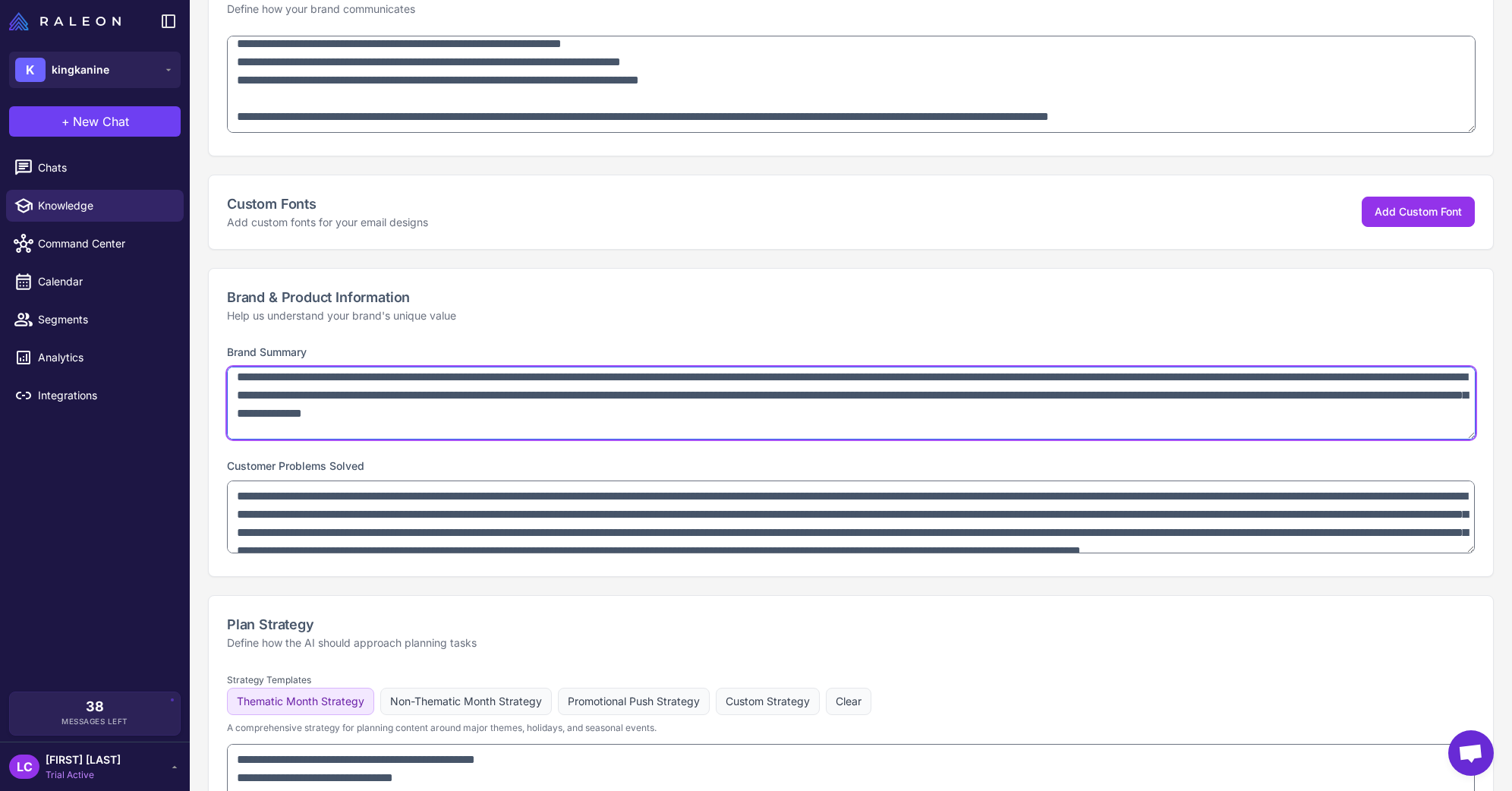 drag, startPoint x: 1074, startPoint y: 409, endPoint x: 967, endPoint y: 406, distance: 107.04205 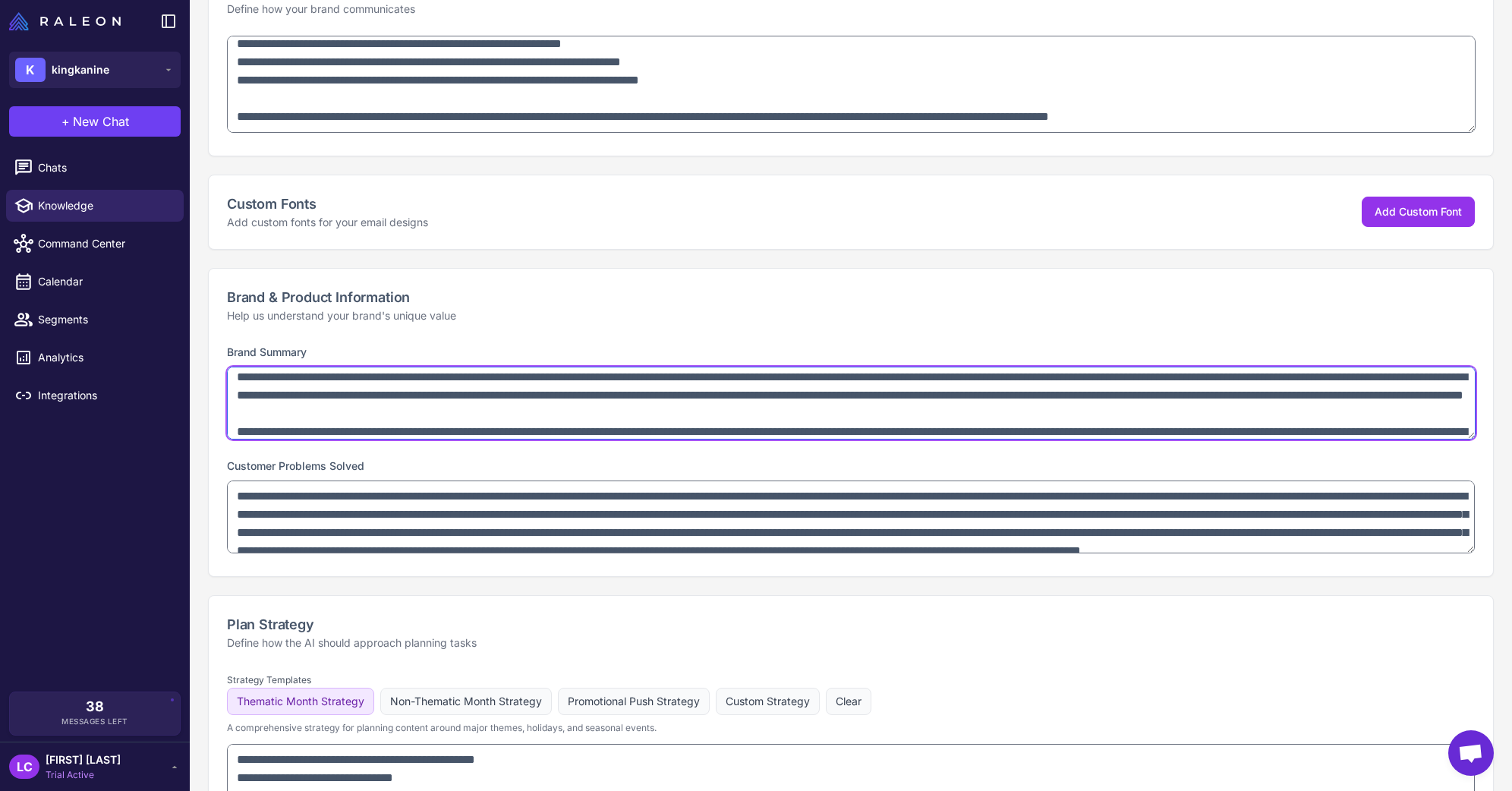 paste on "**********" 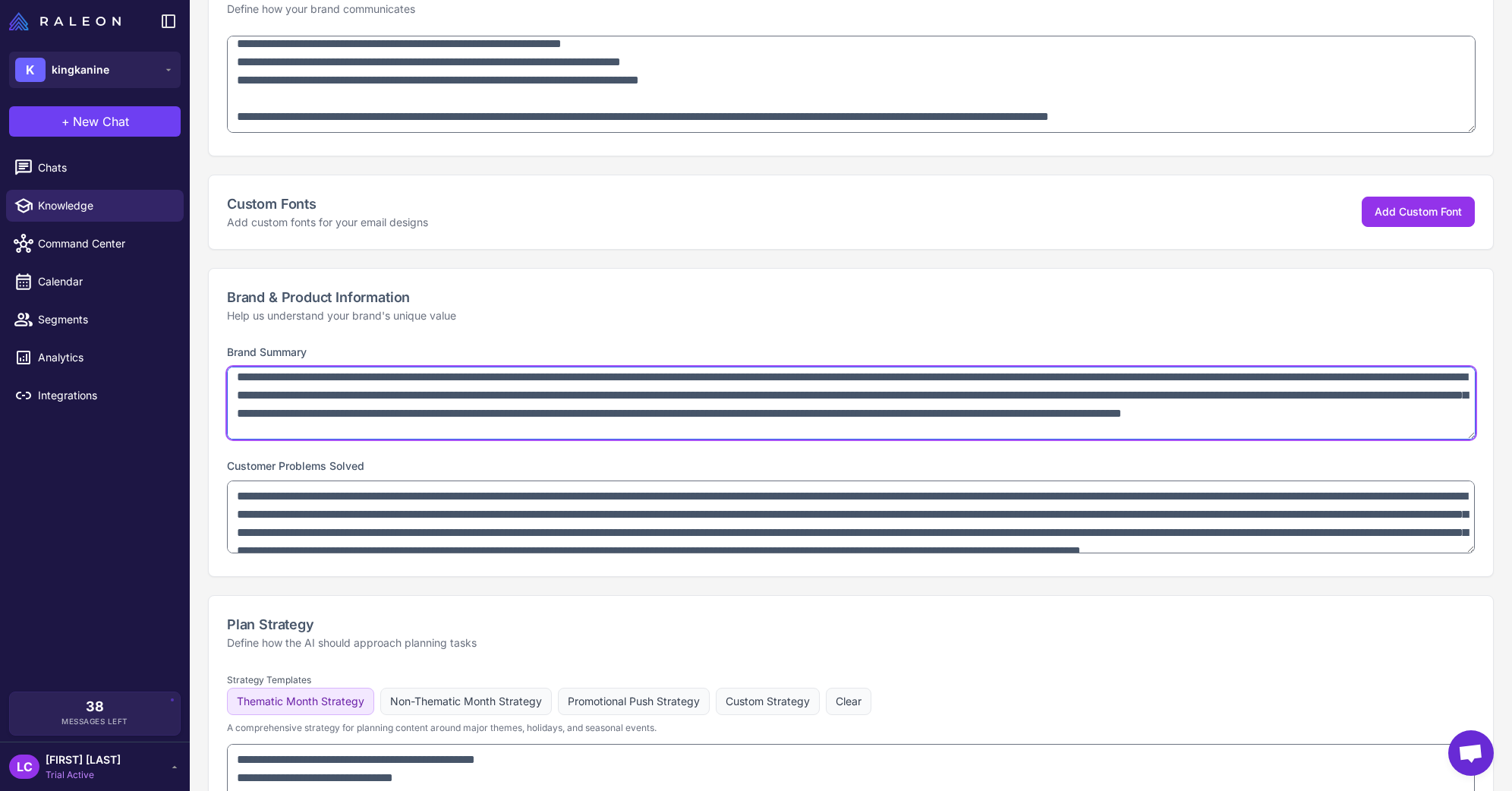 click at bounding box center [851, 403] 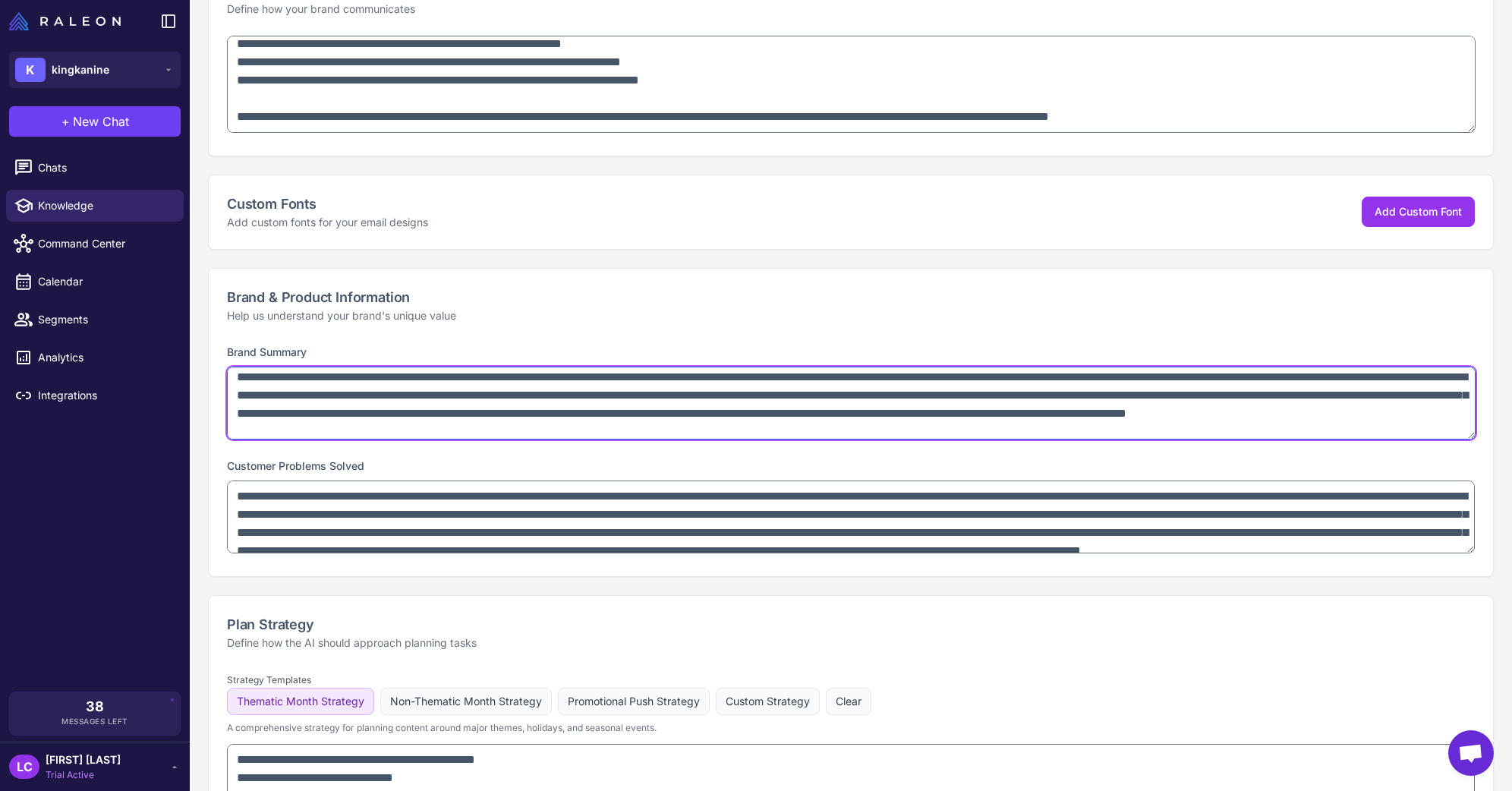 scroll, scrollTop: 68, scrollLeft: 0, axis: vertical 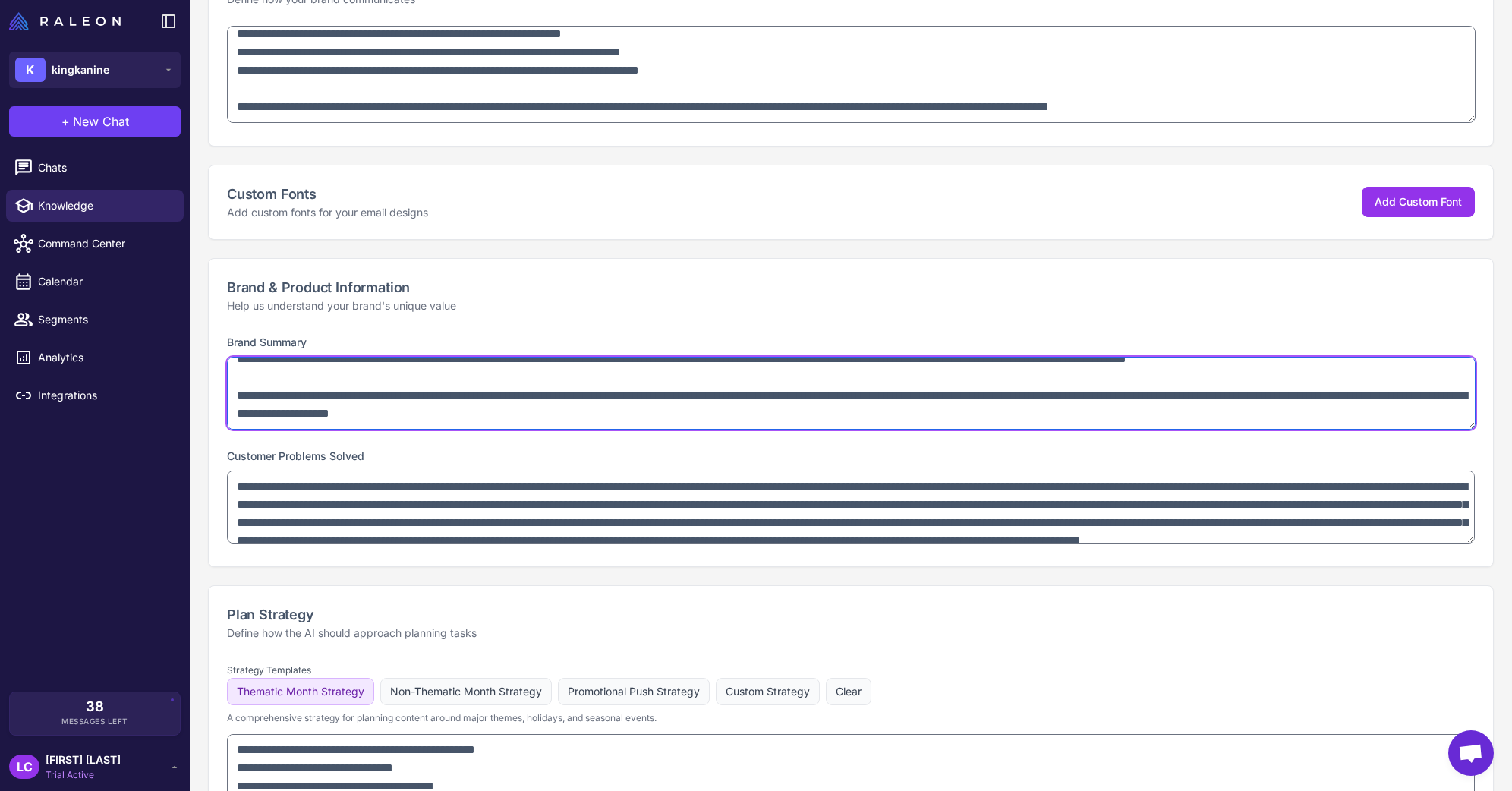 click at bounding box center [851, 393] 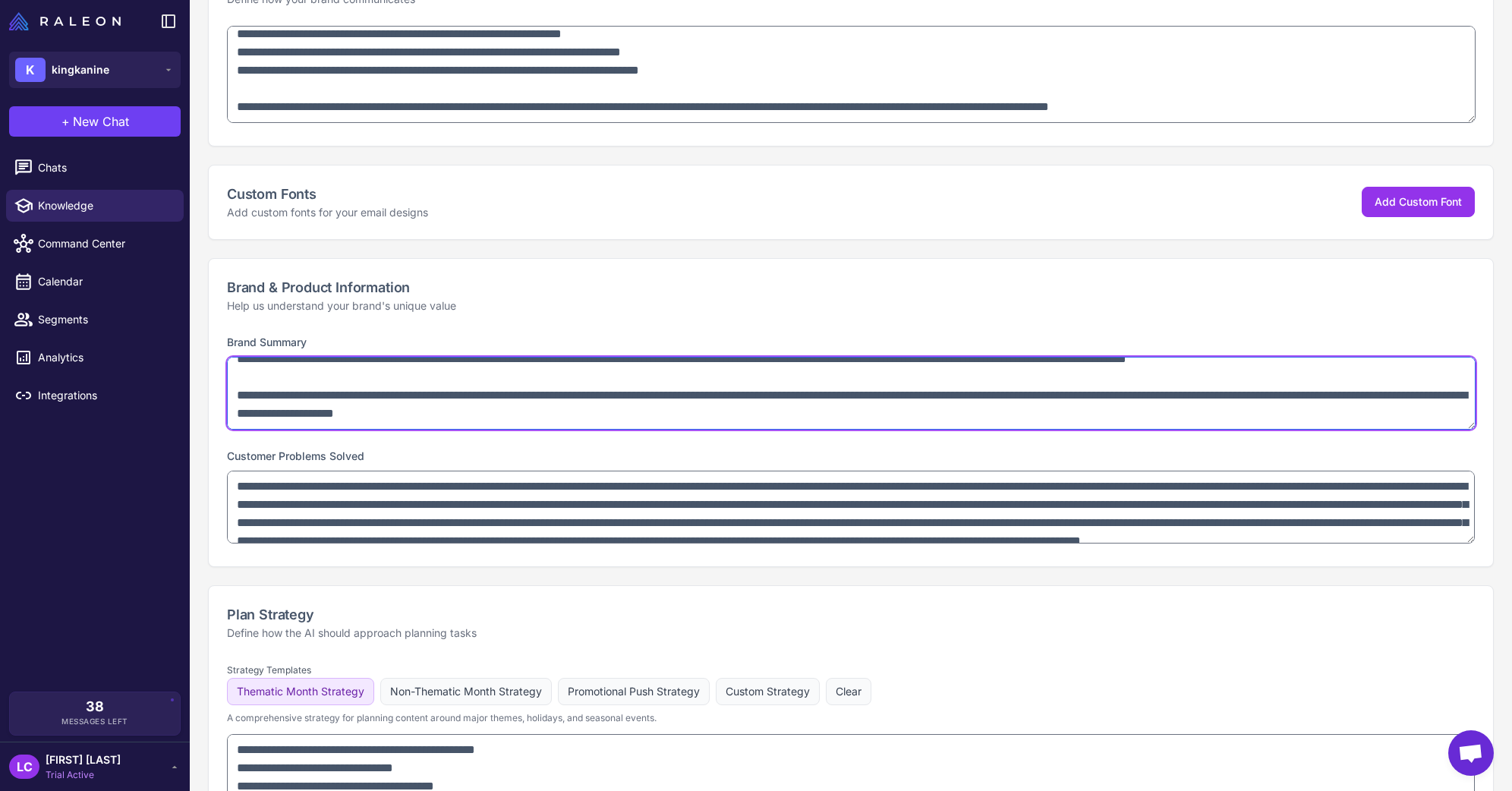 click at bounding box center (851, 393) 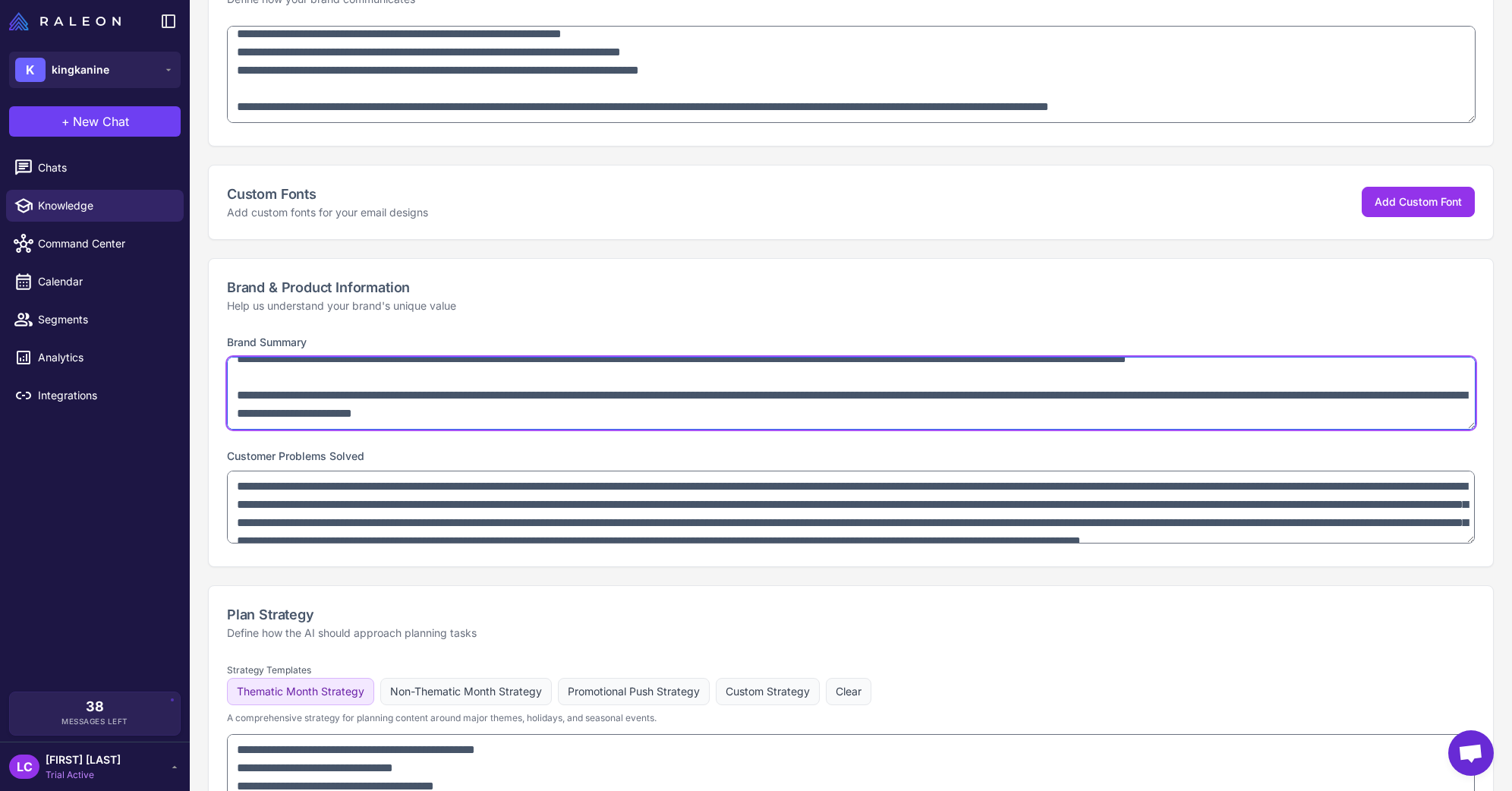 click at bounding box center [851, 393] 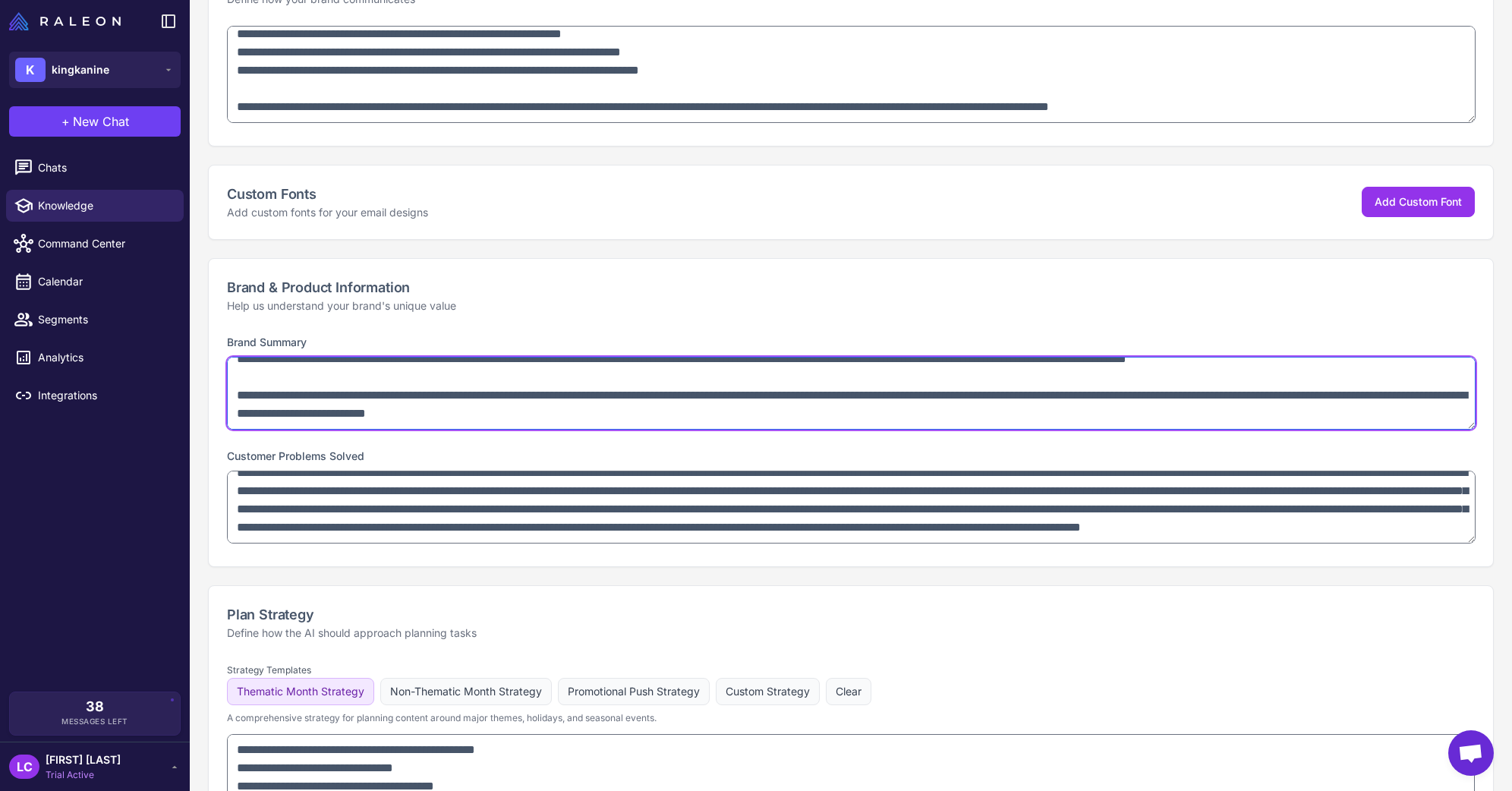 scroll, scrollTop: 0, scrollLeft: 0, axis: both 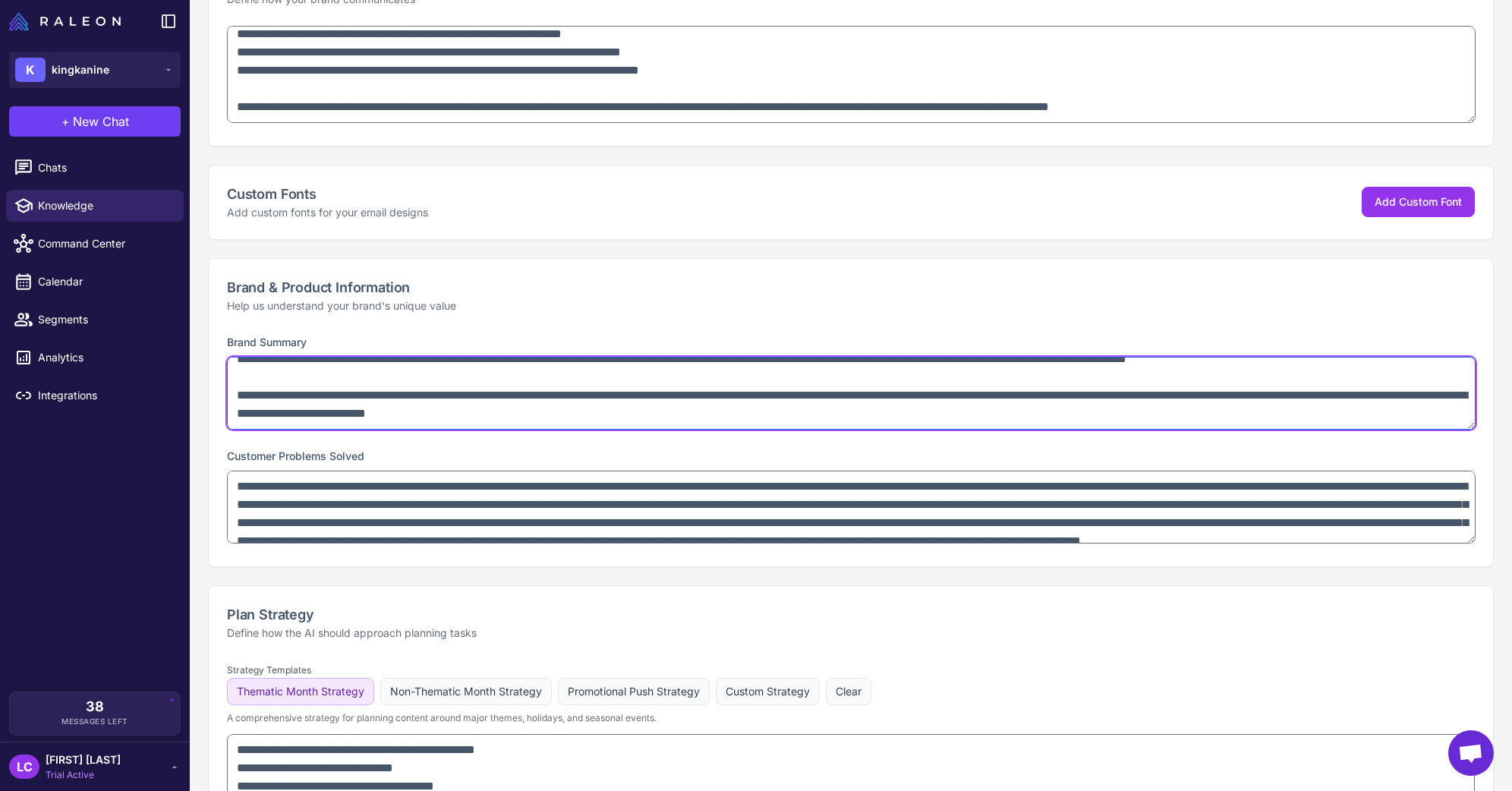 click at bounding box center [851, 393] 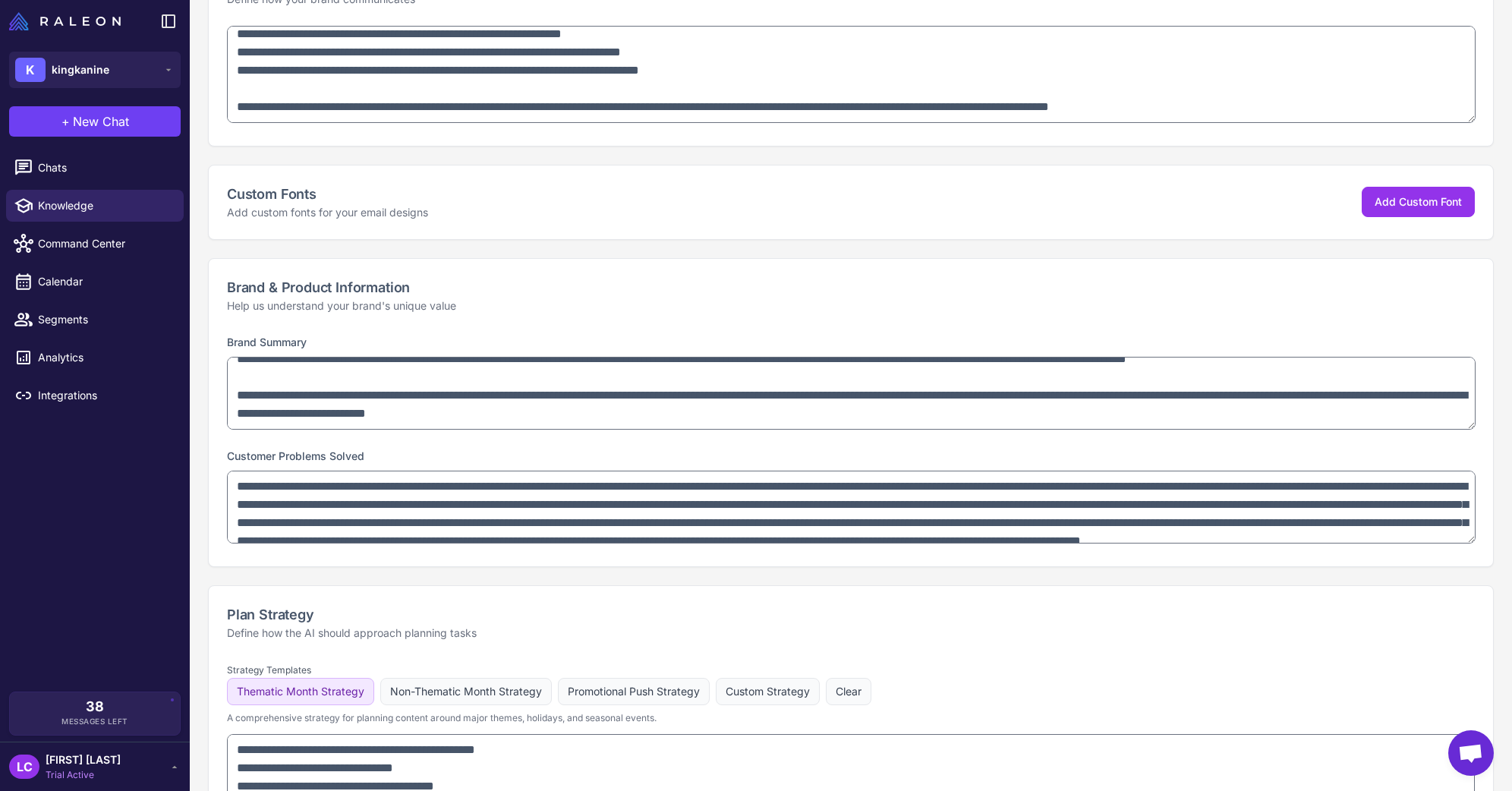 click on "Brand & Product Information Help us understand your brand's unique value" at bounding box center (851, 295) 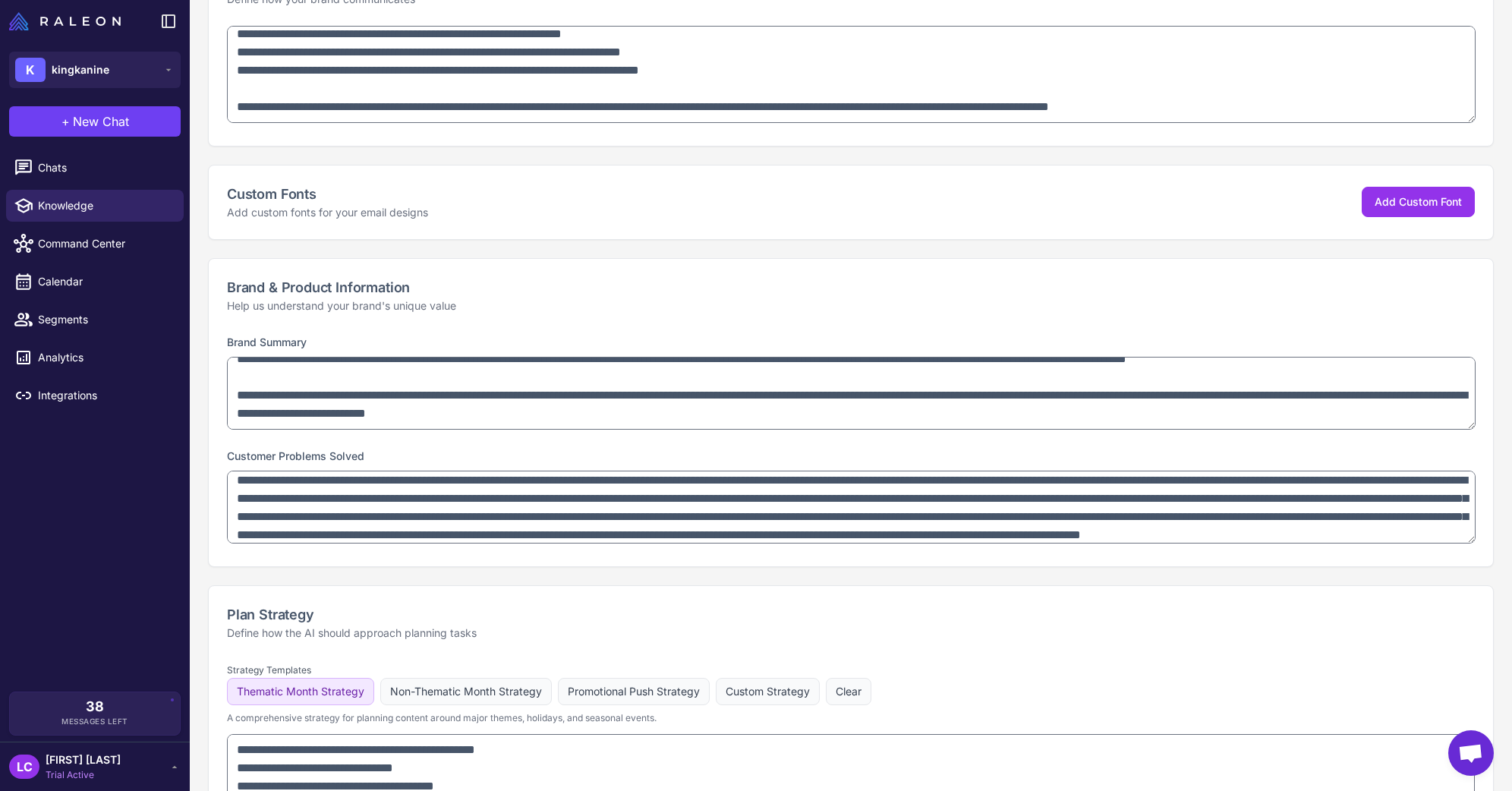 scroll, scrollTop: 0, scrollLeft: 0, axis: both 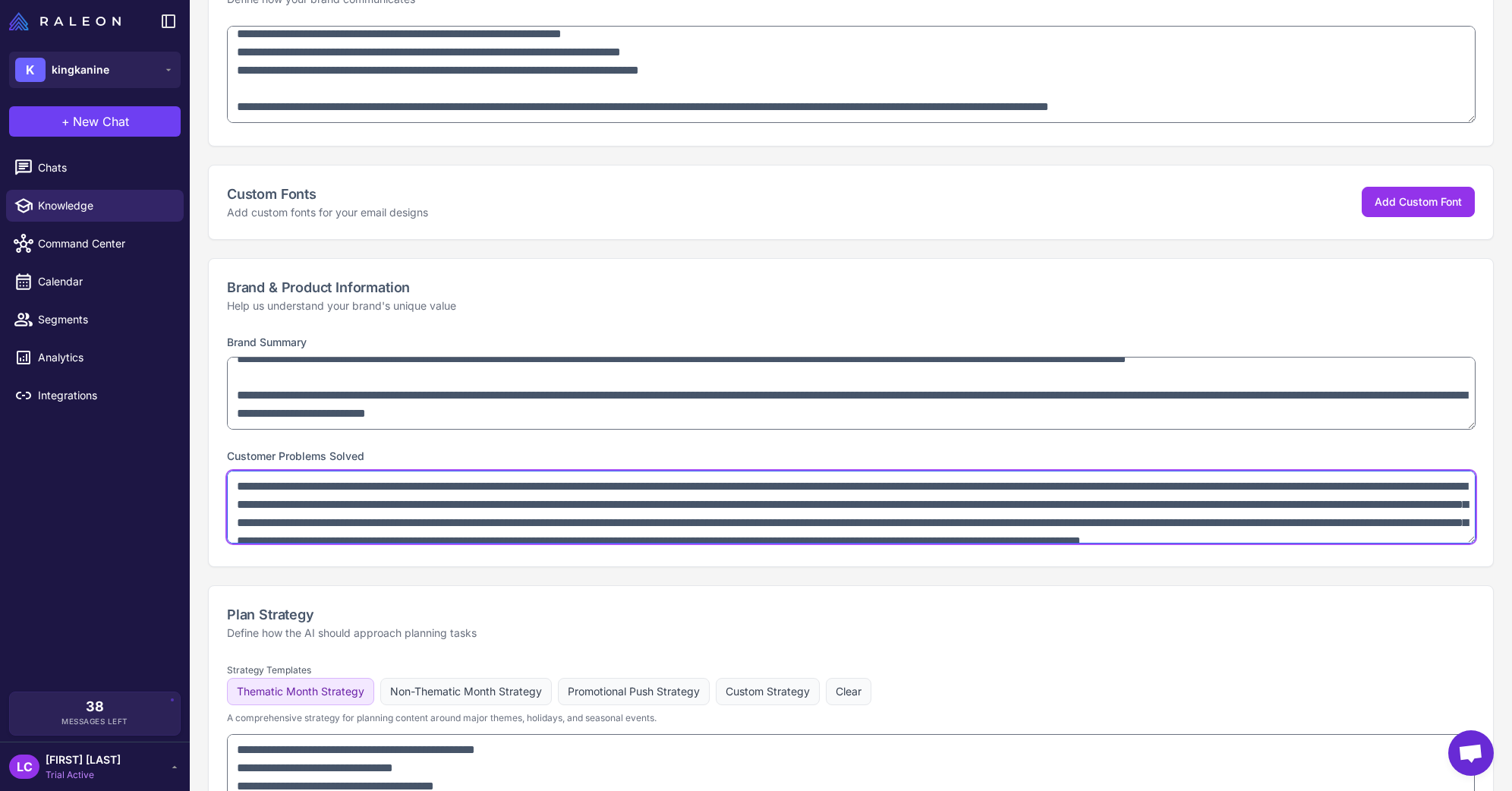 drag, startPoint x: 237, startPoint y: 487, endPoint x: 778, endPoint y: 489, distance: 541.0037 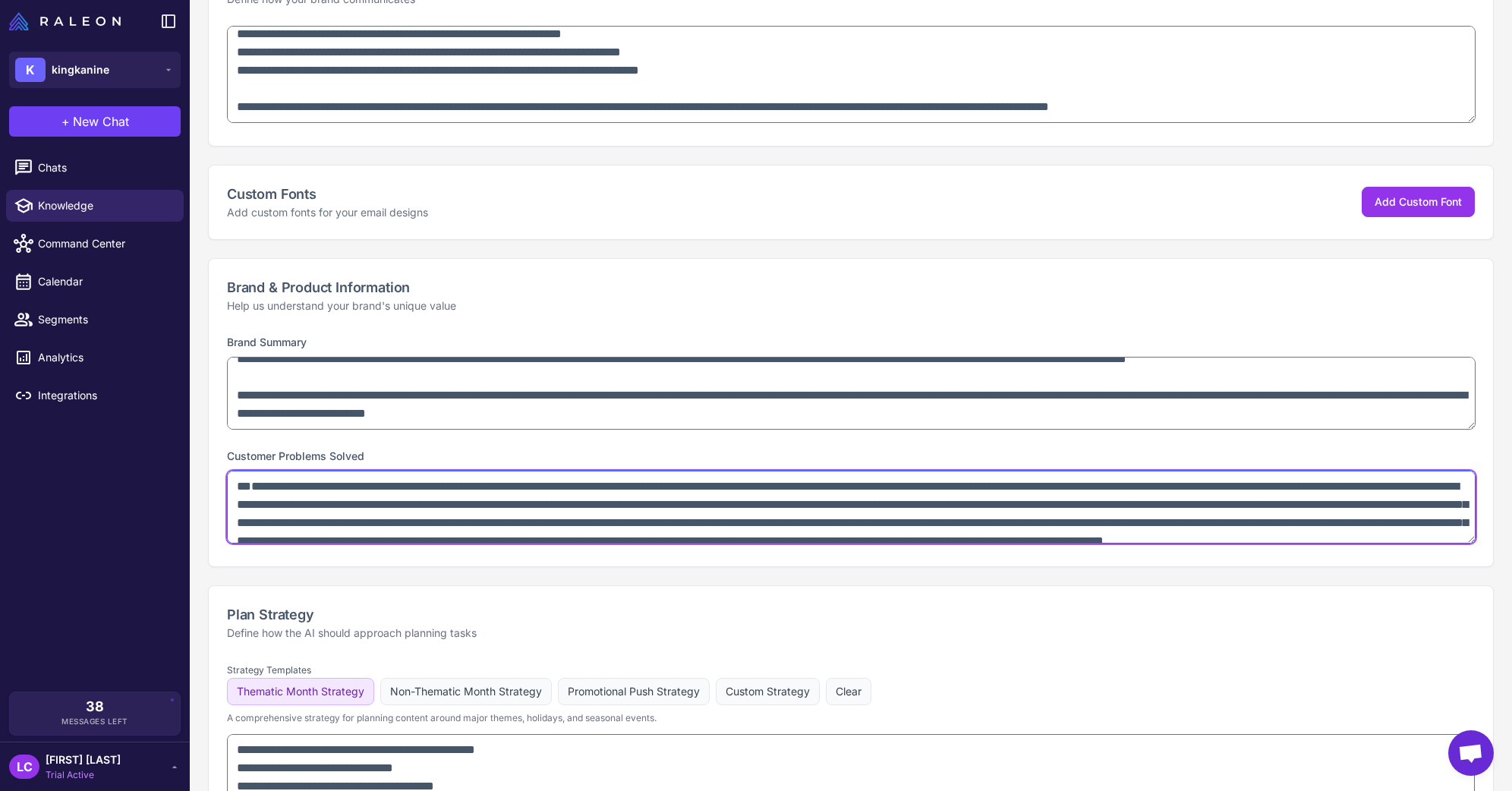 scroll, scrollTop: 5, scrollLeft: 0, axis: vertical 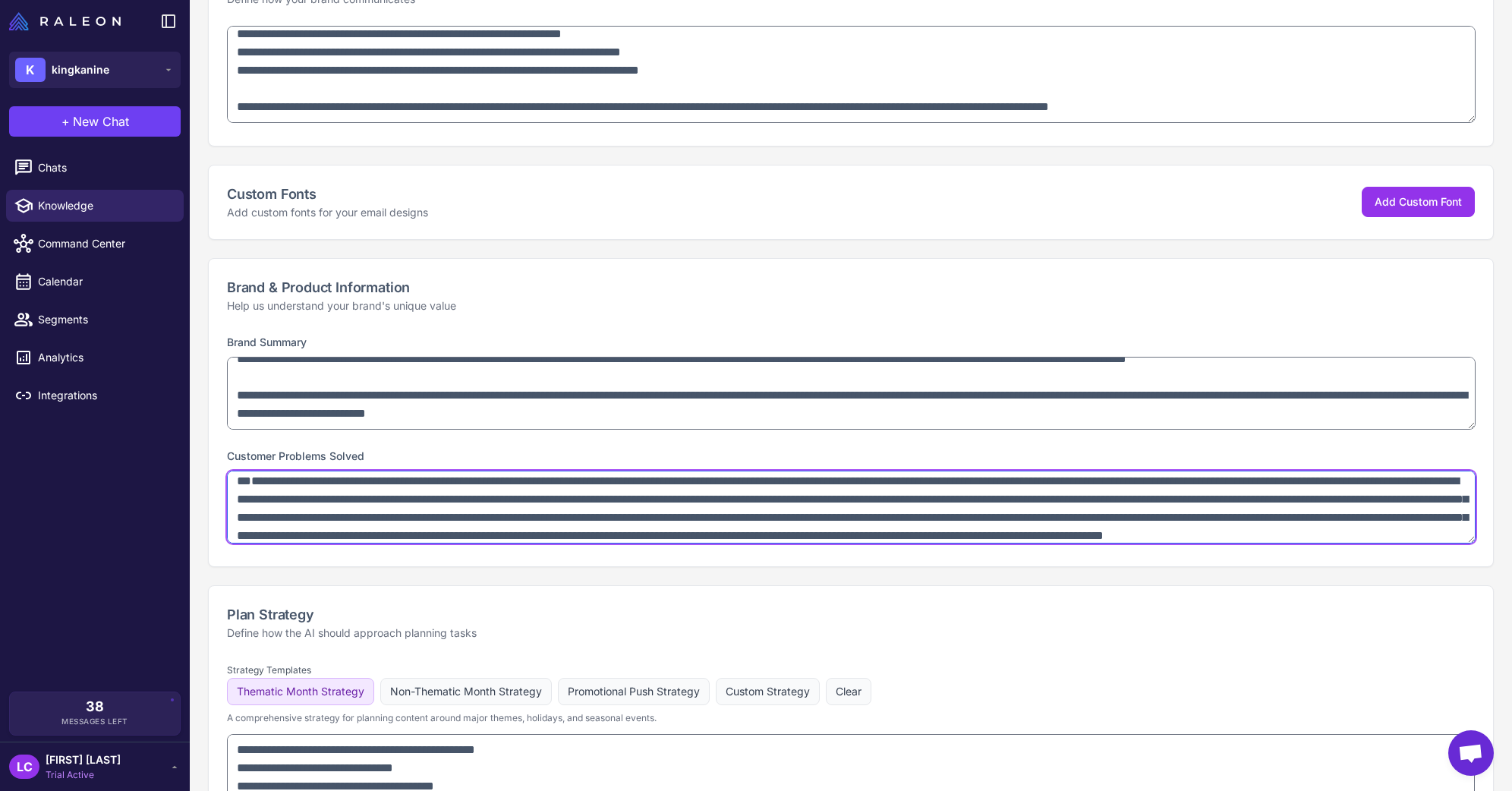 paste on "**********" 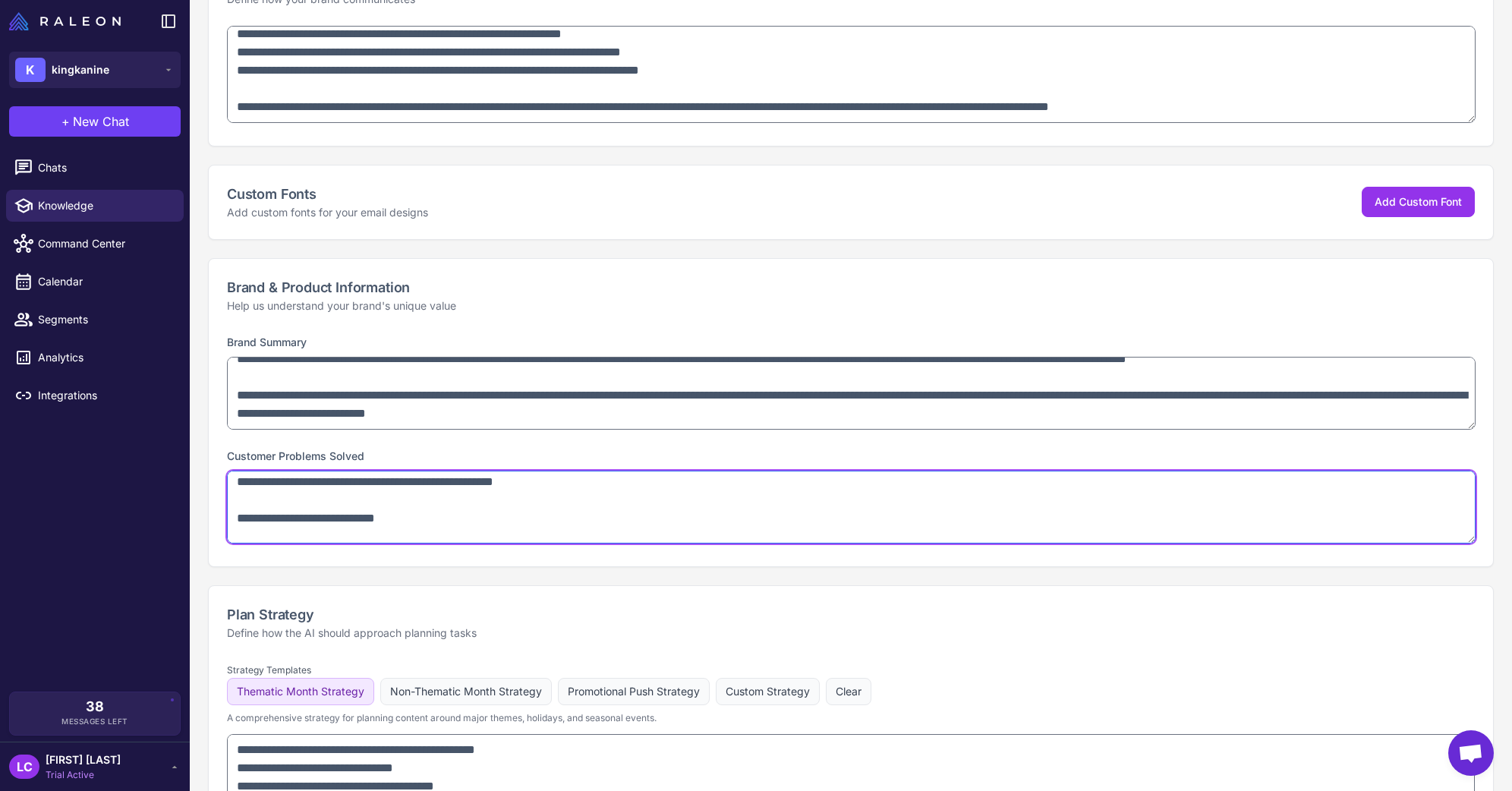 scroll, scrollTop: 0, scrollLeft: 0, axis: both 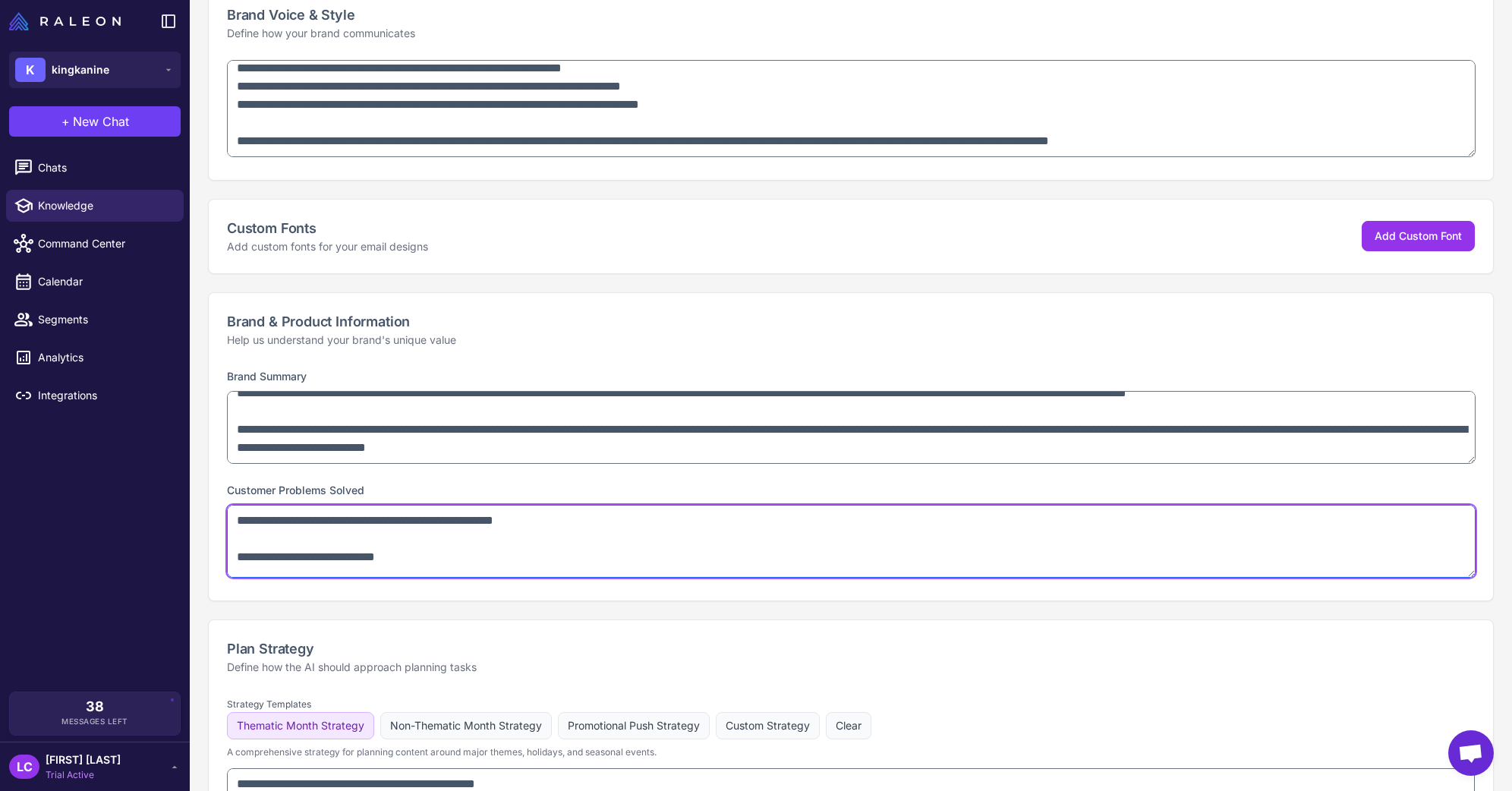 click at bounding box center [851, 541] 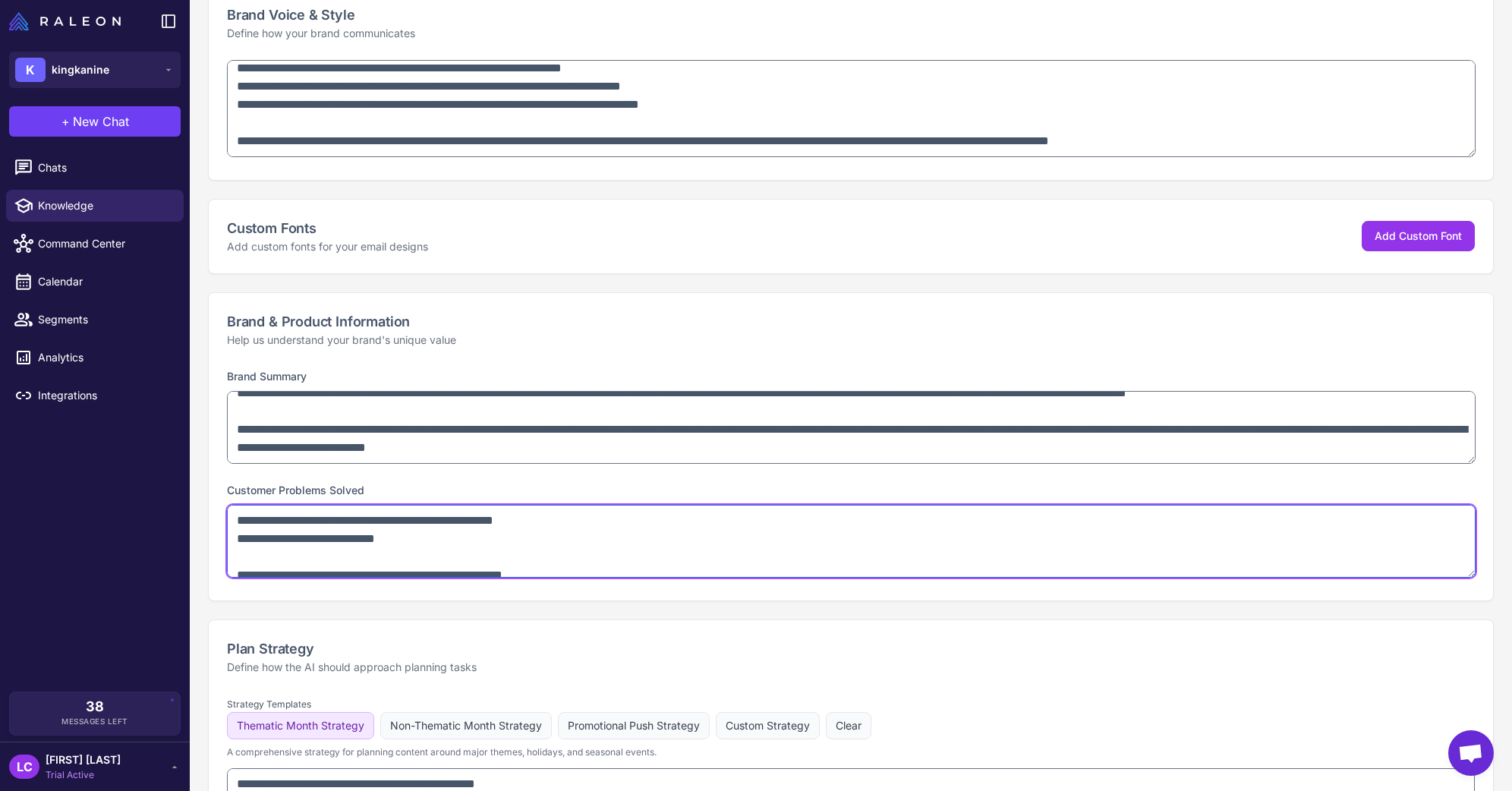click at bounding box center [851, 541] 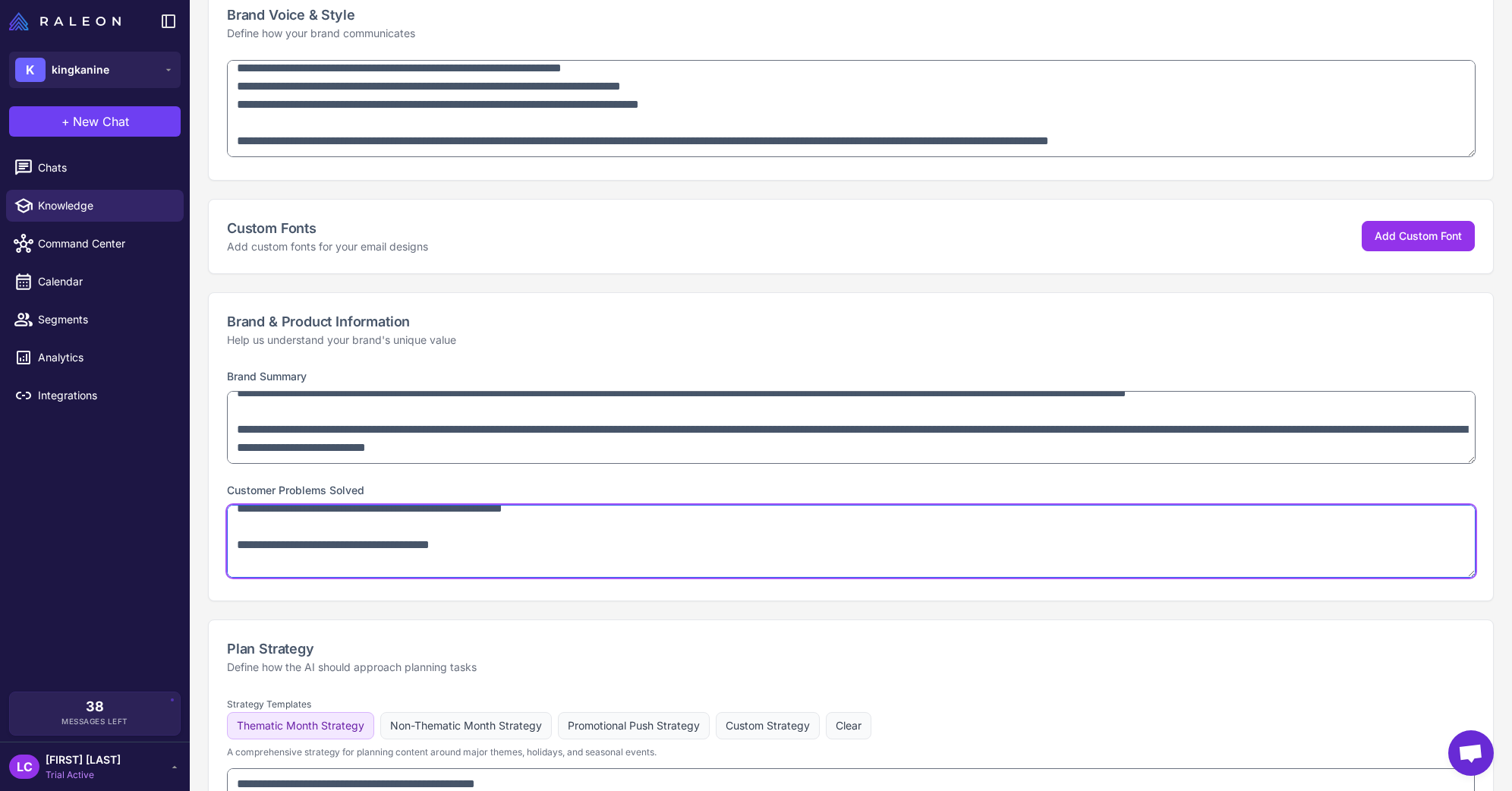 scroll, scrollTop: 55, scrollLeft: 0, axis: vertical 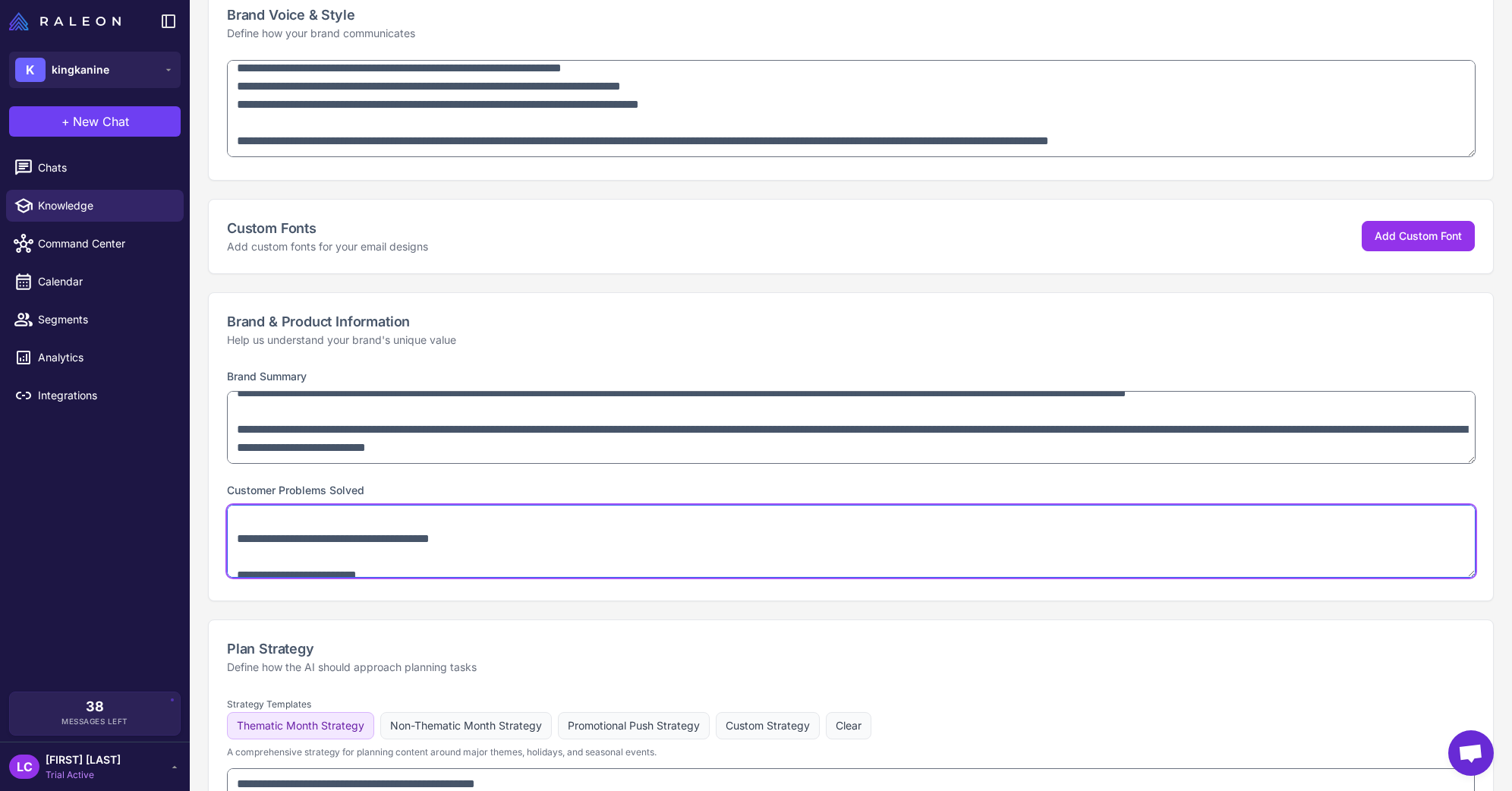 click at bounding box center [851, 541] 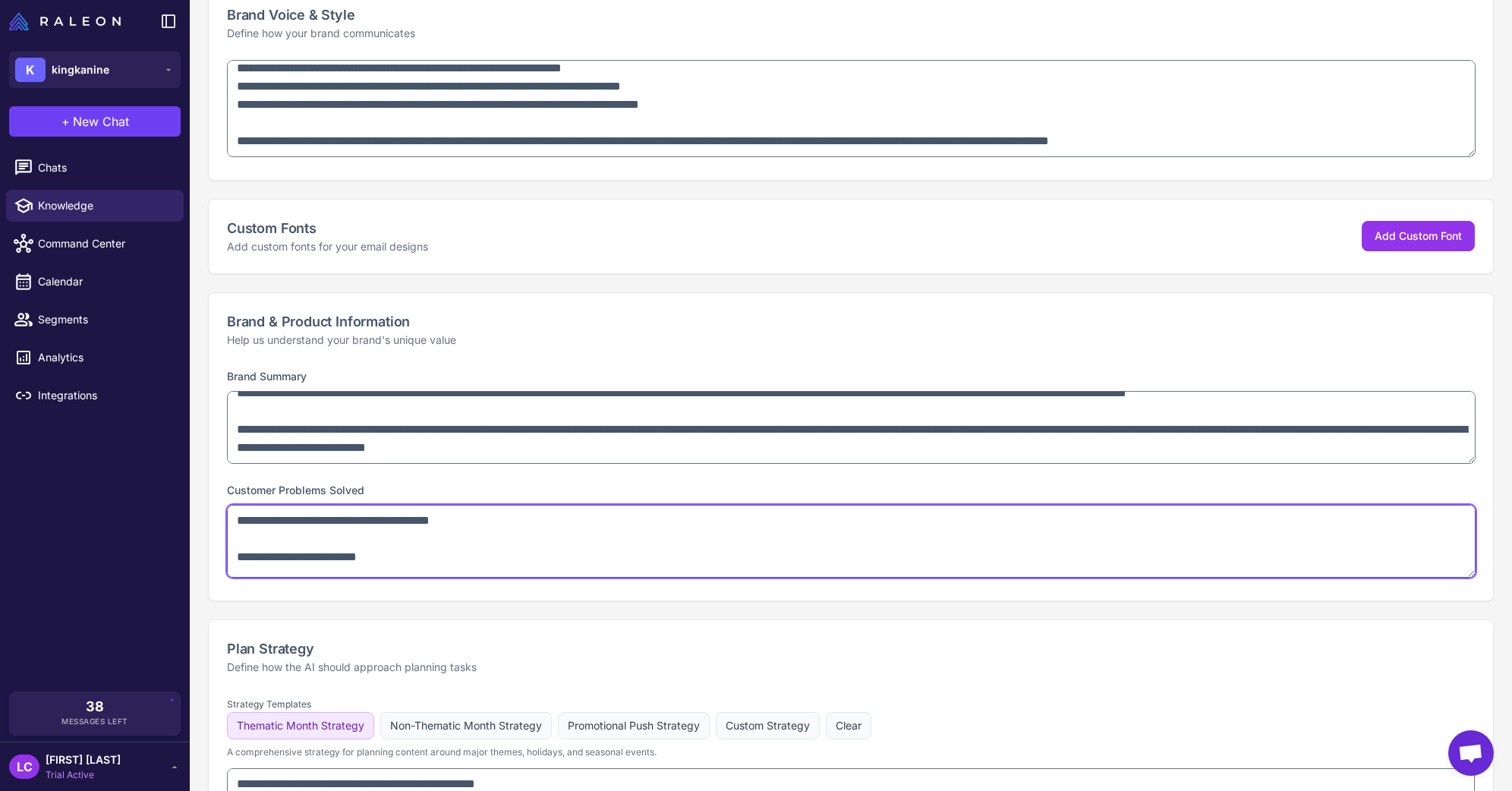 scroll, scrollTop: 36, scrollLeft: 0, axis: vertical 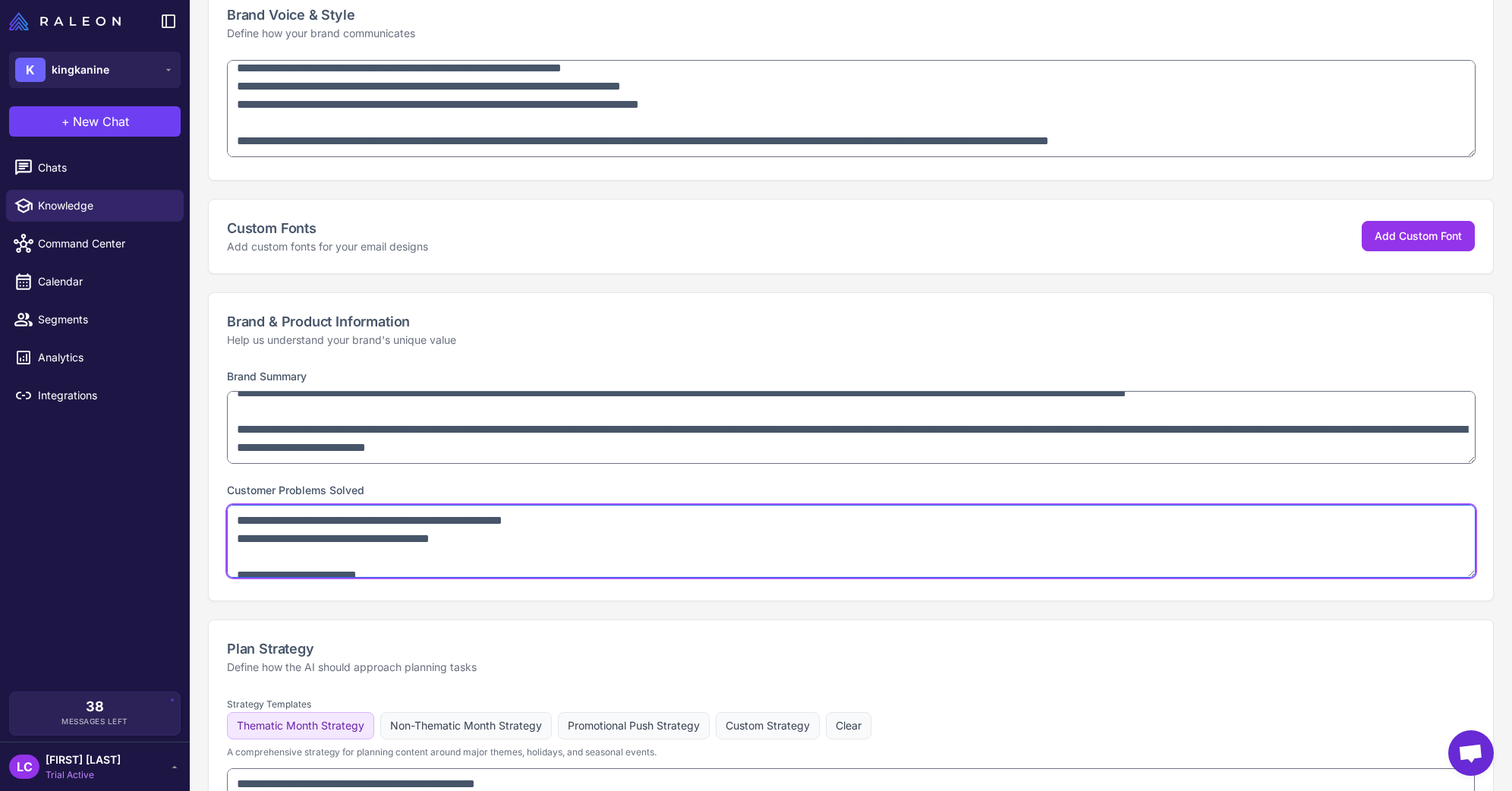 click at bounding box center [851, 541] 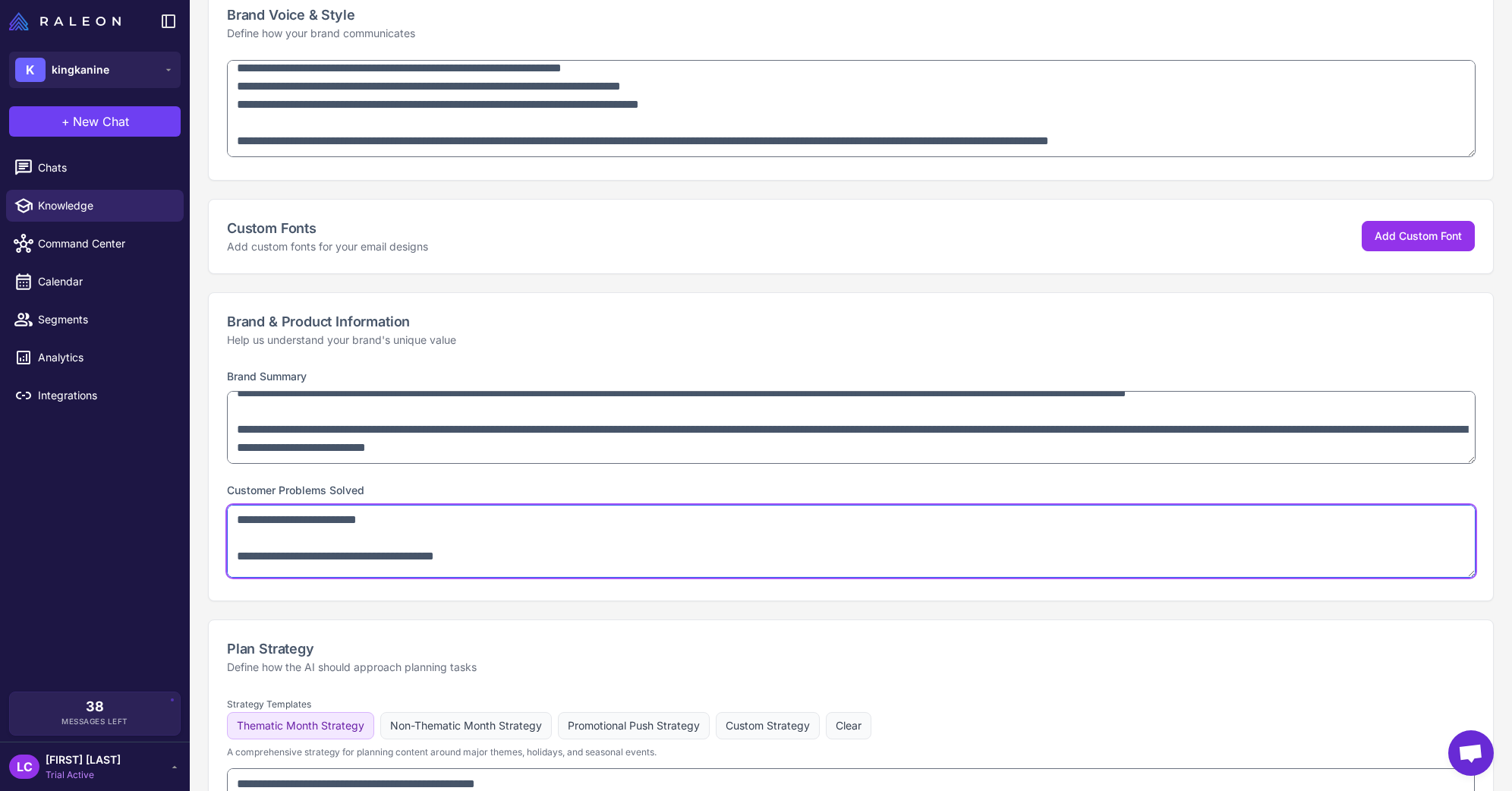 scroll, scrollTop: 80, scrollLeft: 0, axis: vertical 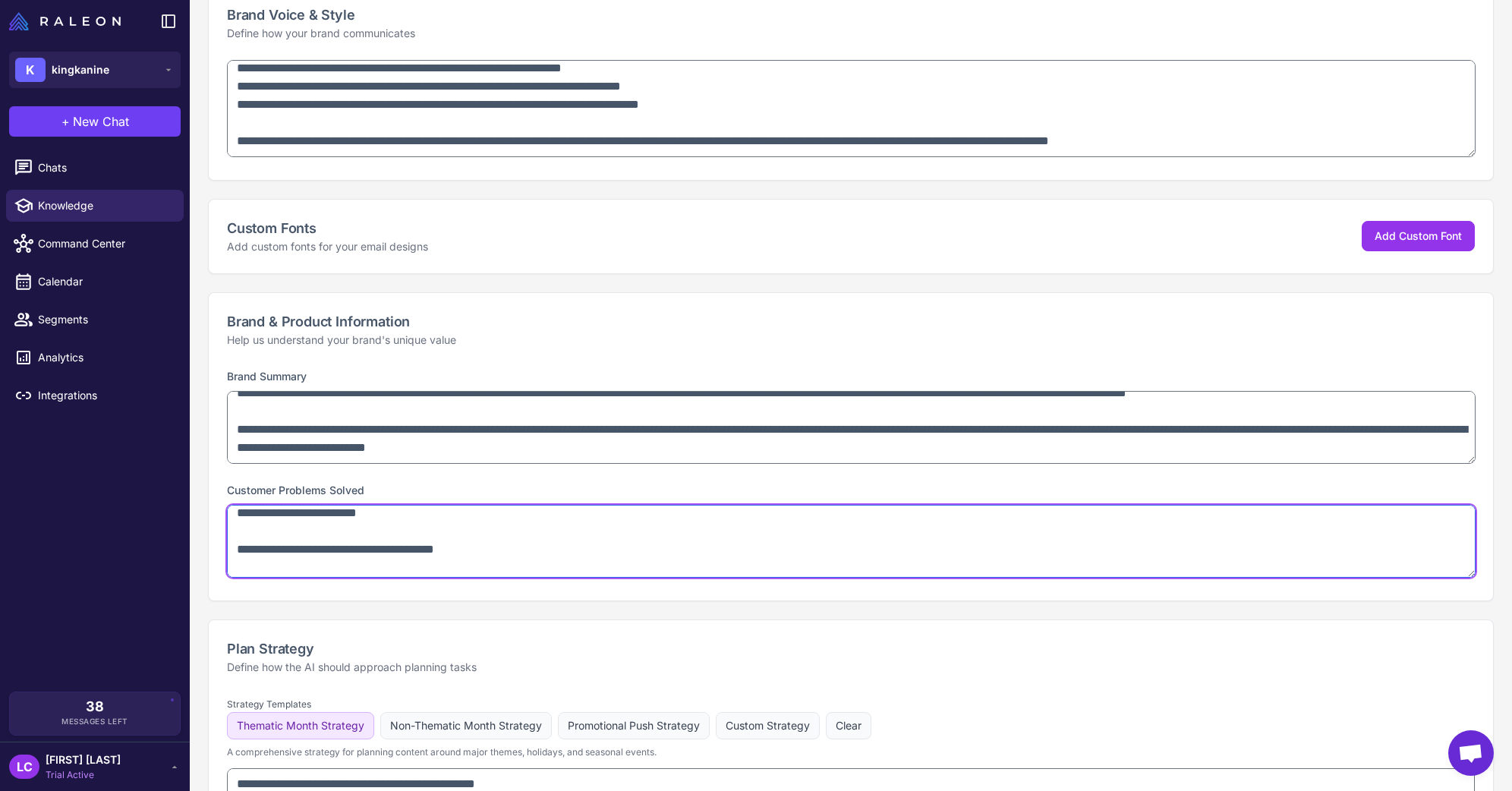 click at bounding box center [851, 541] 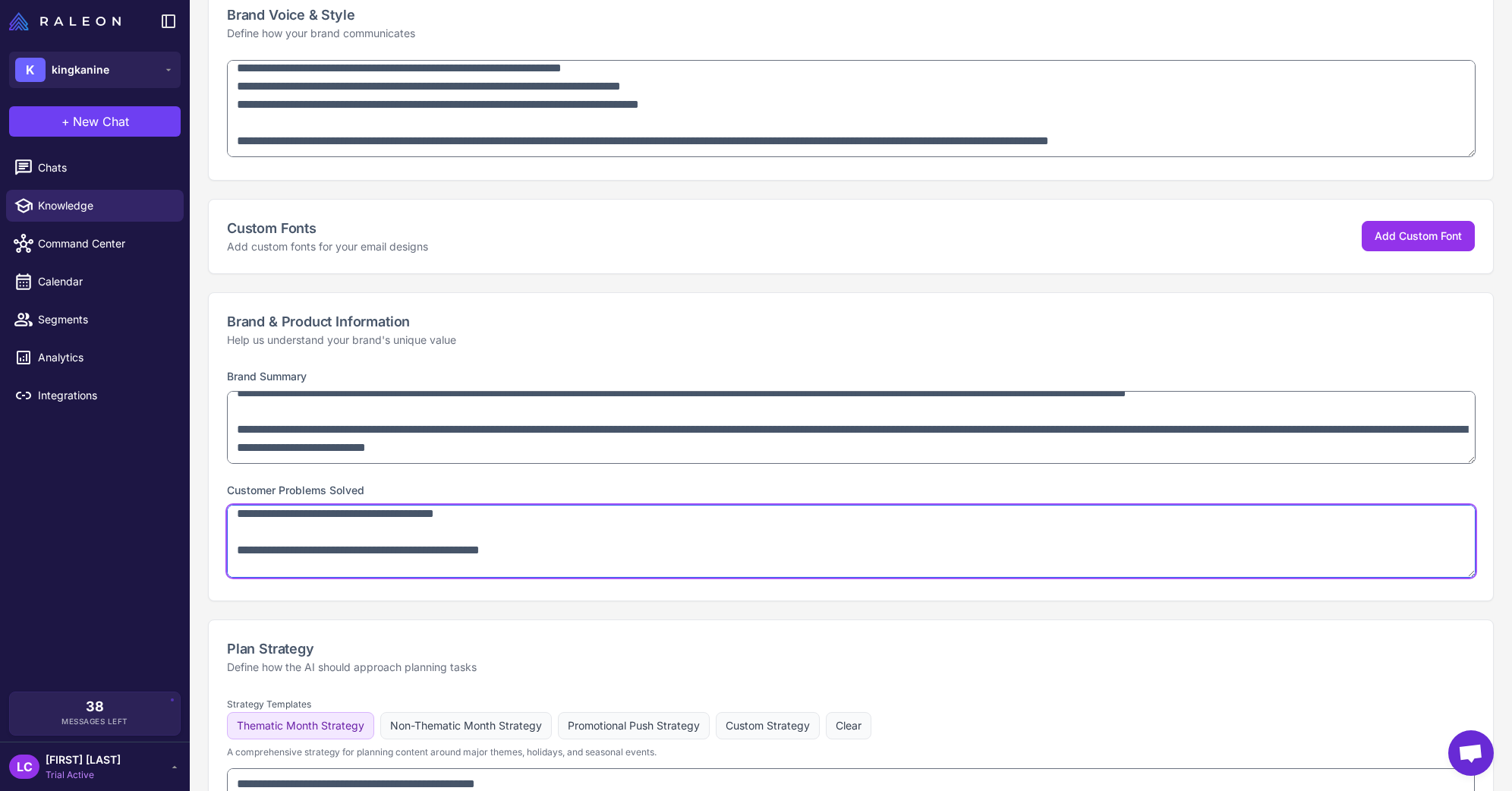 scroll, scrollTop: 102, scrollLeft: 0, axis: vertical 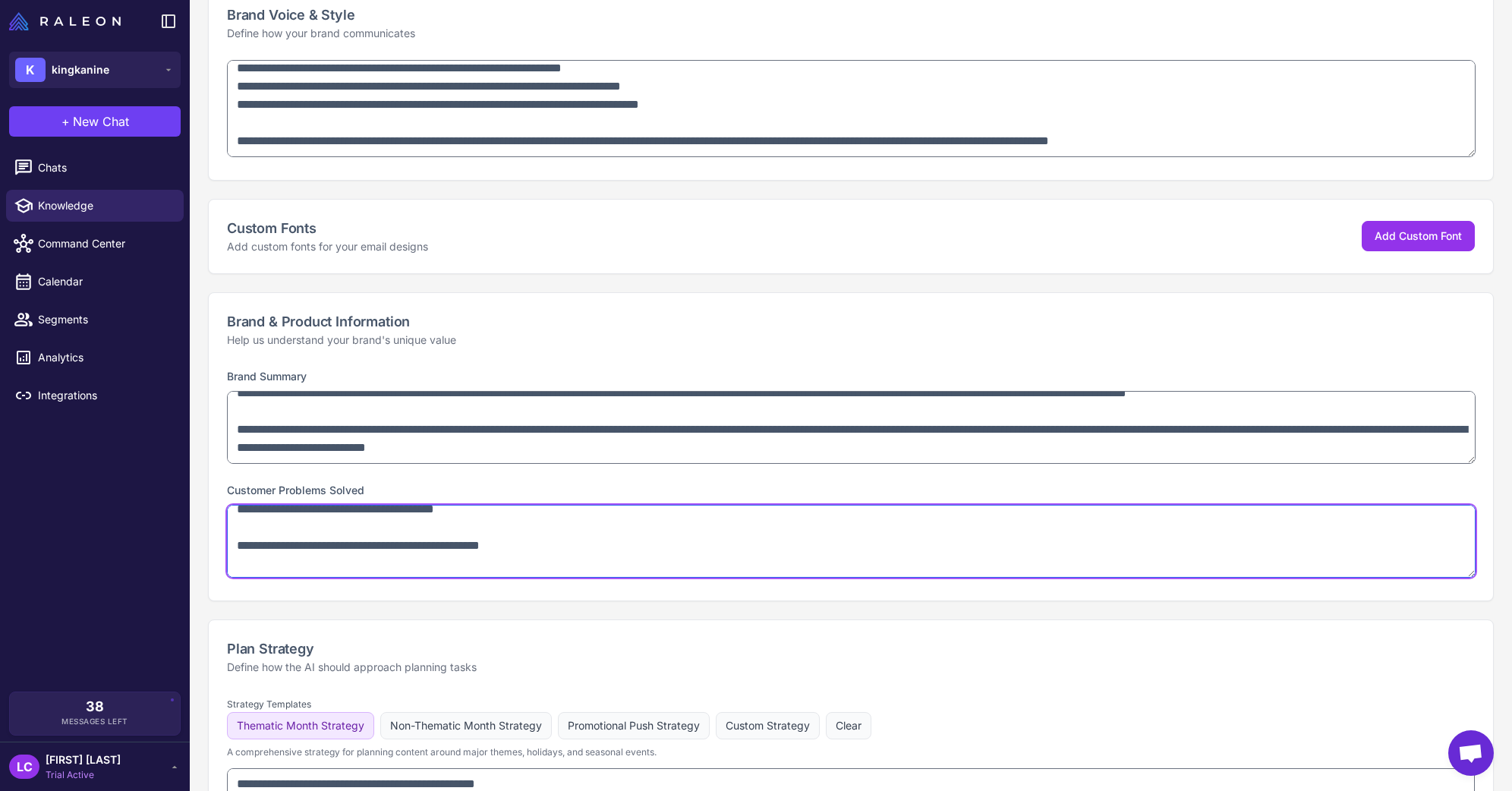click at bounding box center [851, 541] 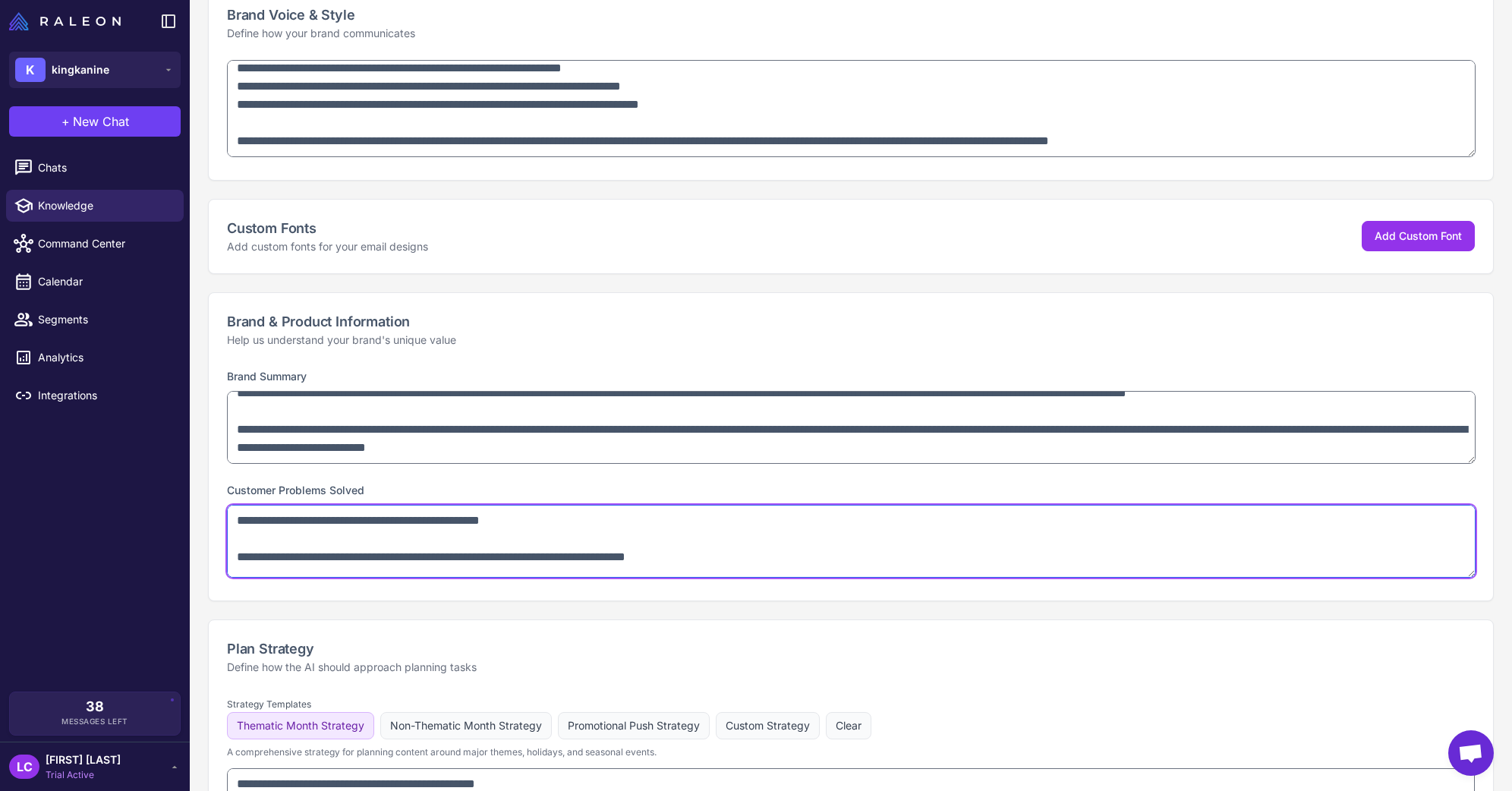 scroll, scrollTop: 110, scrollLeft: 0, axis: vertical 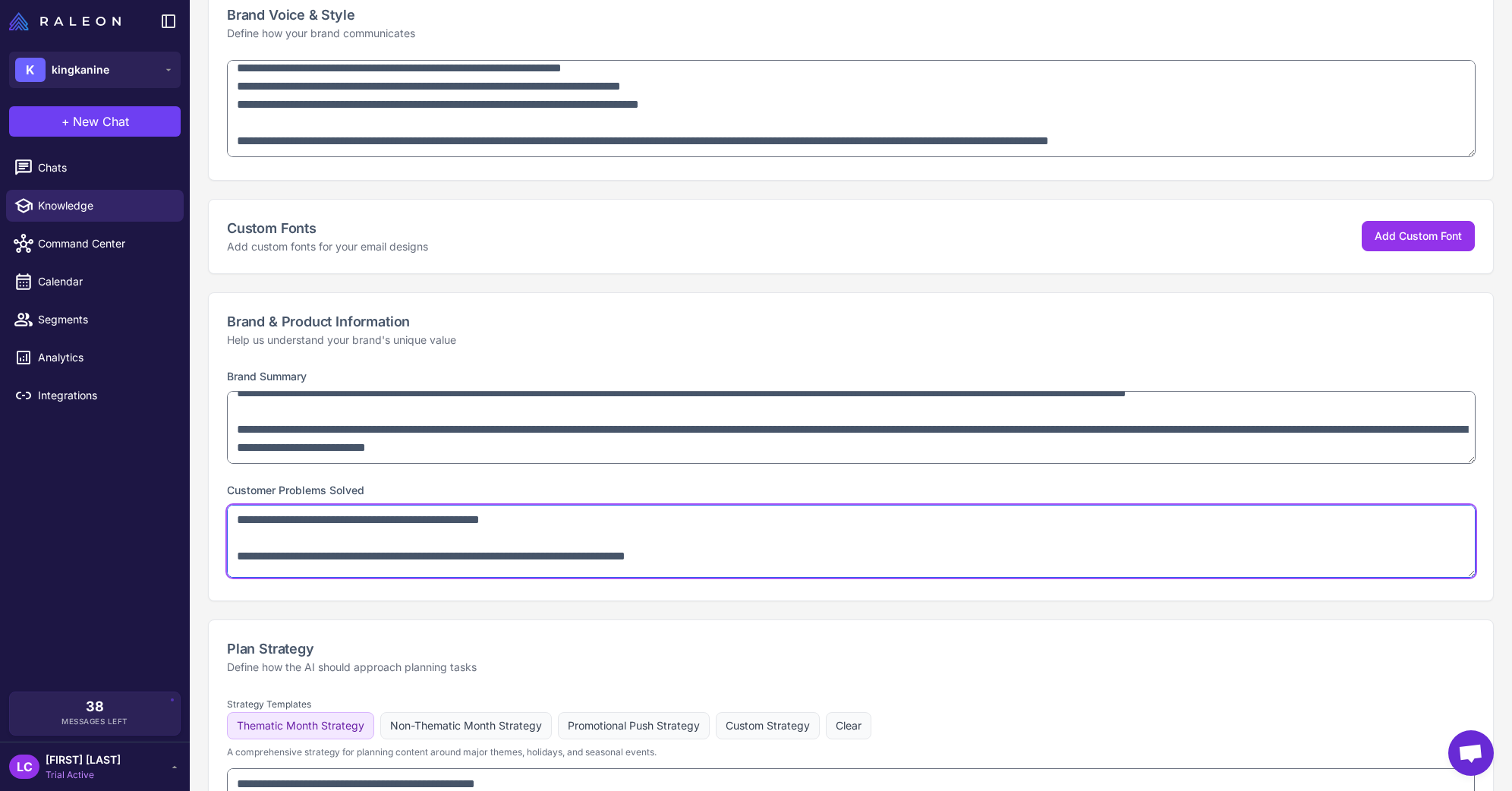 click at bounding box center [851, 541] 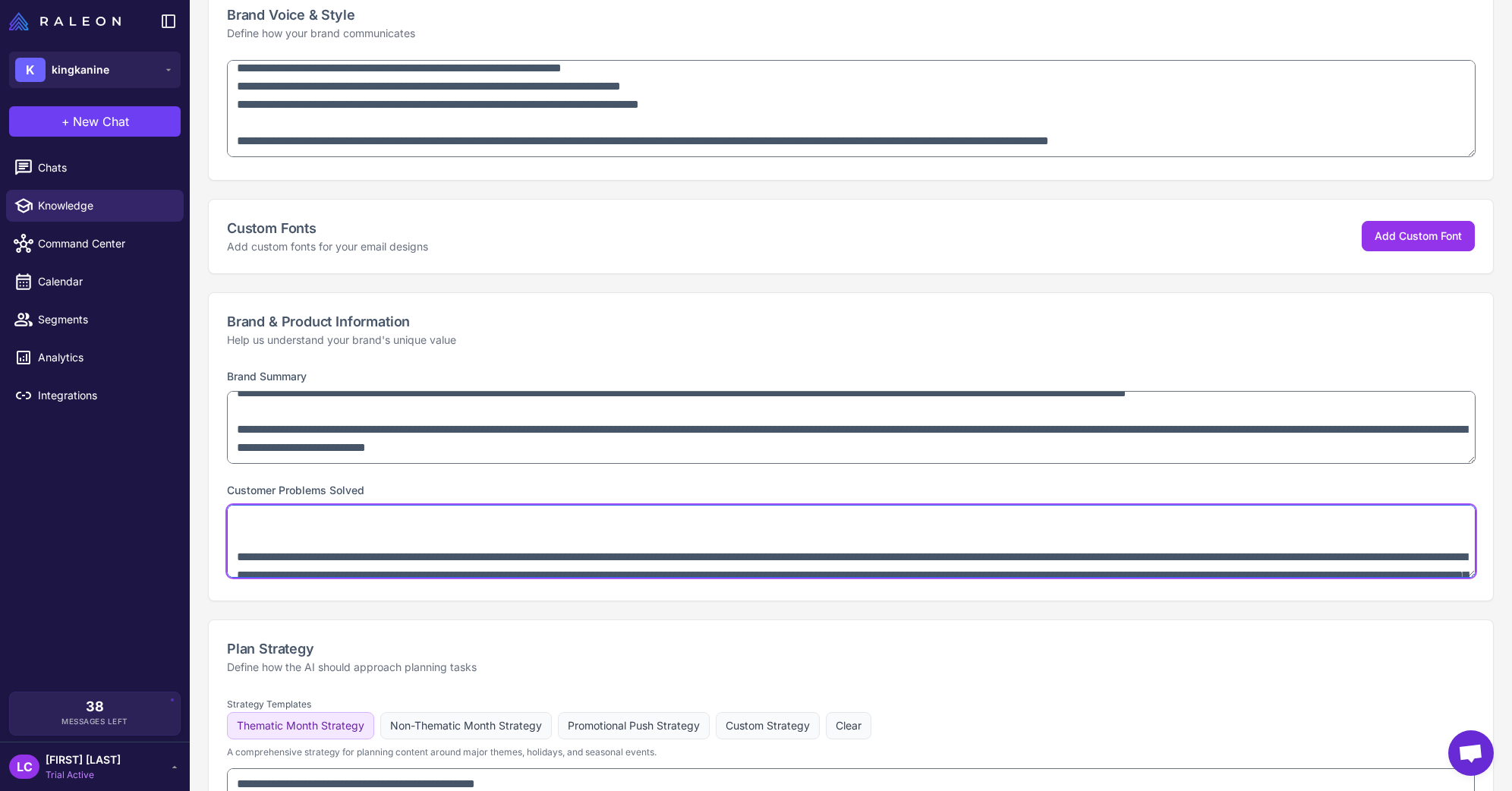 scroll, scrollTop: 178, scrollLeft: 0, axis: vertical 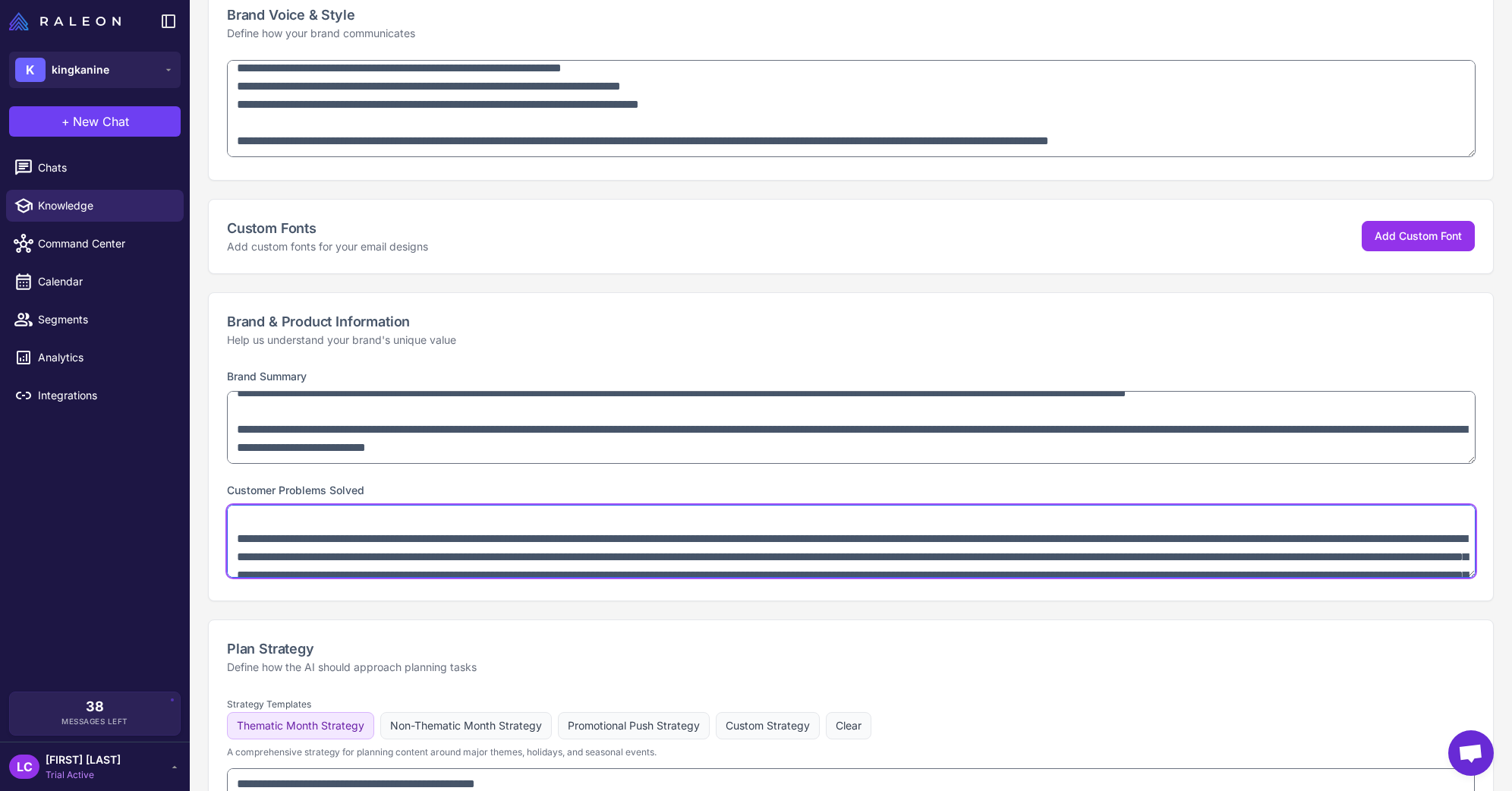 drag, startPoint x: 237, startPoint y: 560, endPoint x: 1432, endPoint y: 533, distance: 1195.305 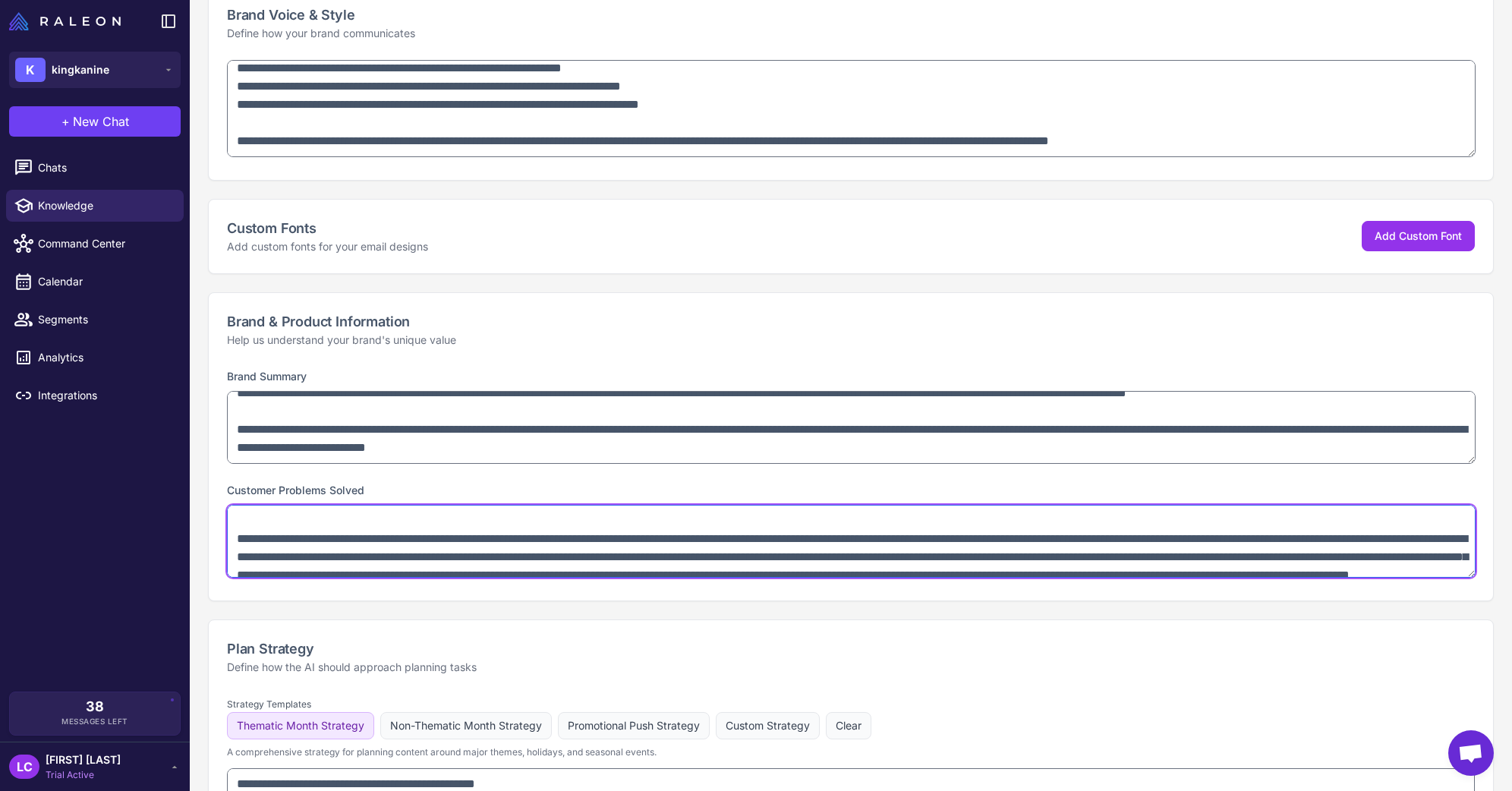 scroll, scrollTop: 0, scrollLeft: 0, axis: both 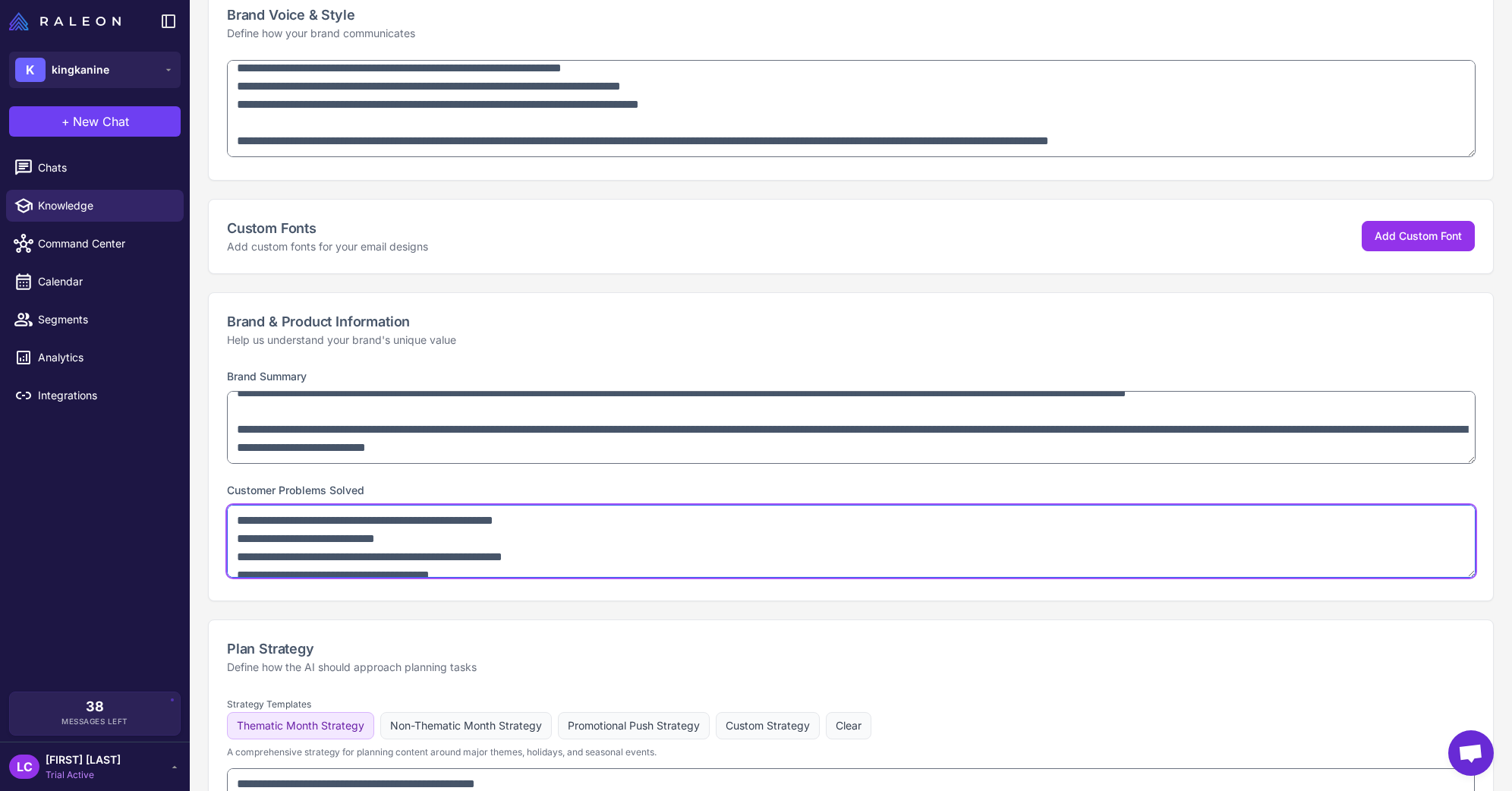 click at bounding box center (851, 541) 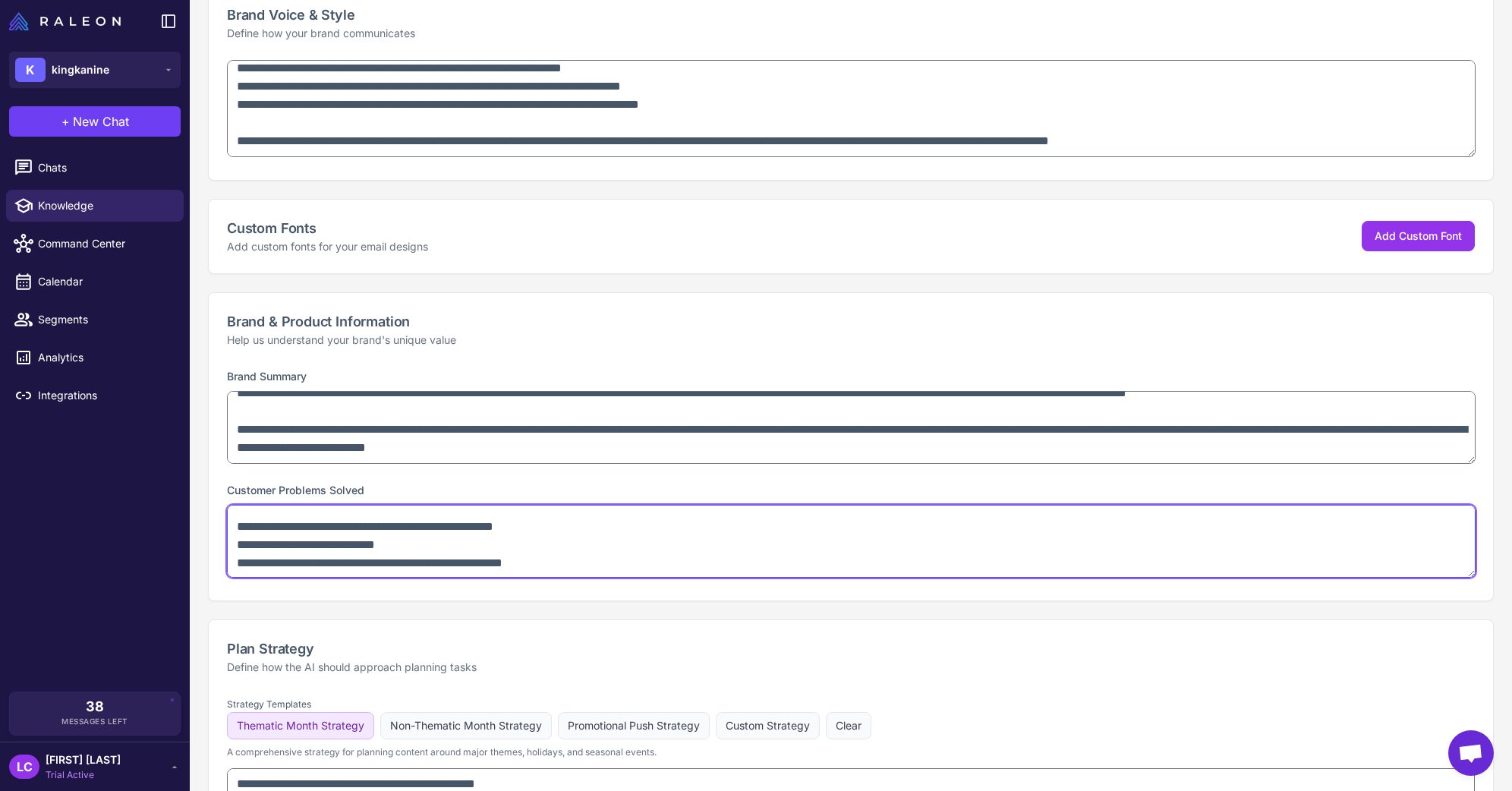 scroll, scrollTop: 32, scrollLeft: 0, axis: vertical 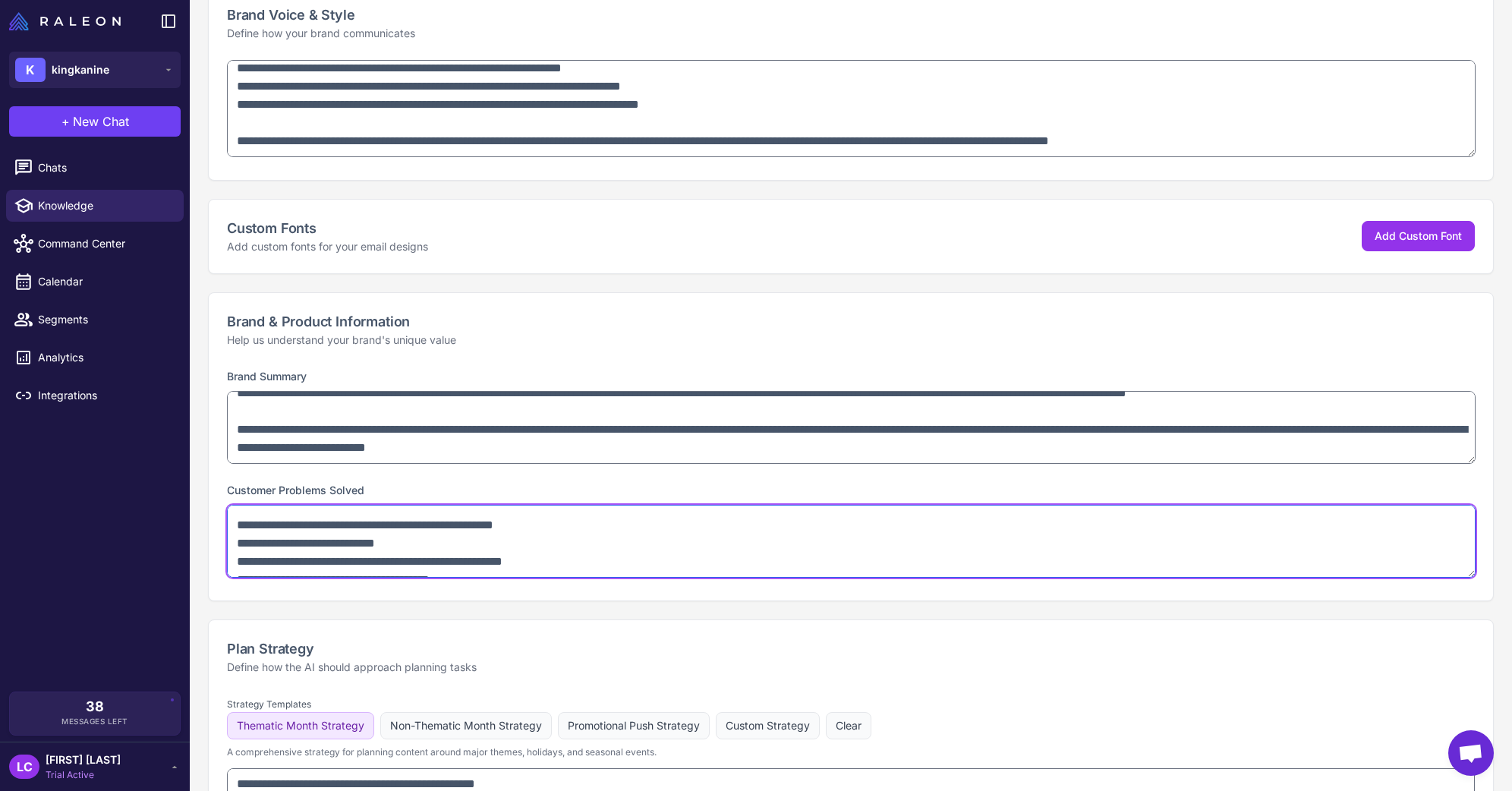 click at bounding box center [851, 541] 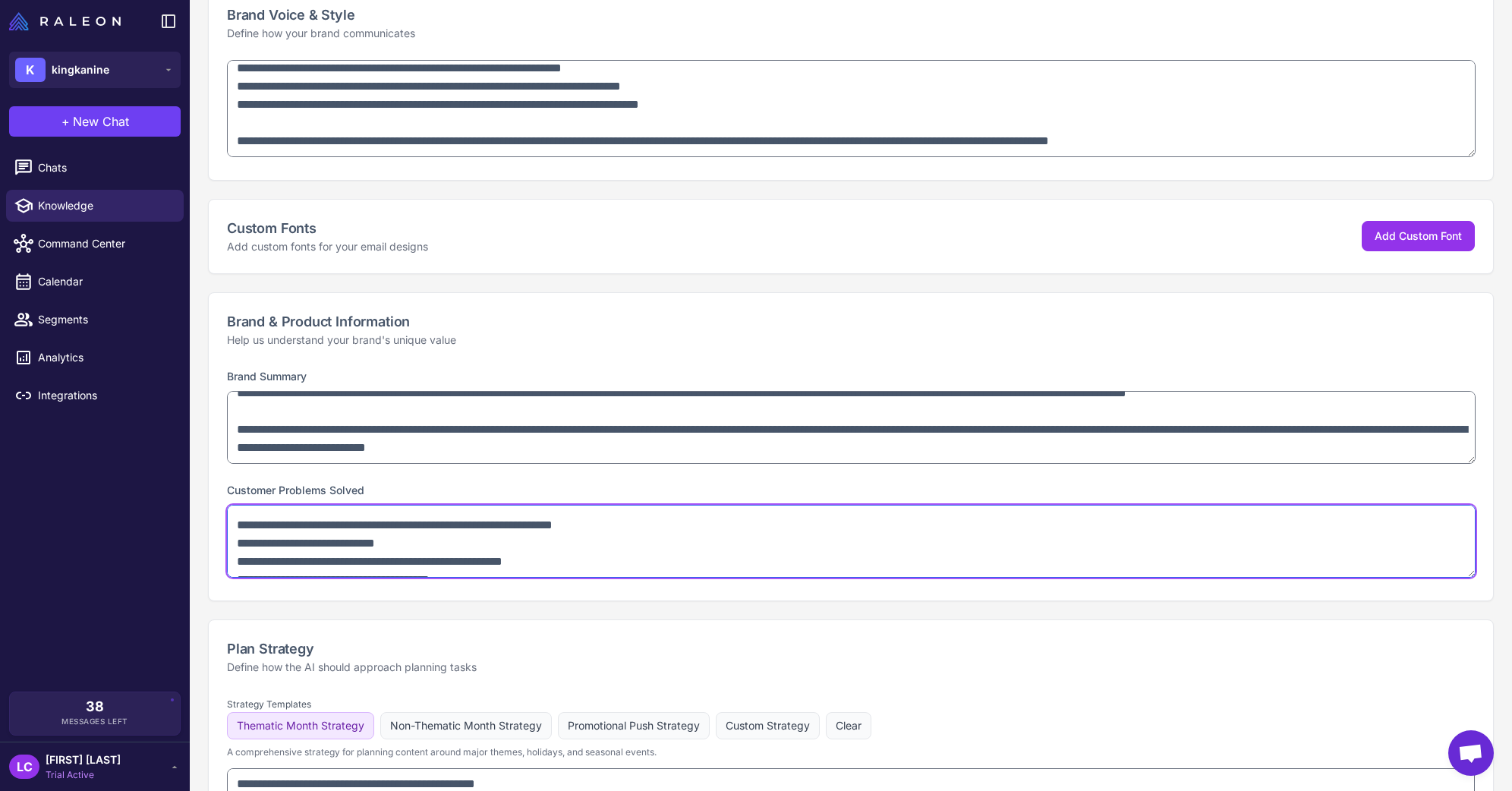 click at bounding box center (851, 541) 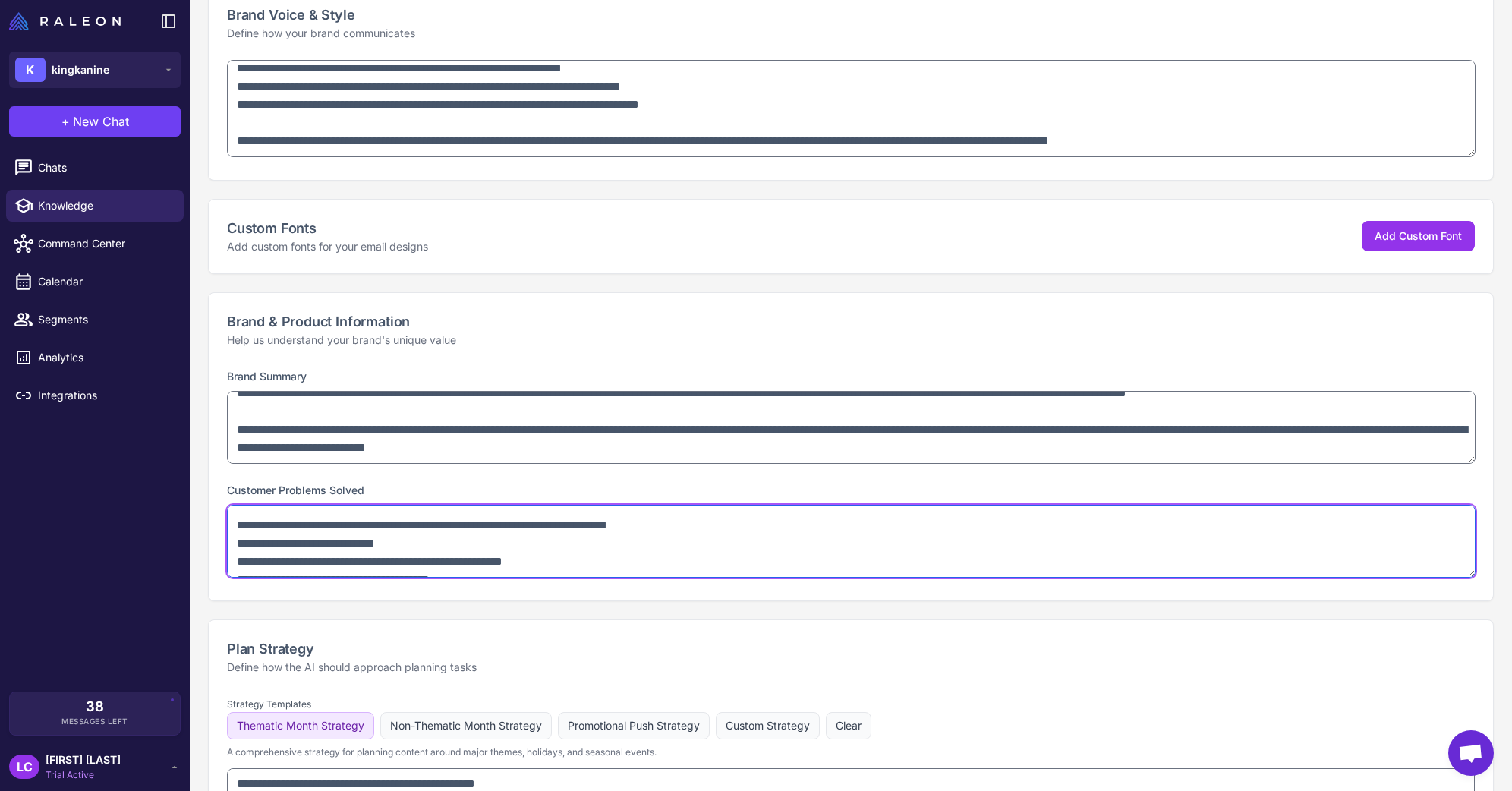 click at bounding box center [851, 541] 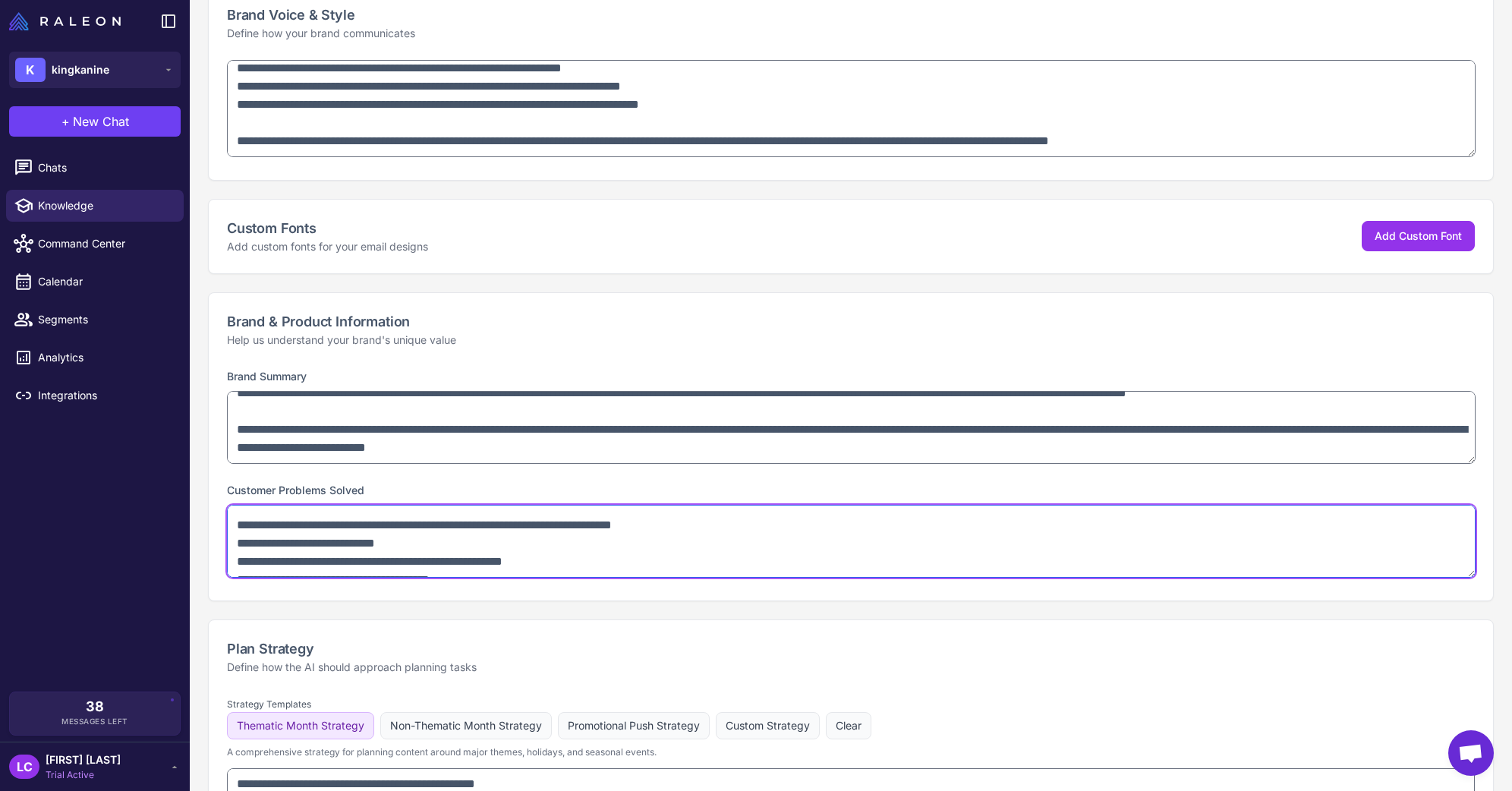 click at bounding box center [851, 541] 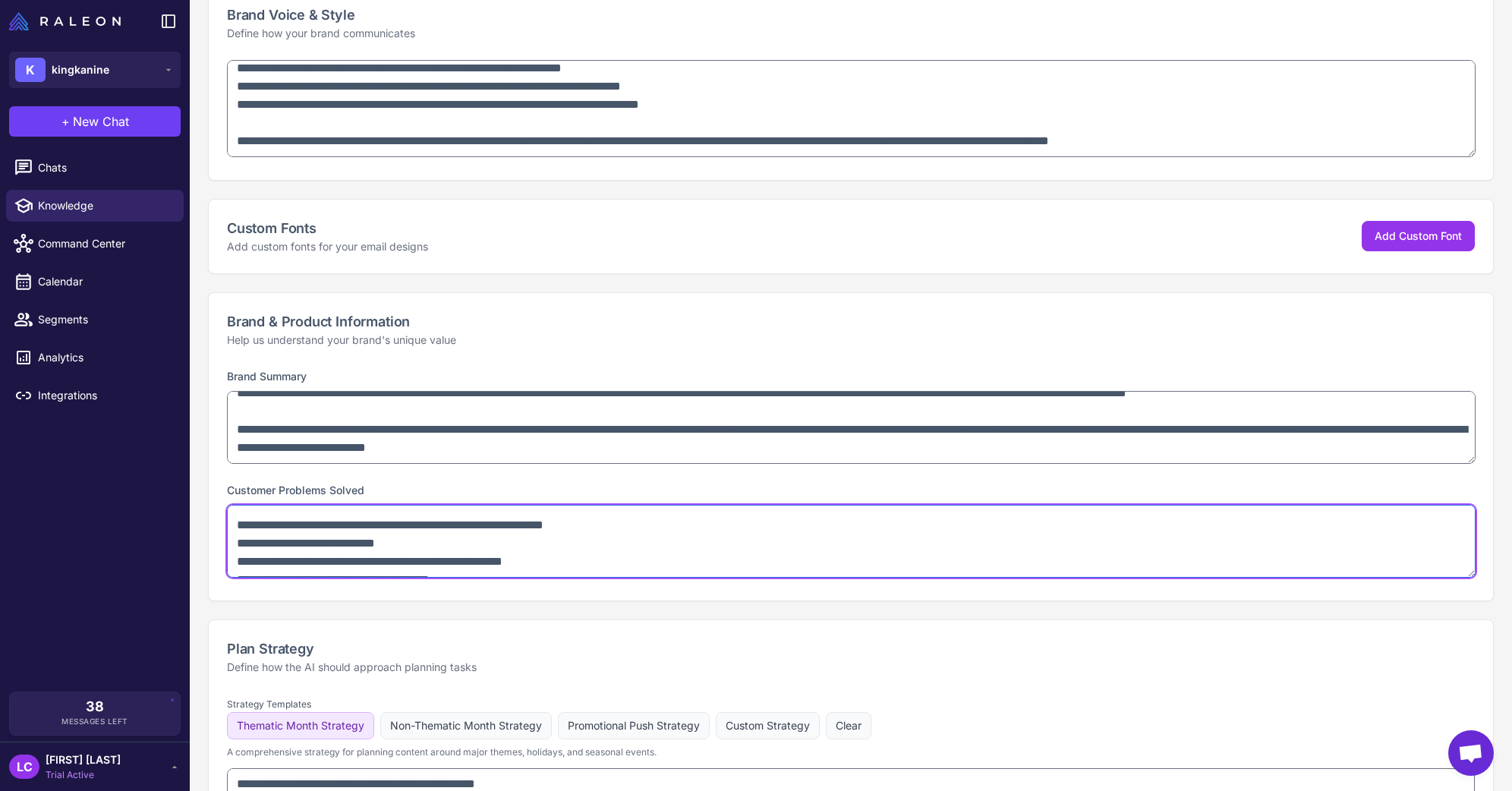 click at bounding box center [851, 541] 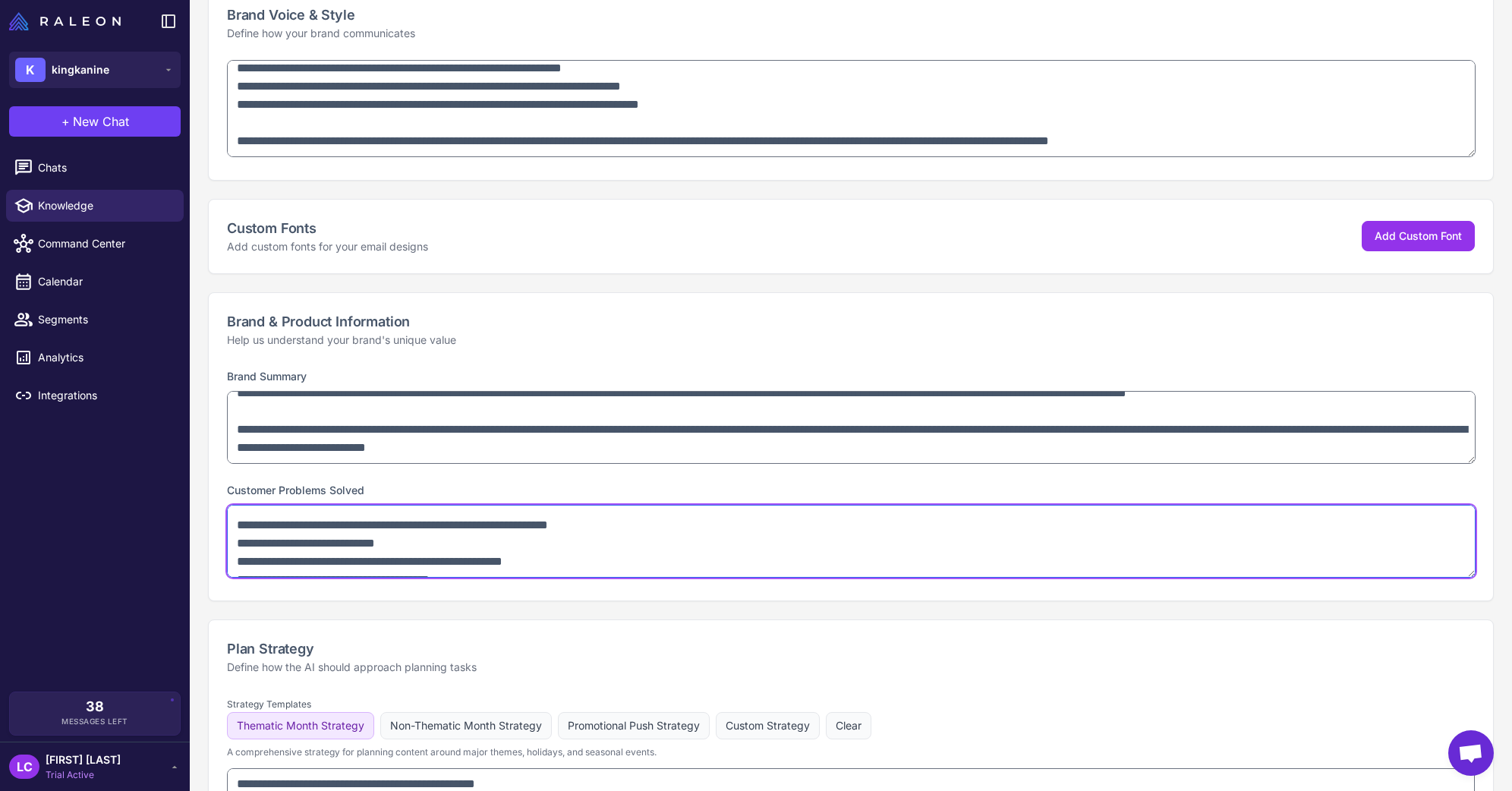 paste on "**********" 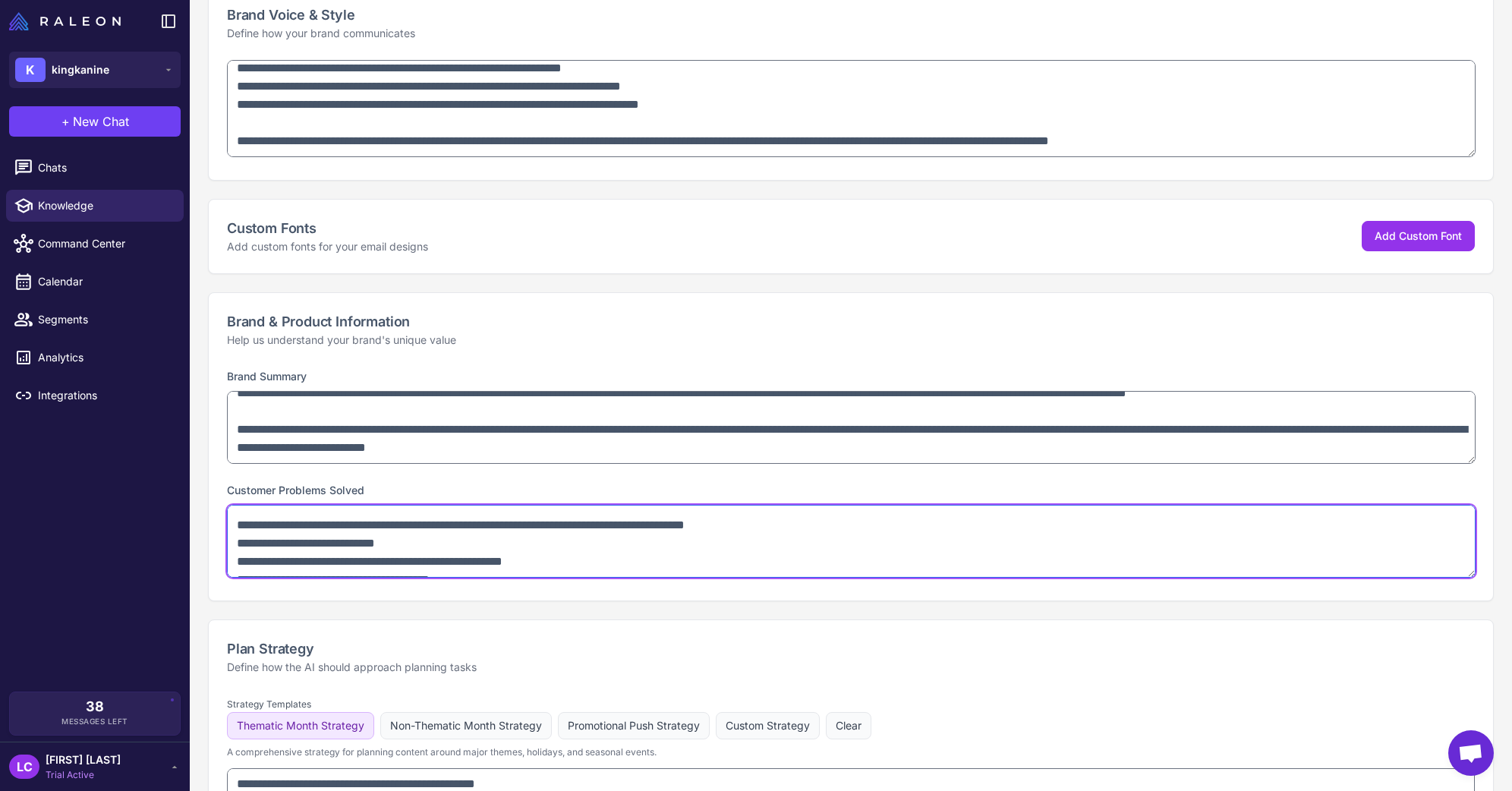 click at bounding box center [851, 541] 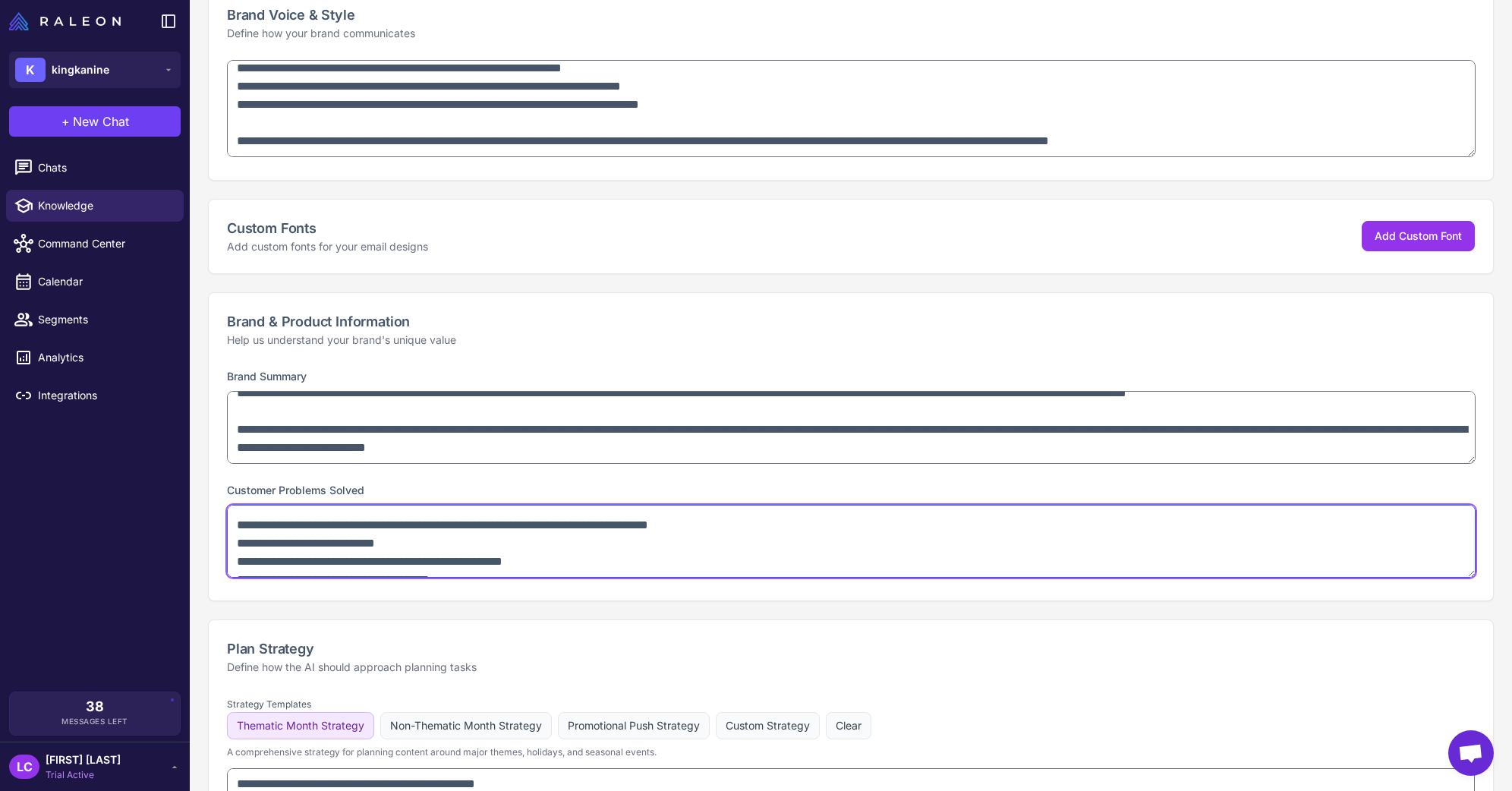 paste on "********" 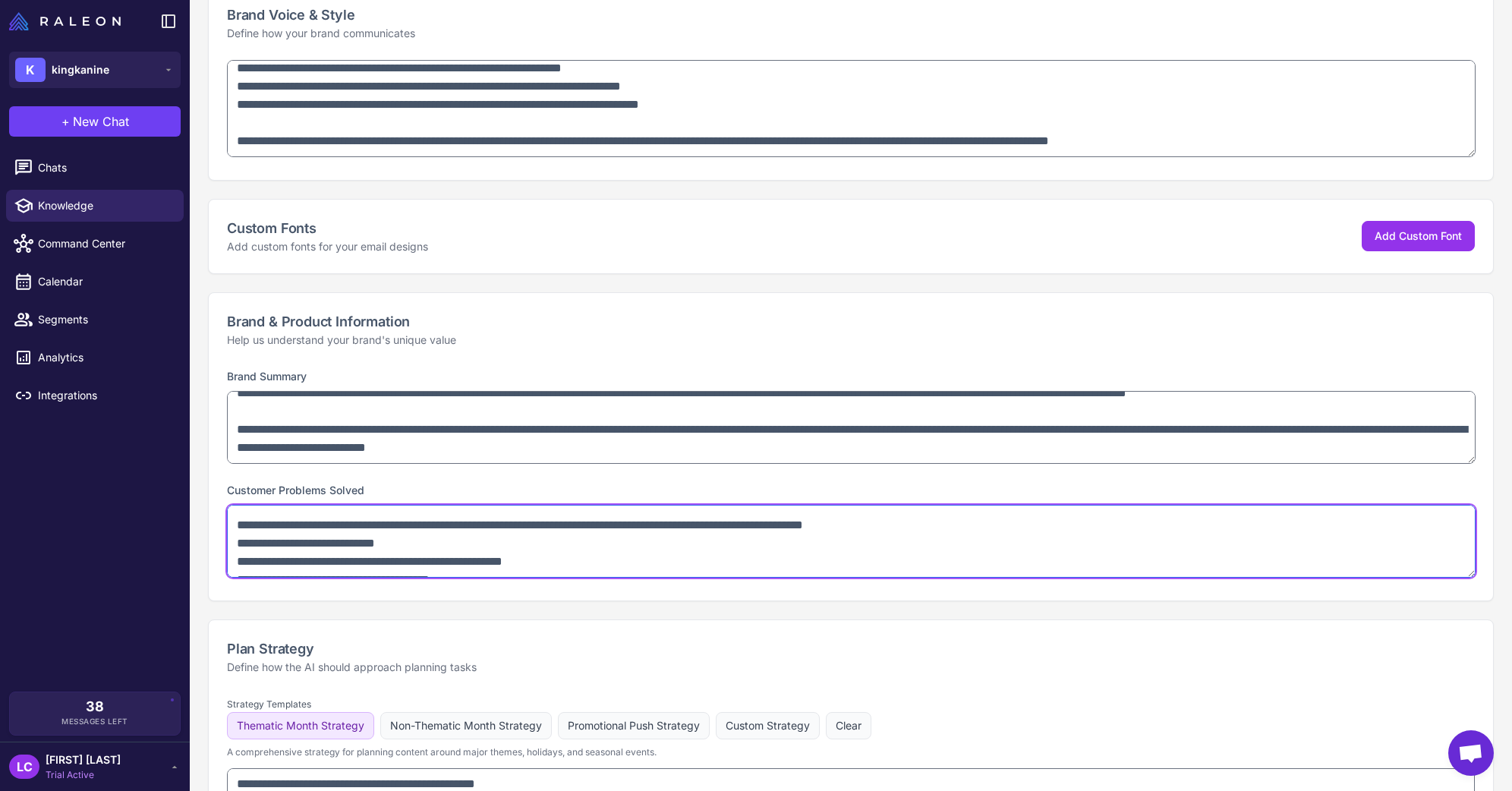 click at bounding box center [851, 541] 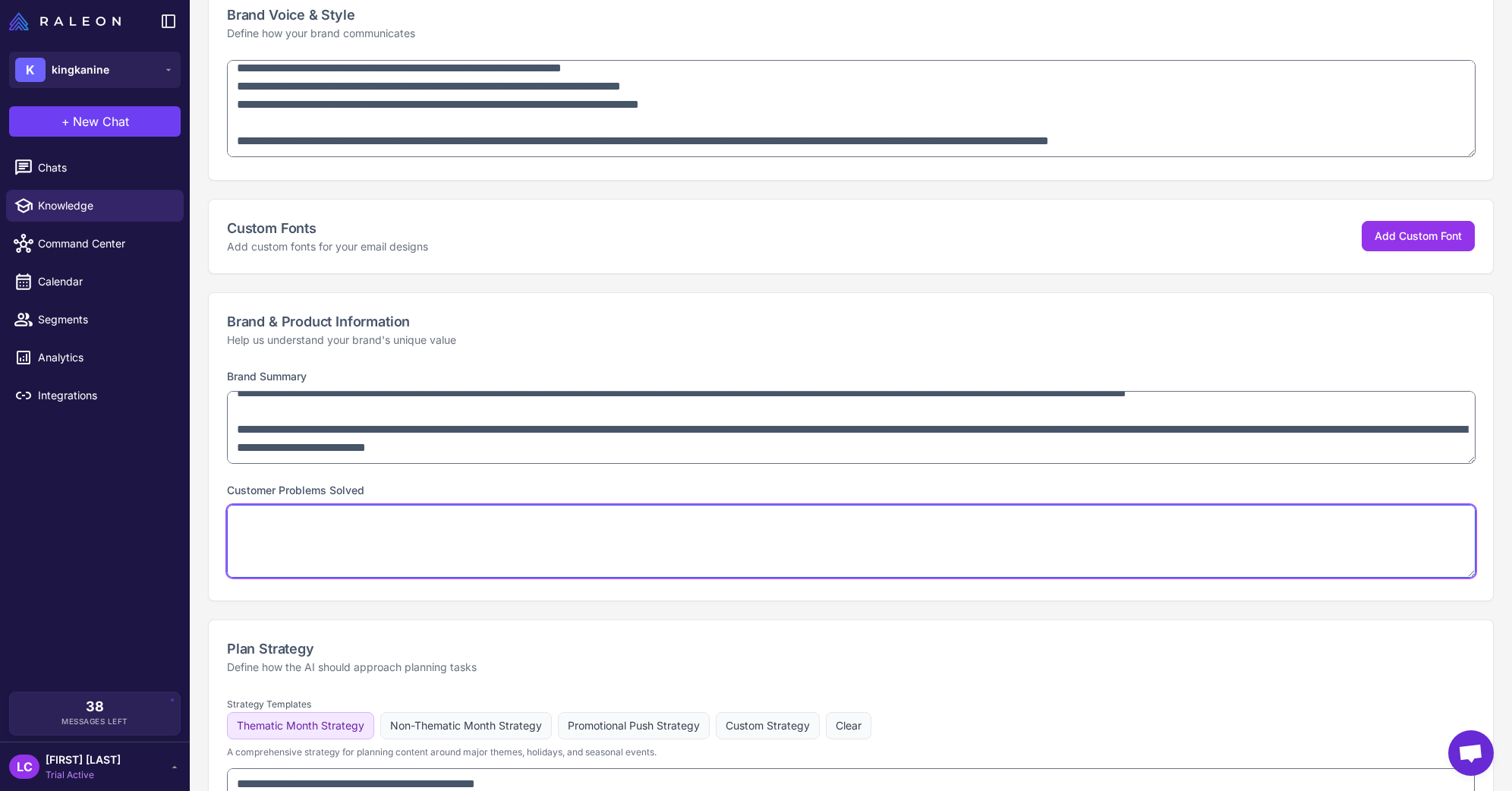 scroll, scrollTop: 235, scrollLeft: 0, axis: vertical 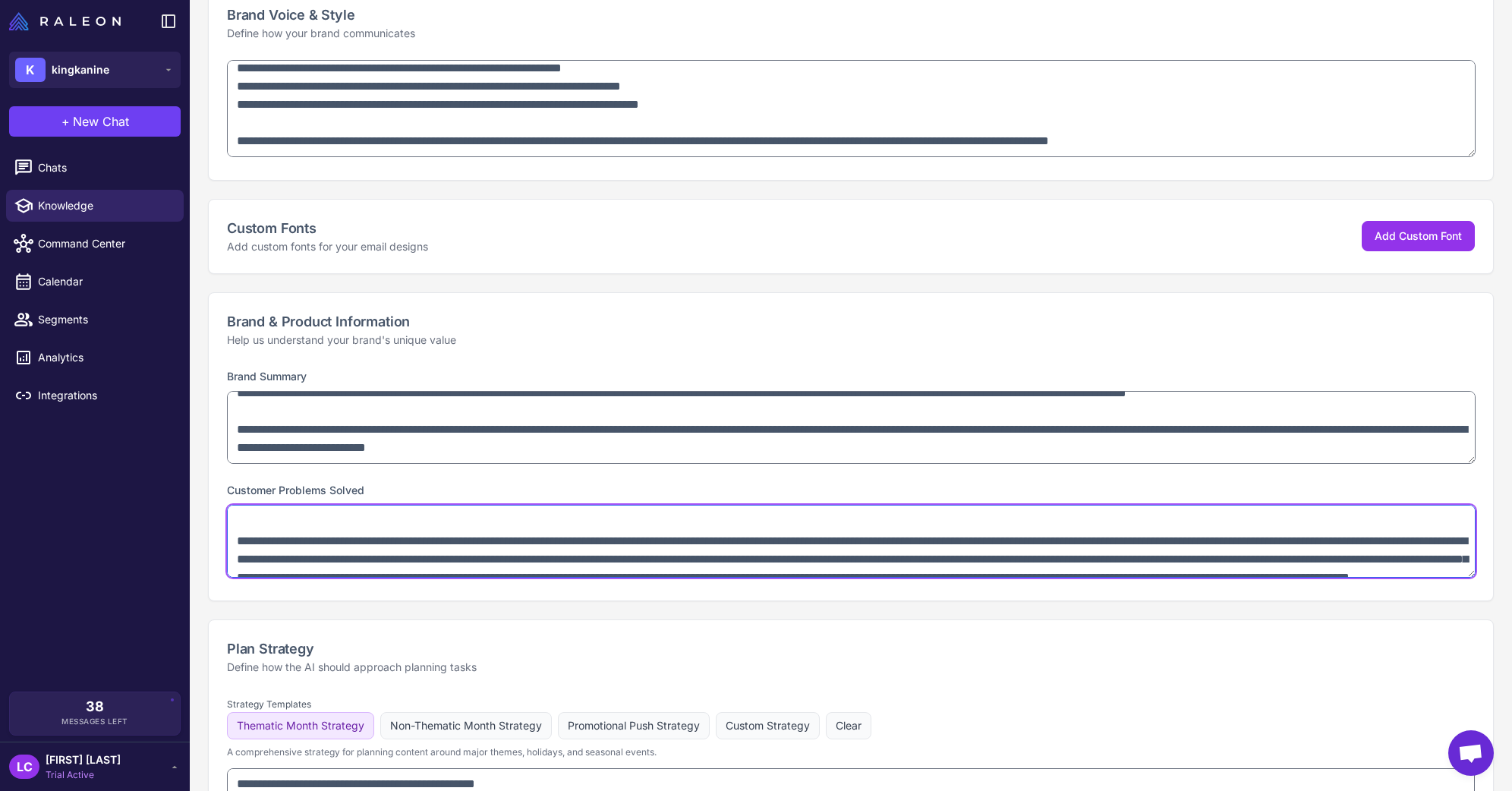 drag, startPoint x: 236, startPoint y: 518, endPoint x: 409, endPoint y: 523, distance: 173.07224 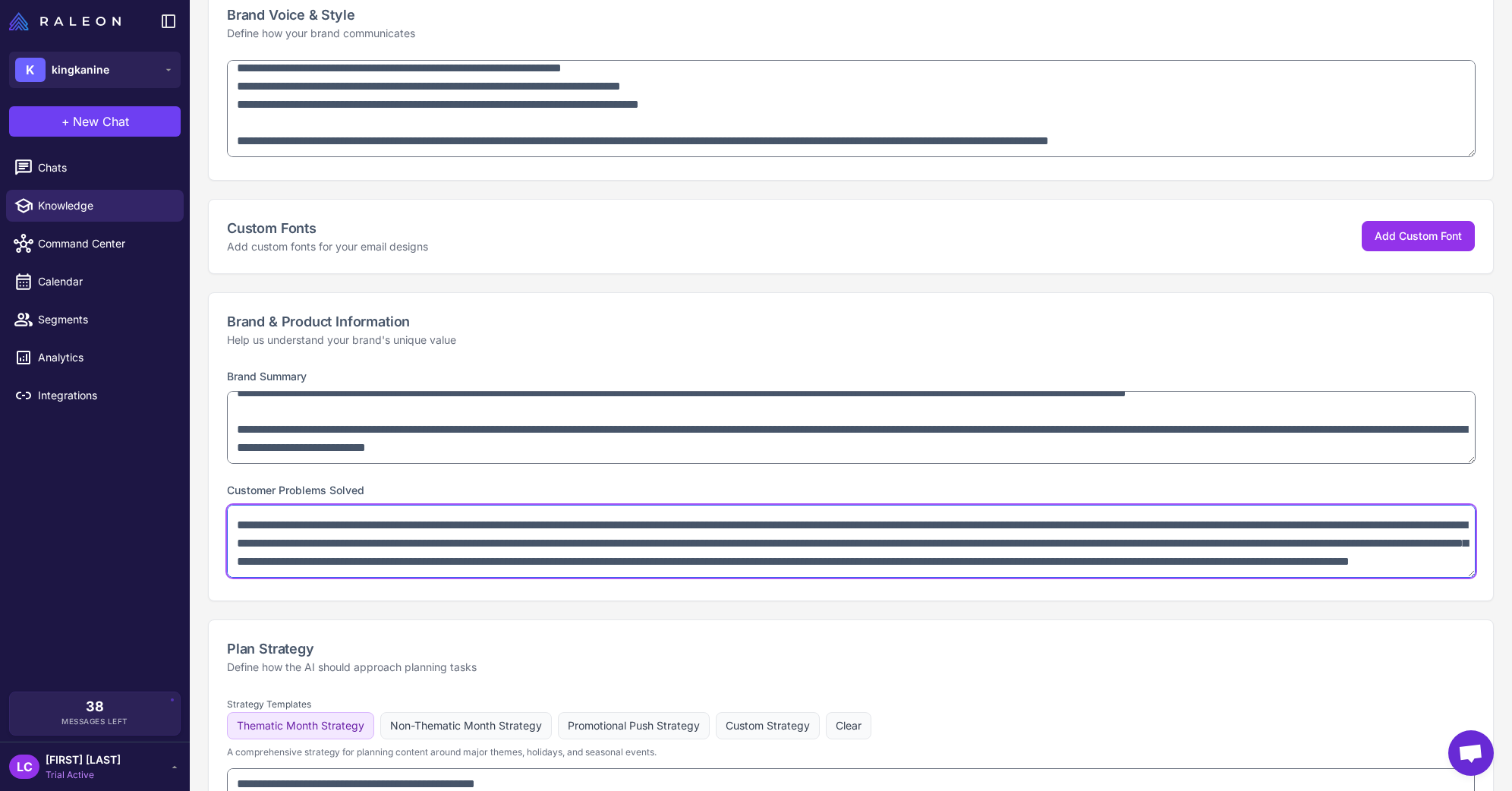scroll, scrollTop: 268, scrollLeft: 0, axis: vertical 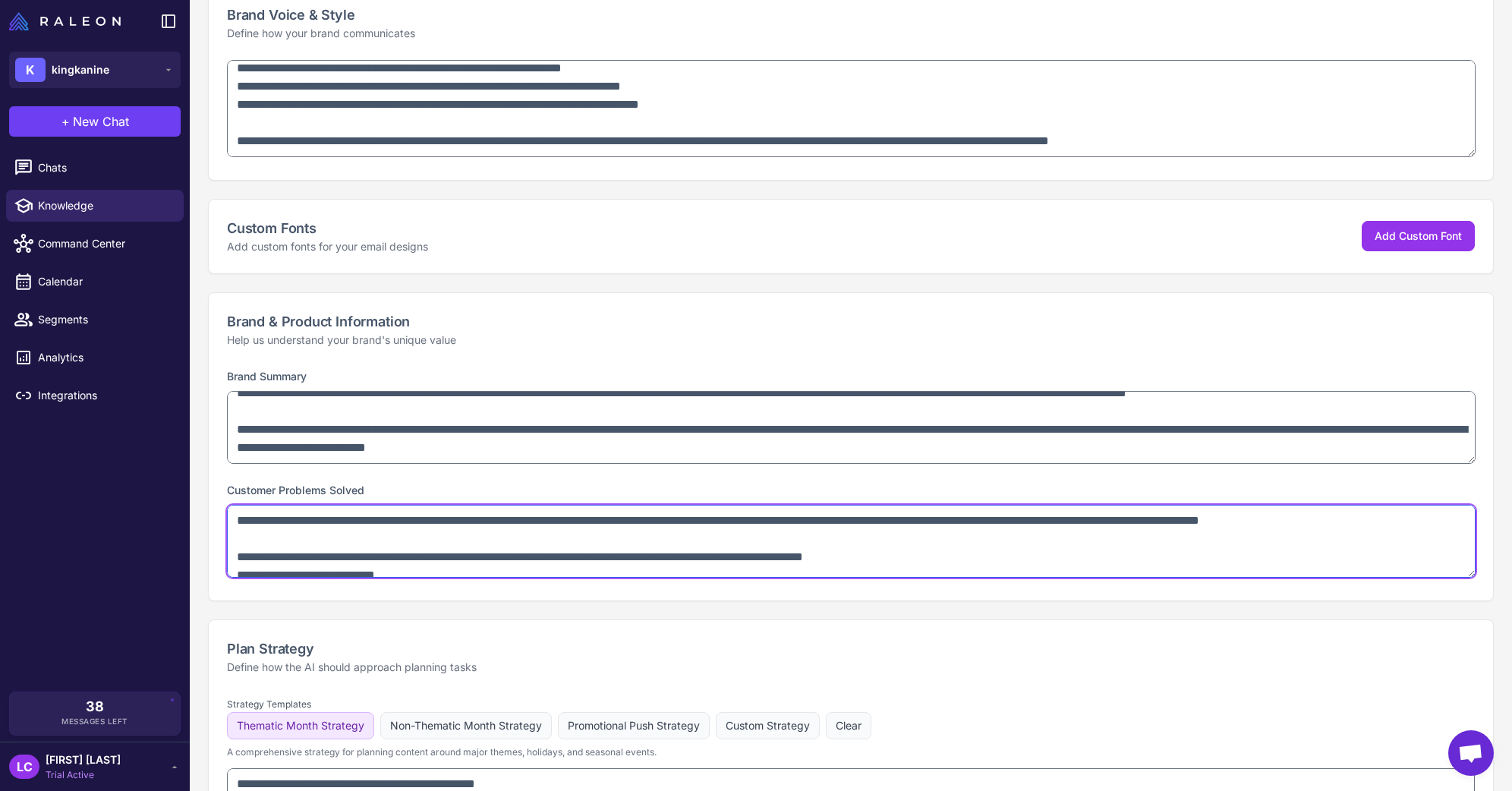 drag, startPoint x: 1120, startPoint y: 566, endPoint x: 241, endPoint y: 499, distance: 881.5498 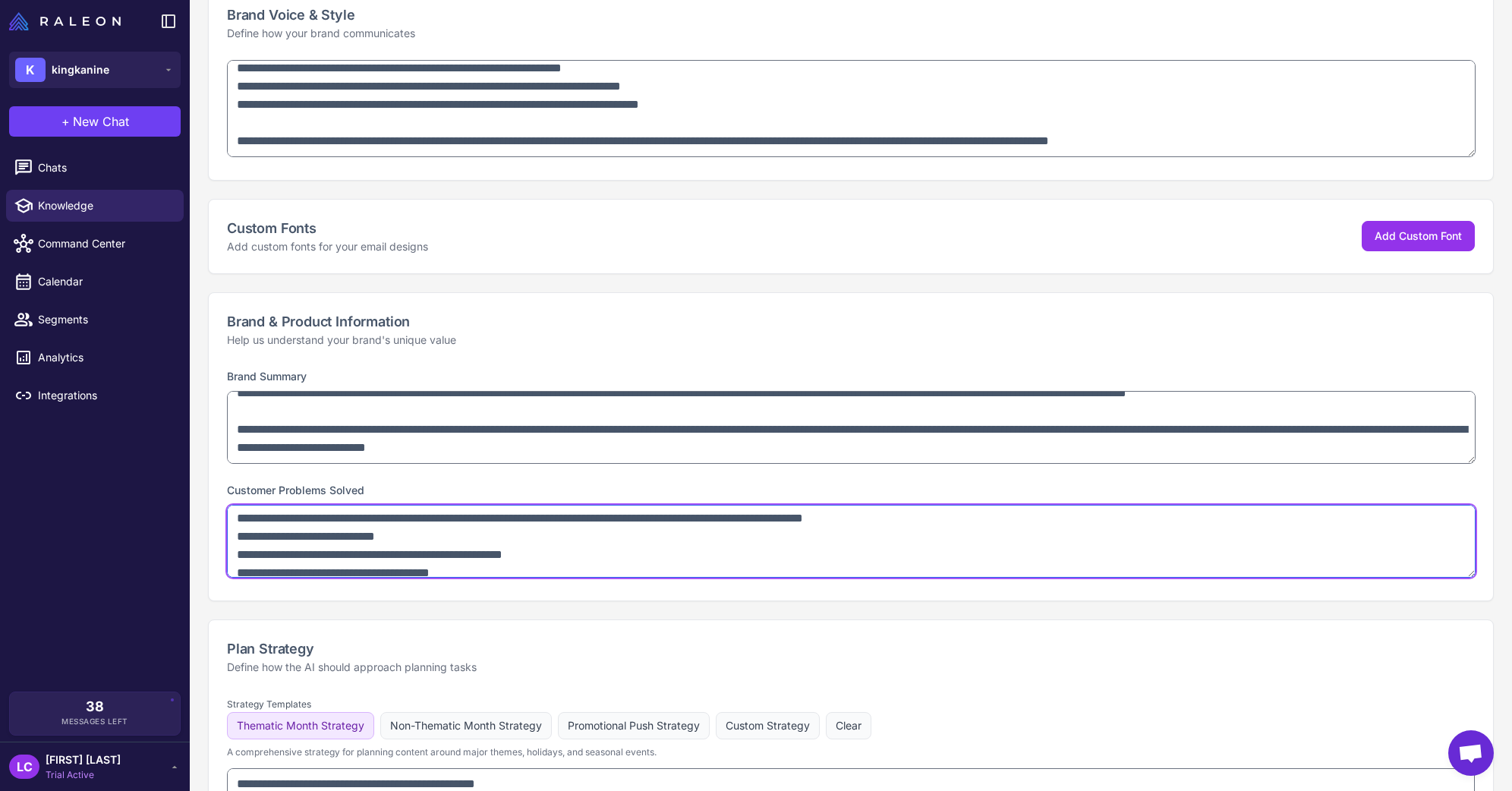 scroll, scrollTop: 0, scrollLeft: 0, axis: both 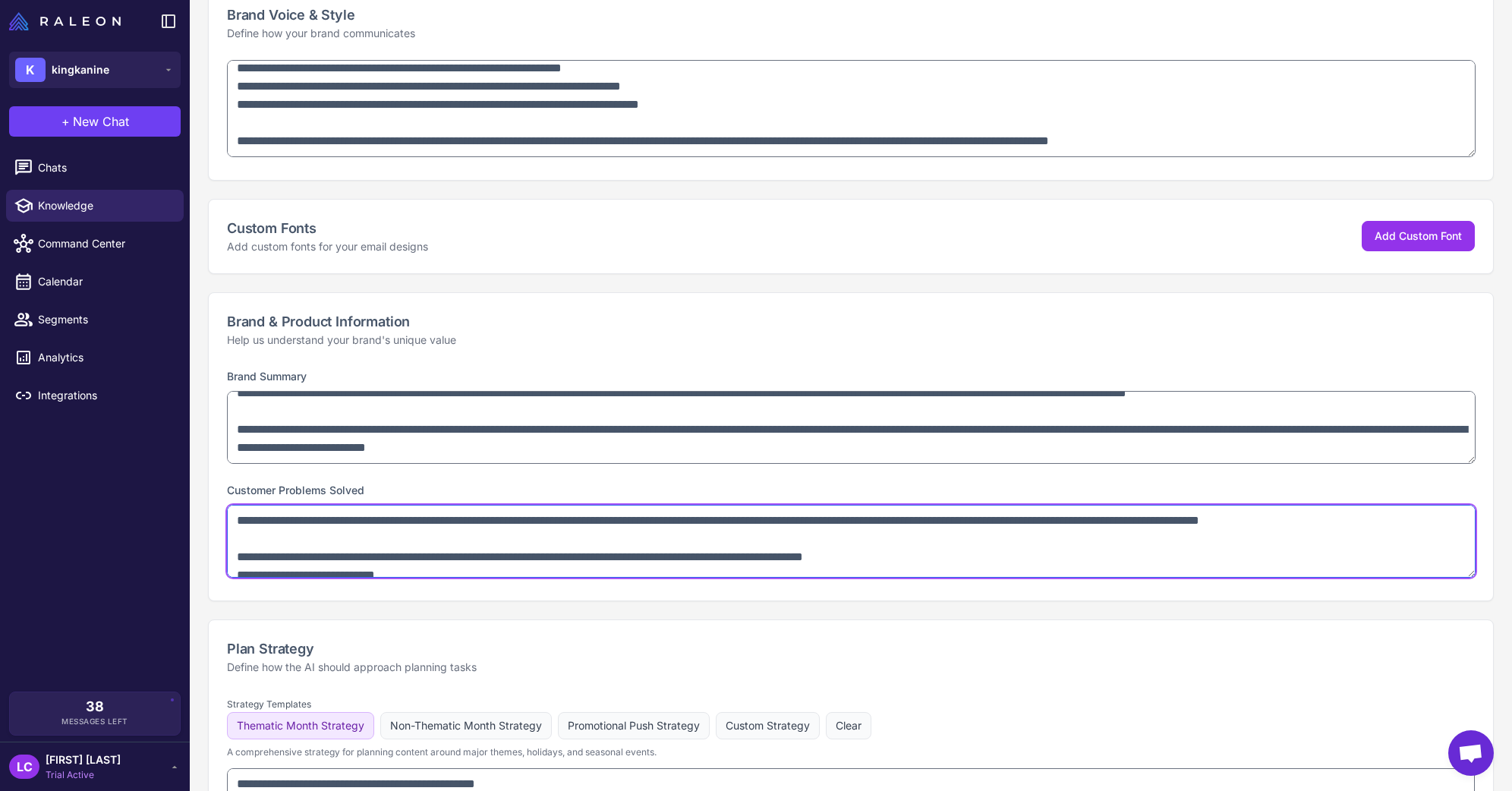 click at bounding box center [851, 541] 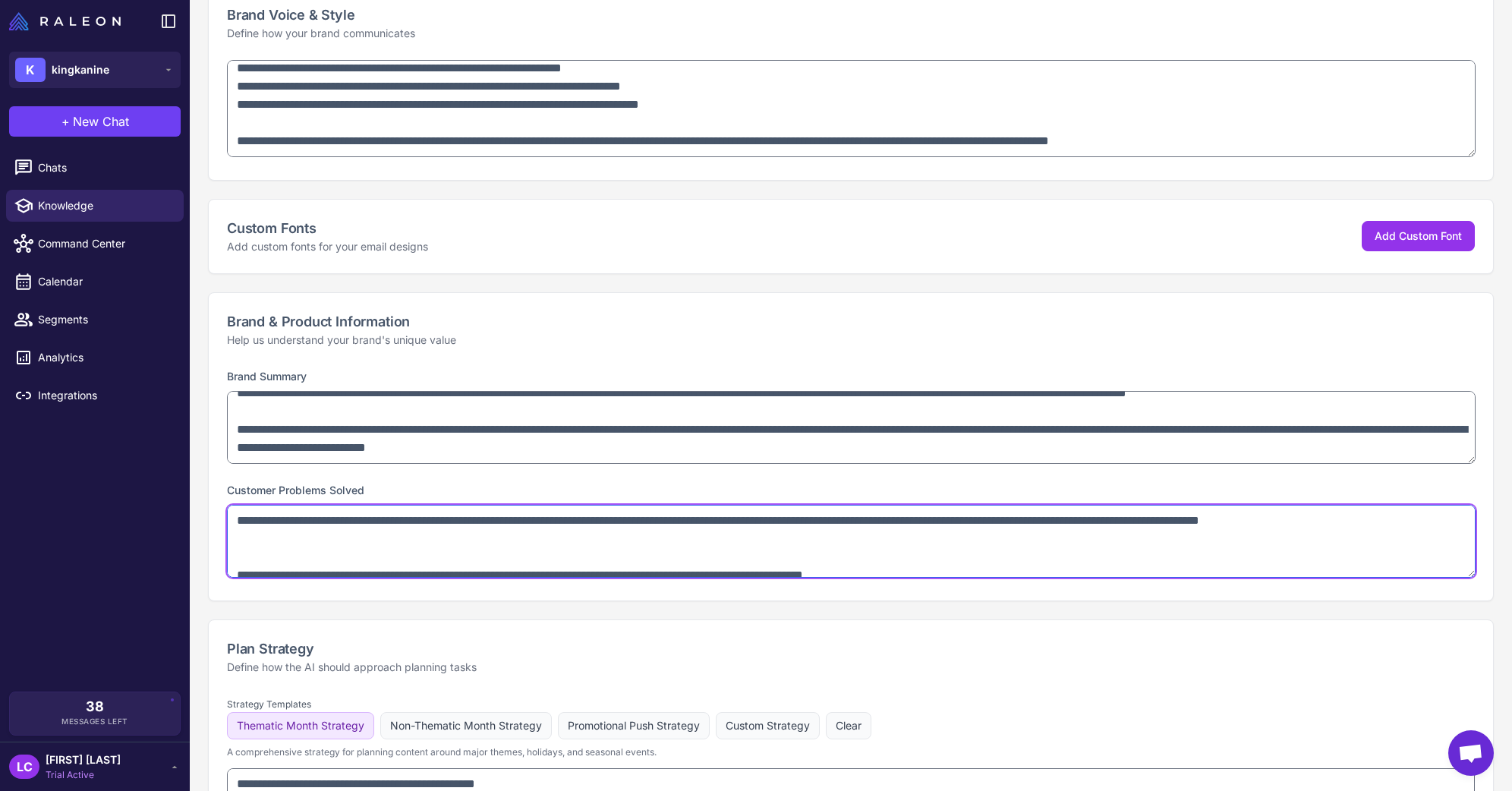 paste on "**********" 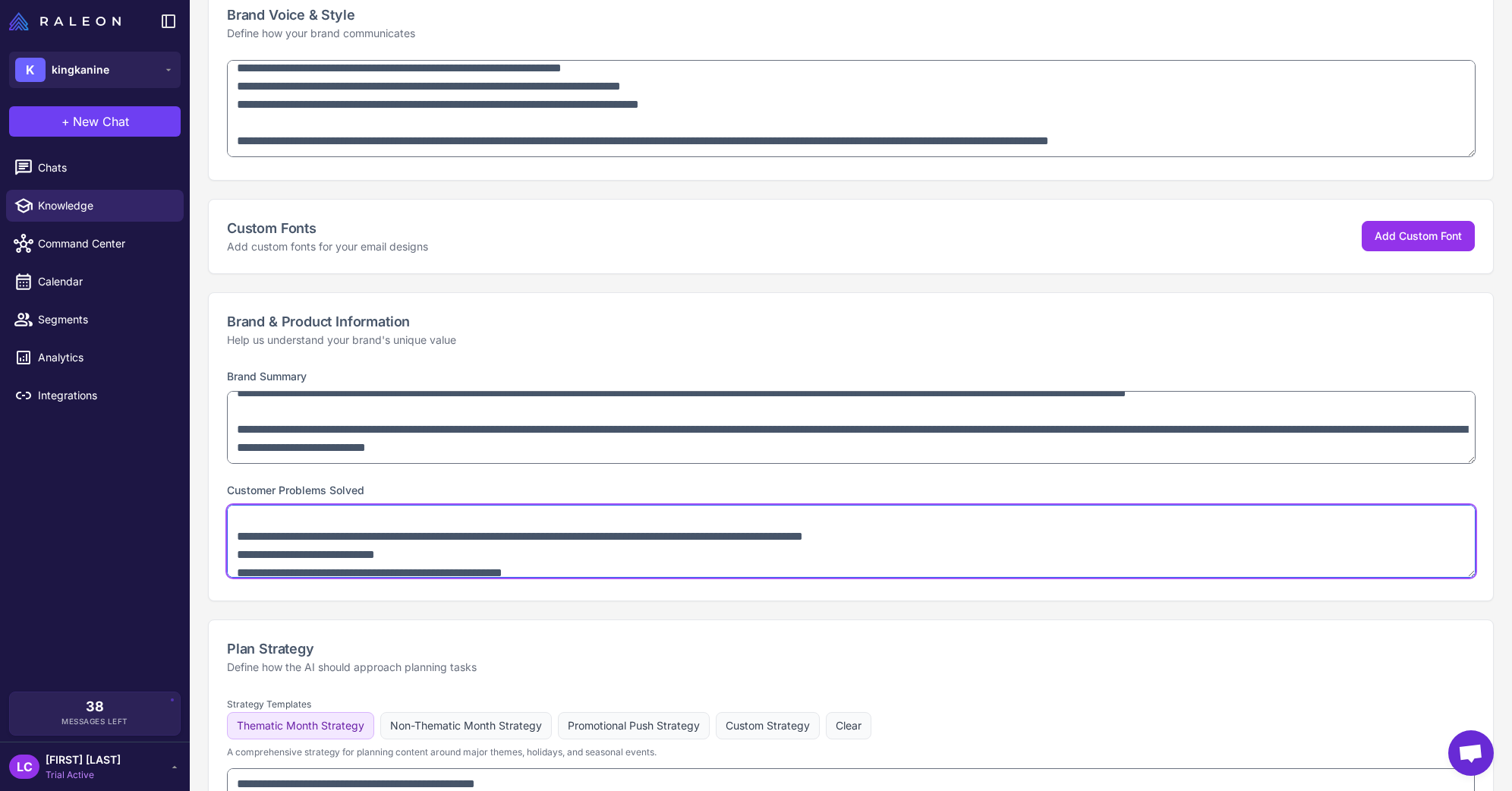 scroll, scrollTop: 982, scrollLeft: 0, axis: vertical 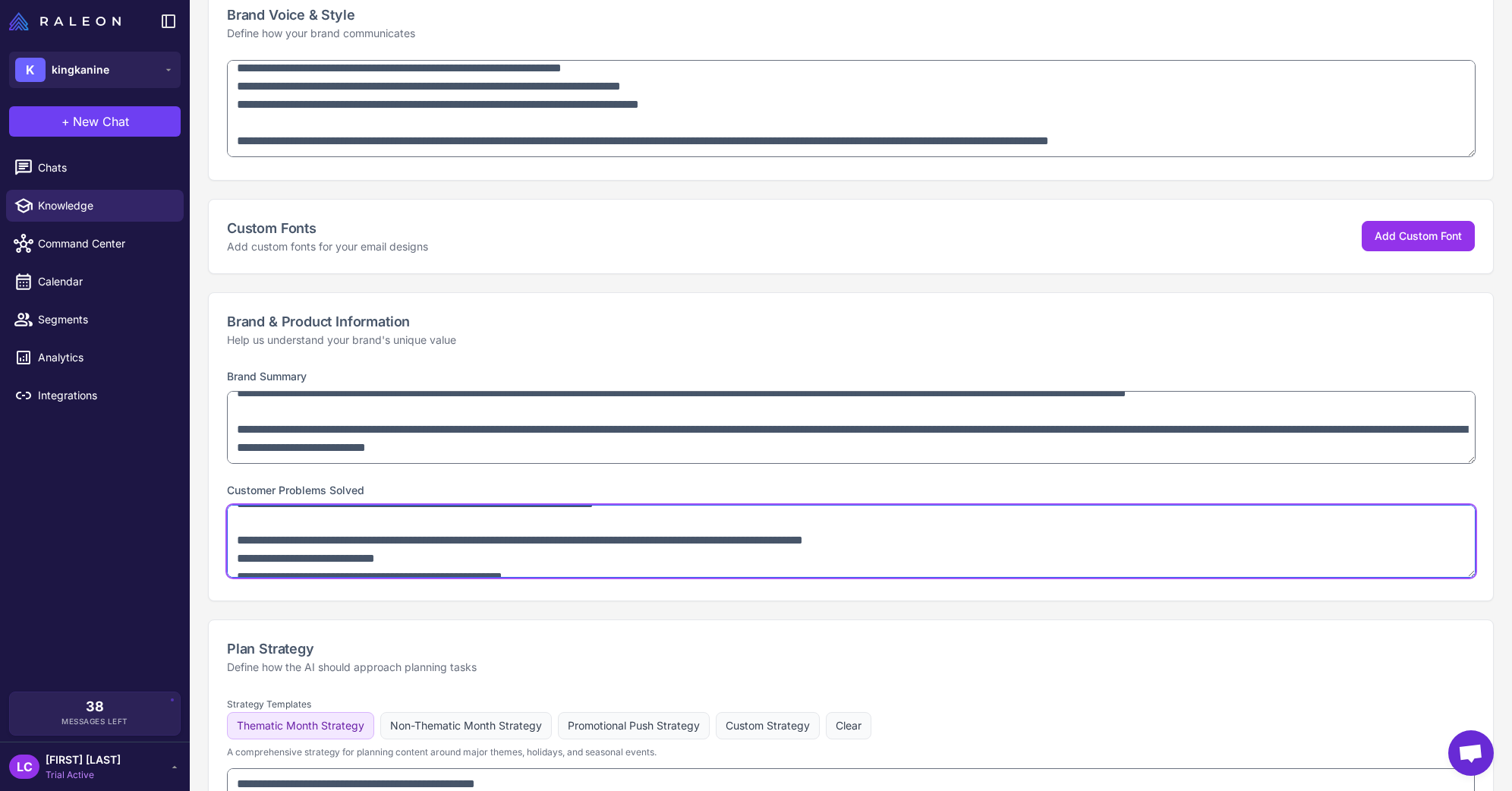 click at bounding box center (851, 541) 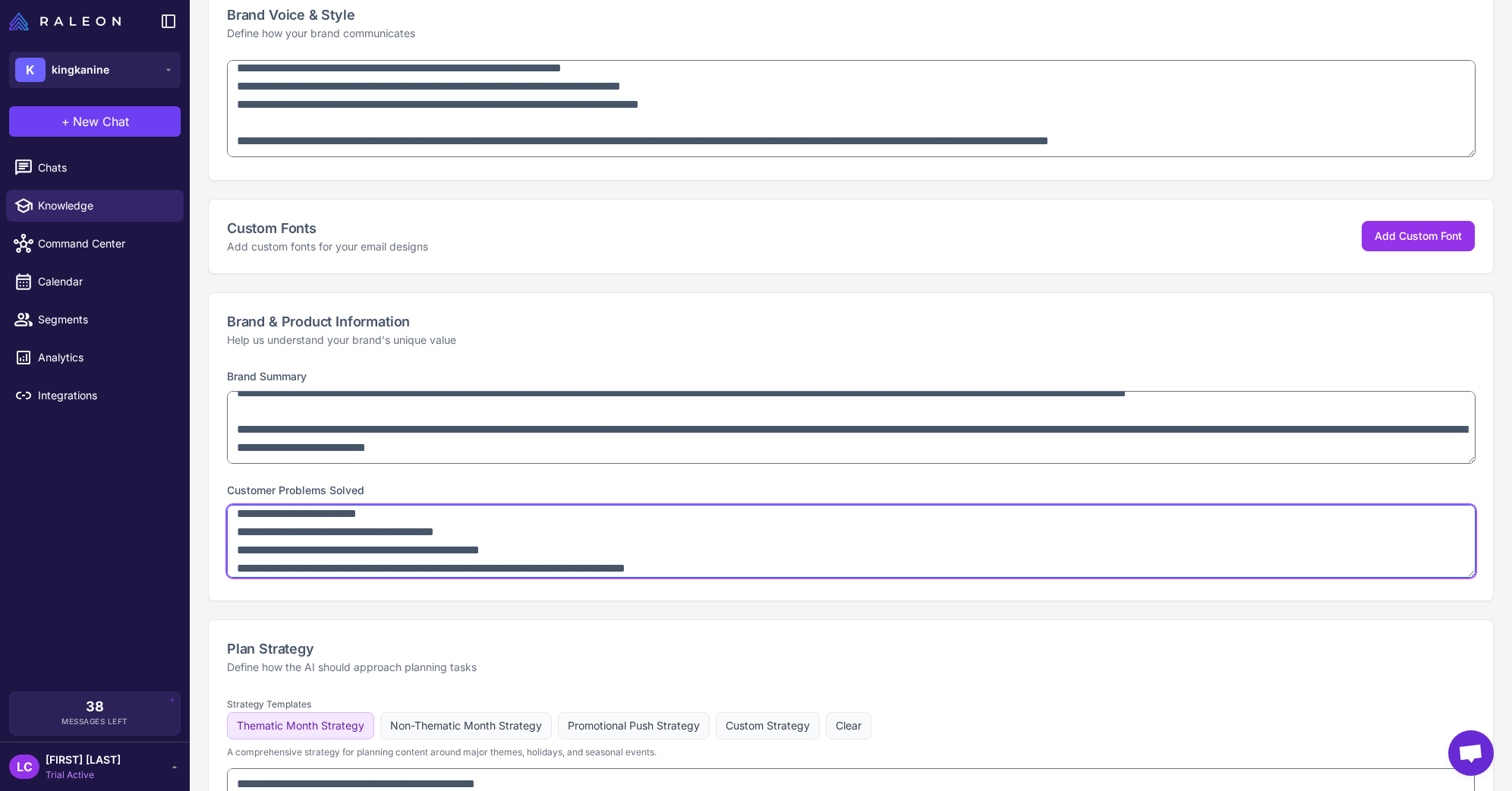 scroll, scrollTop: 1215, scrollLeft: 0, axis: vertical 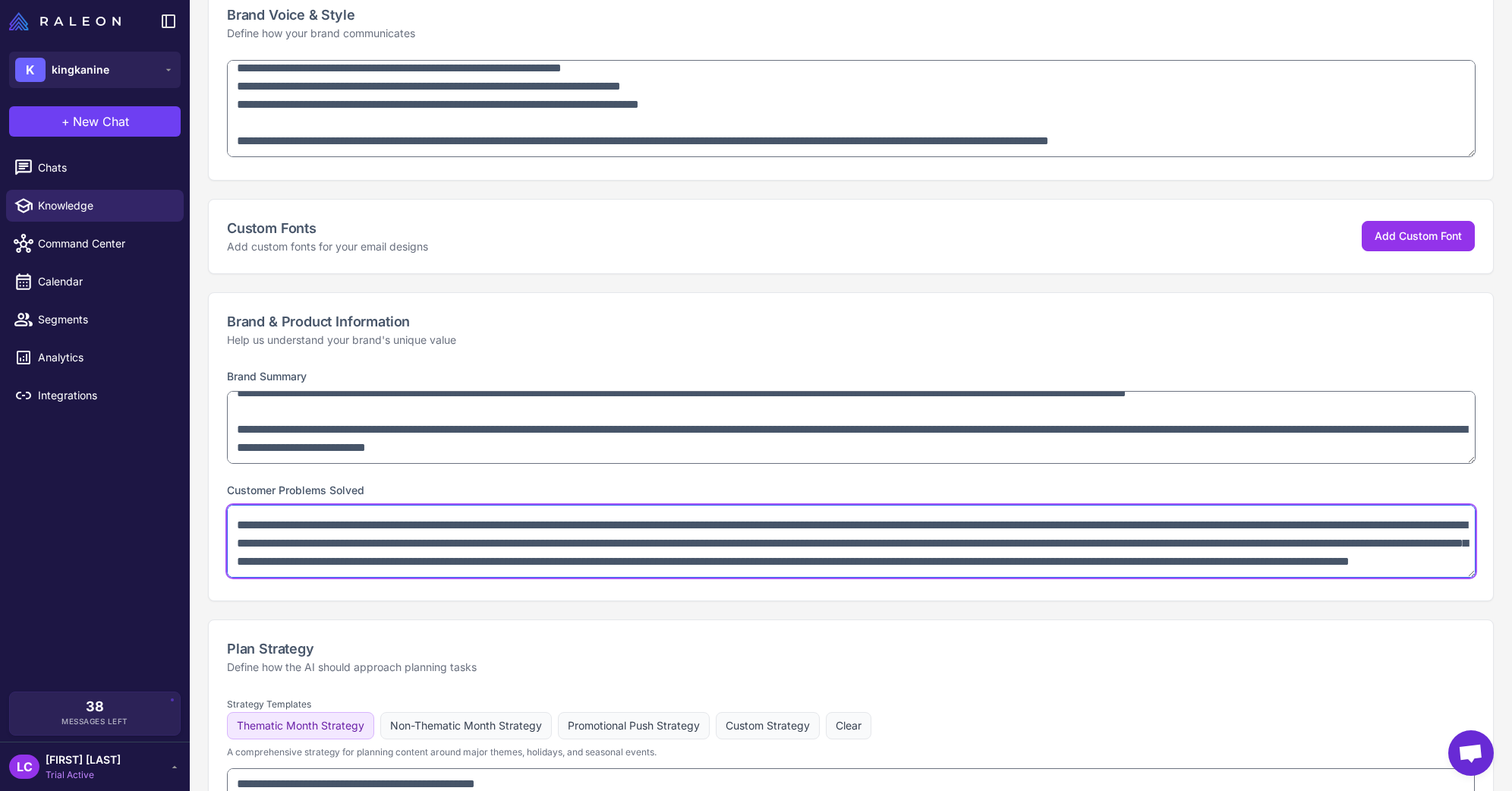 drag, startPoint x: 237, startPoint y: 537, endPoint x: 305, endPoint y: 589, distance: 85.60374 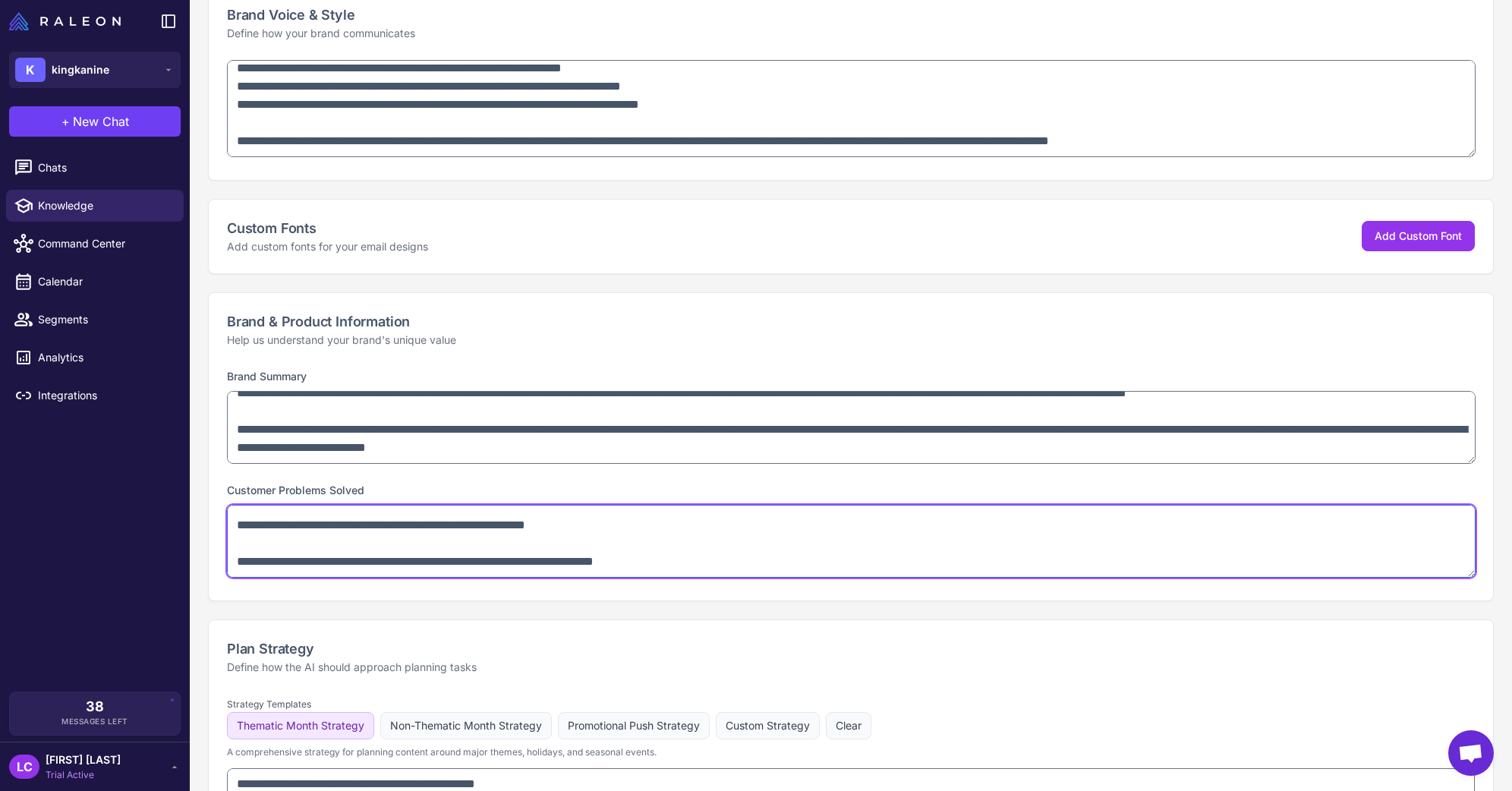 scroll, scrollTop: 924, scrollLeft: 0, axis: vertical 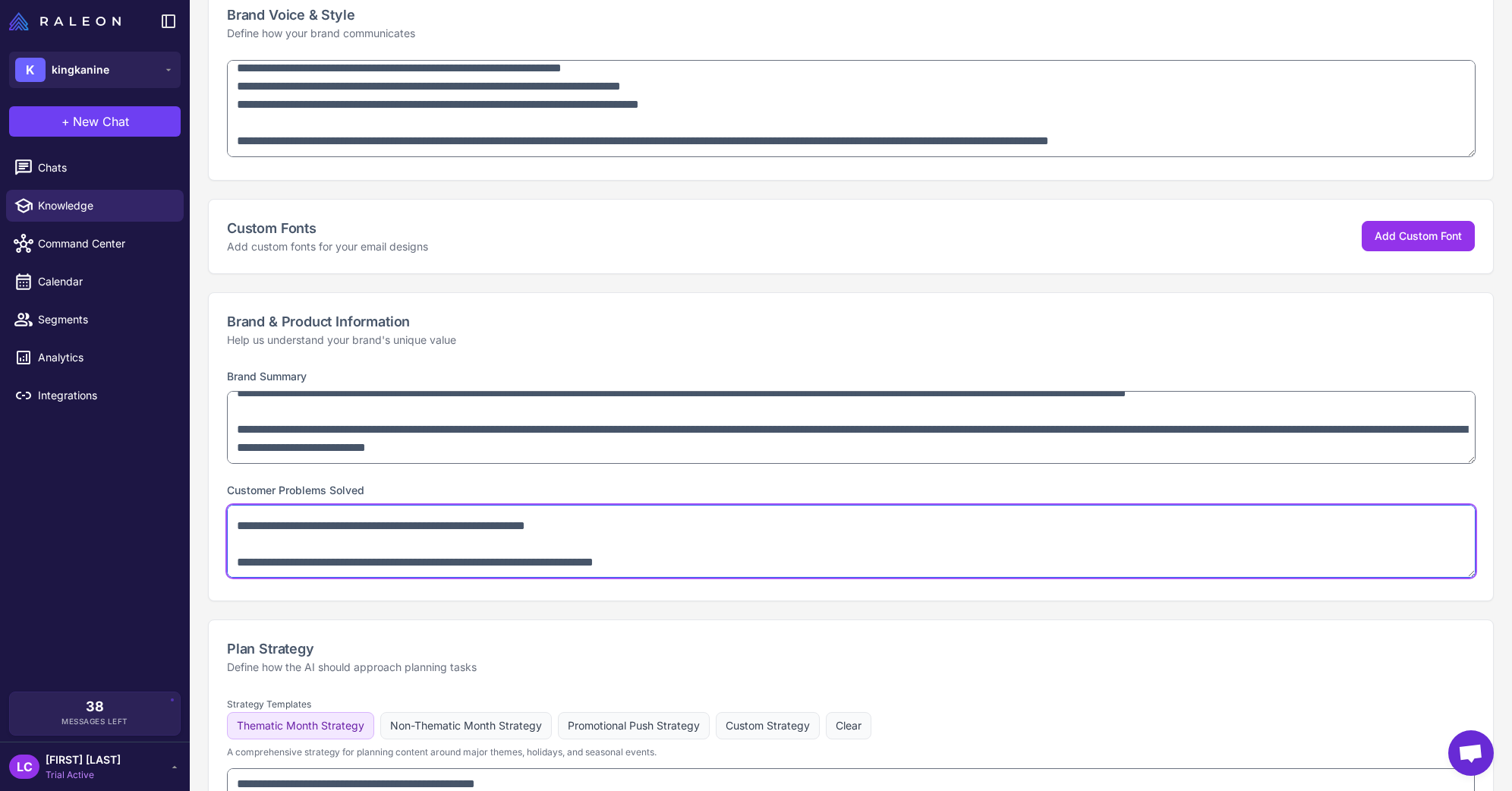 click at bounding box center (851, 541) 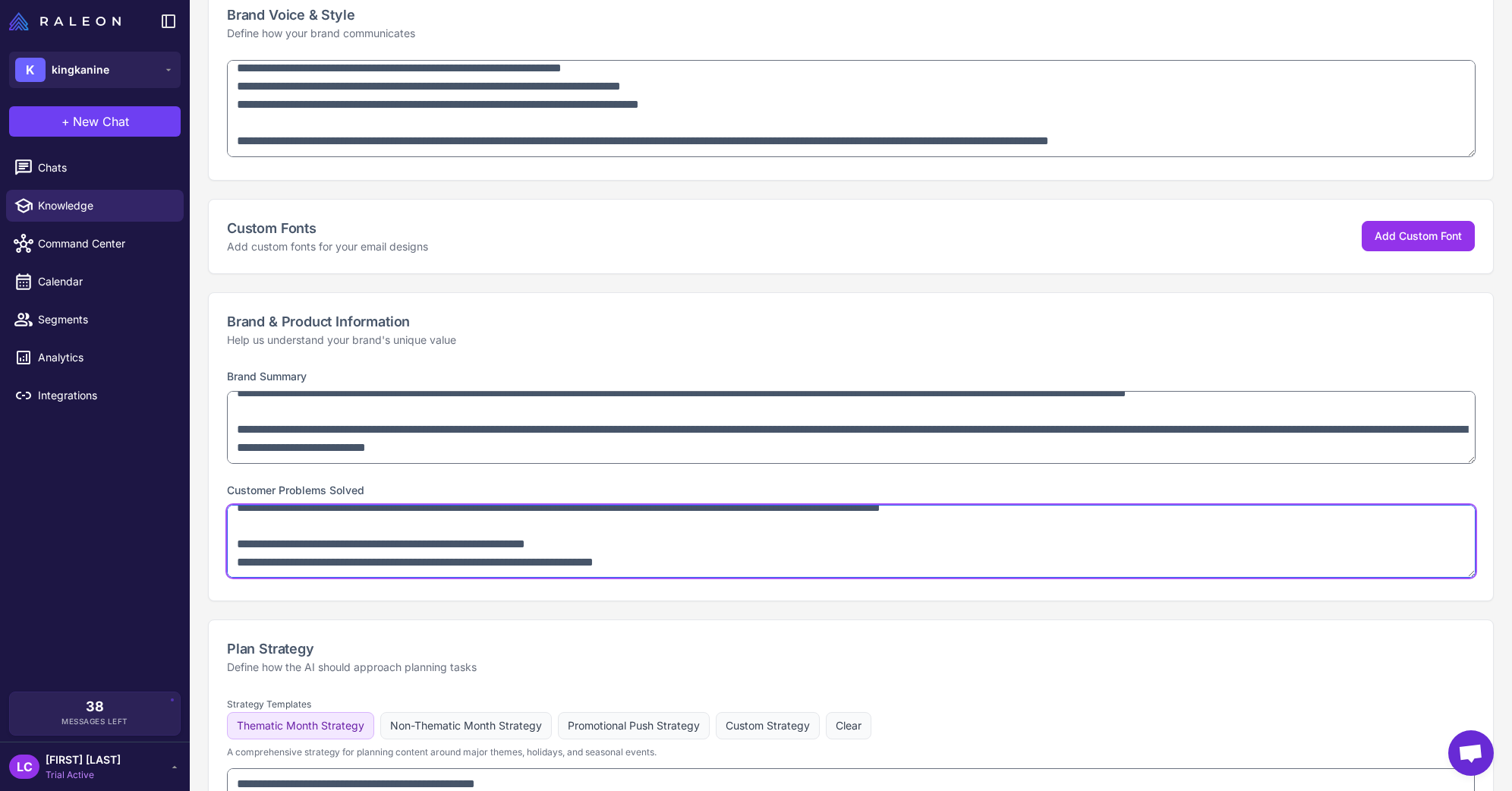 click at bounding box center [851, 541] 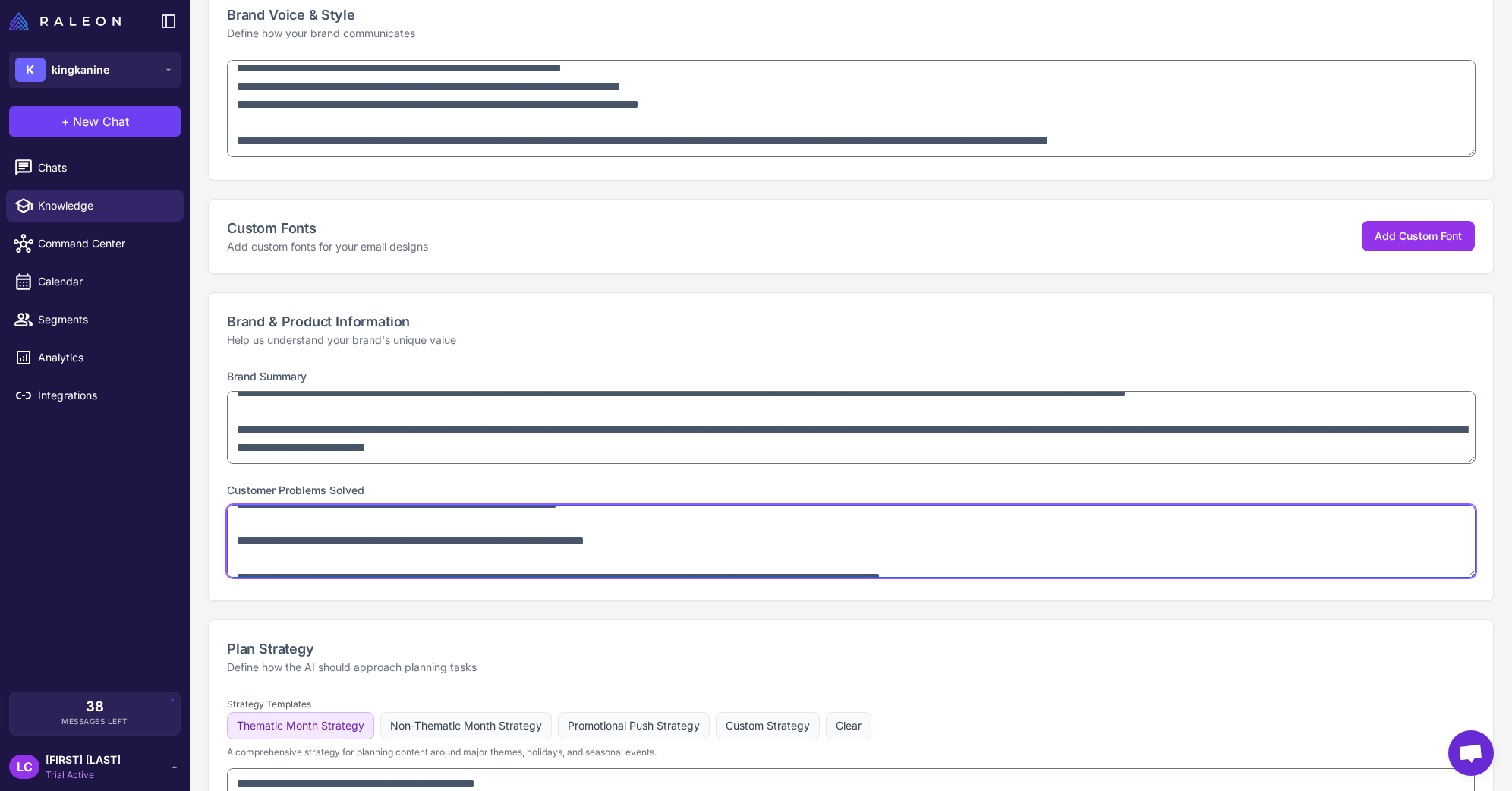 scroll, scrollTop: 831, scrollLeft: 0, axis: vertical 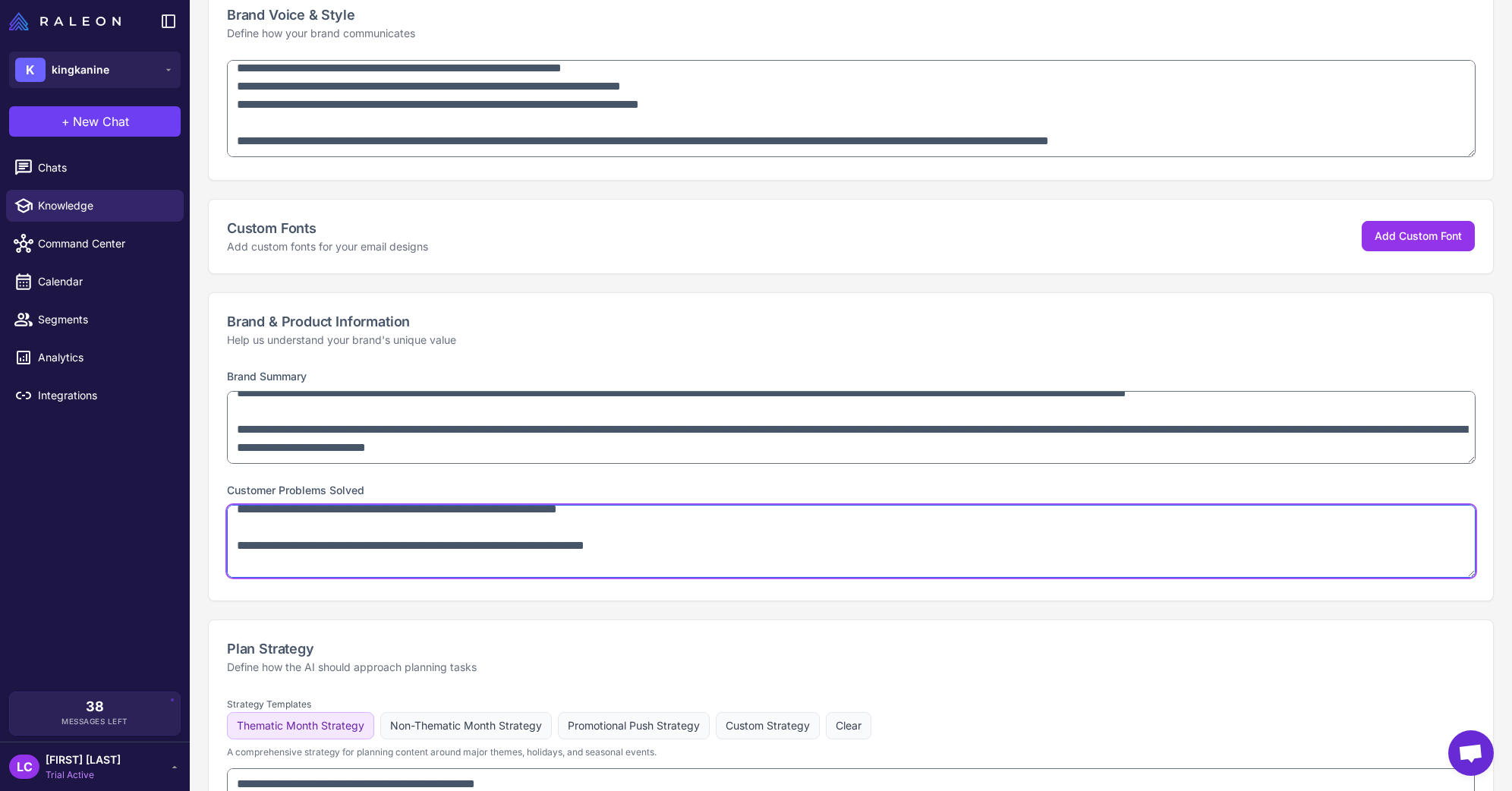 click at bounding box center [851, 541] 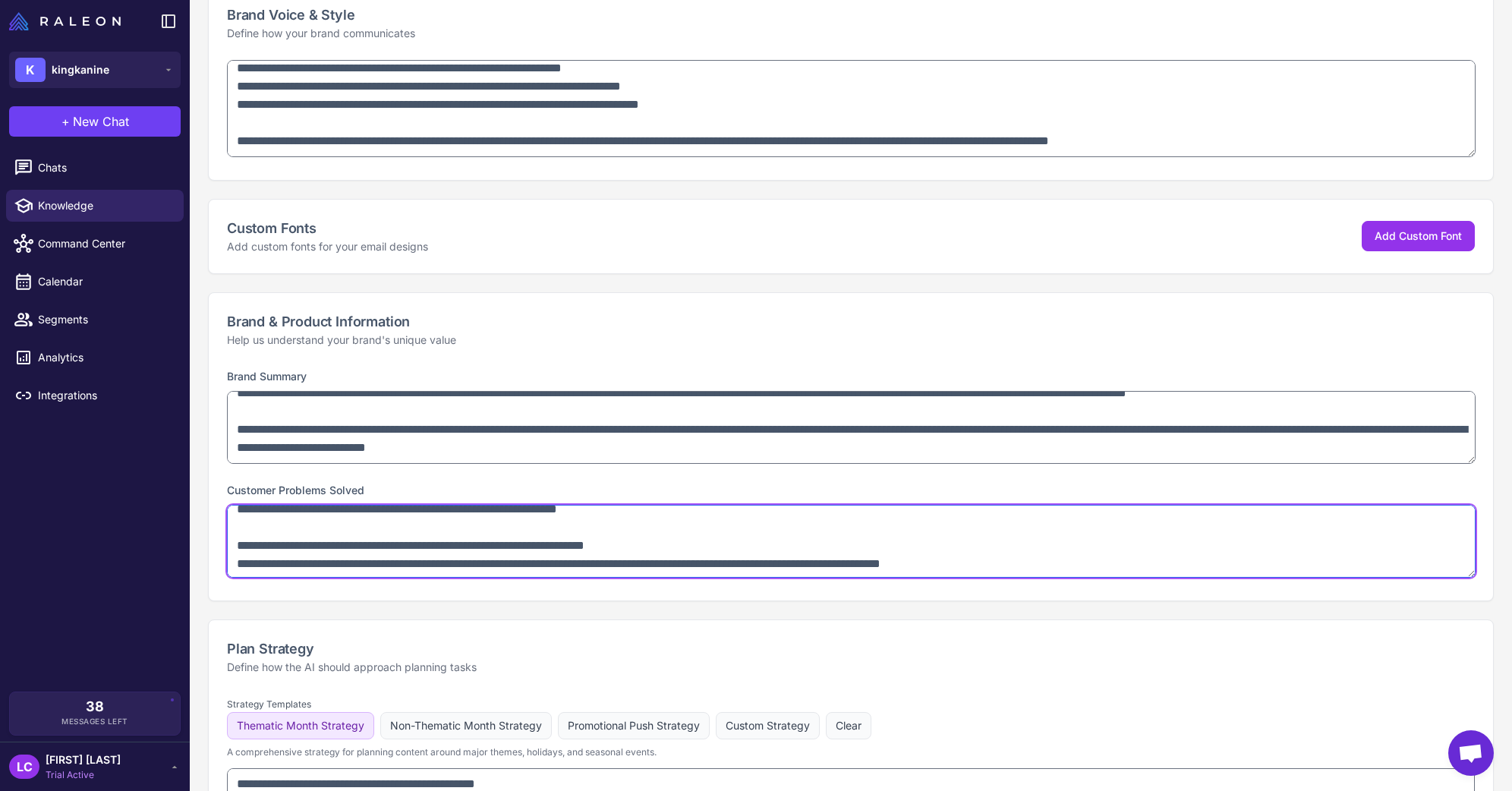 click at bounding box center [851, 541] 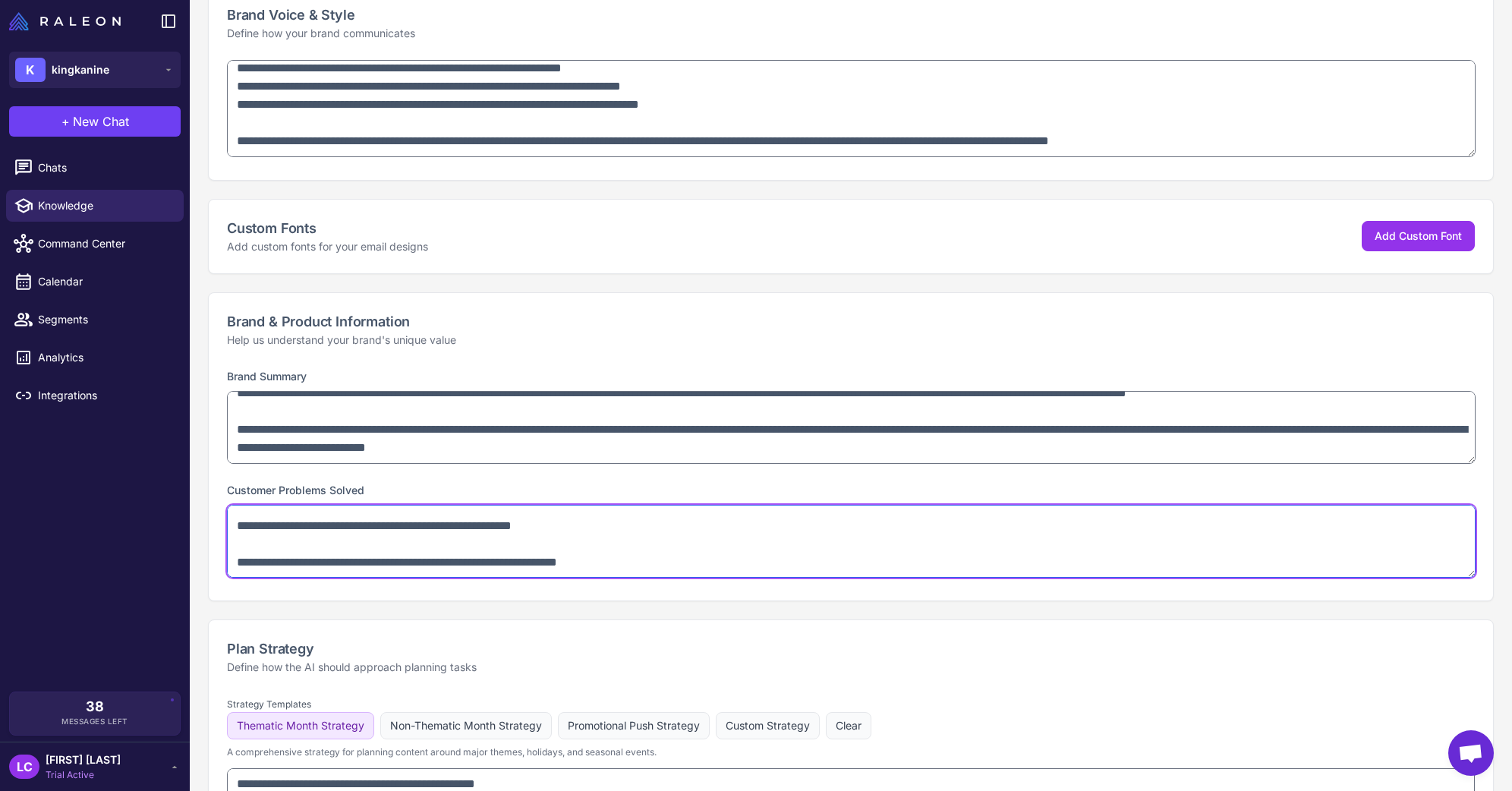 scroll, scrollTop: 767, scrollLeft: 0, axis: vertical 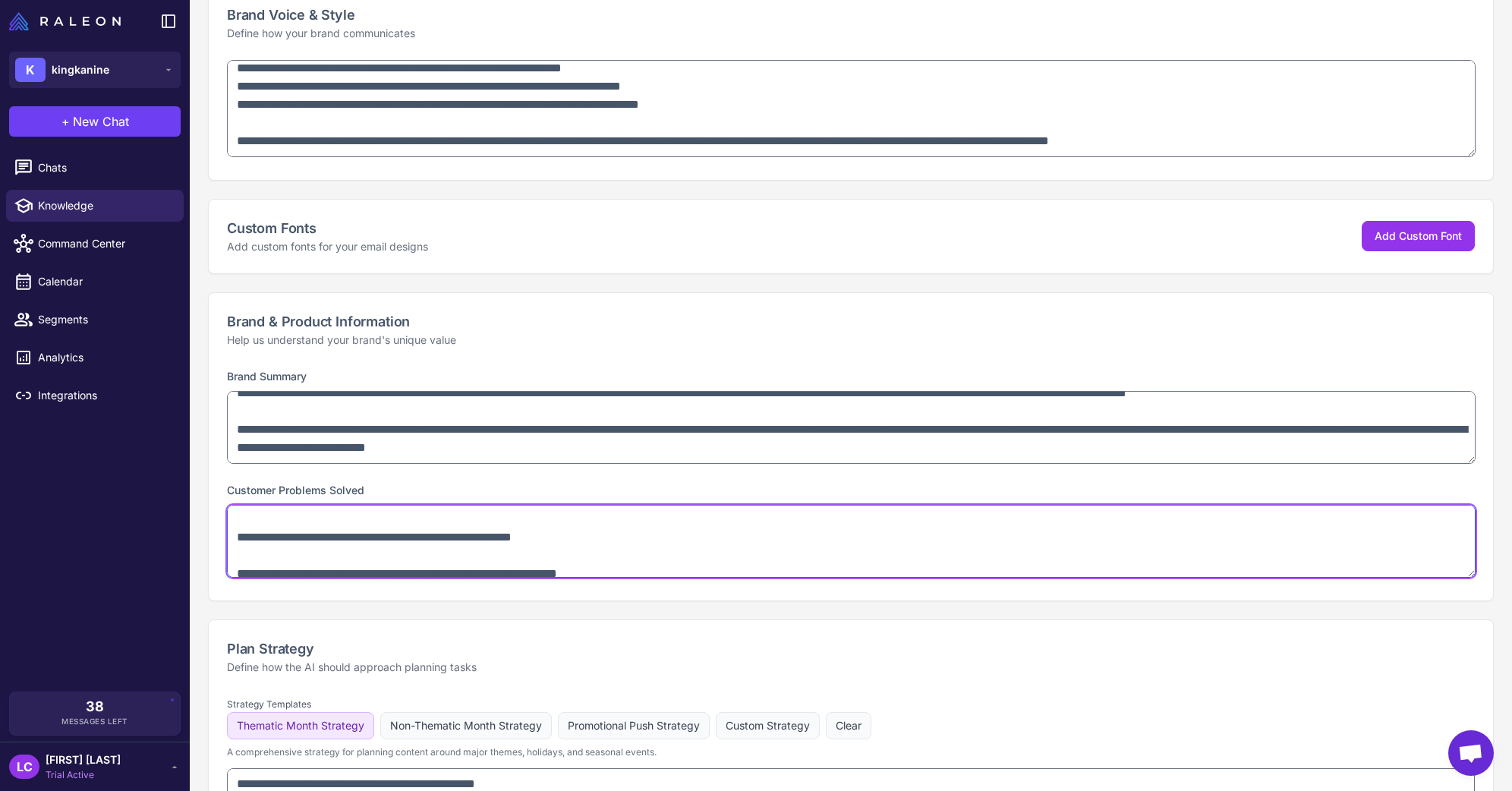 click at bounding box center [851, 541] 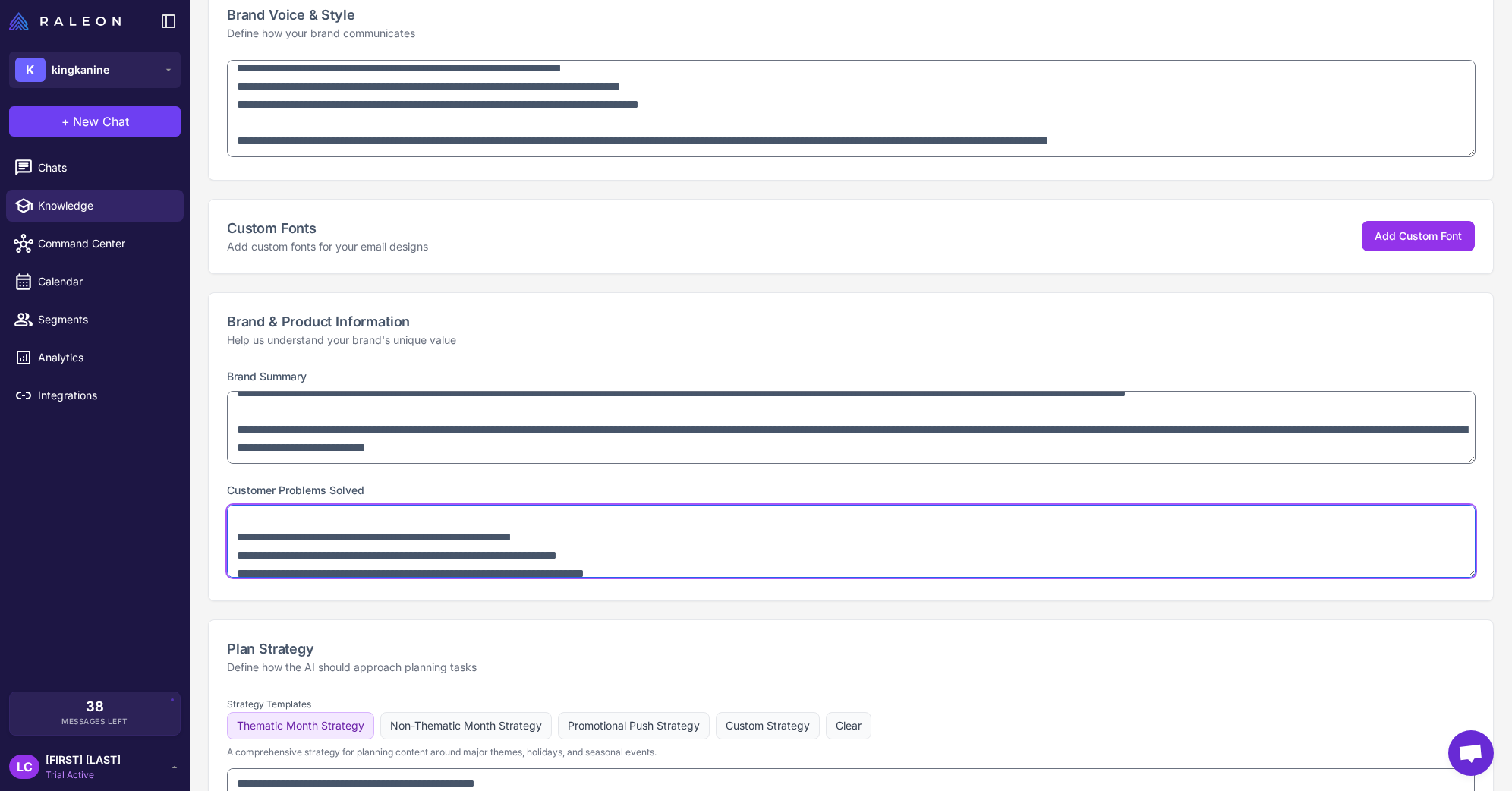 click at bounding box center [851, 541] 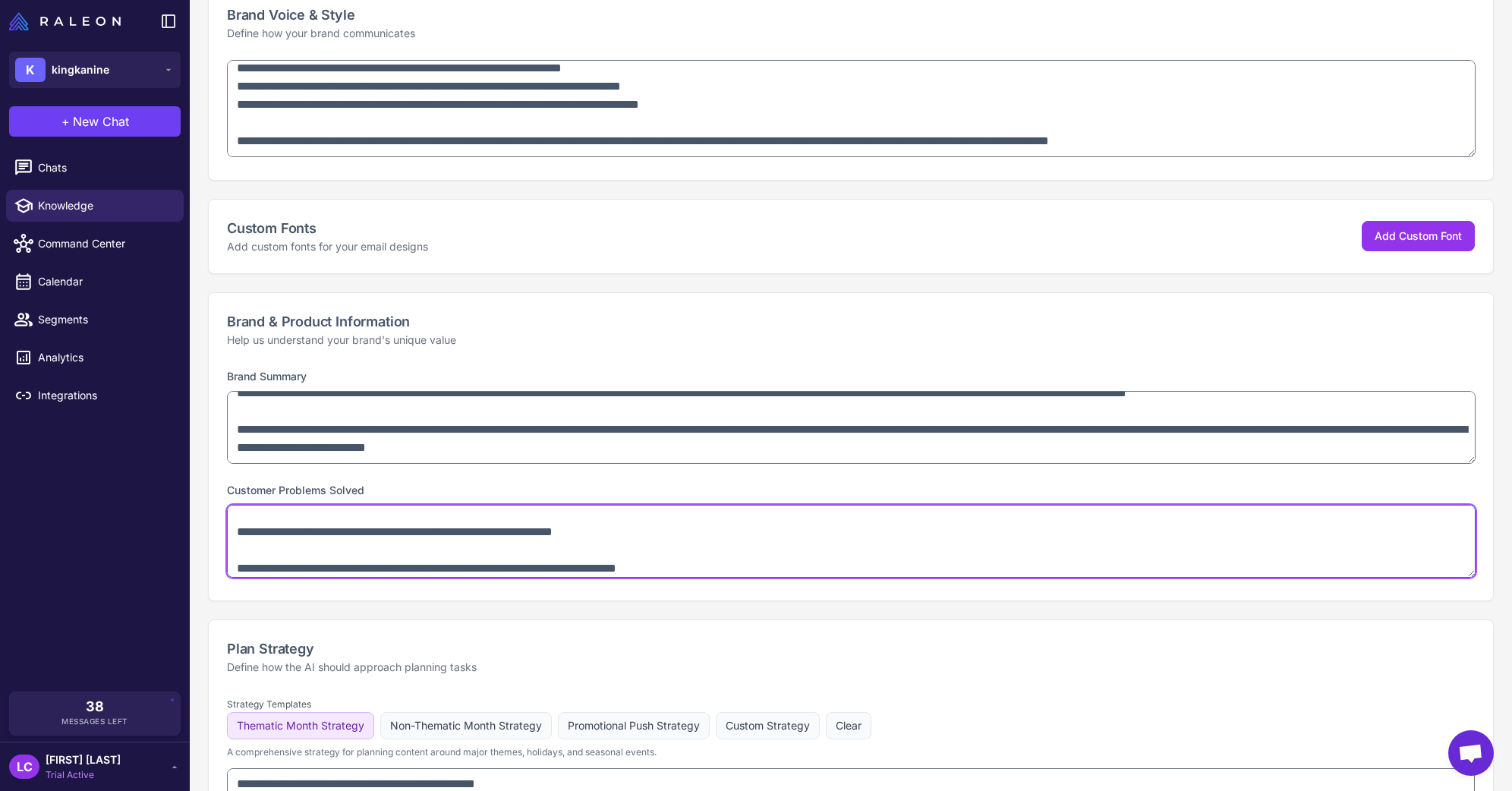 scroll, scrollTop: 692, scrollLeft: 0, axis: vertical 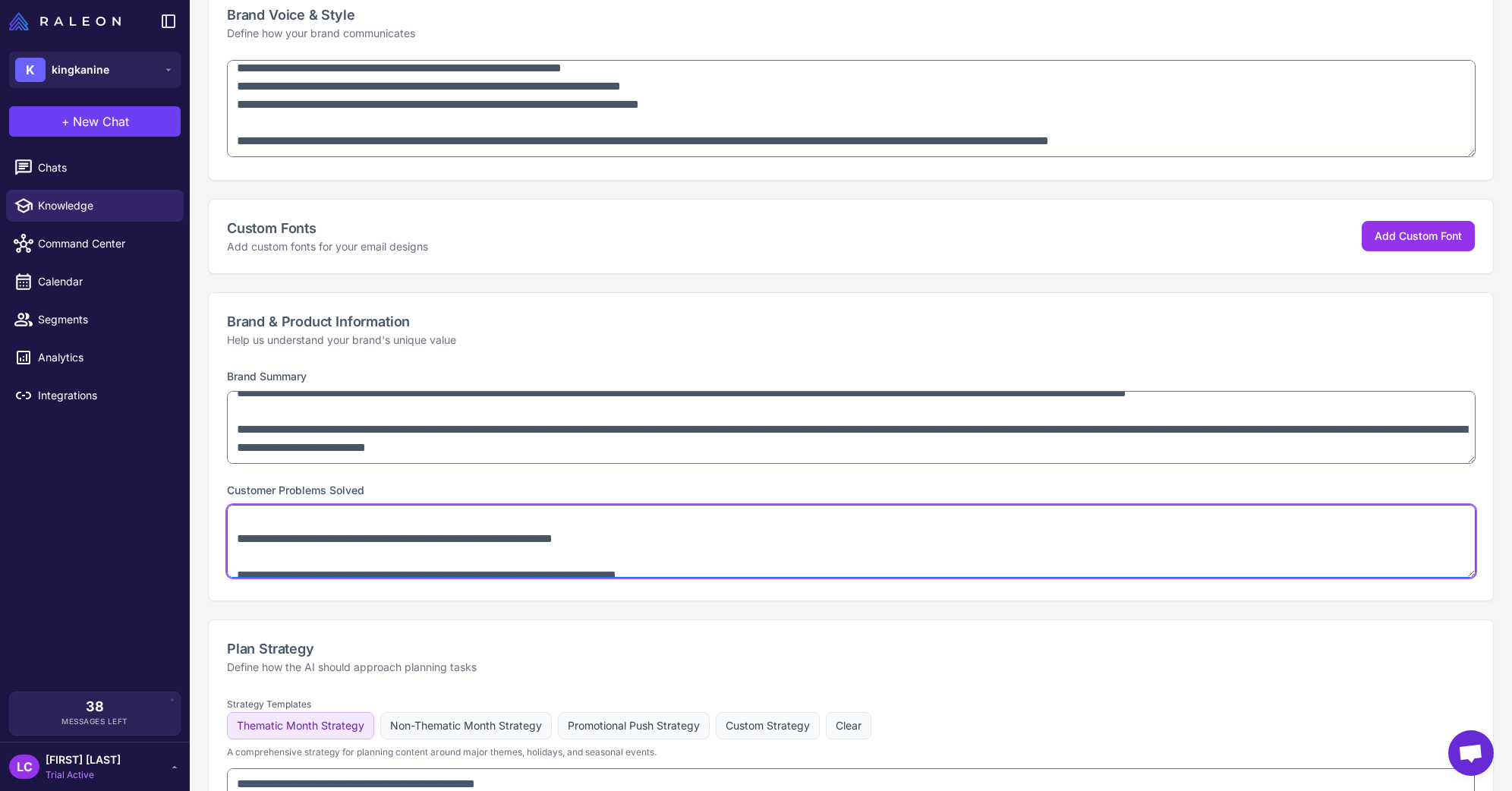 click at bounding box center [851, 541] 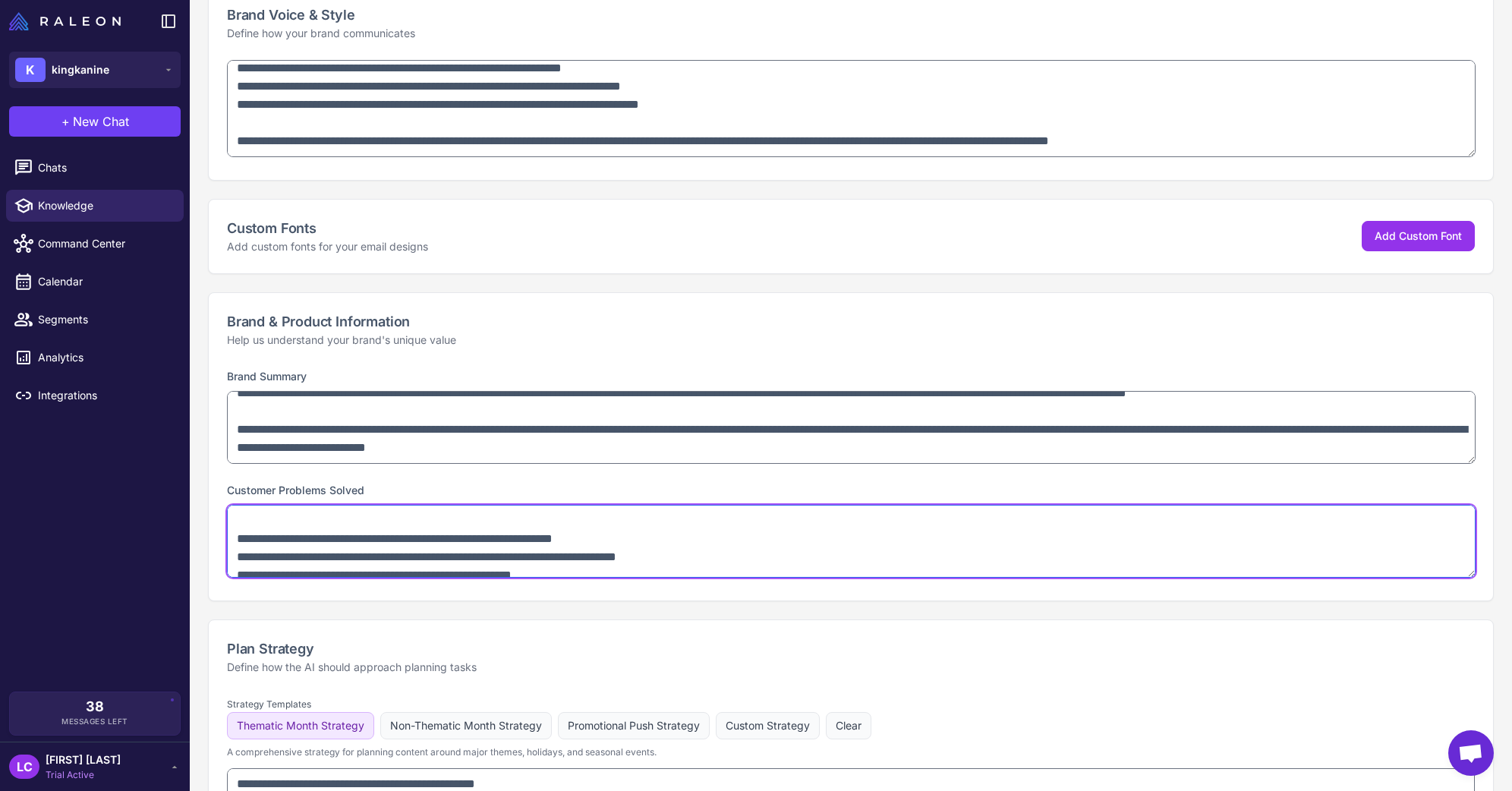 click at bounding box center [851, 541] 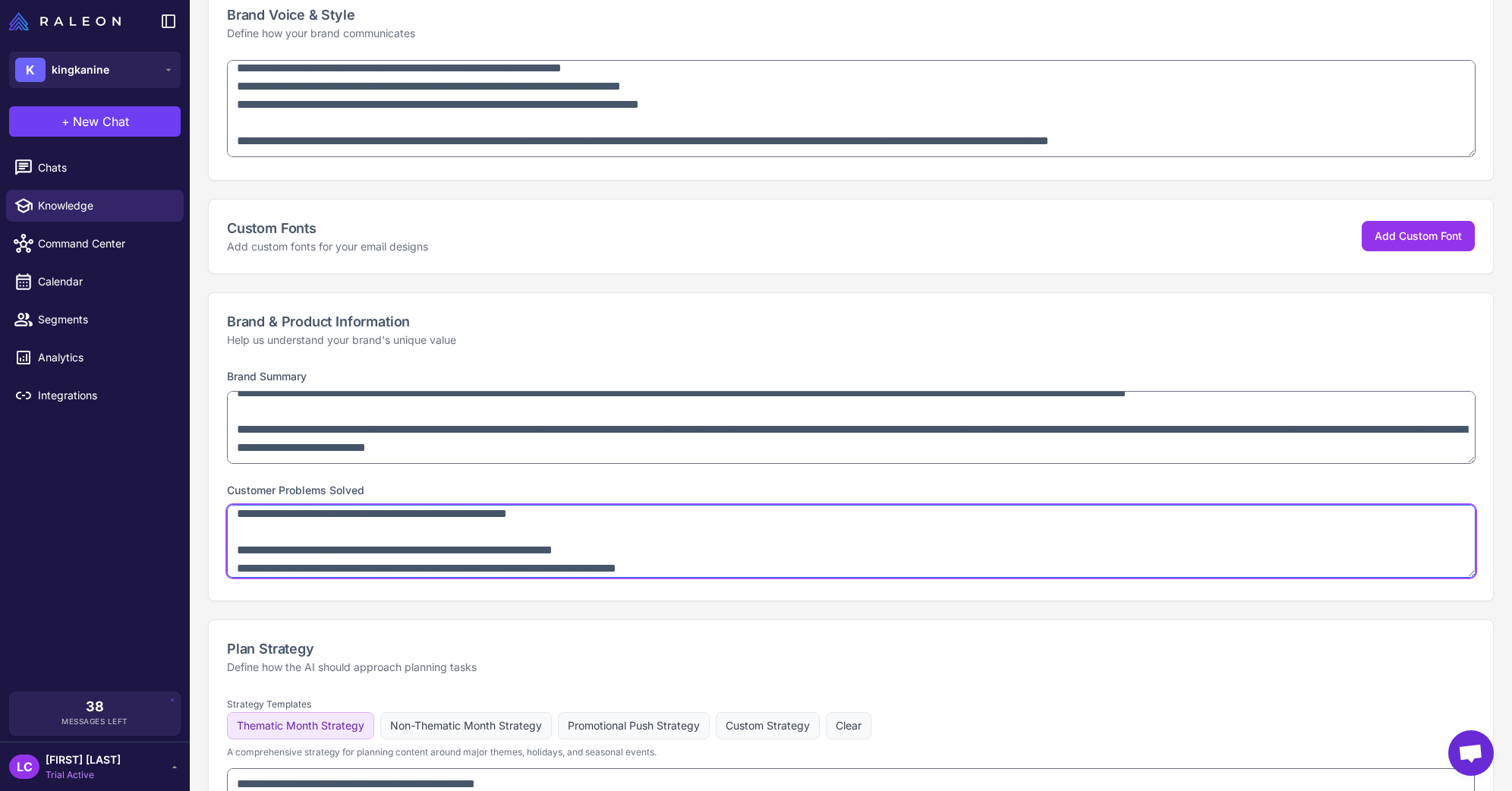click at bounding box center (851, 541) 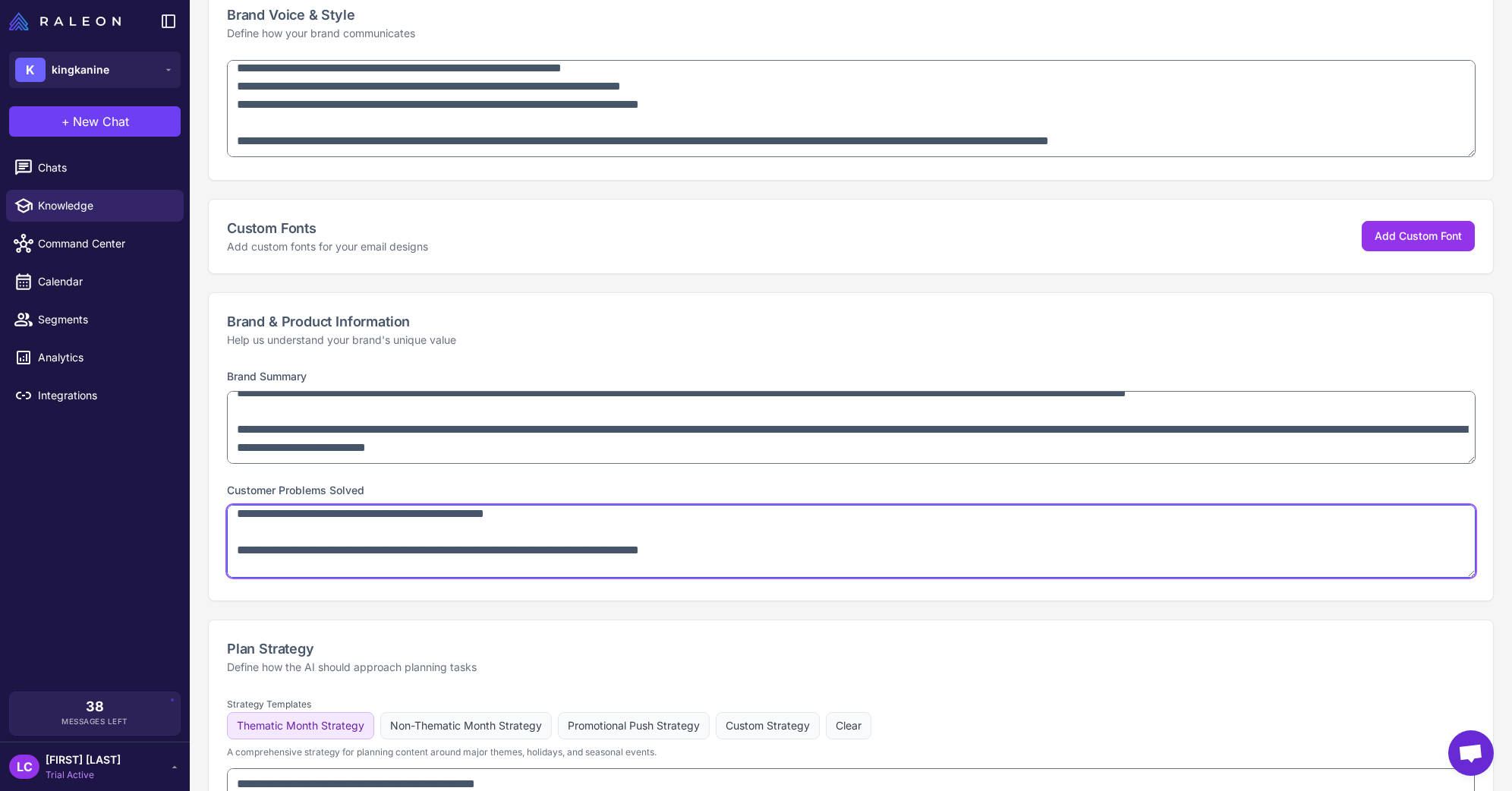 scroll, scrollTop: 632, scrollLeft: 0, axis: vertical 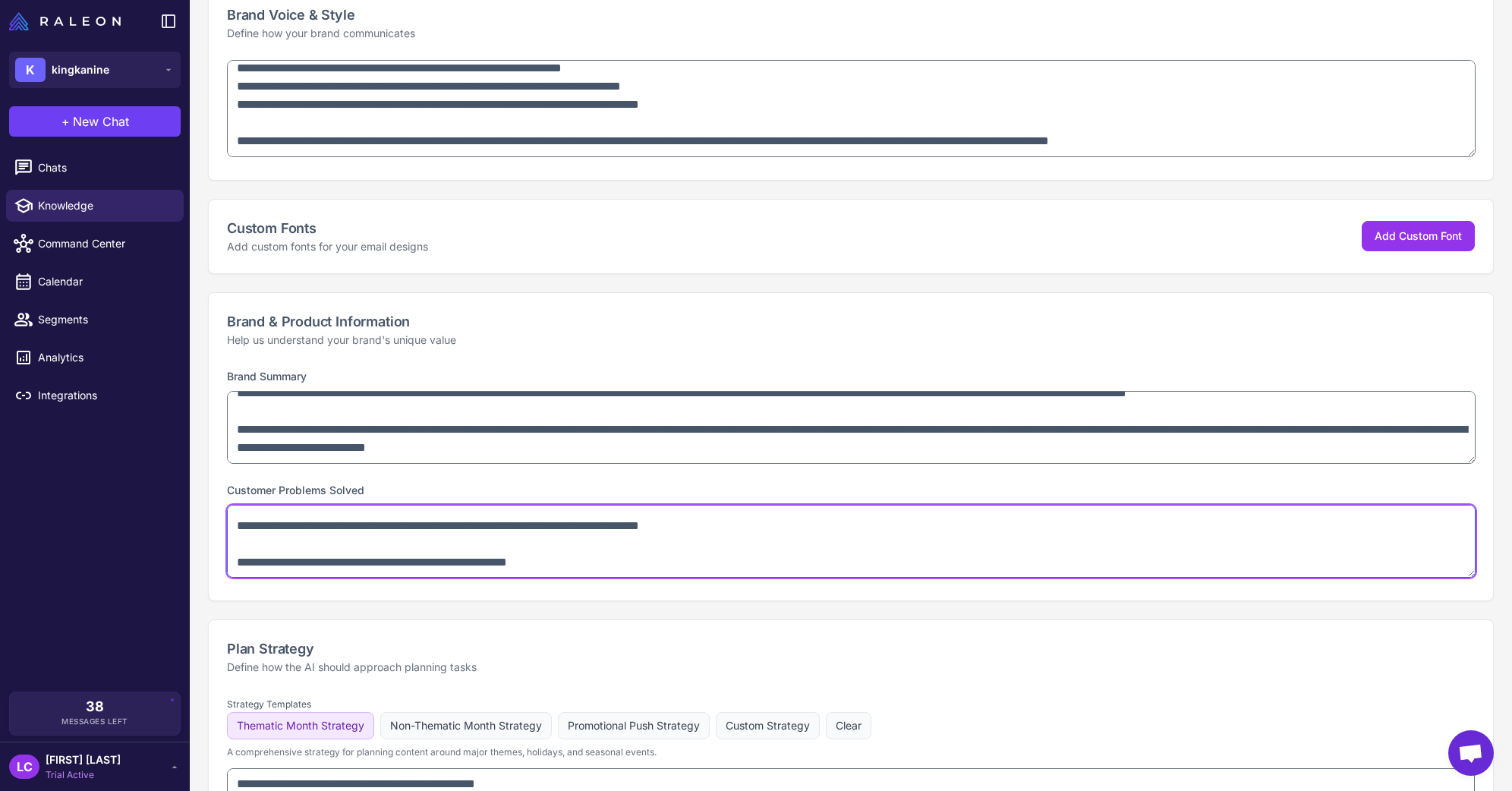 click at bounding box center (851, 541) 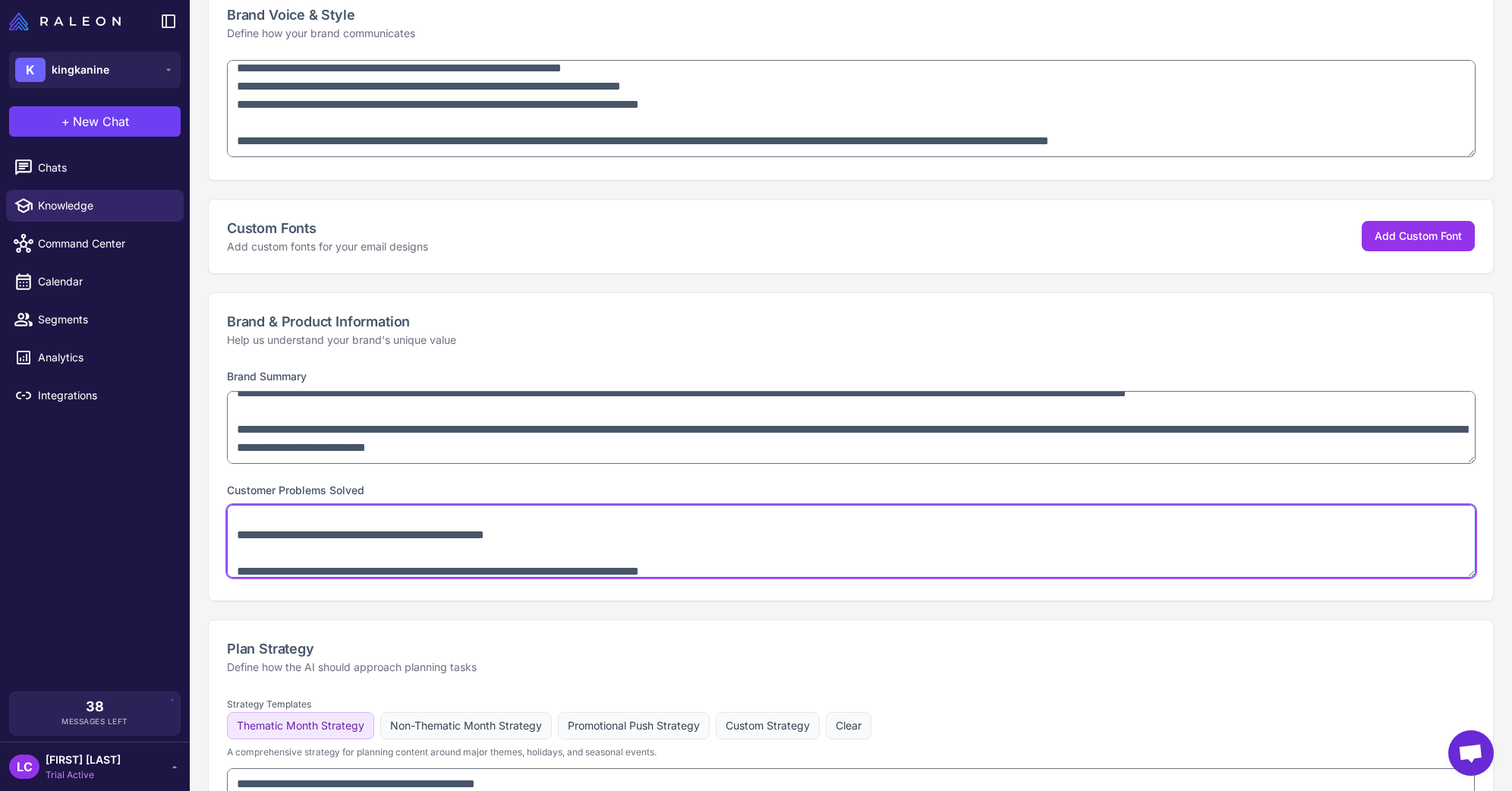 scroll, scrollTop: 585, scrollLeft: 0, axis: vertical 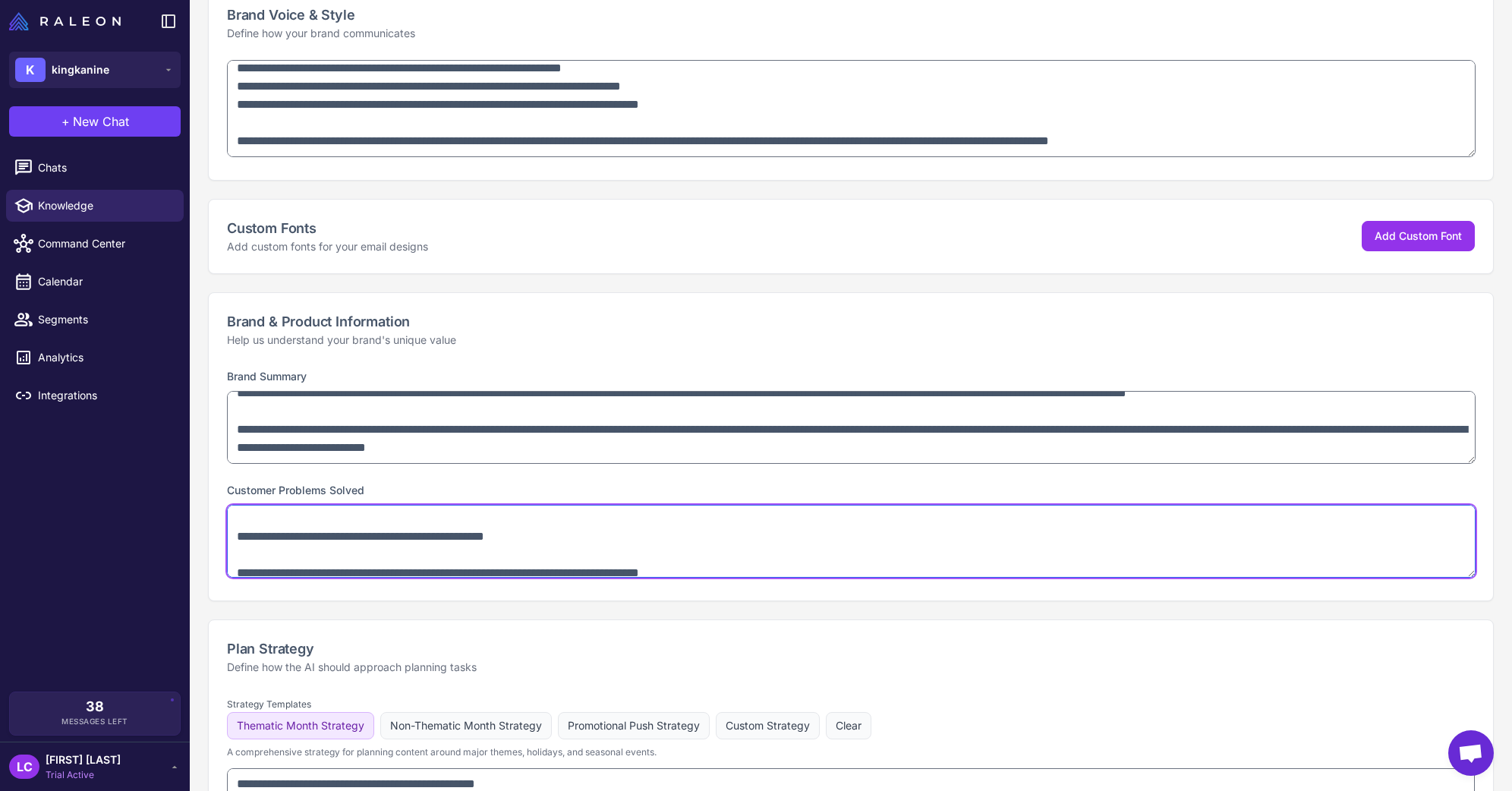 click at bounding box center [851, 541] 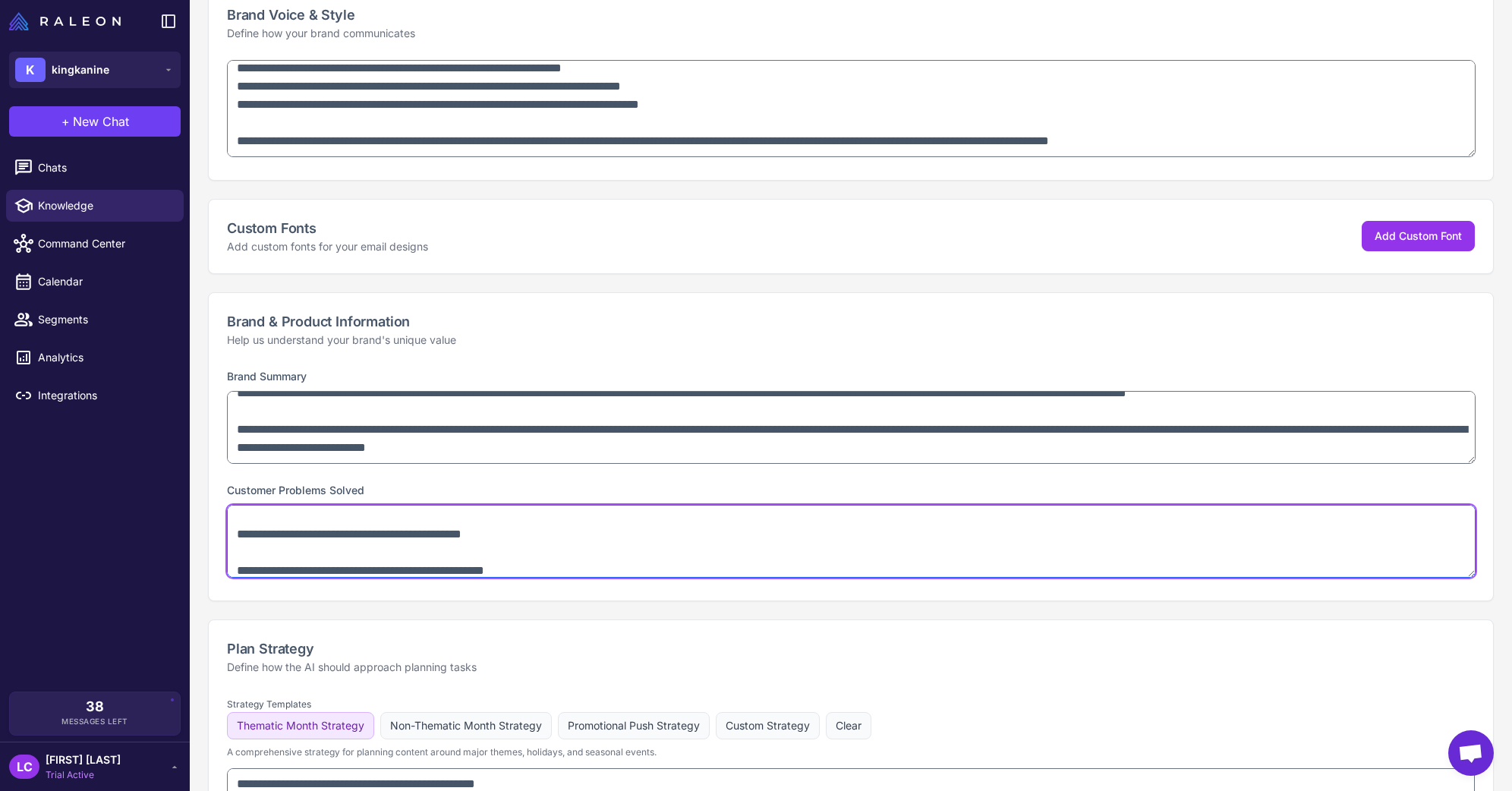 scroll, scrollTop: 531, scrollLeft: 0, axis: vertical 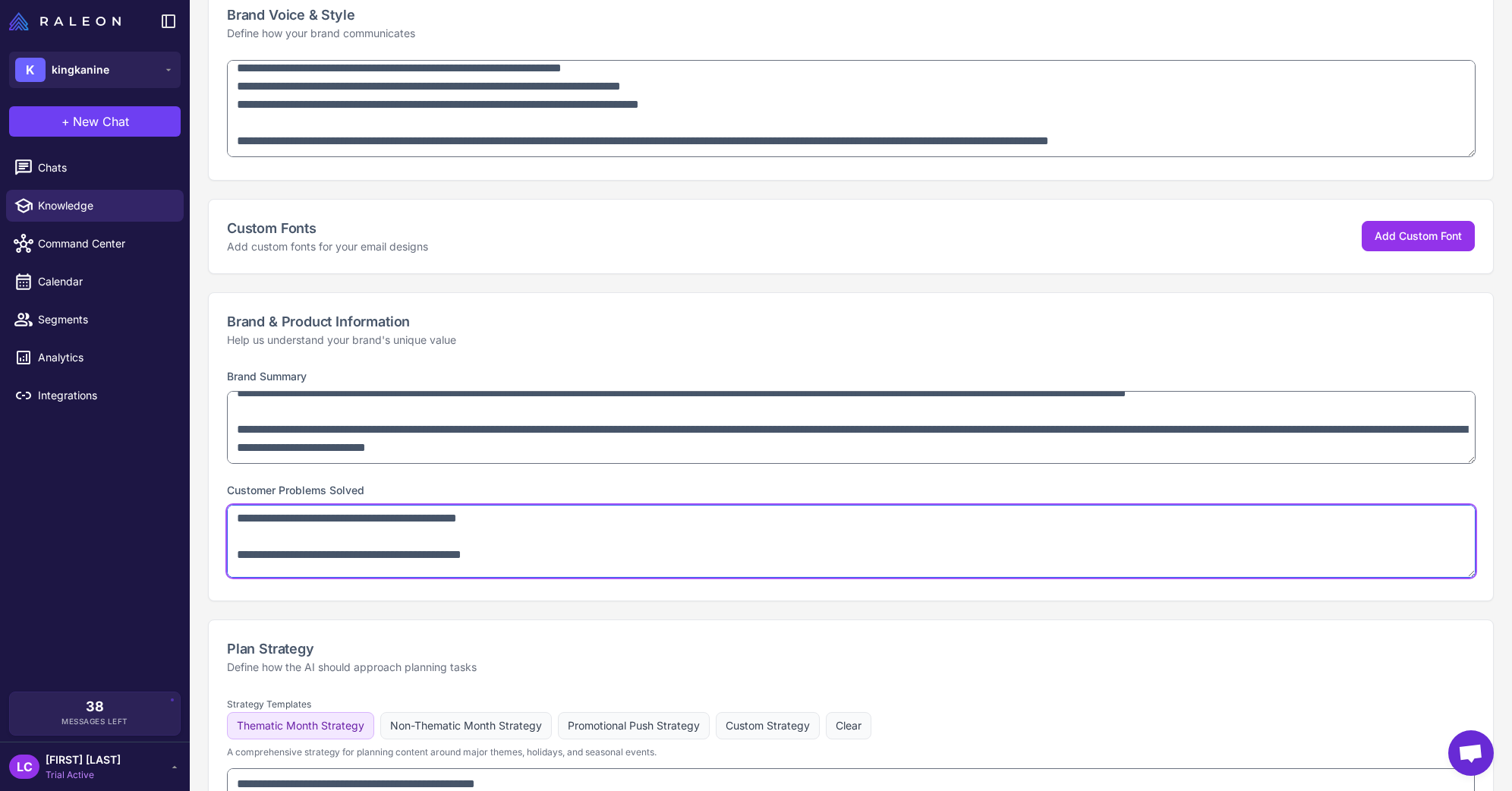 click at bounding box center [851, 541] 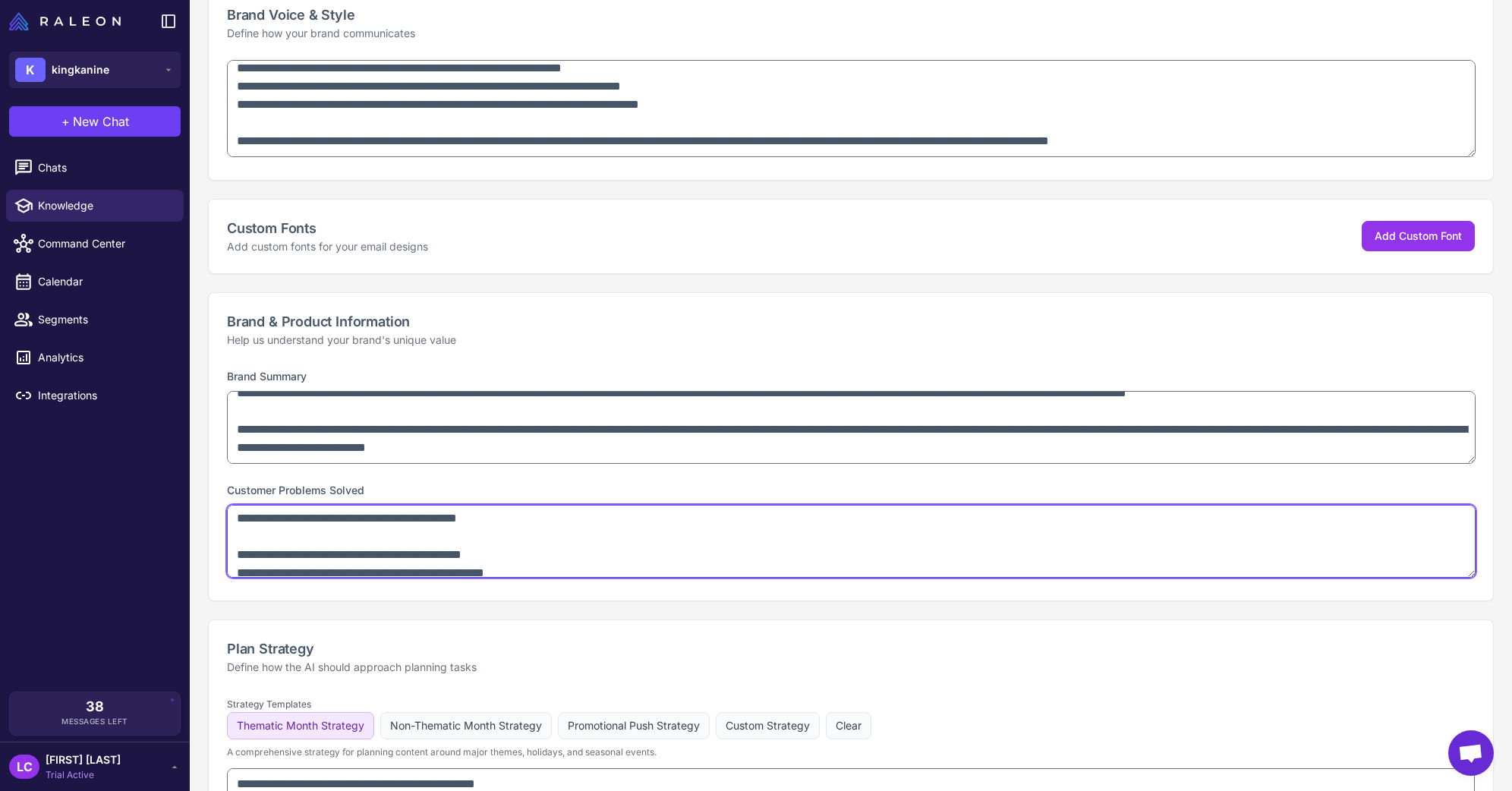 click at bounding box center (851, 541) 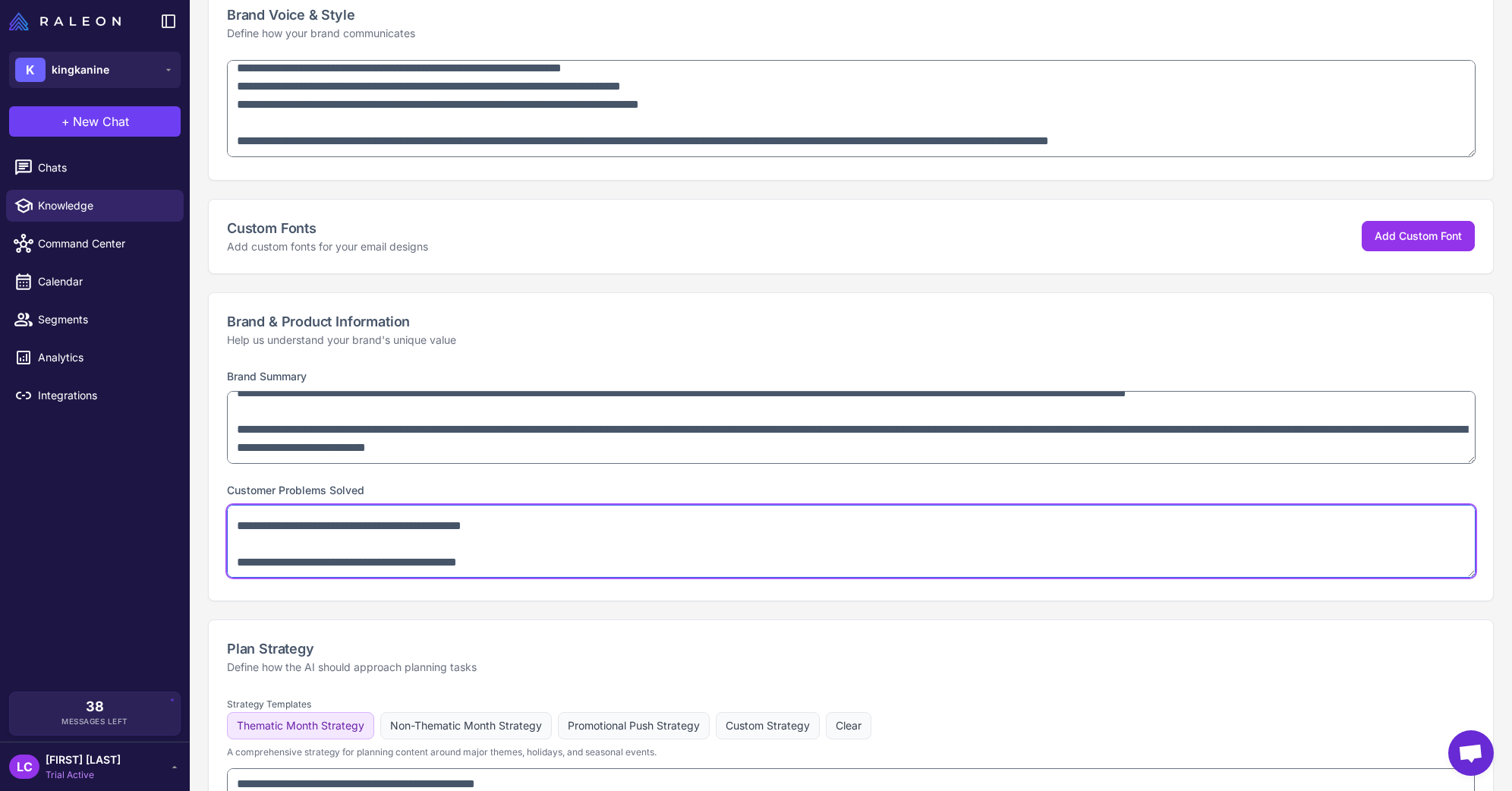 click at bounding box center (851, 541) 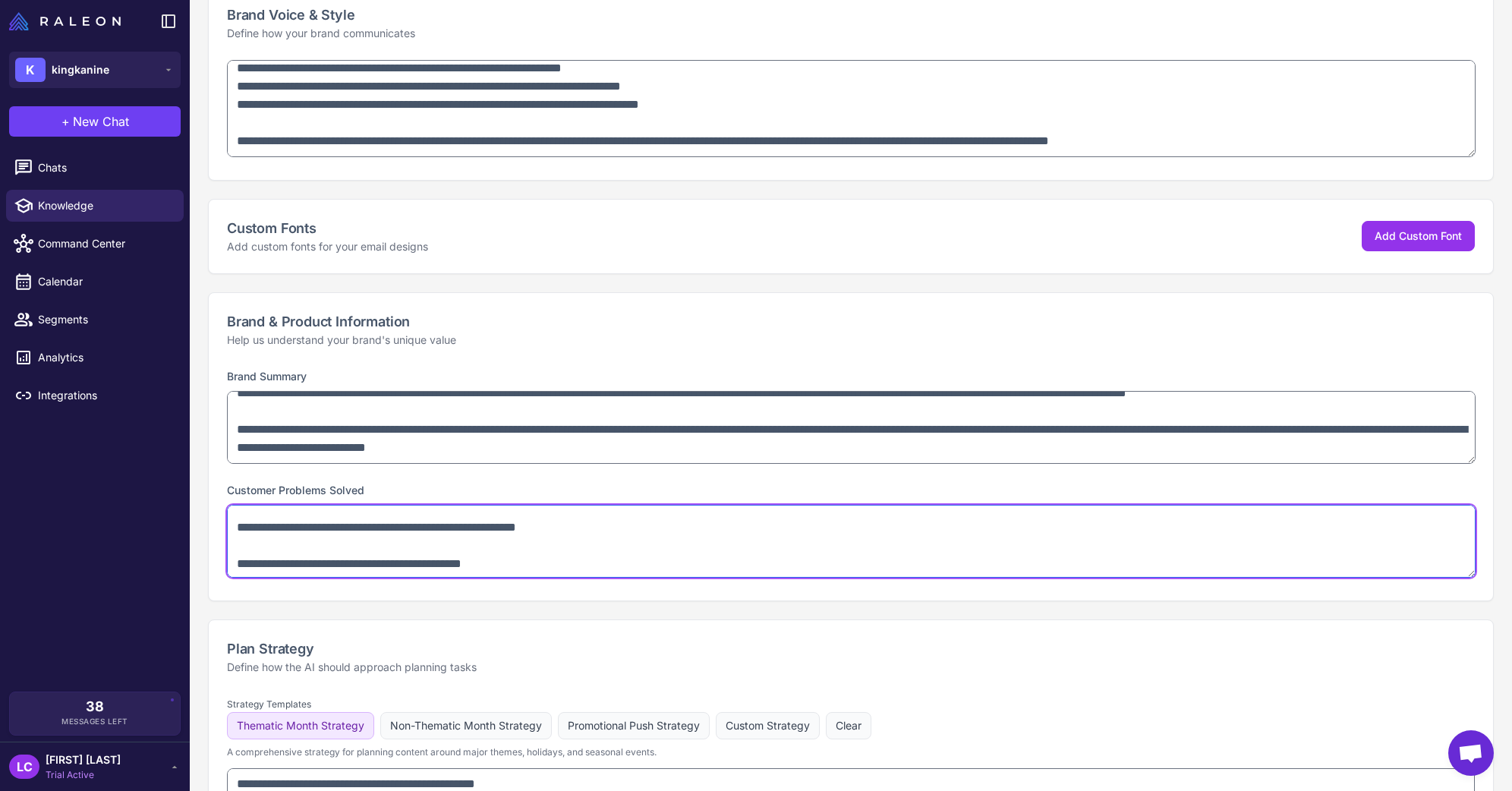 click at bounding box center (851, 541) 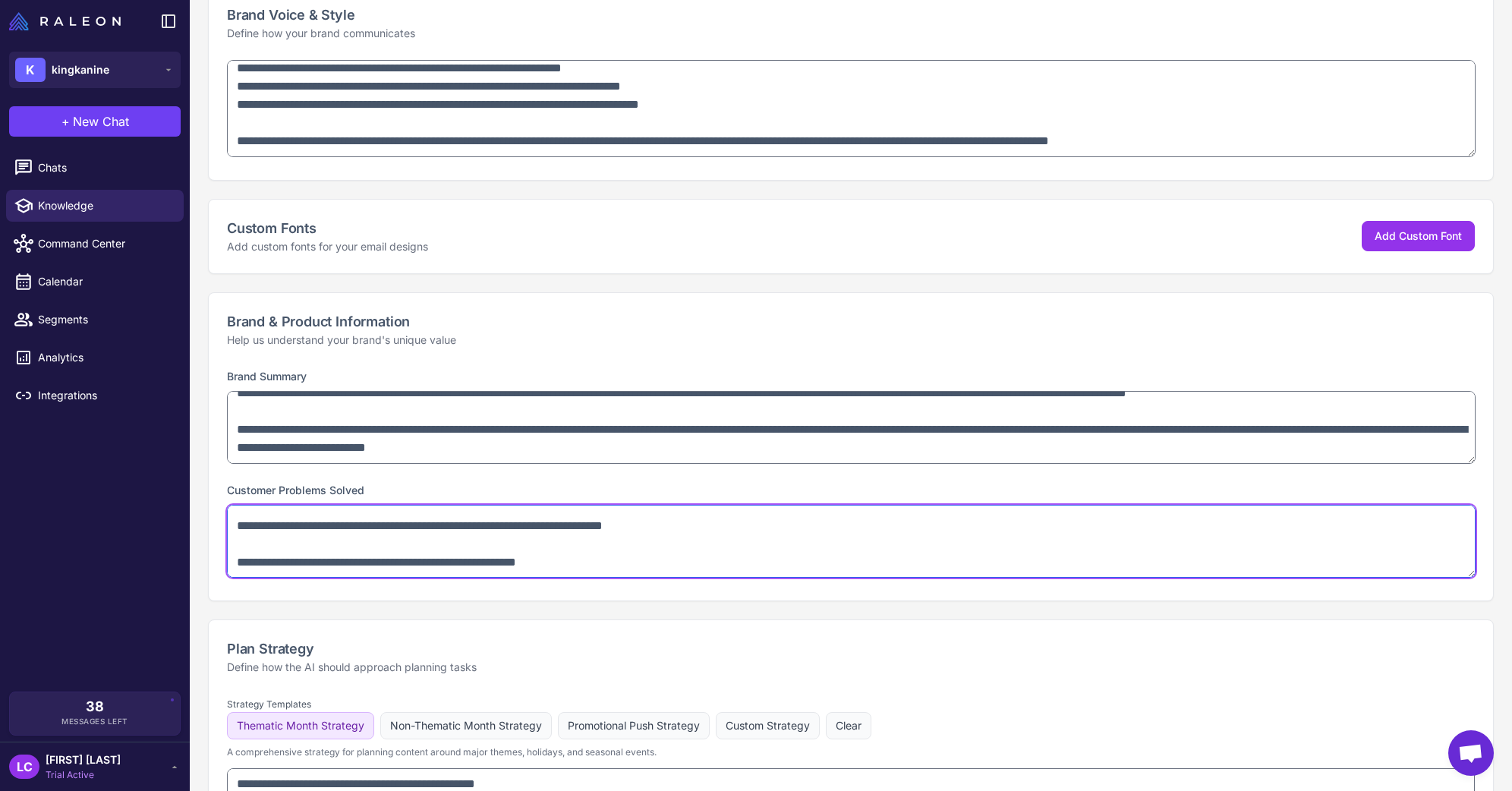 scroll, scrollTop: 409, scrollLeft: 0, axis: vertical 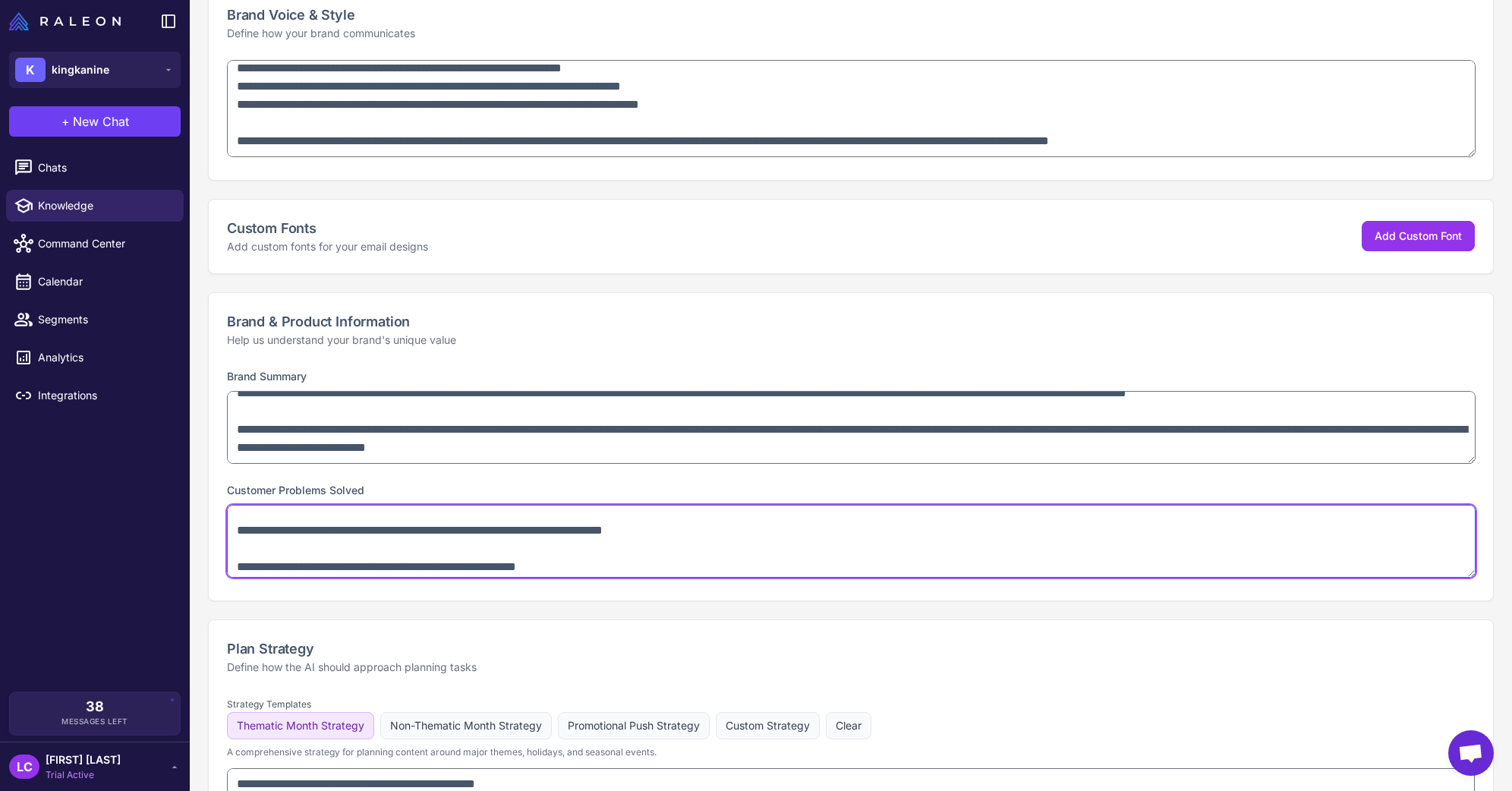 click at bounding box center [851, 541] 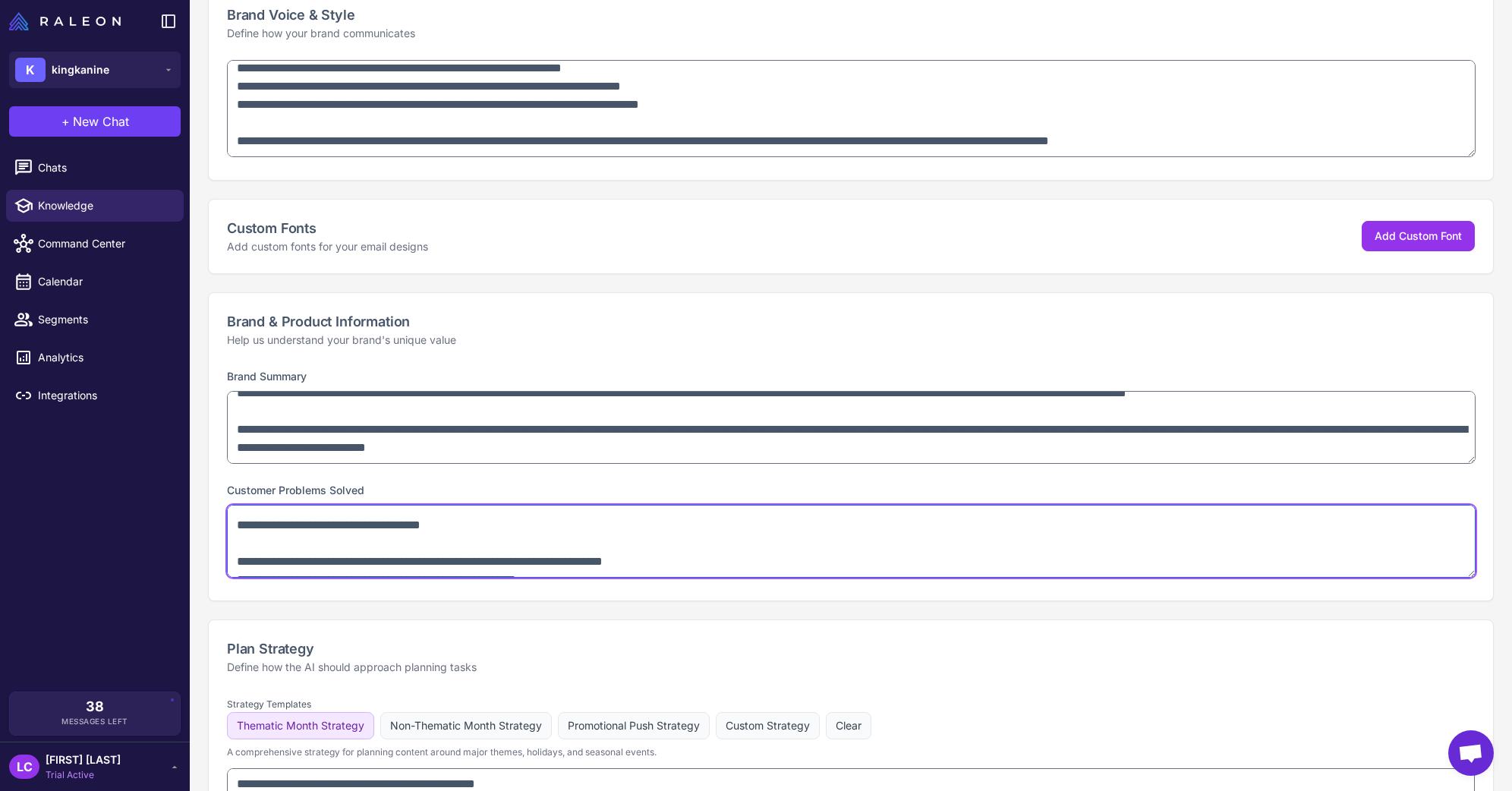 click at bounding box center [851, 541] 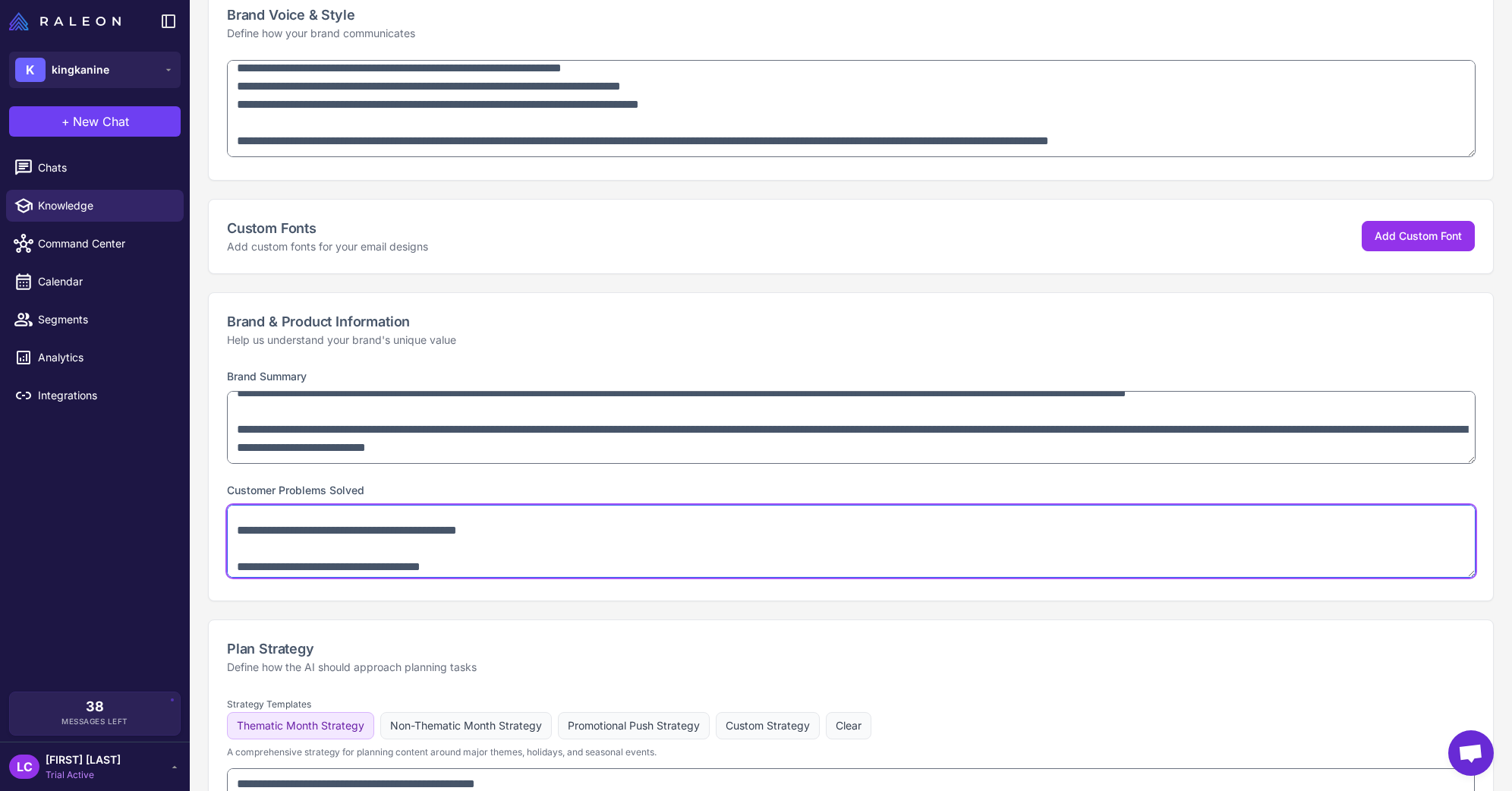 scroll, scrollTop: 325, scrollLeft: 0, axis: vertical 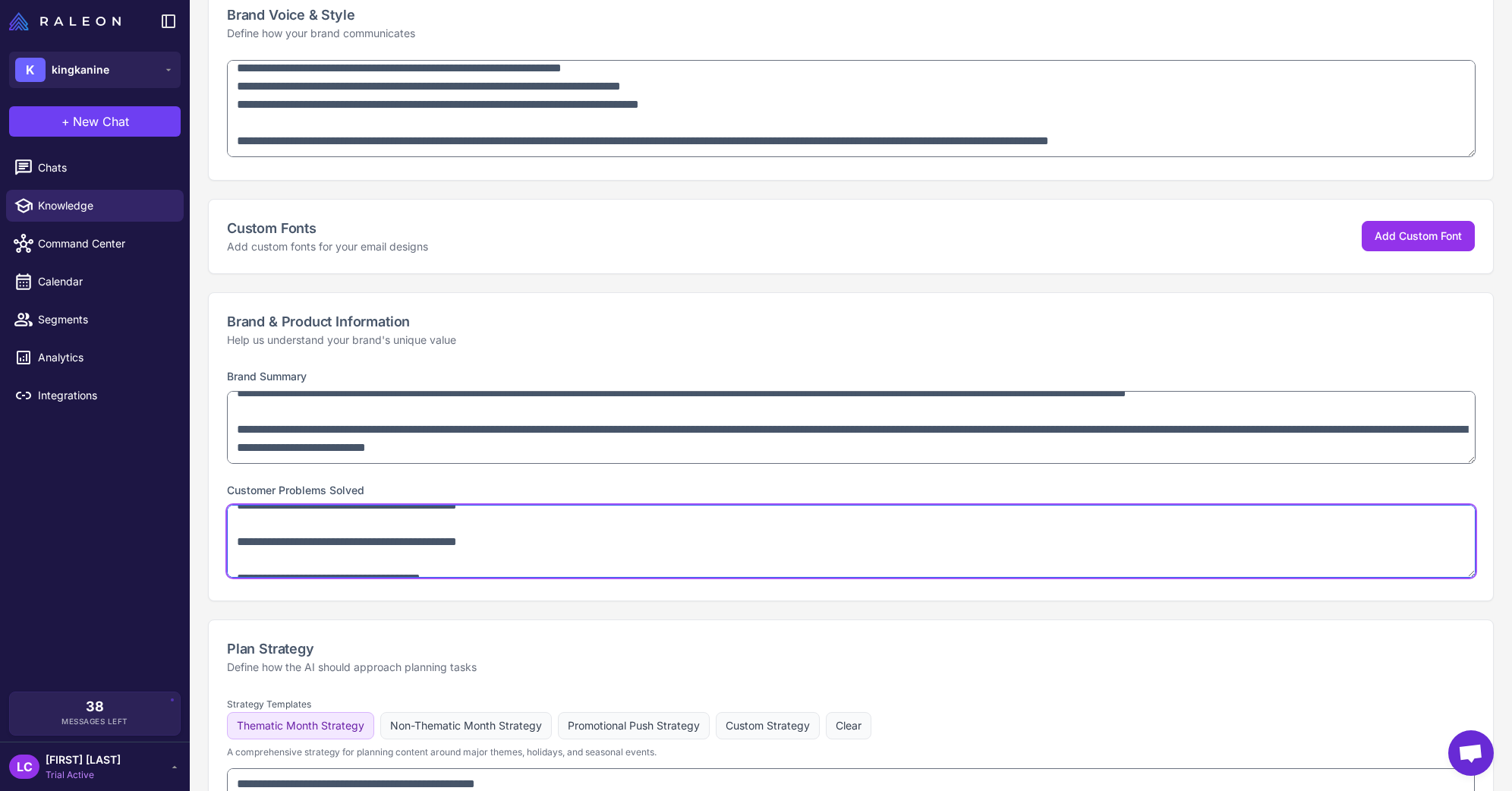 click at bounding box center [851, 541] 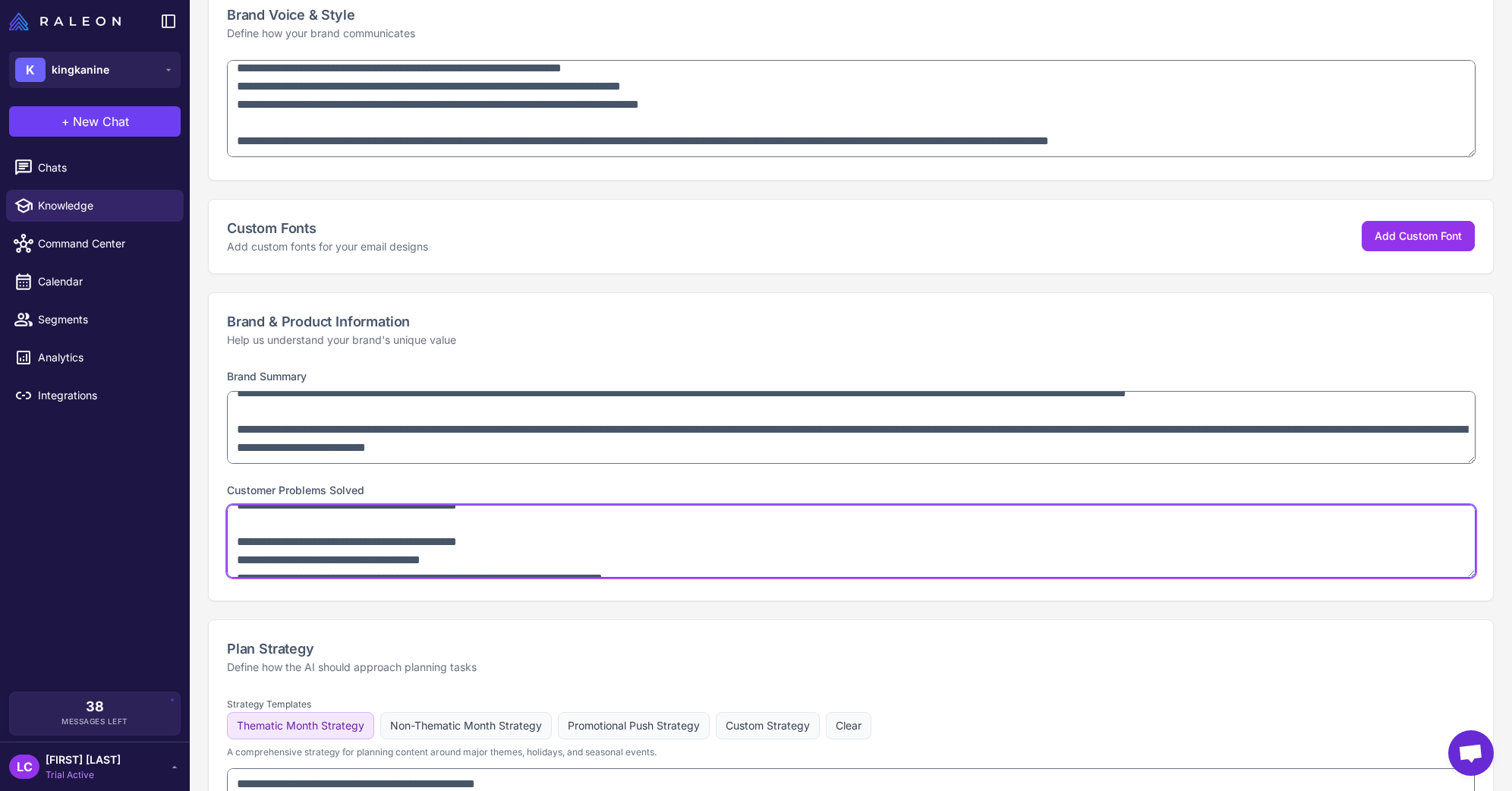 click at bounding box center (851, 541) 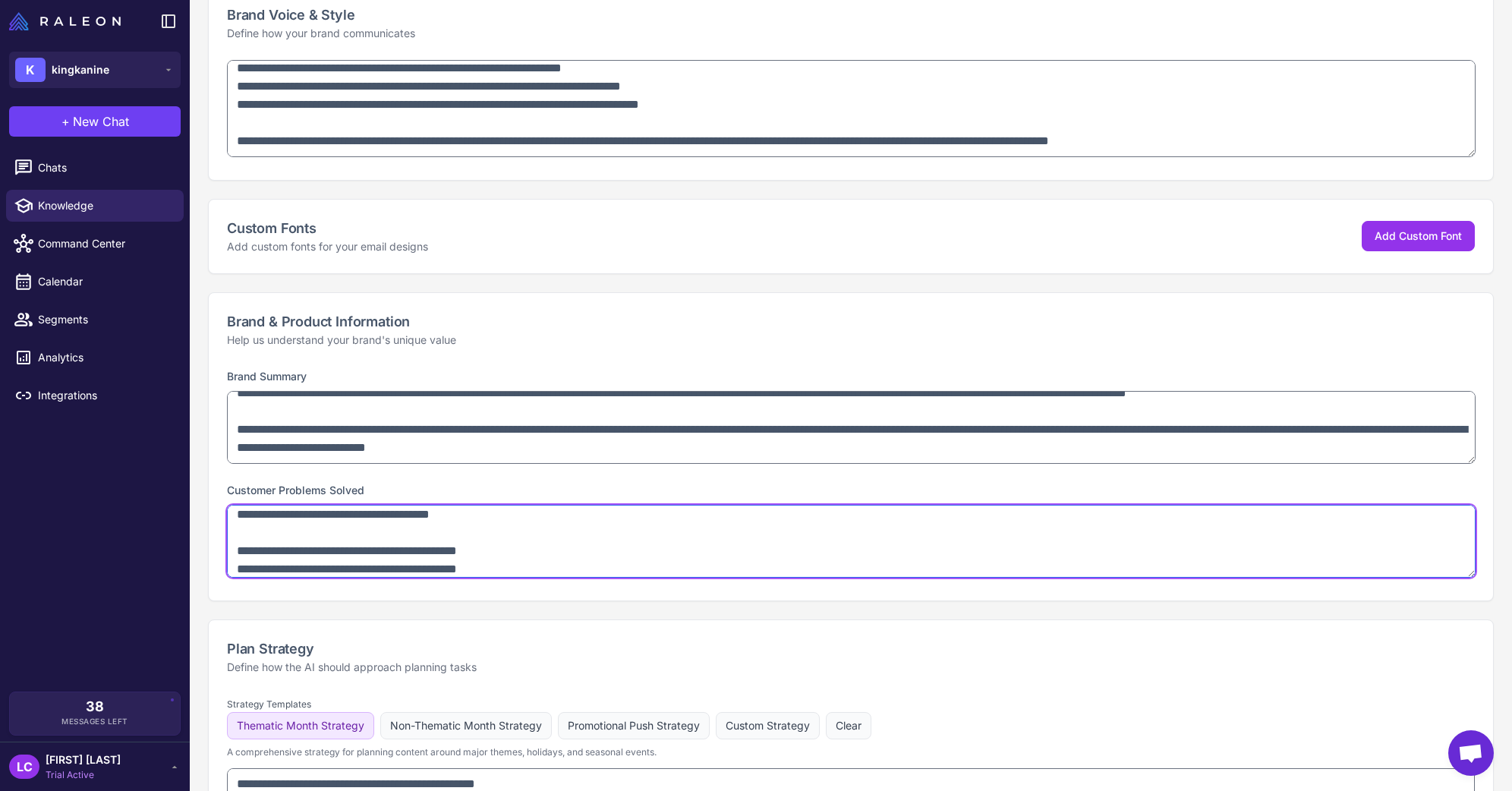 scroll, scrollTop: 268, scrollLeft: 0, axis: vertical 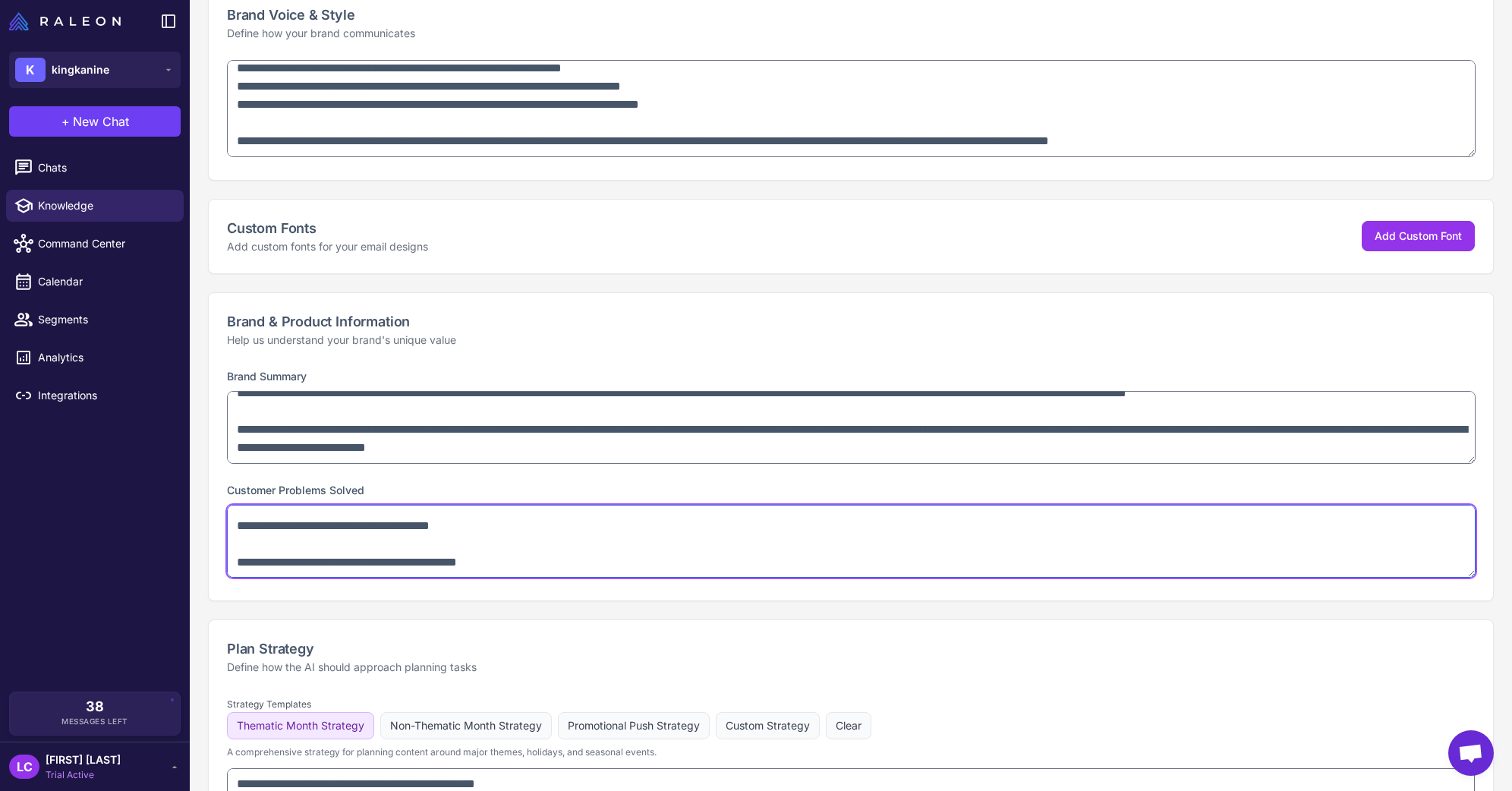click at bounding box center (851, 541) 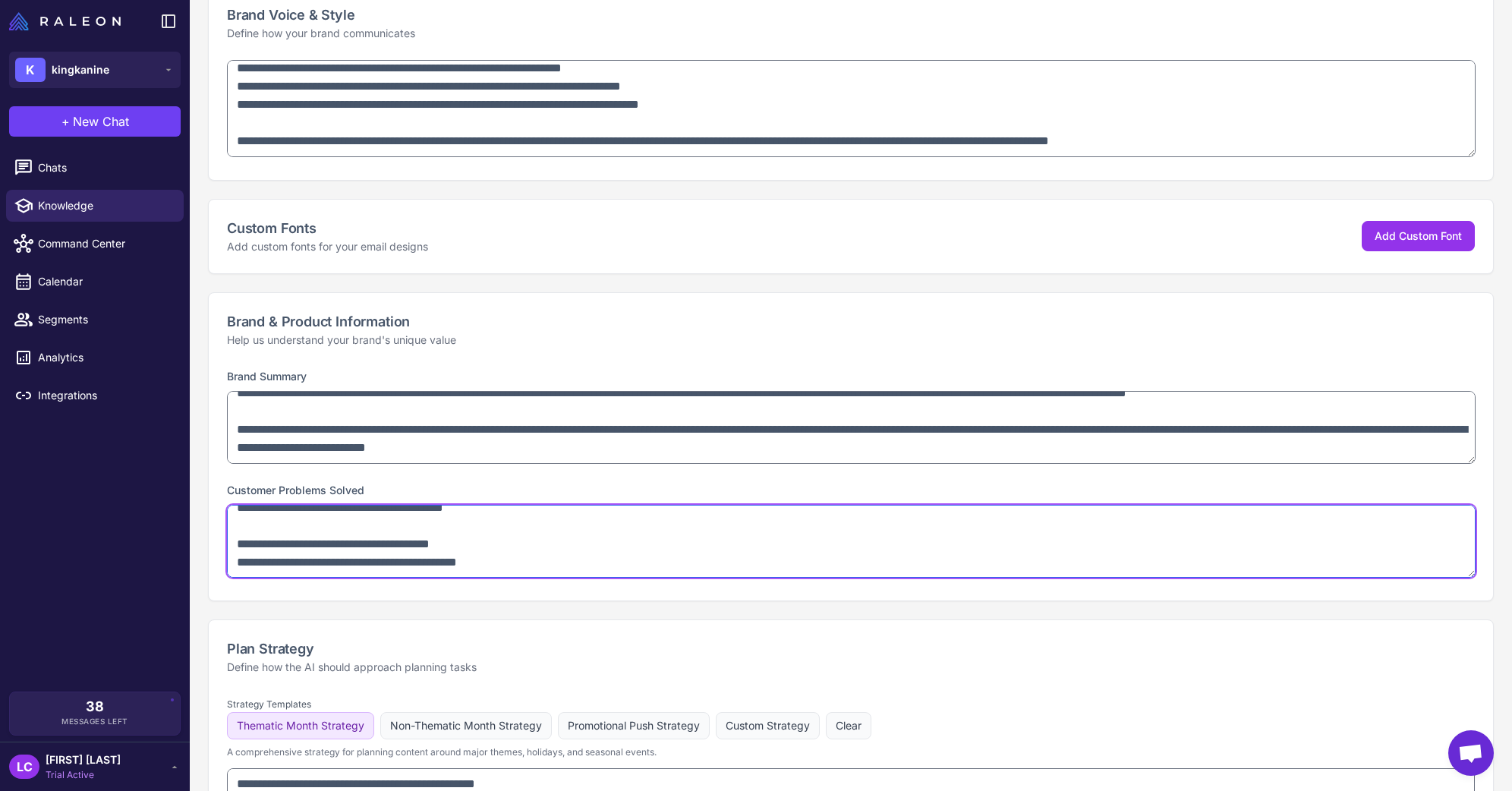 scroll, scrollTop: 220, scrollLeft: 0, axis: vertical 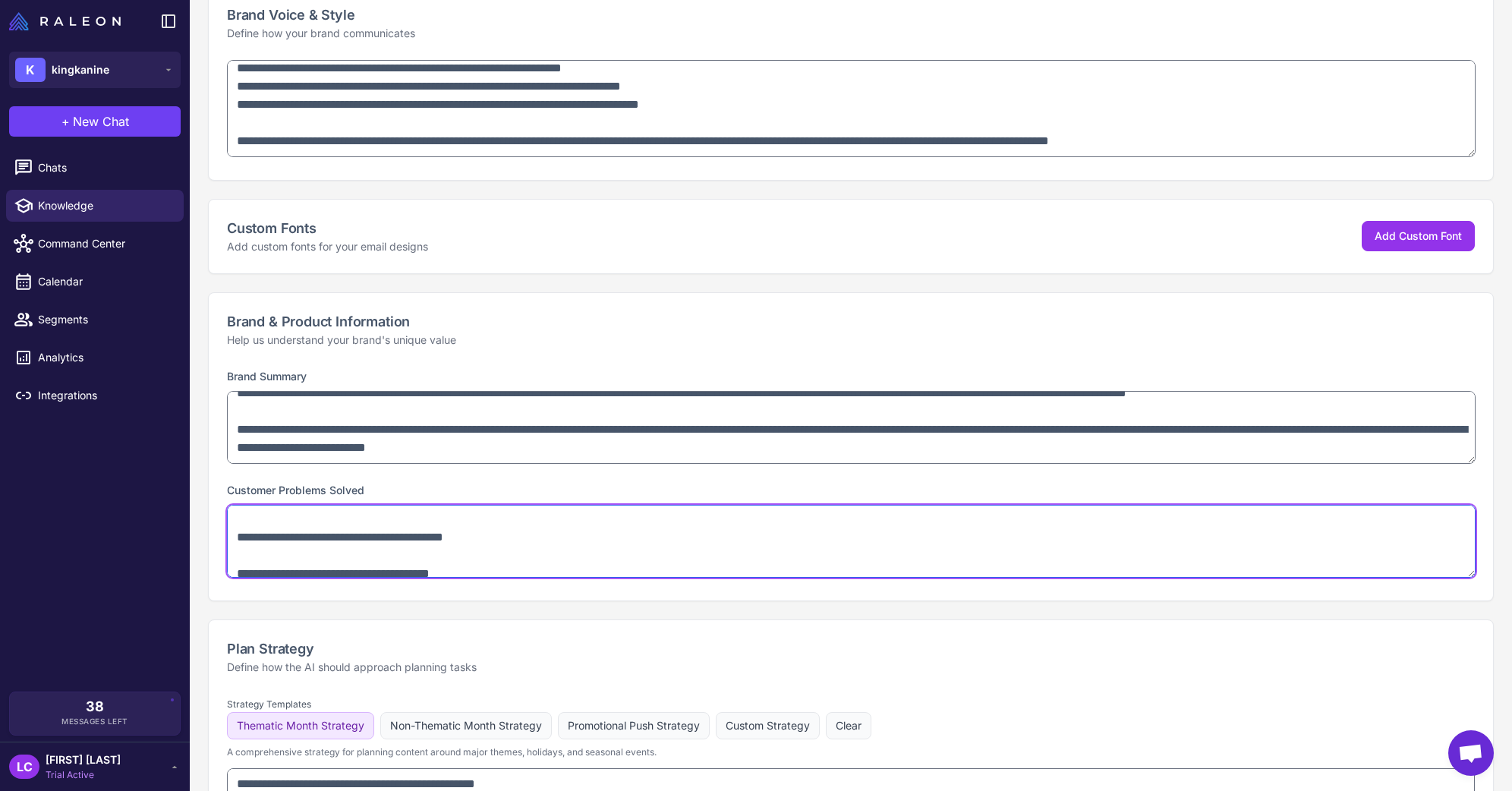 click at bounding box center [851, 541] 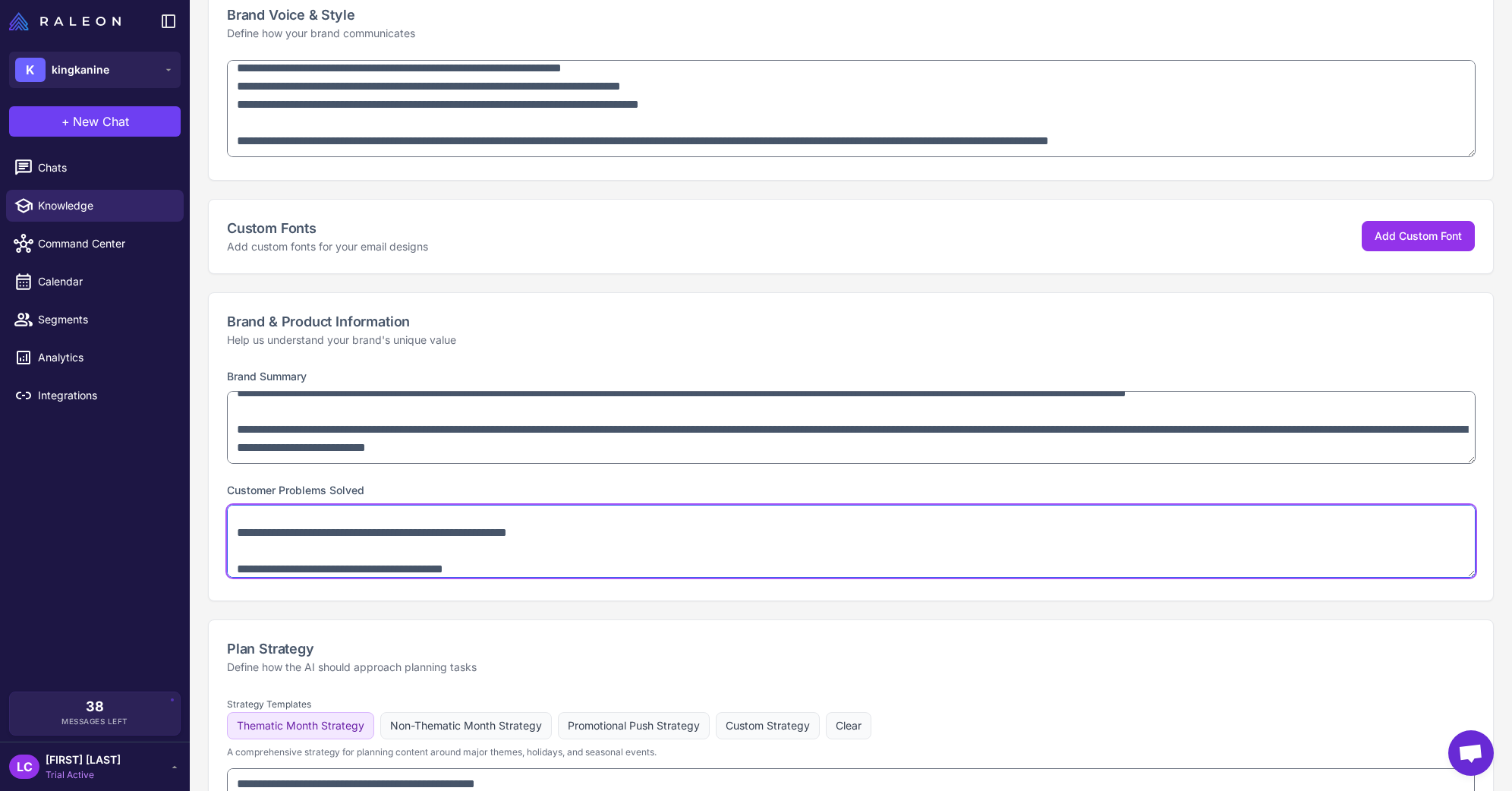 scroll, scrollTop: 195, scrollLeft: 0, axis: vertical 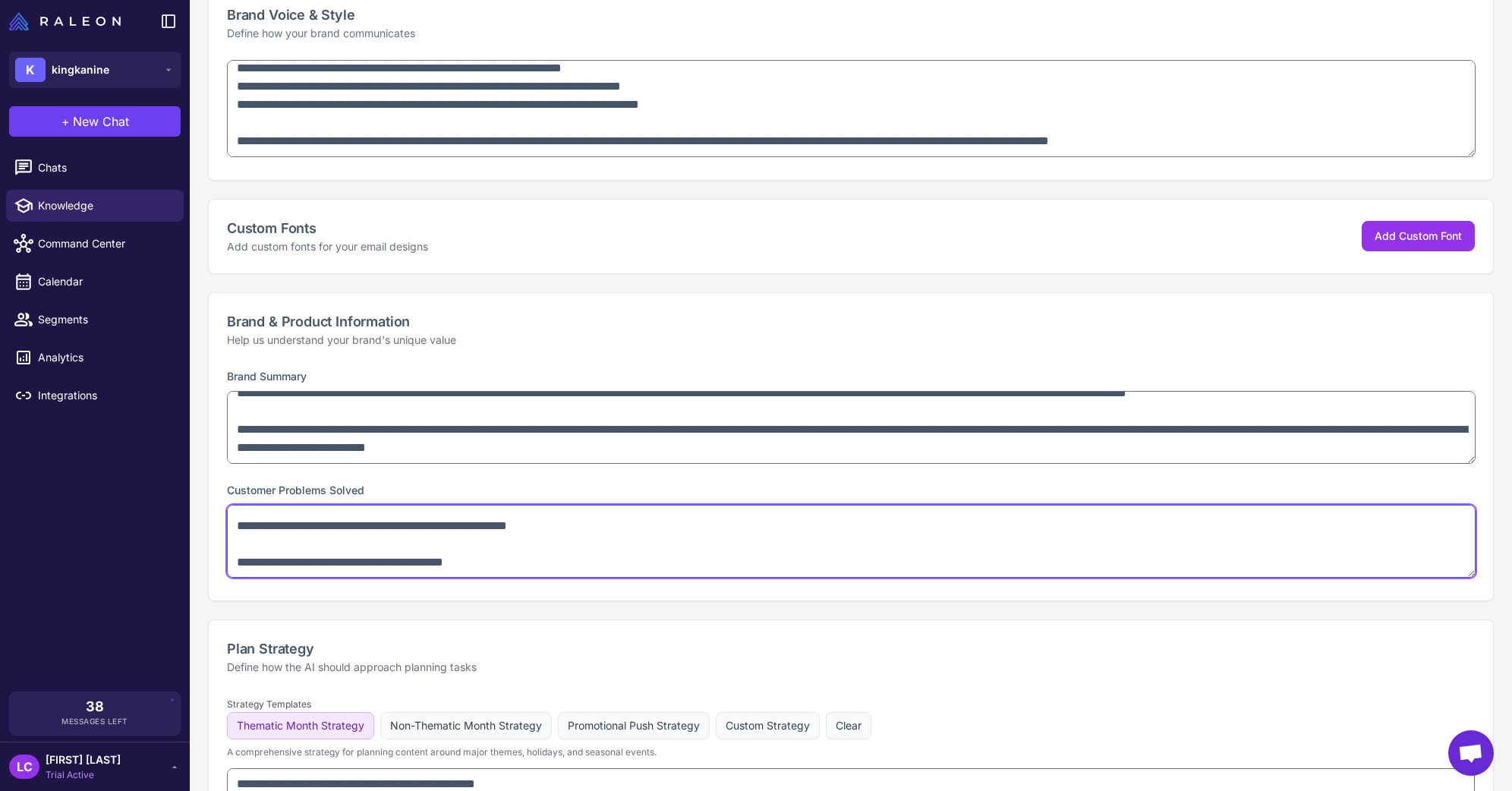 click at bounding box center [851, 541] 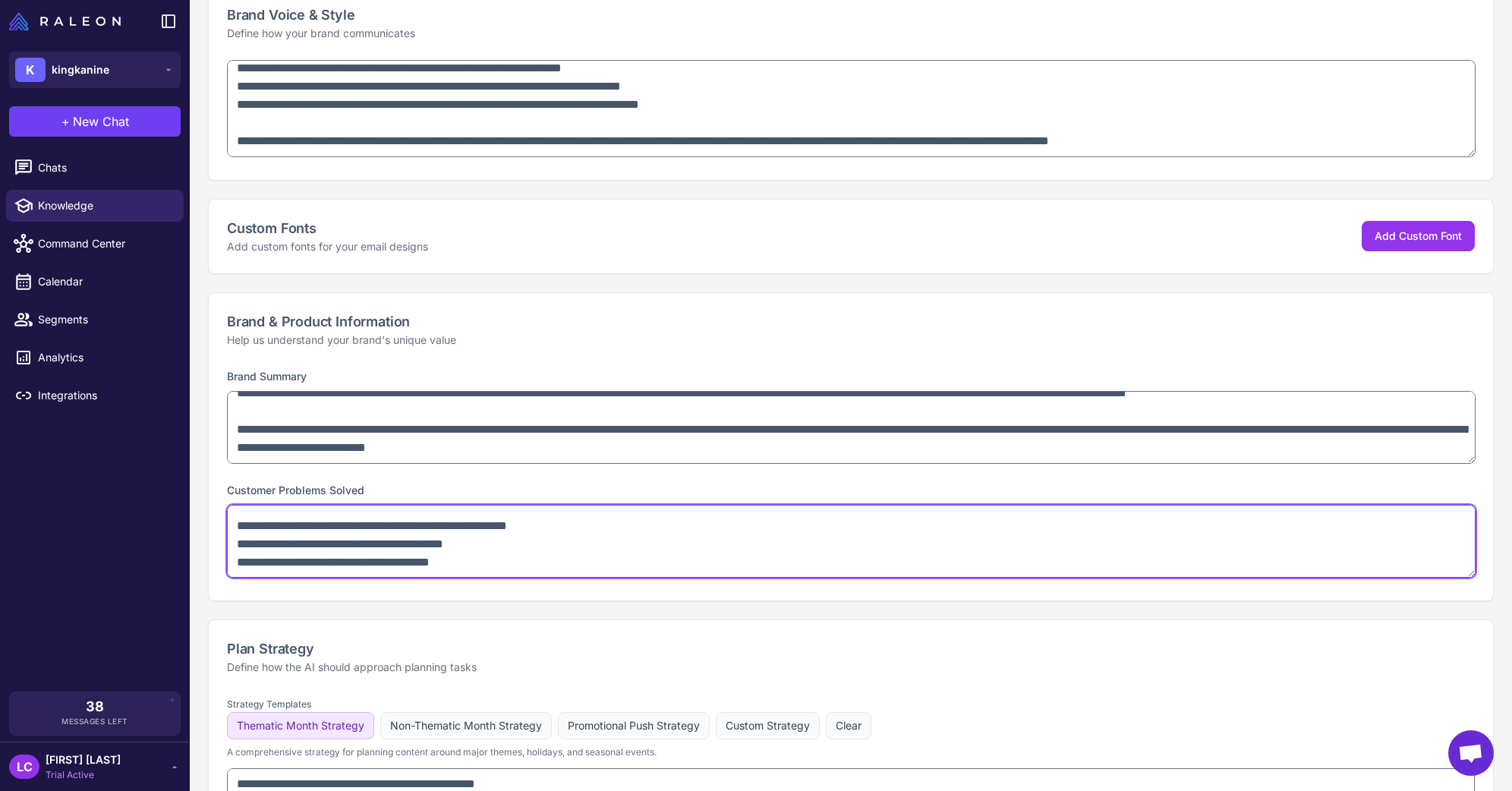 scroll, scrollTop: 177, scrollLeft: 0, axis: vertical 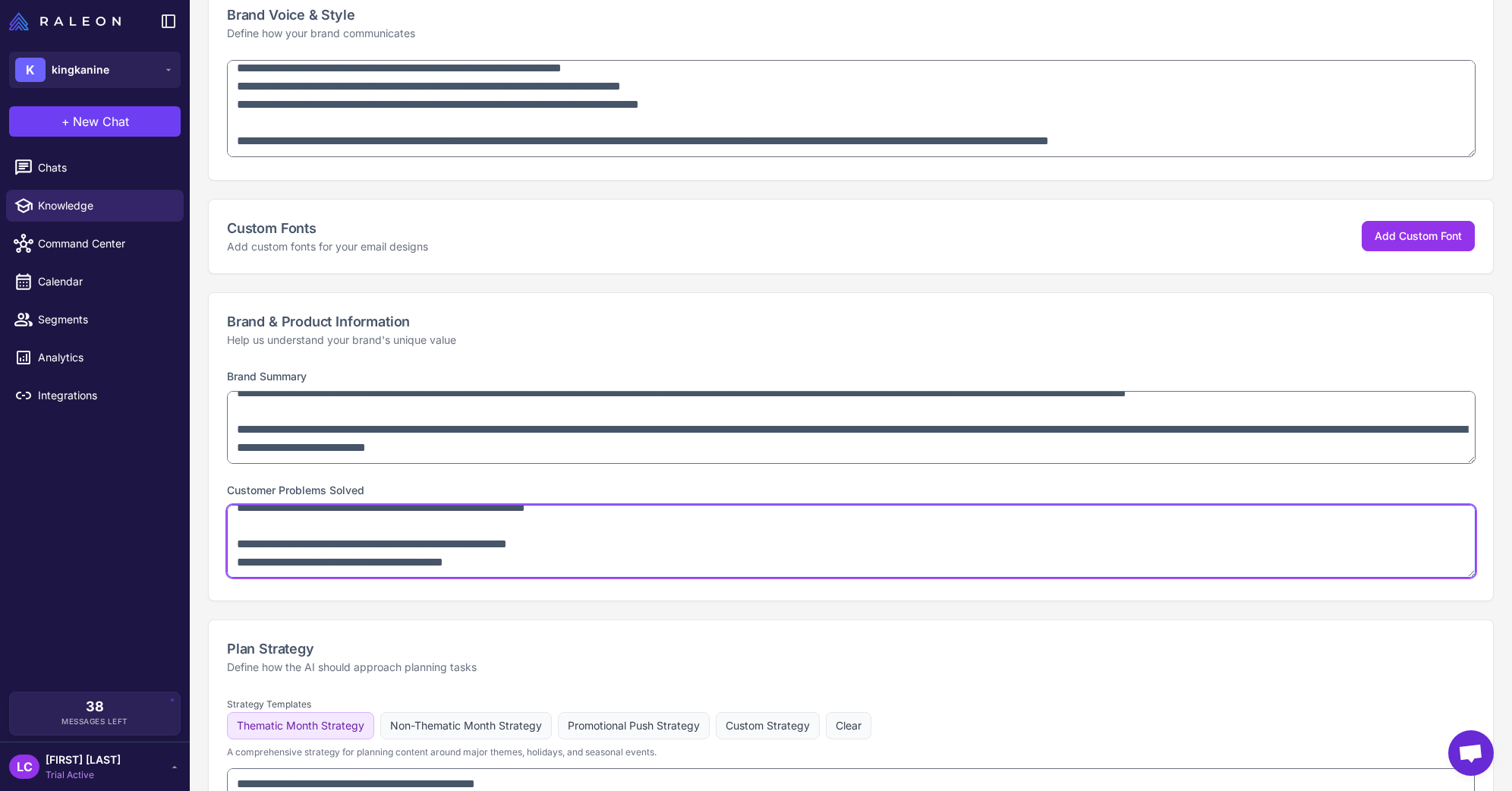 click at bounding box center (851, 541) 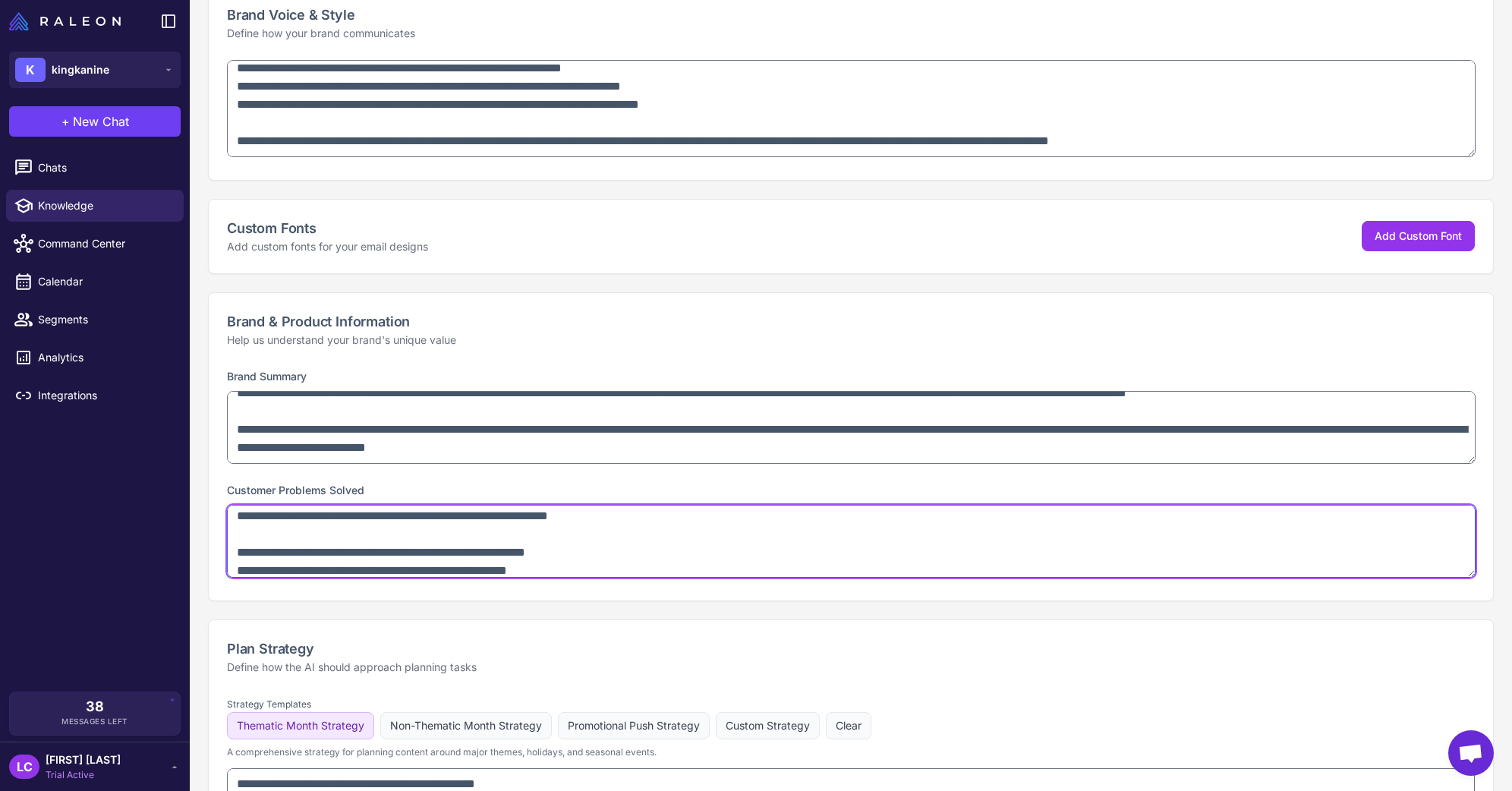 click at bounding box center (851, 541) 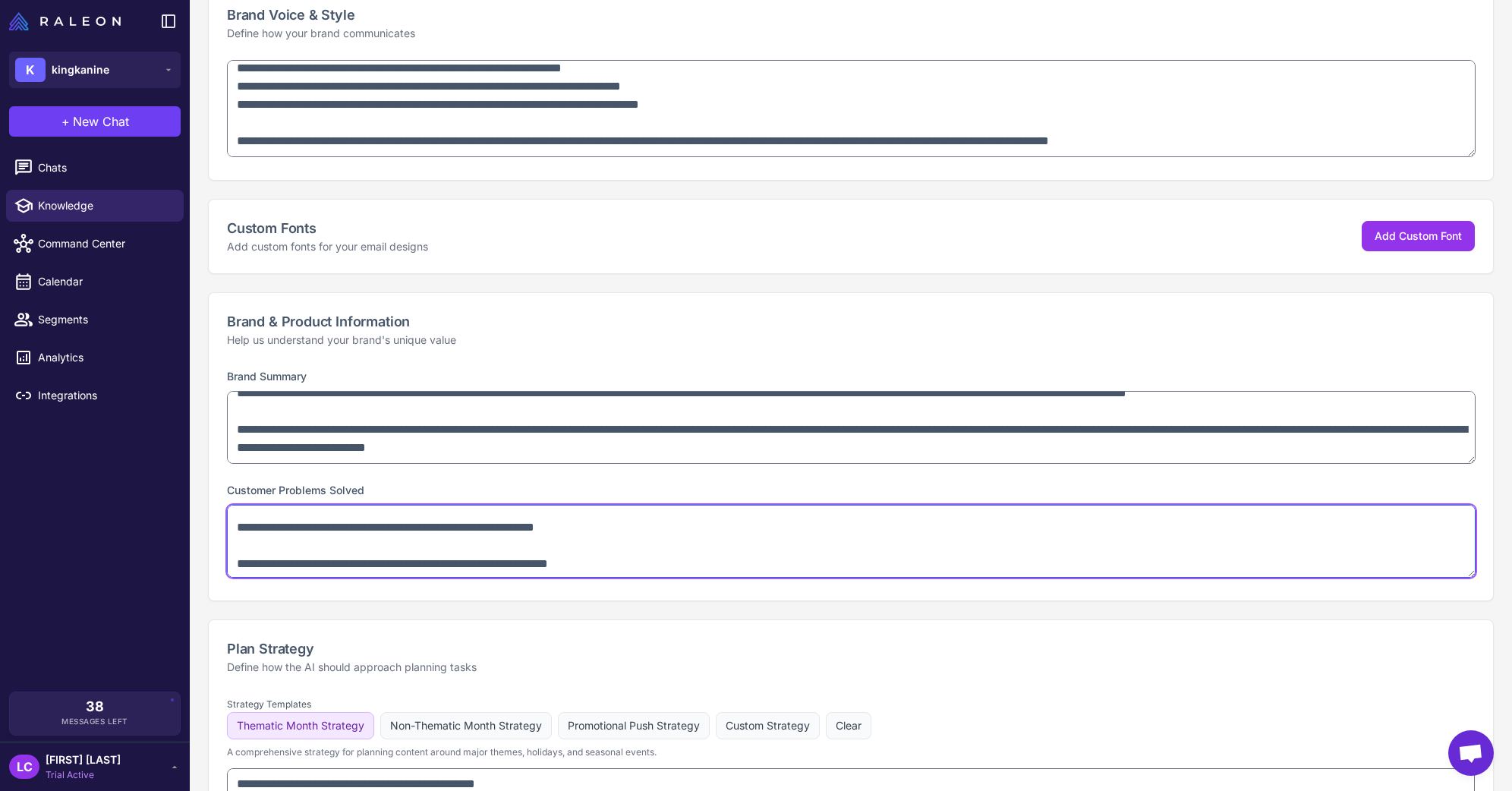 scroll, scrollTop: 81, scrollLeft: 0, axis: vertical 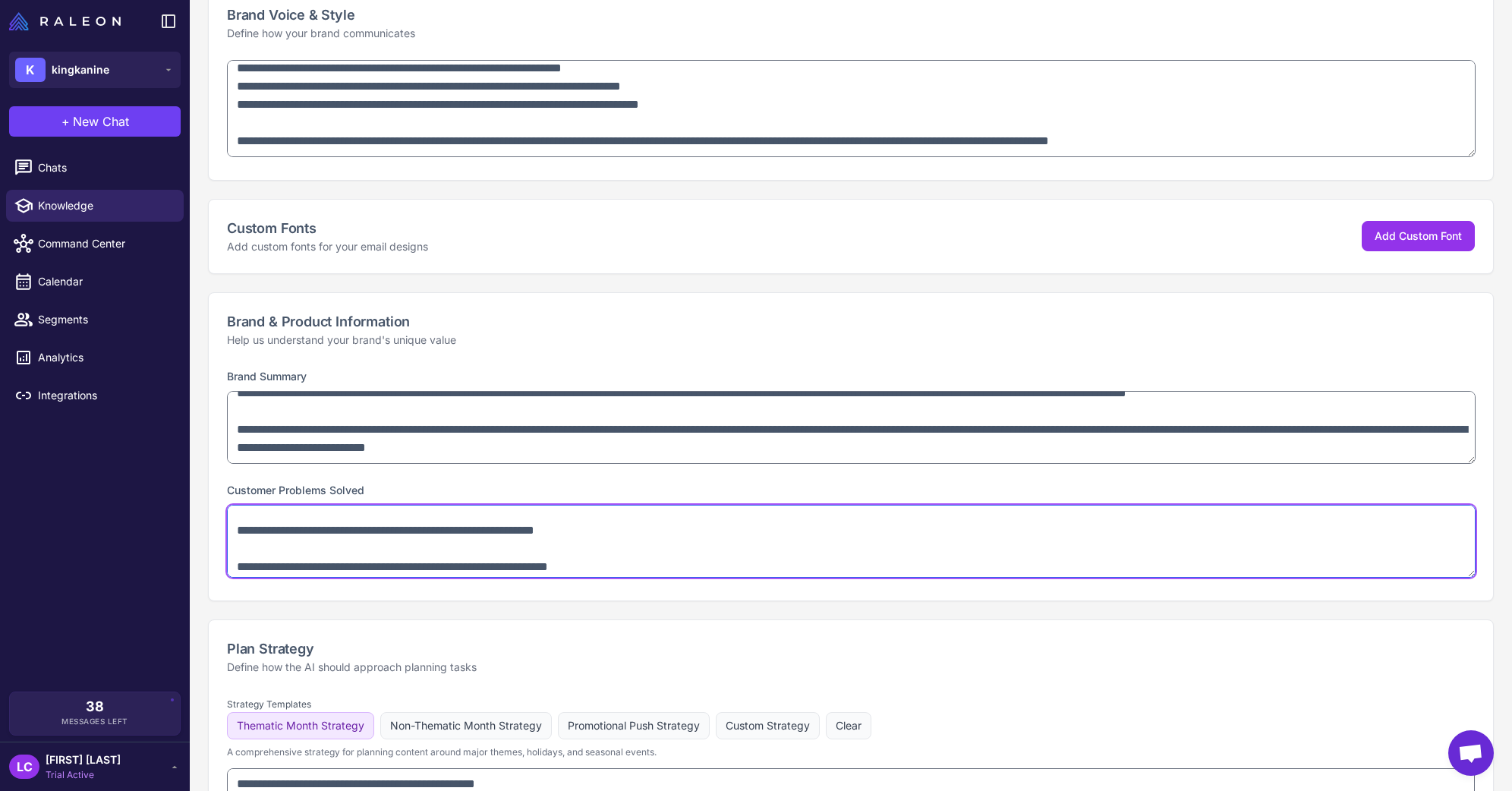 click at bounding box center (851, 541) 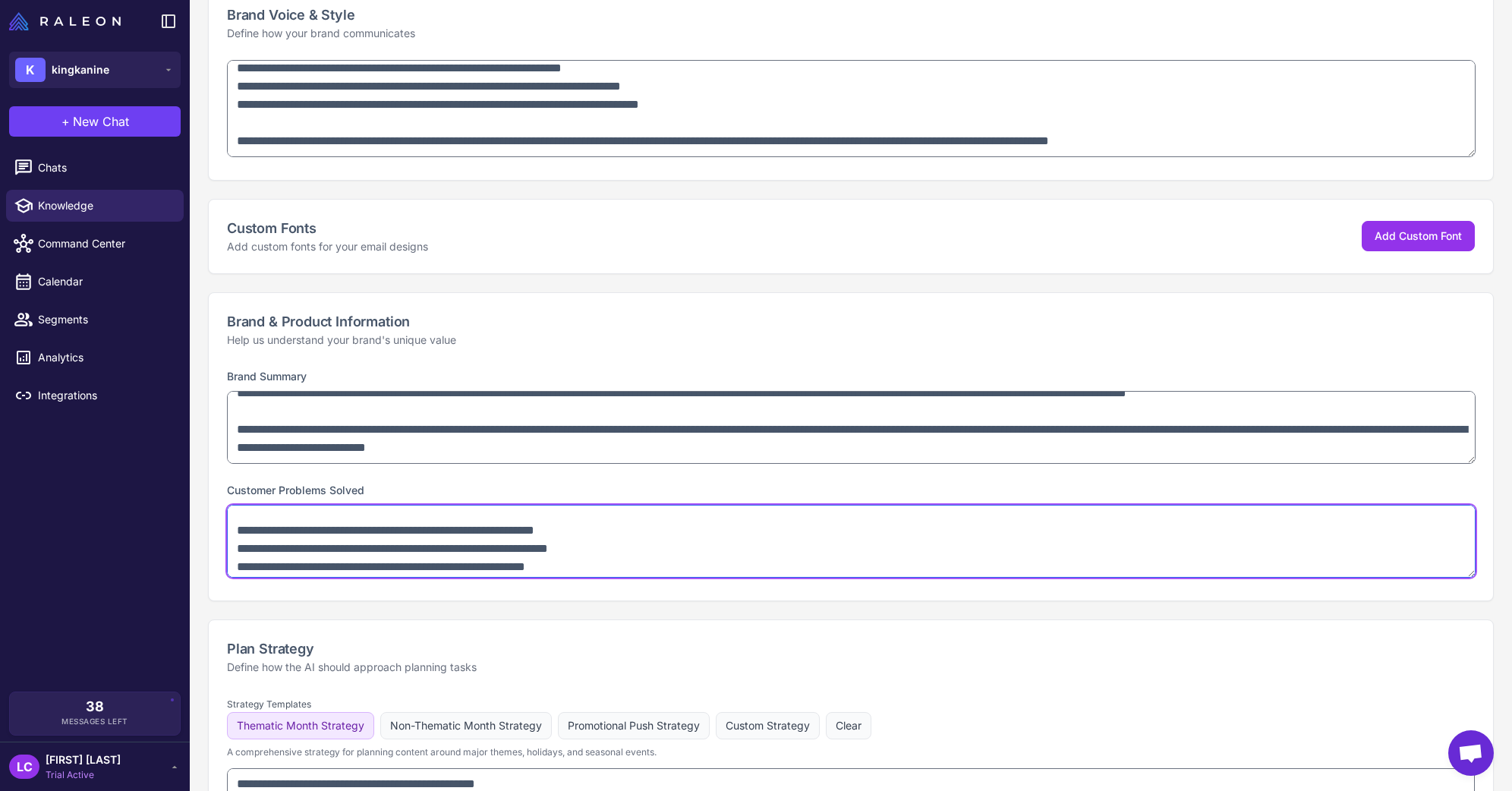 scroll, scrollTop: 63, scrollLeft: 0, axis: vertical 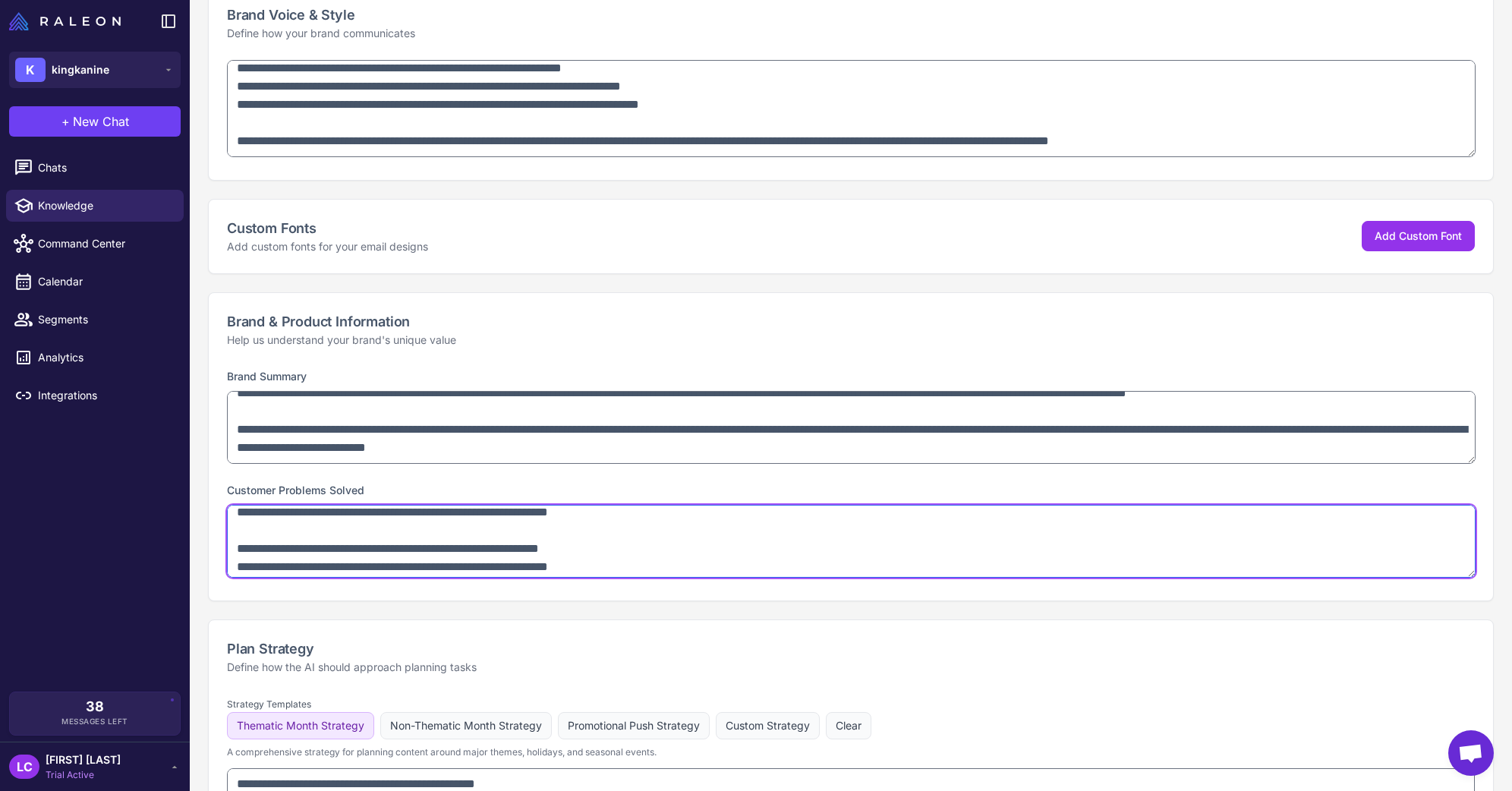 click at bounding box center [851, 541] 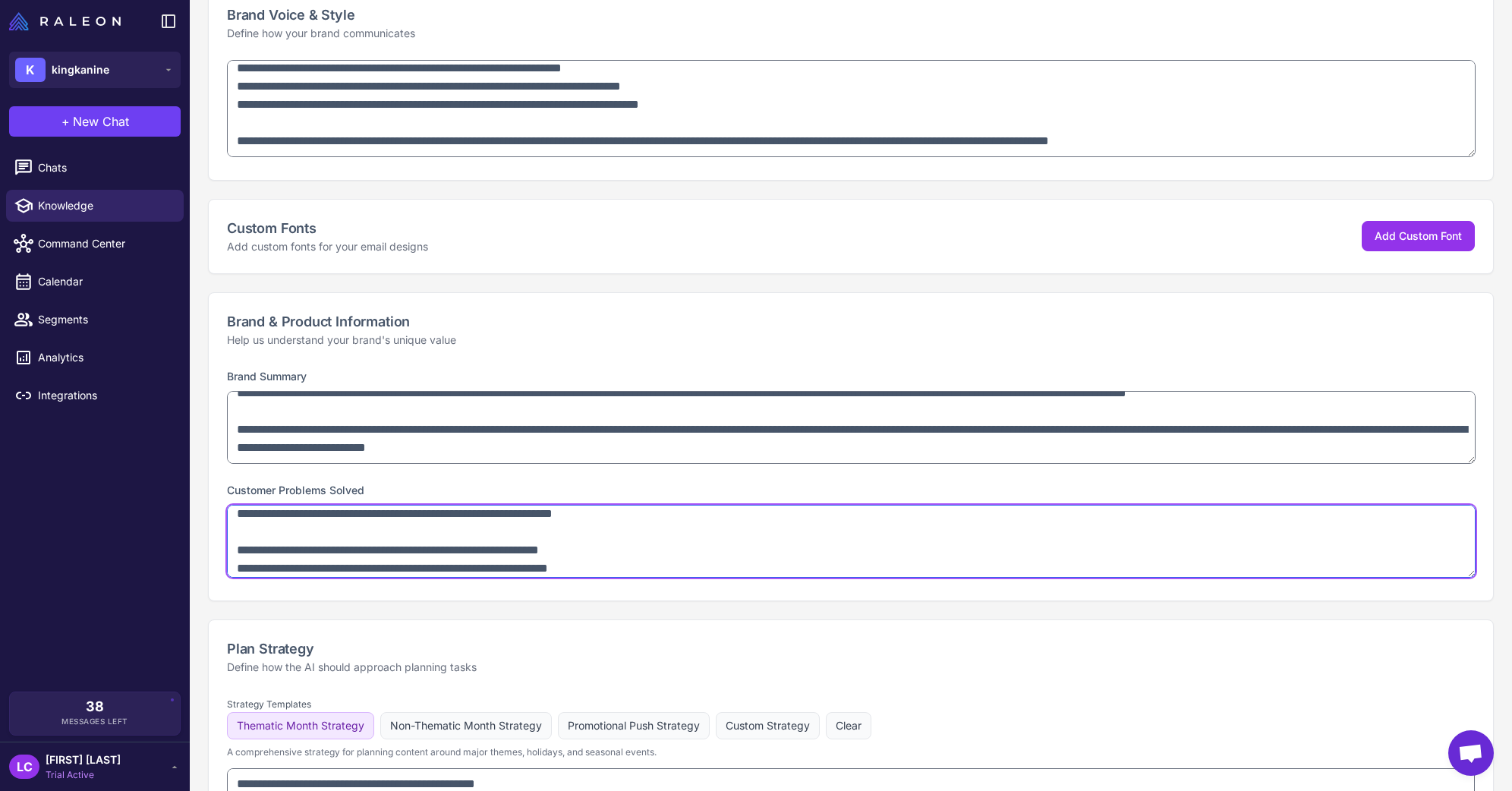 paste on "**********" 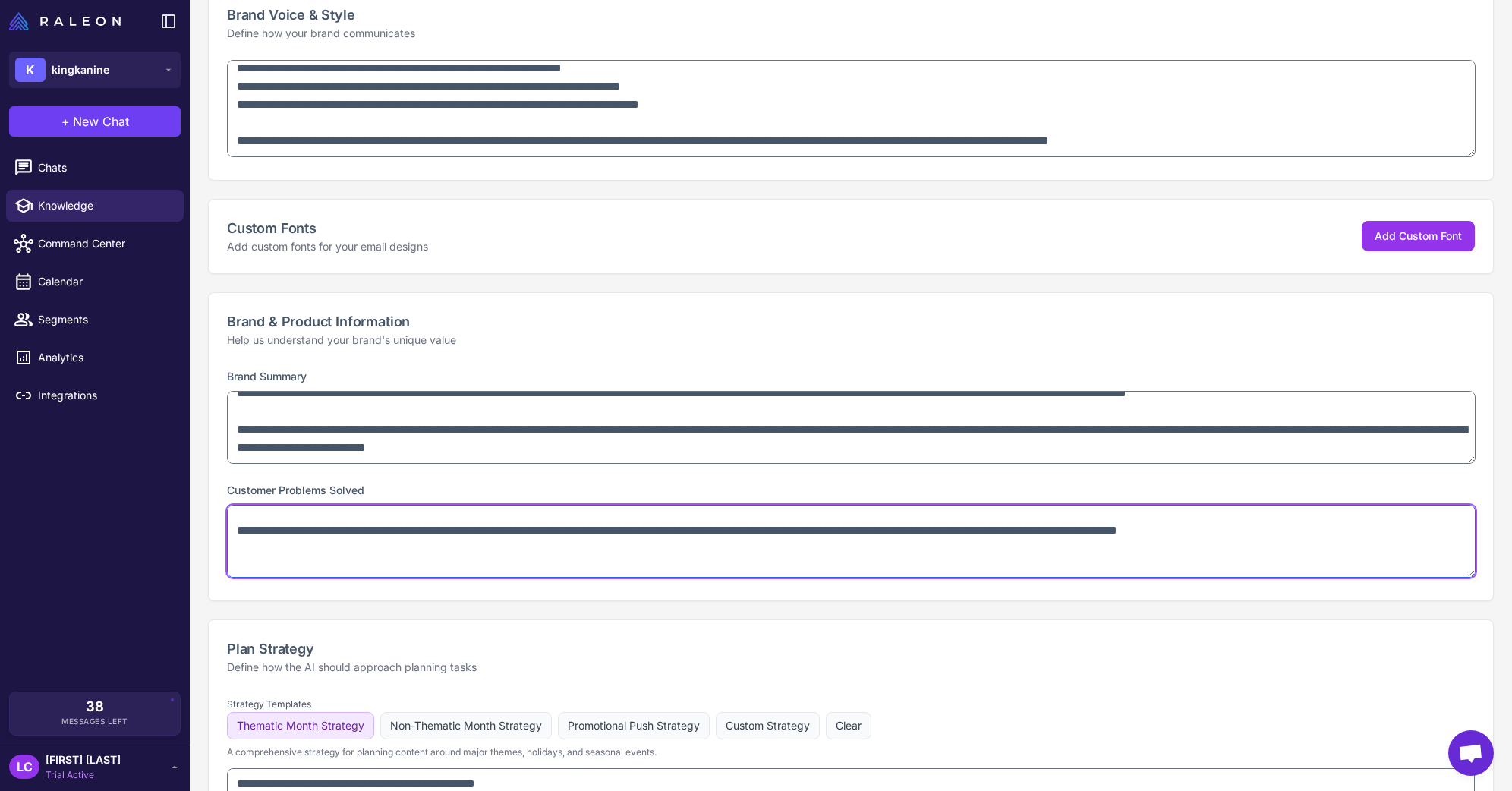 scroll, scrollTop: 39, scrollLeft: 0, axis: vertical 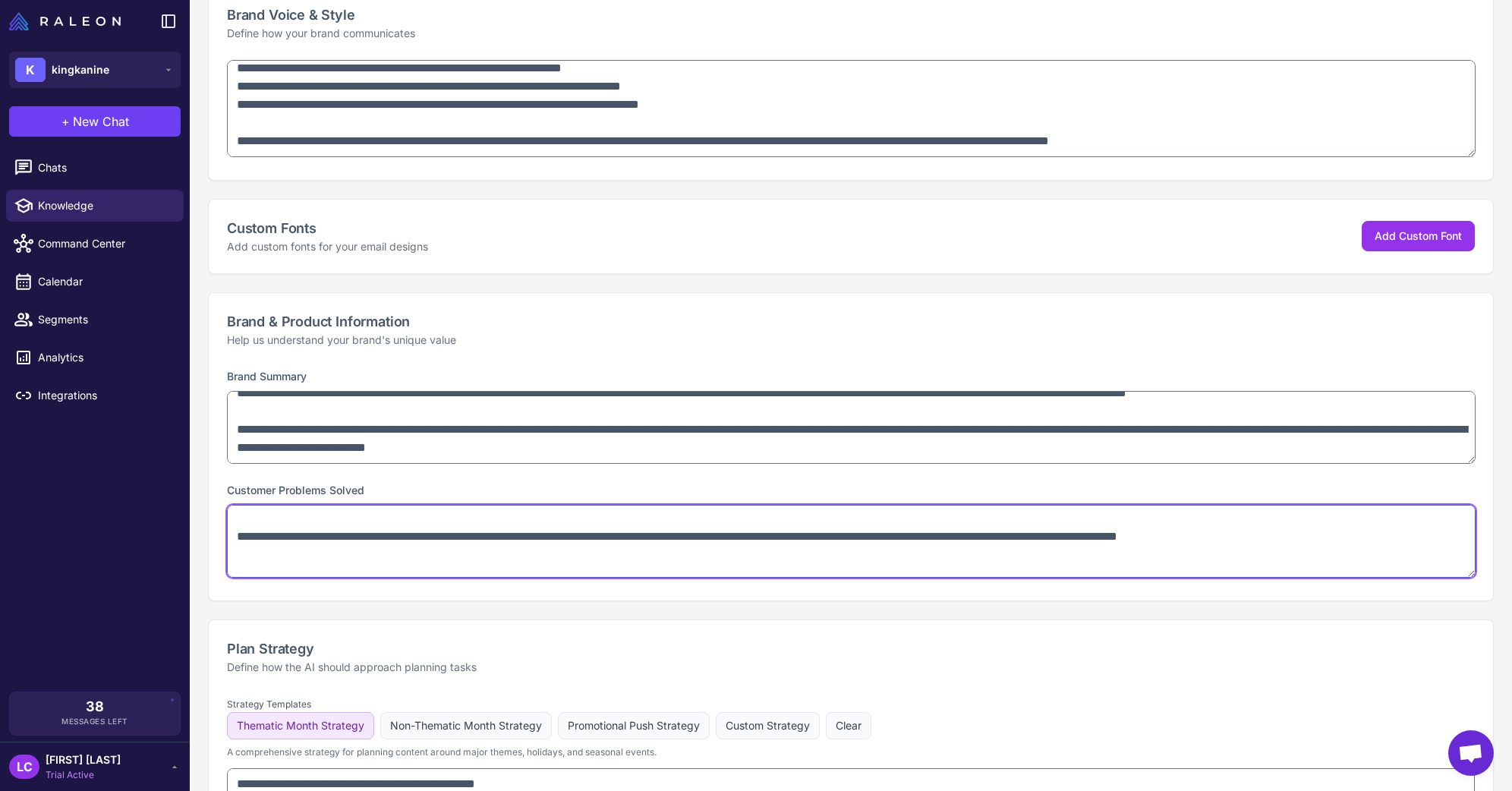 click at bounding box center [851, 541] 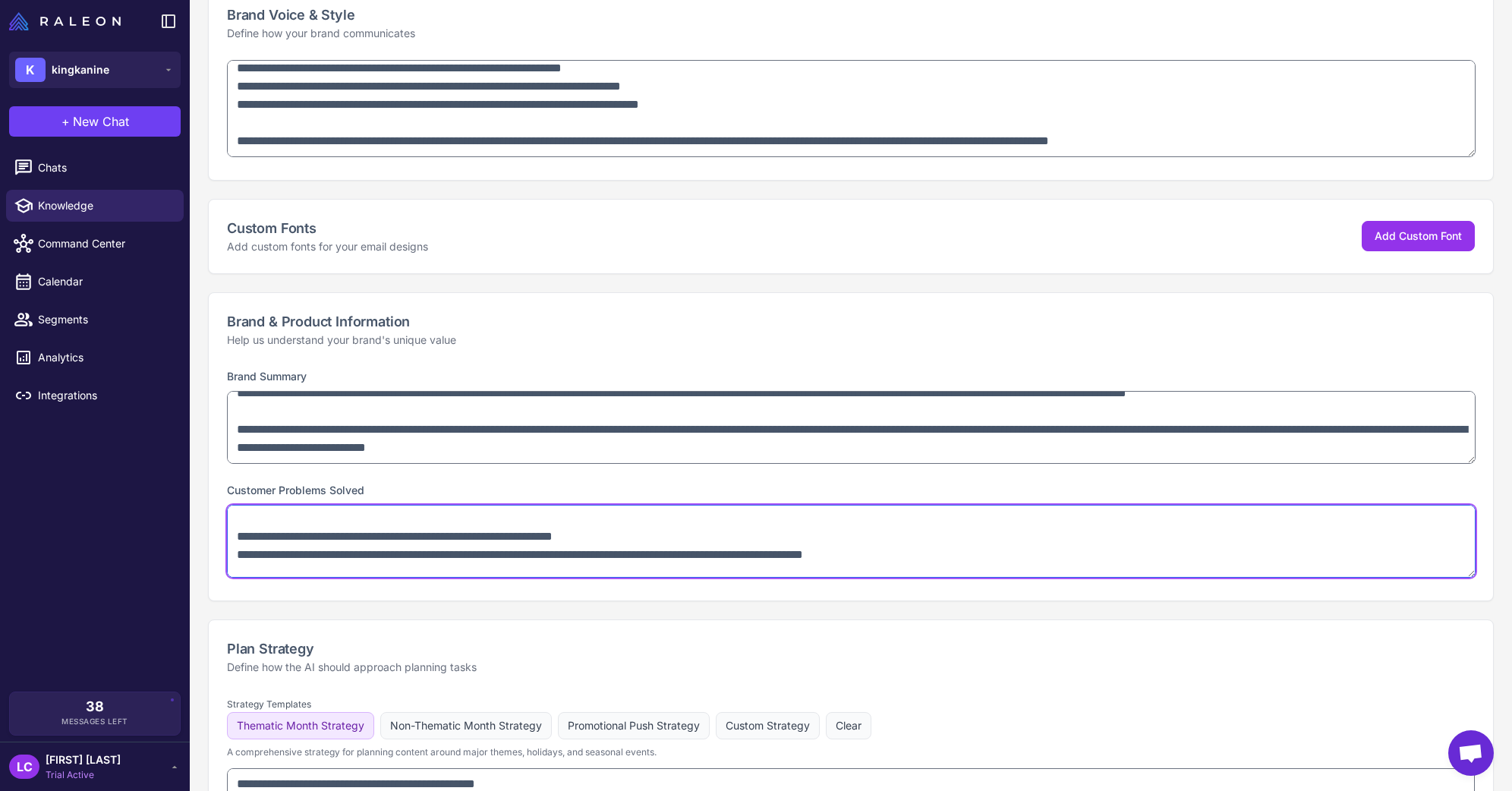scroll, scrollTop: 71, scrollLeft: 0, axis: vertical 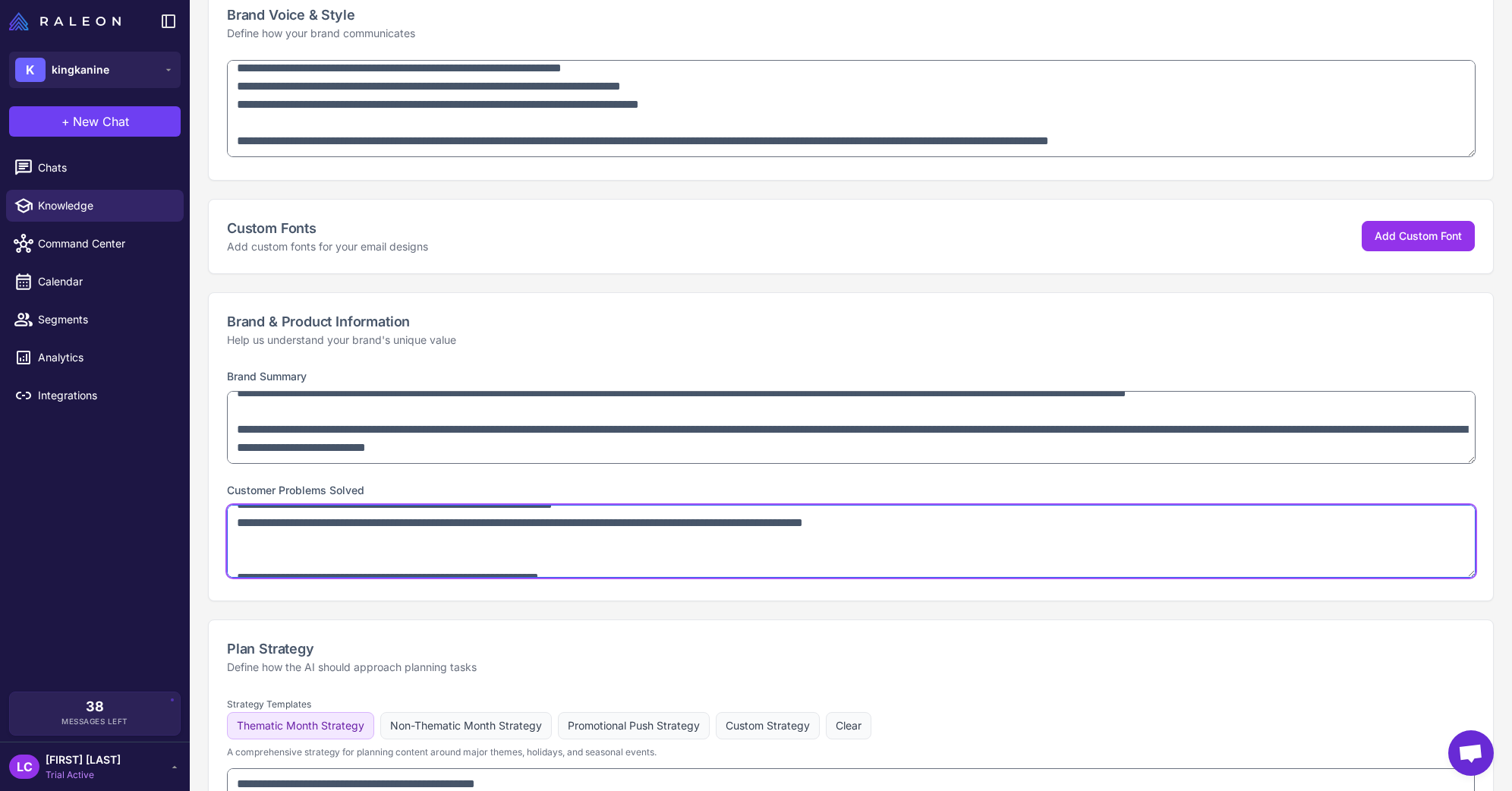 click at bounding box center [851, 541] 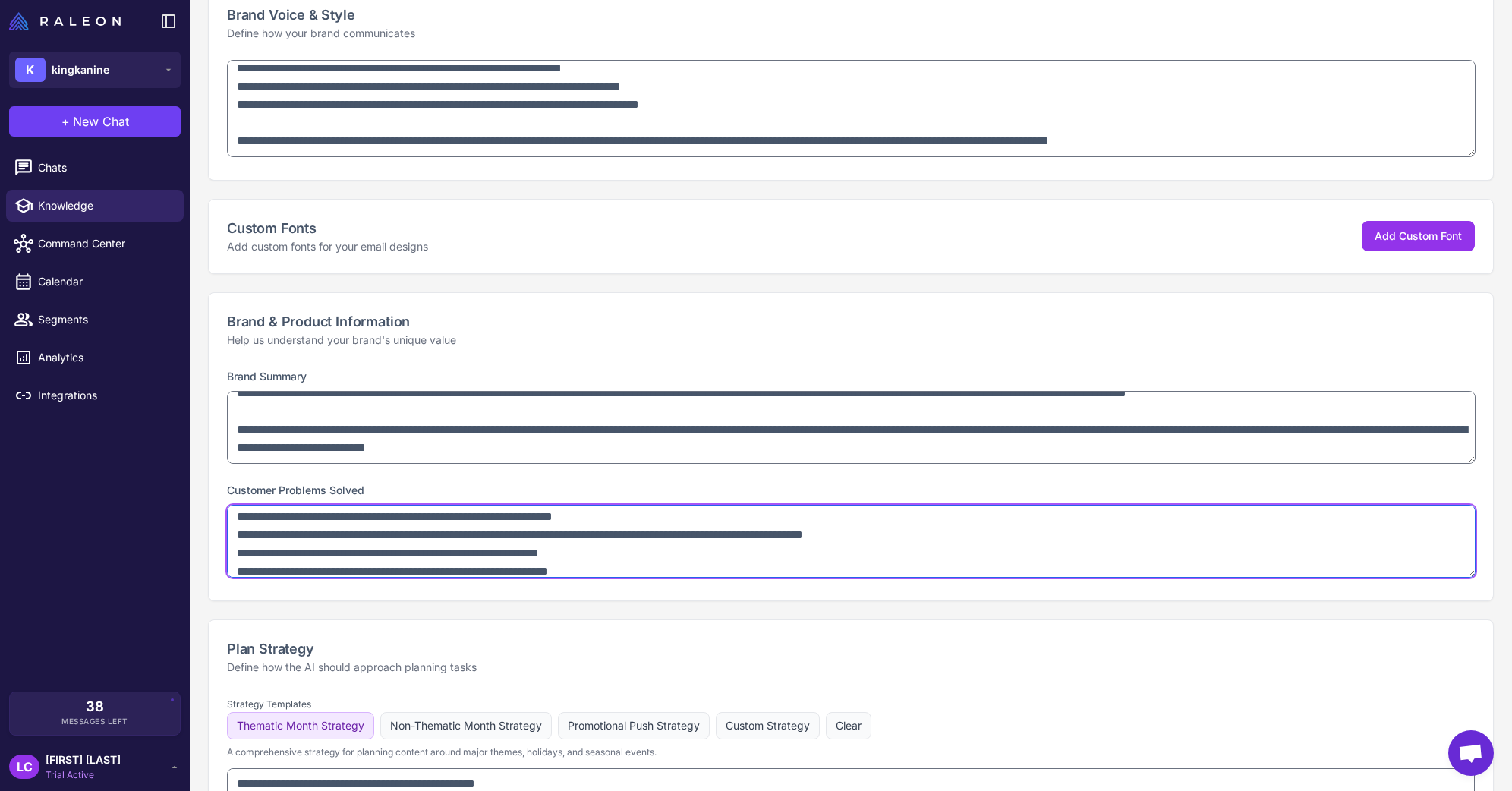 scroll, scrollTop: 54, scrollLeft: 0, axis: vertical 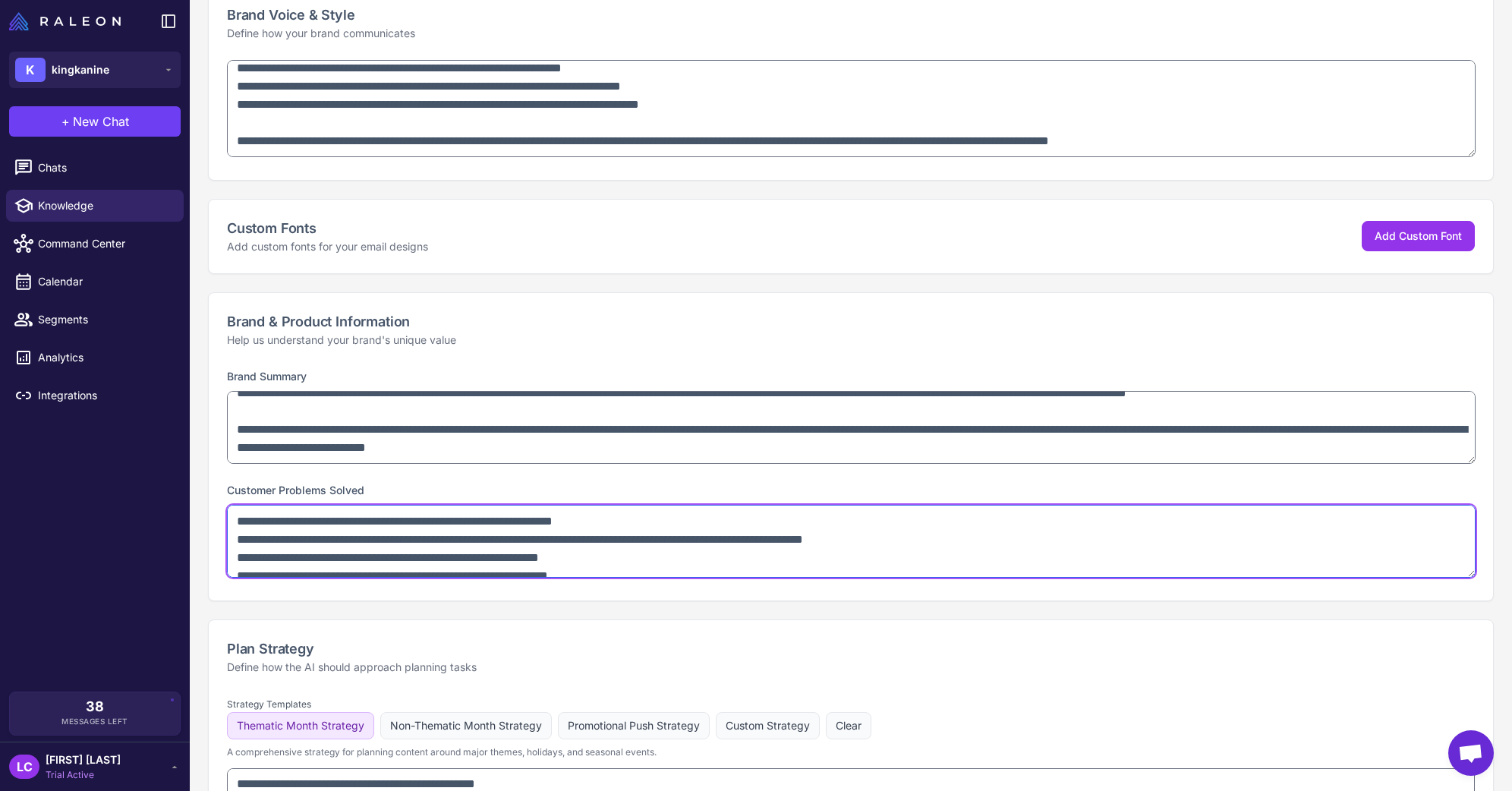 drag, startPoint x: 785, startPoint y: 537, endPoint x: 890, endPoint y: 534, distance: 105.04285 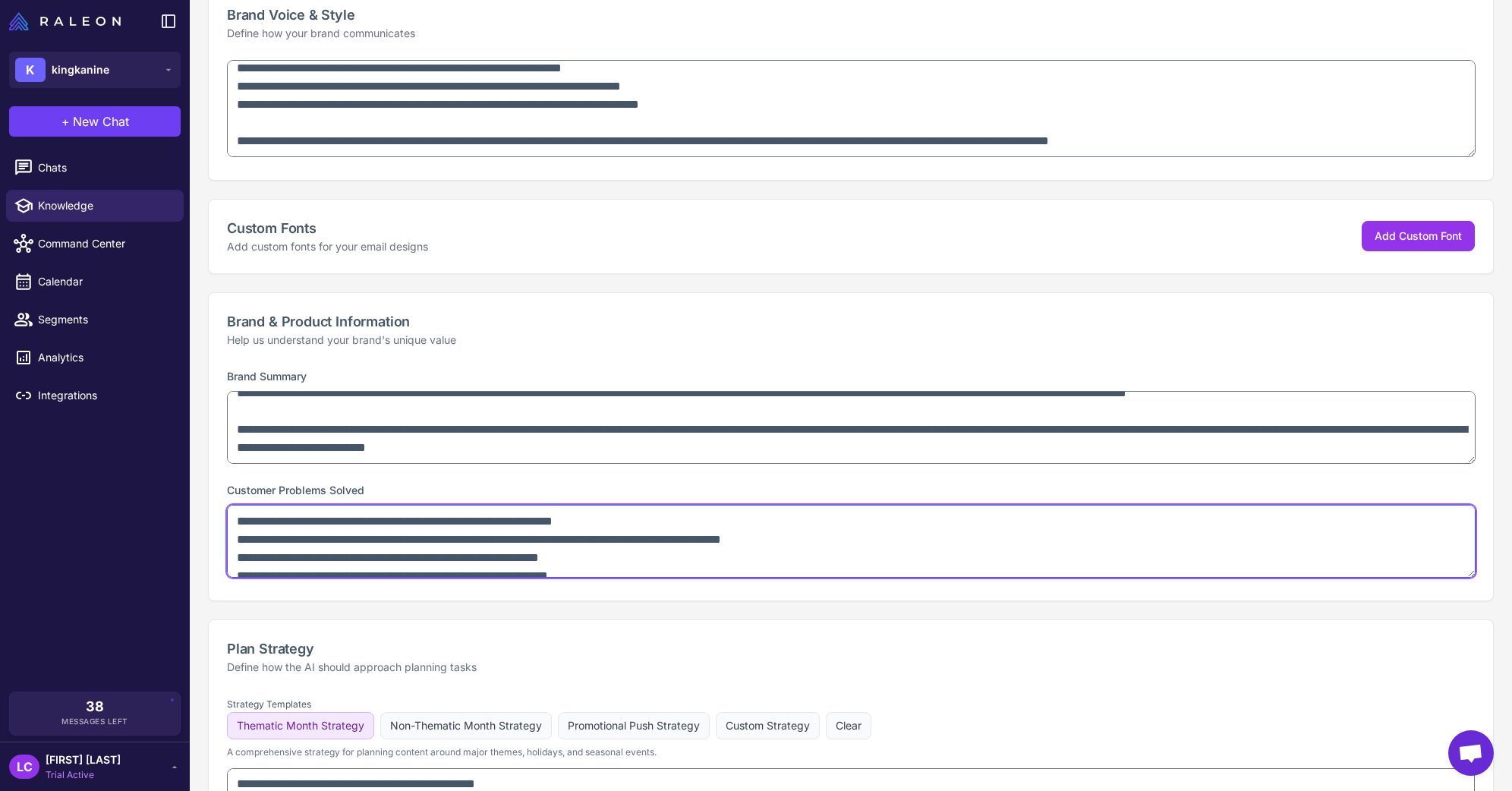 drag, startPoint x: 847, startPoint y: 541, endPoint x: 233, endPoint y: 537, distance: 614.01303 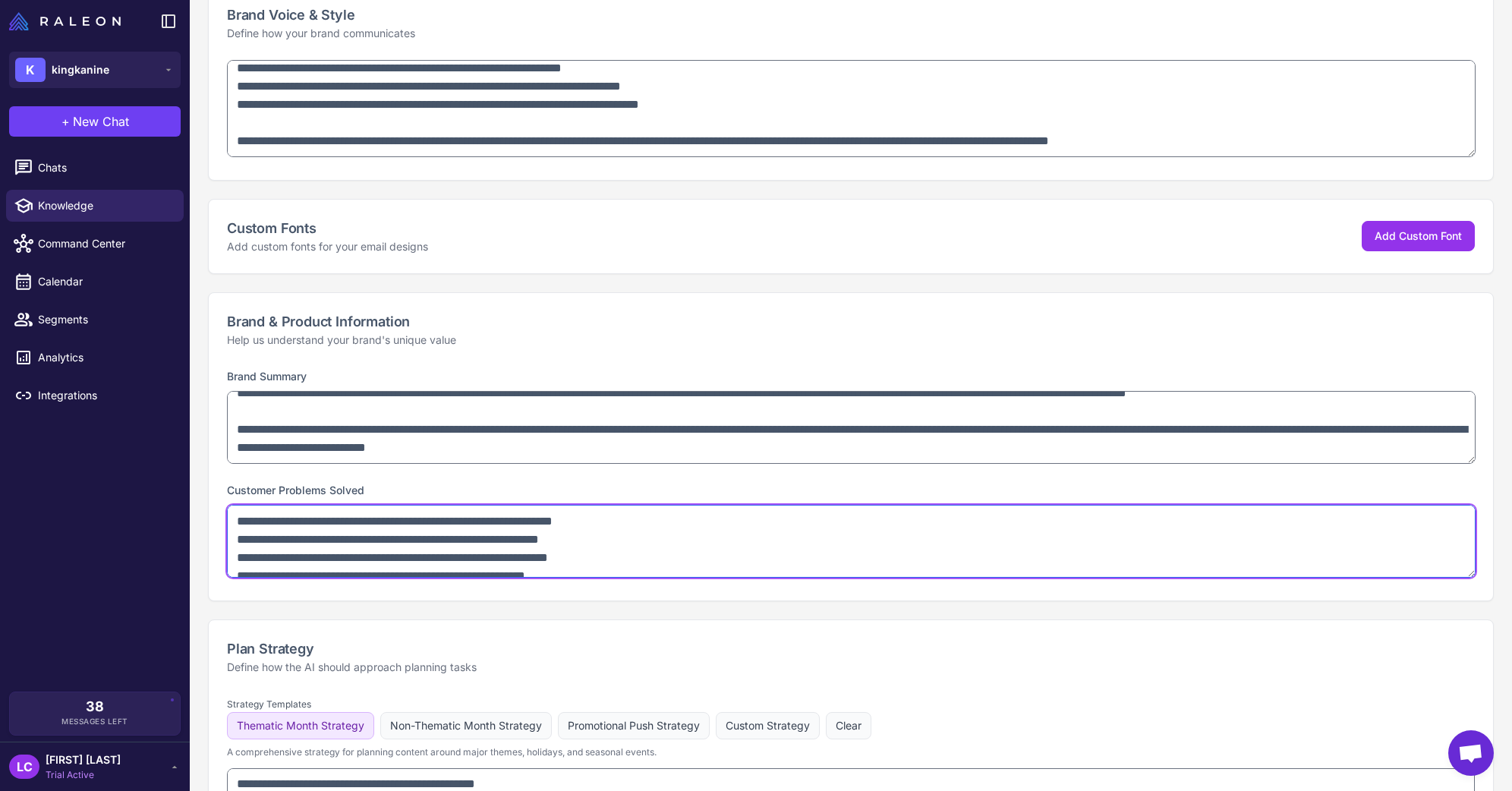 scroll, scrollTop: 36, scrollLeft: 0, axis: vertical 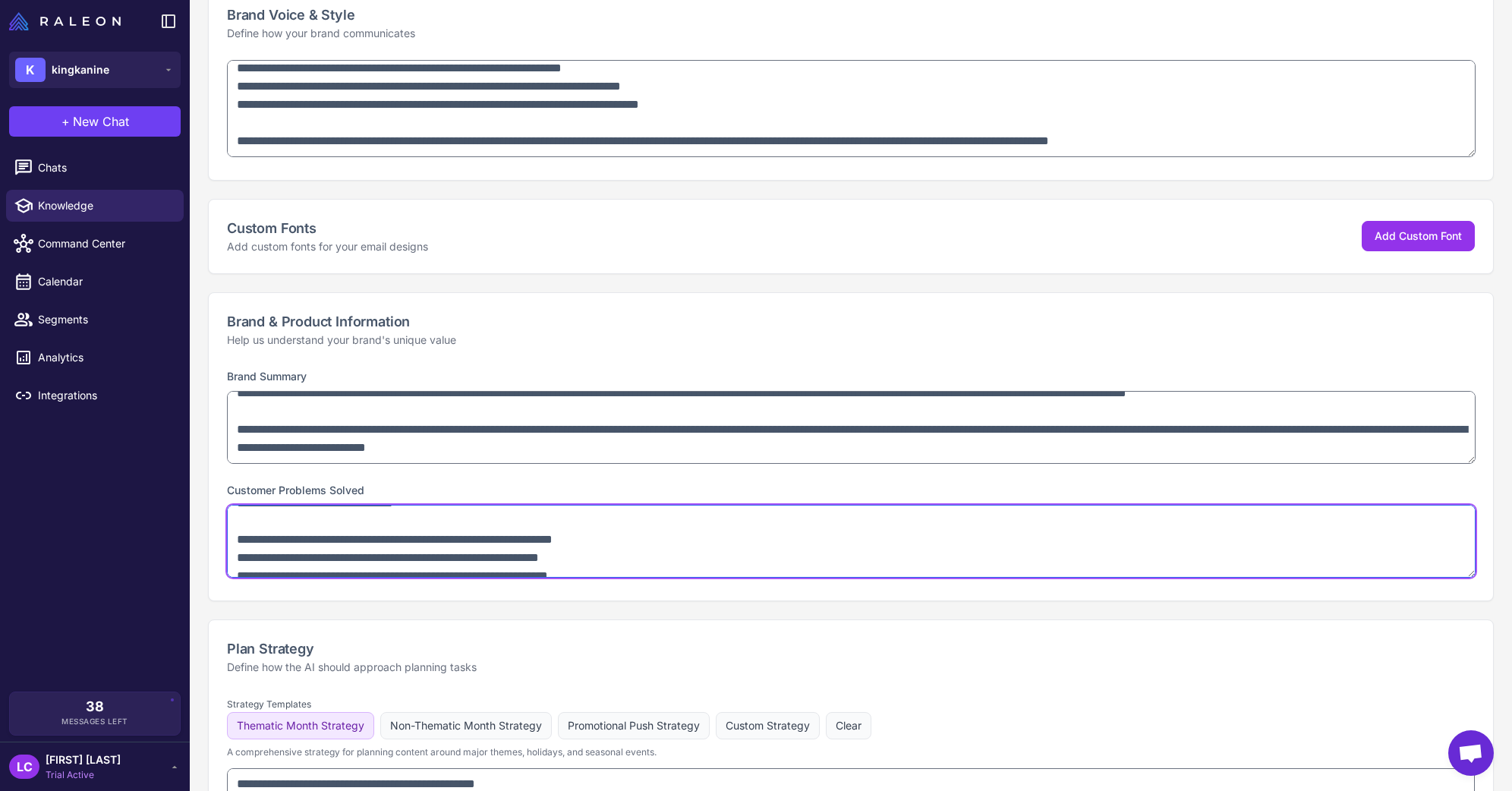 click at bounding box center [851, 541] 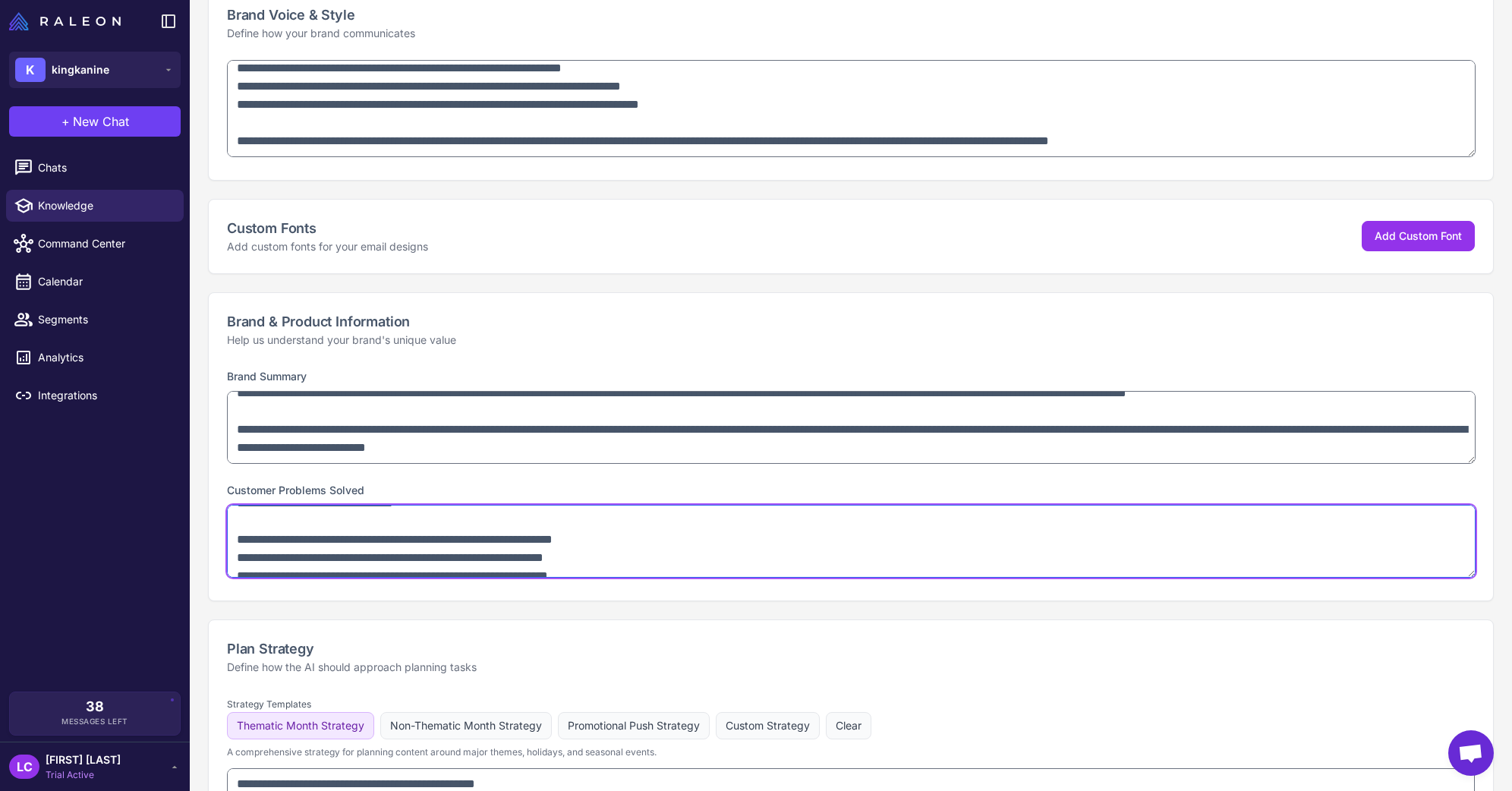 paste on "**********" 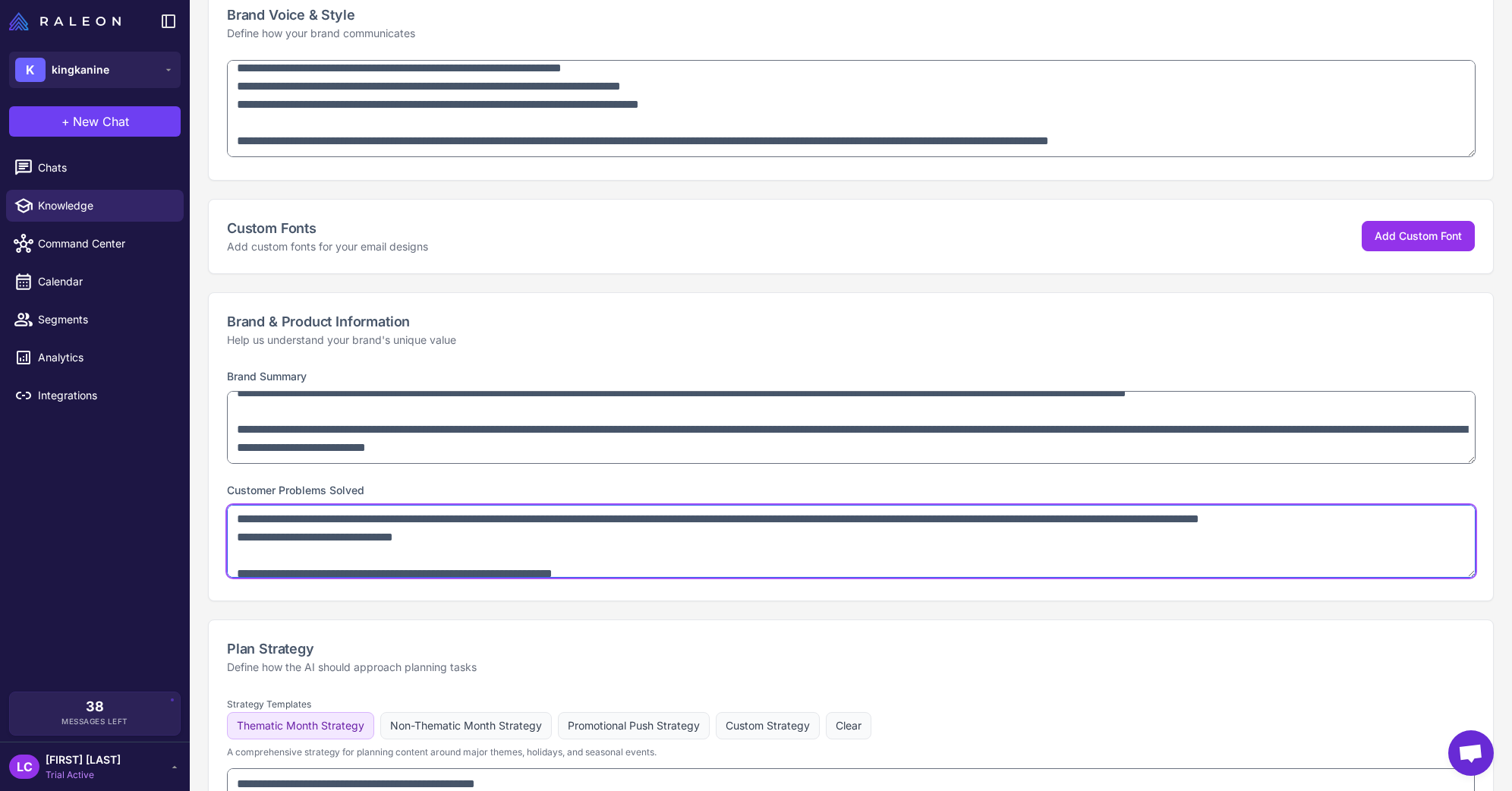 scroll, scrollTop: 0, scrollLeft: 0, axis: both 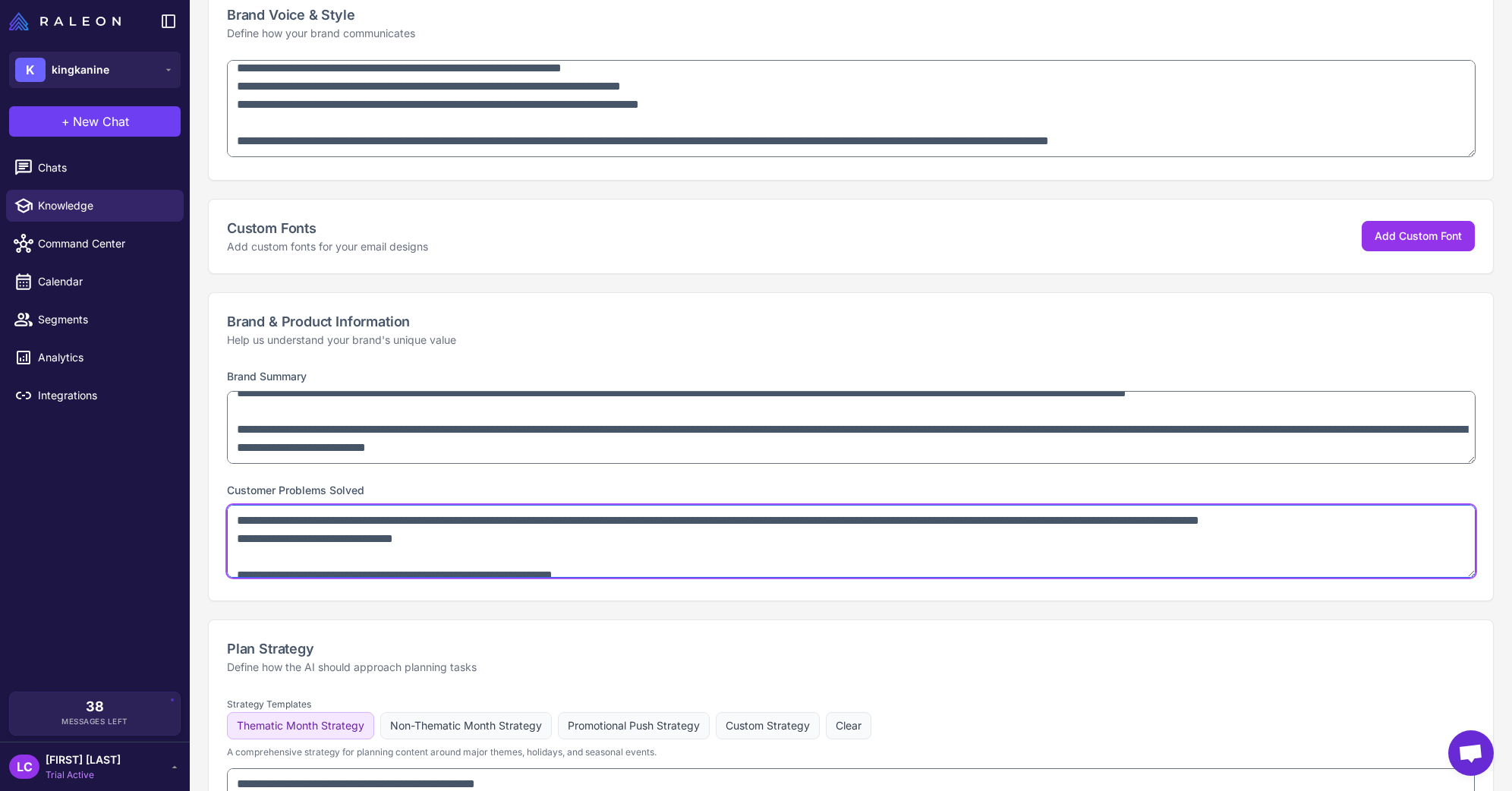 click at bounding box center [851, 541] 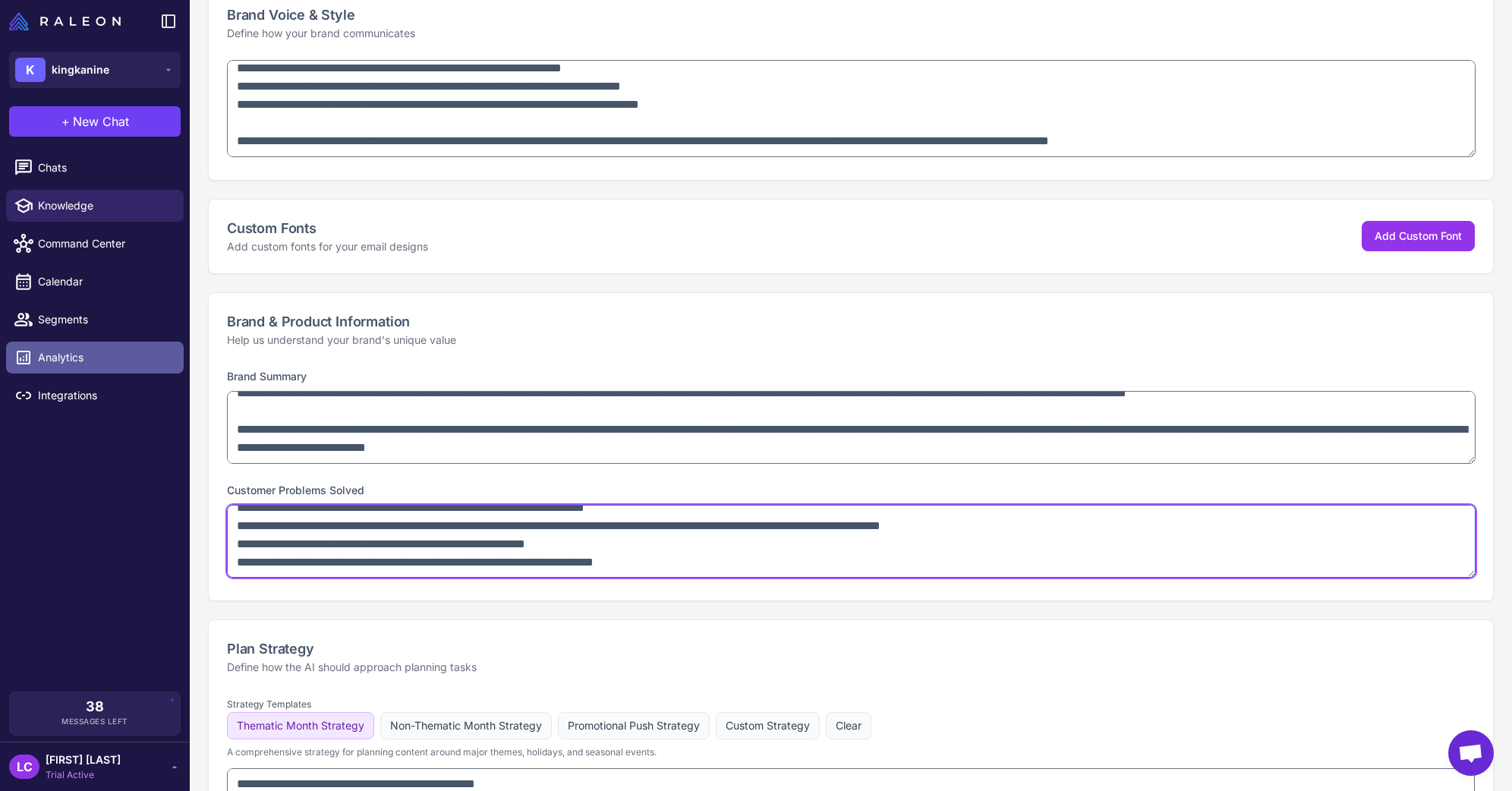 scroll, scrollTop: 0, scrollLeft: 0, axis: both 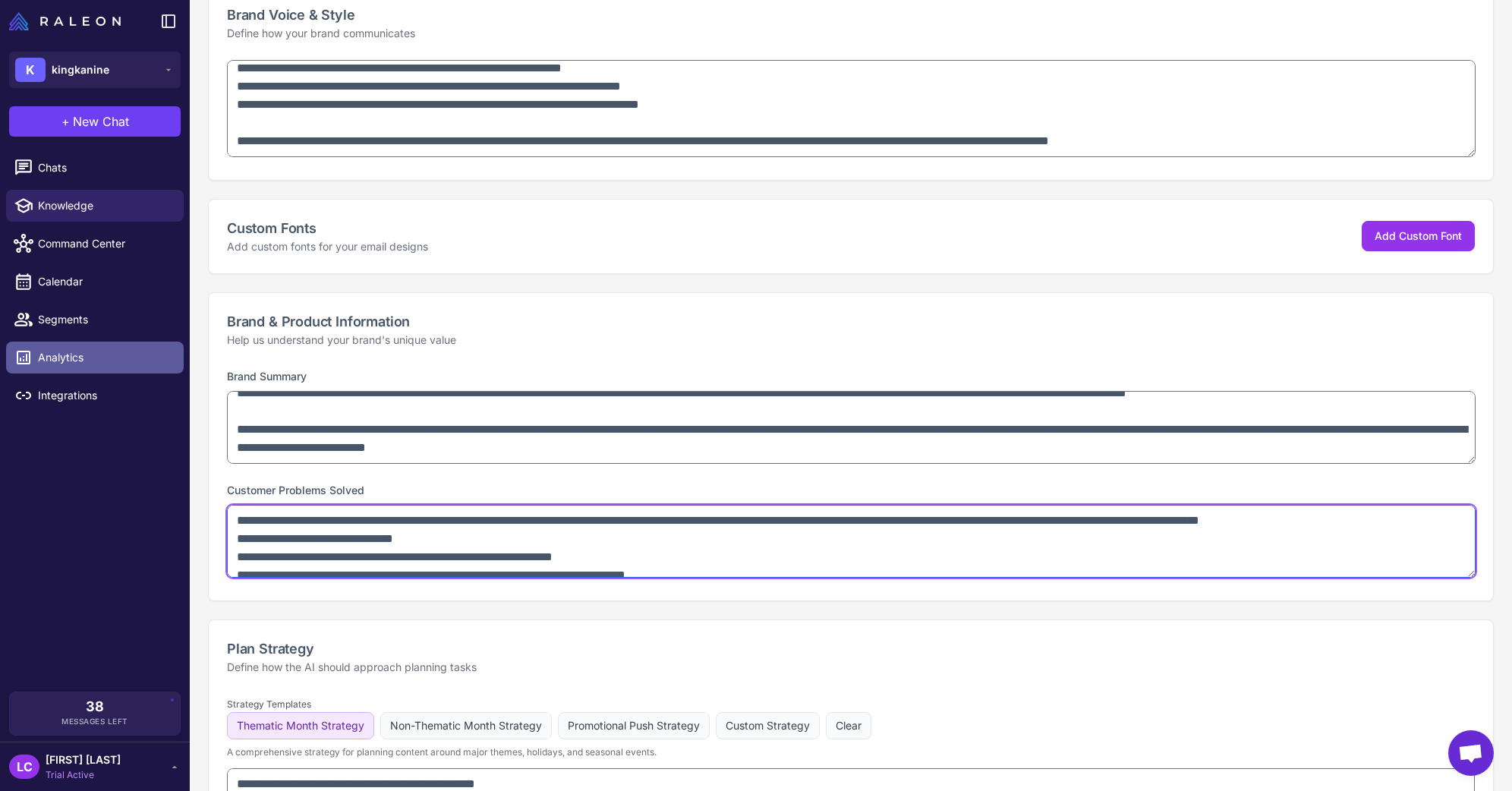 drag, startPoint x: 710, startPoint y: 555, endPoint x: 155, endPoint y: 343, distance: 594.11194 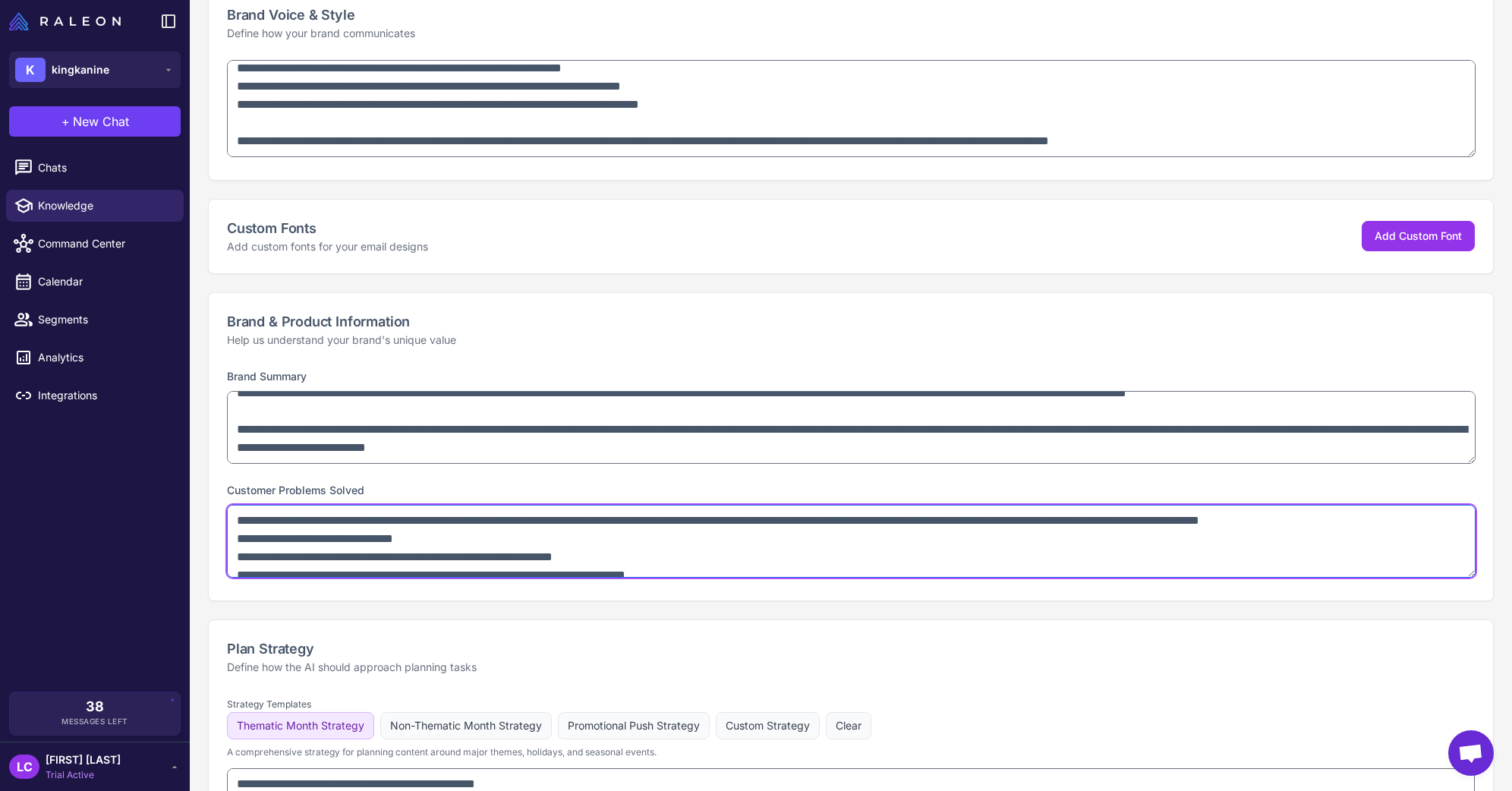 type on "**********" 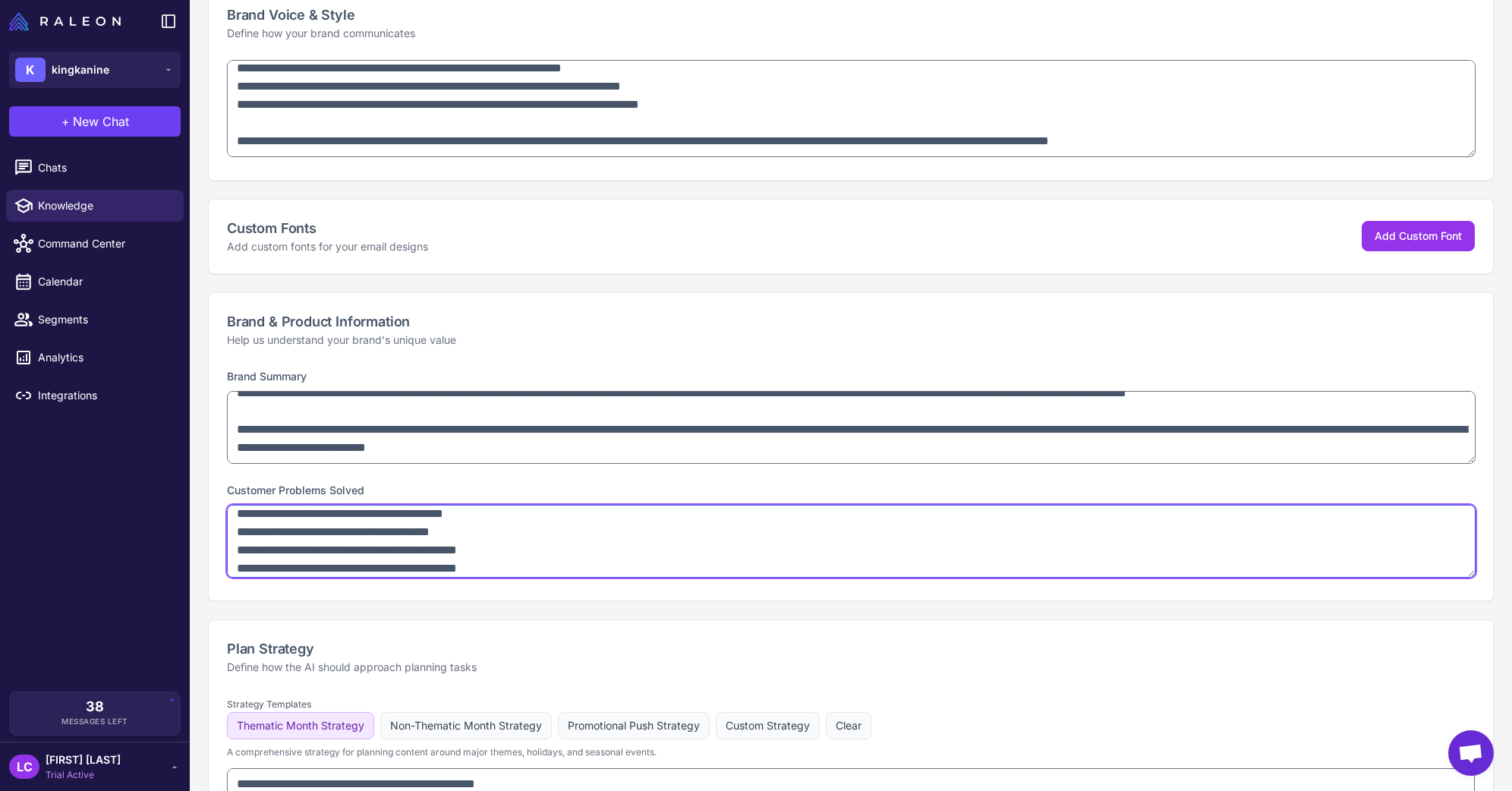 scroll, scrollTop: 147, scrollLeft: 0, axis: vertical 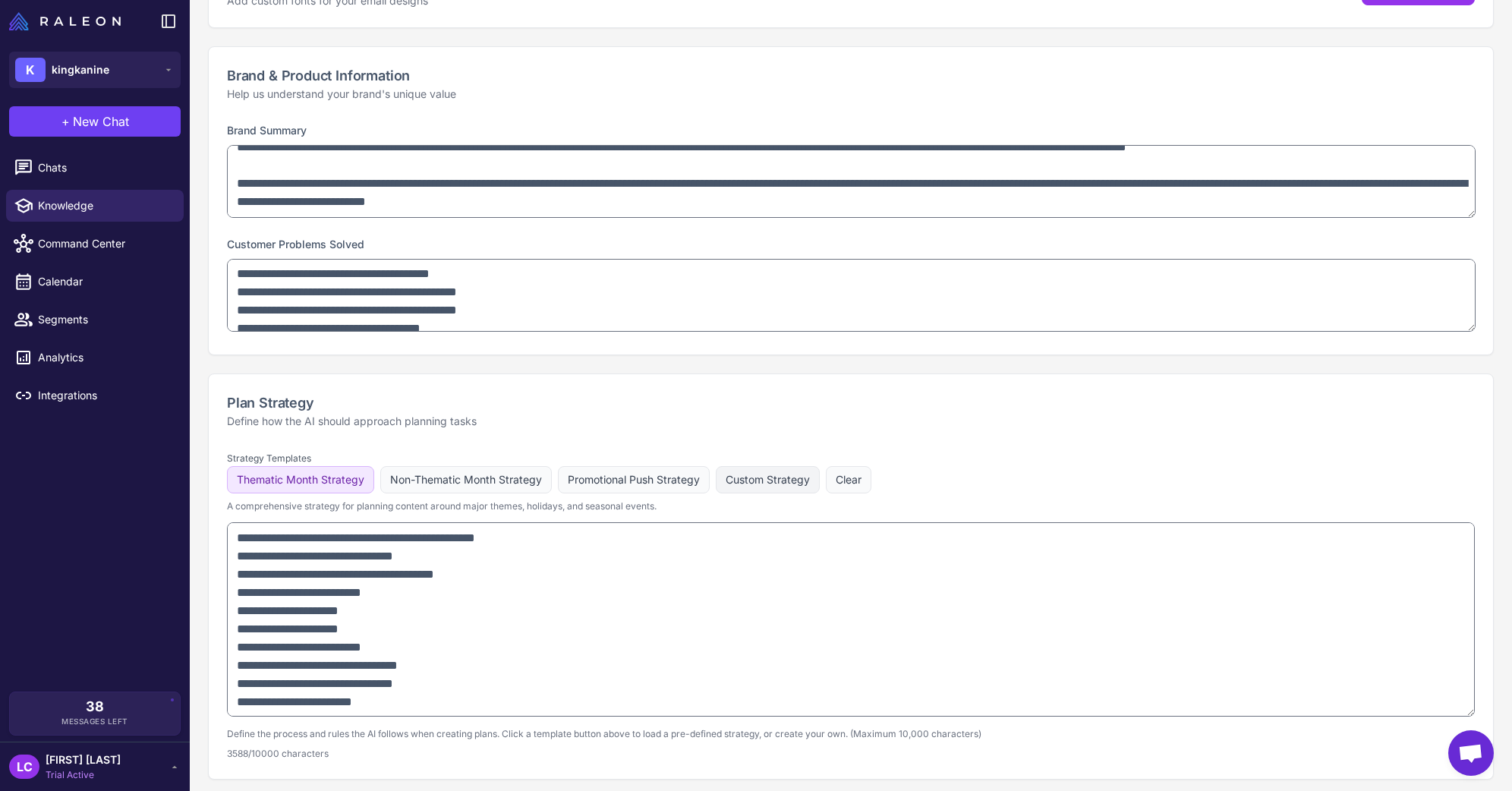 click on "Custom Strategy" 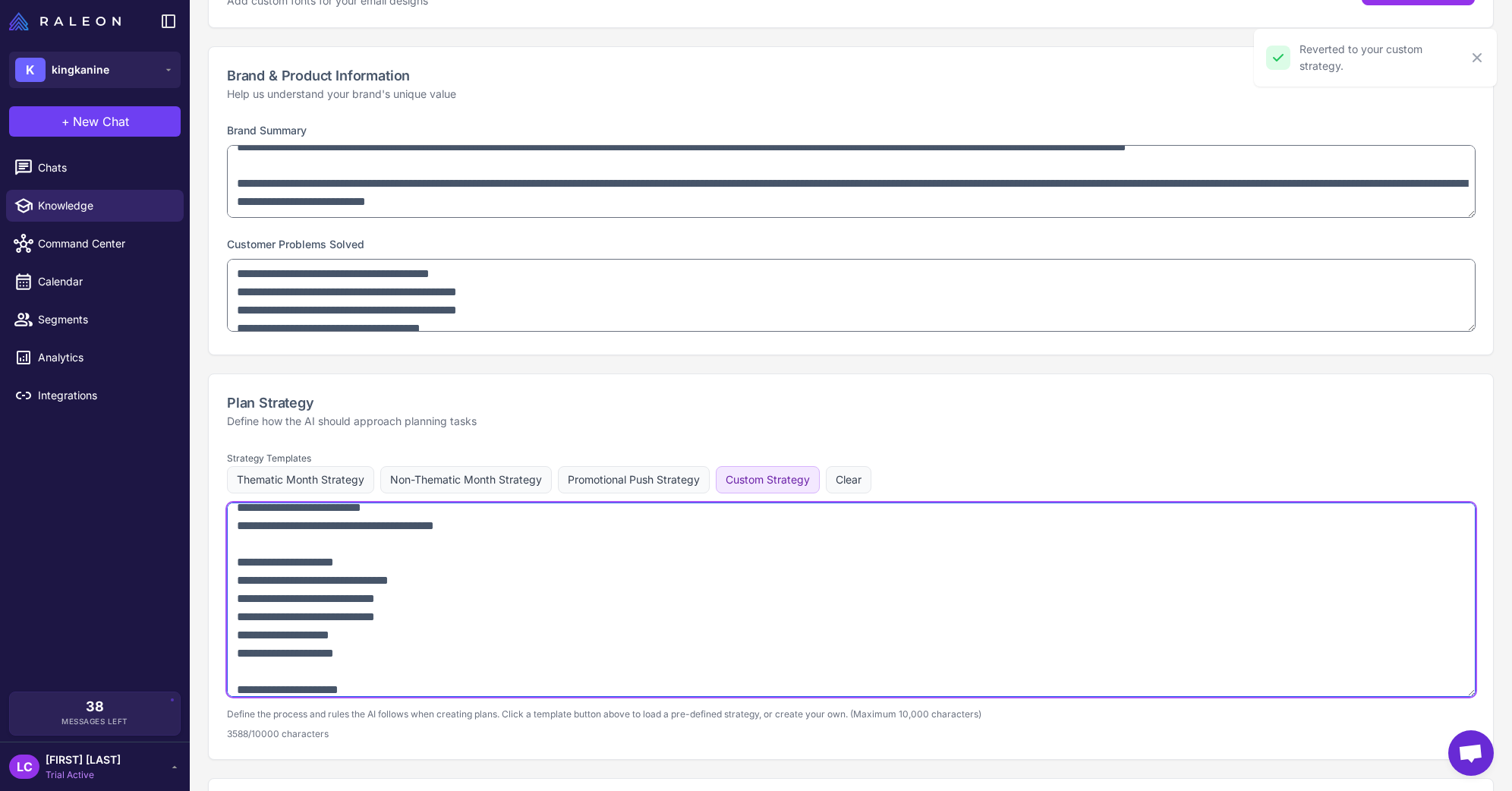 scroll, scrollTop: 1404, scrollLeft: 0, axis: vertical 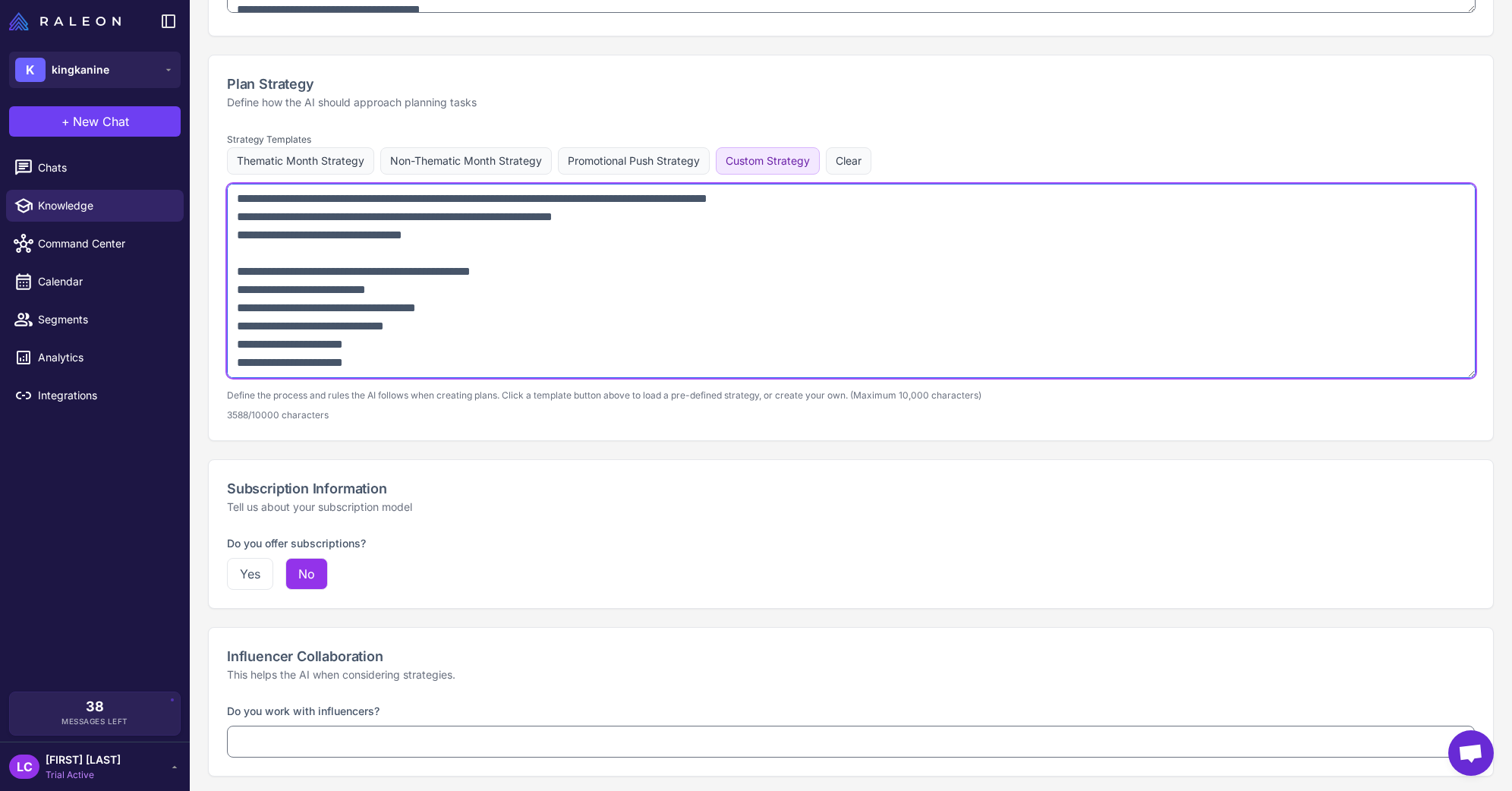 drag, startPoint x: 239, startPoint y: 518, endPoint x: 466, endPoint y: 856, distance: 407.1523 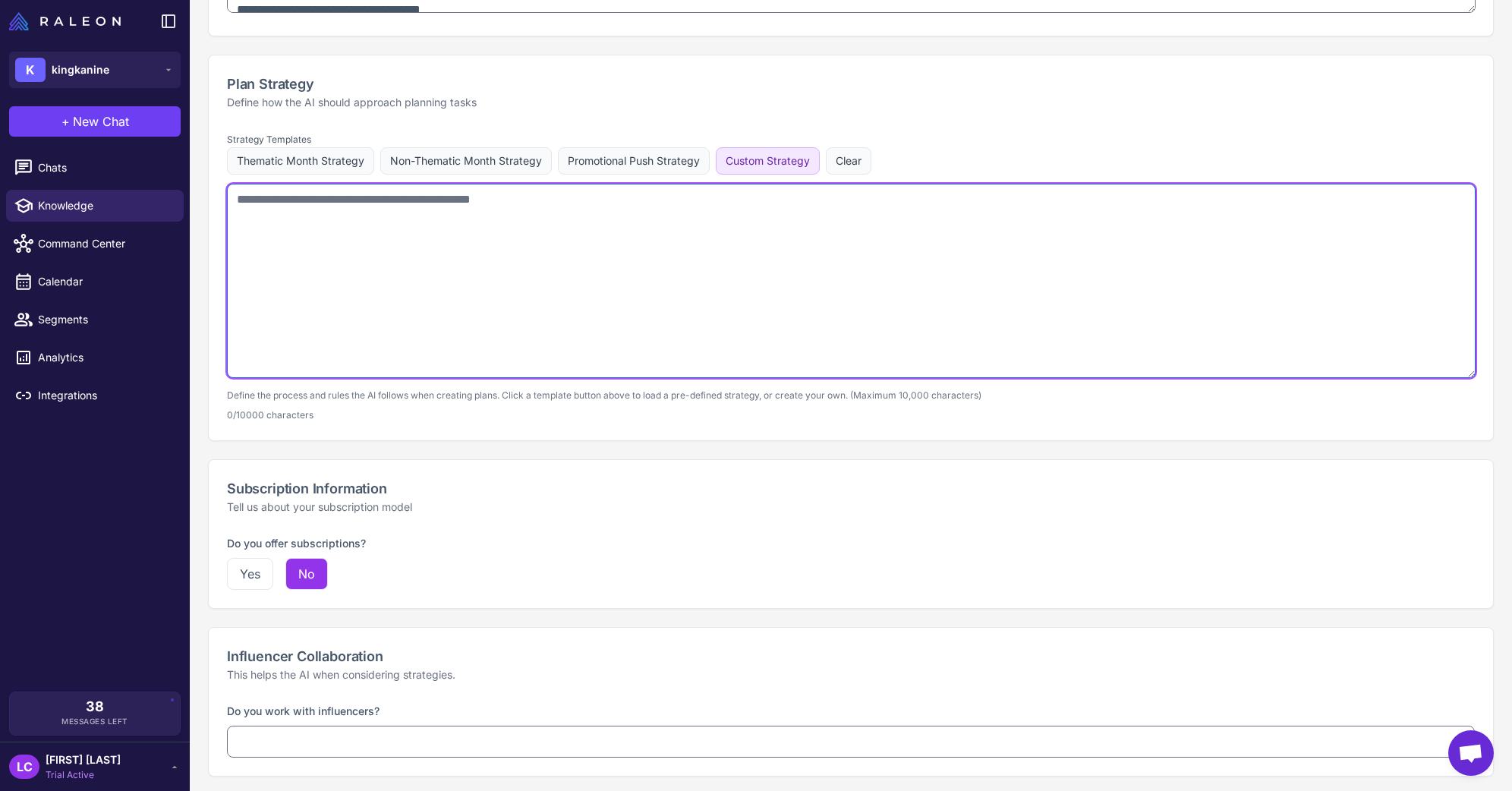 scroll, scrollTop: 0, scrollLeft: 0, axis: both 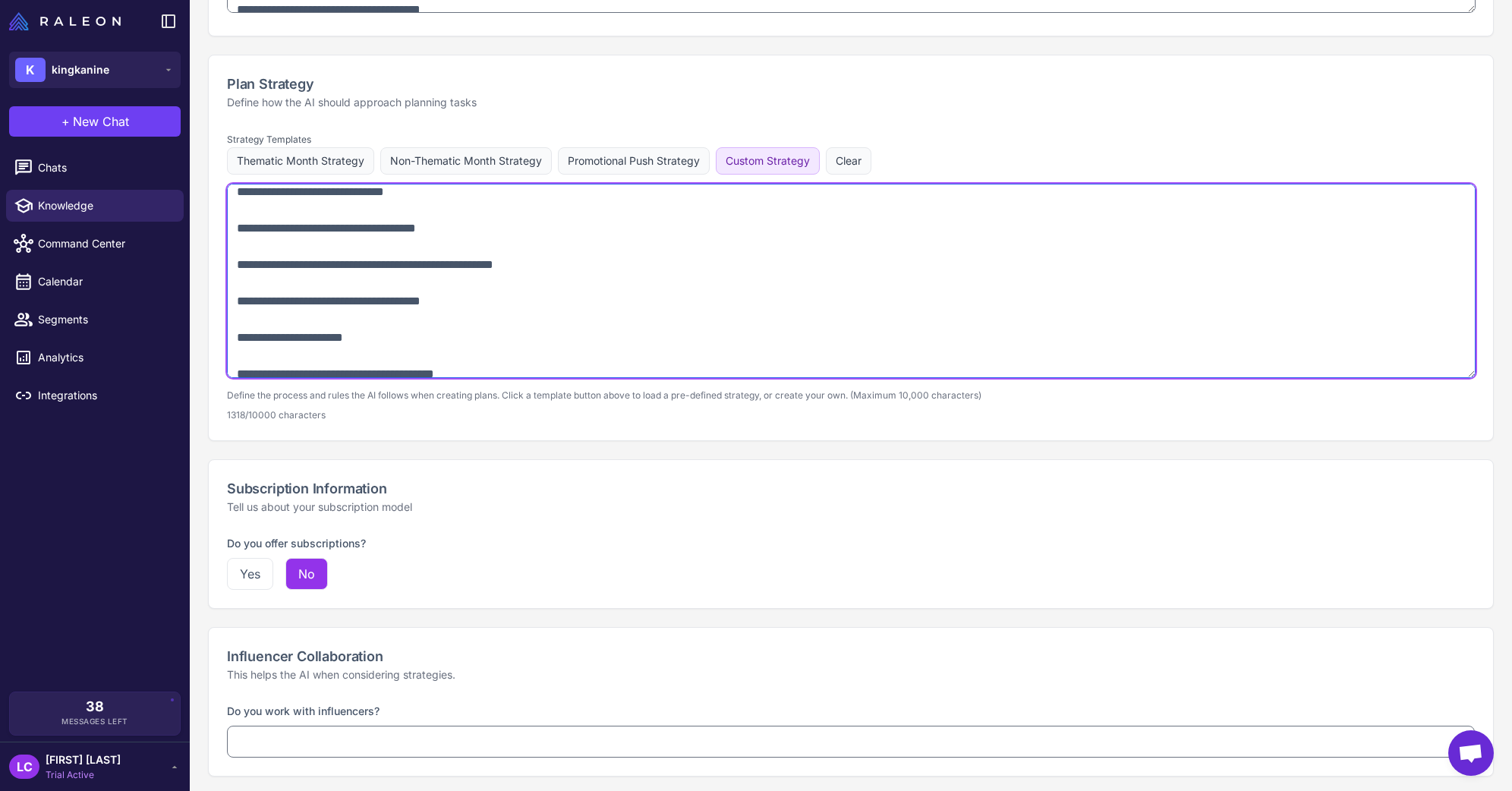 click at bounding box center (851, 281) 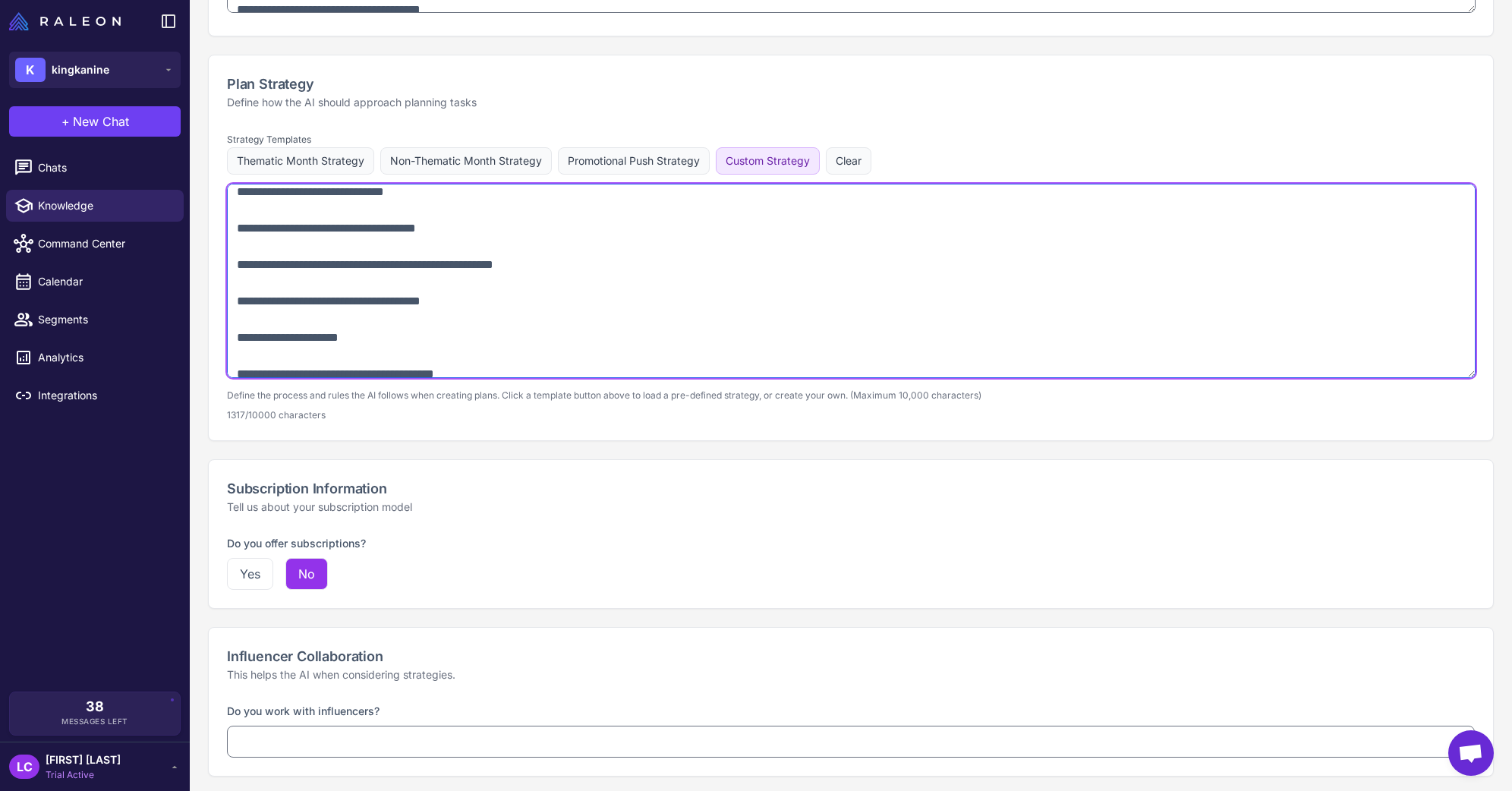 click at bounding box center (851, 281) 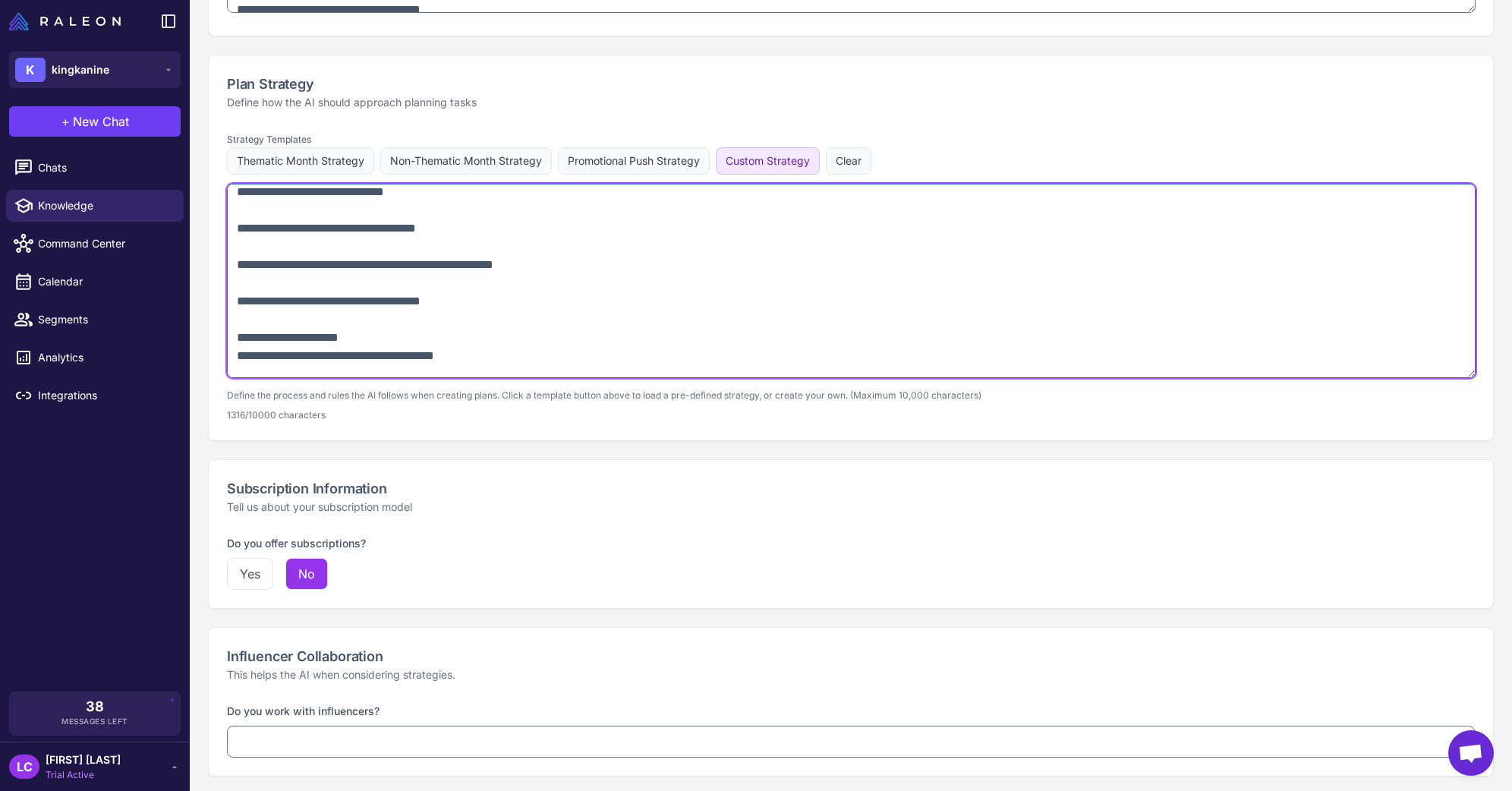 scroll, scrollTop: 0, scrollLeft: 0, axis: both 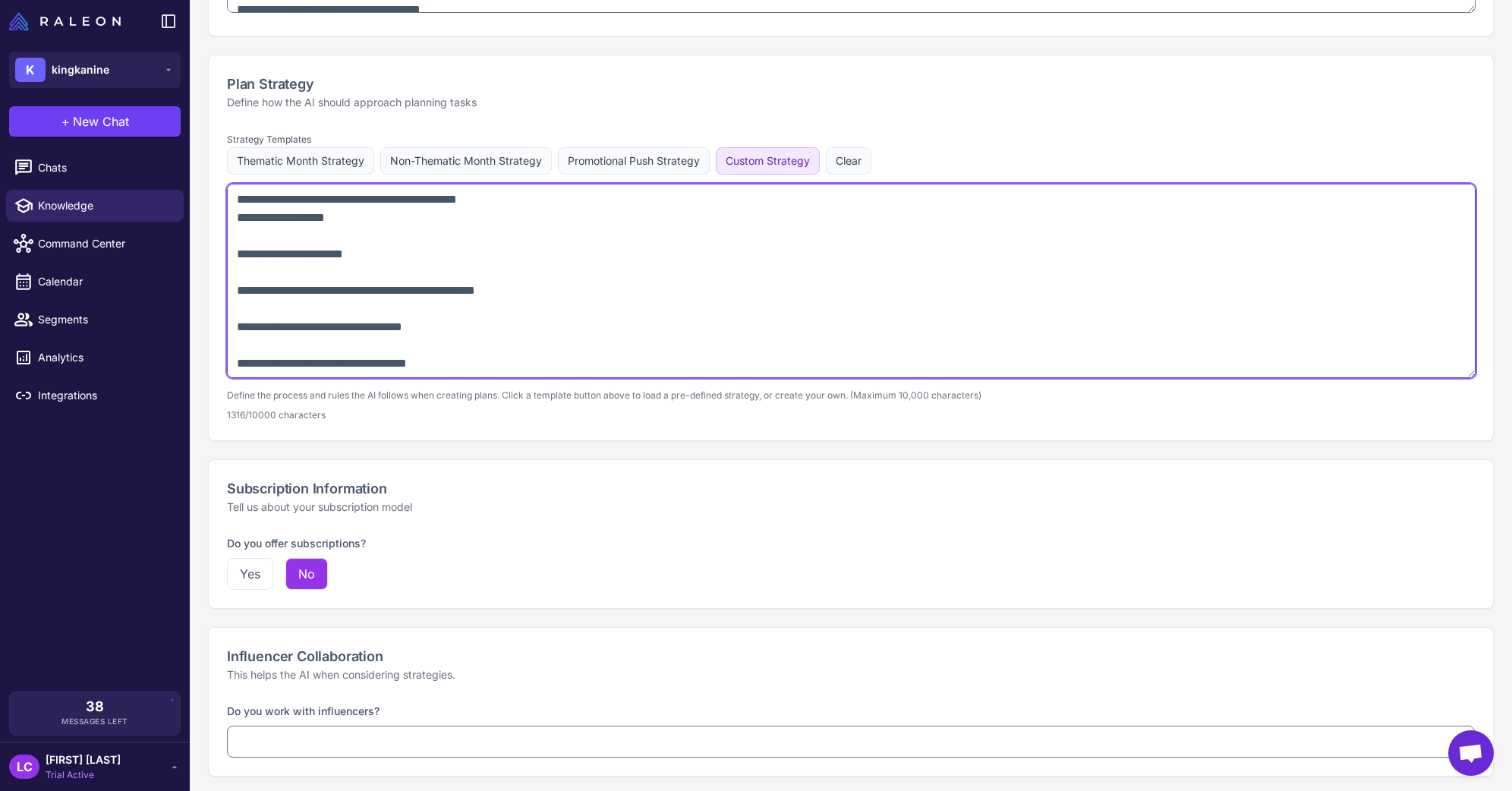 click at bounding box center [851, 281] 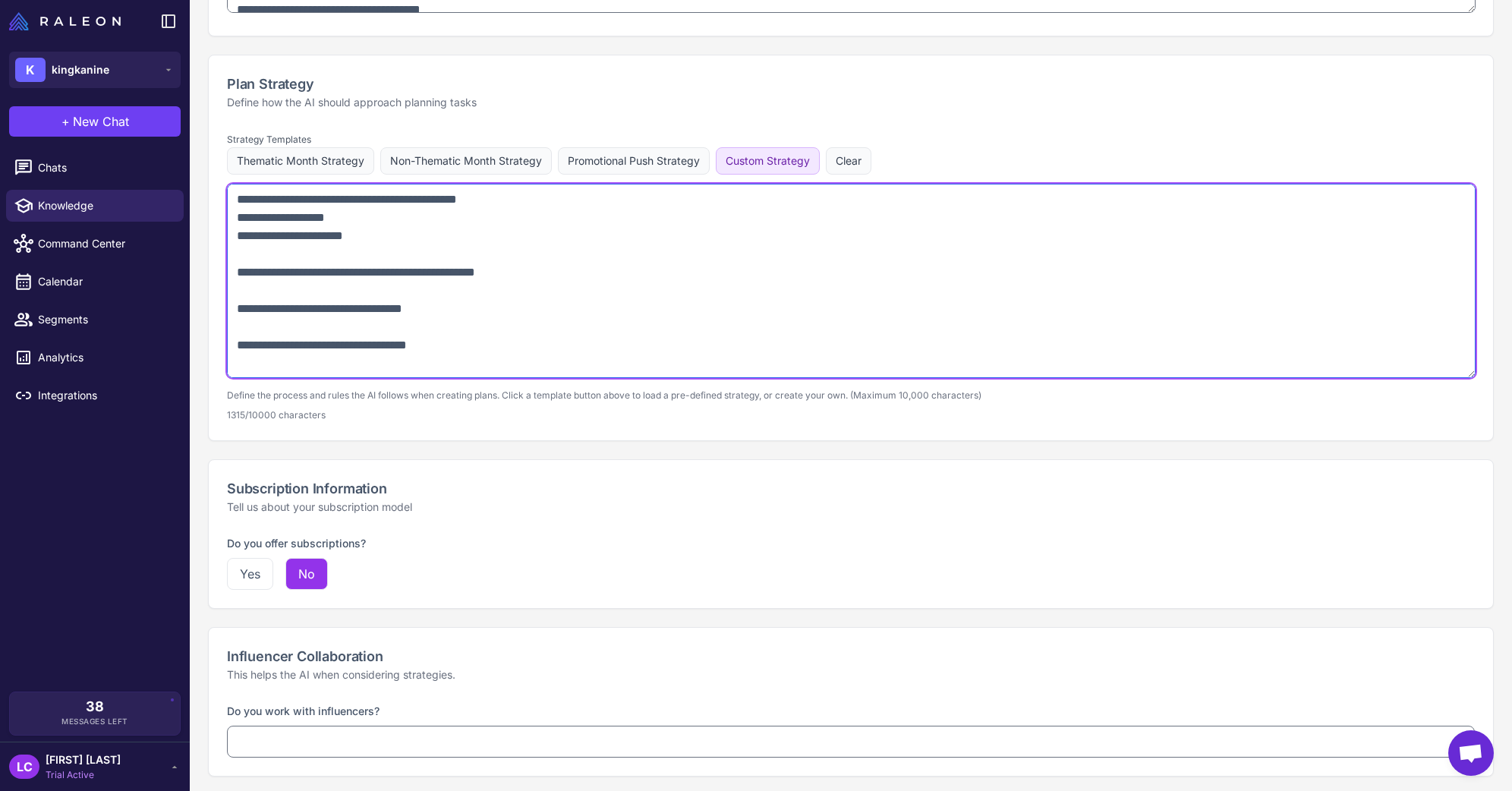 click at bounding box center [851, 281] 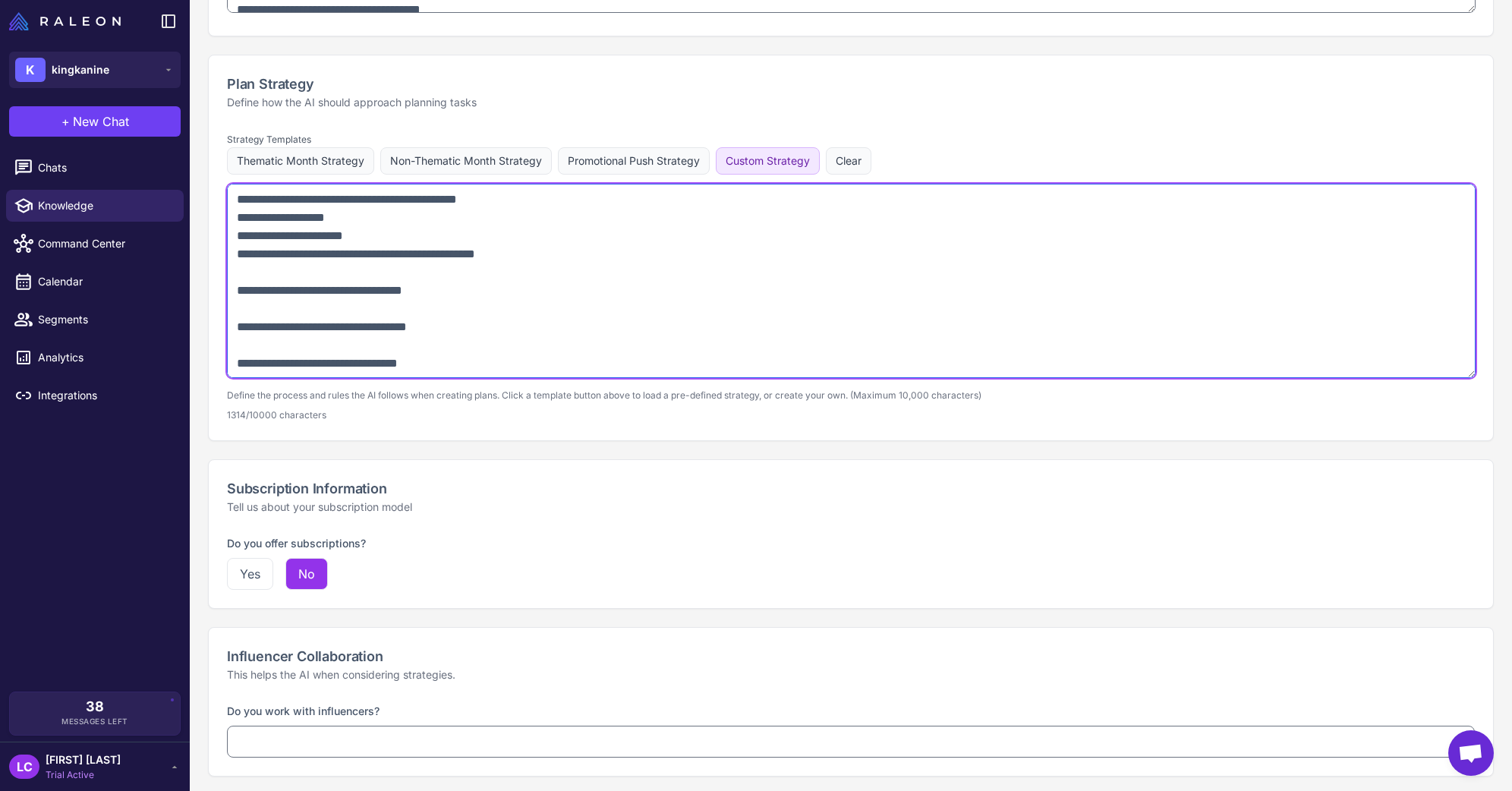 click at bounding box center [851, 281] 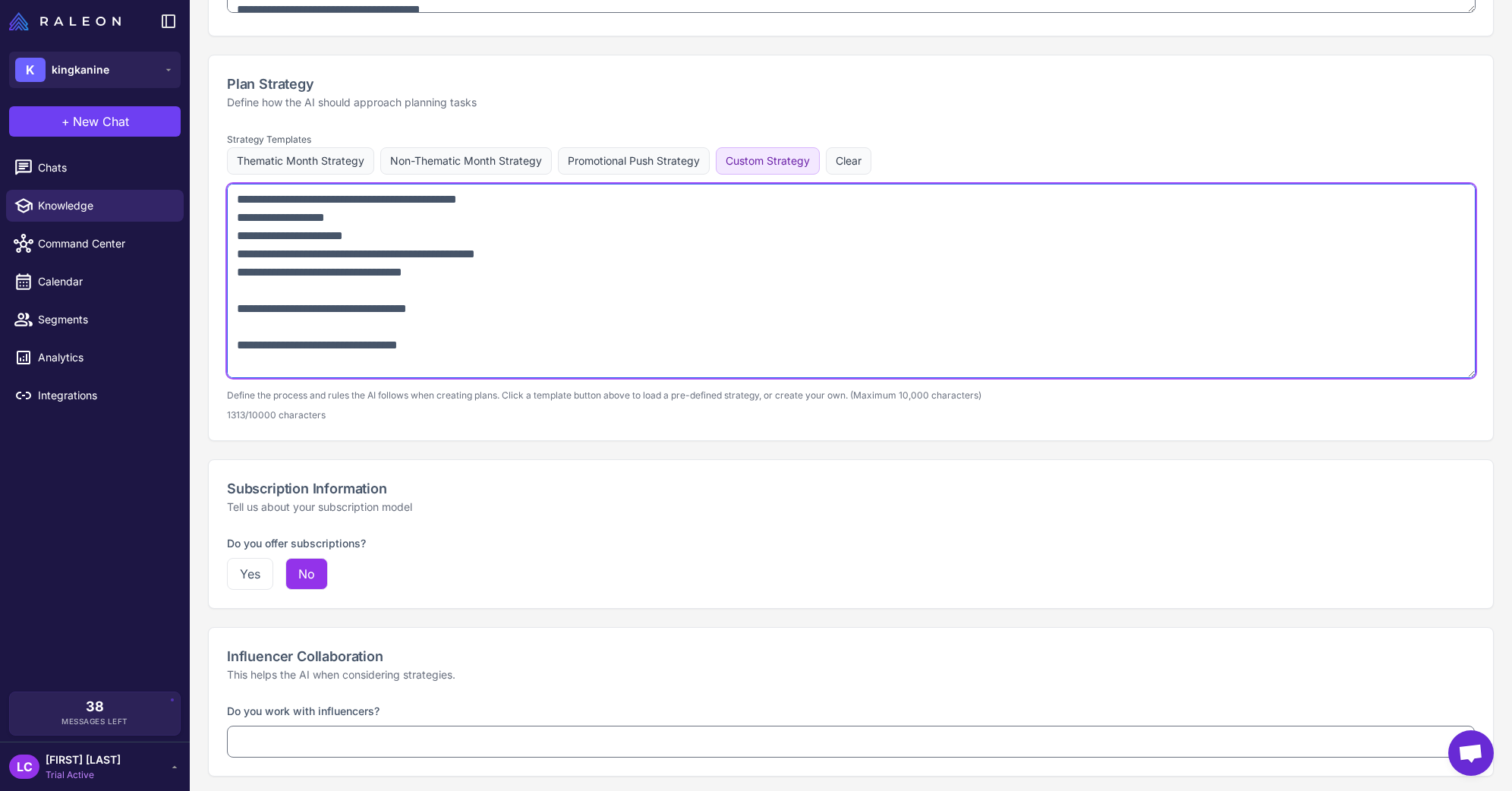 click at bounding box center [851, 281] 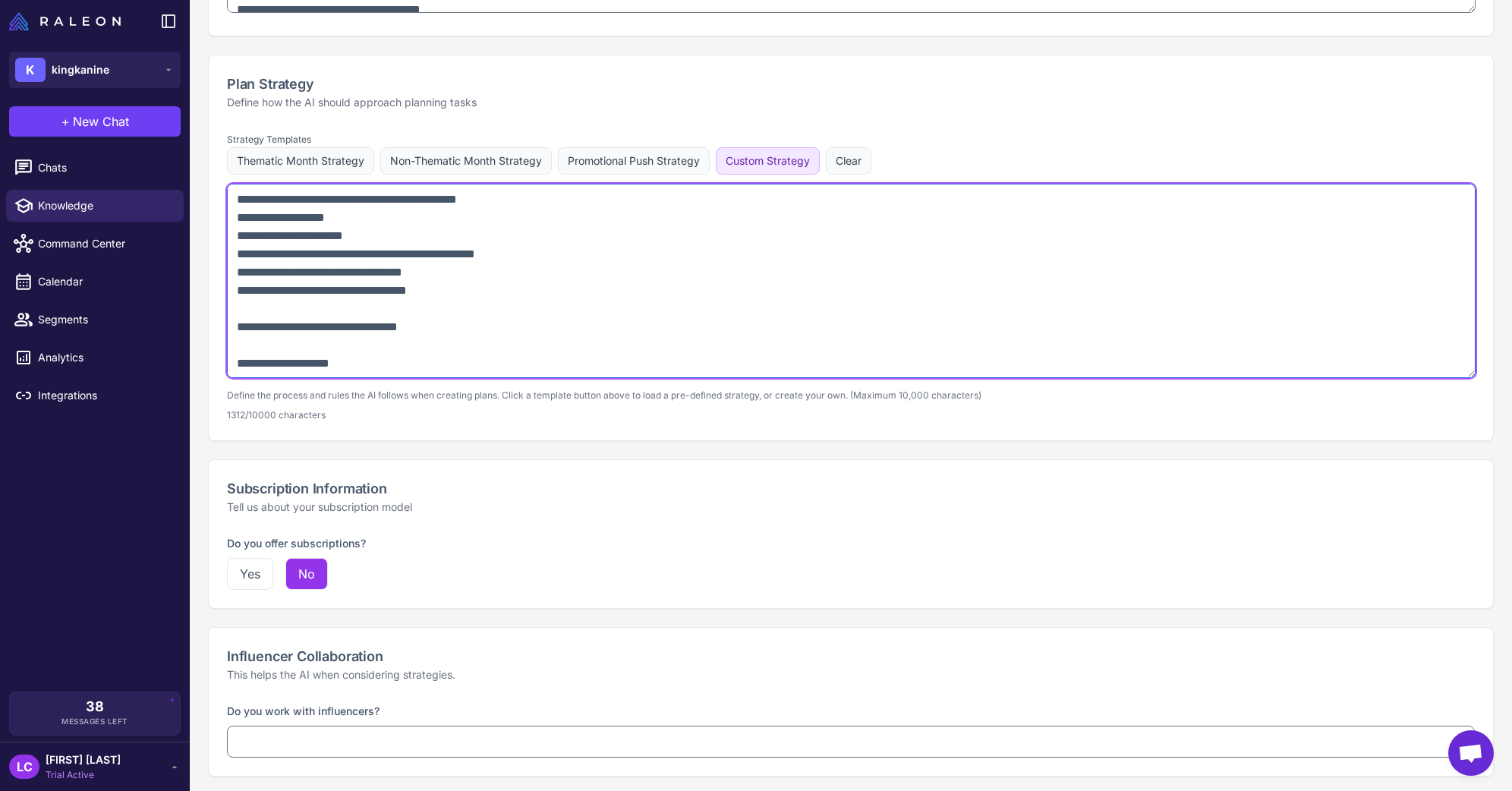 click at bounding box center [851, 281] 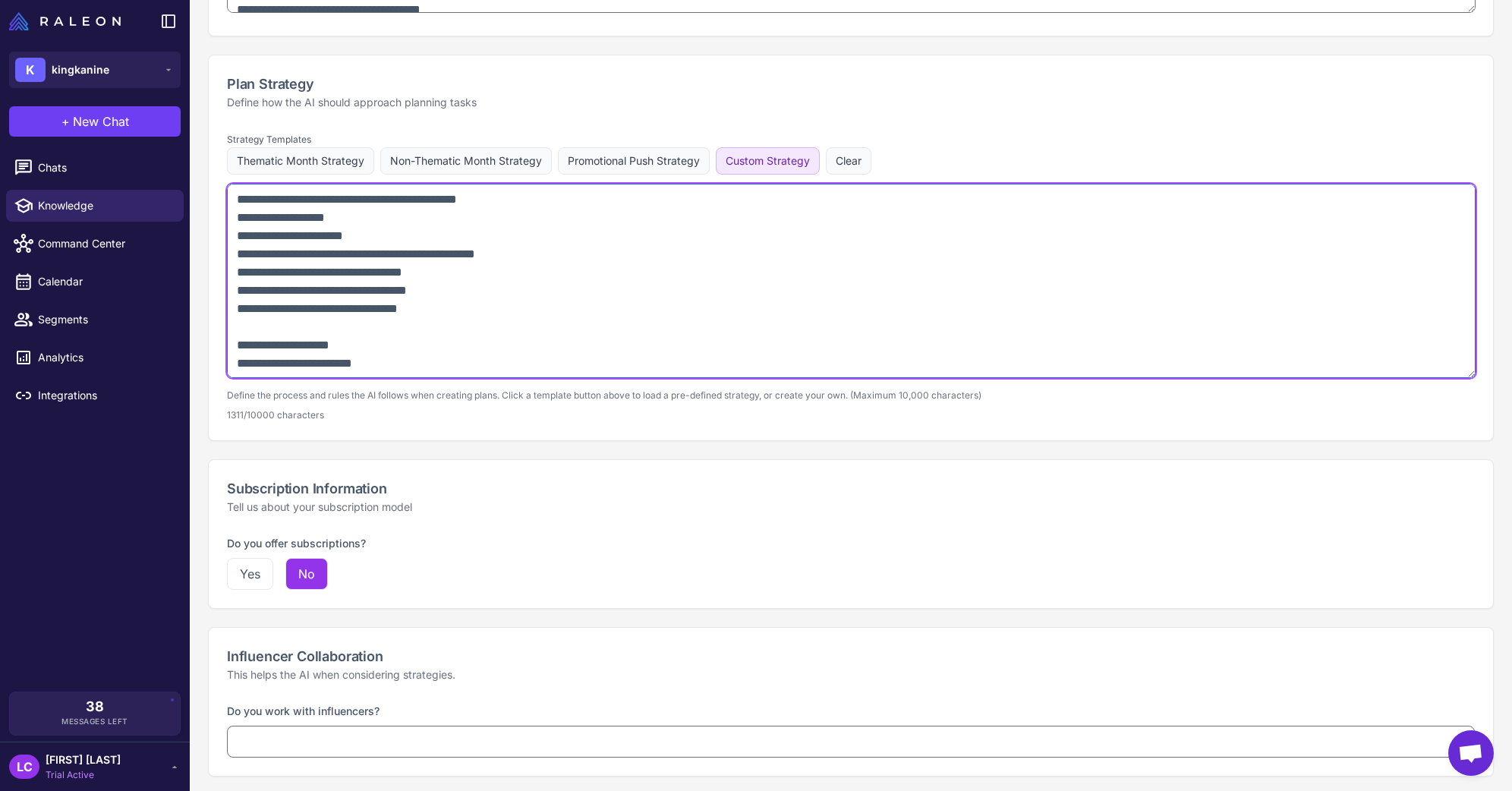 click at bounding box center (851, 281) 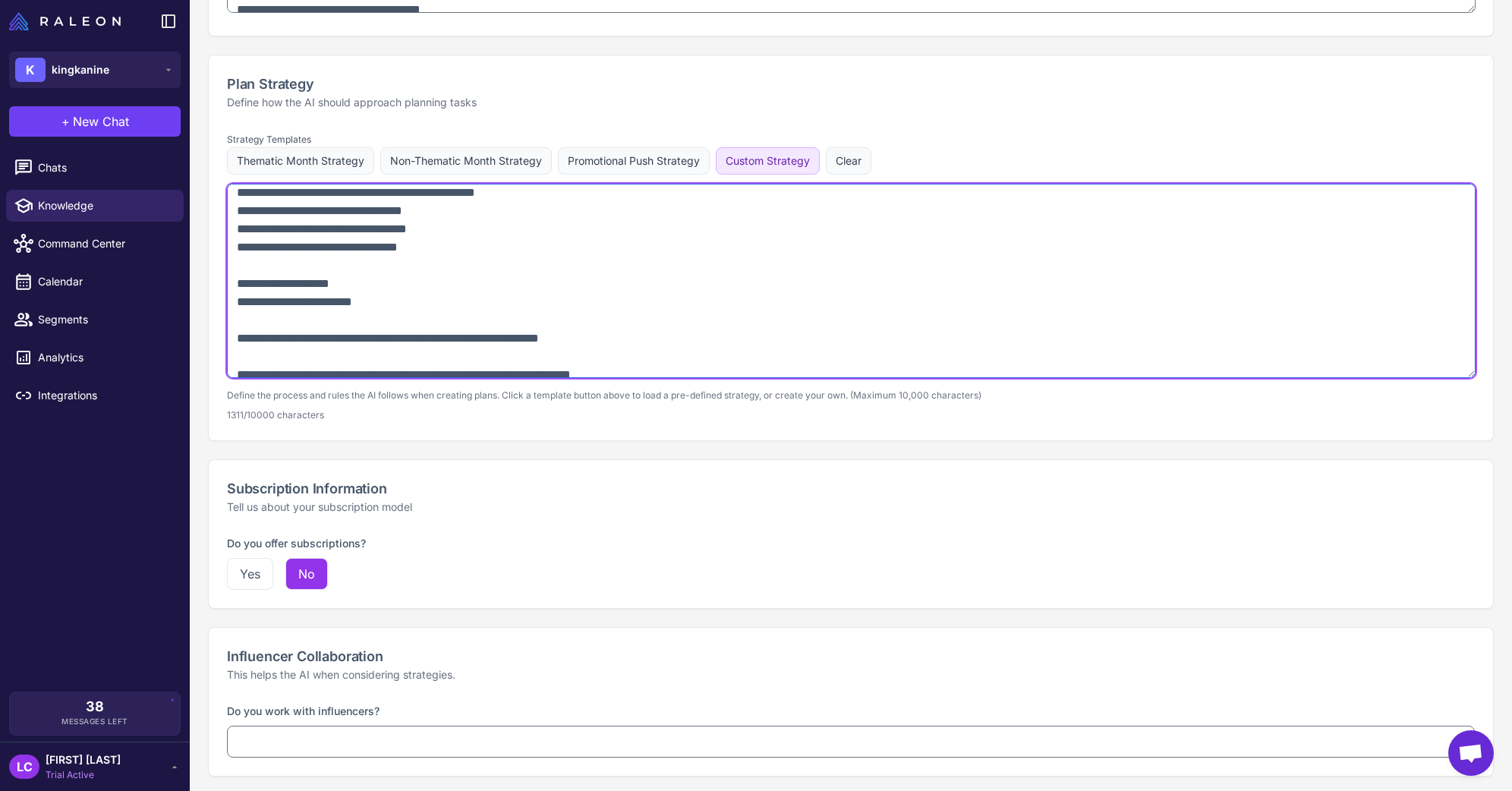 scroll, scrollTop: 71, scrollLeft: 0, axis: vertical 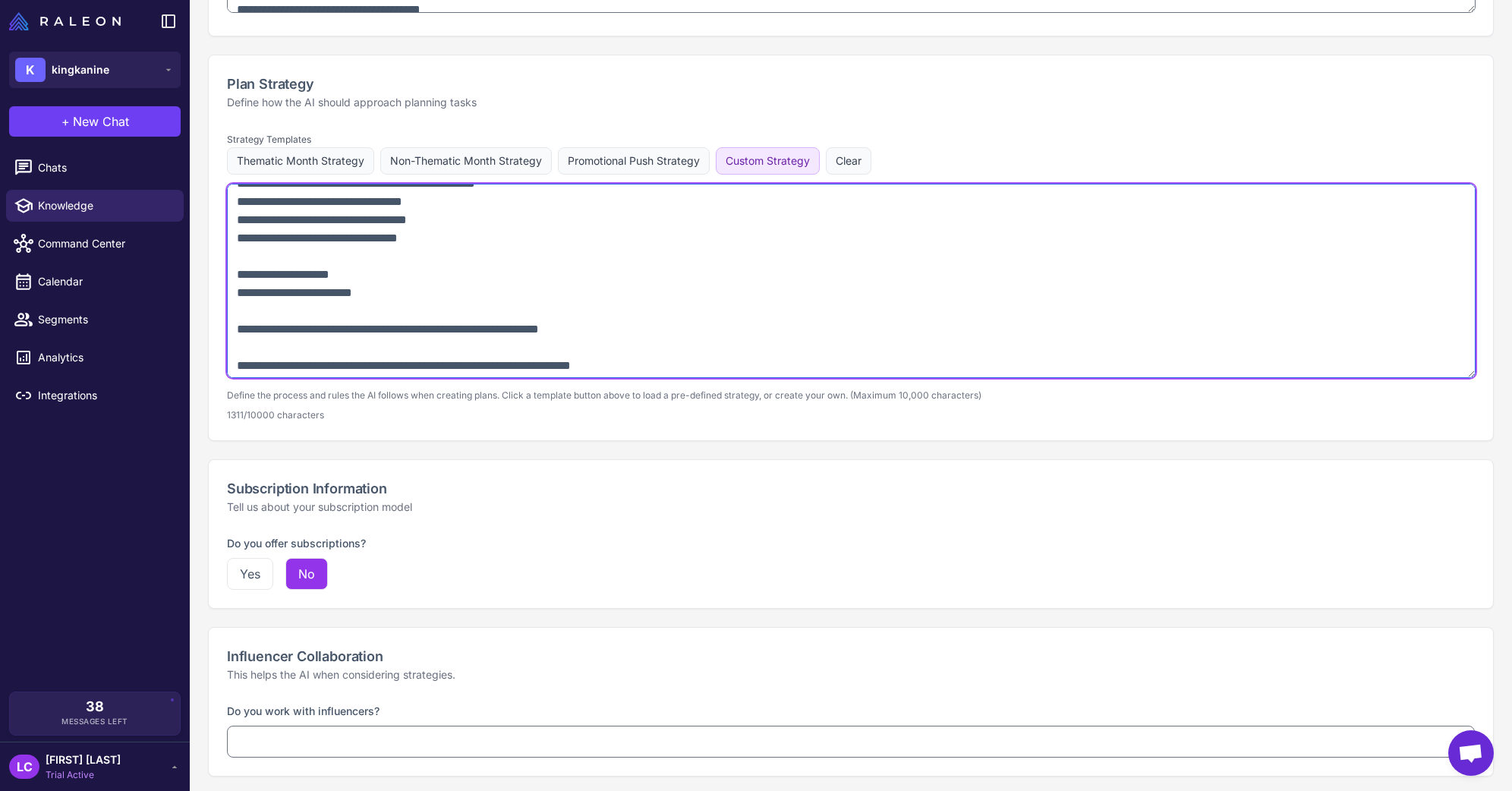 click at bounding box center [851, 281] 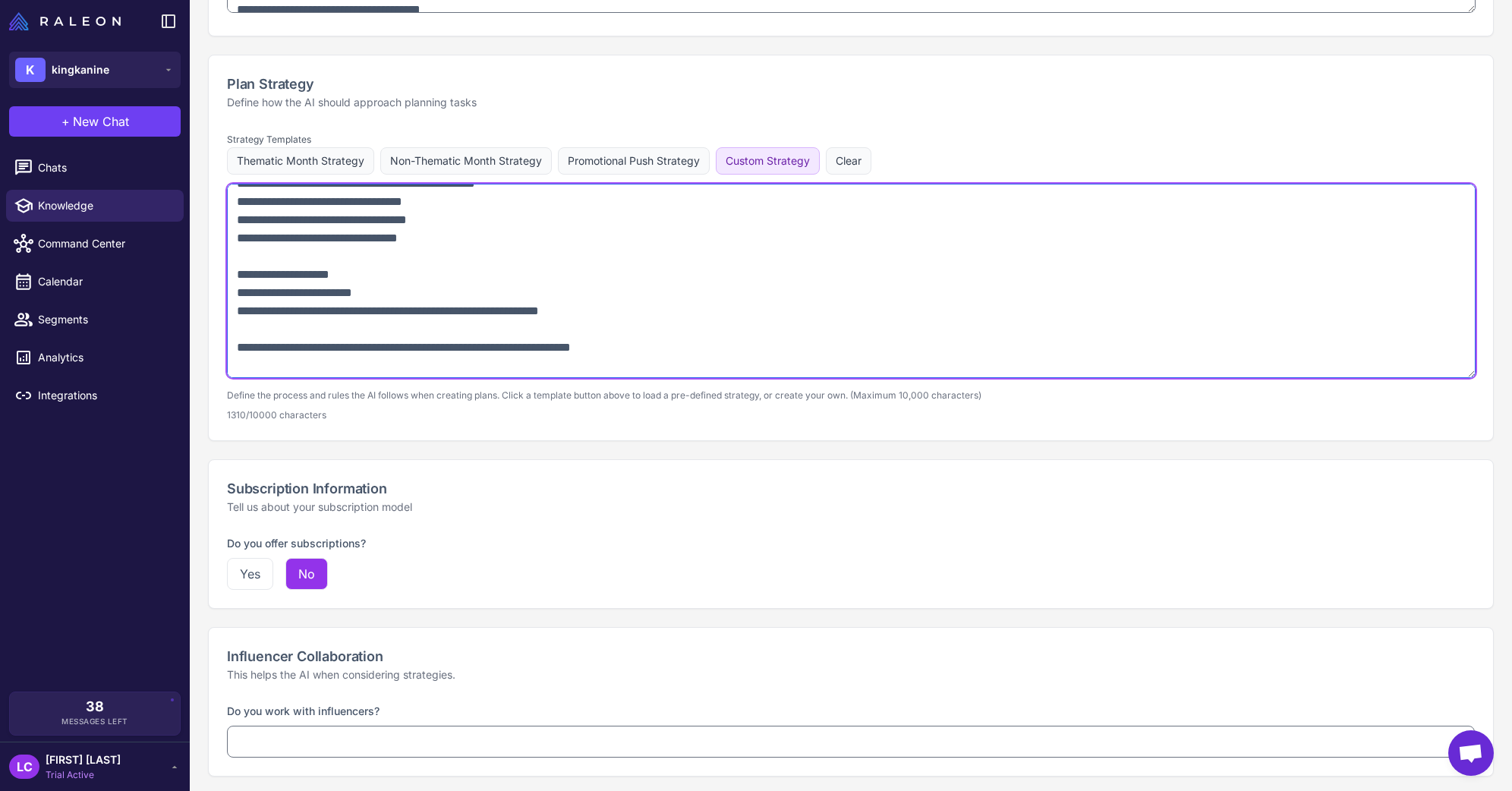 click at bounding box center [851, 281] 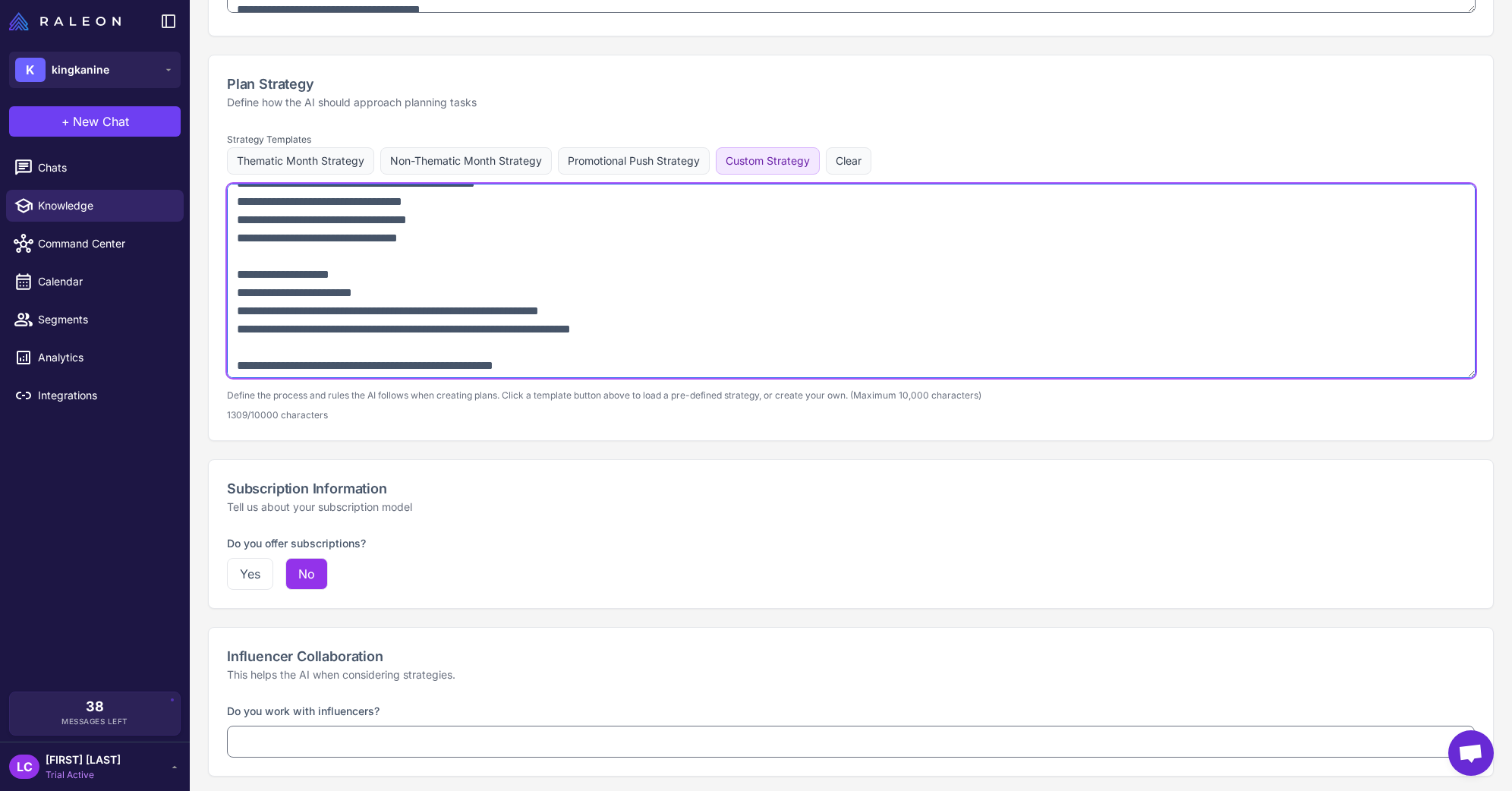 click at bounding box center [851, 281] 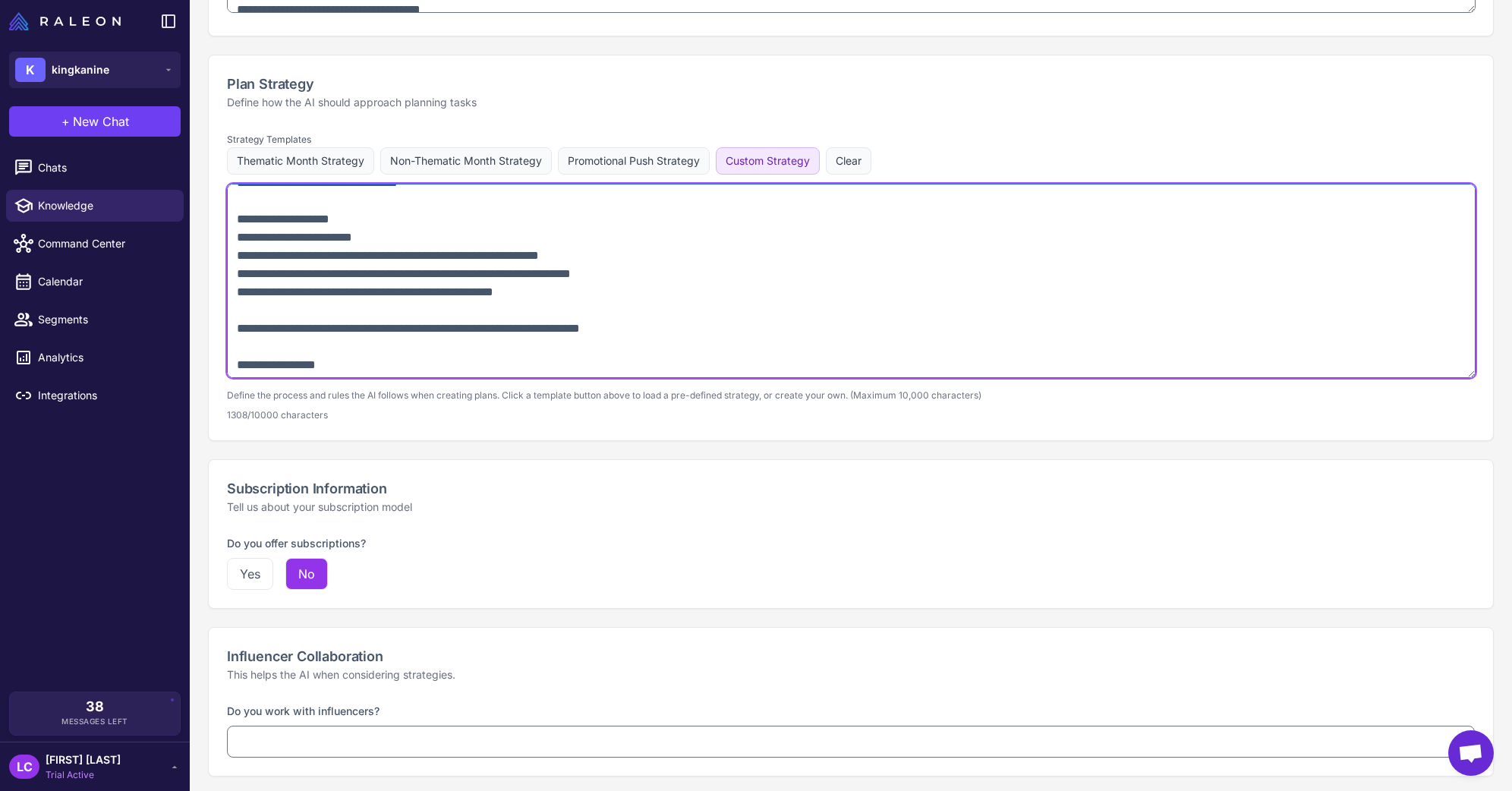 scroll, scrollTop: 131, scrollLeft: 0, axis: vertical 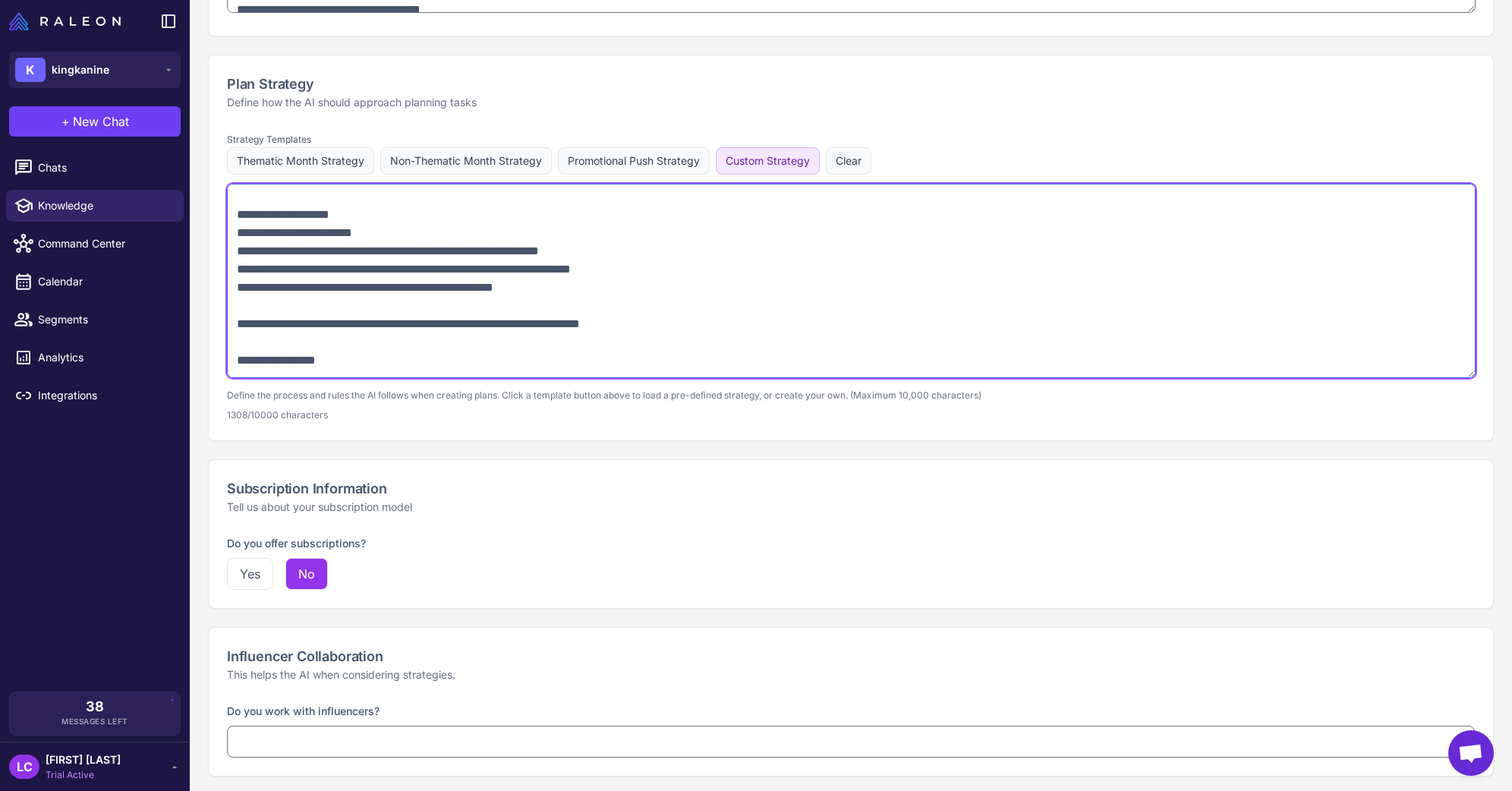 click at bounding box center (851, 281) 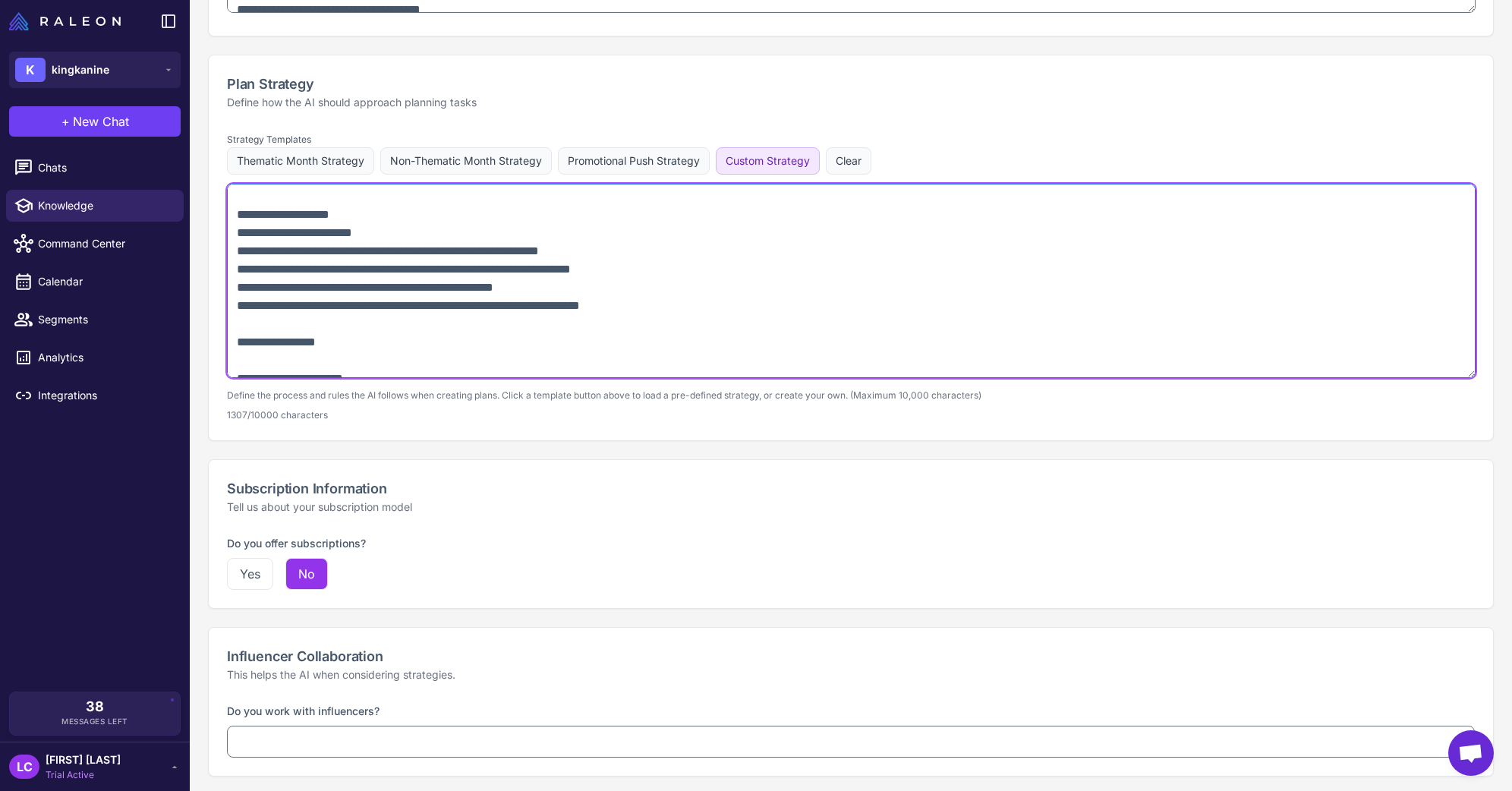 click at bounding box center [851, 281] 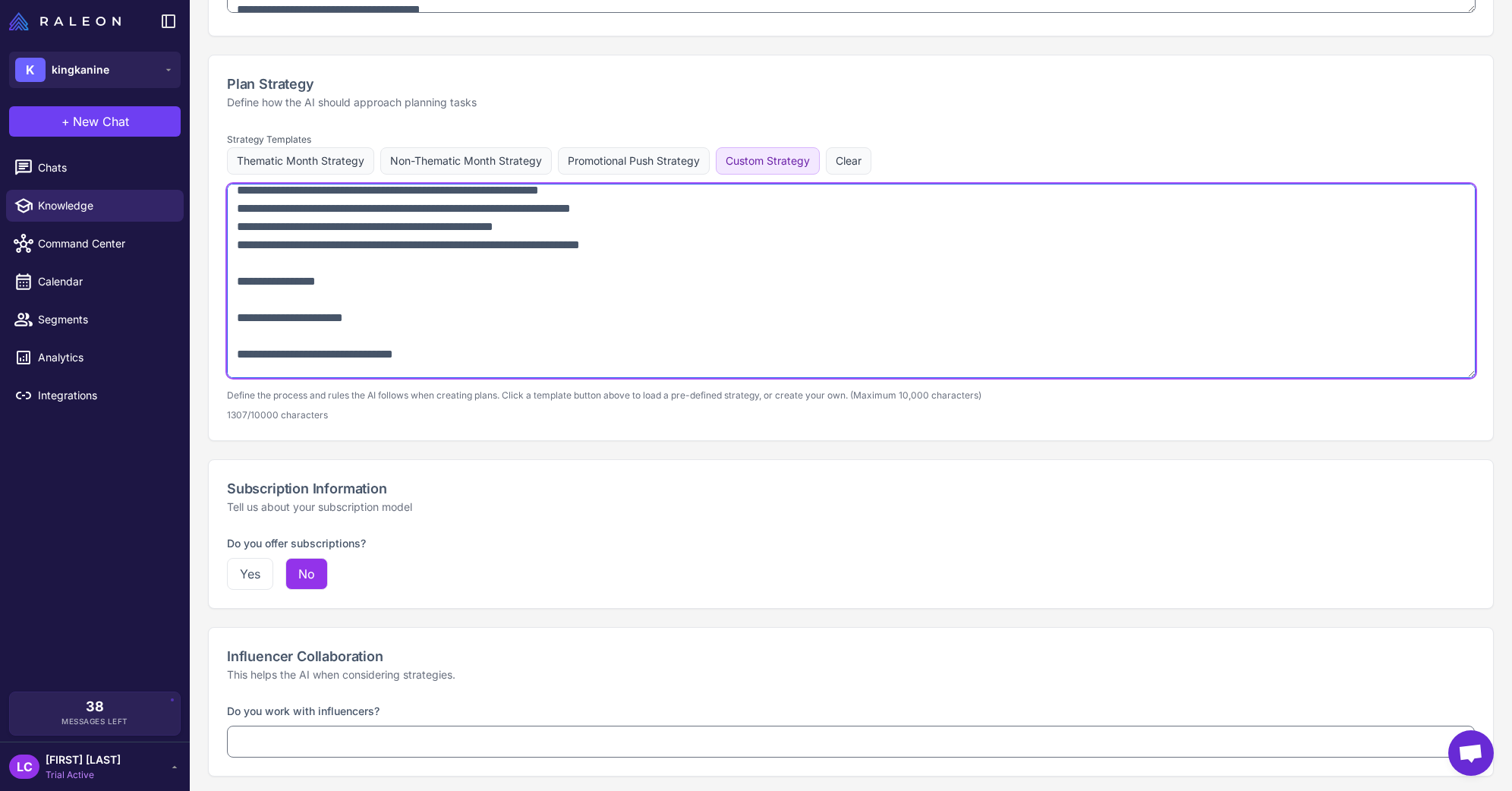 scroll, scrollTop: 205, scrollLeft: 0, axis: vertical 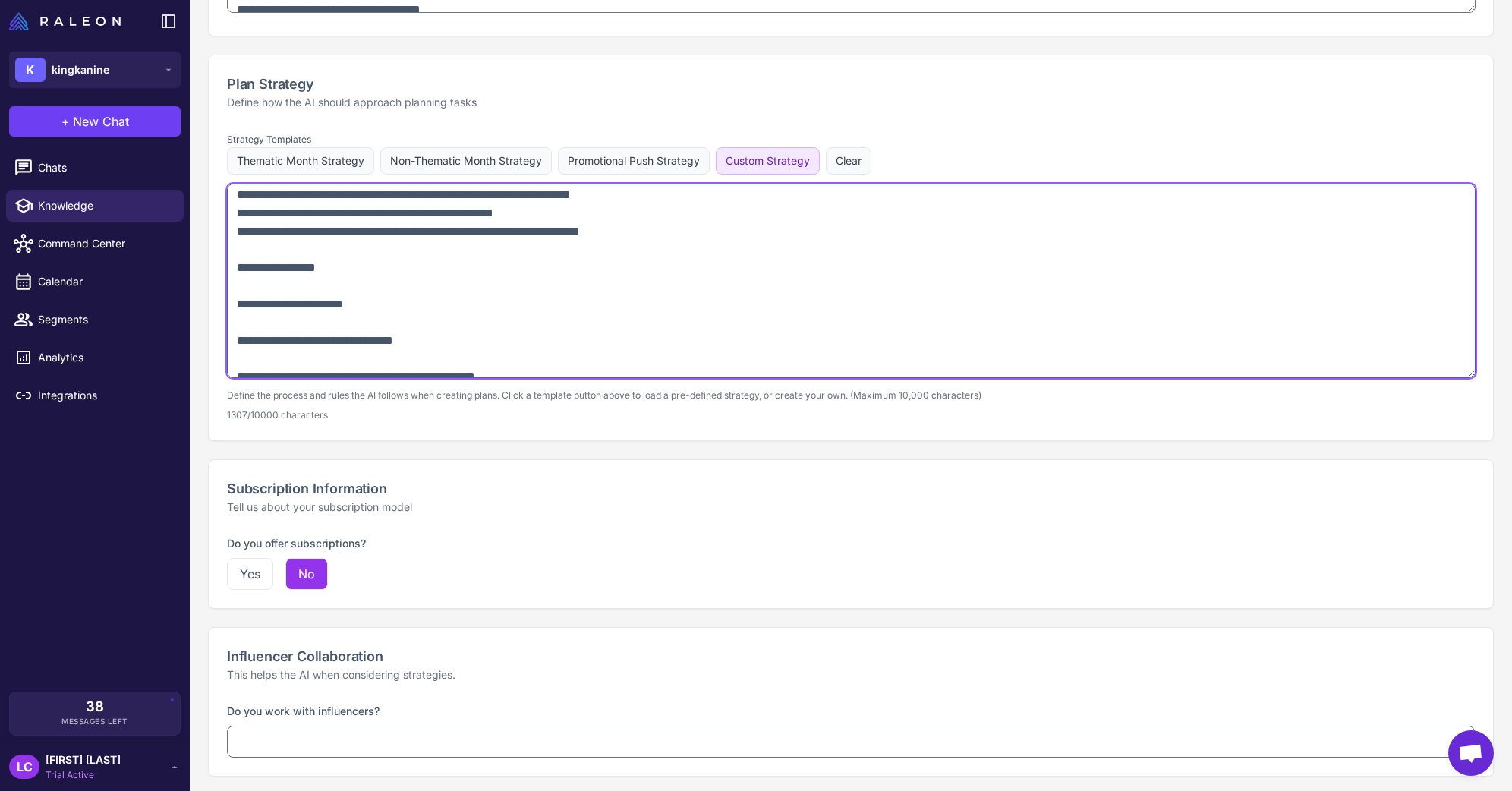click at bounding box center (851, 281) 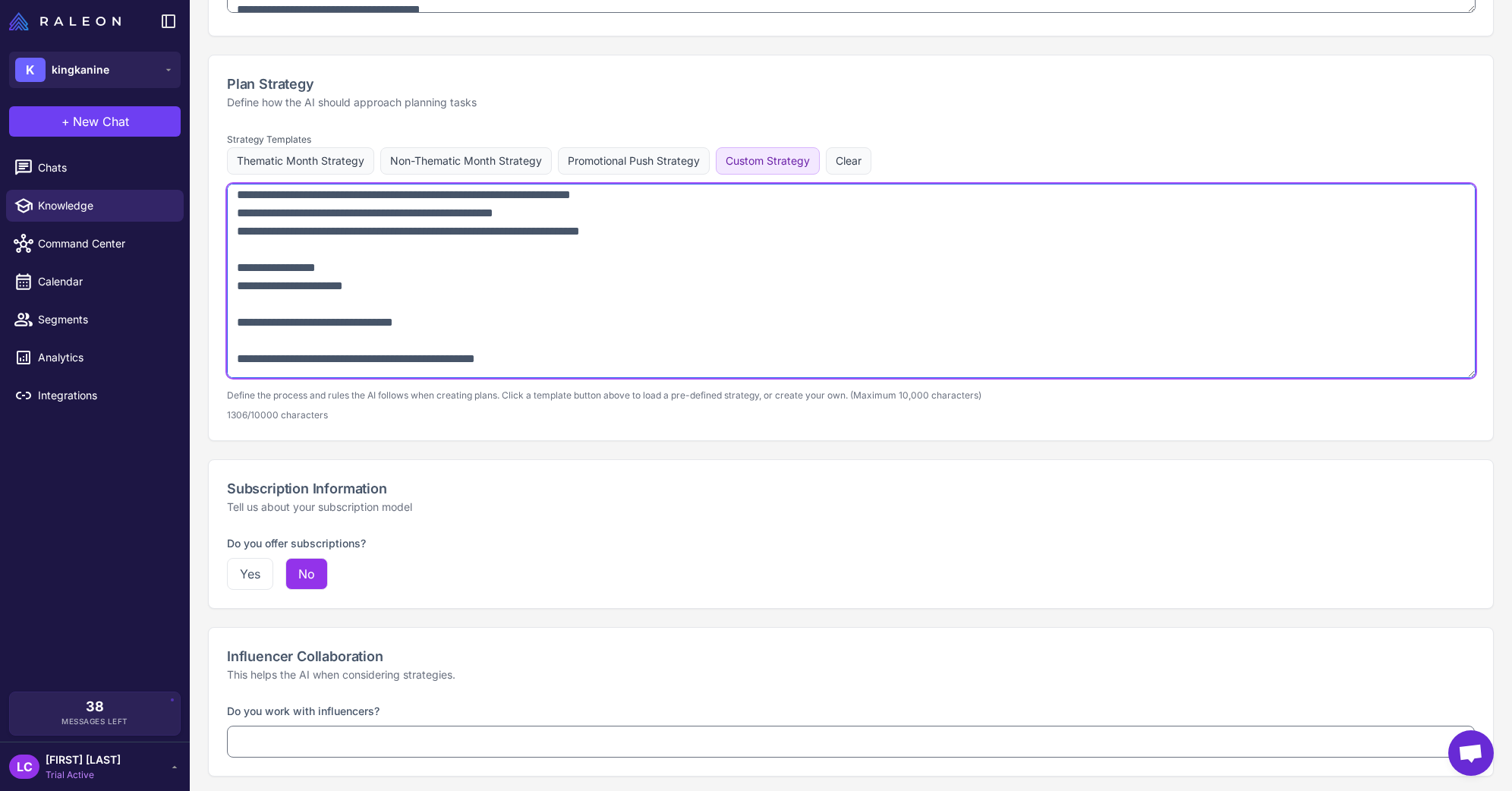 click at bounding box center (851, 281) 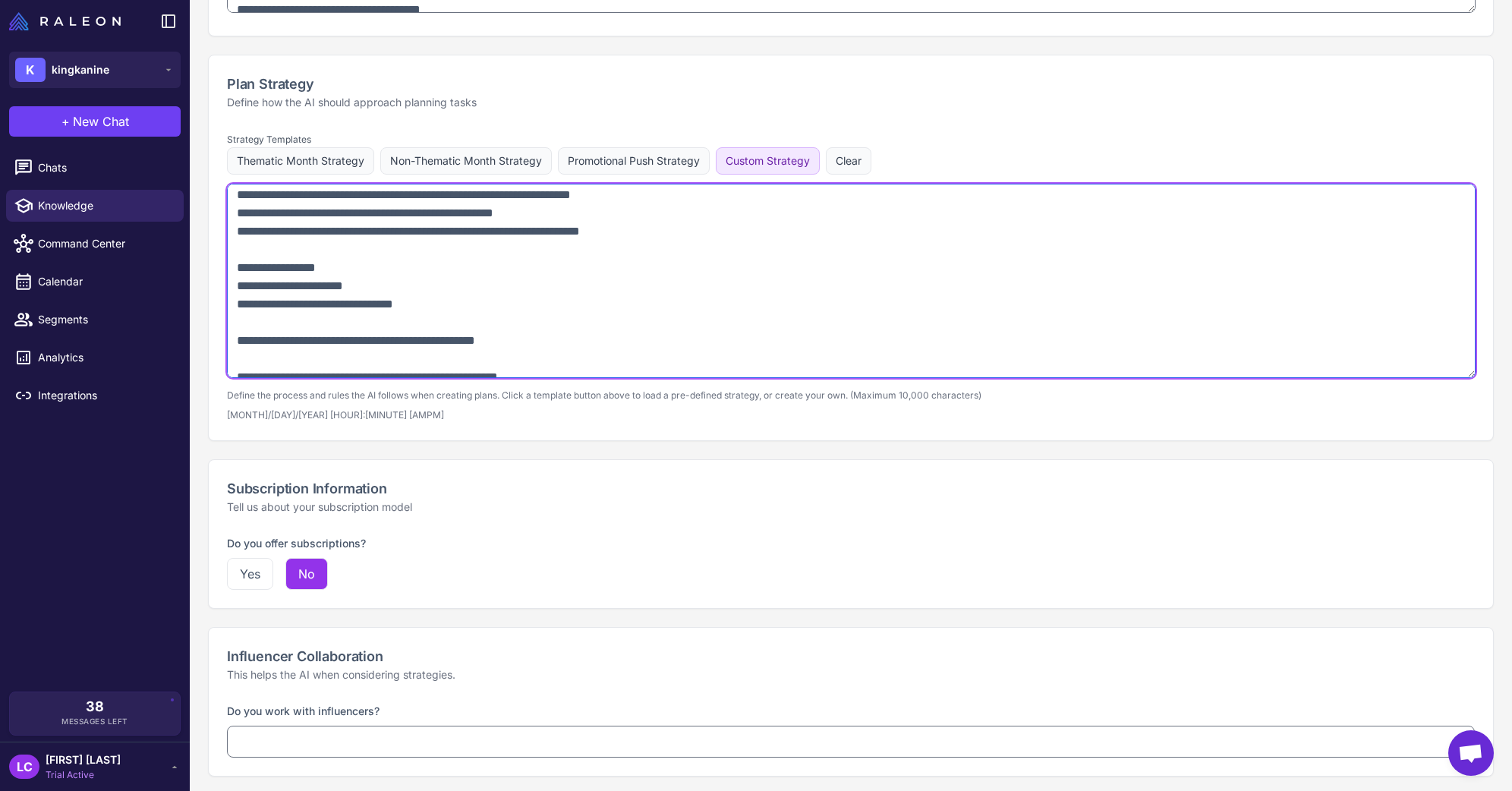click at bounding box center [851, 281] 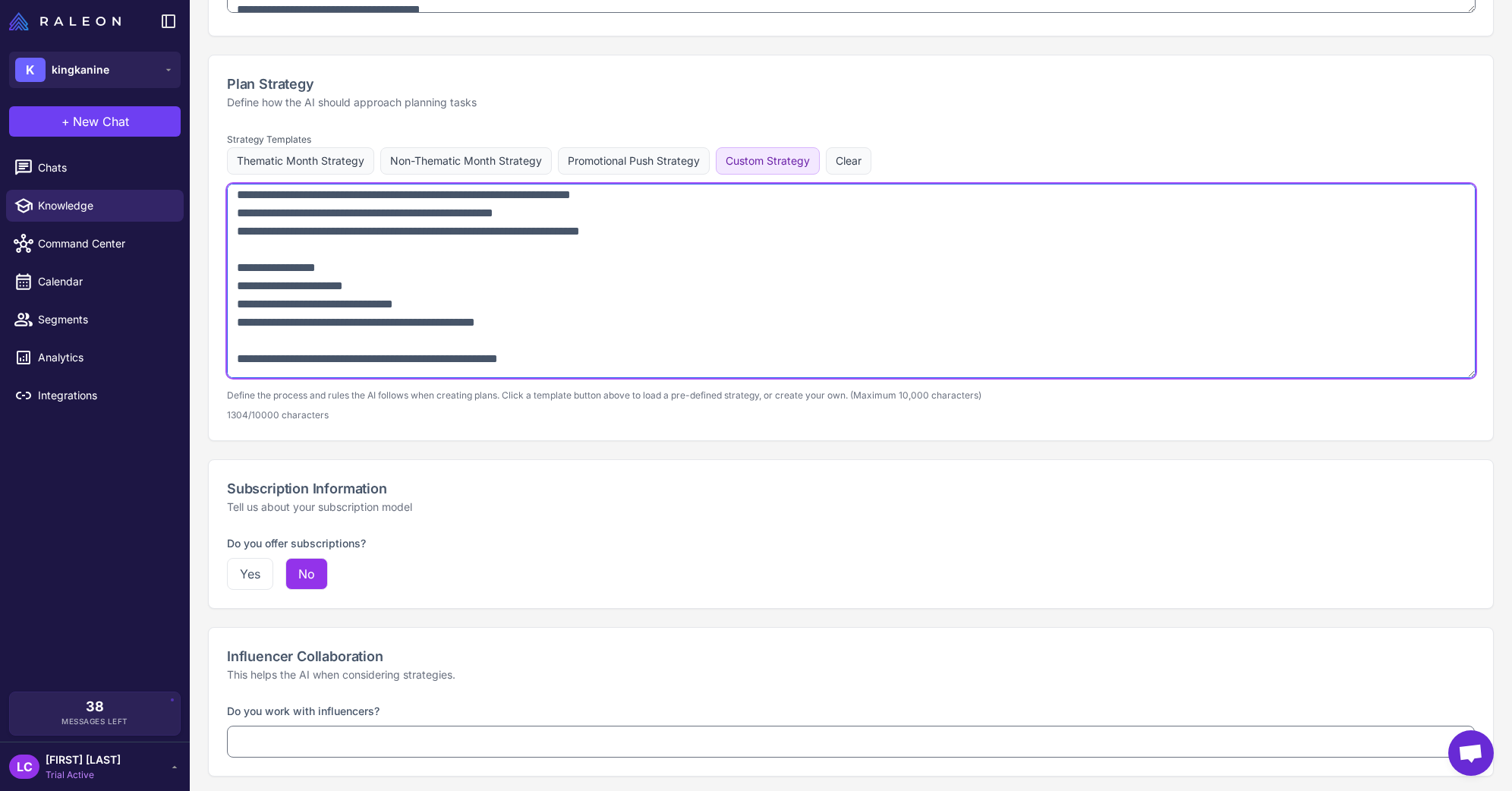 drag, startPoint x: 253, startPoint y: 283, endPoint x: 235, endPoint y: 283, distance: 18 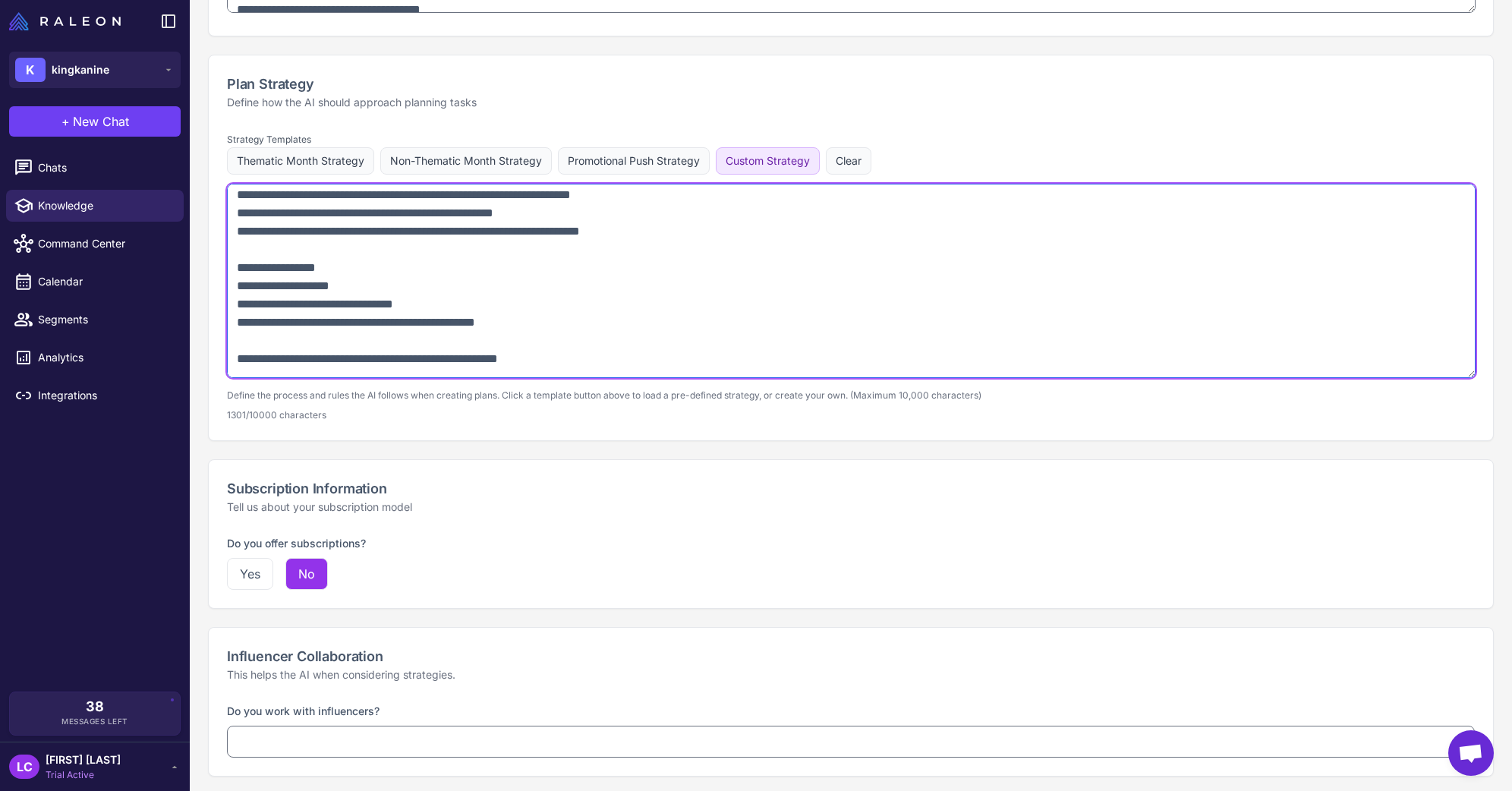 scroll, scrollTop: 235, scrollLeft: 0, axis: vertical 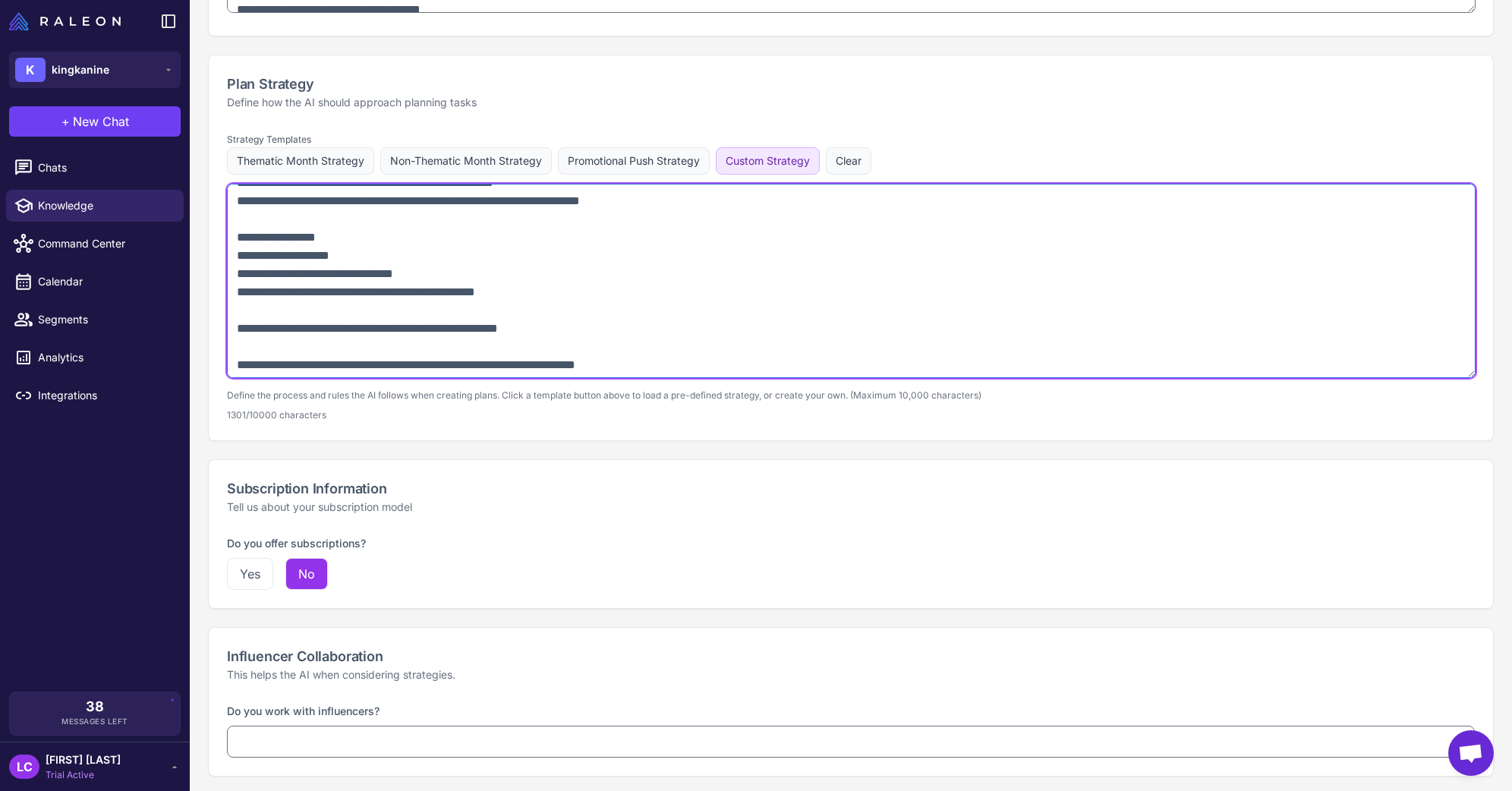 click at bounding box center (851, 281) 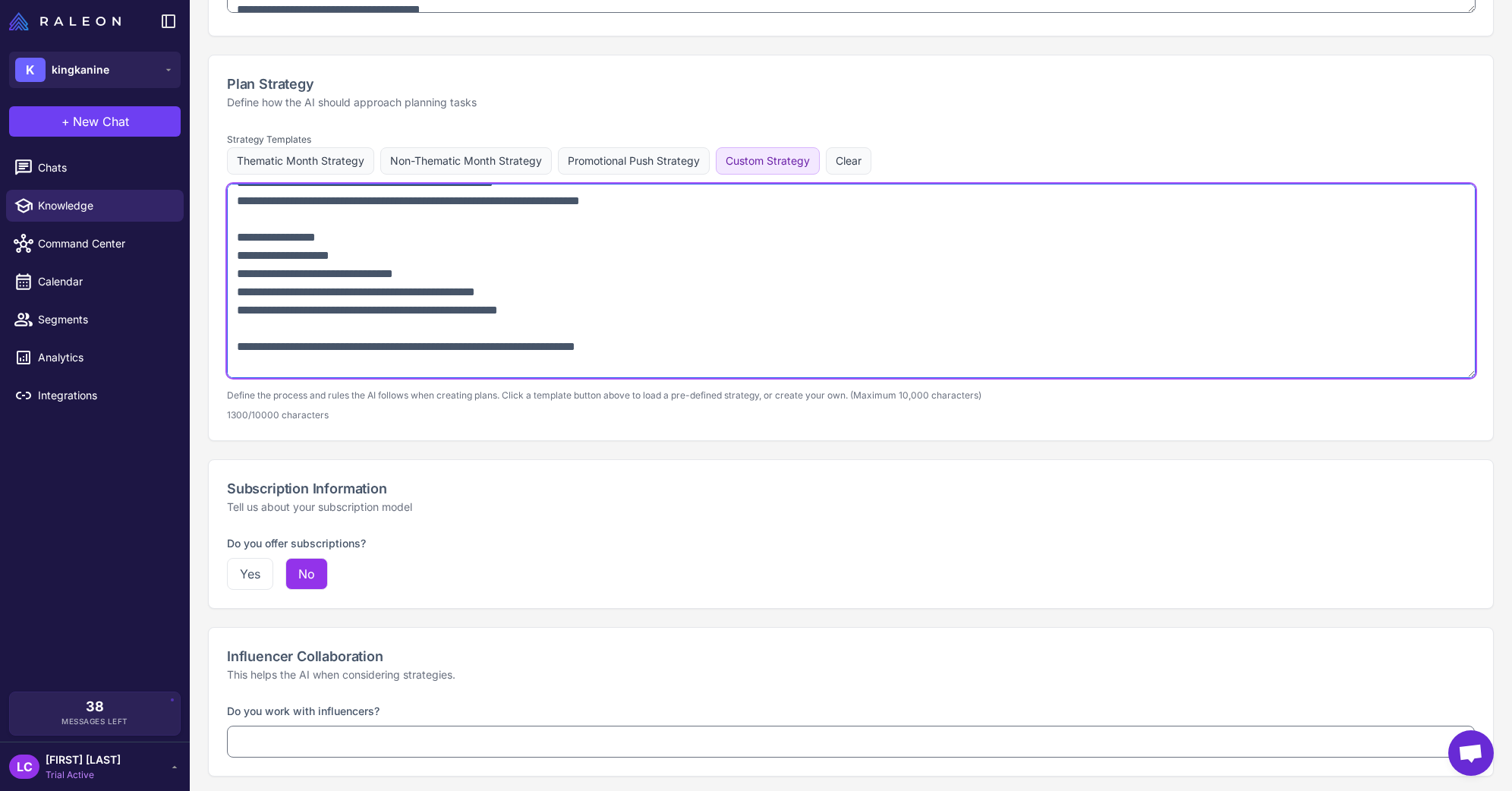click at bounding box center [851, 281] 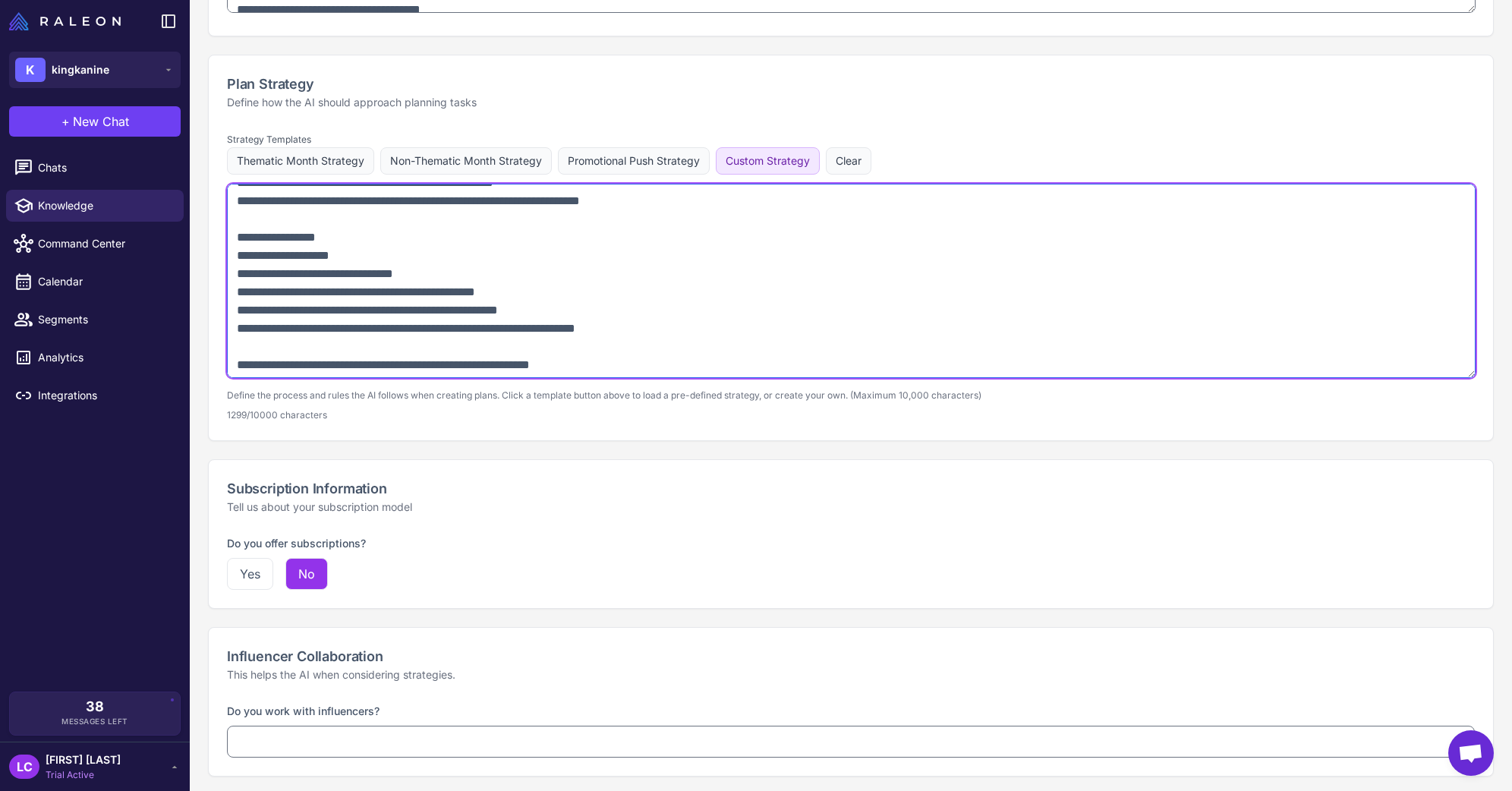 click at bounding box center [851, 281] 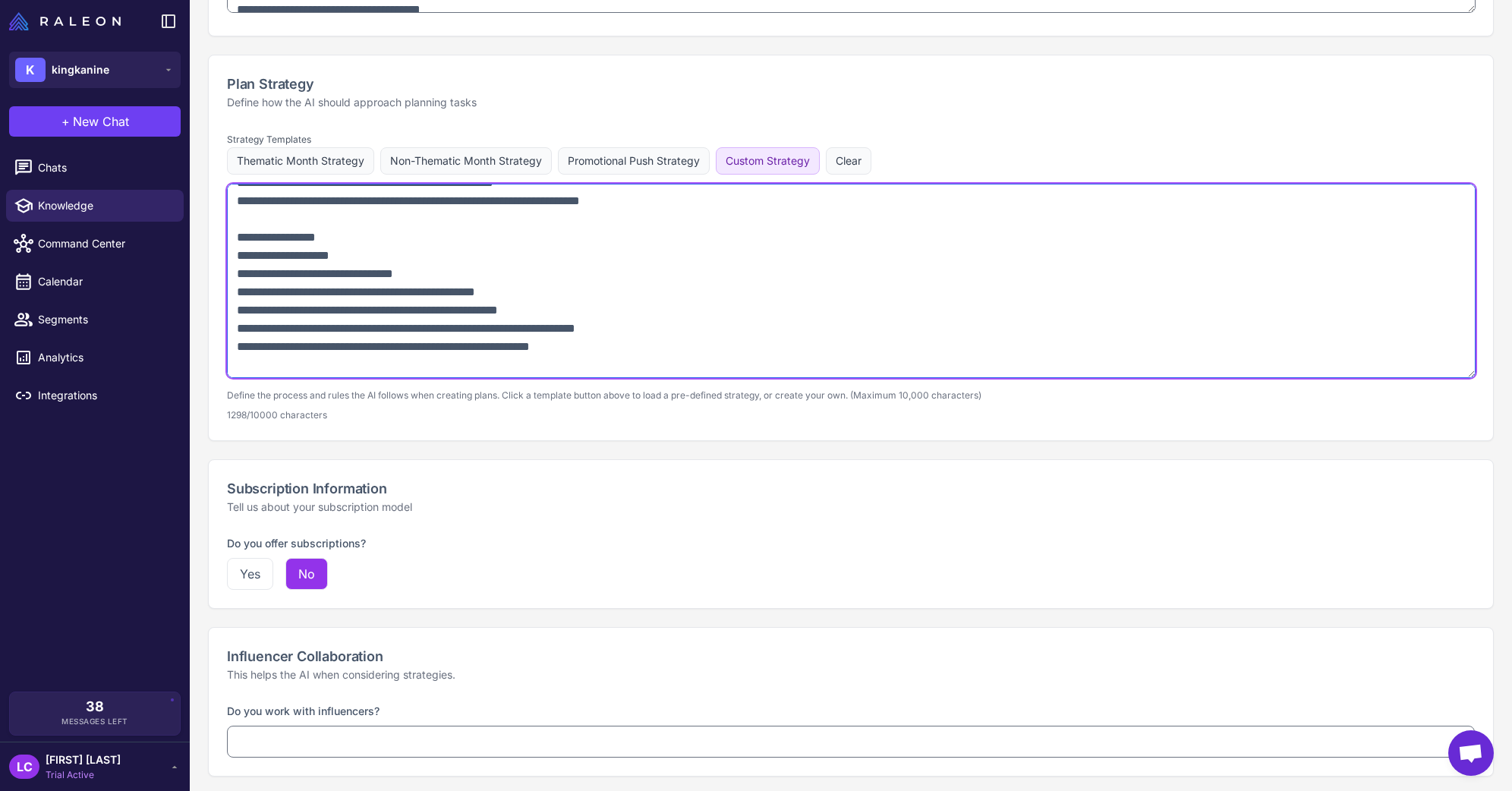 click at bounding box center (851, 281) 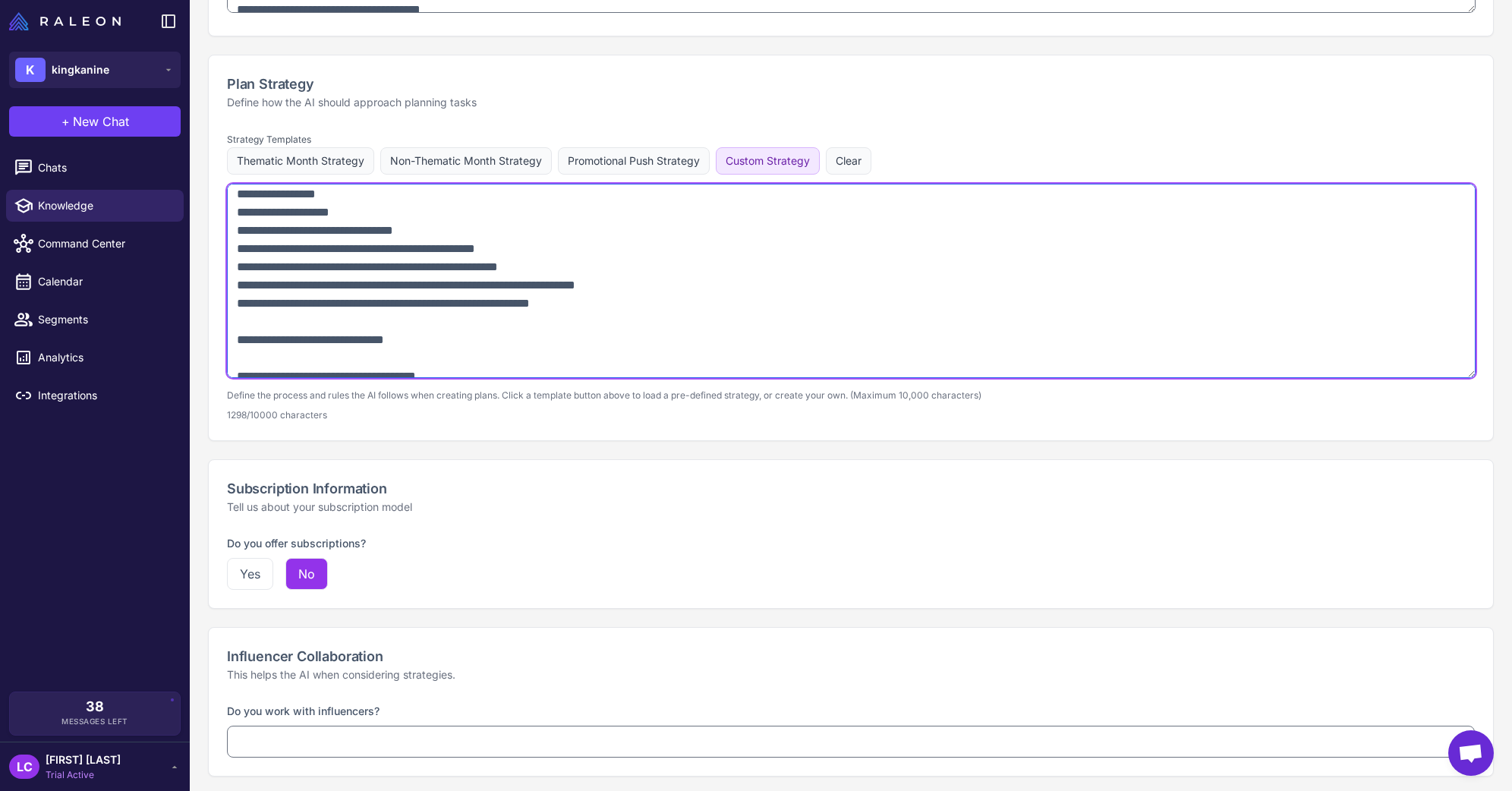 scroll, scrollTop: 281, scrollLeft: 0, axis: vertical 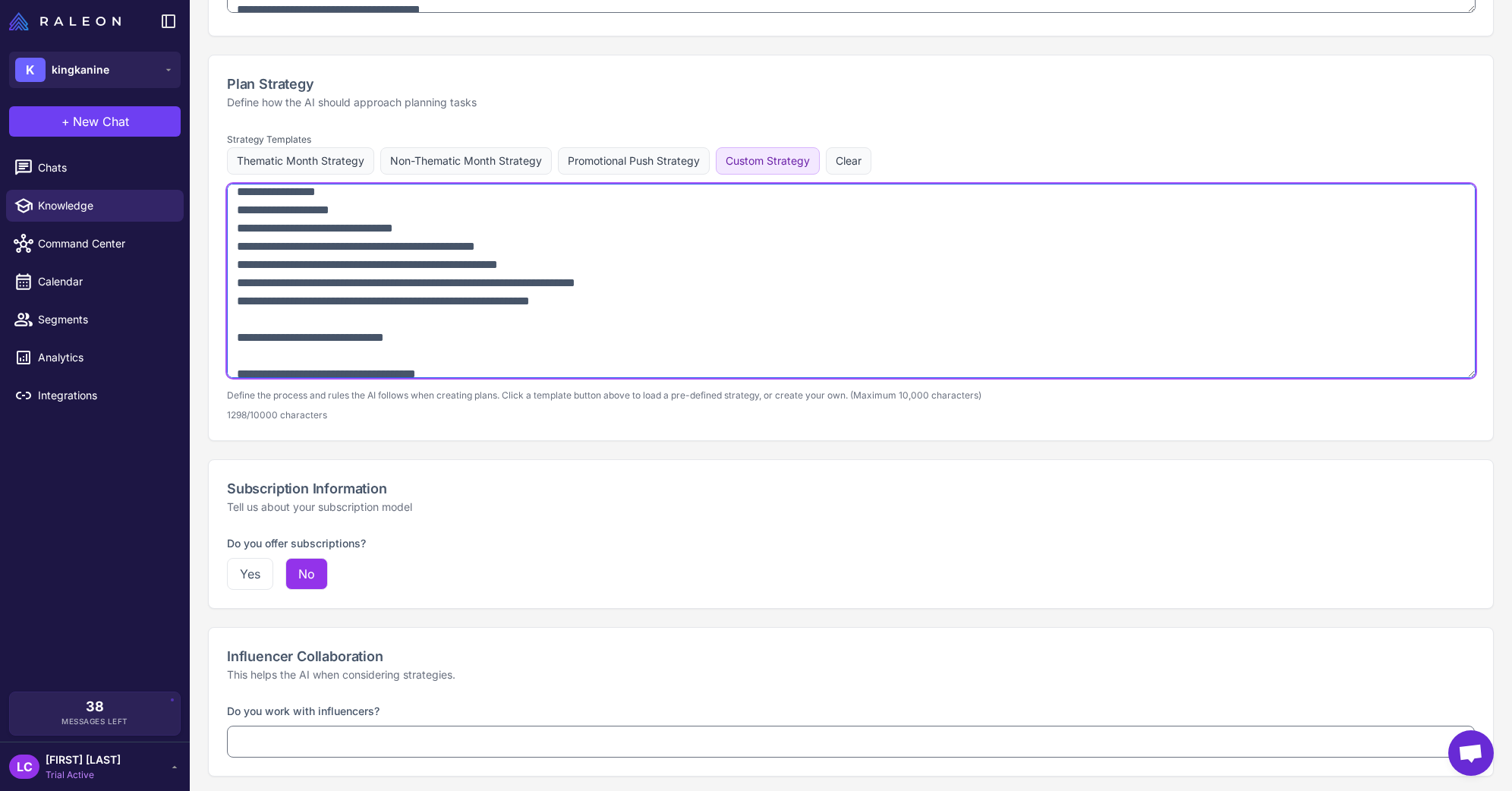 click at bounding box center [851, 281] 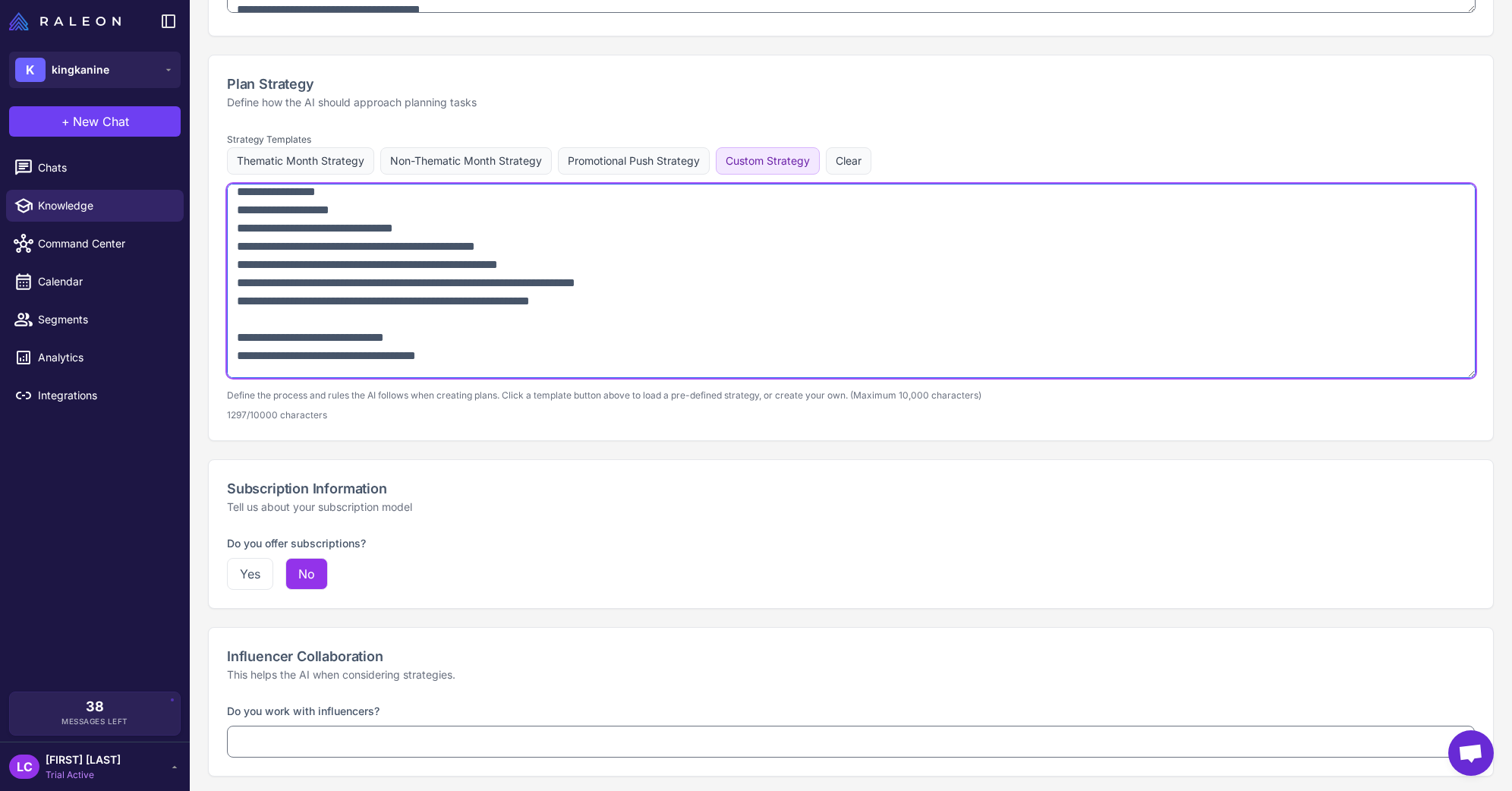 click at bounding box center (851, 281) 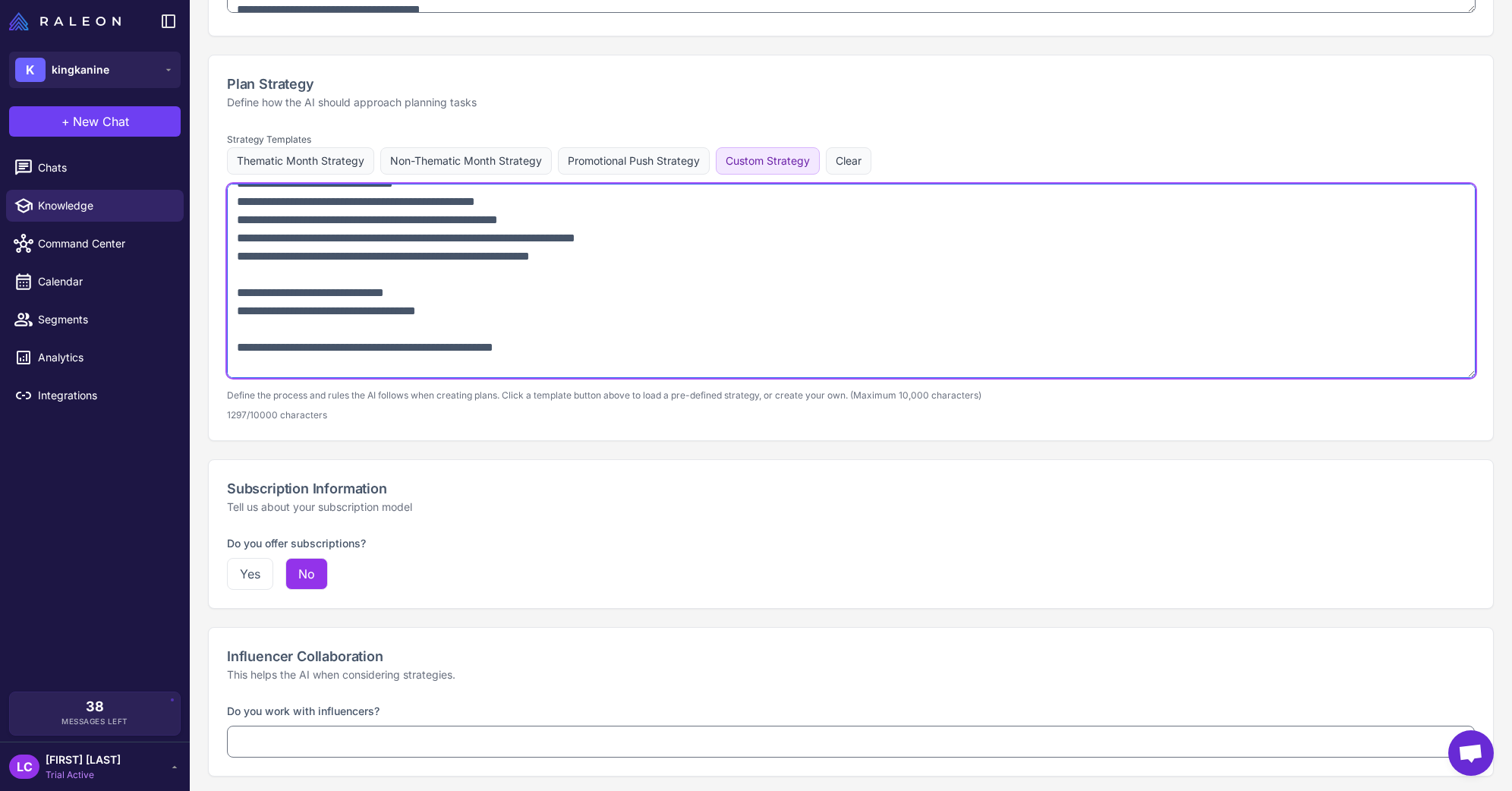 scroll, scrollTop: 339, scrollLeft: 0, axis: vertical 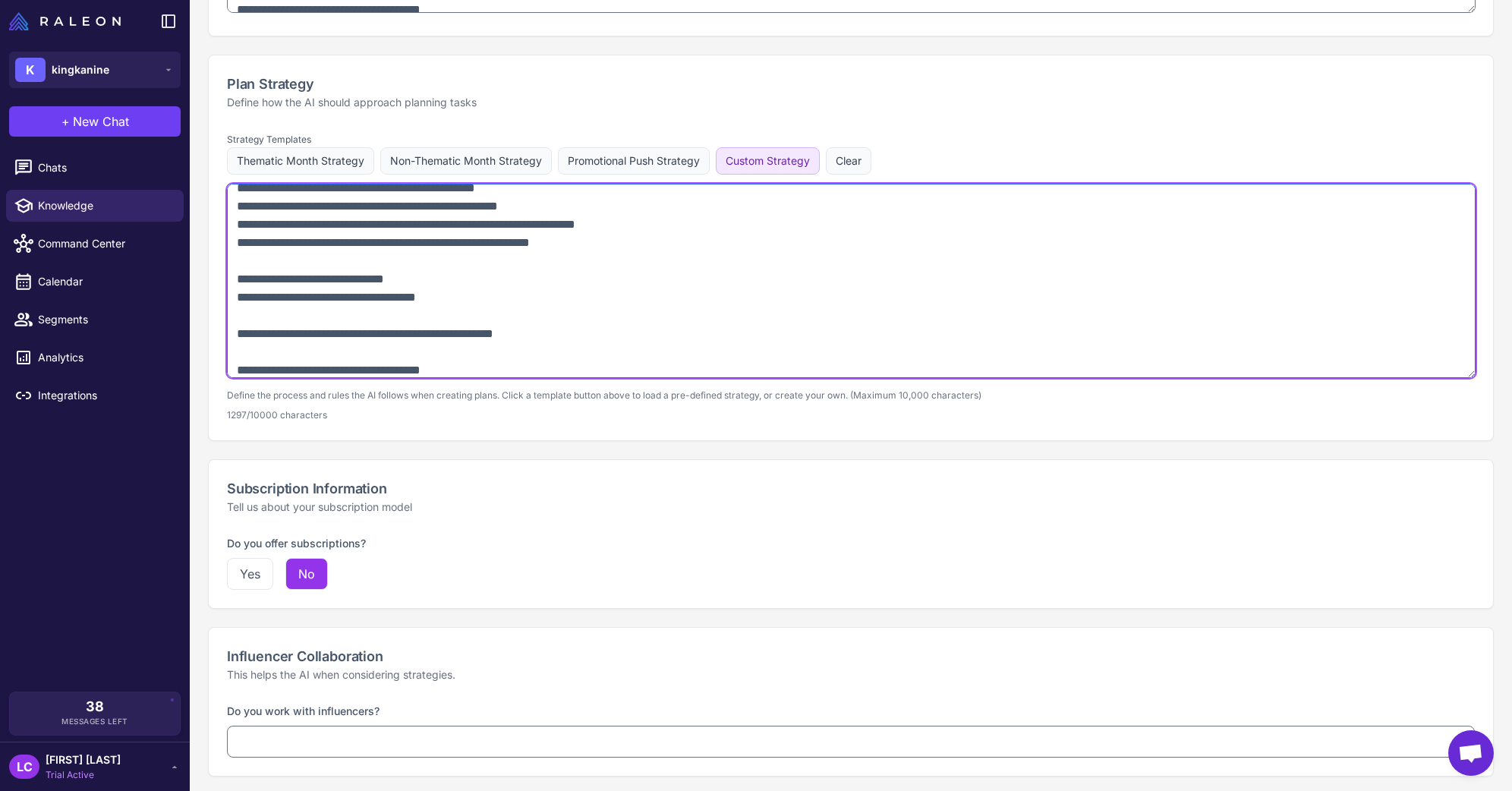 click at bounding box center [851, 281] 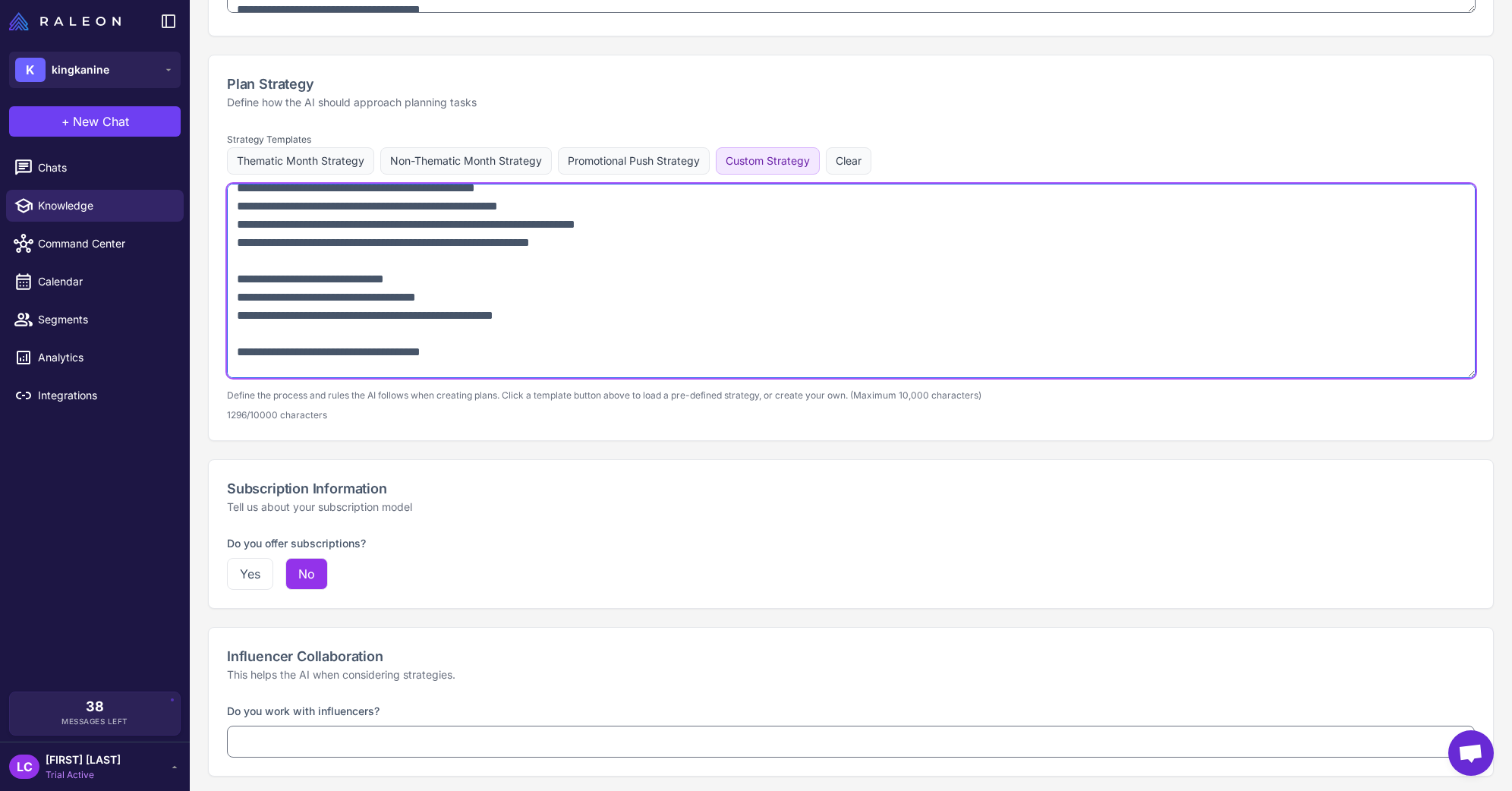 click at bounding box center [851, 281] 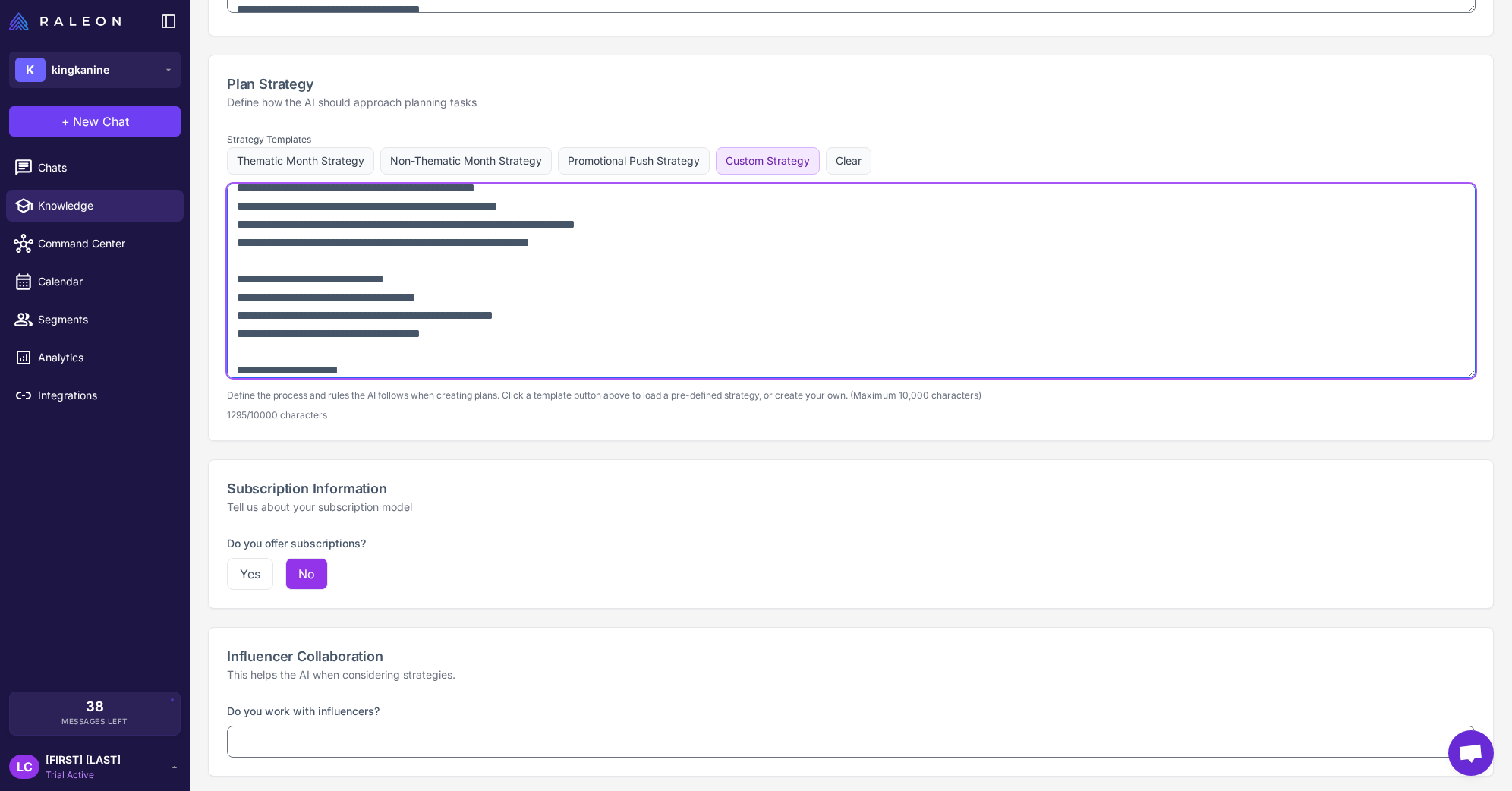 scroll, scrollTop: 379, scrollLeft: 0, axis: vertical 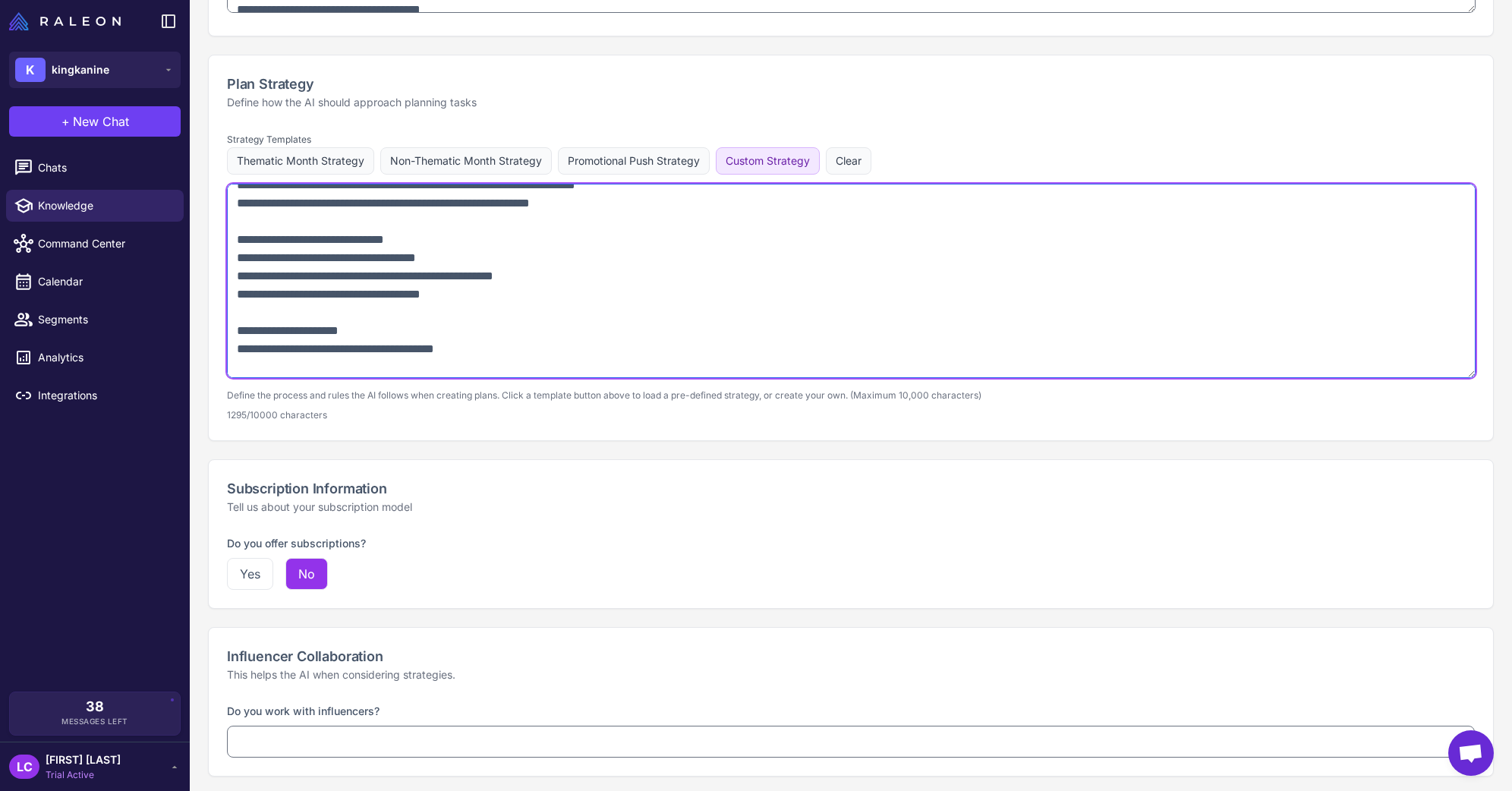 click at bounding box center (851, 281) 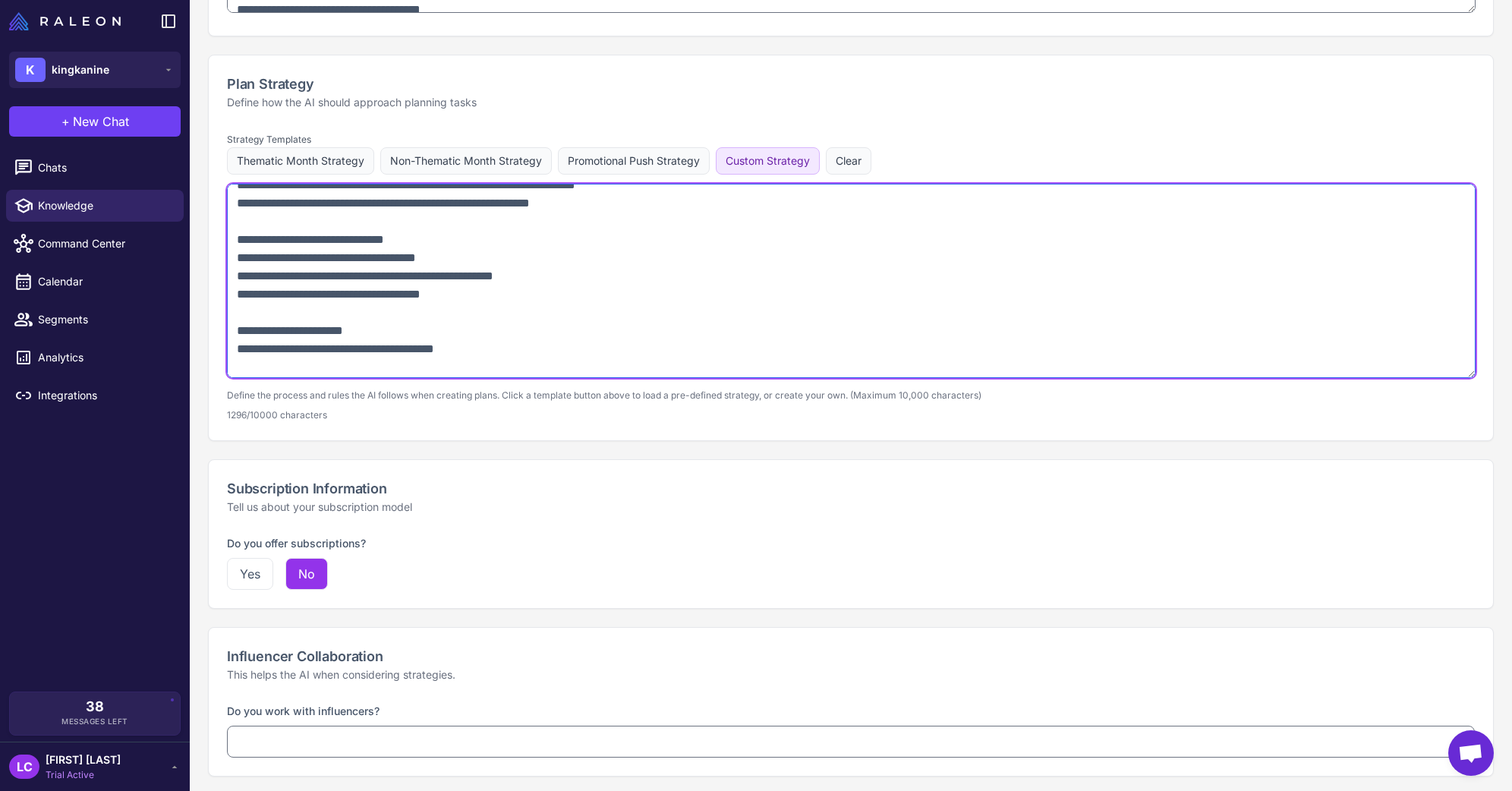 scroll, scrollTop: 433, scrollLeft: 0, axis: vertical 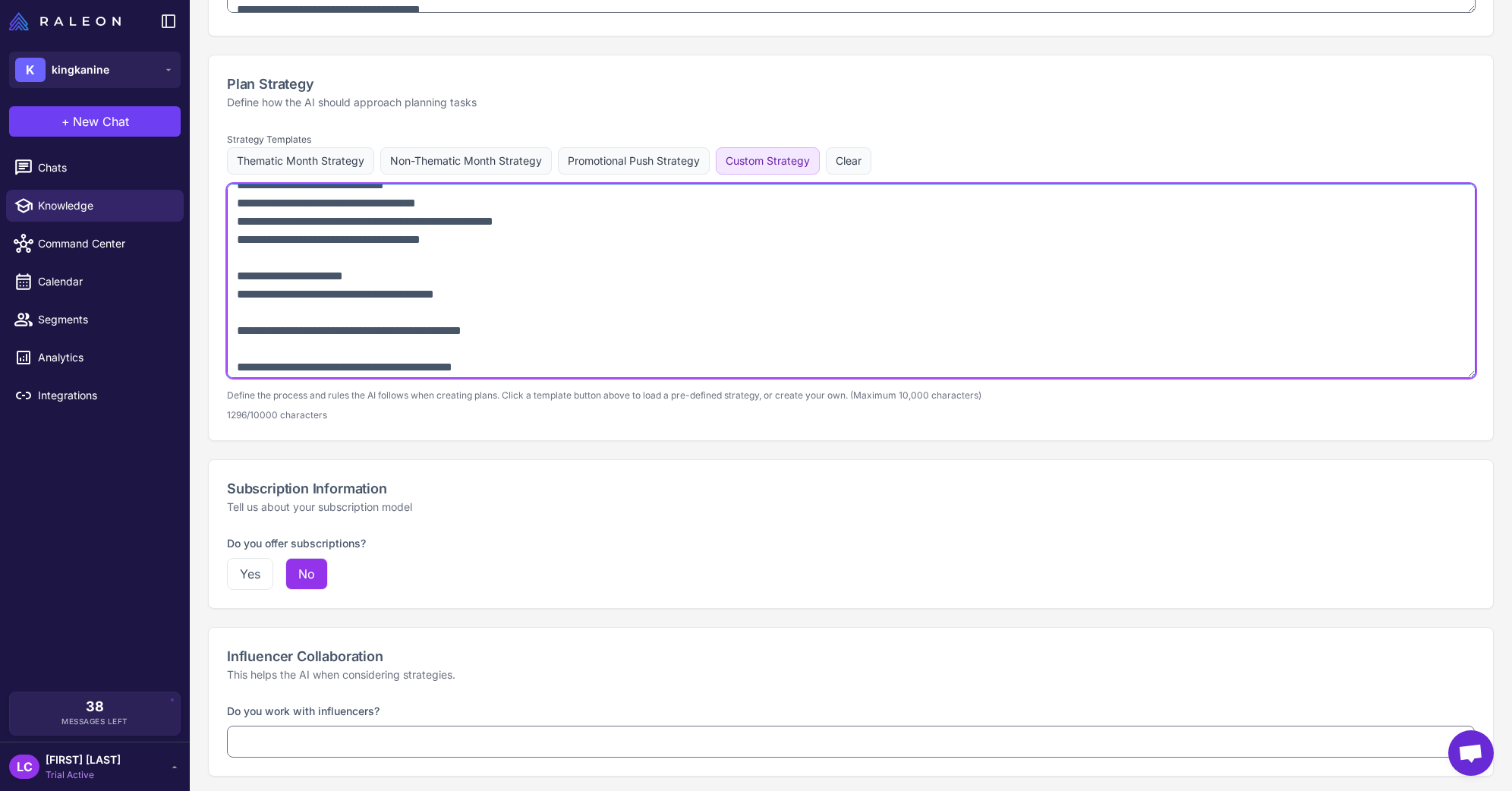 click at bounding box center [851, 281] 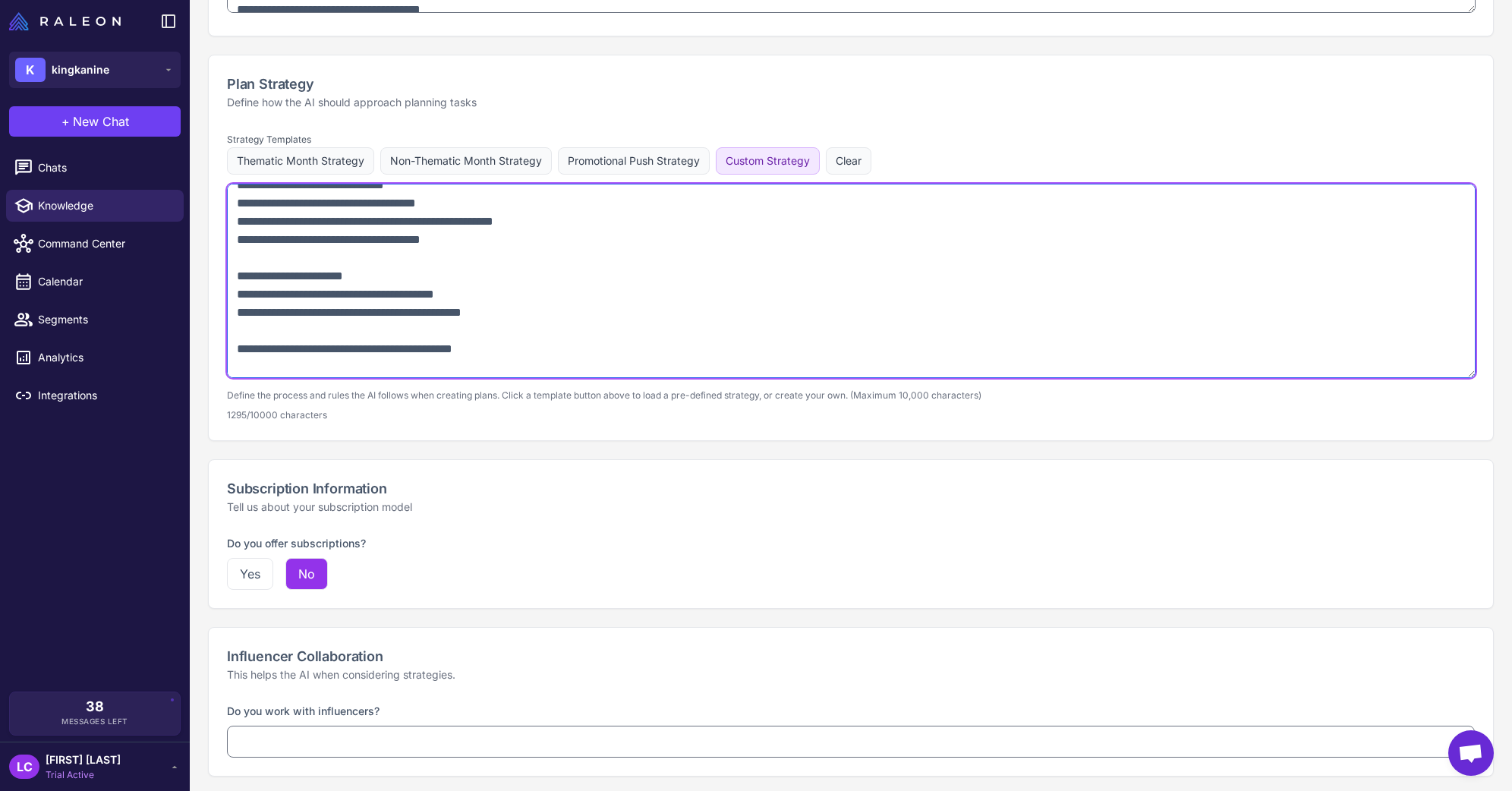 click at bounding box center [851, 281] 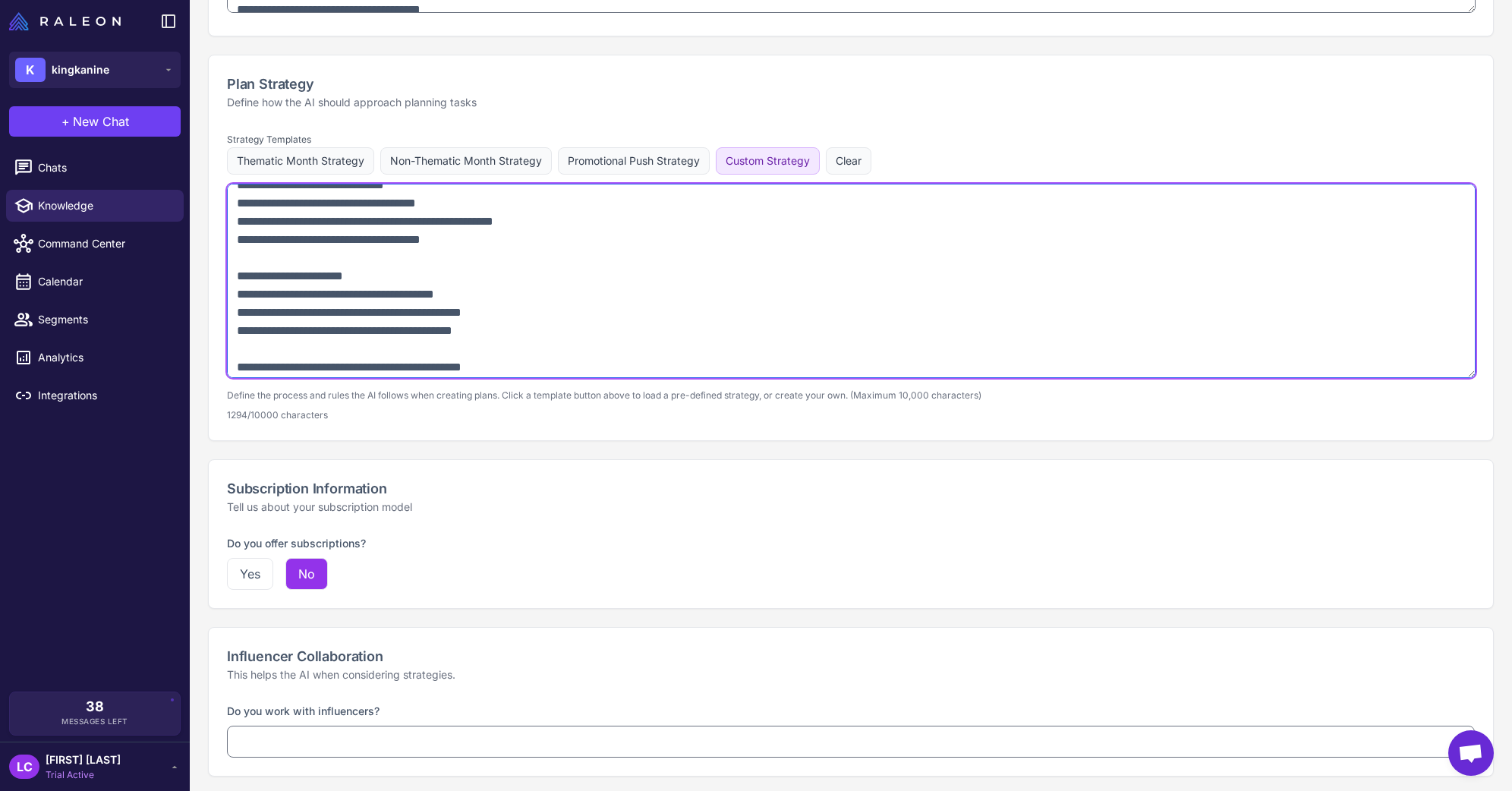 click at bounding box center (851, 281) 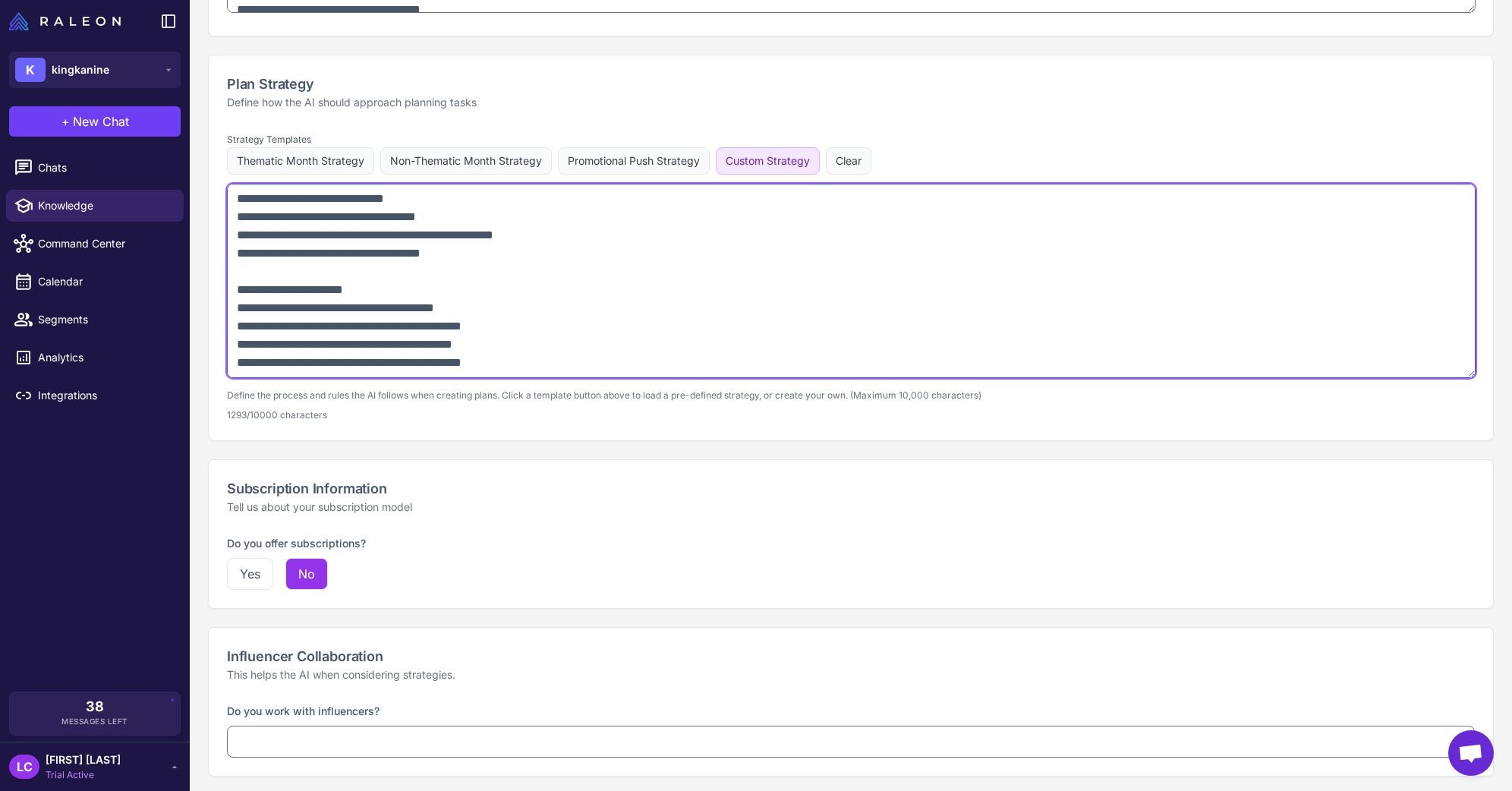 scroll, scrollTop: 414, scrollLeft: 0, axis: vertical 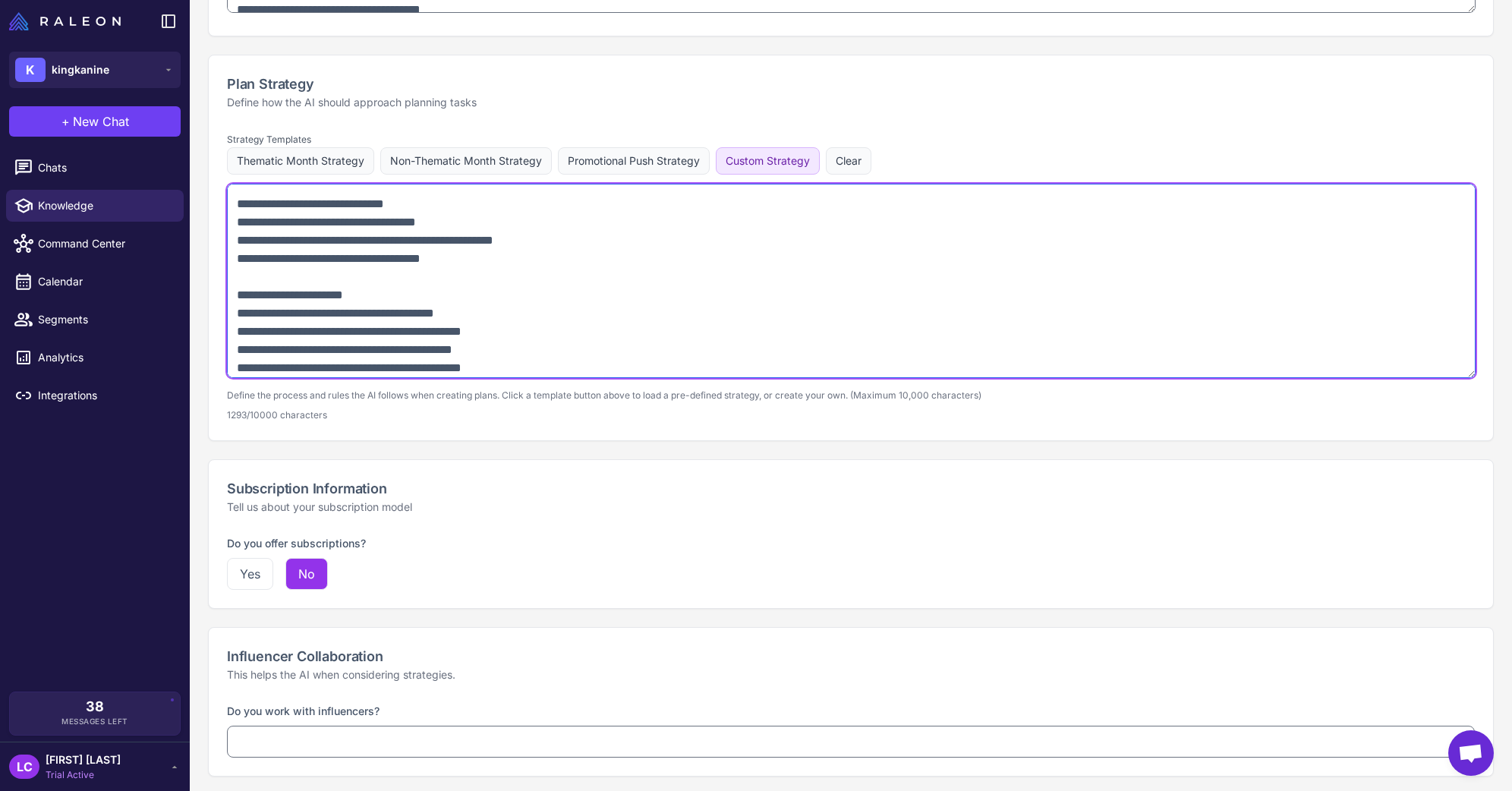 click at bounding box center [851, 281] 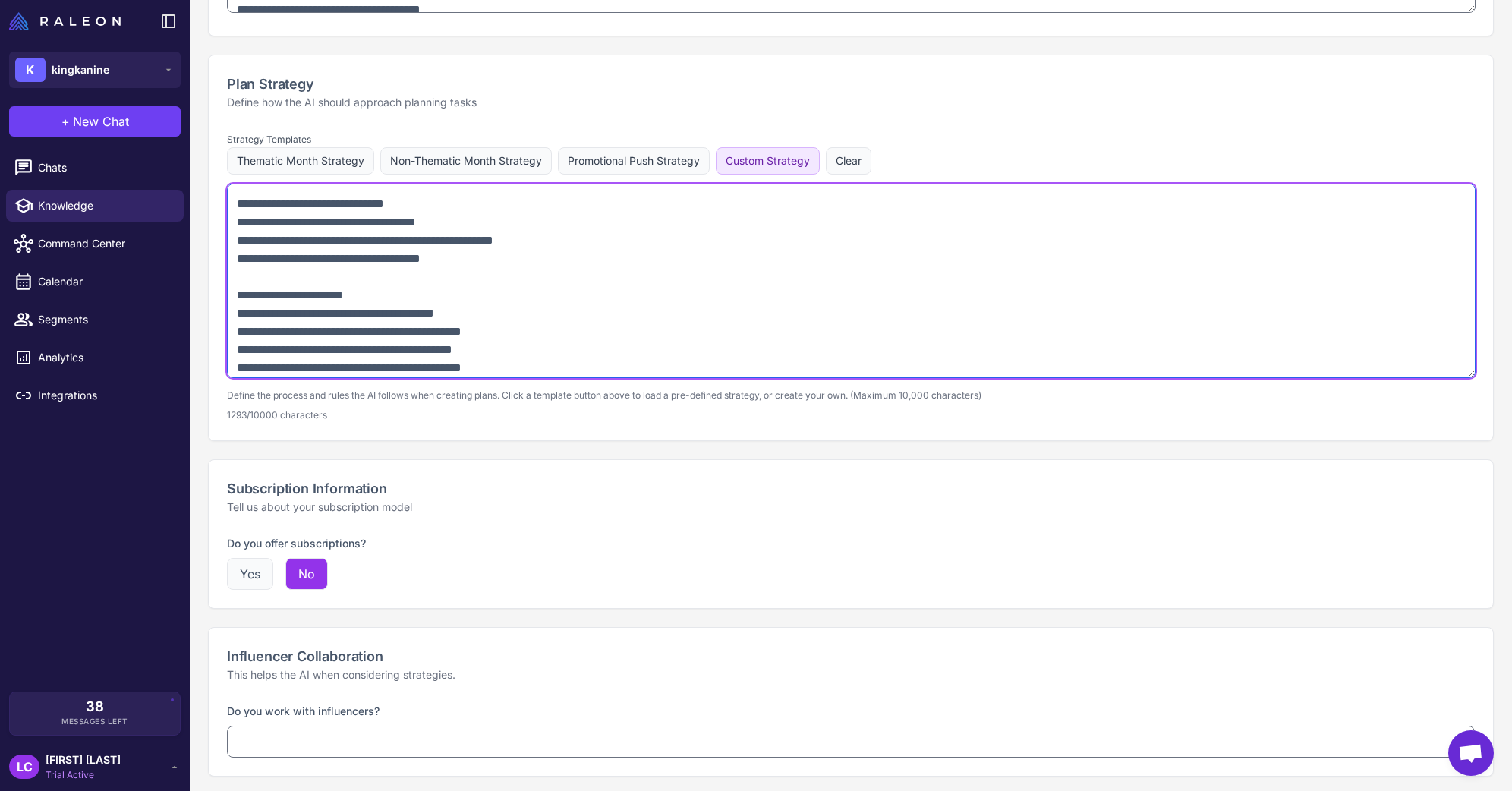 type on "**********" 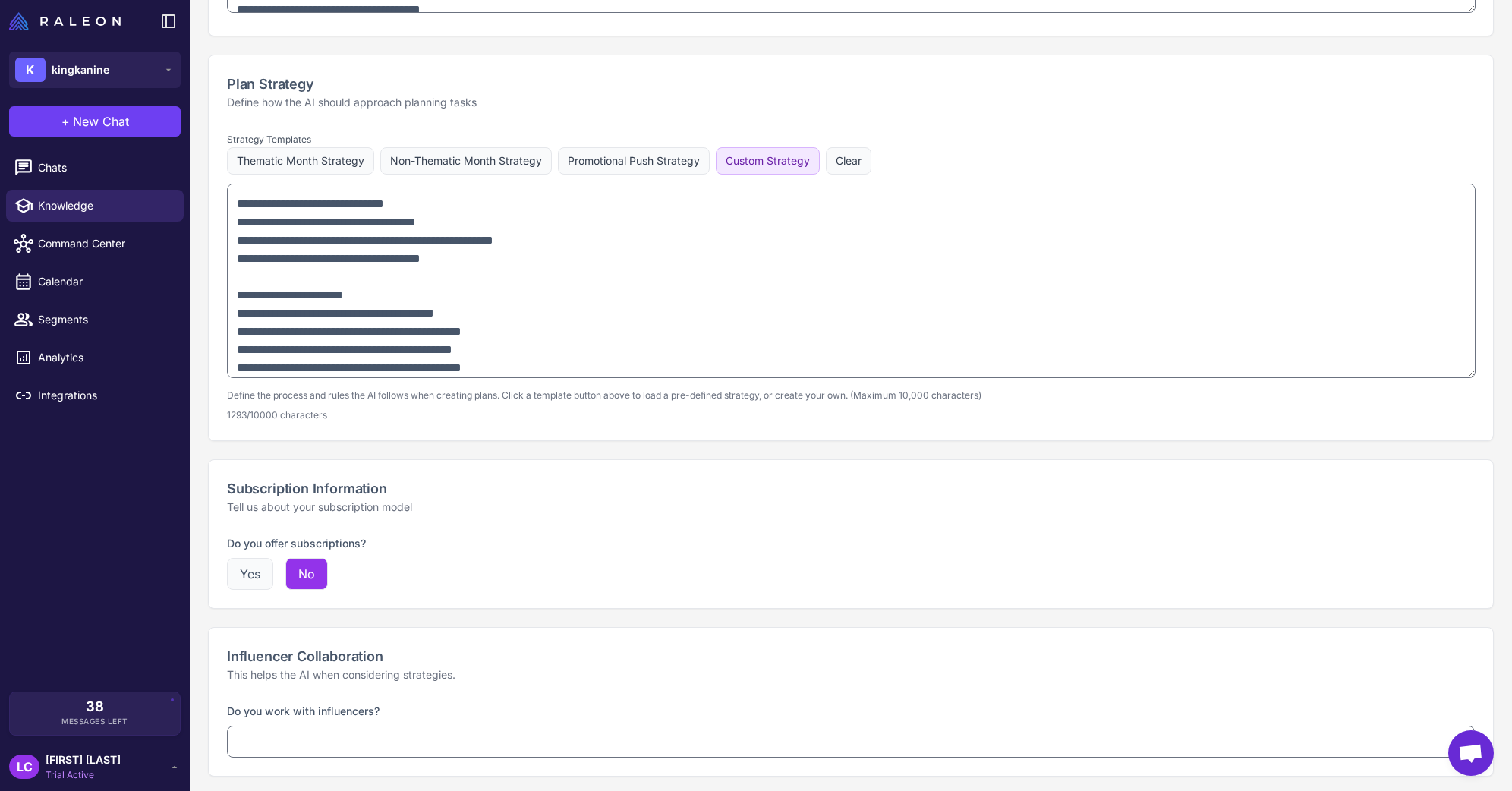 click on "Yes" at bounding box center [250, 574] 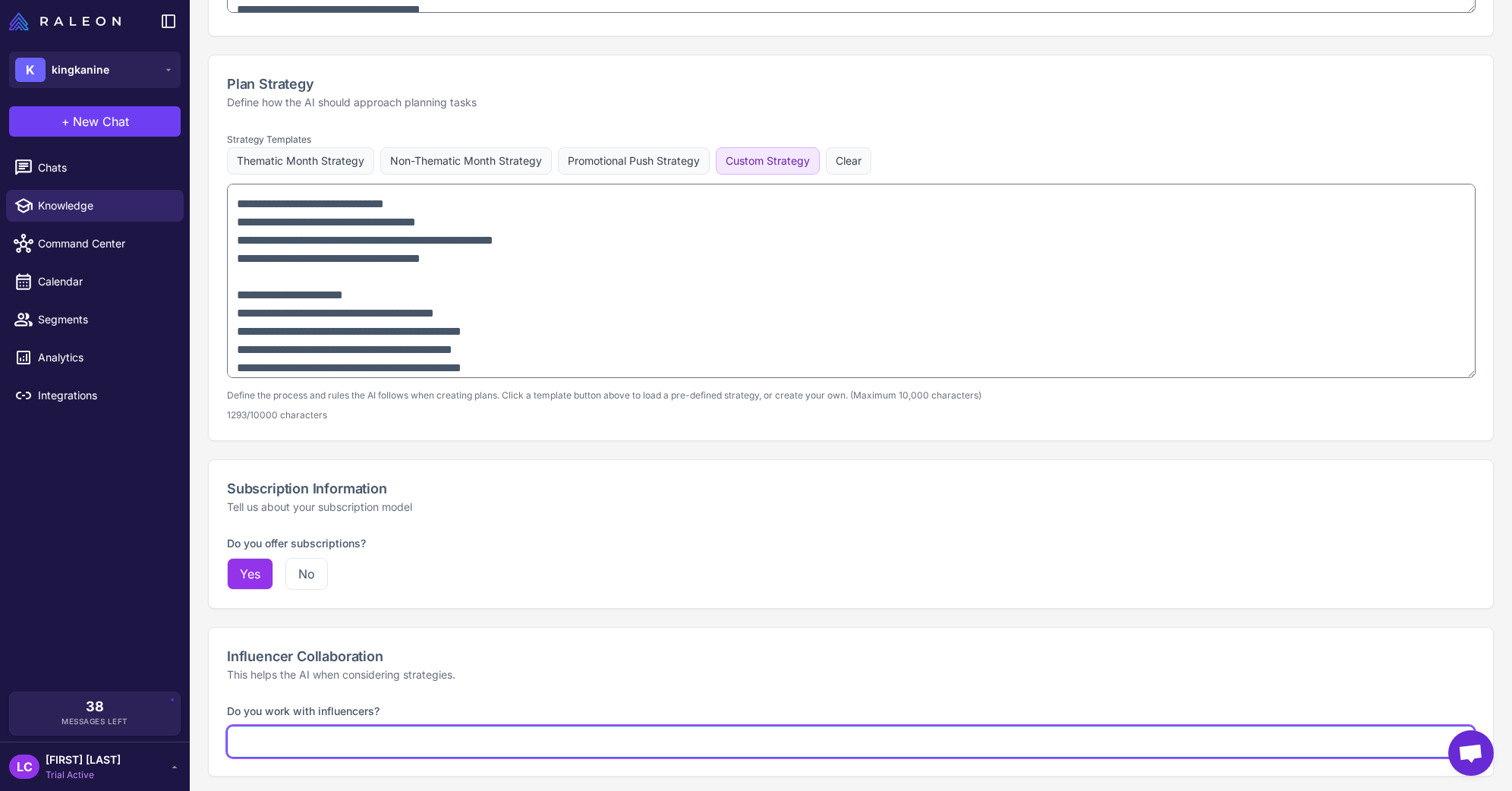 click on "**********" at bounding box center (851, 742) 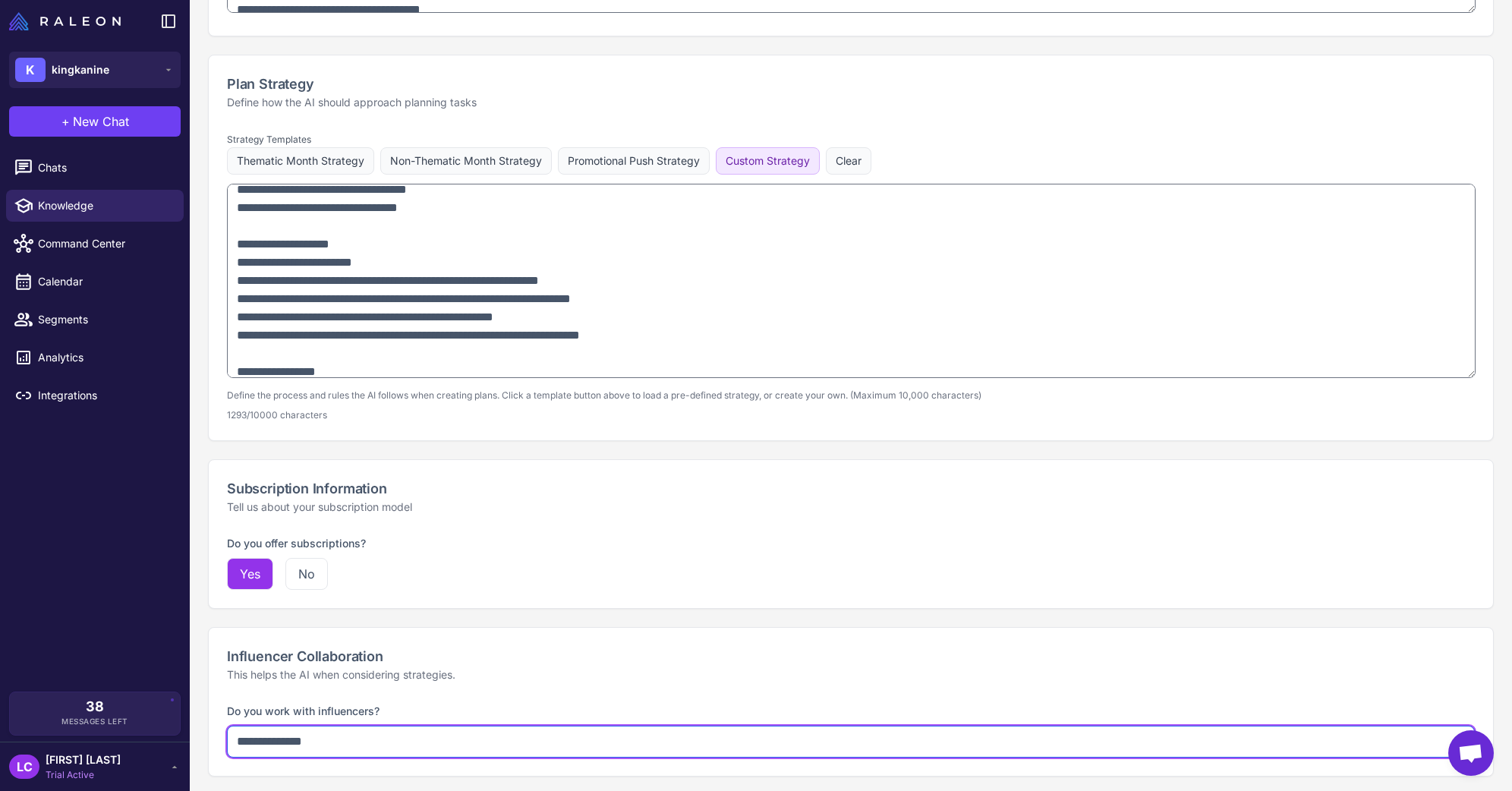 scroll, scrollTop: 85, scrollLeft: 0, axis: vertical 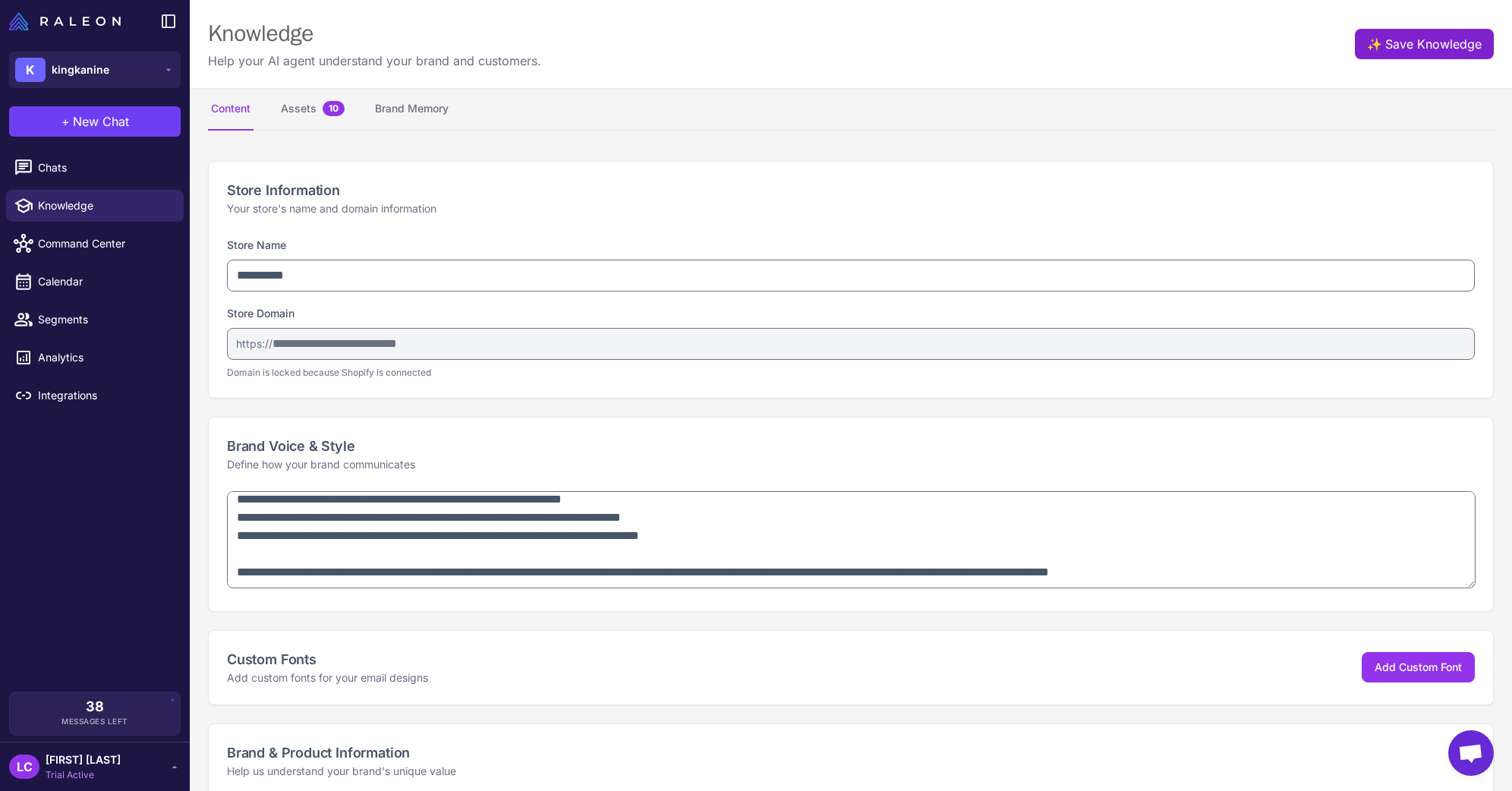 click on "✨  Save Knowledge" at bounding box center [1424, 44] 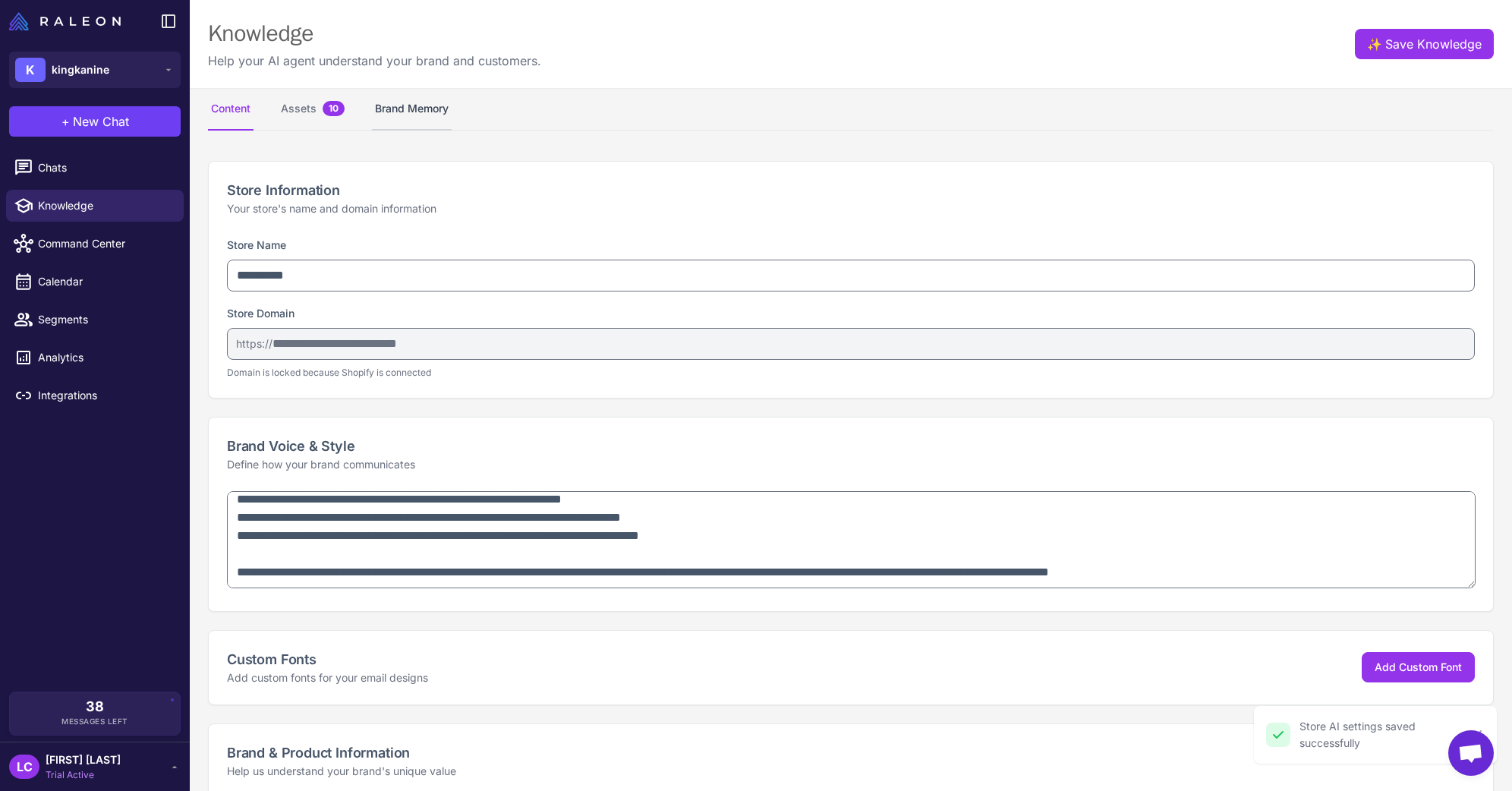click on "Brand Memory" at bounding box center (411, 109) 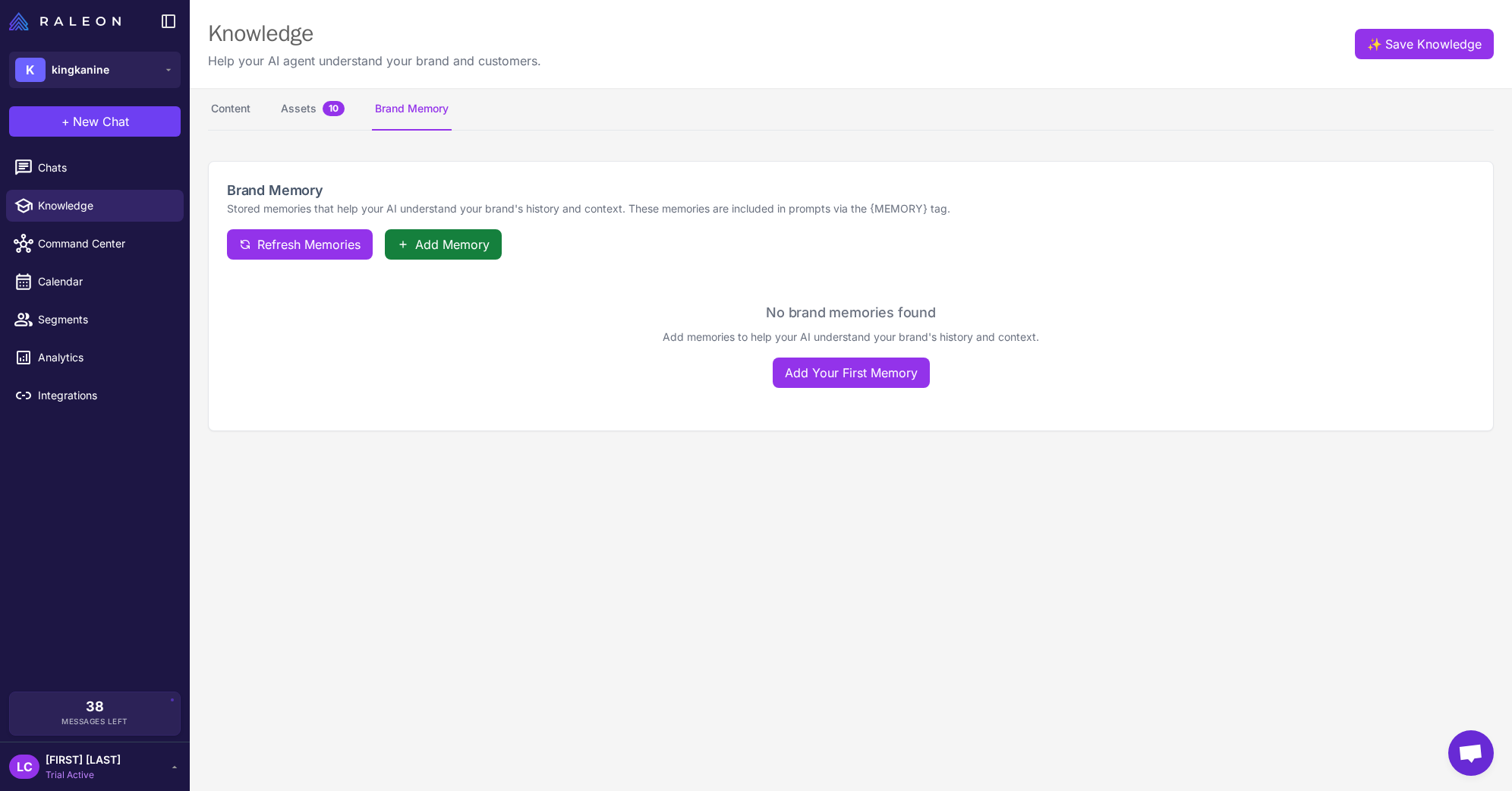 click on "Add Memory" at bounding box center (452, 244) 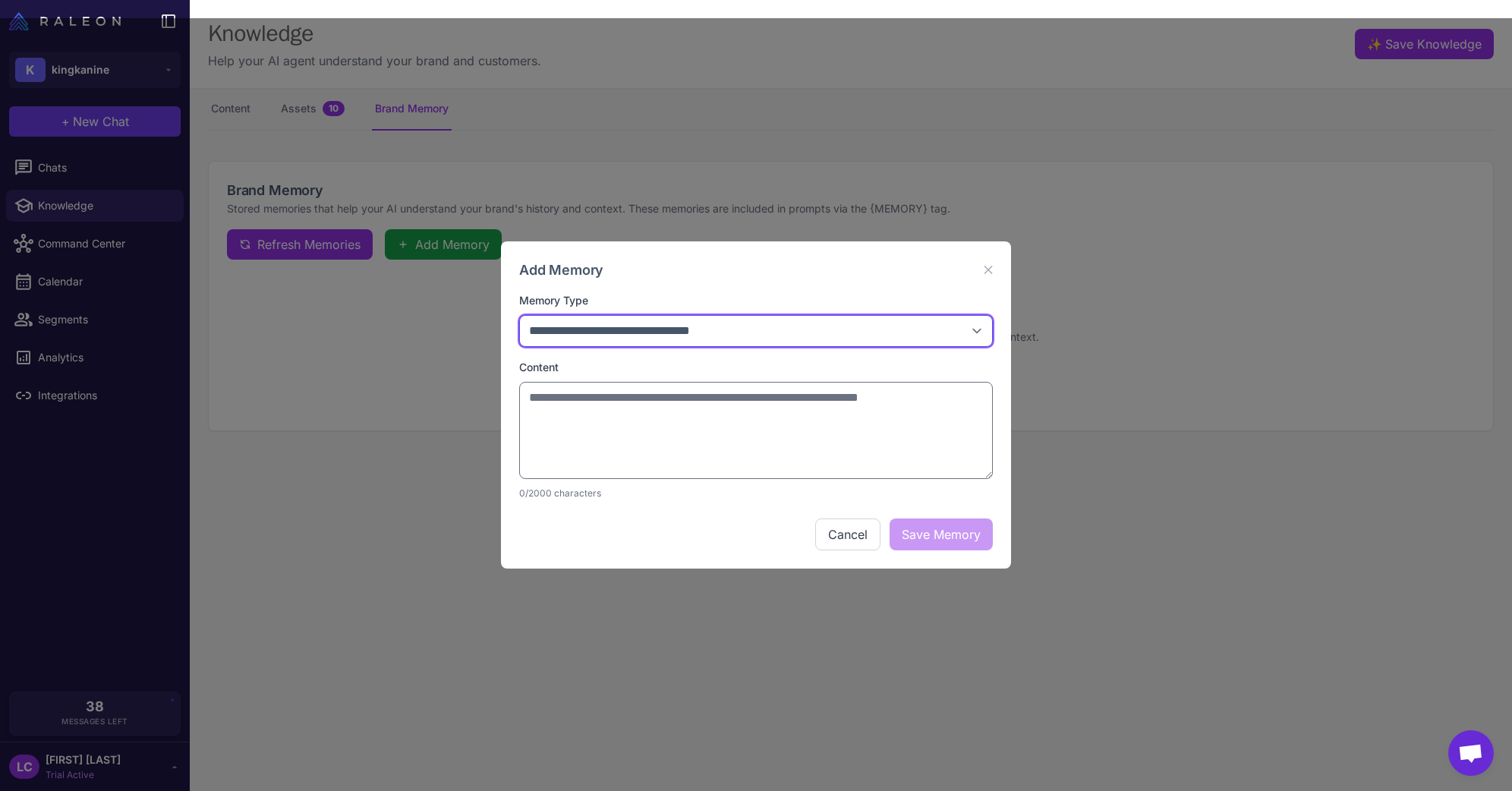 click on "**********" at bounding box center [756, 331] 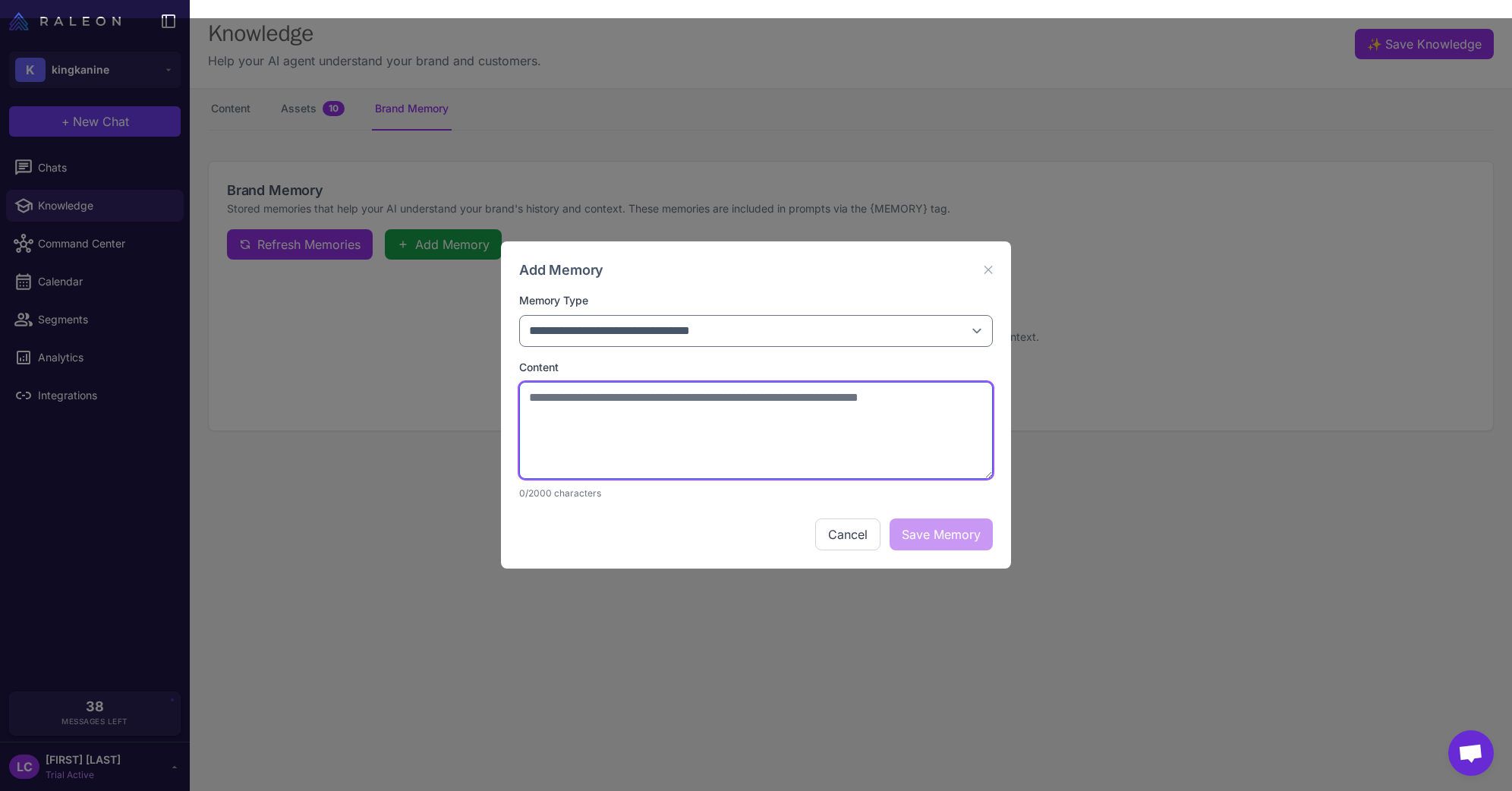click at bounding box center [756, 430] 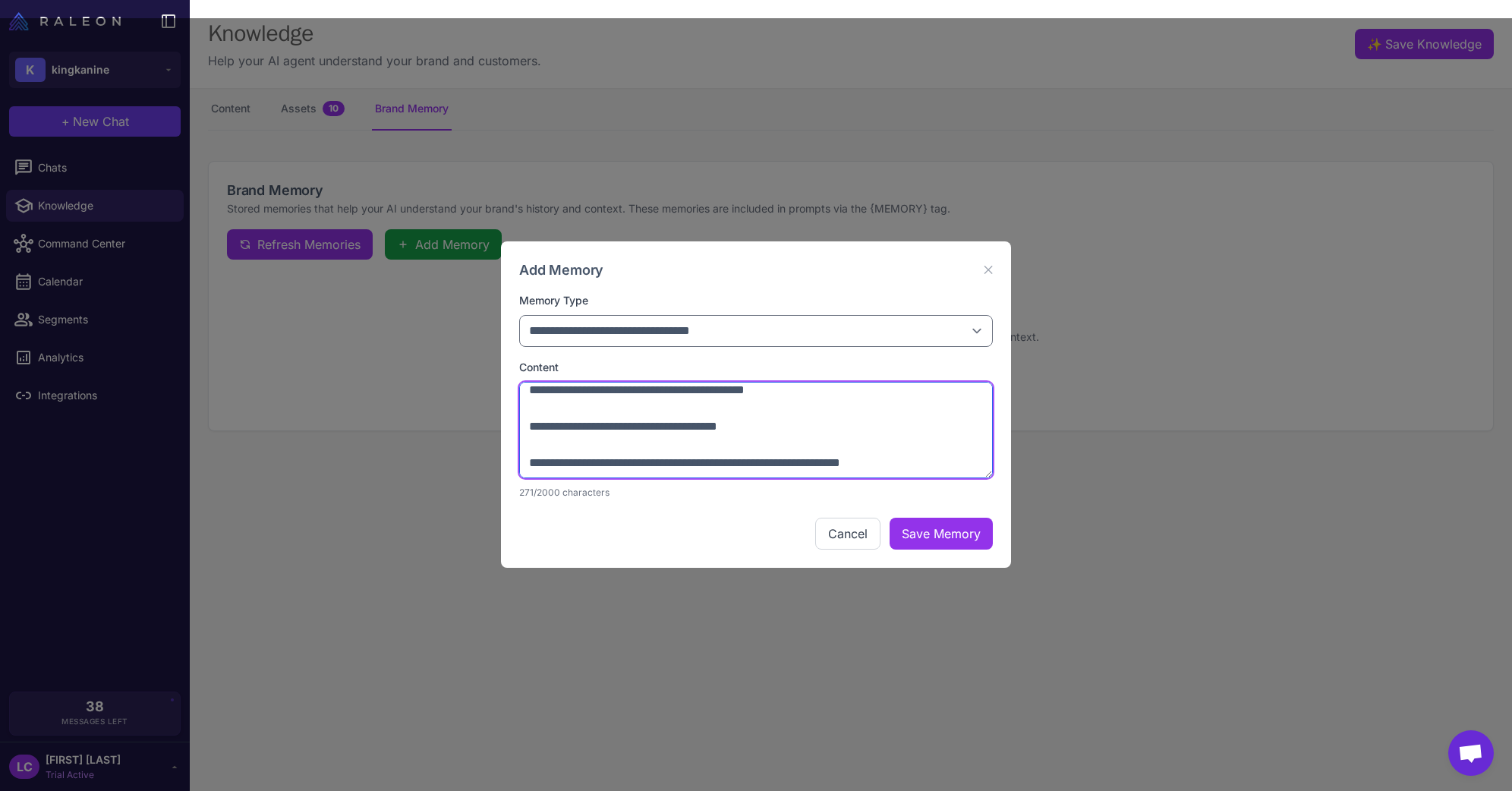 scroll, scrollTop: 0, scrollLeft: 0, axis: both 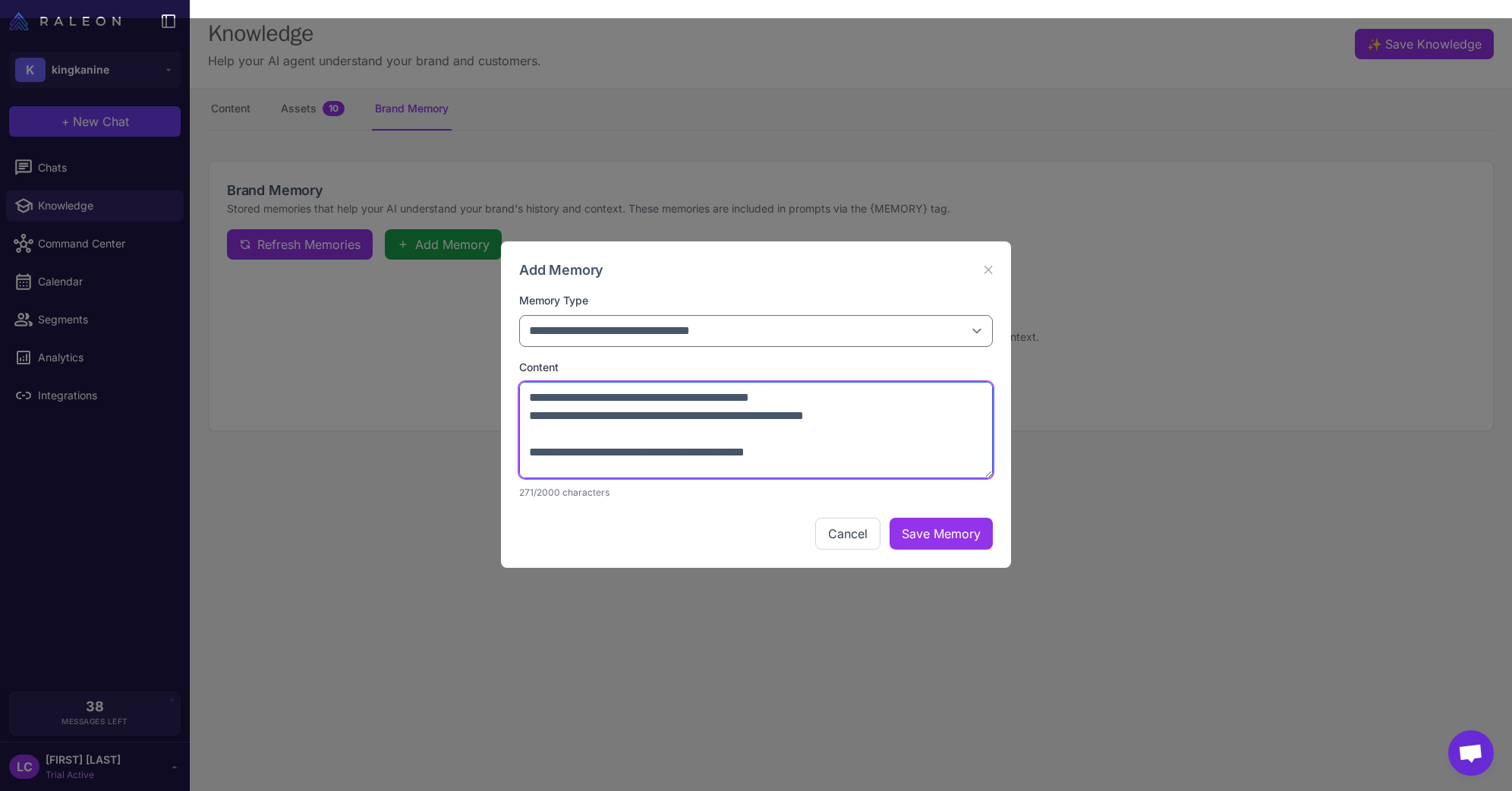 click on "**********" at bounding box center [756, 430] 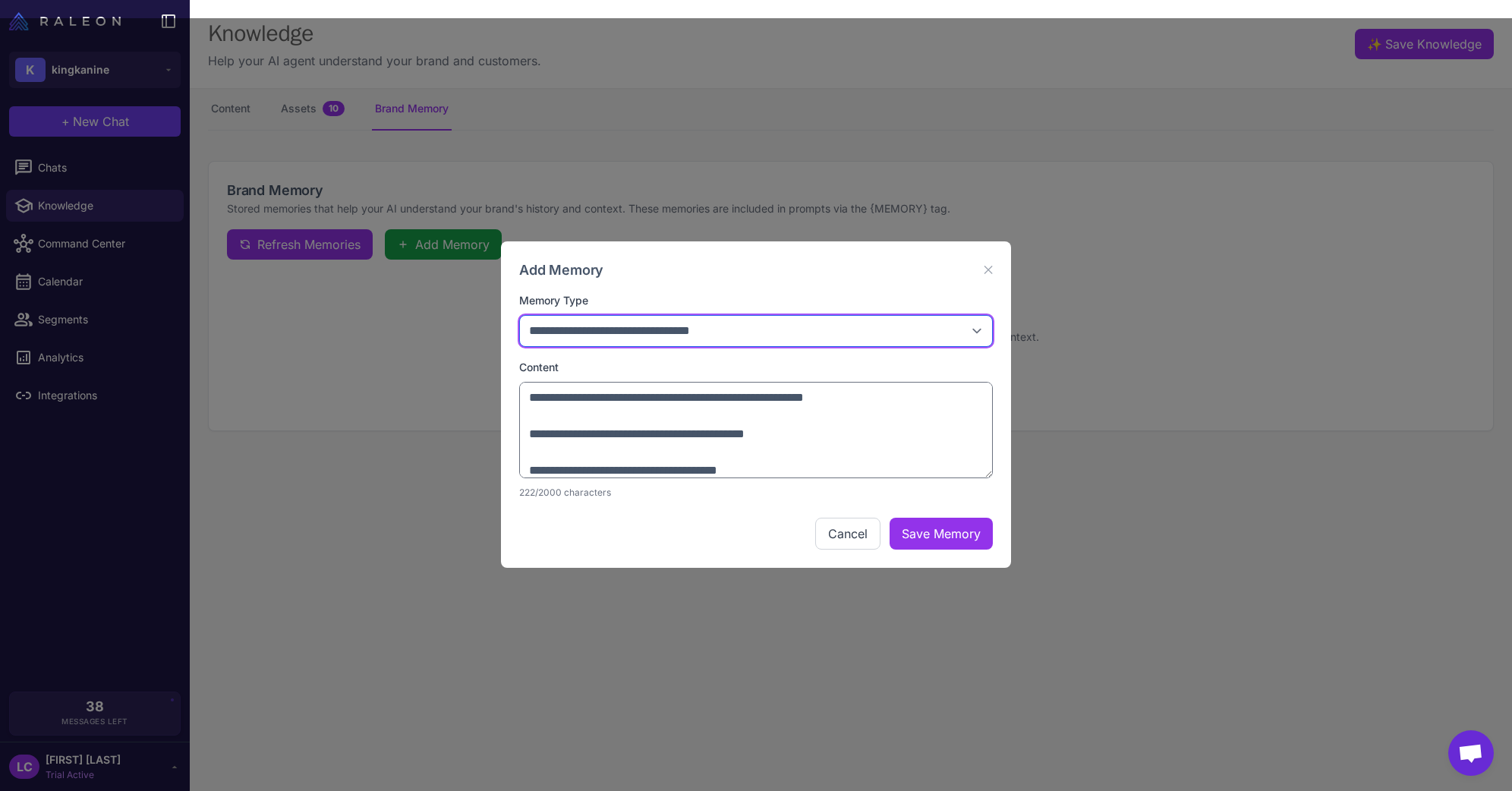 click on "**********" at bounding box center (756, 331) 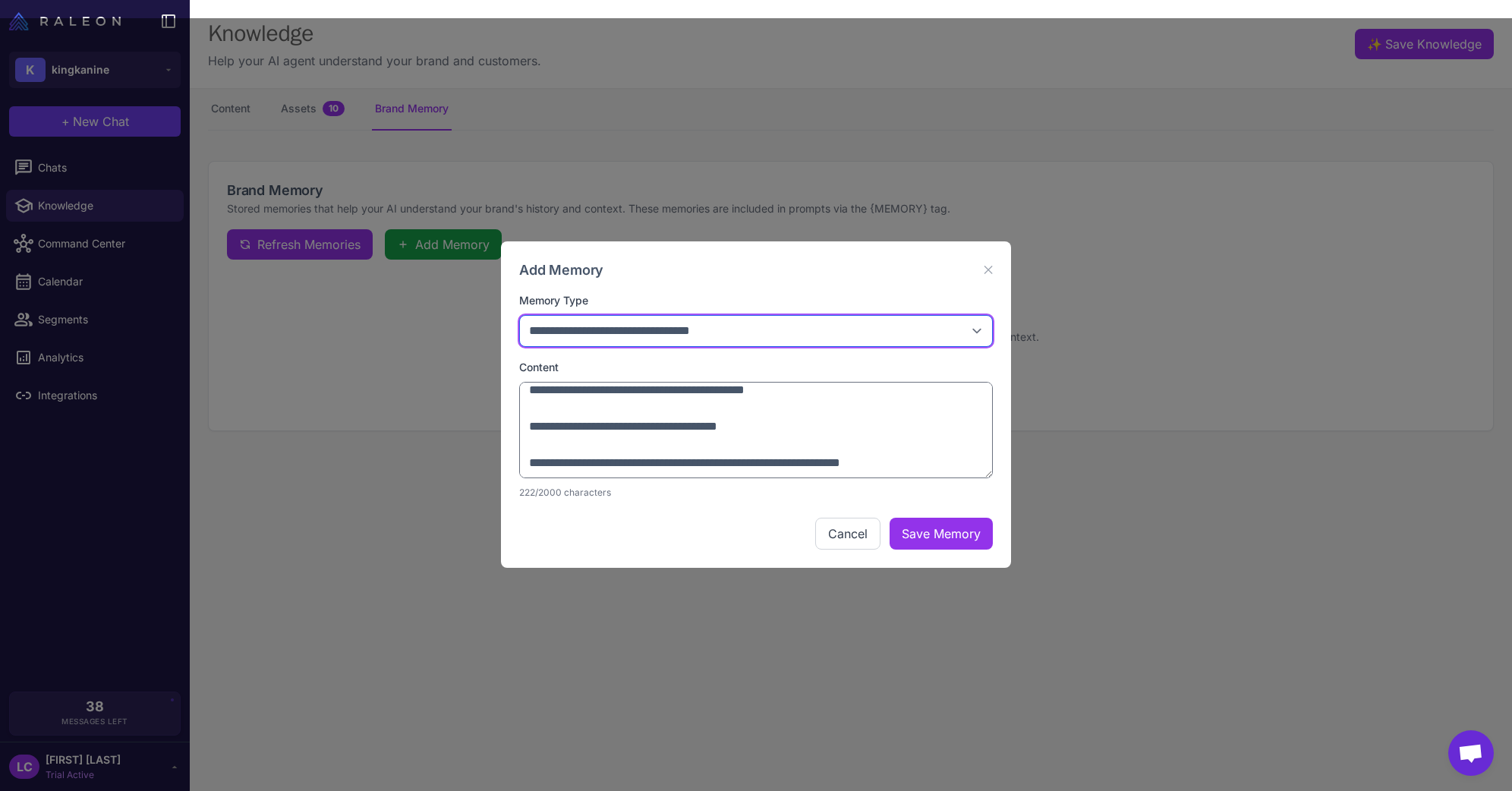 scroll, scrollTop: 0, scrollLeft: 0, axis: both 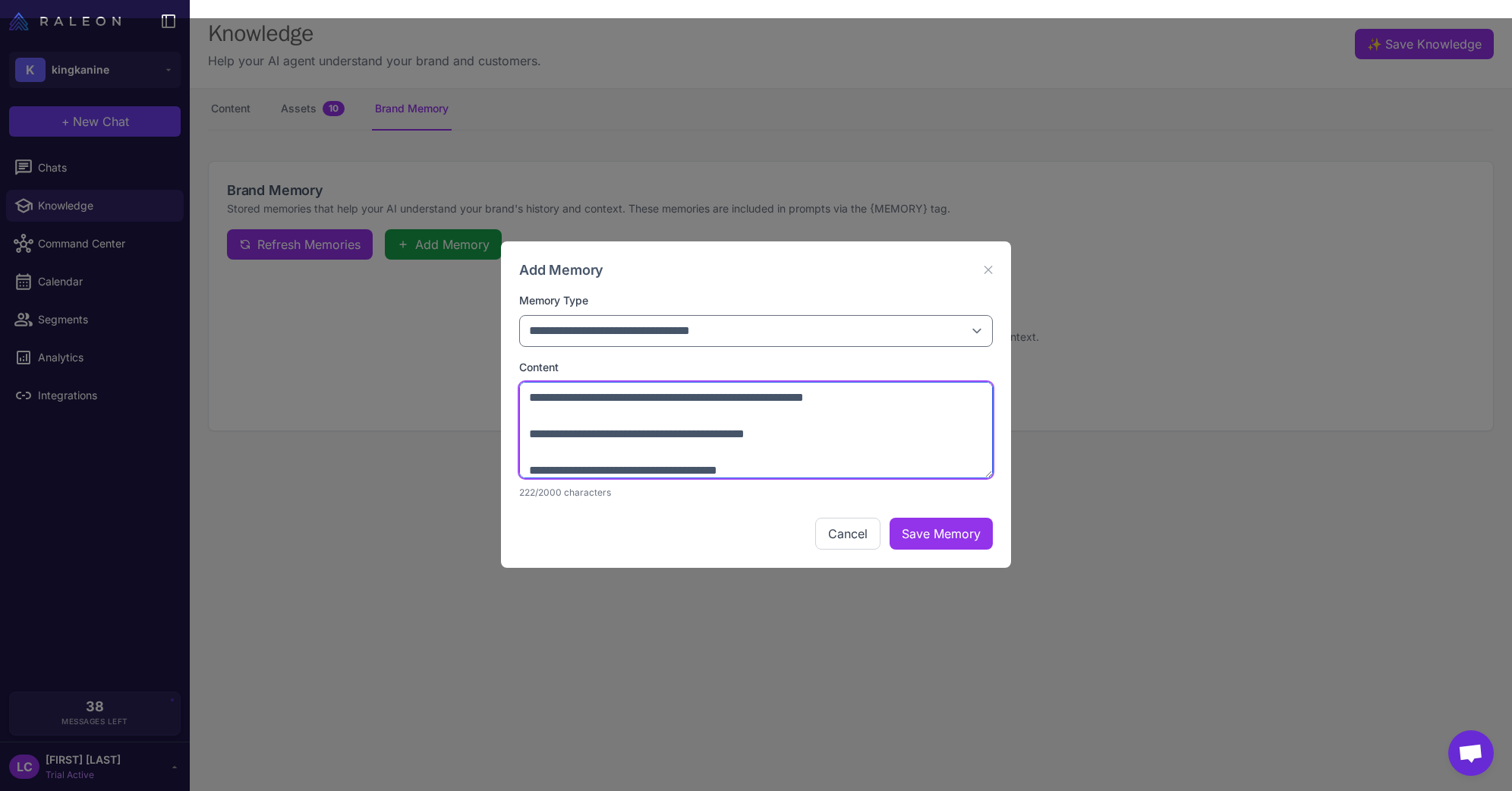 click on "**********" at bounding box center [756, 430] 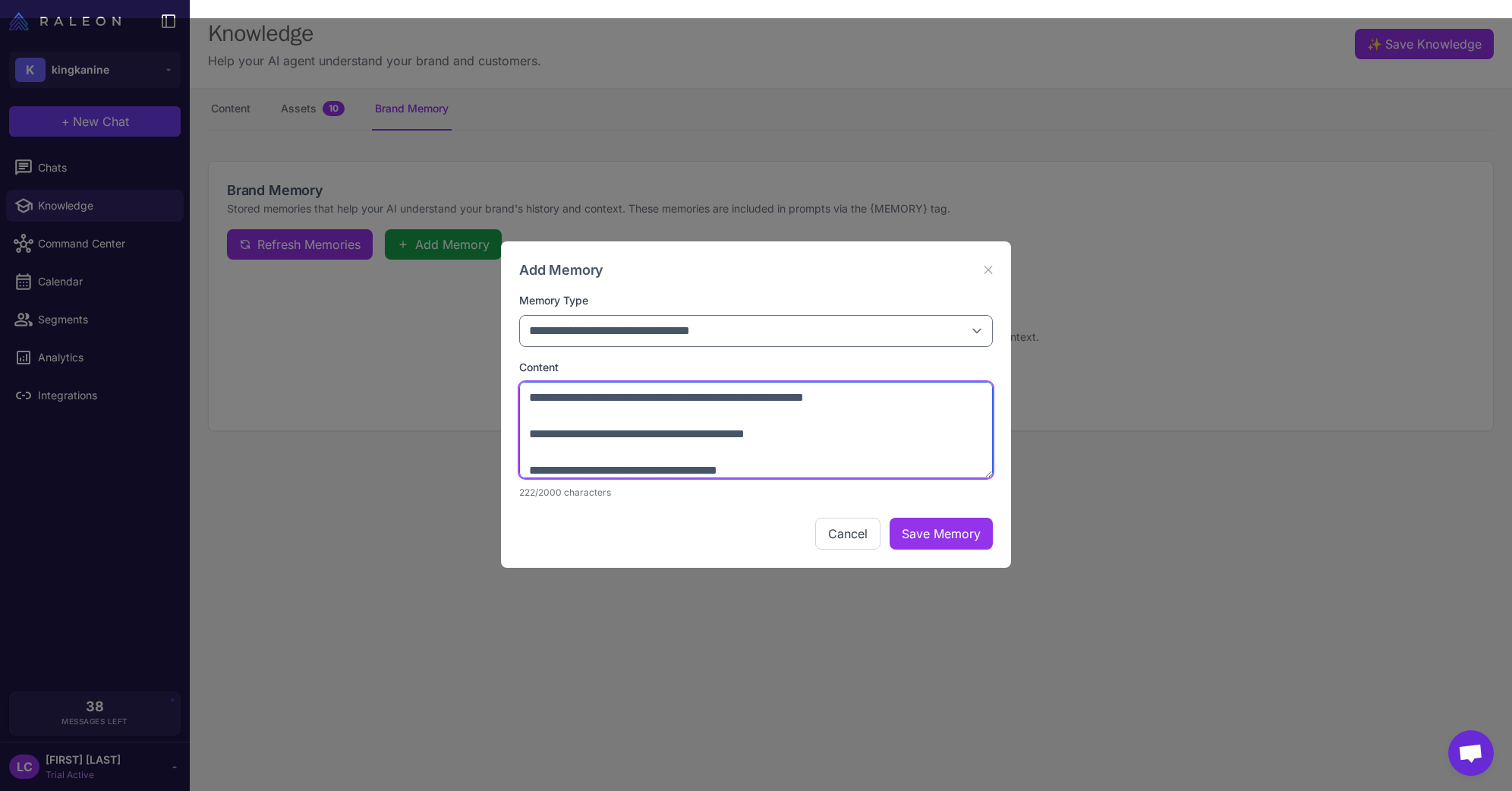 paste on "**********" 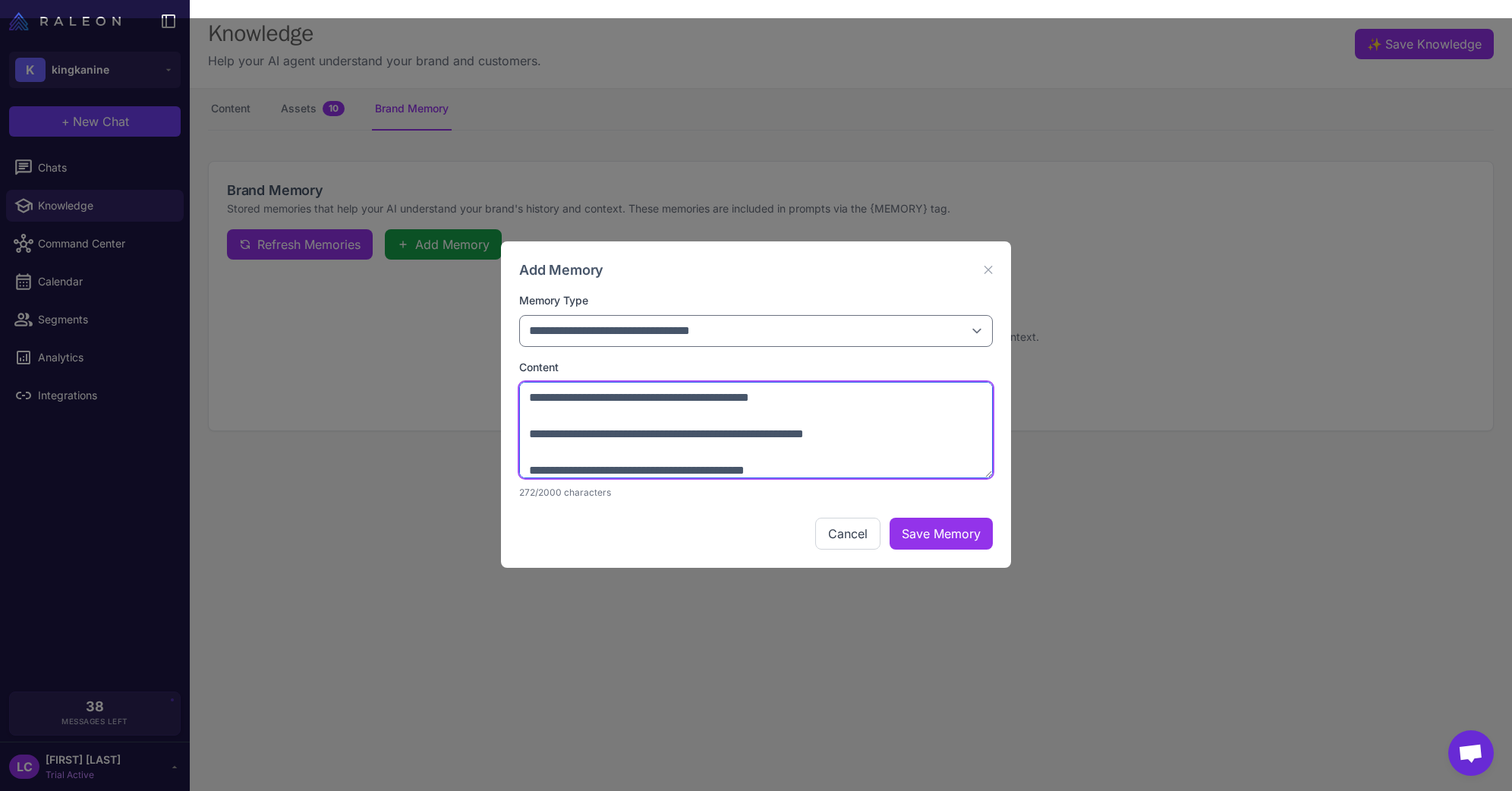 click on "**********" at bounding box center [756, 430] 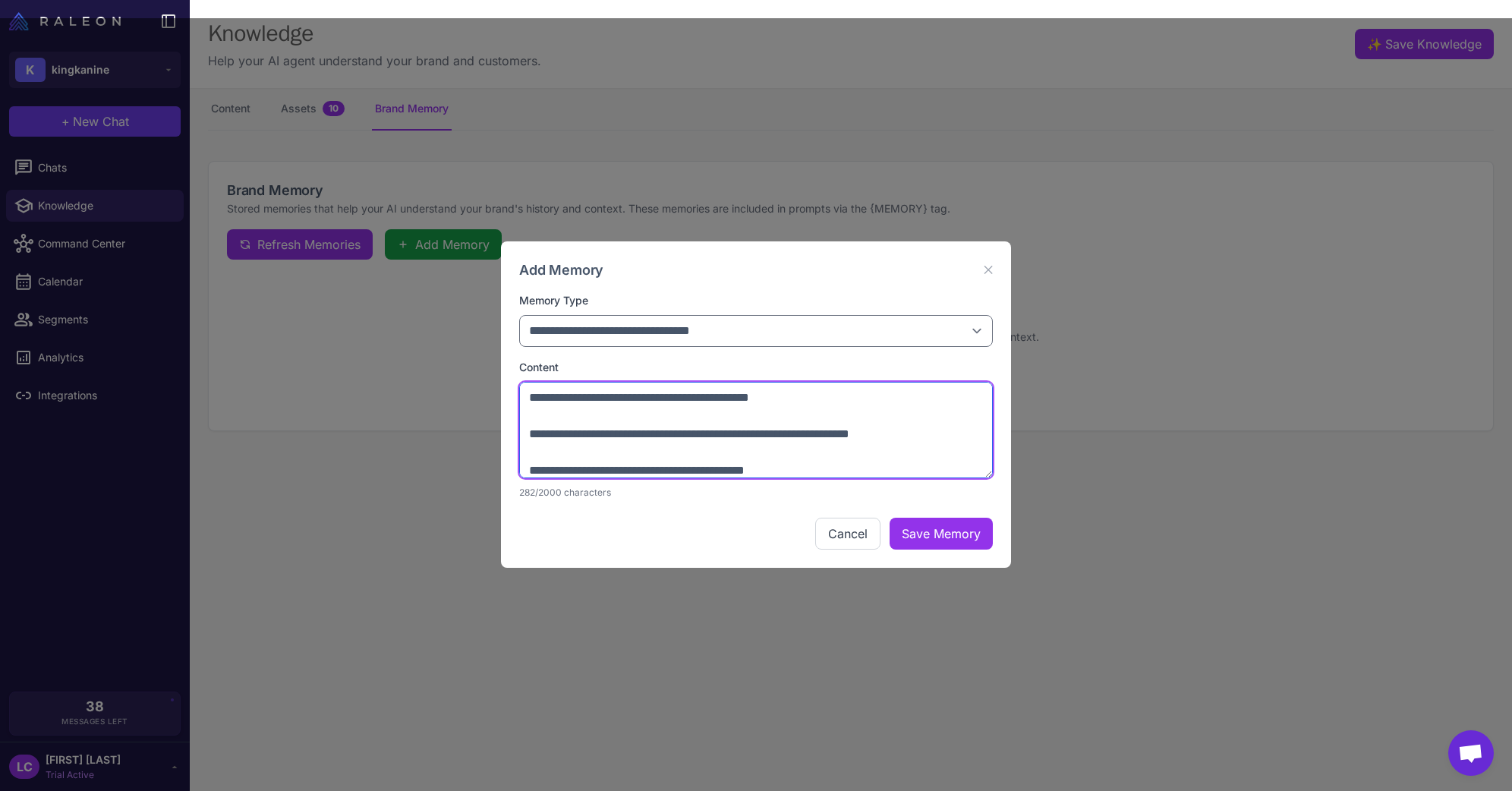 click on "**********" at bounding box center (756, 430) 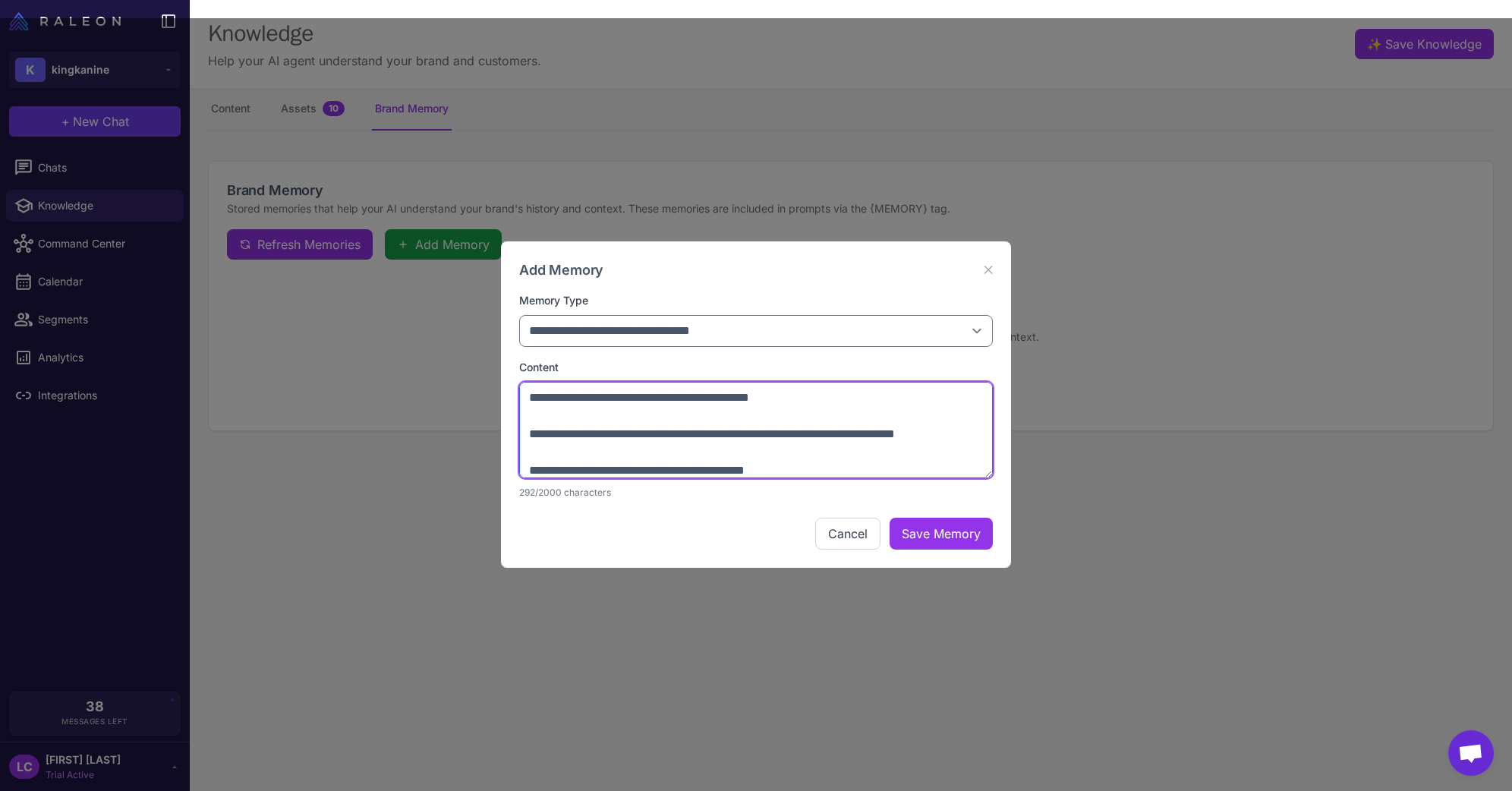 click on "**********" at bounding box center (756, 430) 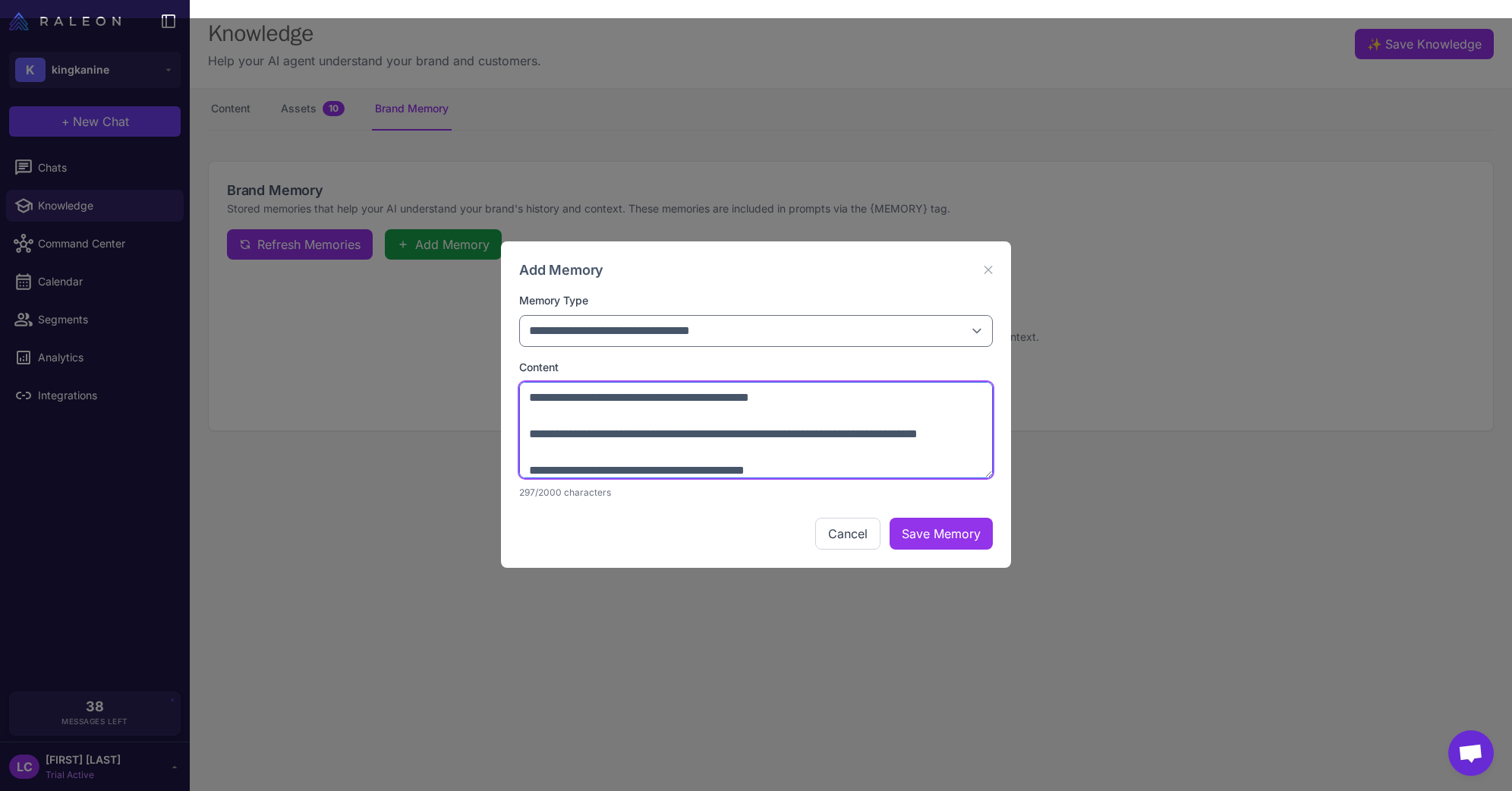 click on "**********" at bounding box center [756, 430] 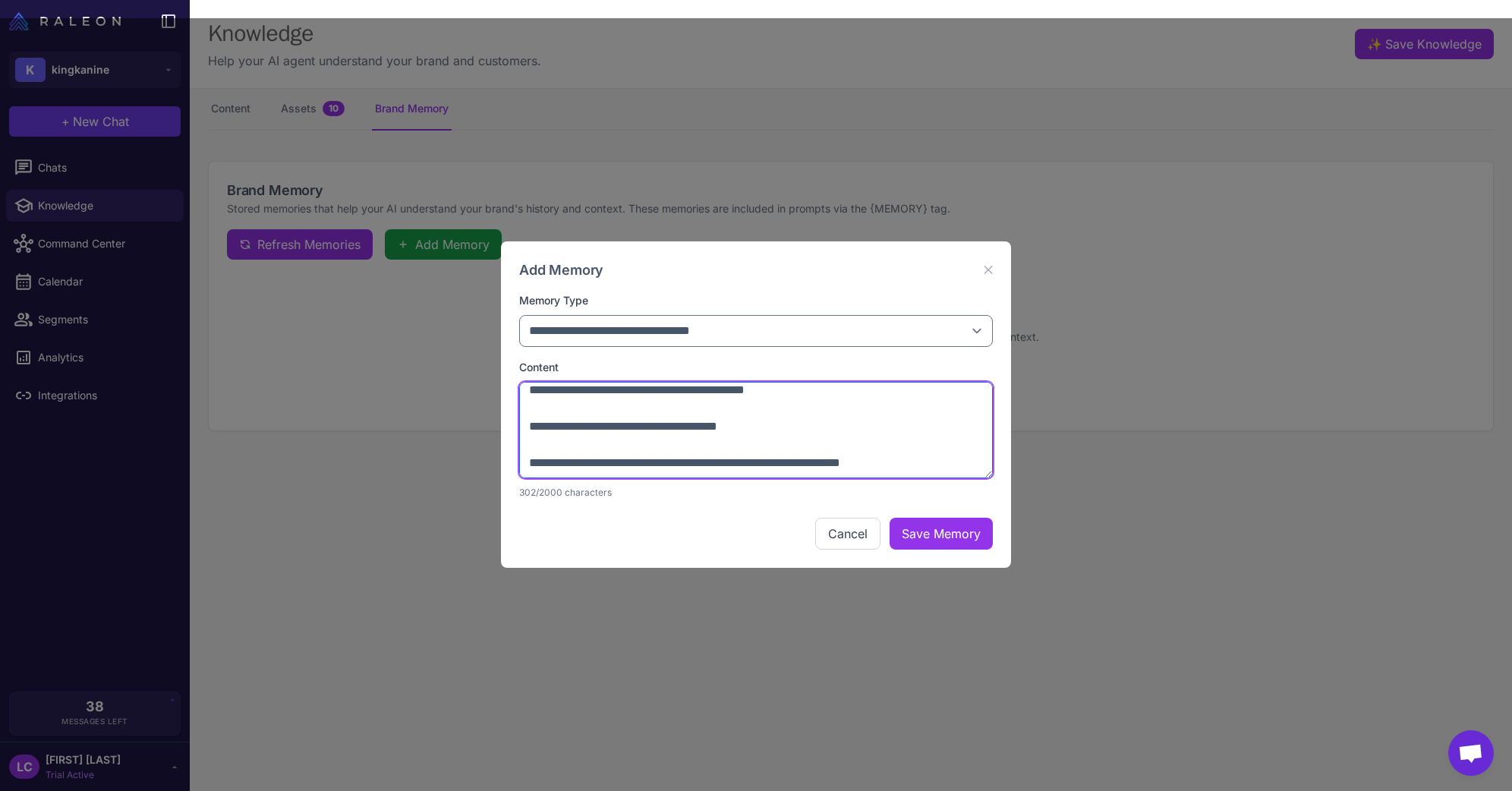 scroll, scrollTop: 0, scrollLeft: 0, axis: both 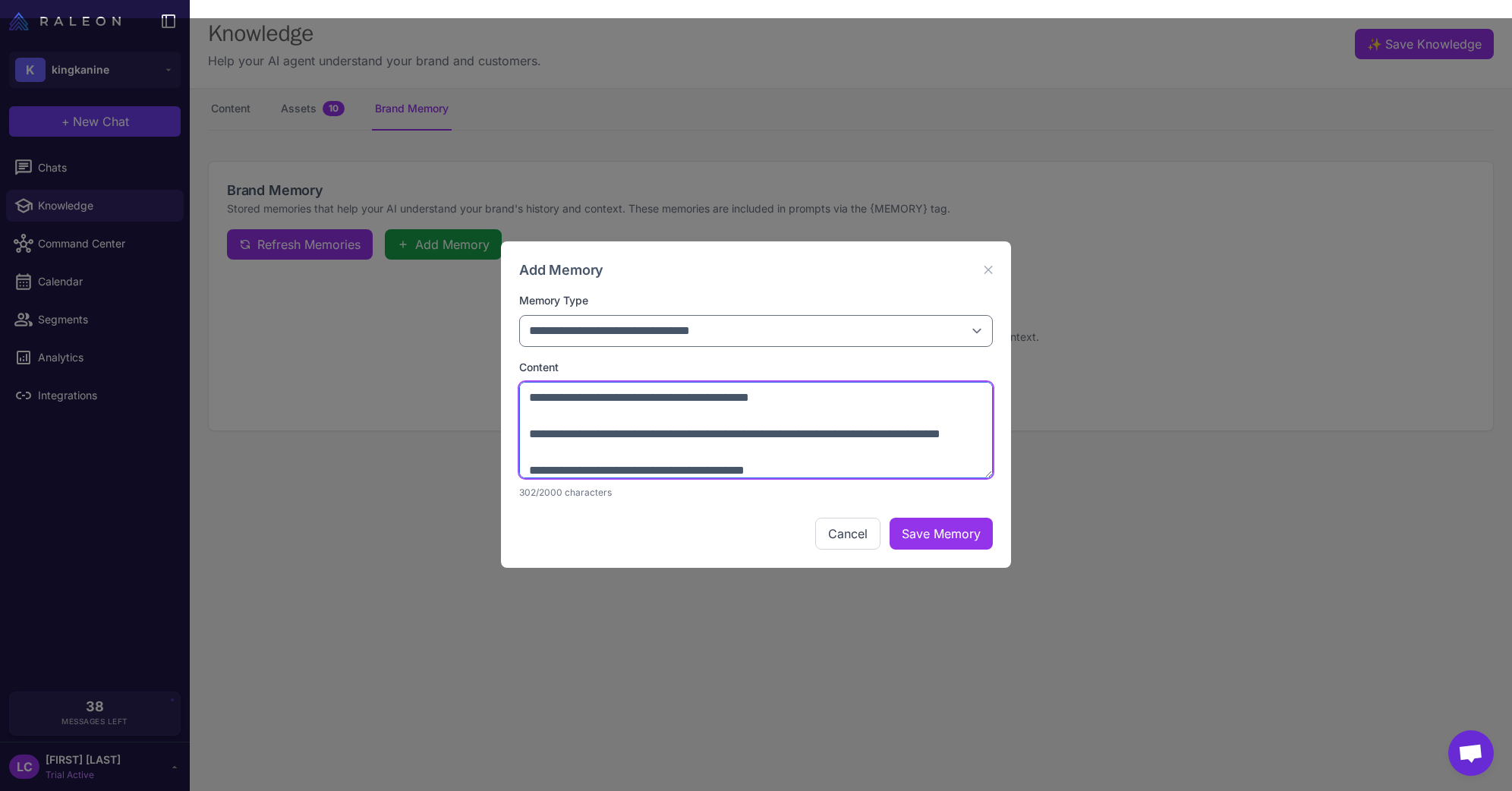type on "**********" 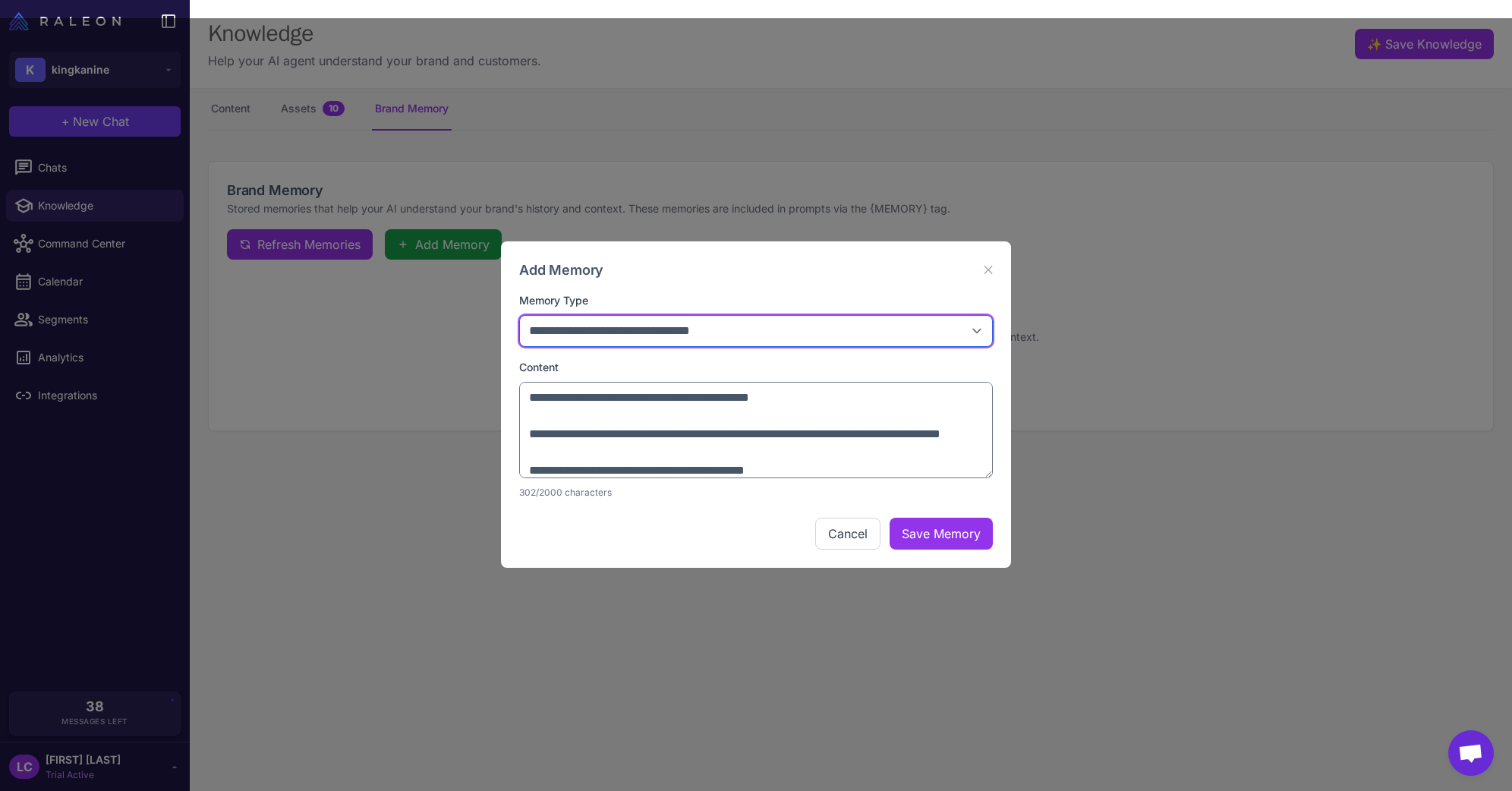 click on "**********" at bounding box center [756, 331] 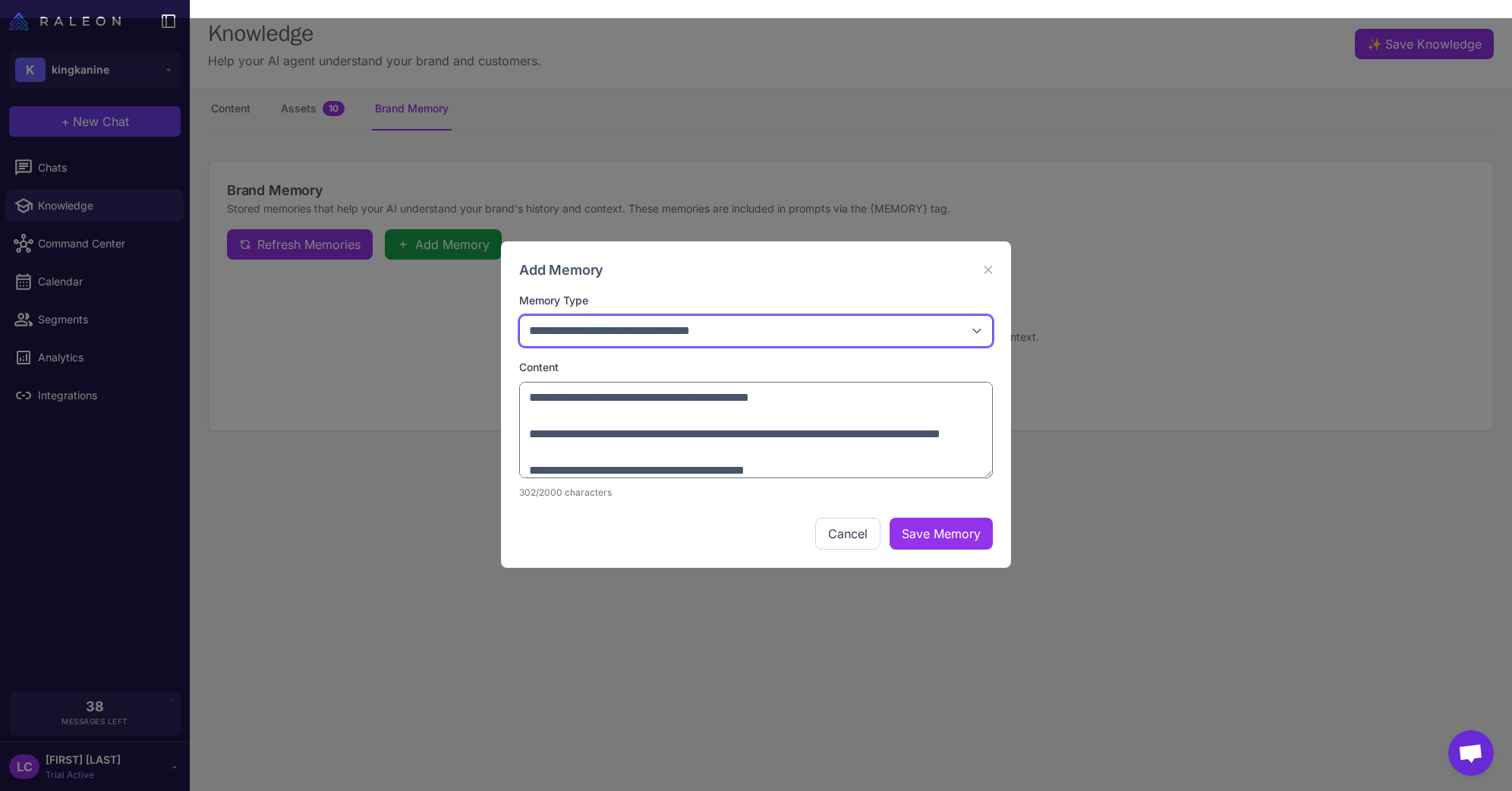 select on "*****" 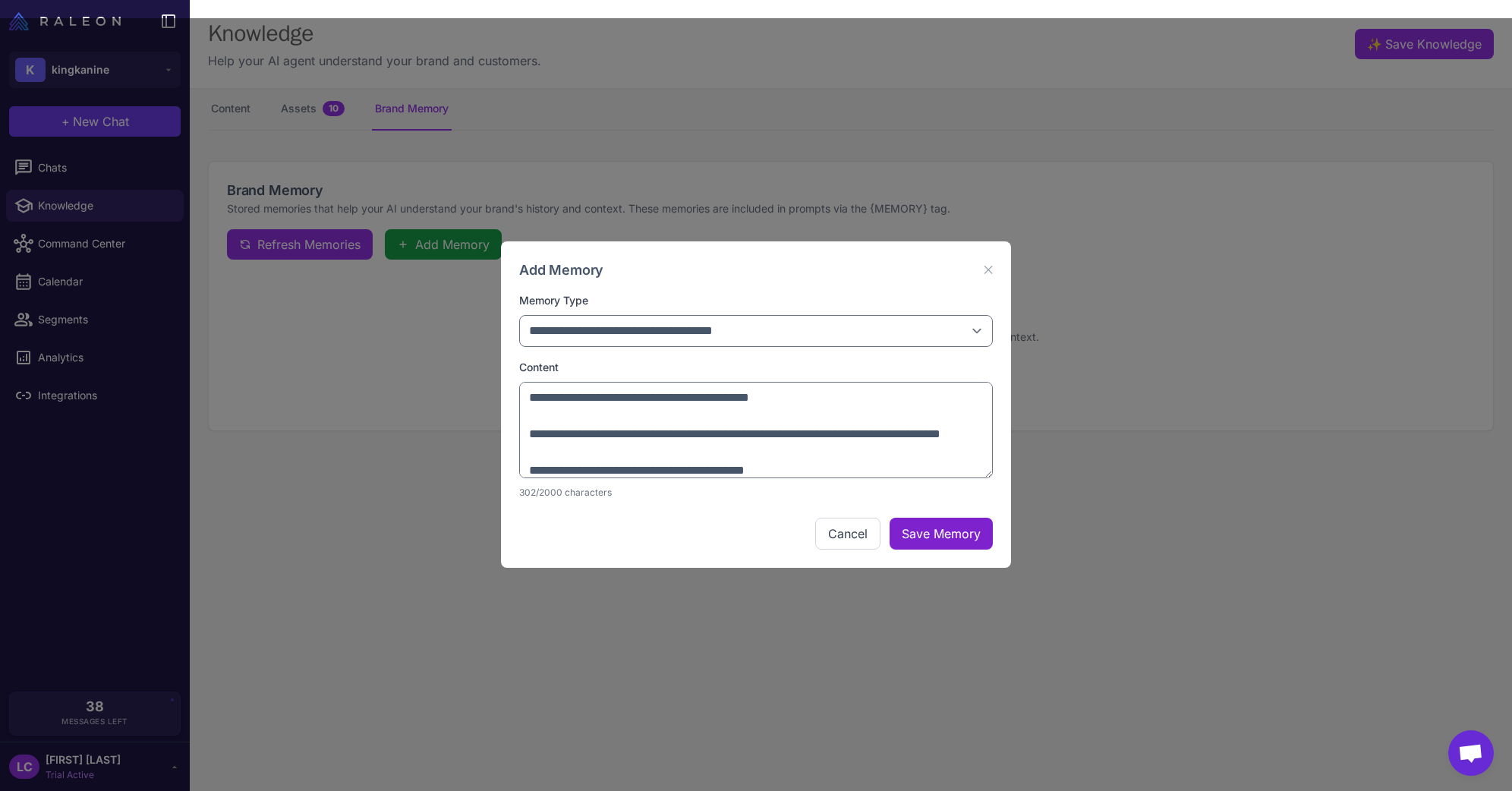 click on "Save Memory" at bounding box center (941, 534) 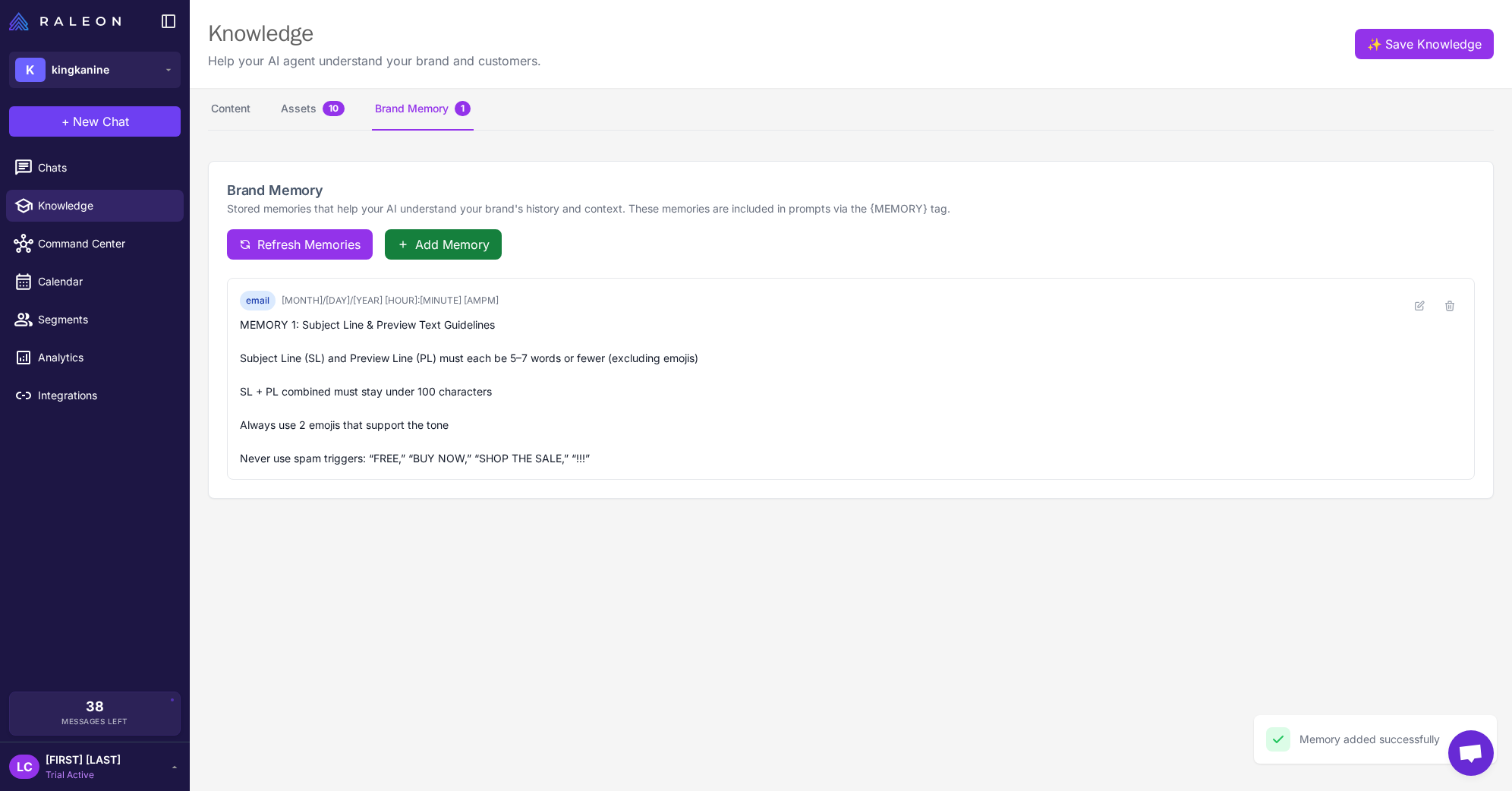 click on "Add Memory" at bounding box center [452, 244] 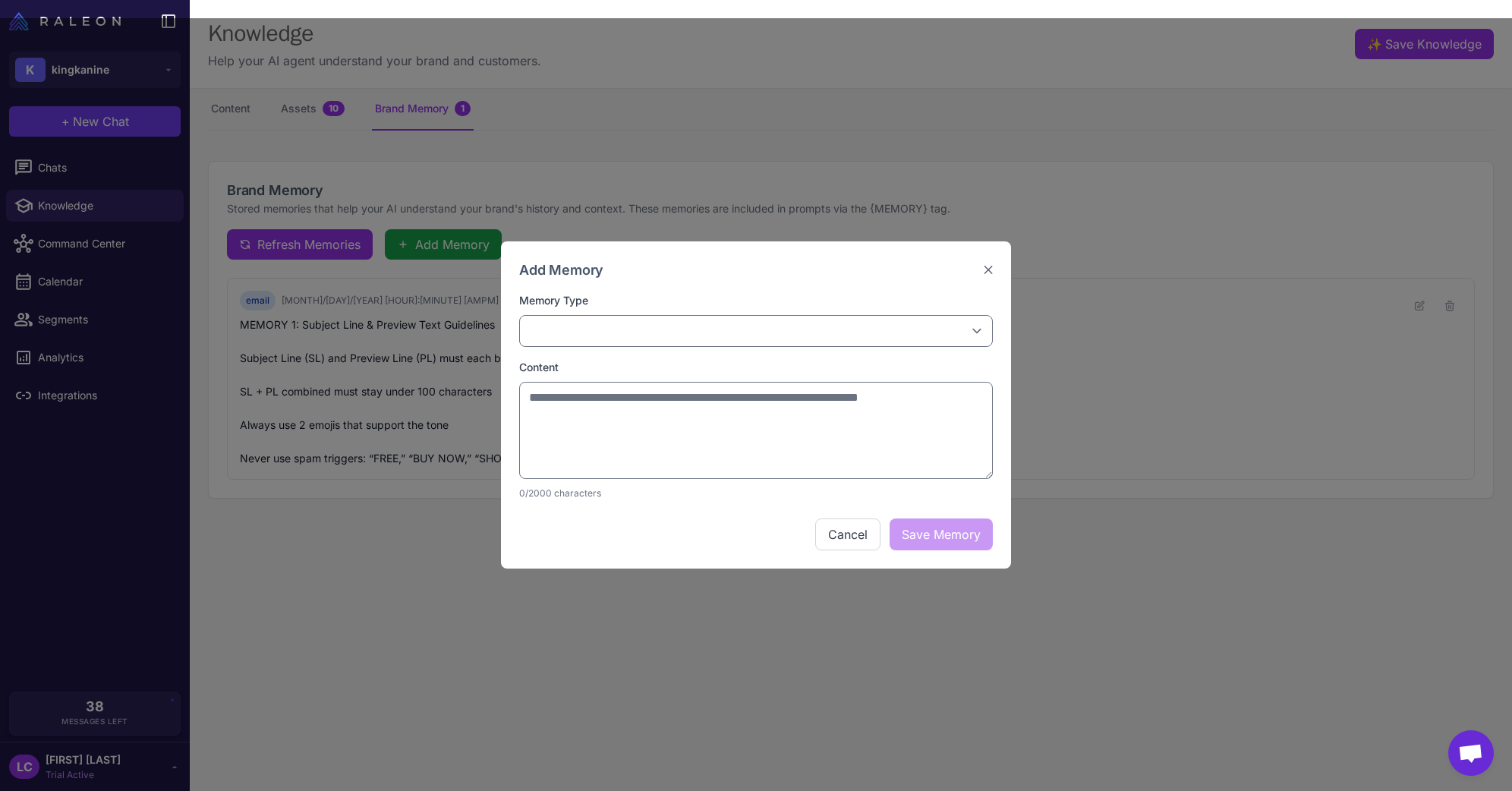 click on "✕" at bounding box center (988, 269) 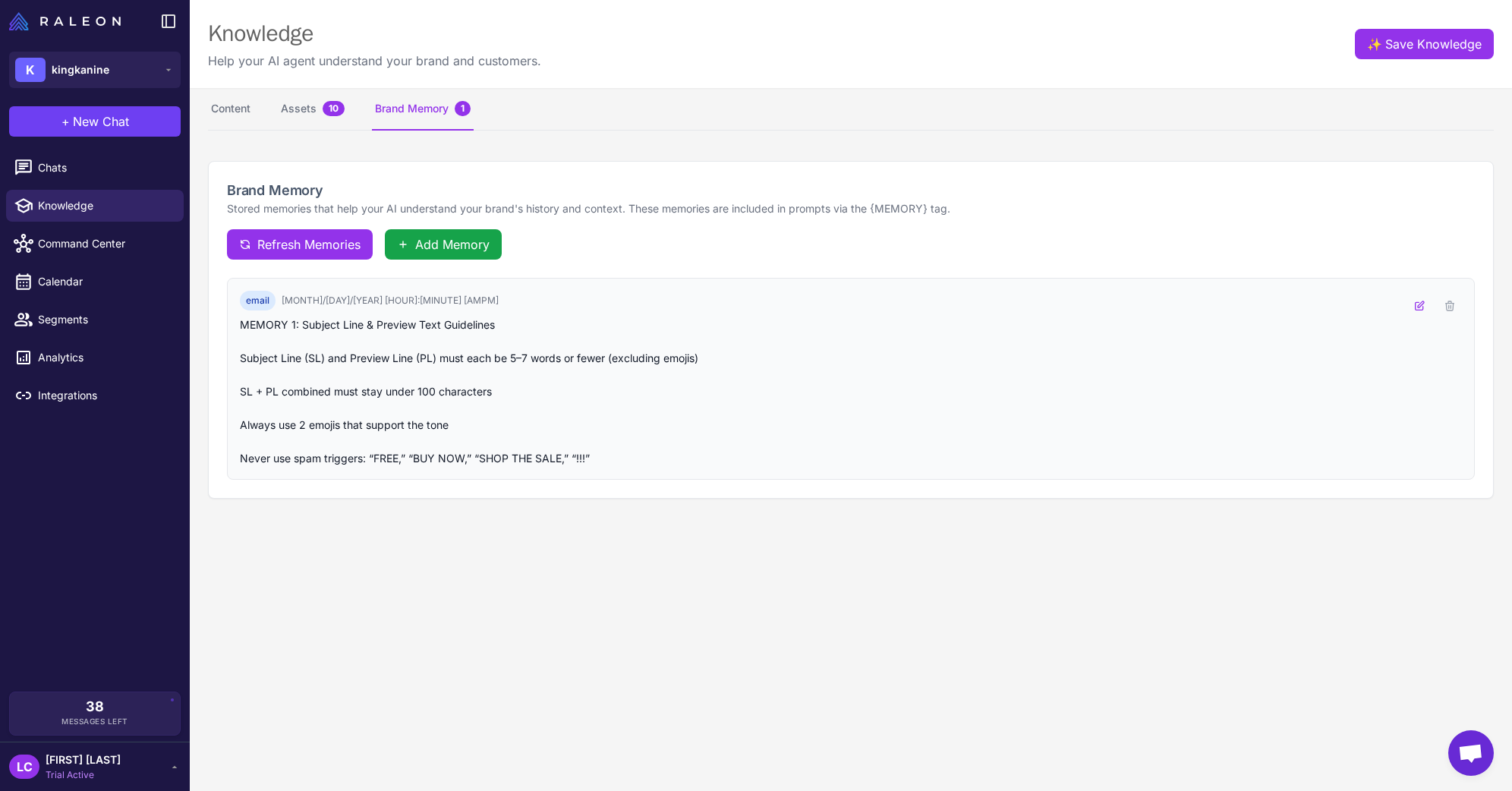 click 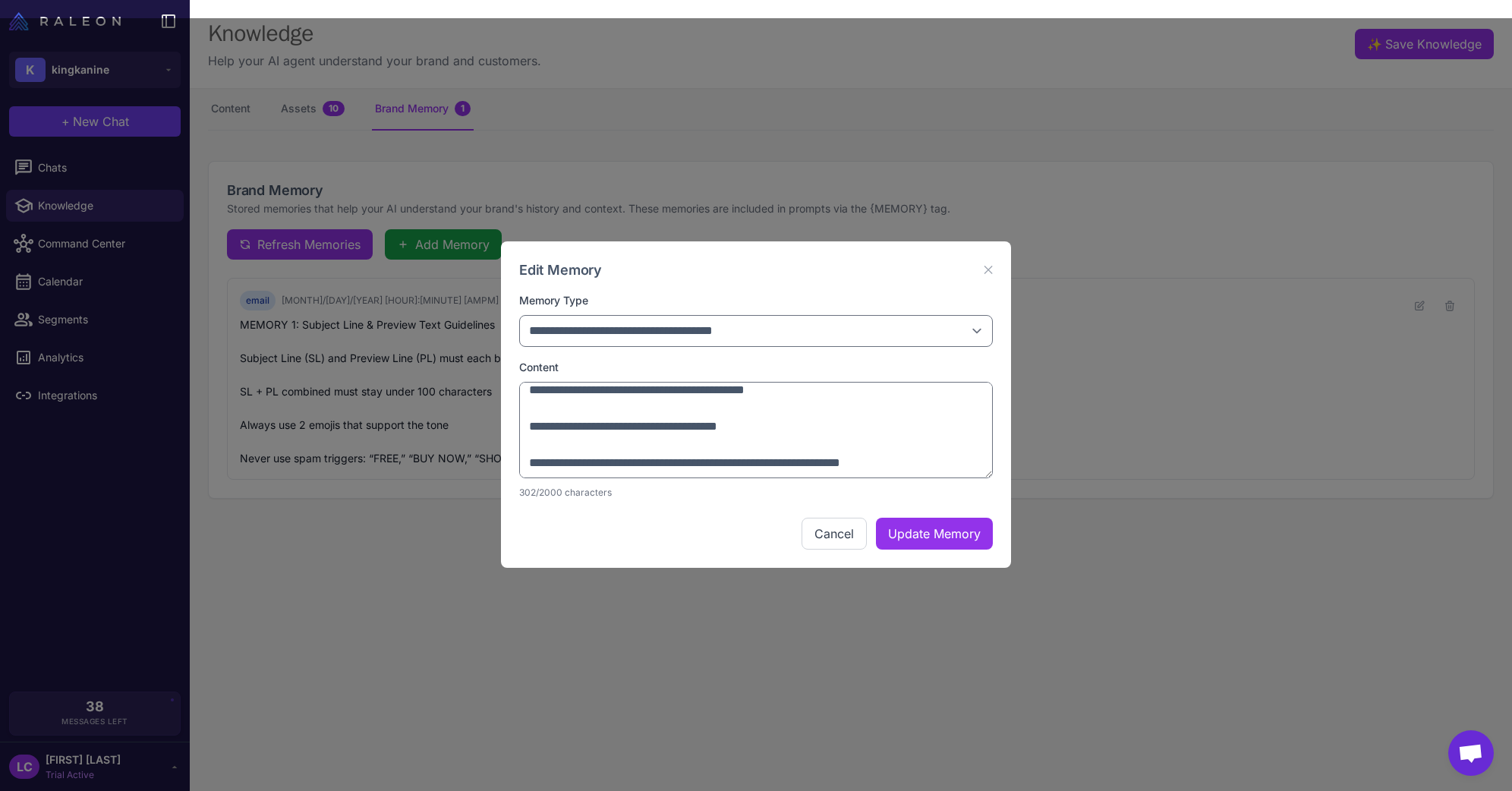 scroll, scrollTop: 134, scrollLeft: 0, axis: vertical 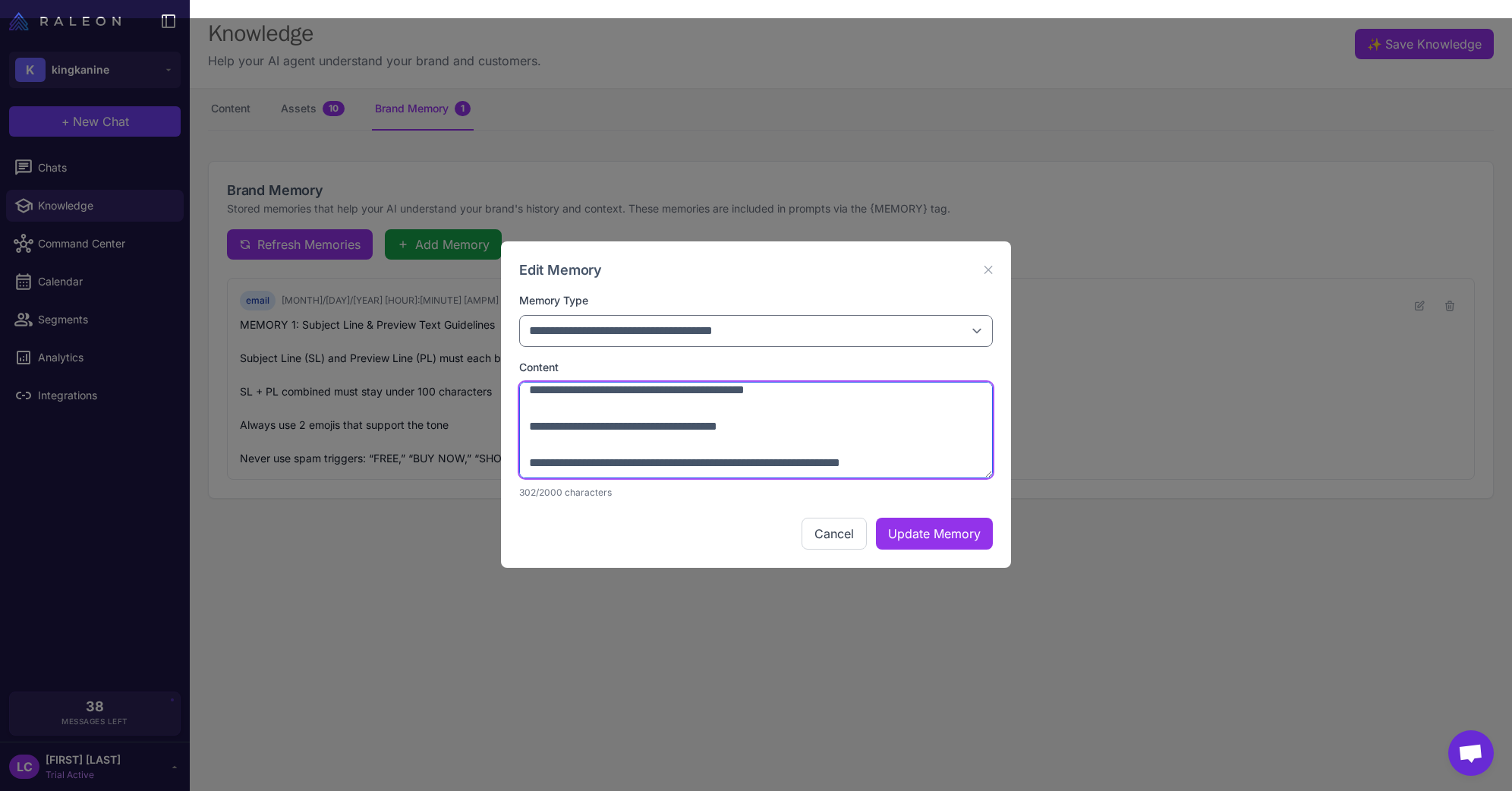 click on "**********" at bounding box center [756, 430] 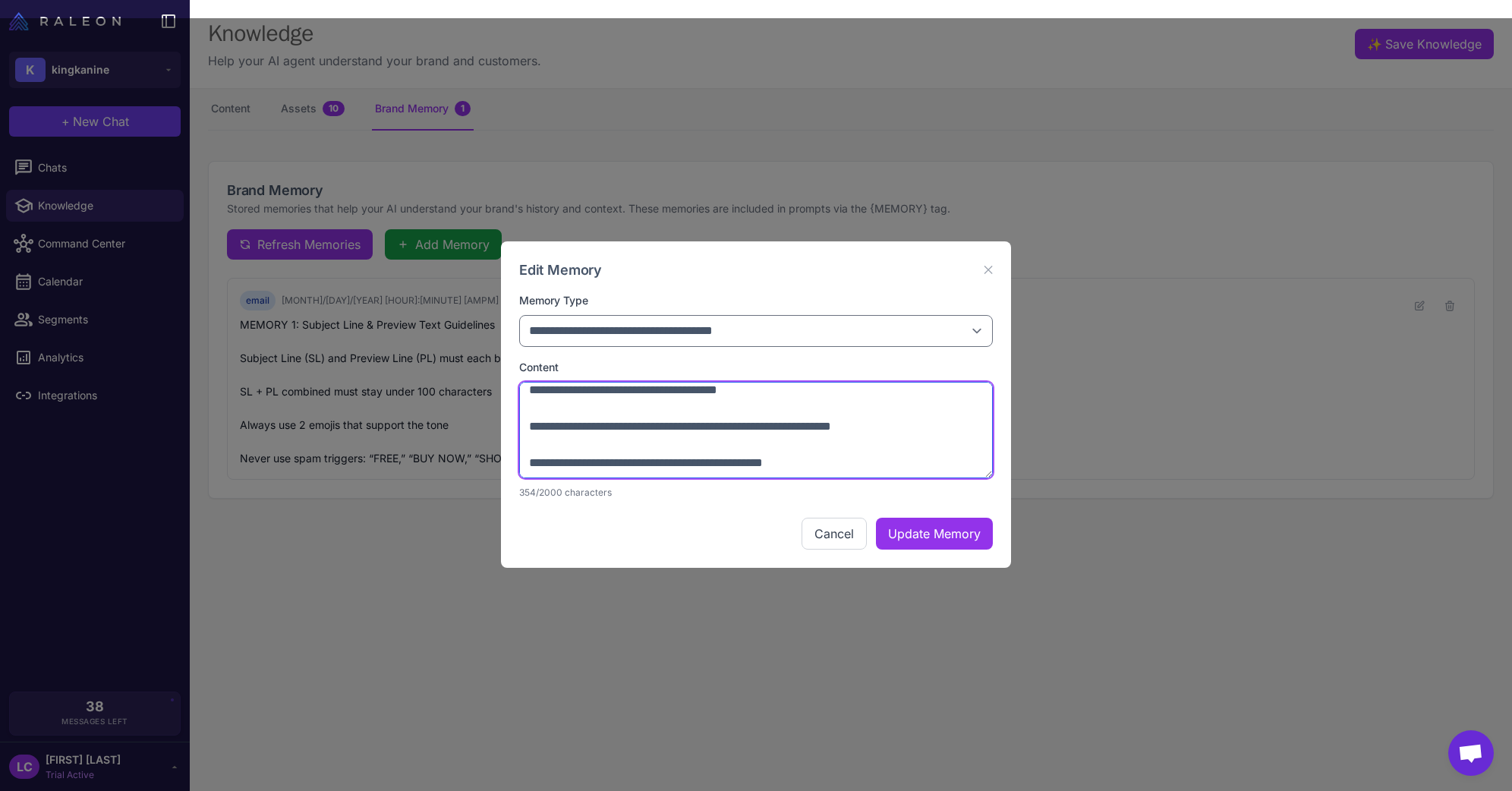 scroll, scrollTop: 153, scrollLeft: 0, axis: vertical 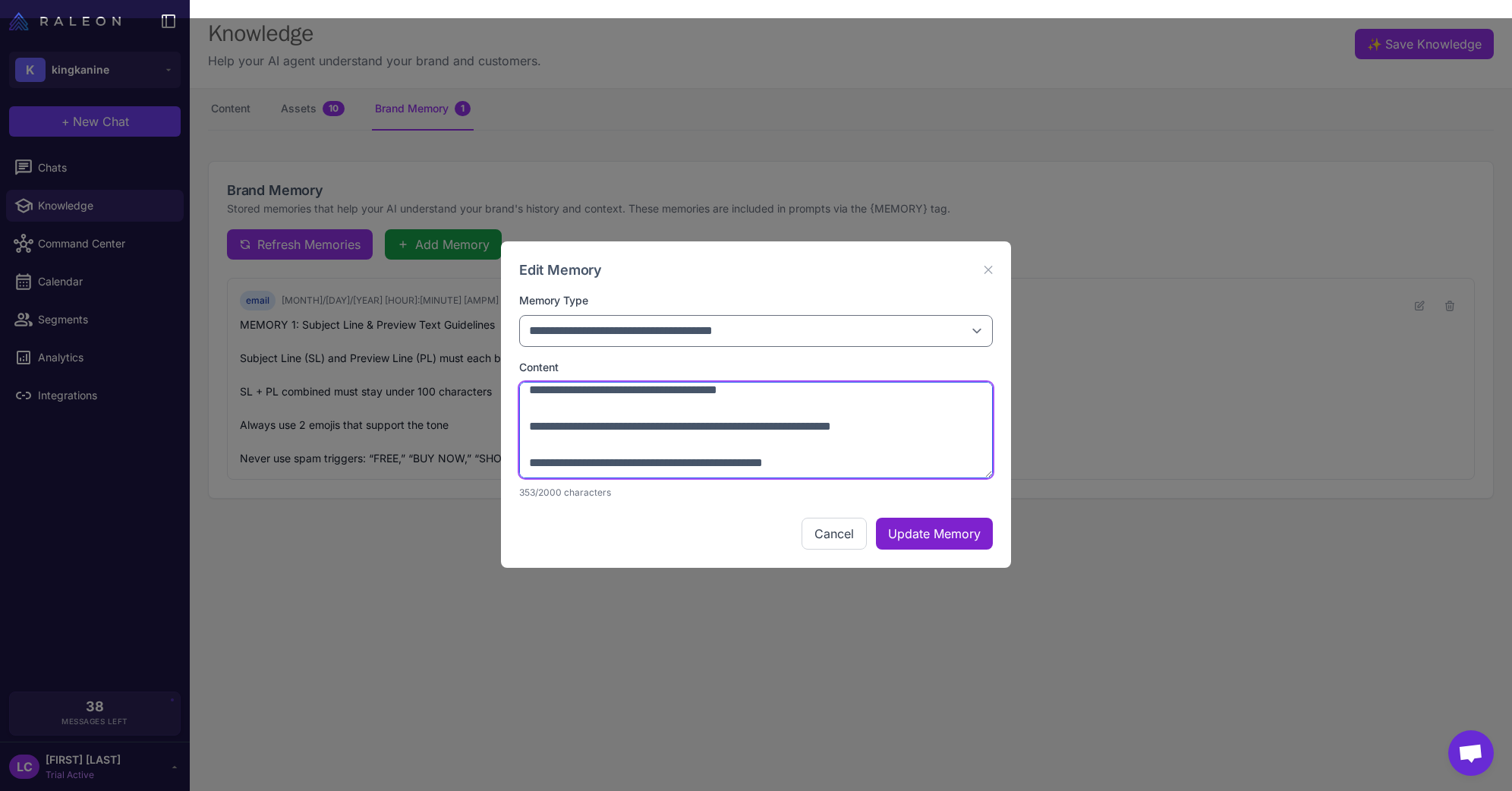 type on "**********" 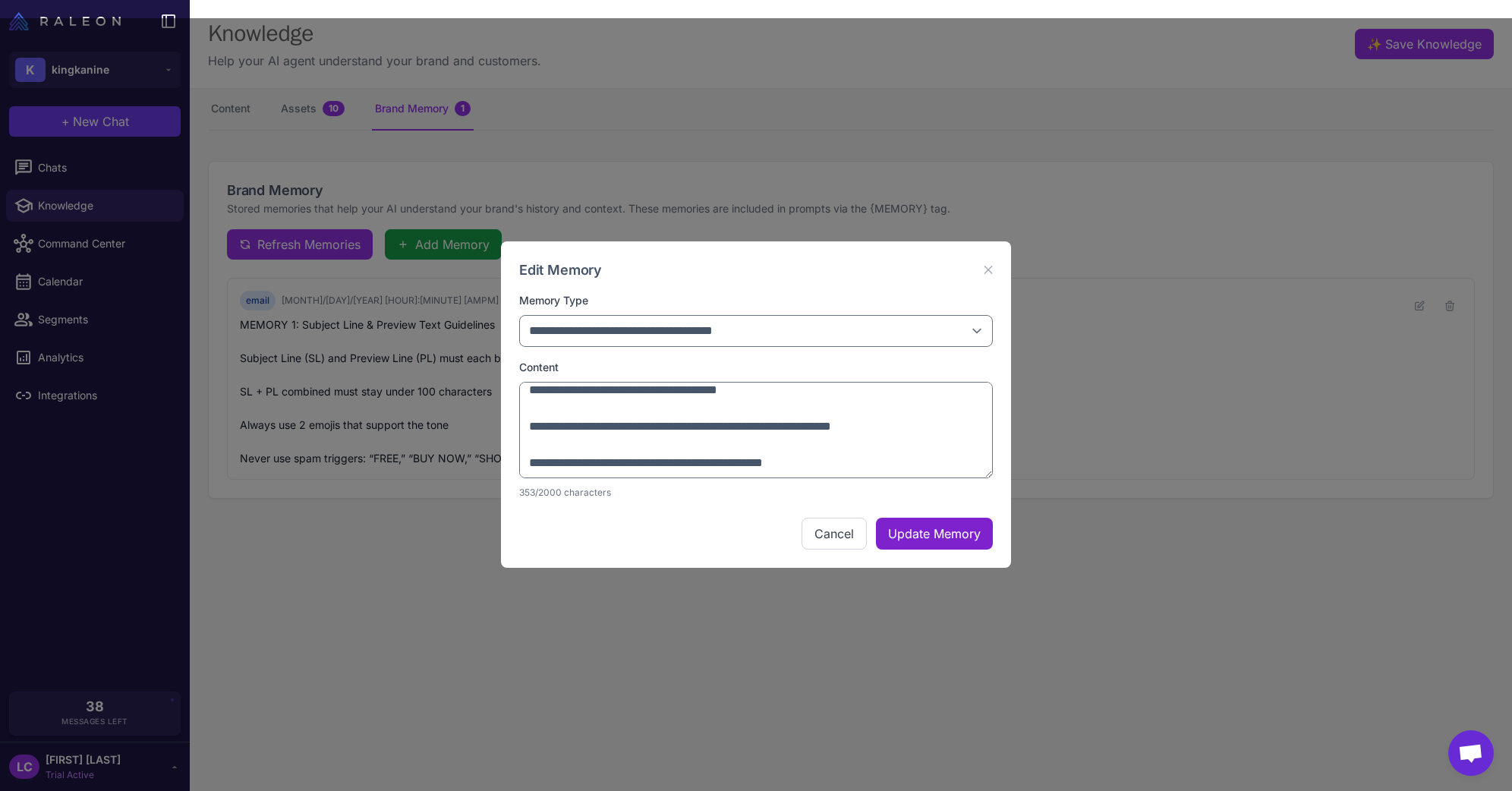click on "Update Memory" at bounding box center (934, 534) 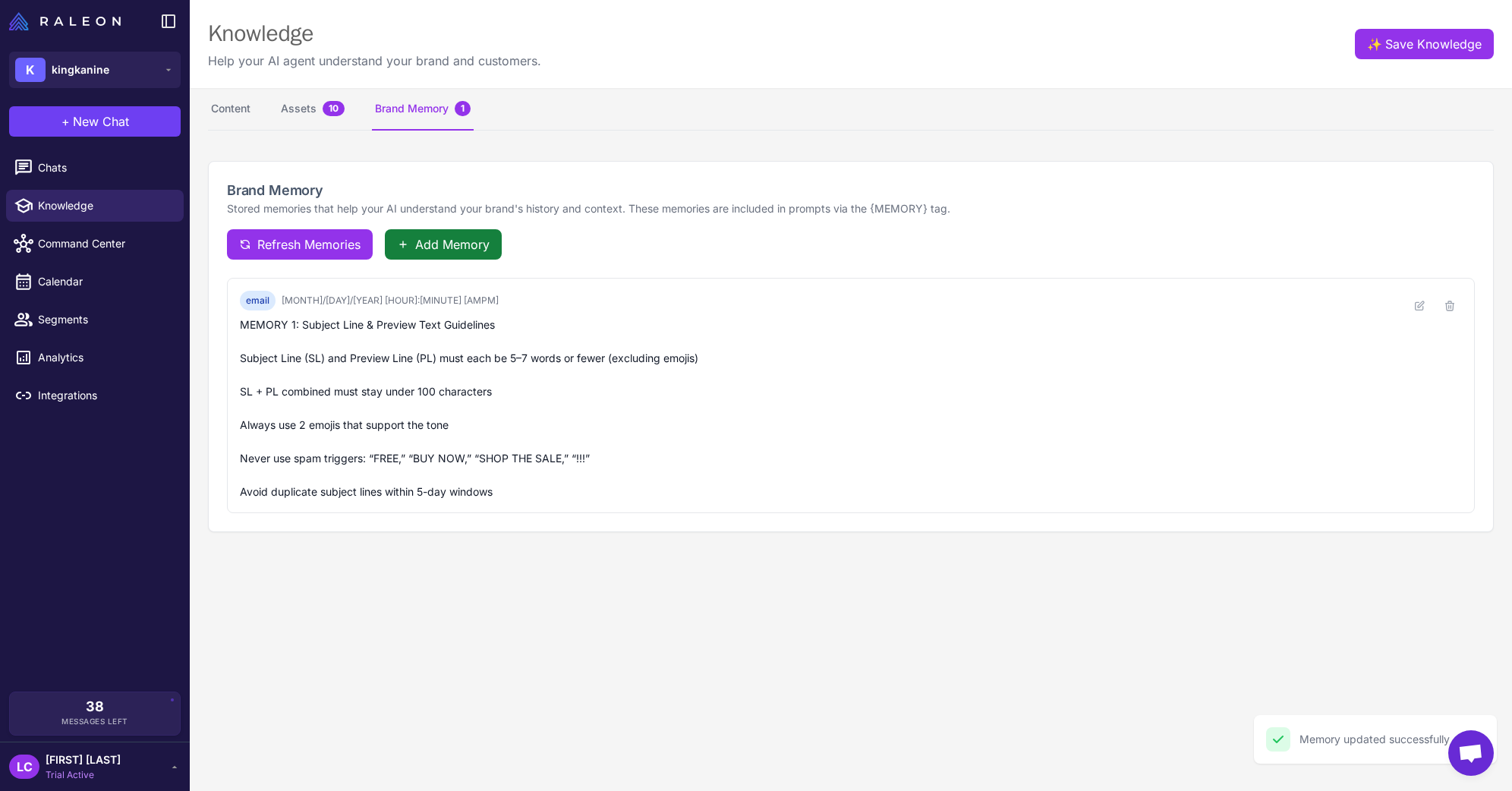 click on "Add Memory" at bounding box center [452, 244] 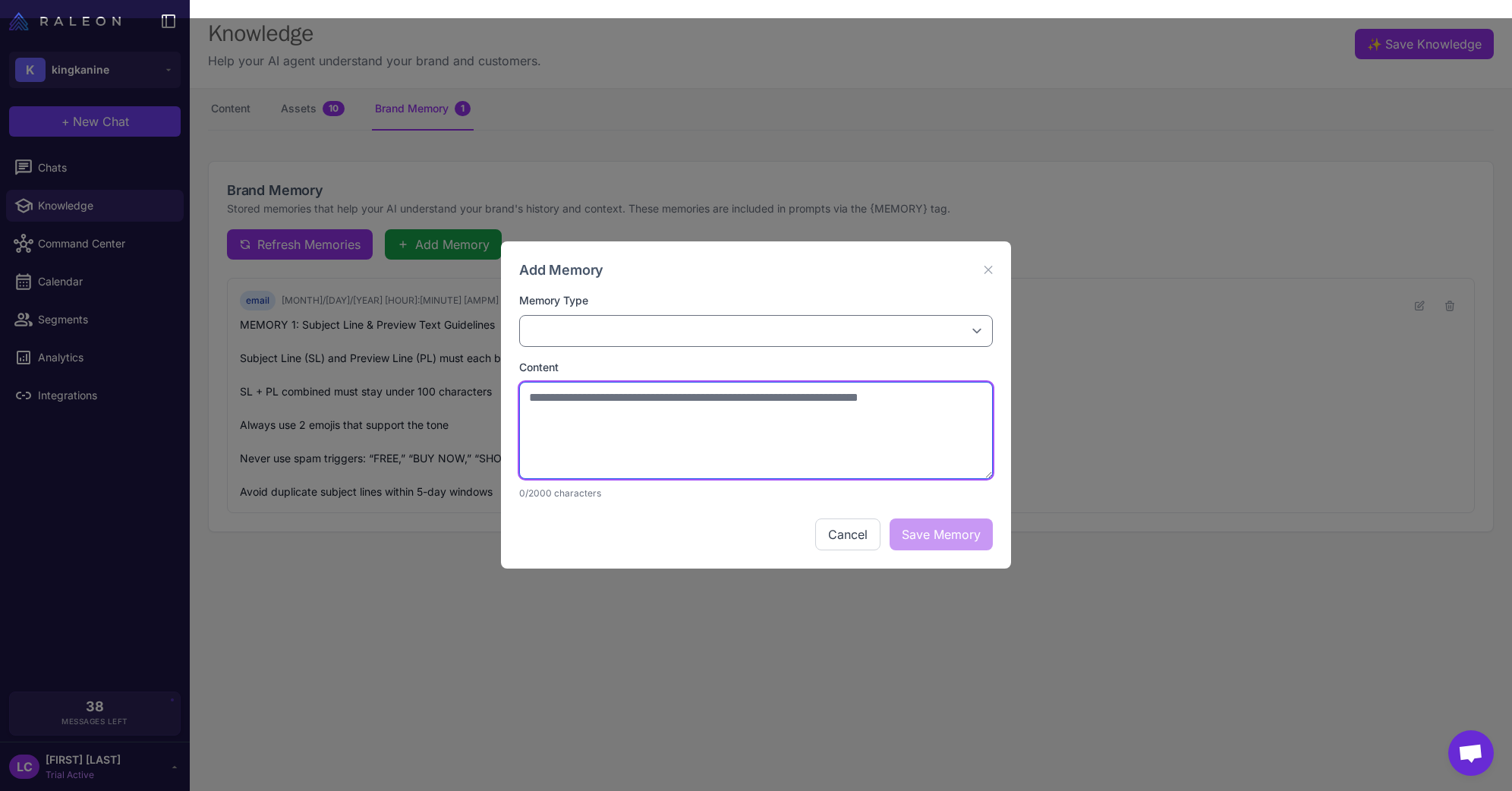 click at bounding box center [756, 430] 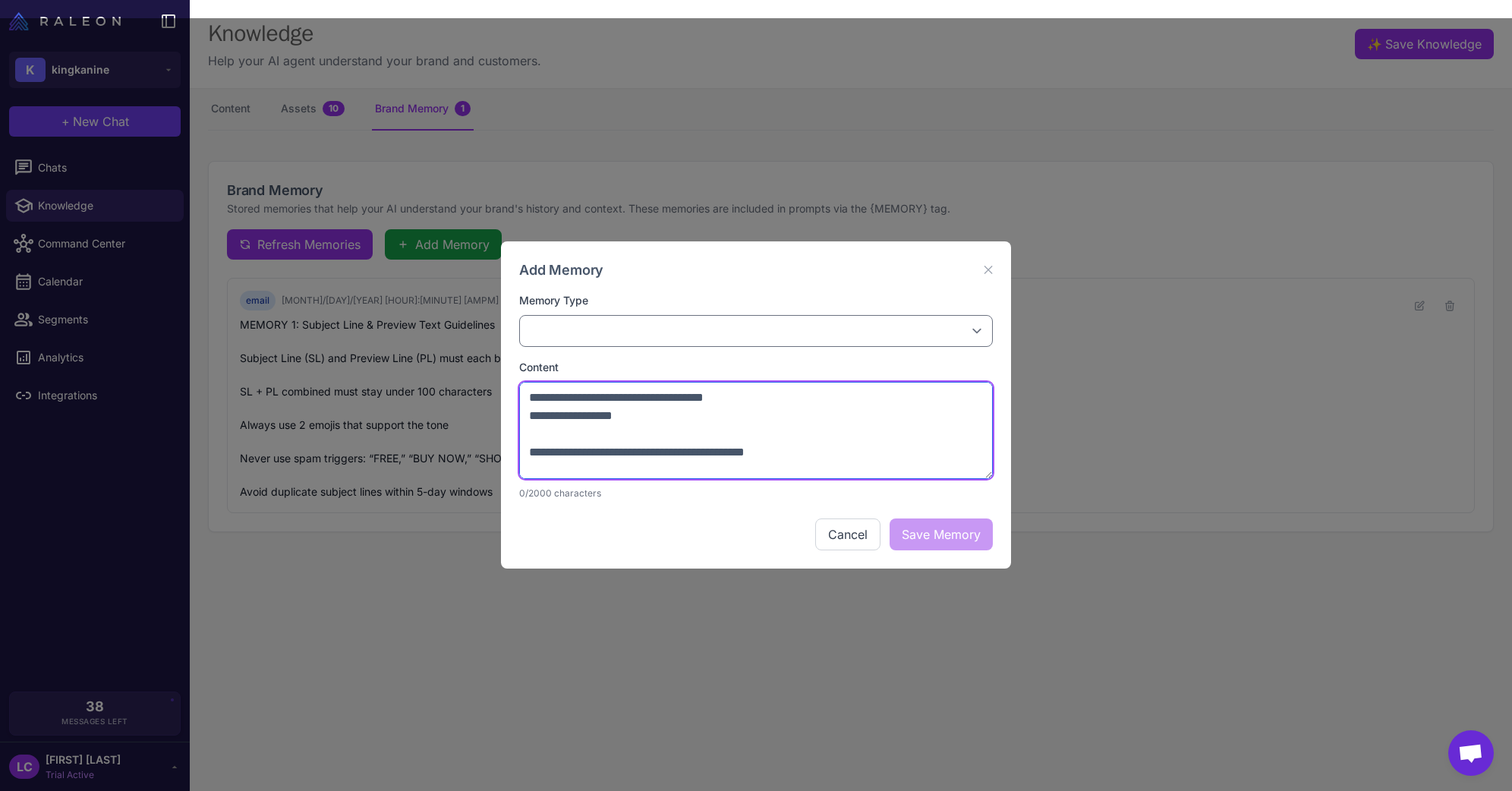 scroll, scrollTop: 255, scrollLeft: 0, axis: vertical 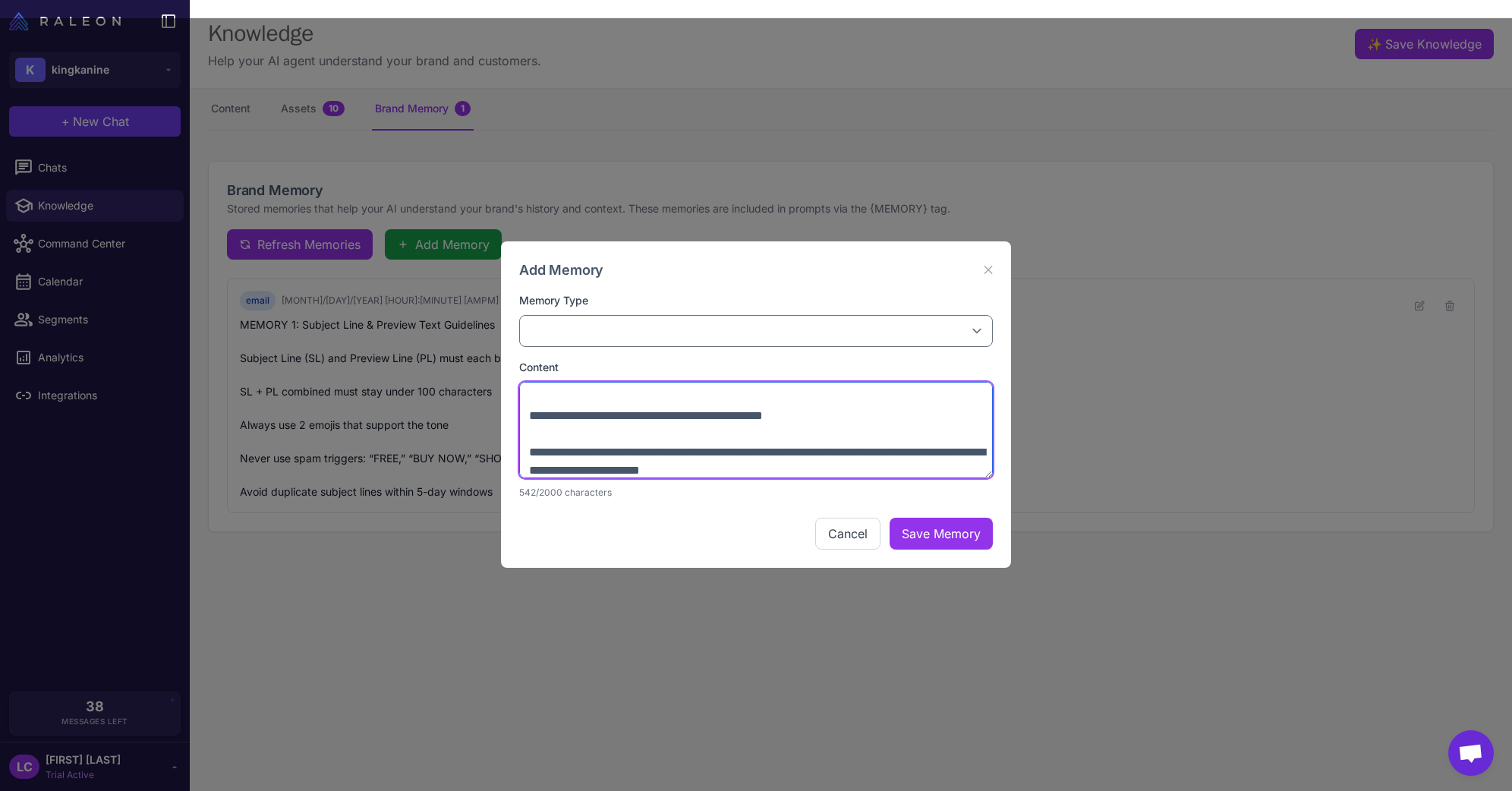 type on "**********" 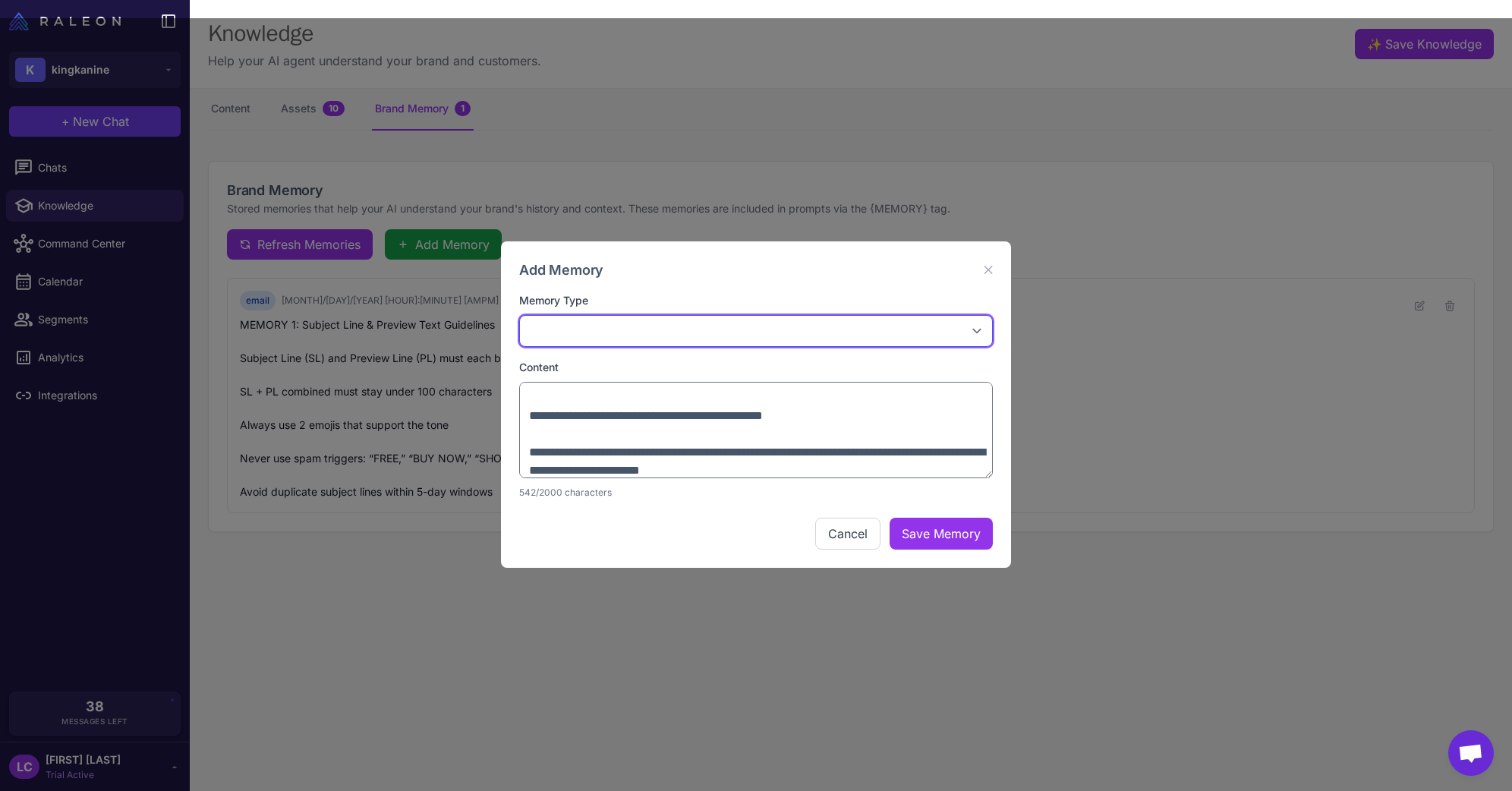 click on "**********" at bounding box center (756, 331) 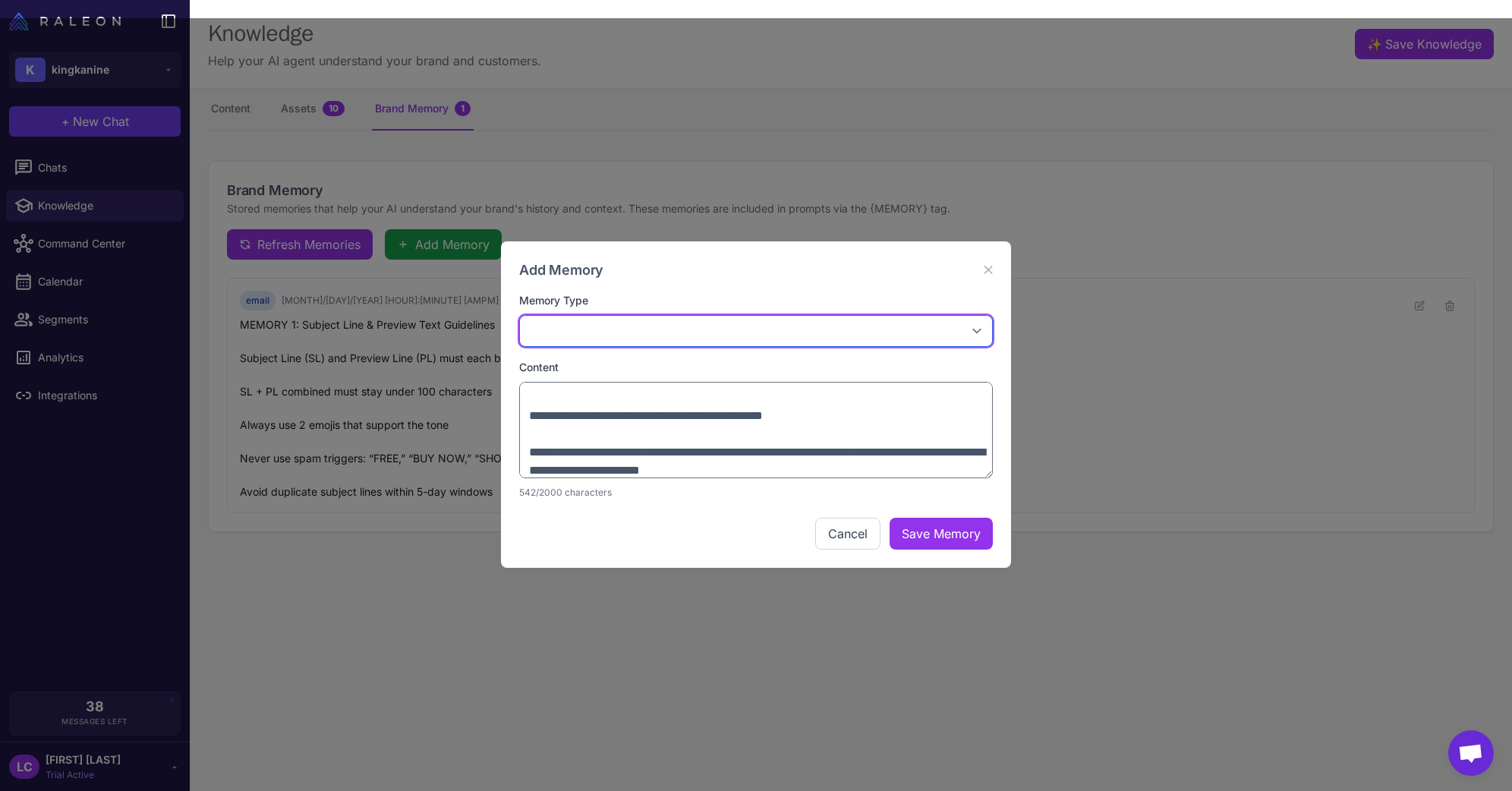 select on "*****" 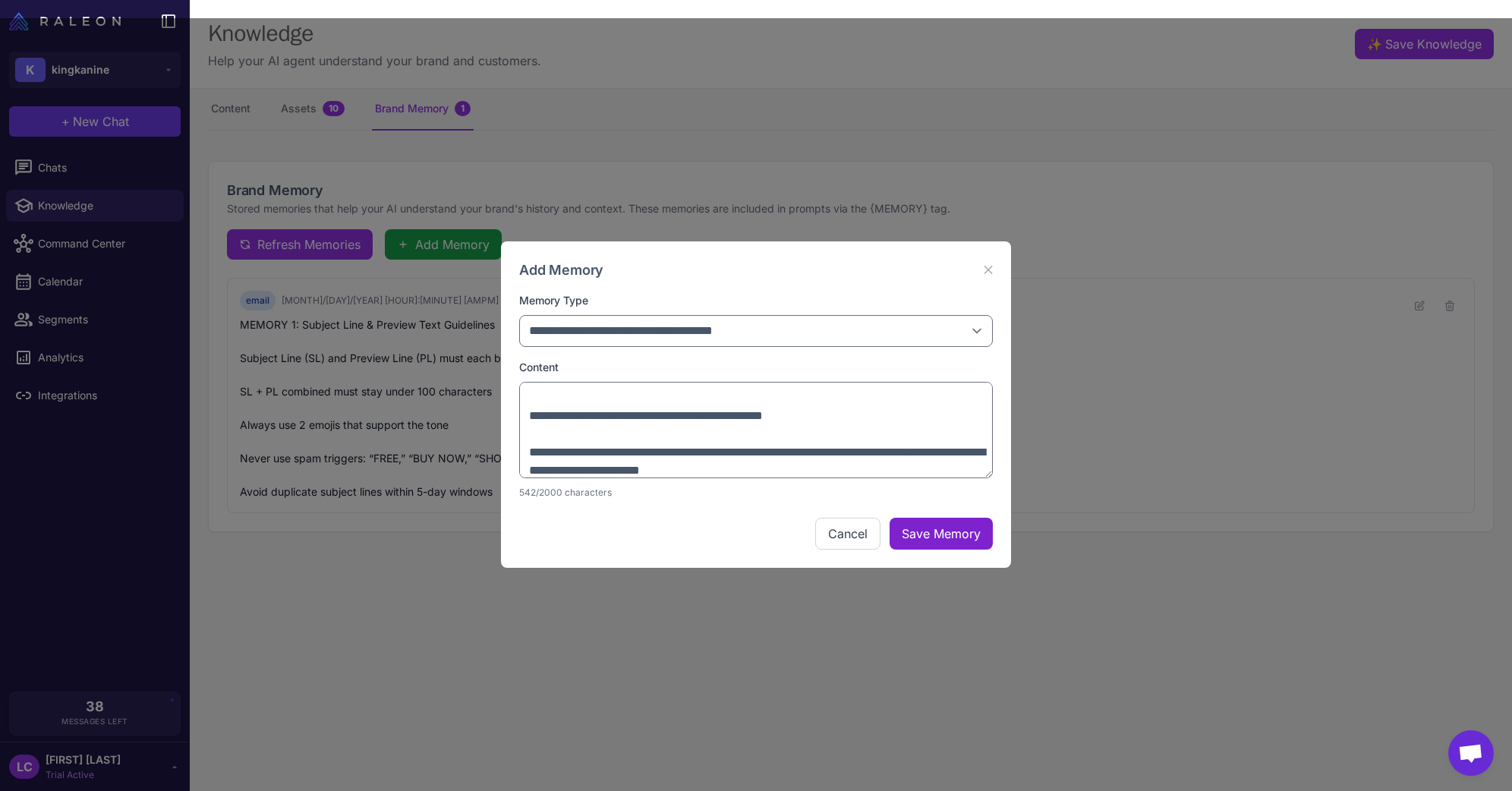 click on "Save Memory" at bounding box center (941, 534) 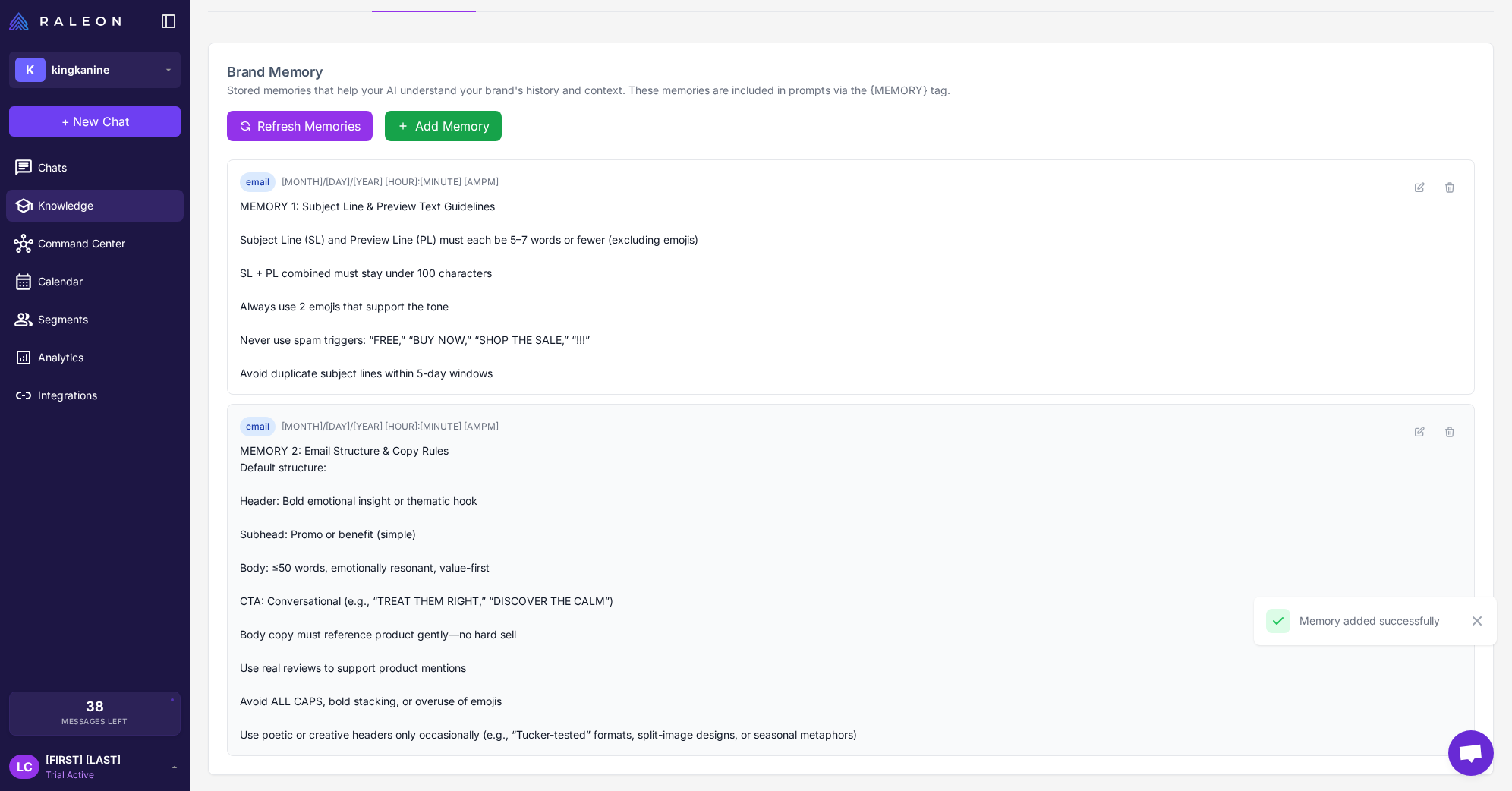 scroll, scrollTop: 0, scrollLeft: 0, axis: both 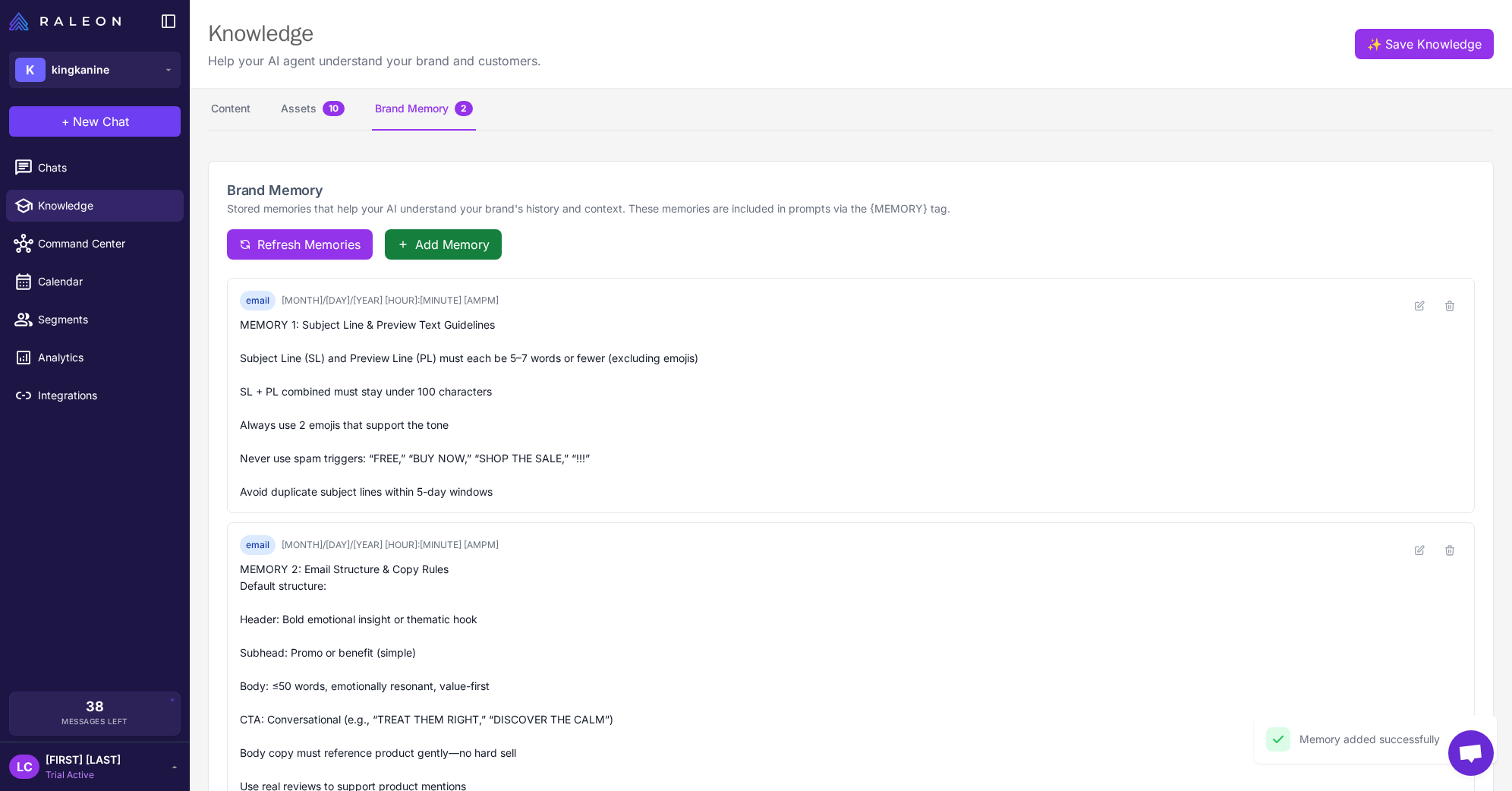 click on "Add Memory" at bounding box center [452, 244] 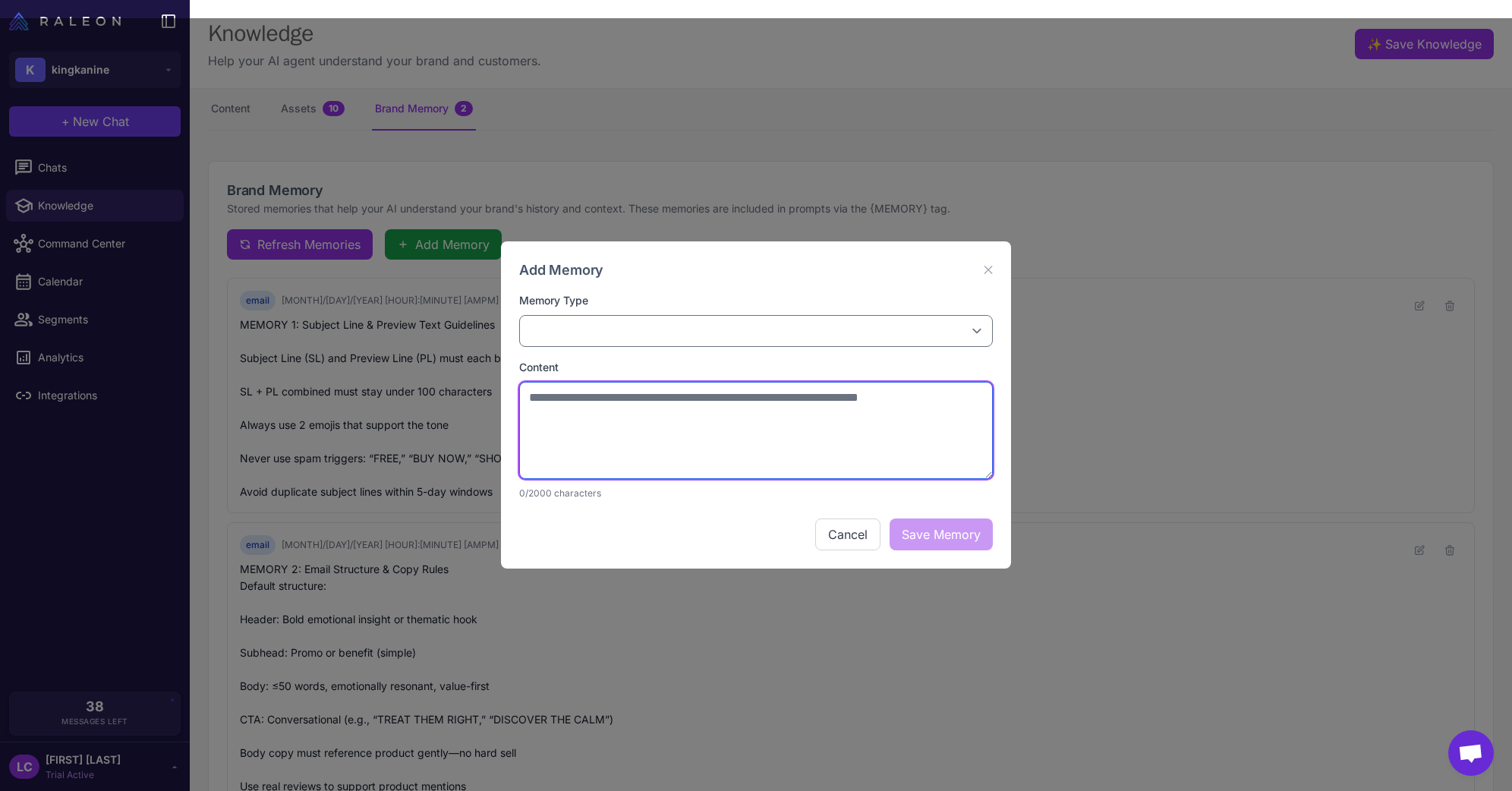 click at bounding box center [756, 430] 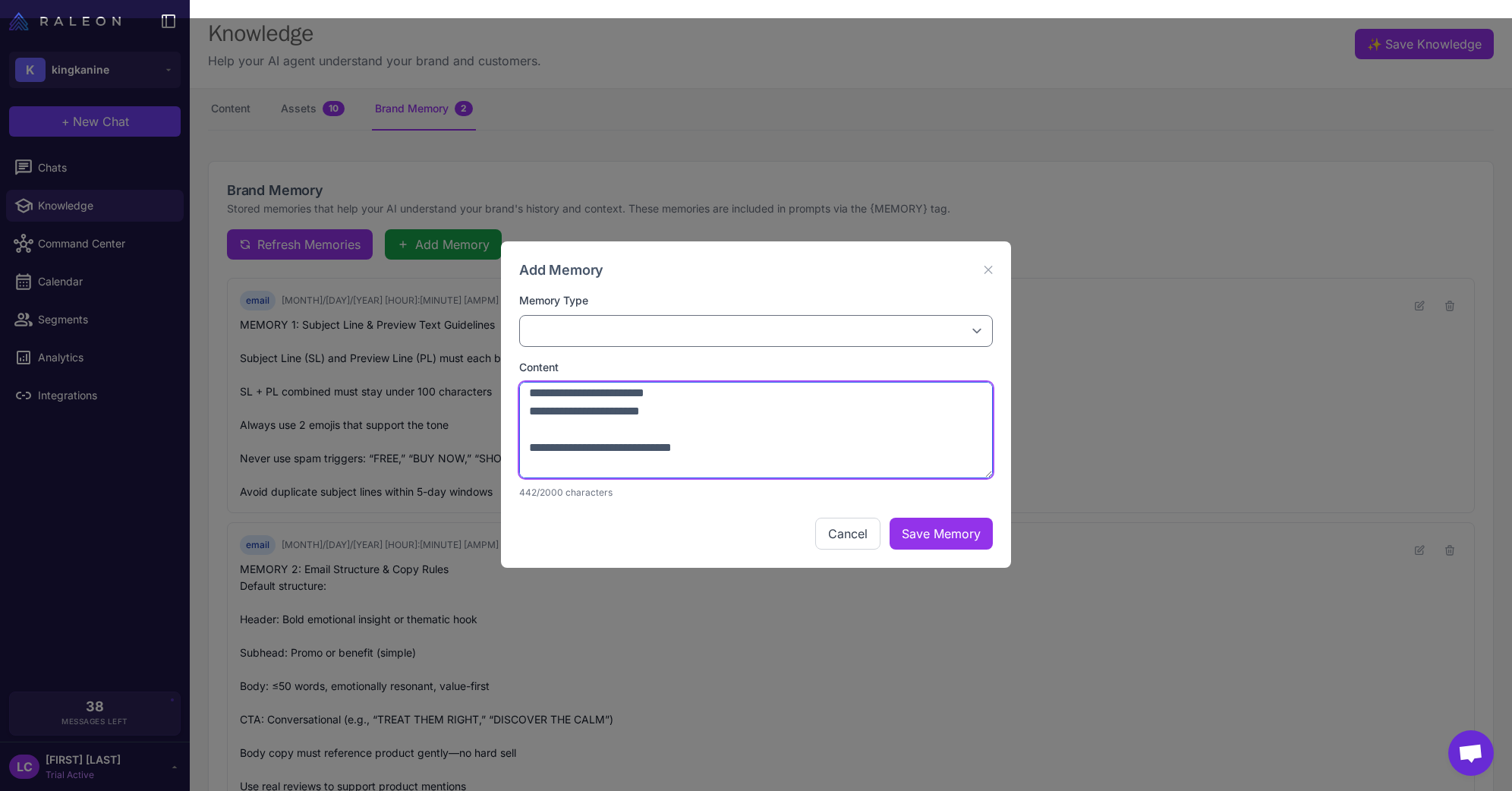 scroll, scrollTop: 0, scrollLeft: 0, axis: both 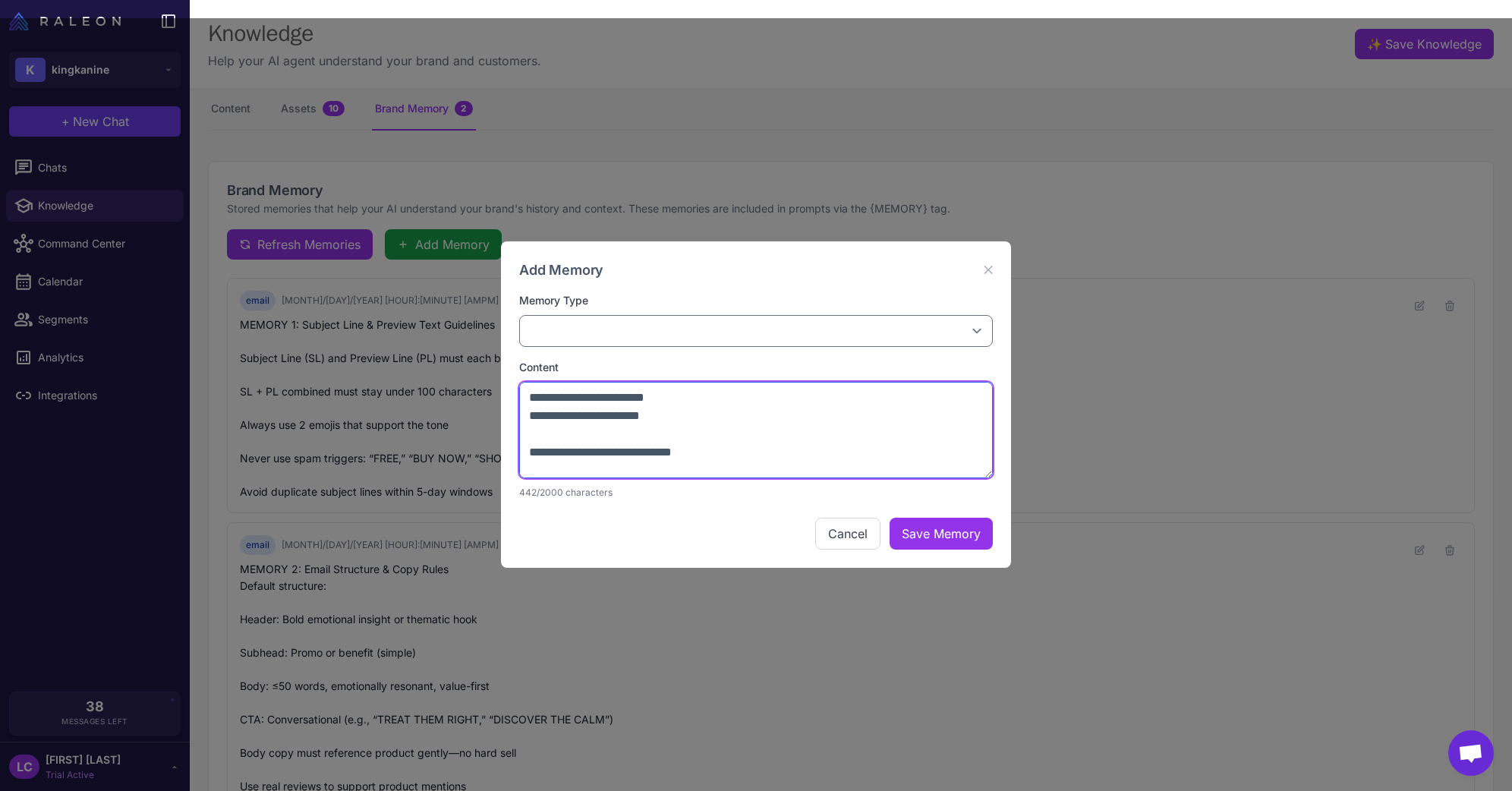 type on "**********" 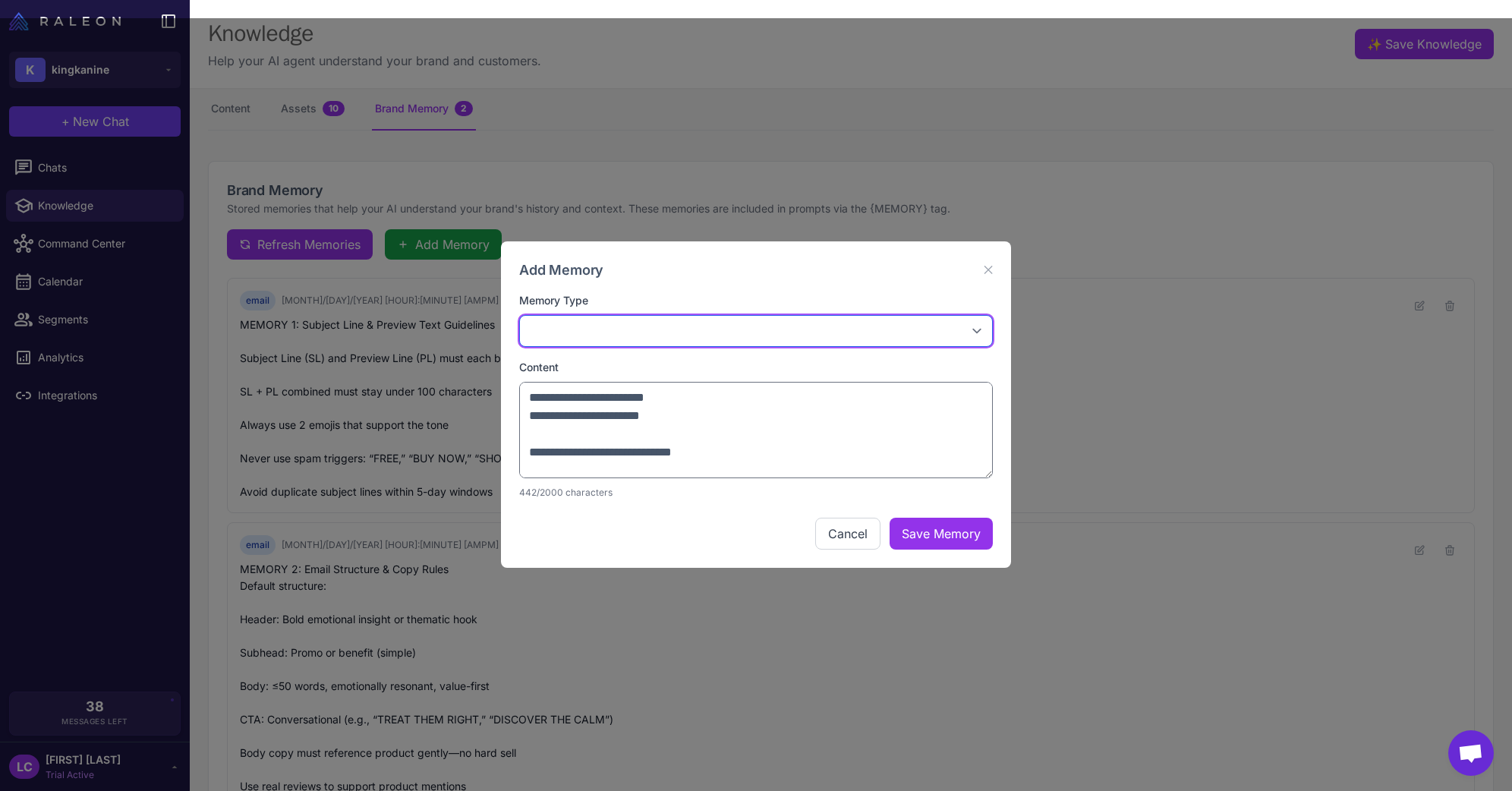 click on "**********" at bounding box center (756, 331) 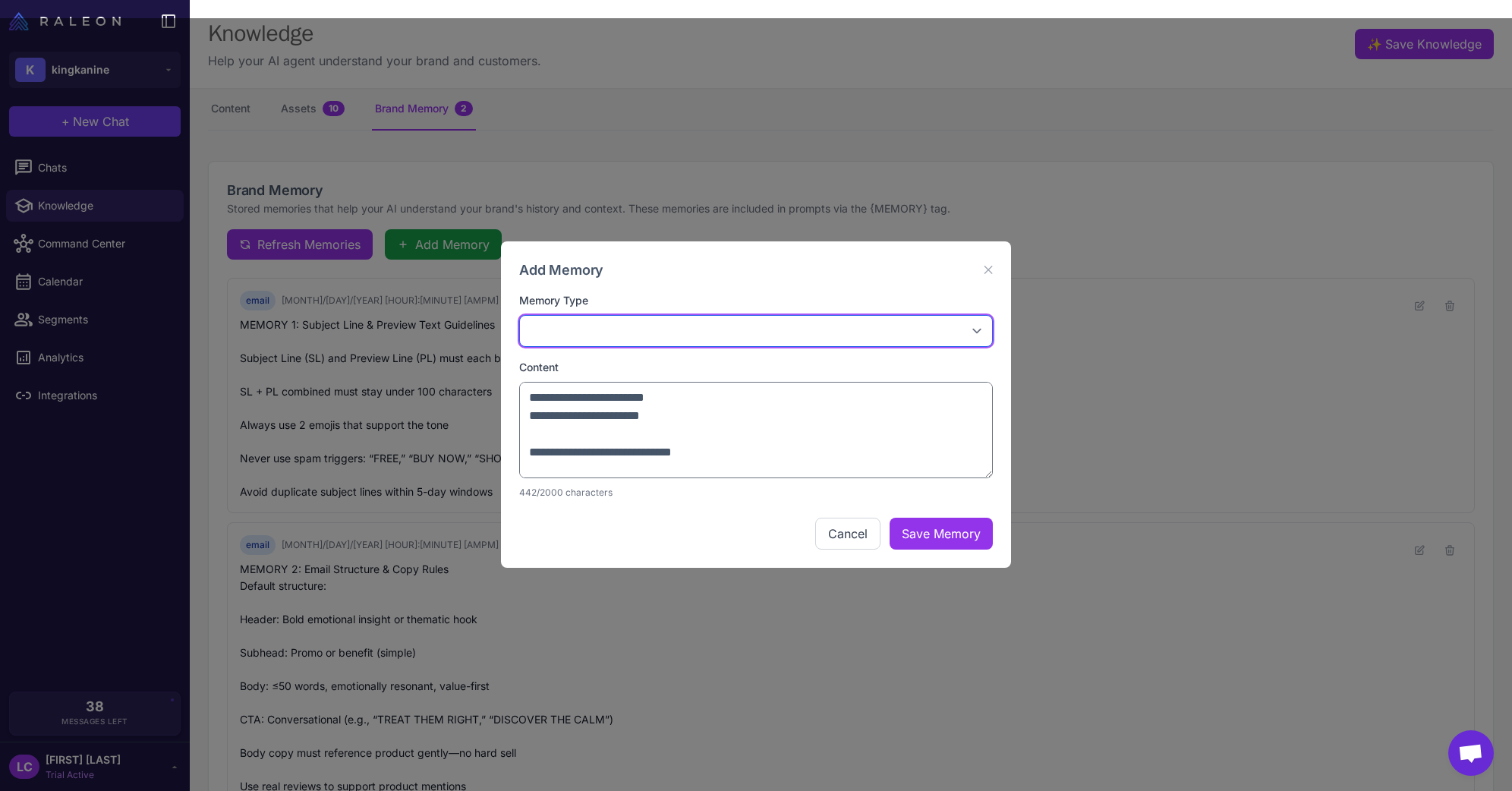 select on "*****" 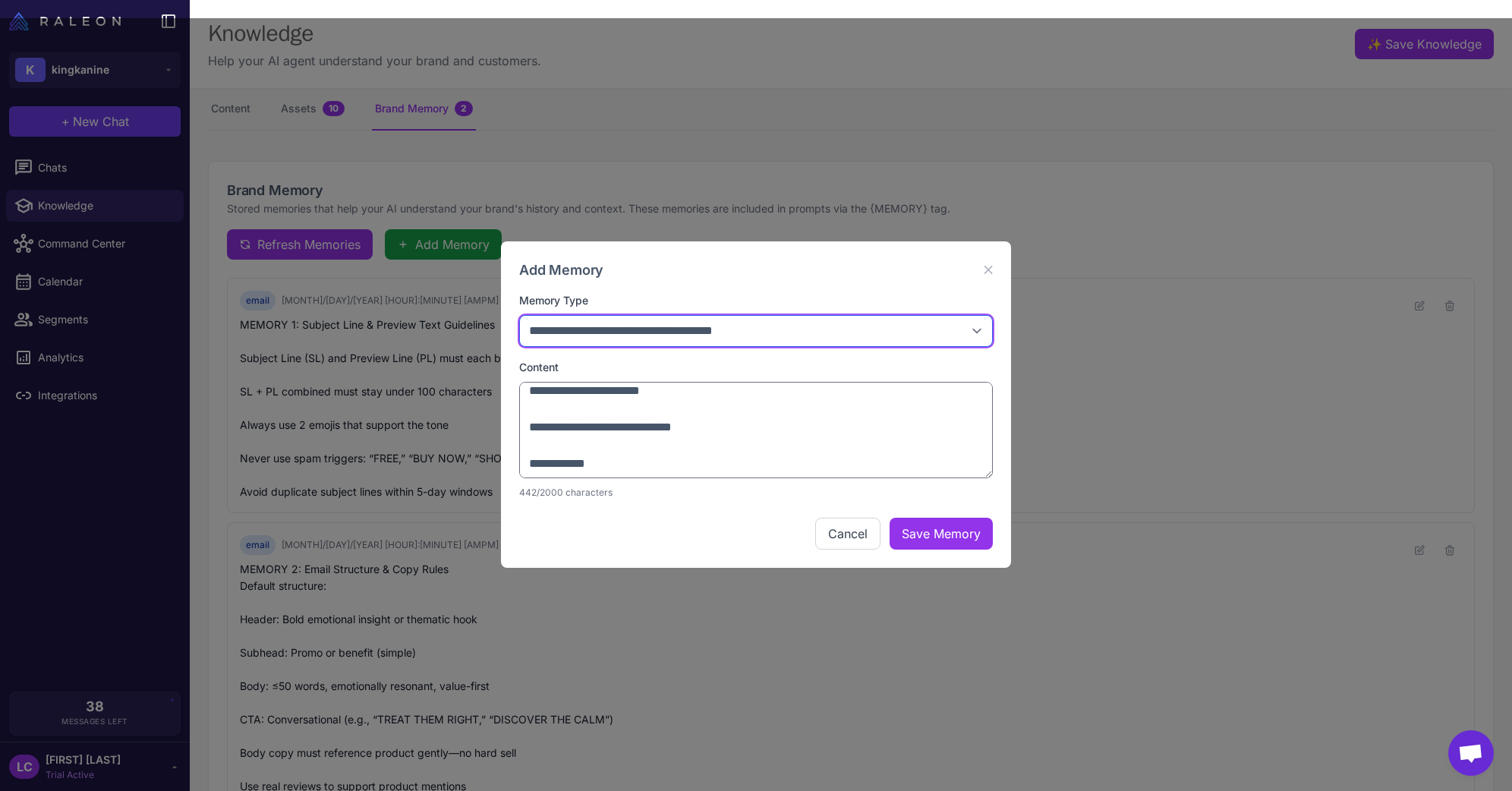 scroll, scrollTop: 1, scrollLeft: 0, axis: vertical 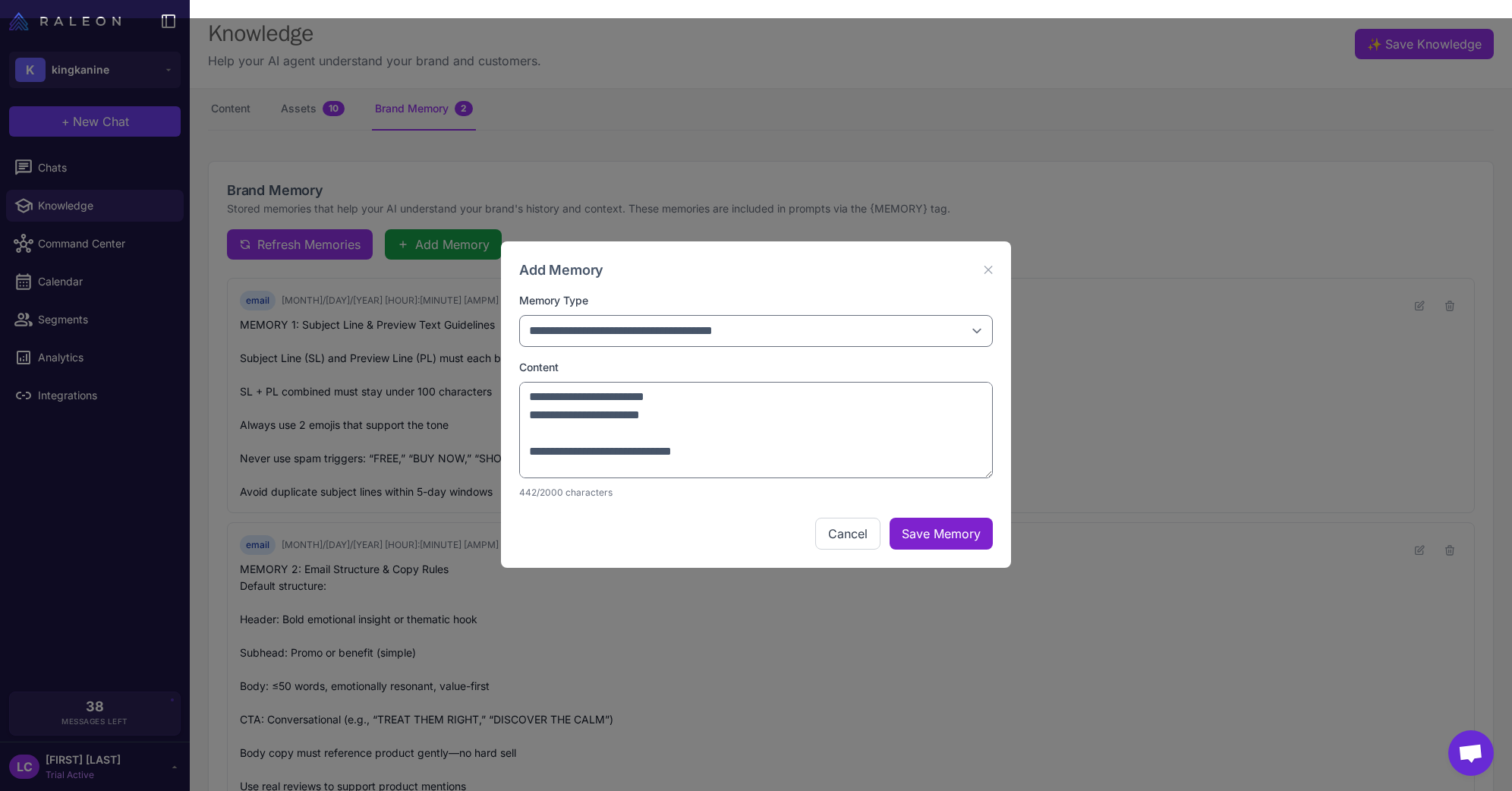 click on "Save Memory" at bounding box center [941, 534] 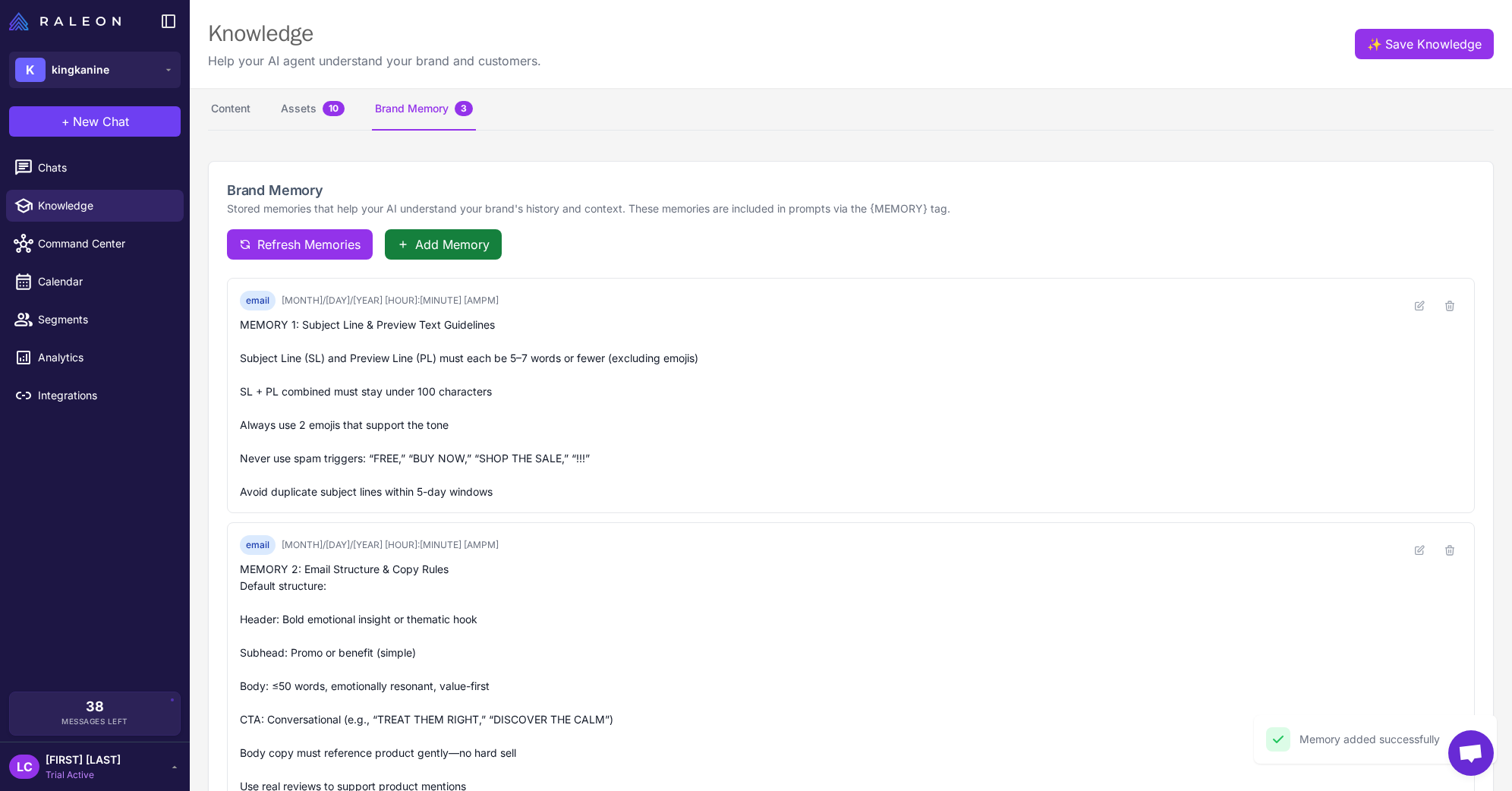 click on "Add Memory" at bounding box center (452, 244) 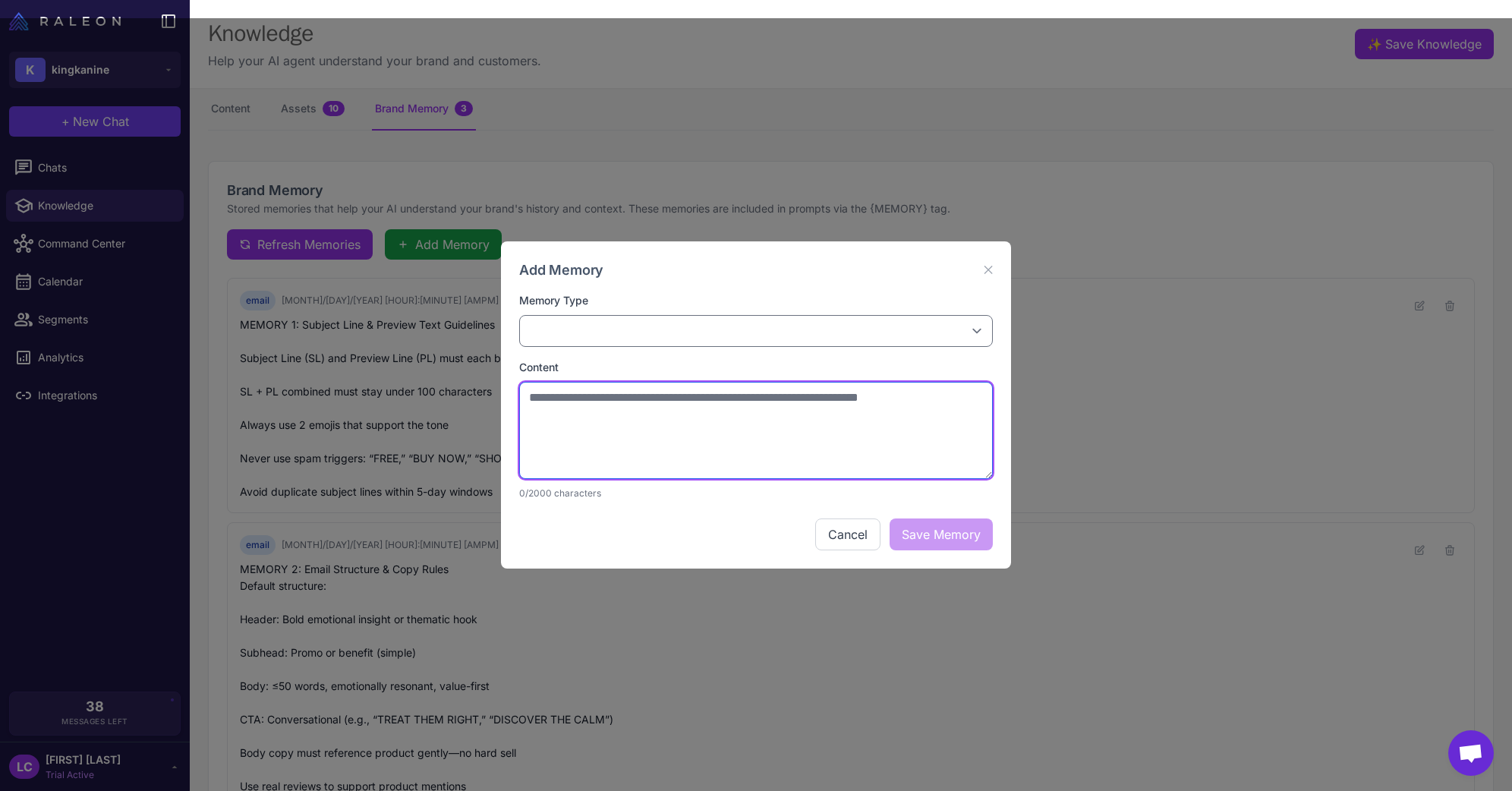 click at bounding box center [756, 430] 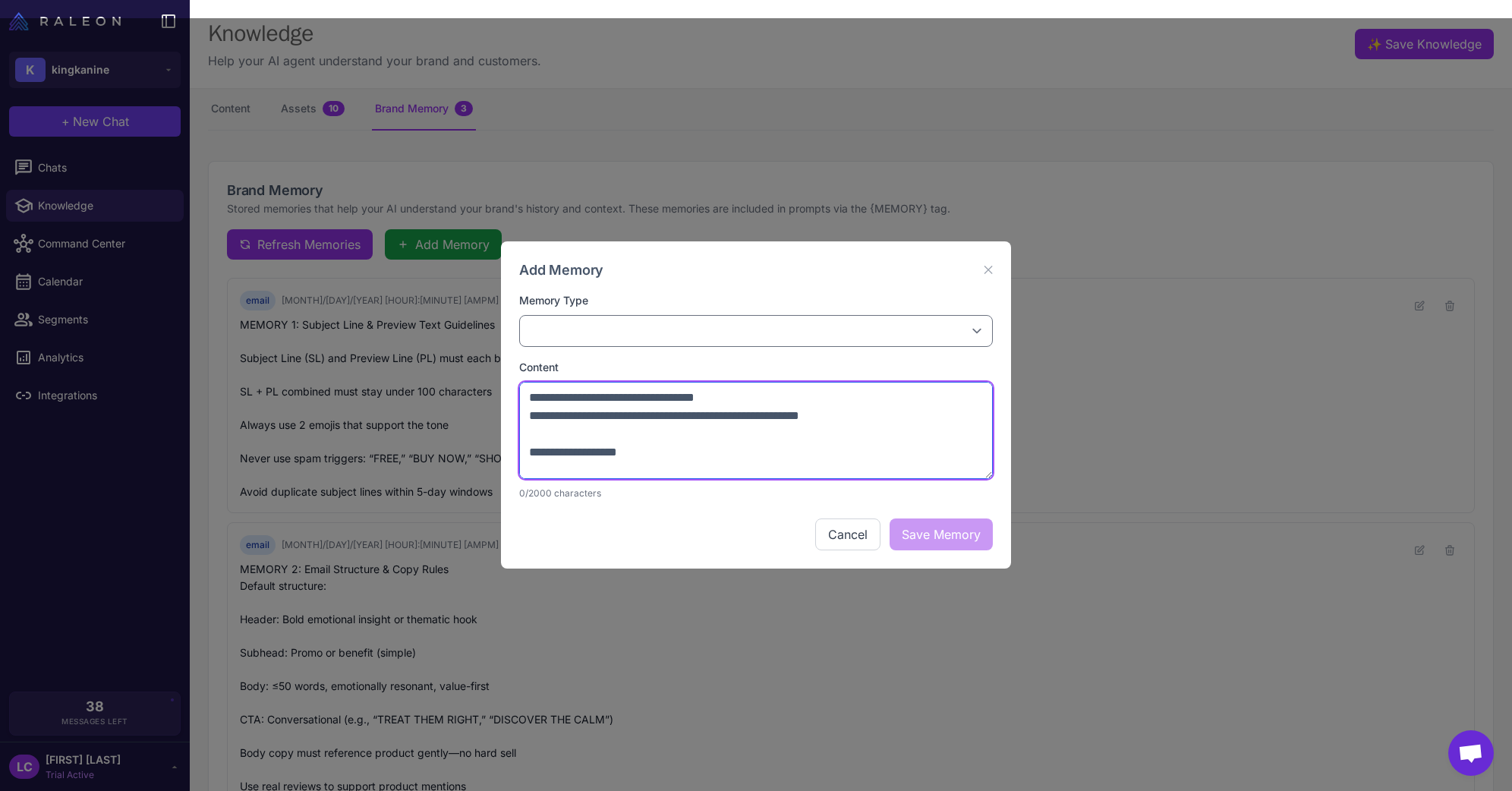 scroll, scrollTop: 146, scrollLeft: 0, axis: vertical 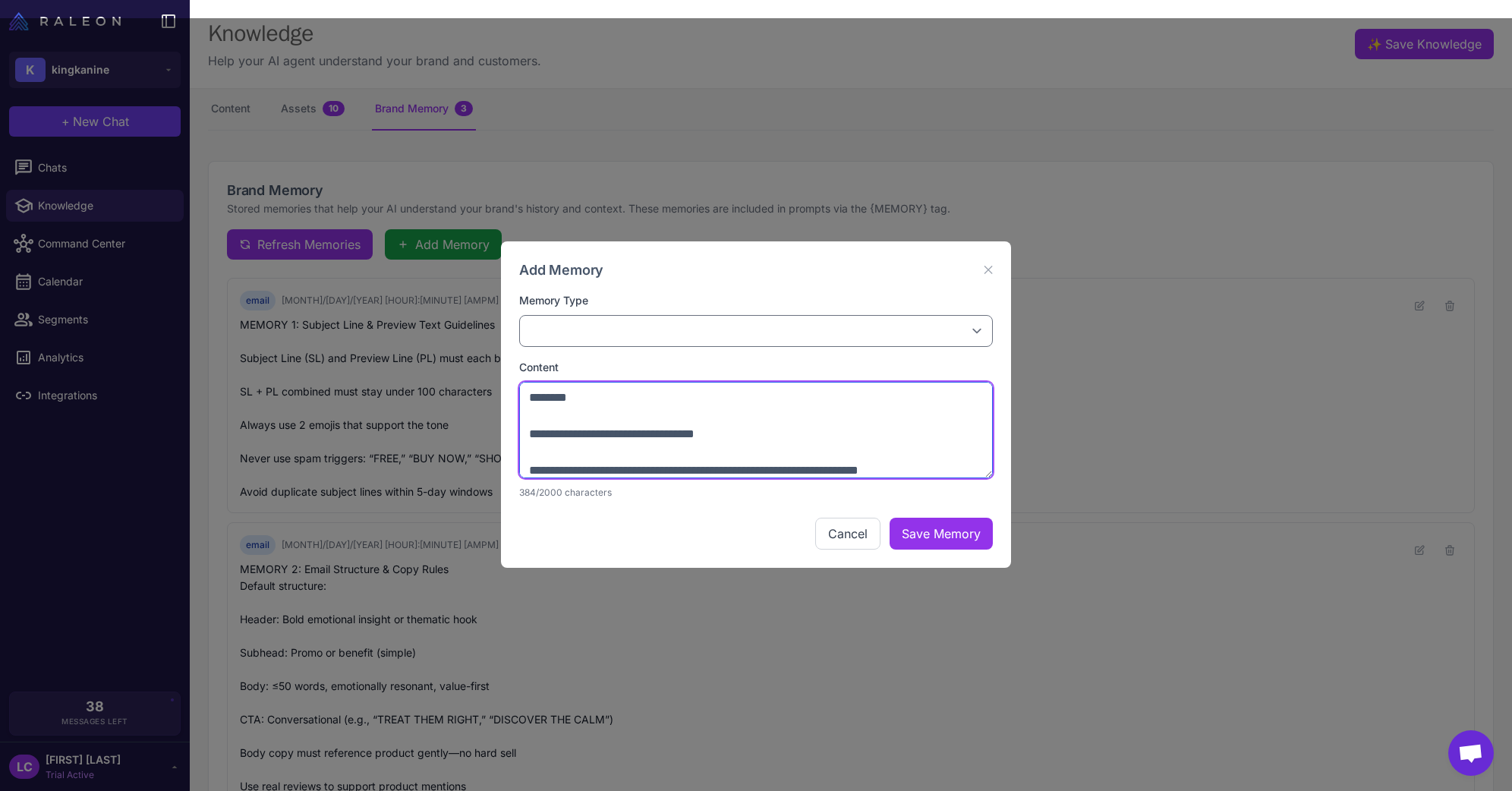 type on "**********" 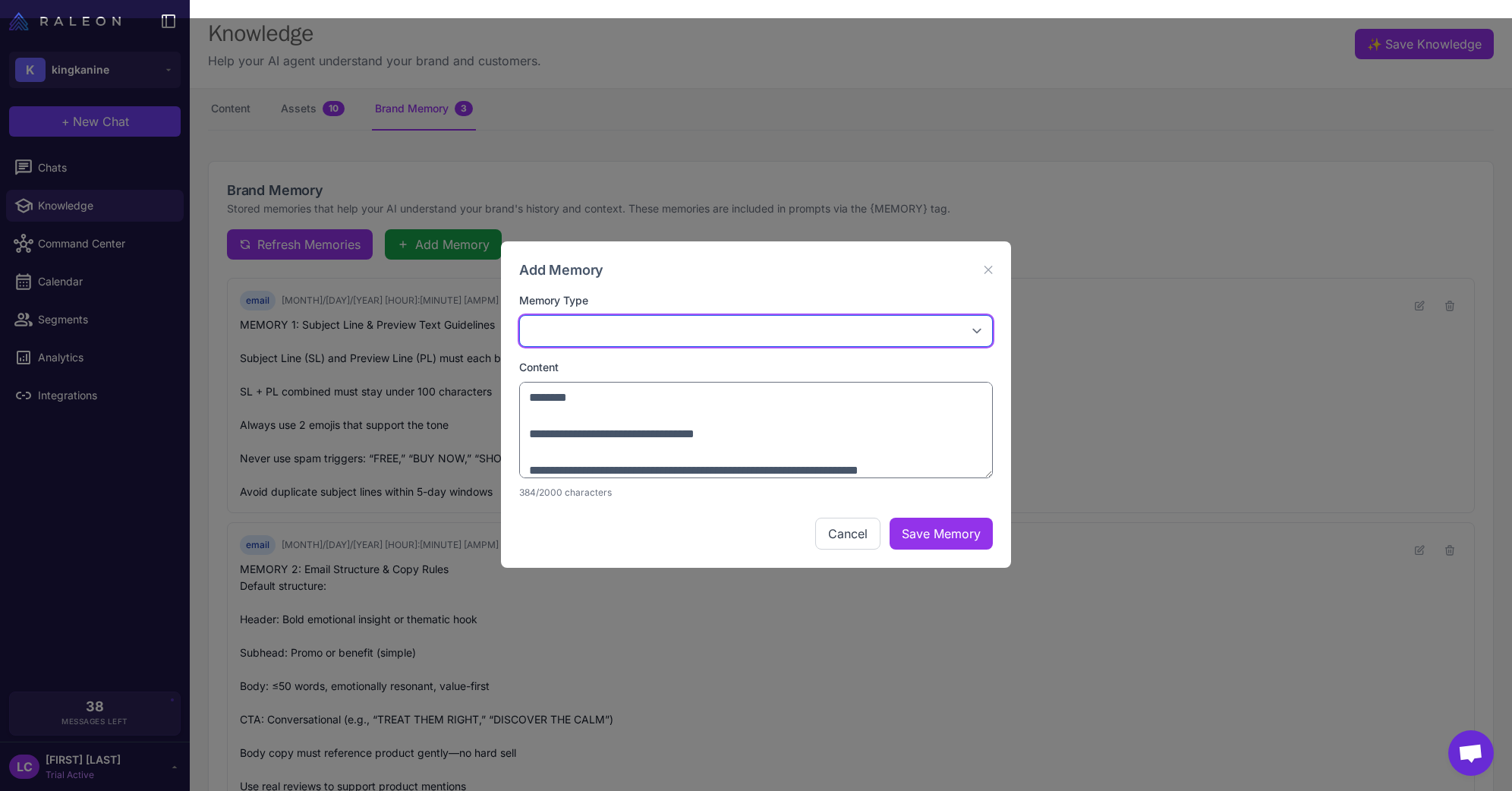 click on "**********" at bounding box center (756, 331) 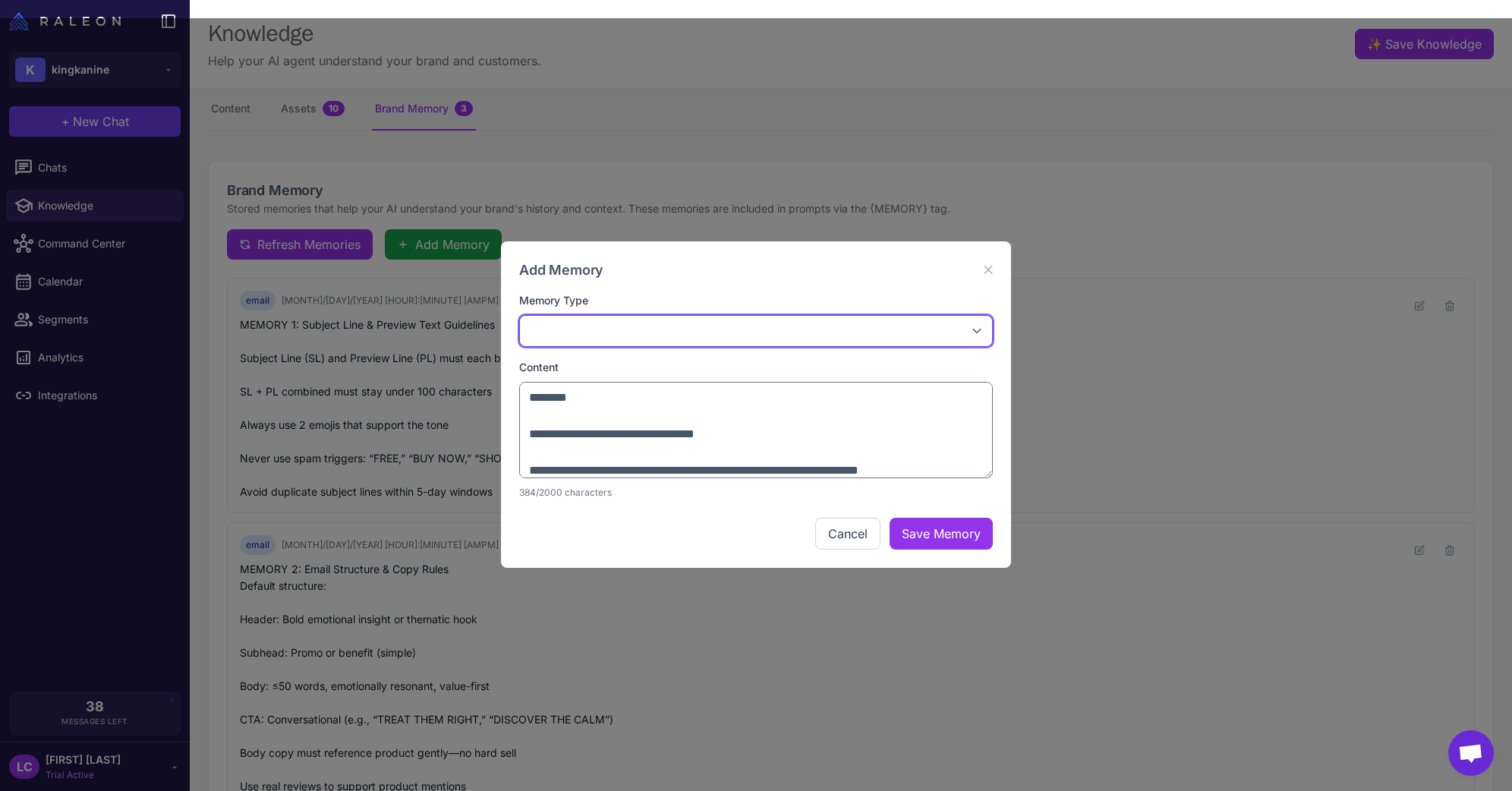 select on "*****" 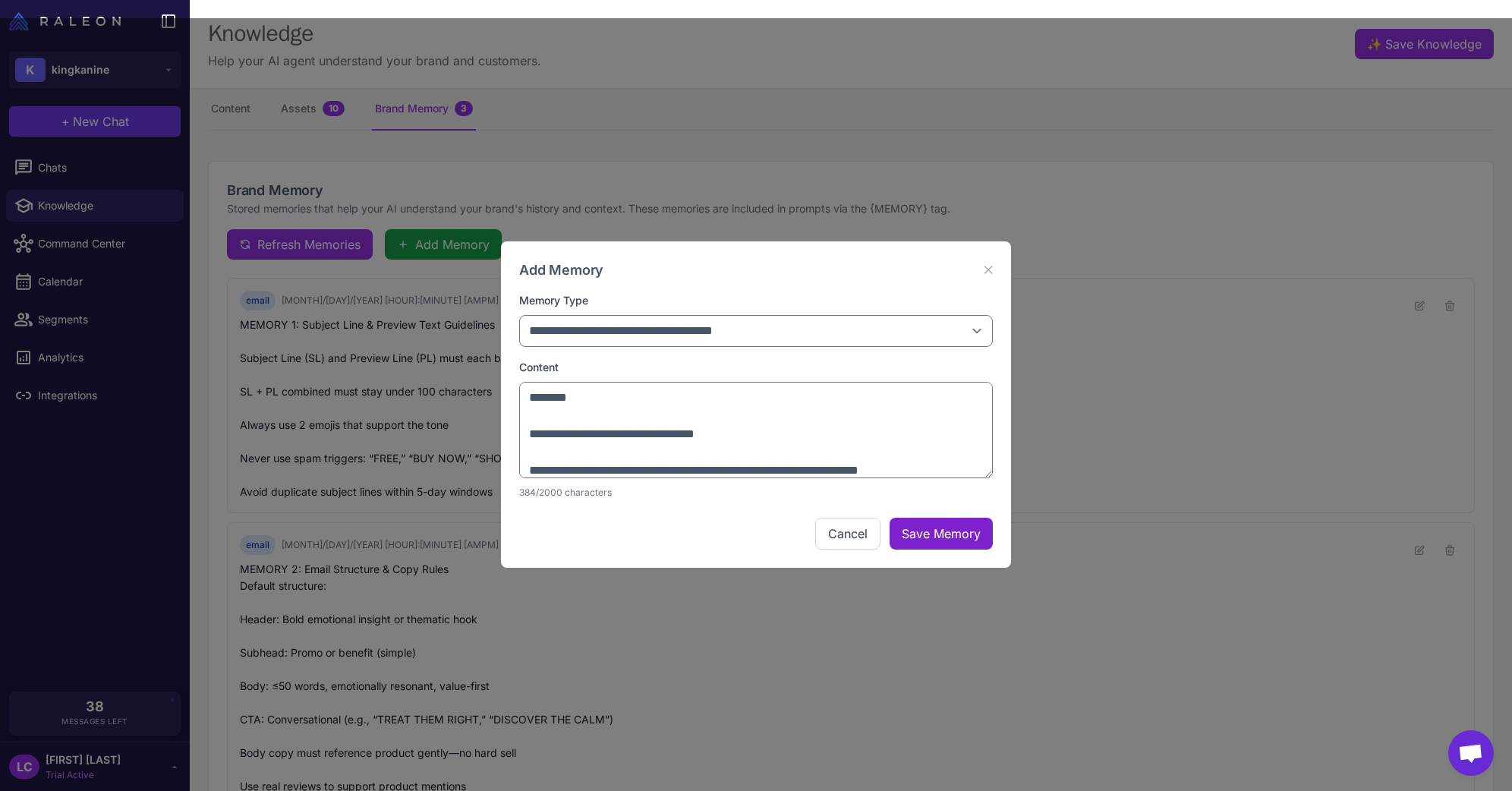 click on "Save Memory" at bounding box center (941, 534) 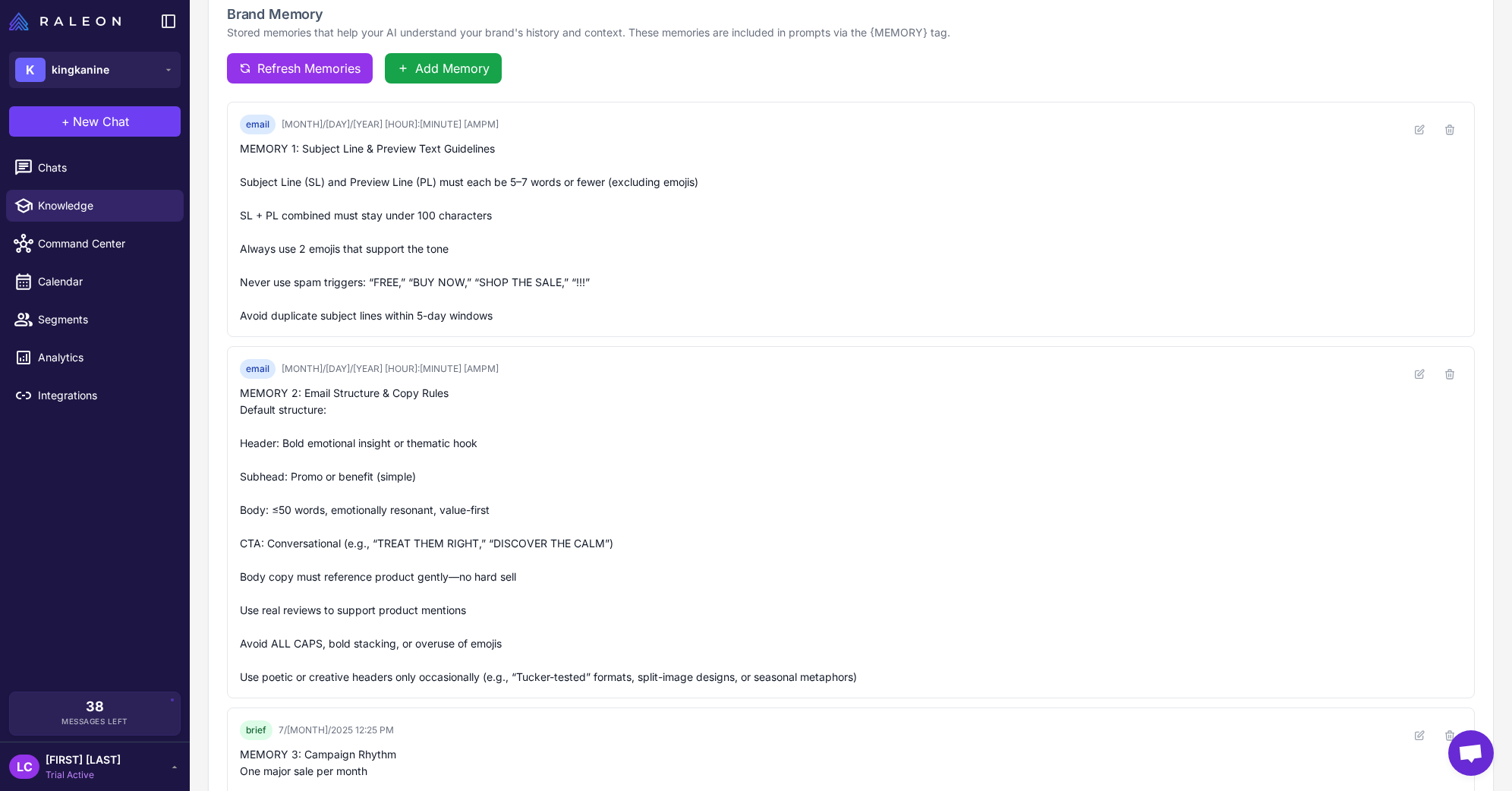 scroll, scrollTop: 0, scrollLeft: 0, axis: both 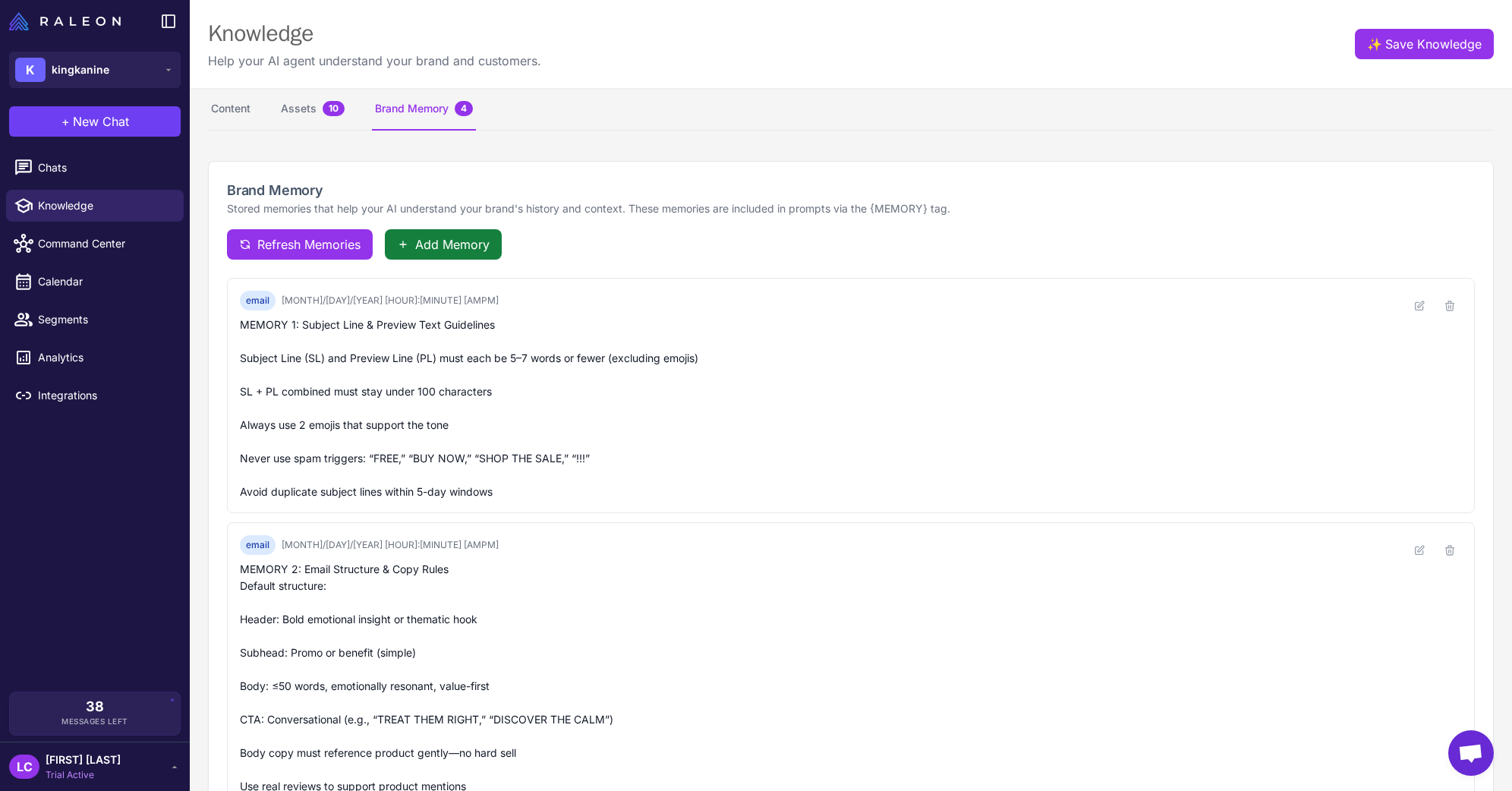 click on "Add Memory" at bounding box center [452, 244] 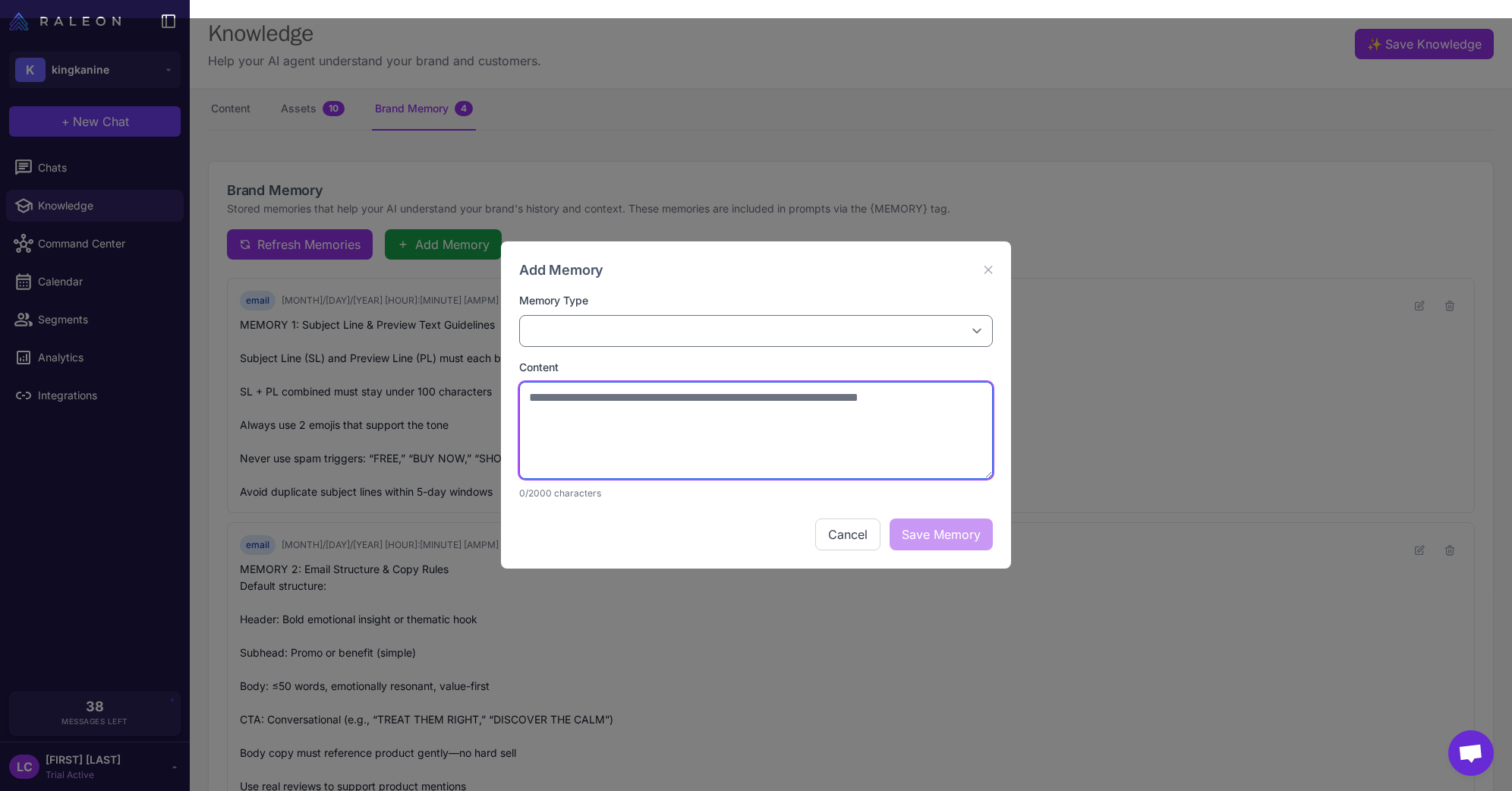 click at bounding box center [756, 430] 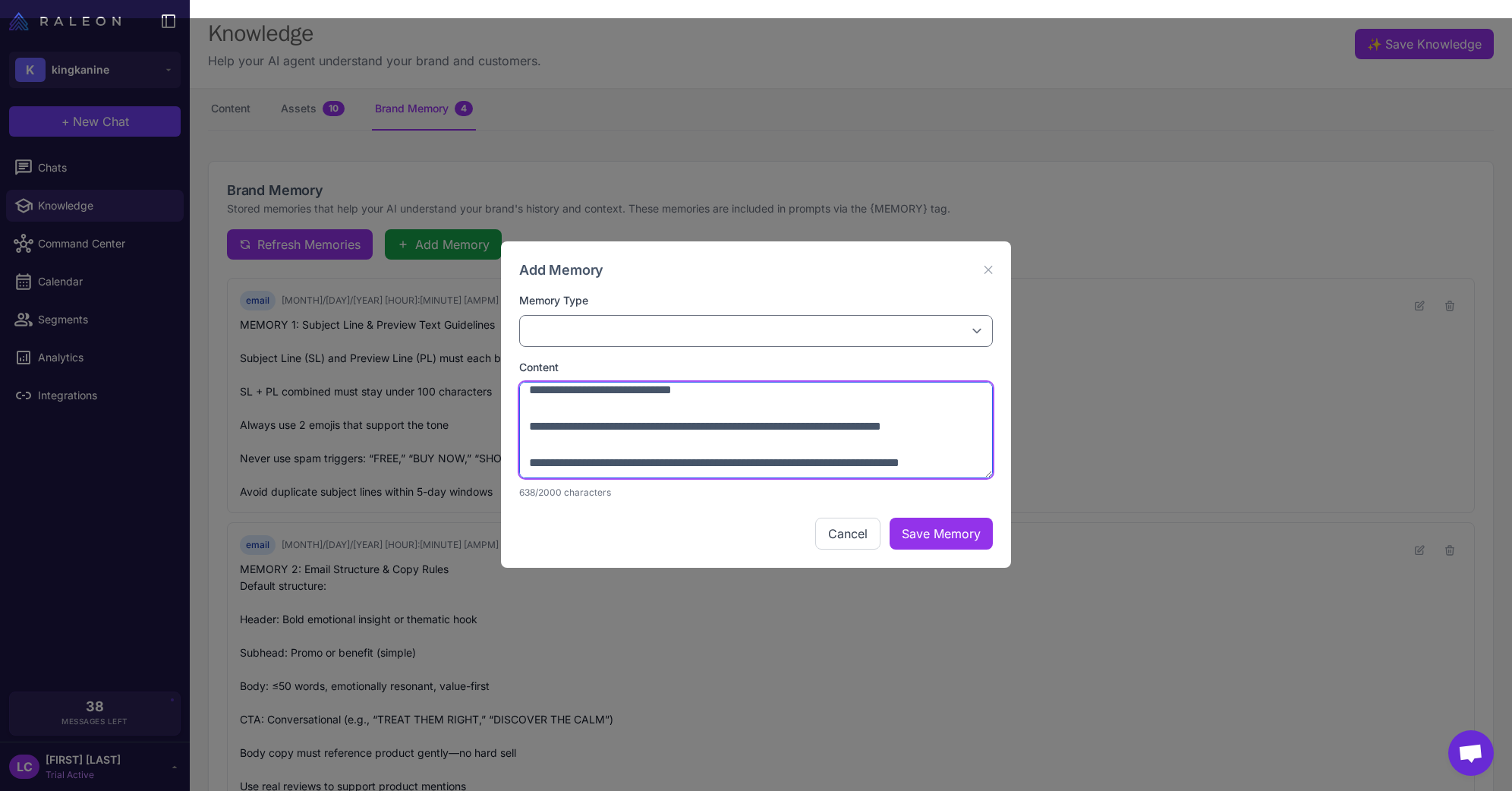 scroll, scrollTop: 27, scrollLeft: 0, axis: vertical 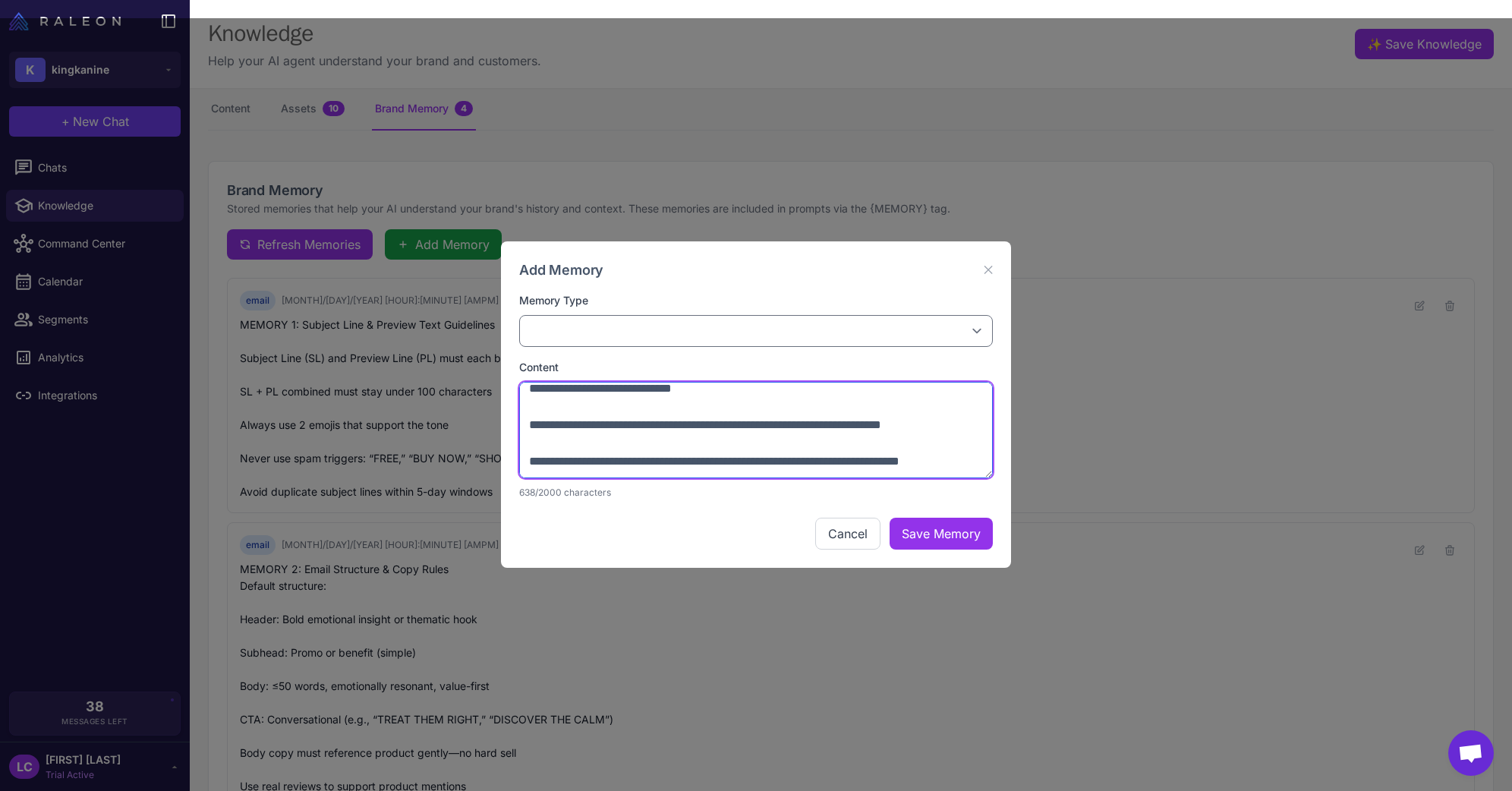 click on "**********" at bounding box center [756, 430] 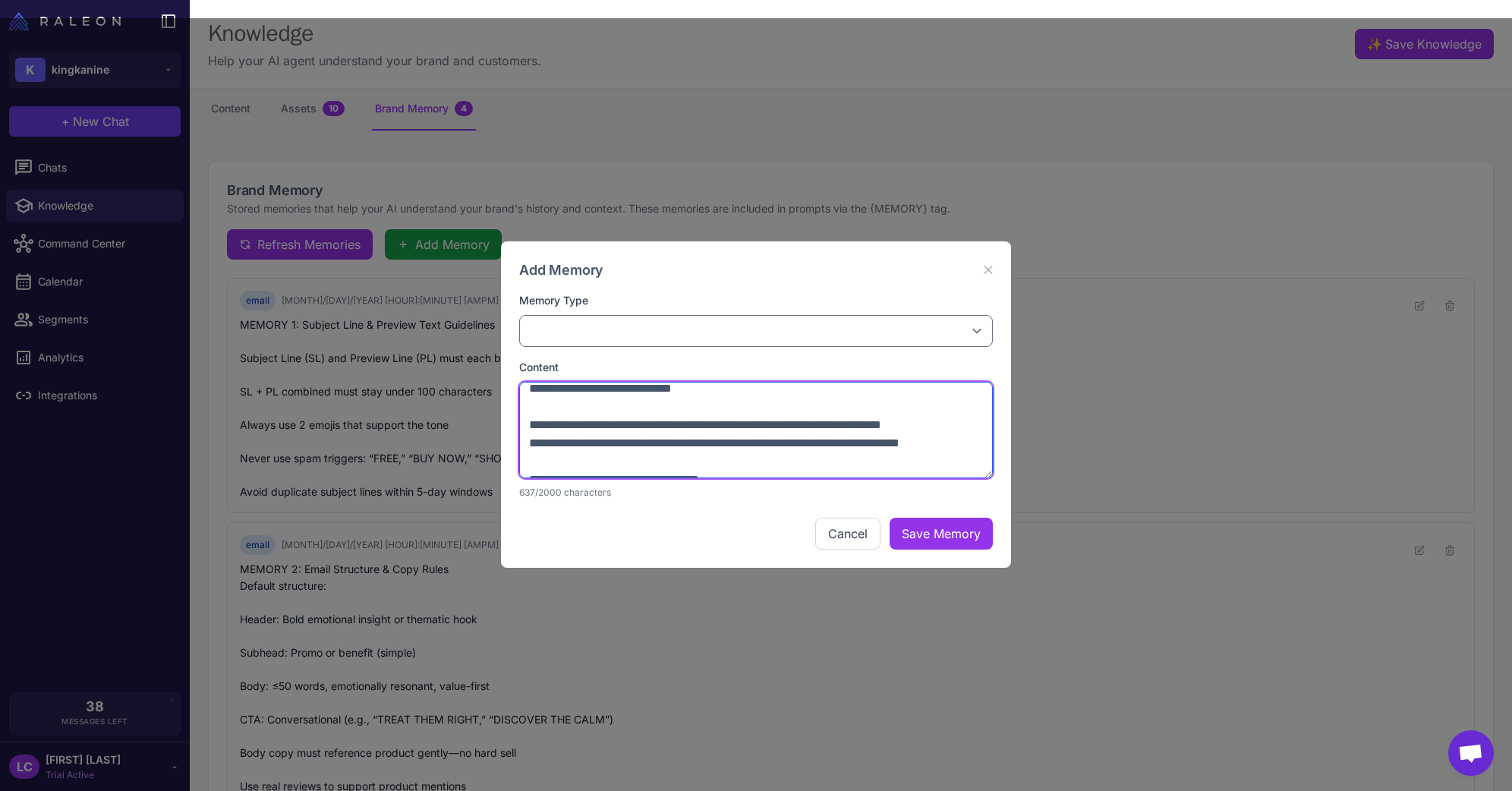 scroll, scrollTop: 34, scrollLeft: 0, axis: vertical 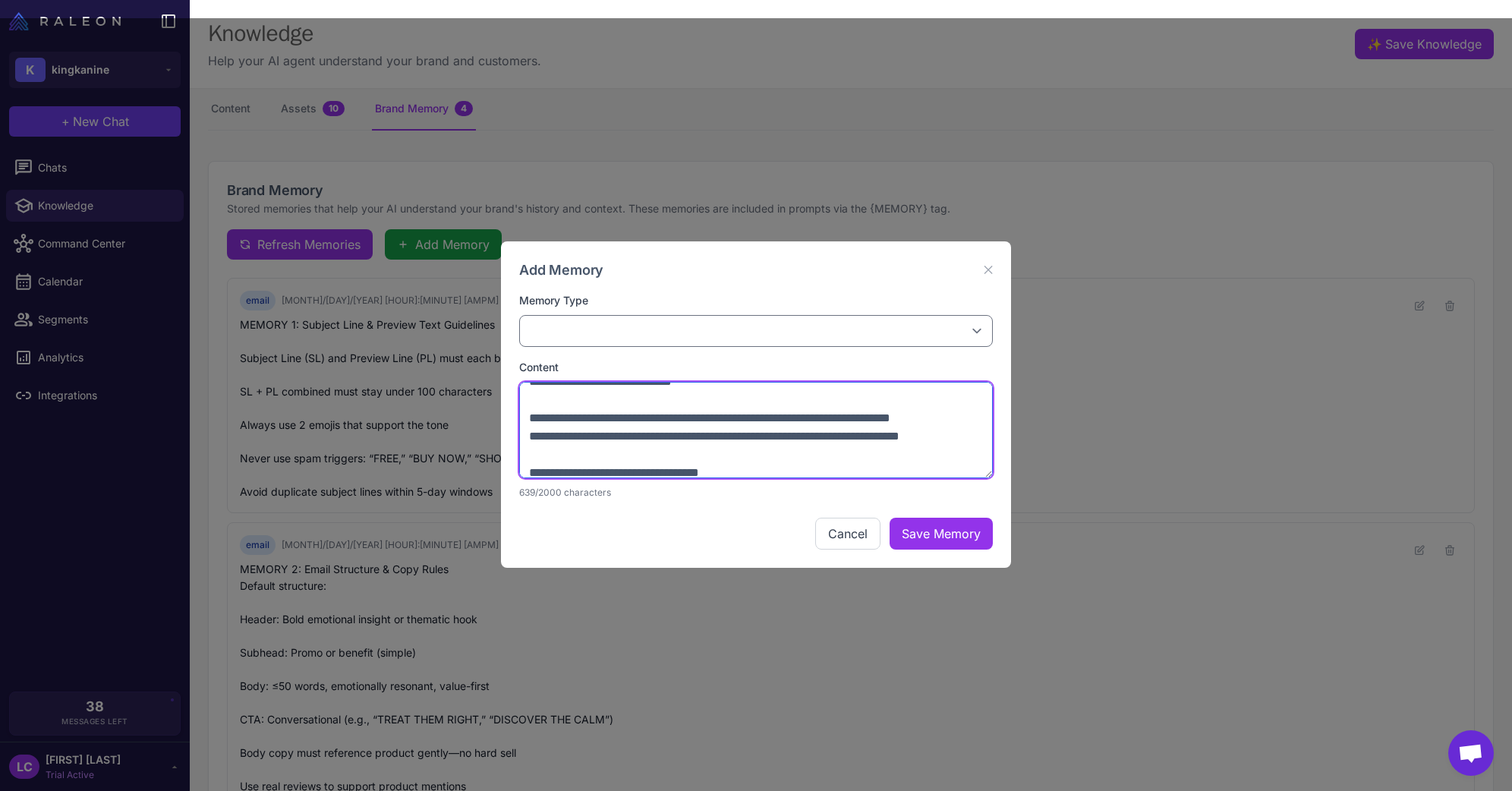 paste on "**********" 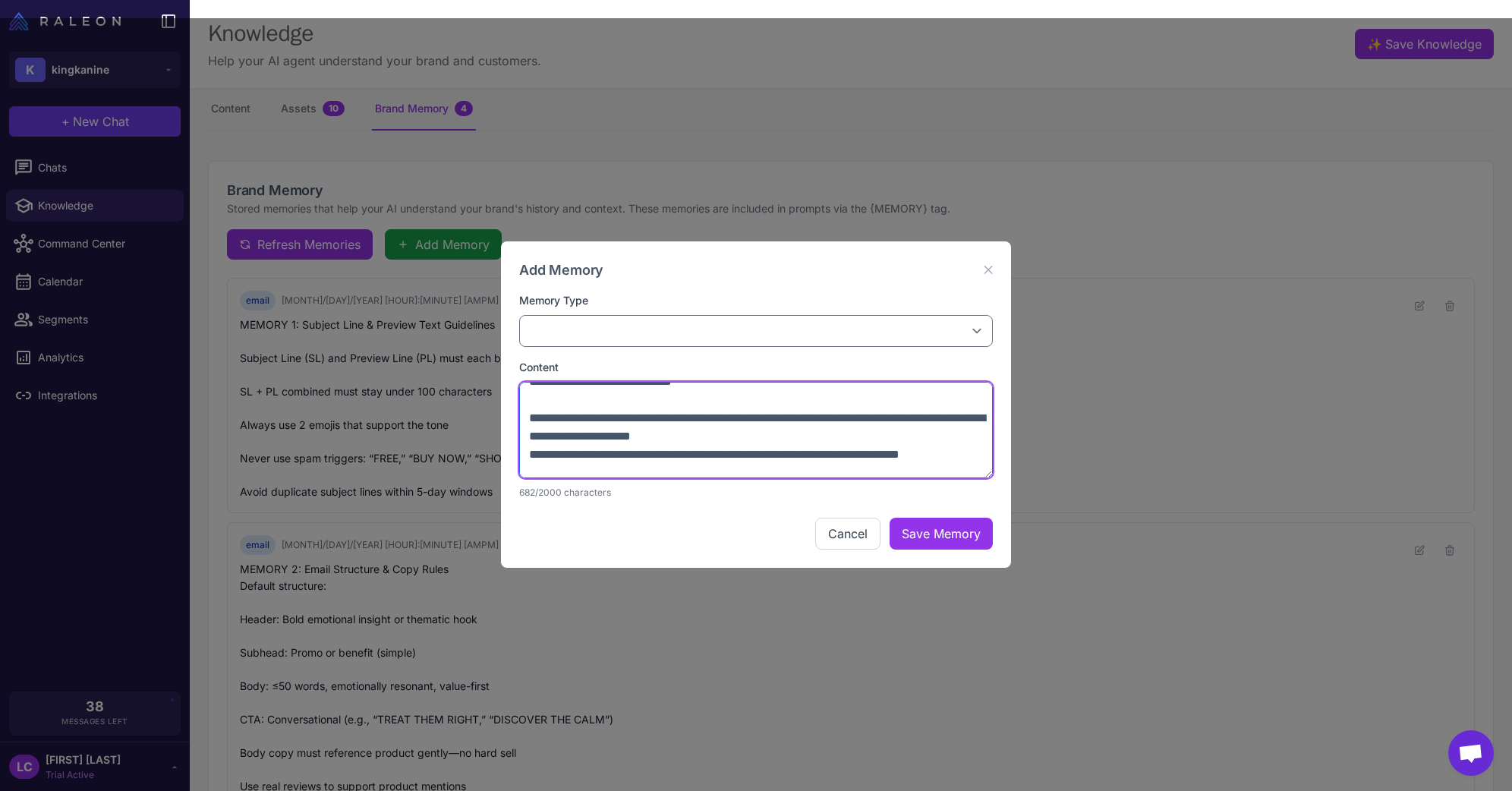 paste on "**********" 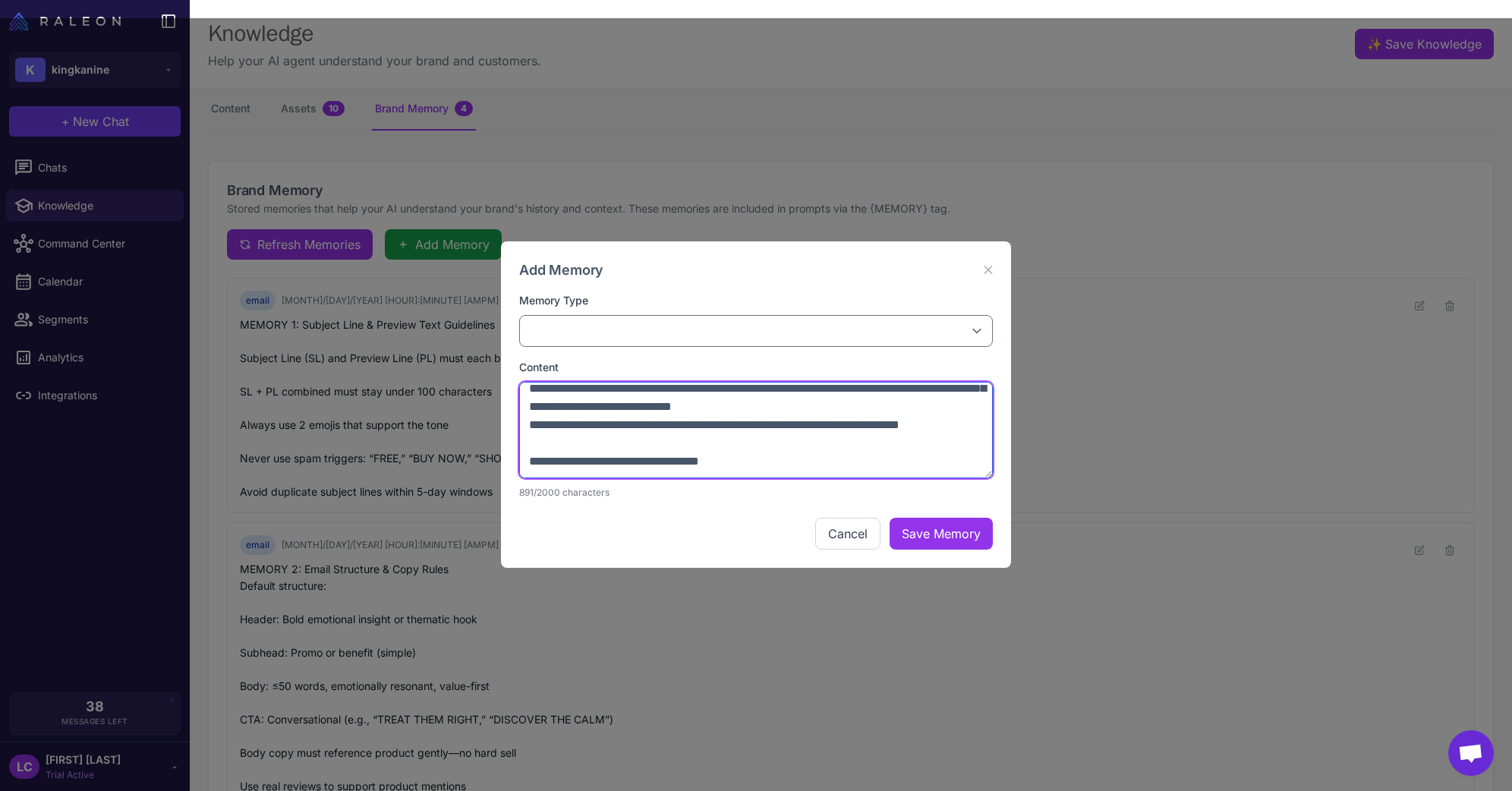 scroll, scrollTop: 130, scrollLeft: 0, axis: vertical 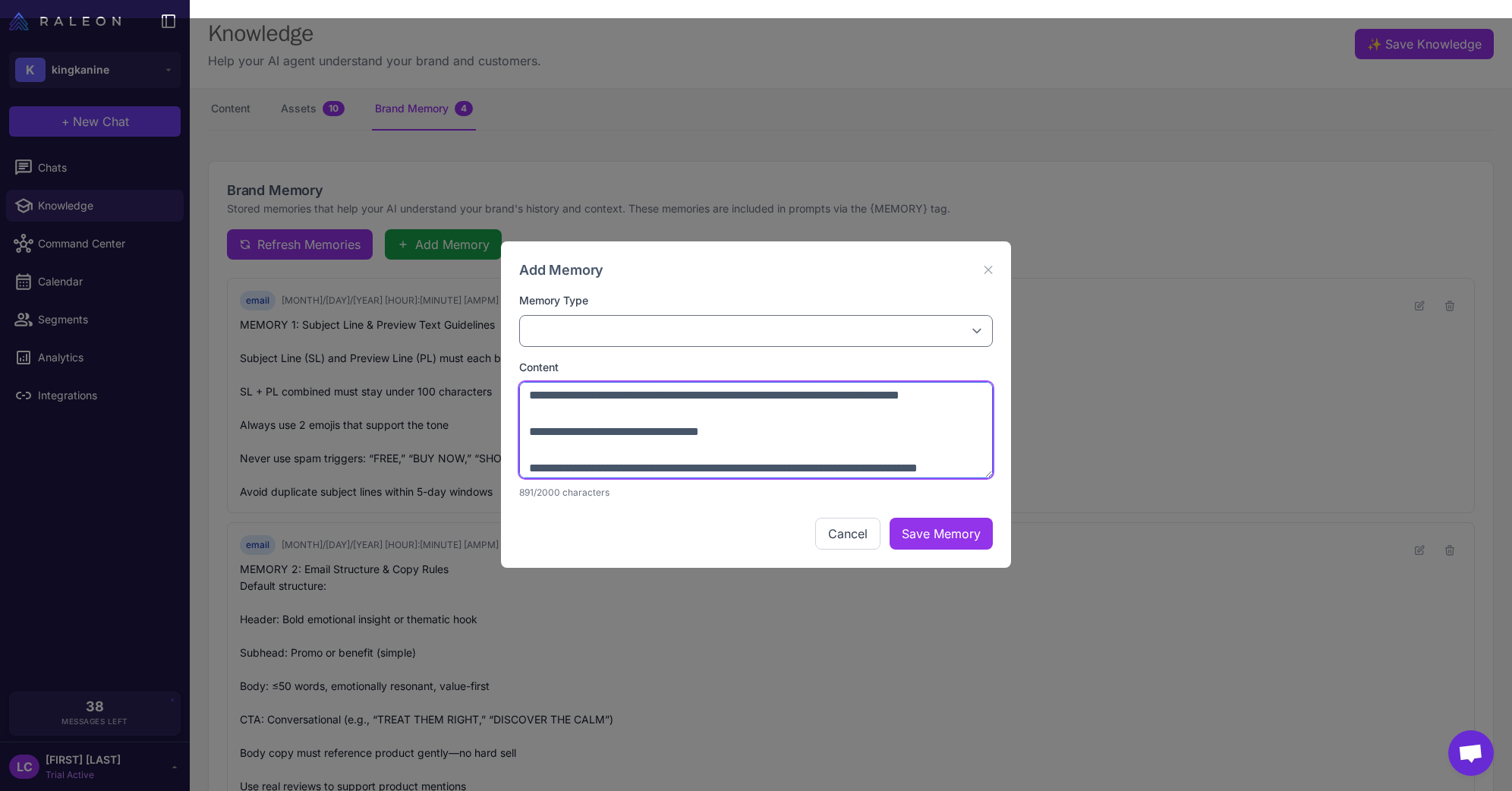 click on "**********" at bounding box center [756, 430] 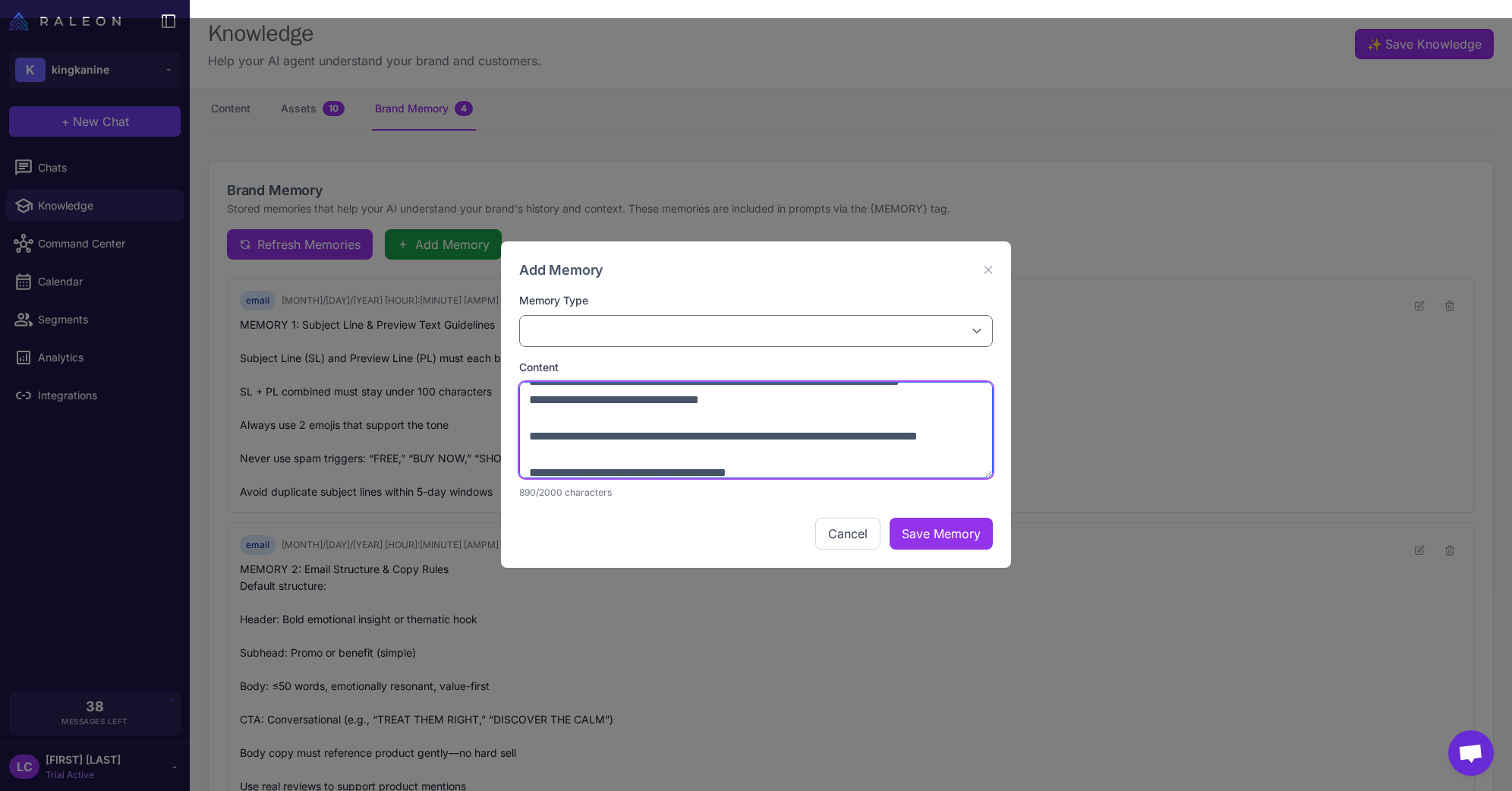 scroll, scrollTop: 159, scrollLeft: 0, axis: vertical 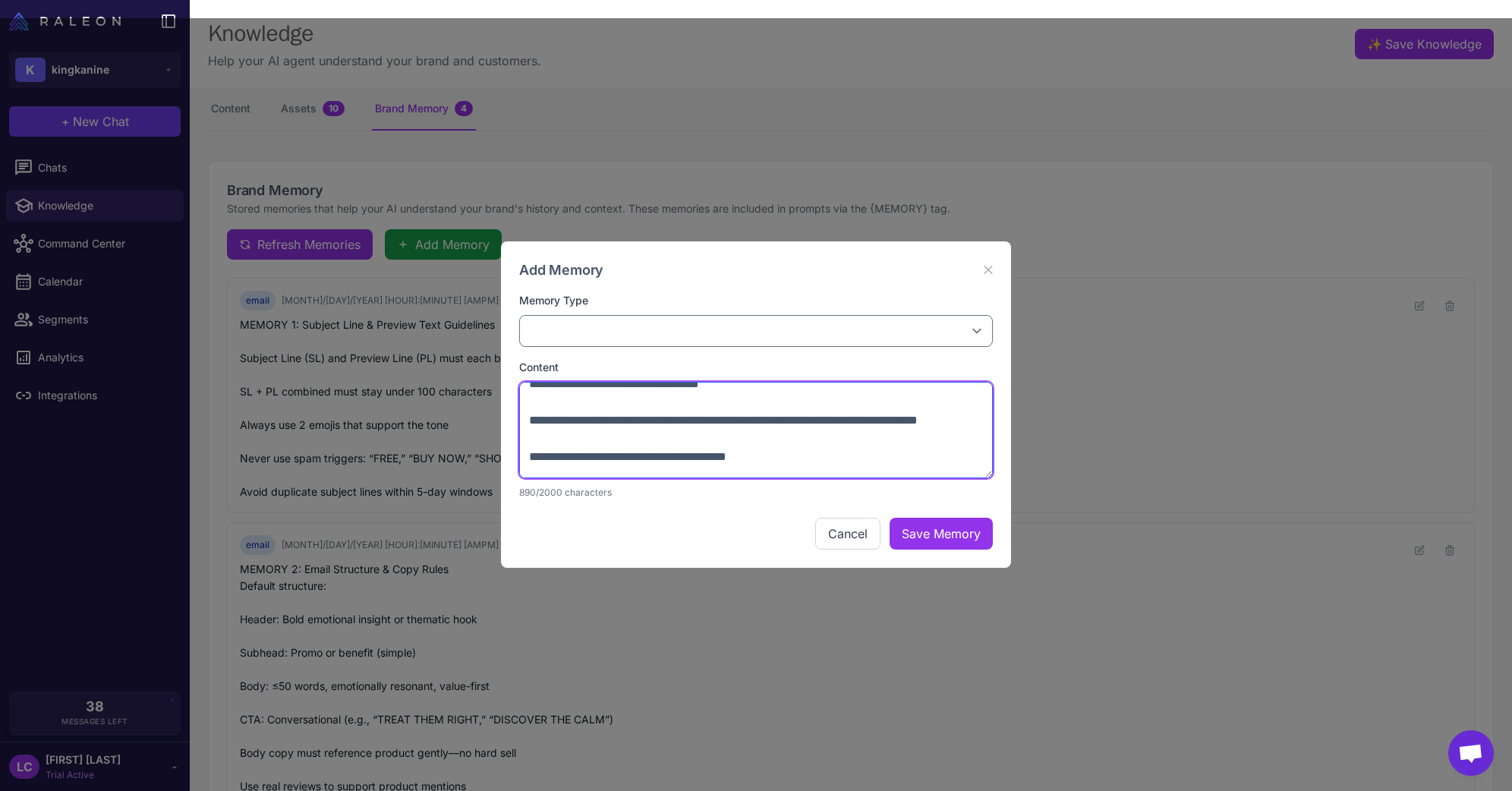 click on "**********" at bounding box center [756, 430] 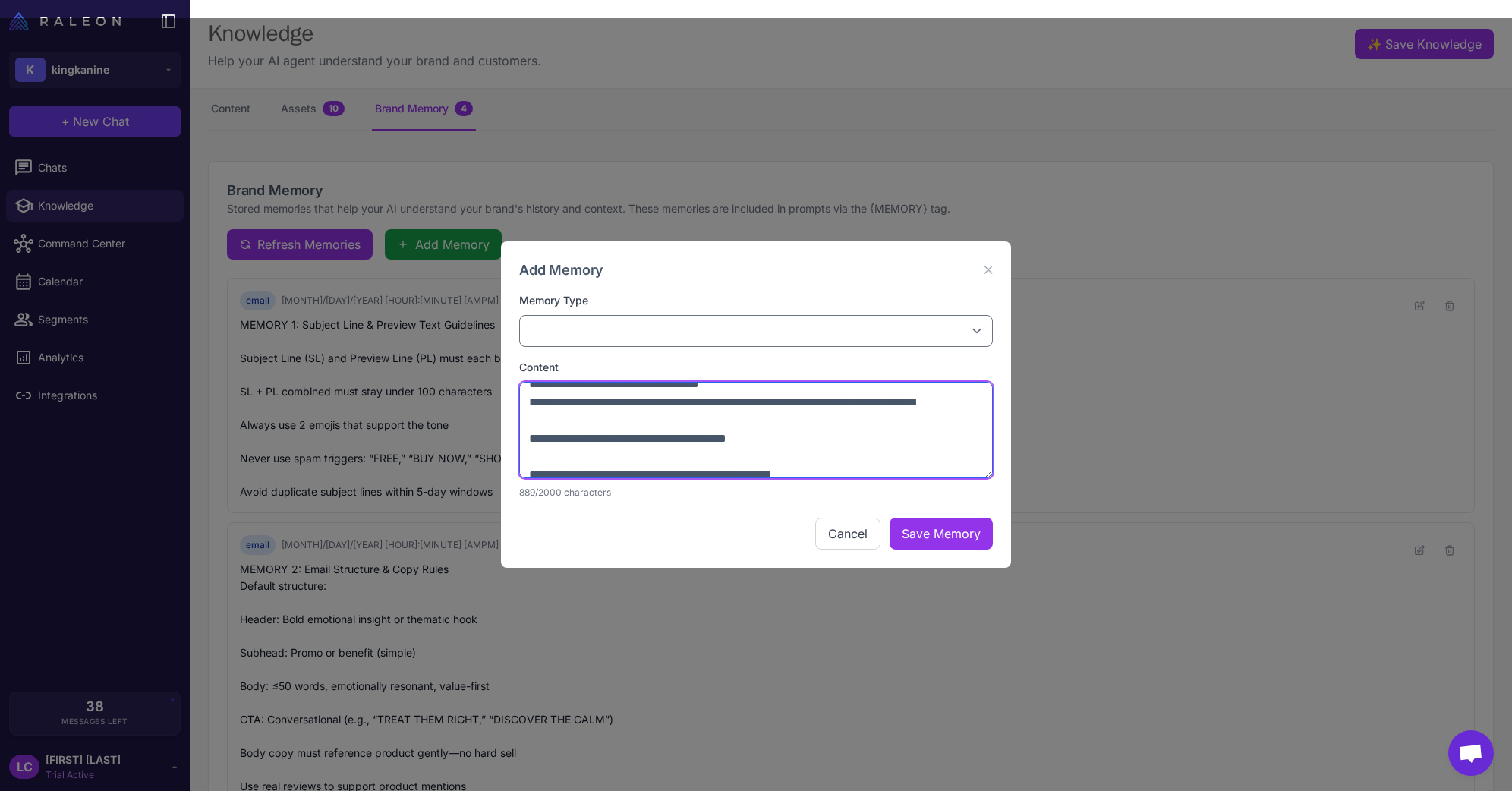 drag, startPoint x: 713, startPoint y: 436, endPoint x: 818, endPoint y: 433, distance: 105.04285 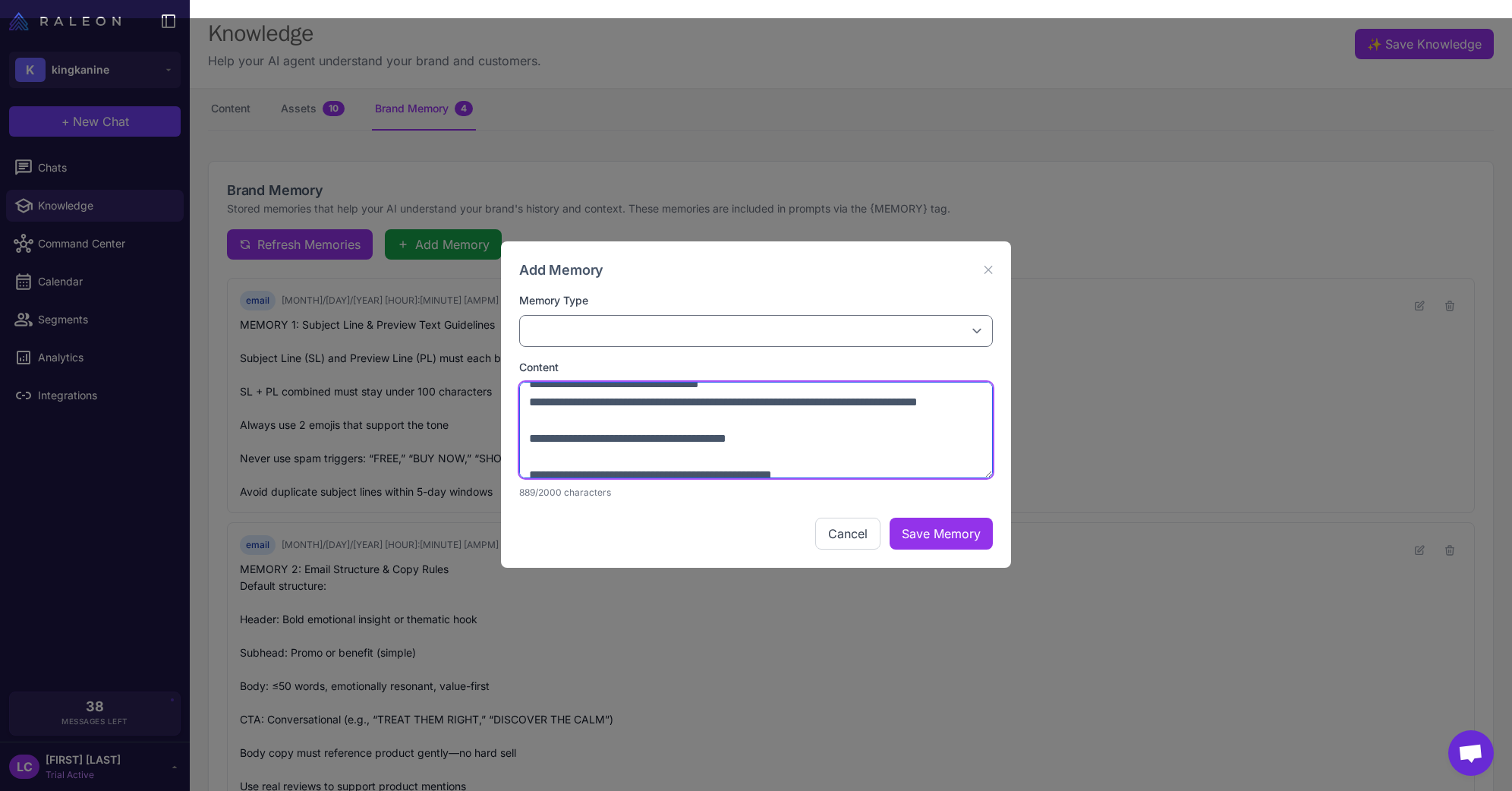 click on "**********" at bounding box center (756, 430) 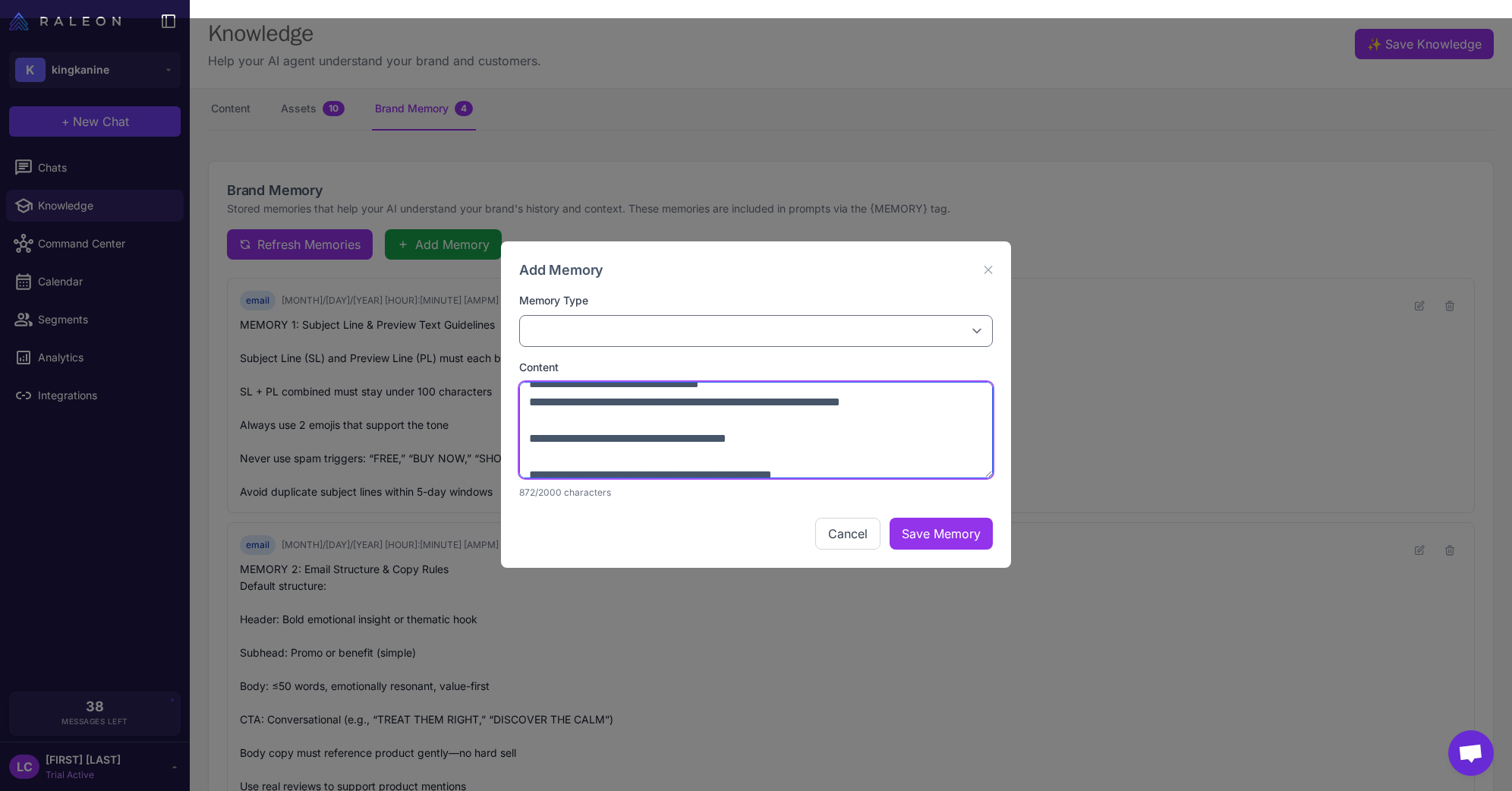 click on "**********" at bounding box center (756, 430) 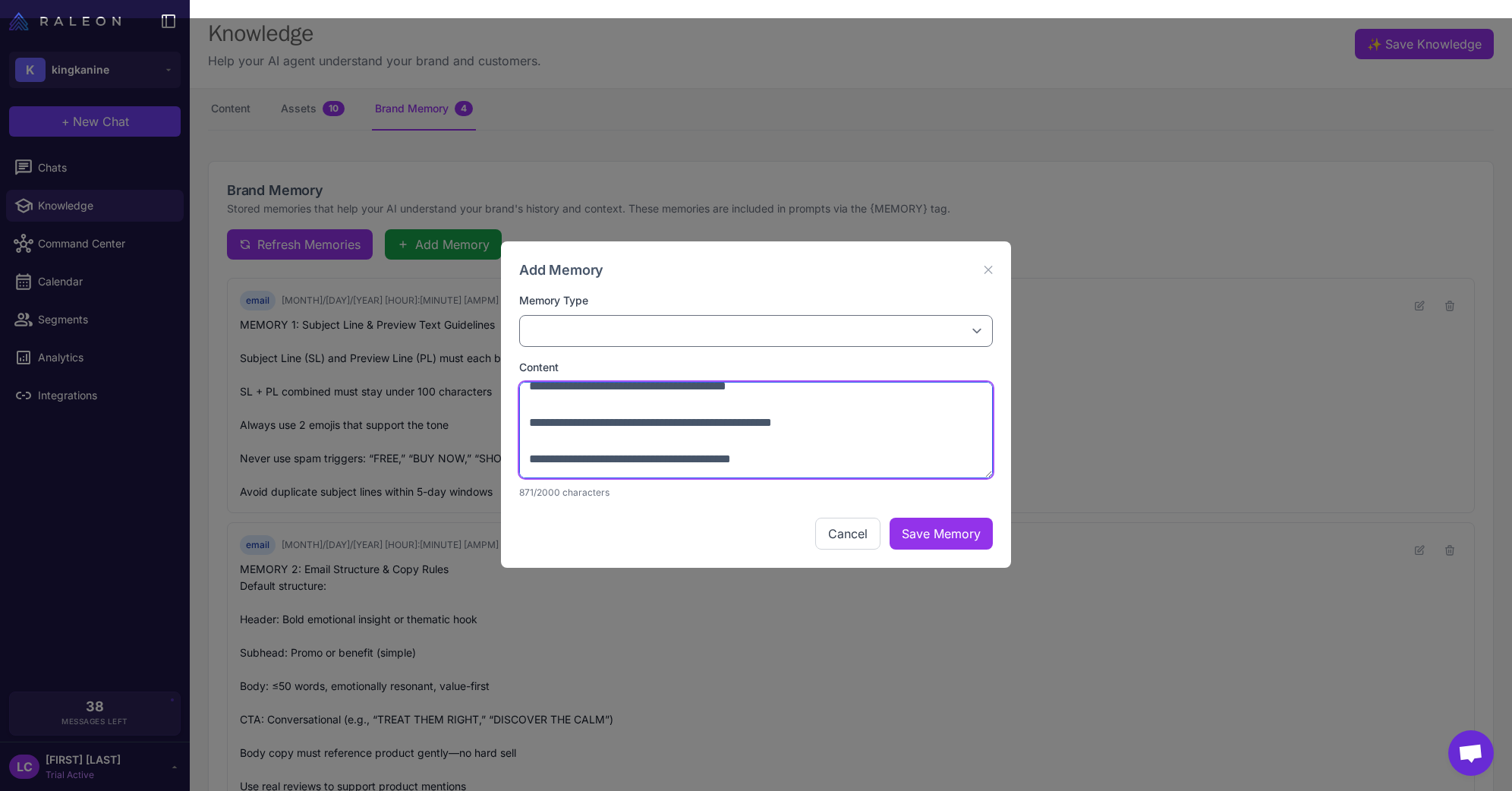 scroll, scrollTop: 207, scrollLeft: 0, axis: vertical 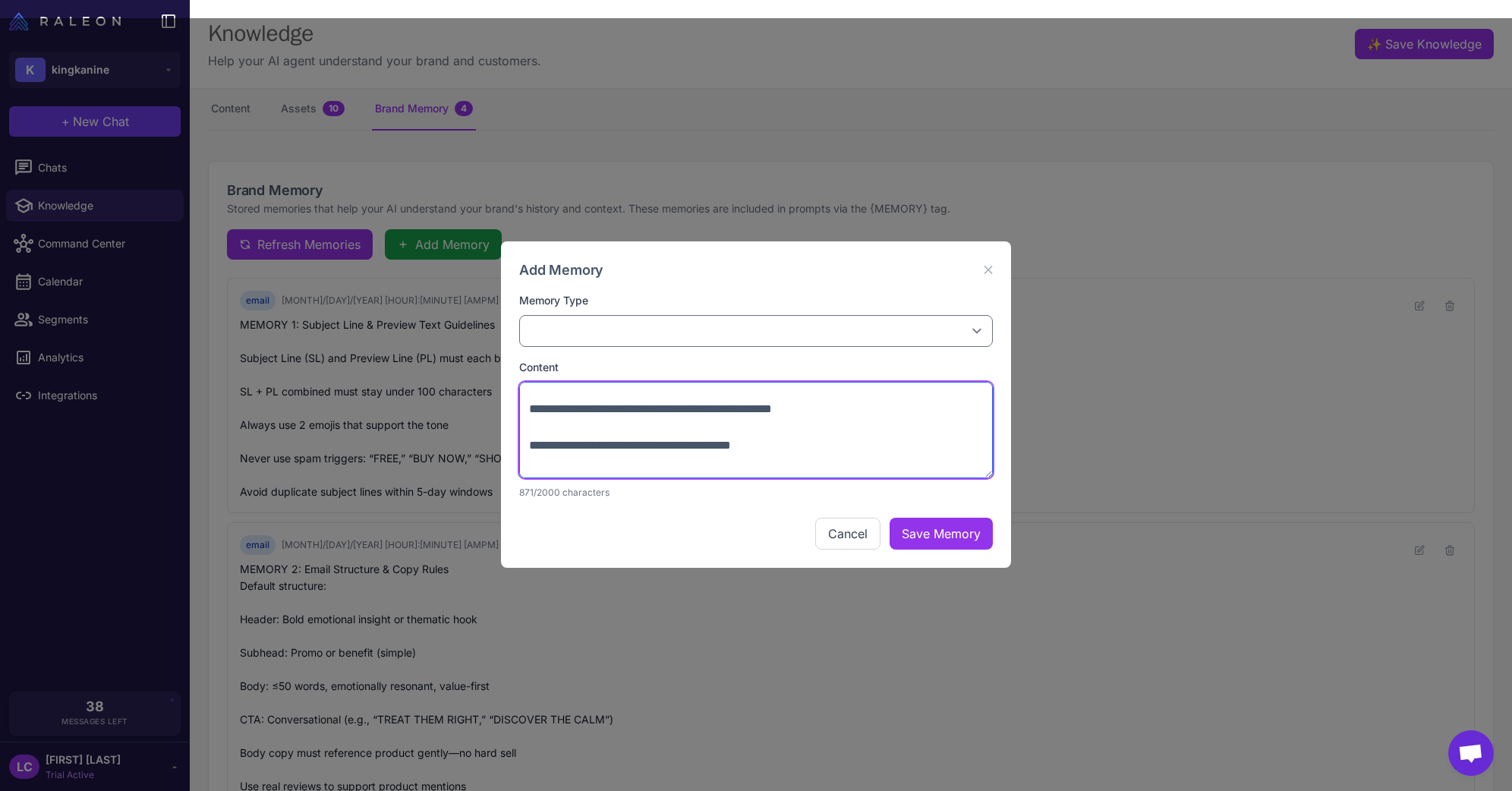click on "**********" at bounding box center (756, 430) 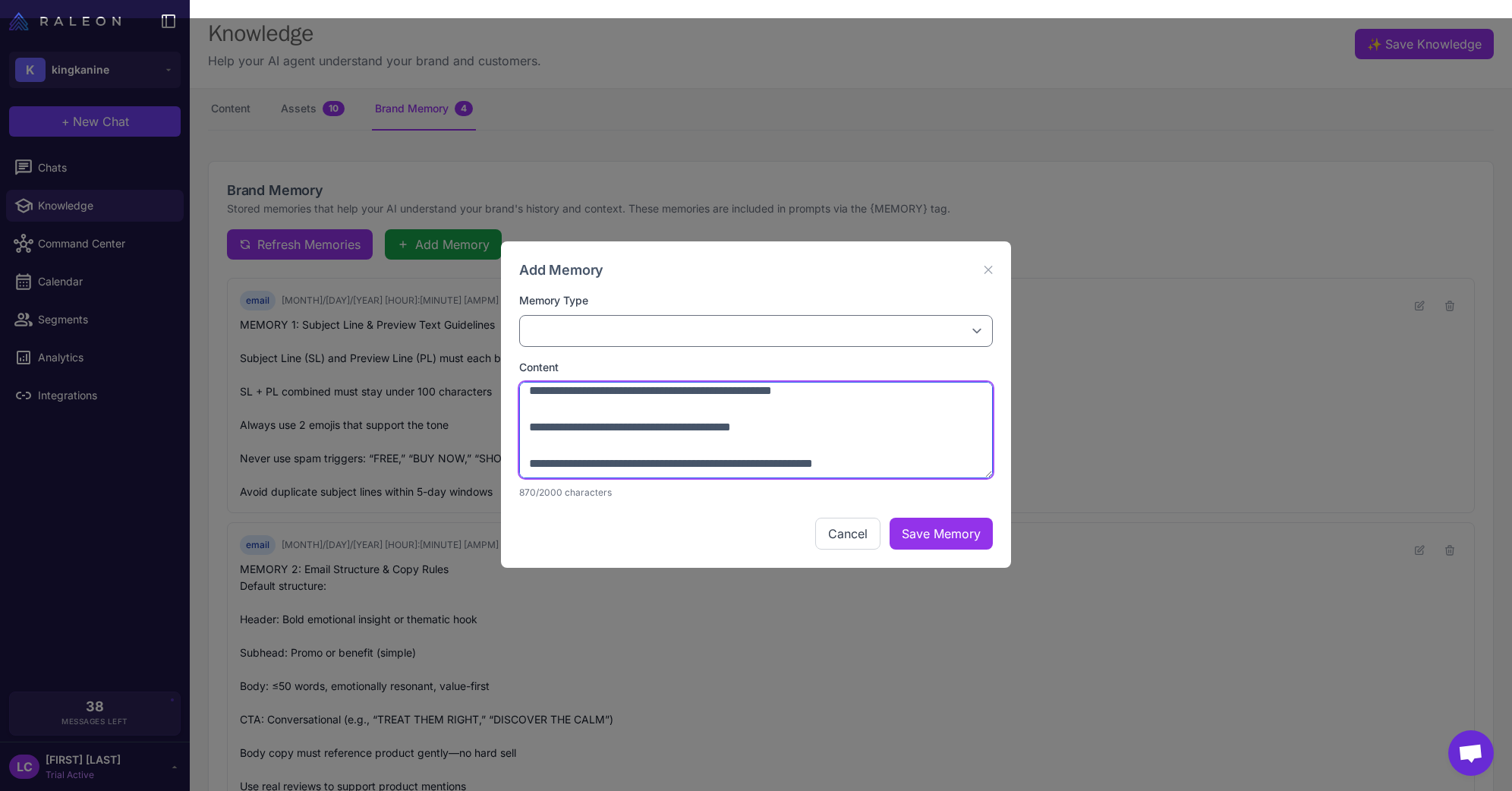 drag, startPoint x: 561, startPoint y: 462, endPoint x: 638, endPoint y: 462, distance: 77 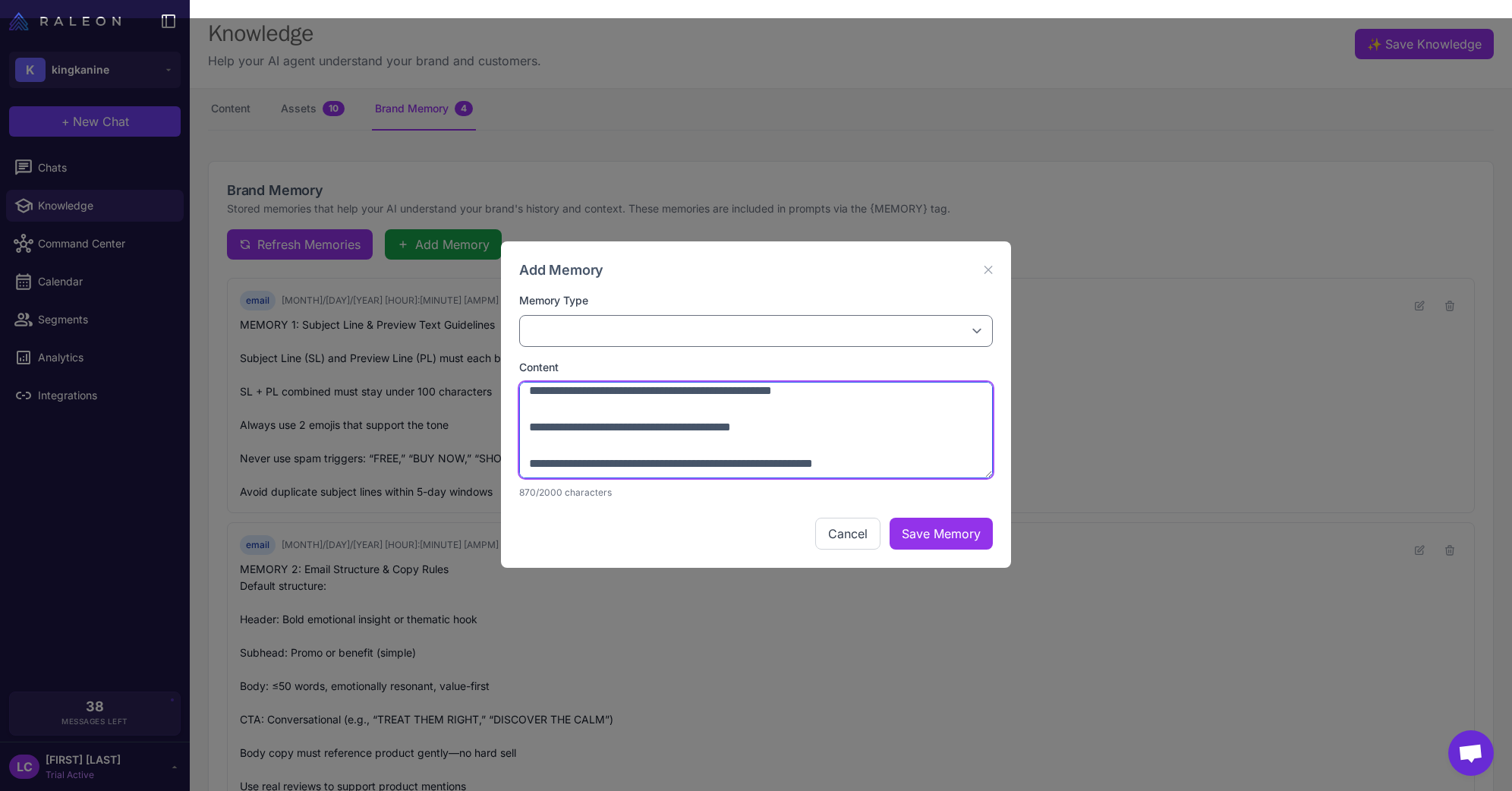 click on "**********" at bounding box center [756, 430] 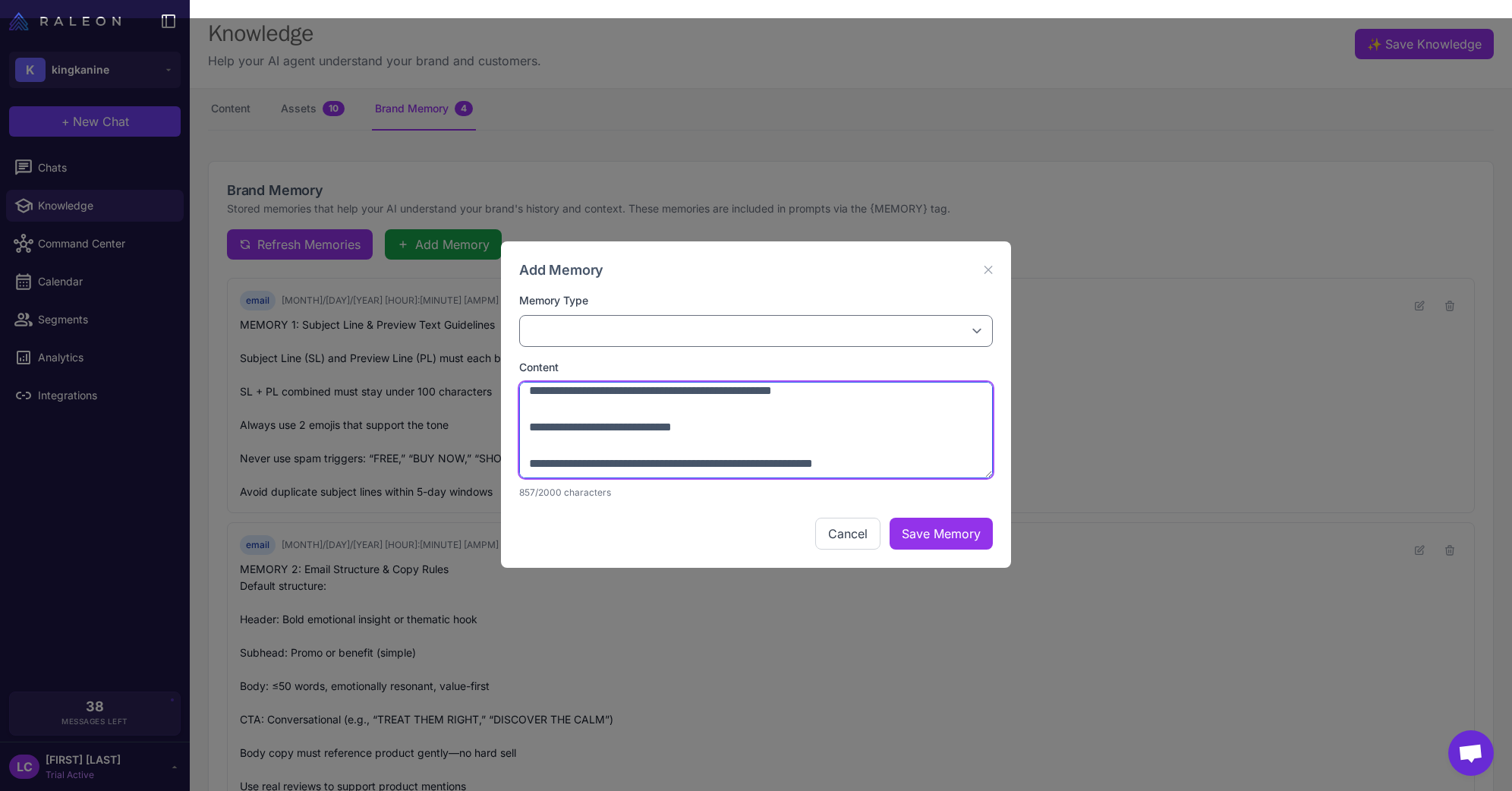 click on "**********" at bounding box center [756, 430] 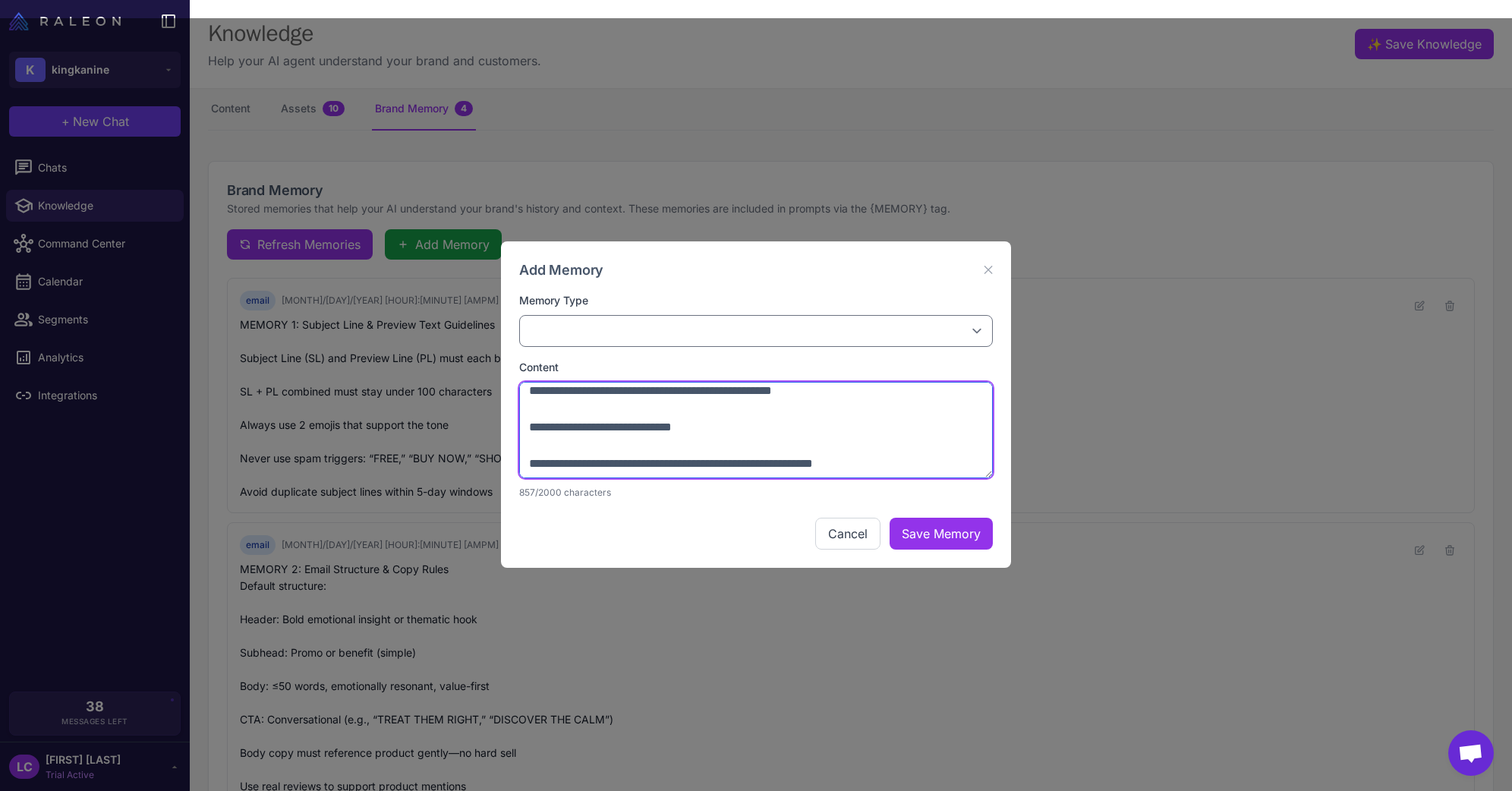 drag, startPoint x: 570, startPoint y: 463, endPoint x: 707, endPoint y: 463, distance: 137 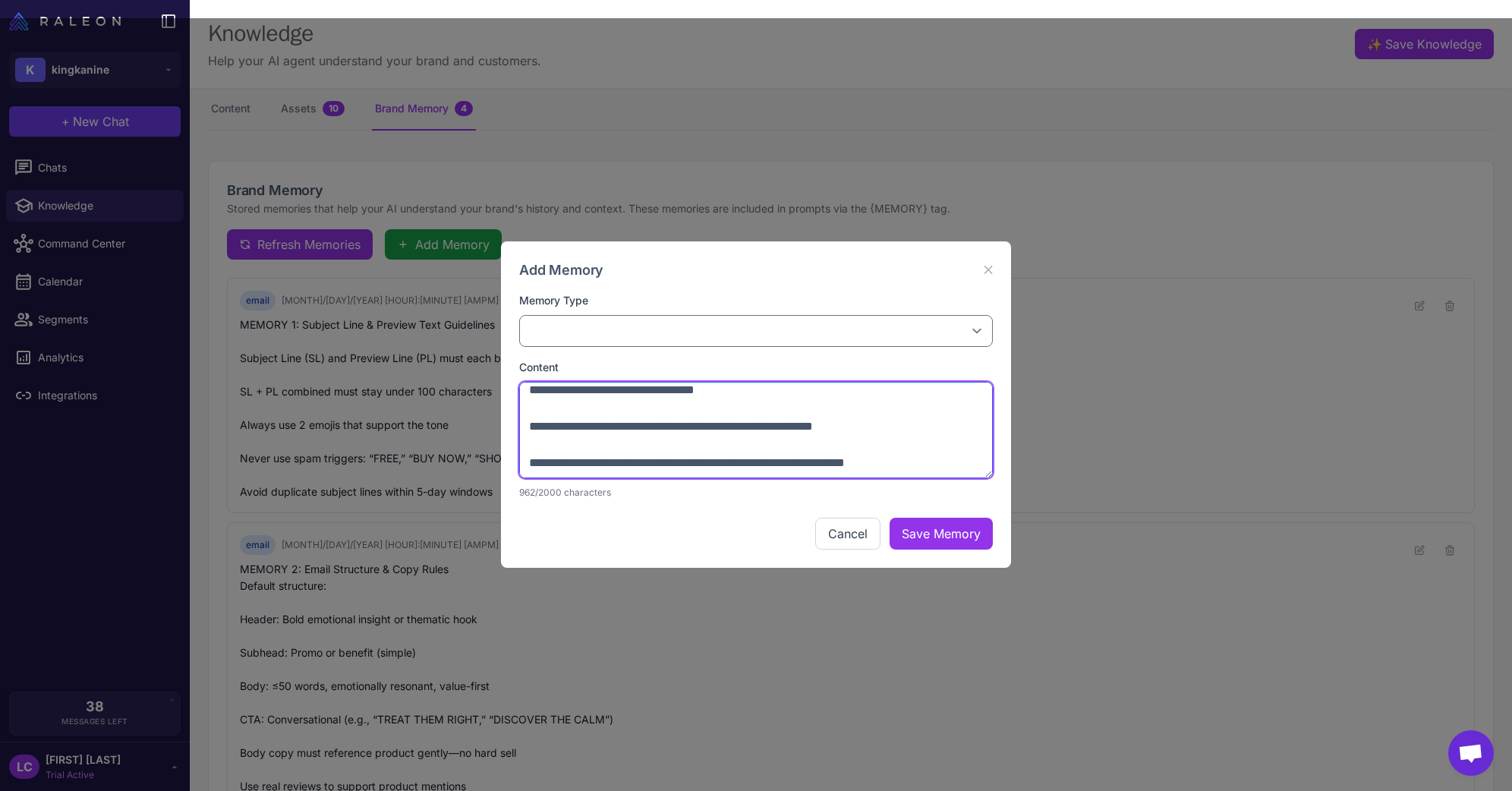 scroll, scrollTop: 296, scrollLeft: 0, axis: vertical 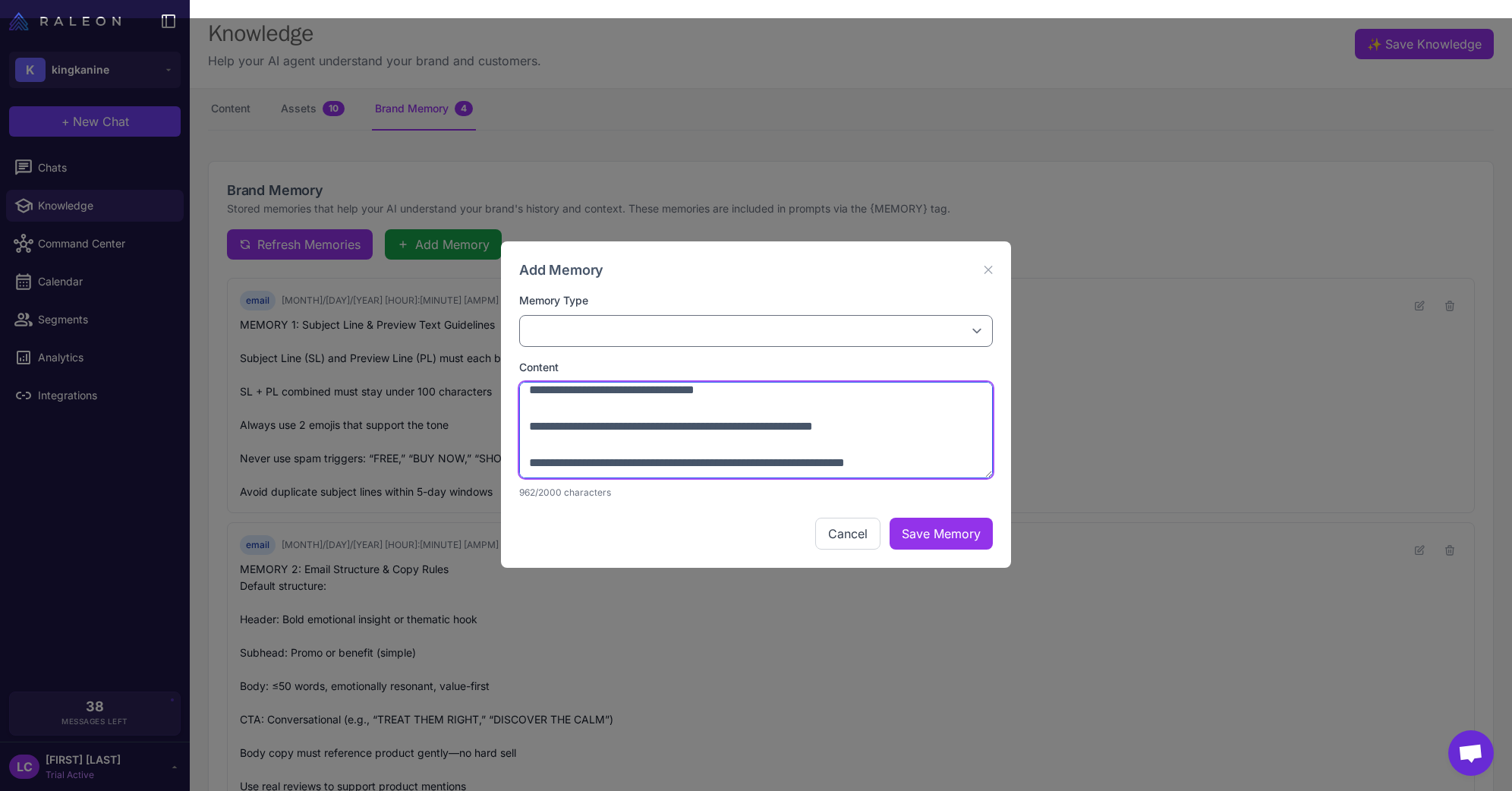click on "**********" at bounding box center [756, 430] 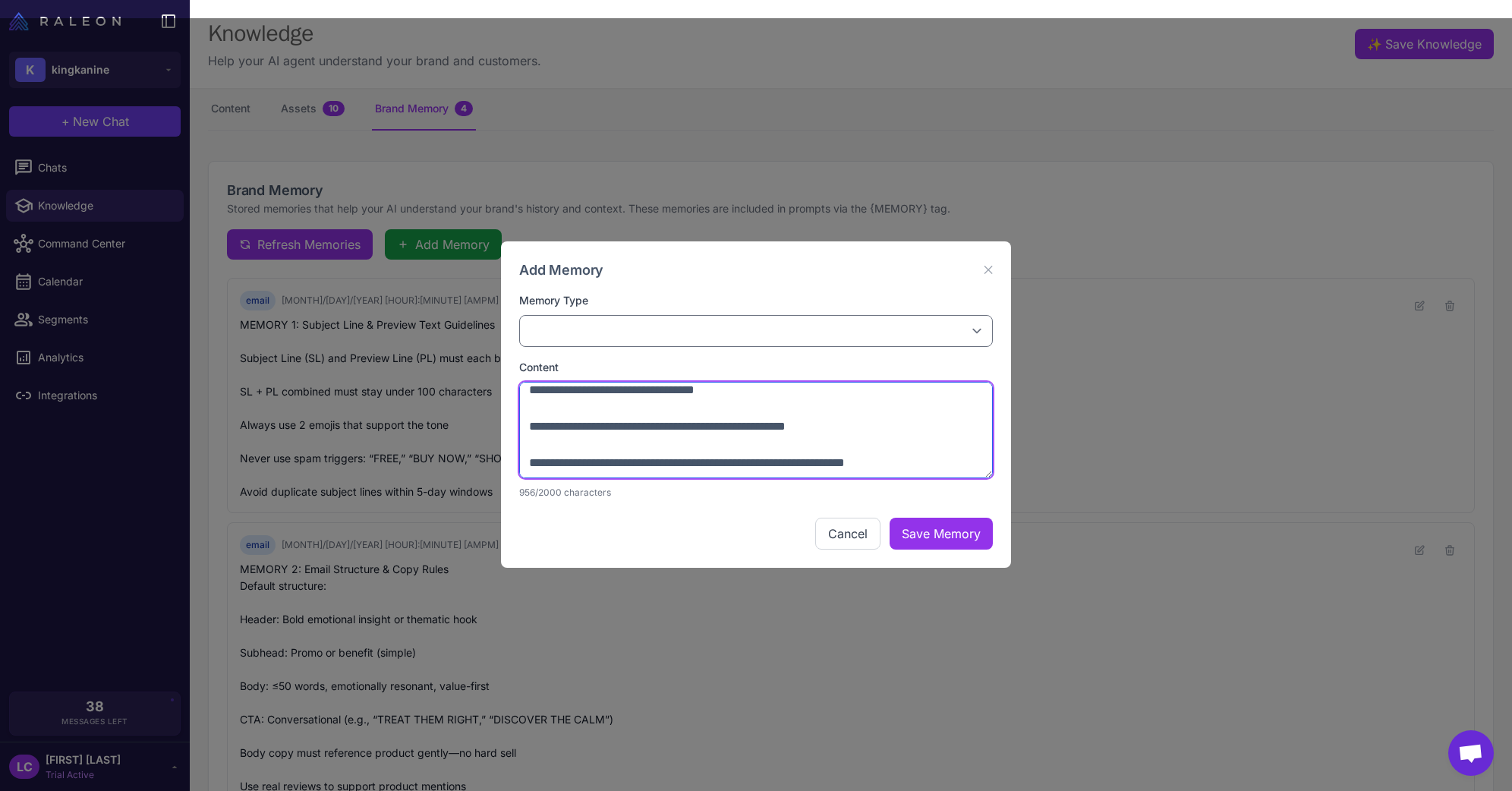 drag, startPoint x: 606, startPoint y: 427, endPoint x: 660, endPoint y: 428, distance: 54.00926 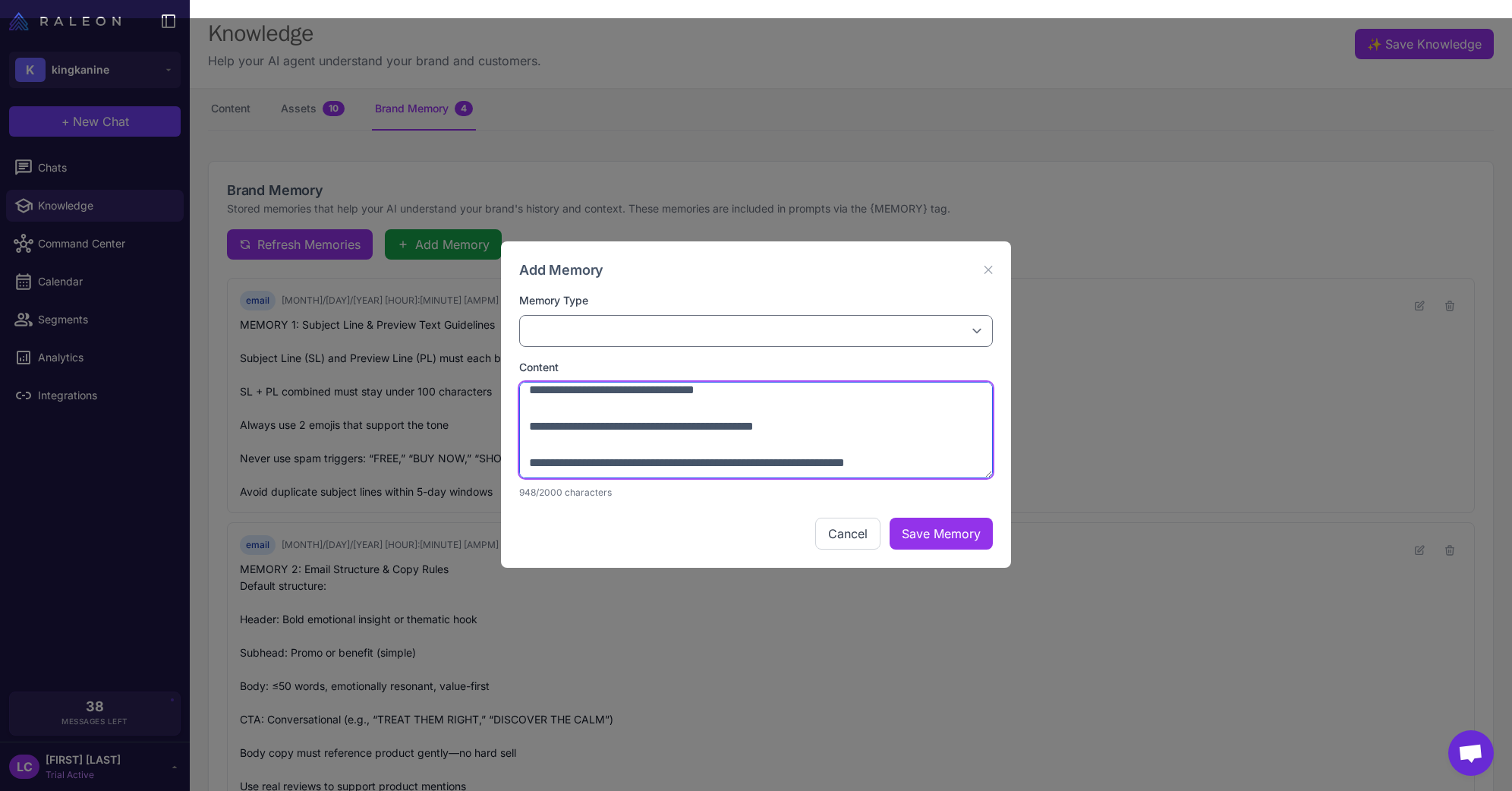 paste on "**********" 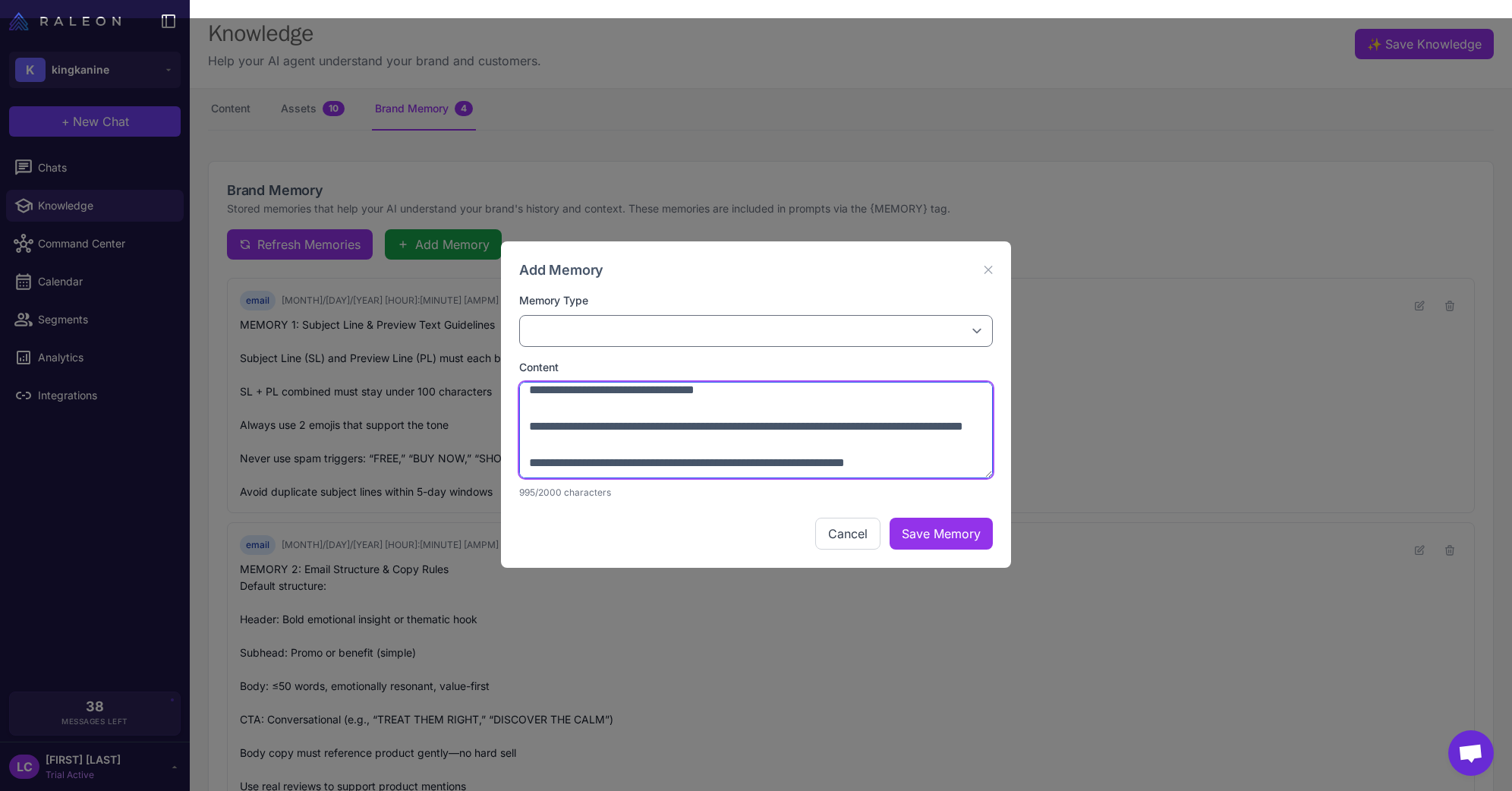 scroll, scrollTop: 317, scrollLeft: 0, axis: vertical 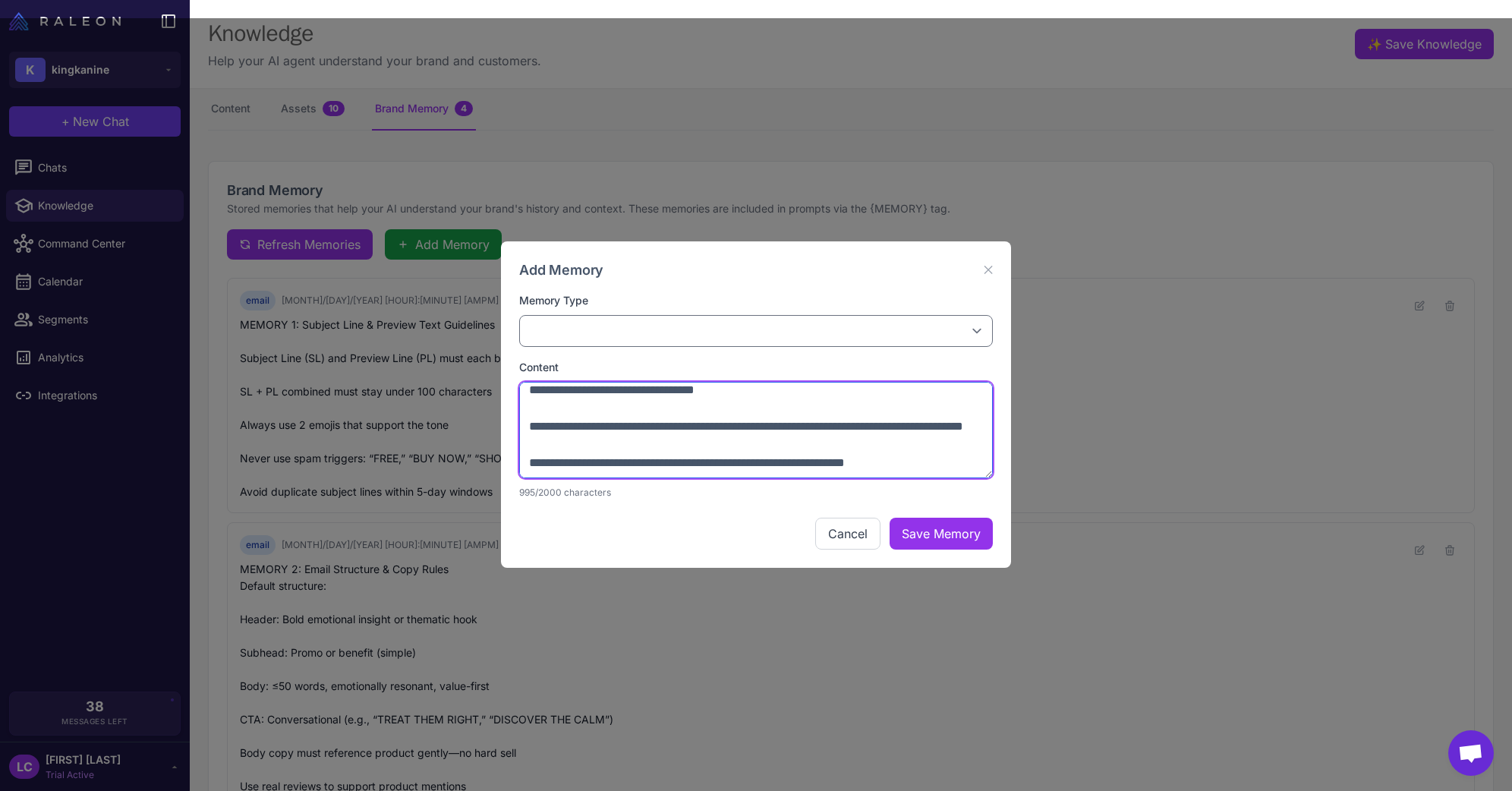 drag, startPoint x: 717, startPoint y: 464, endPoint x: 736, endPoint y: 464, distance: 19 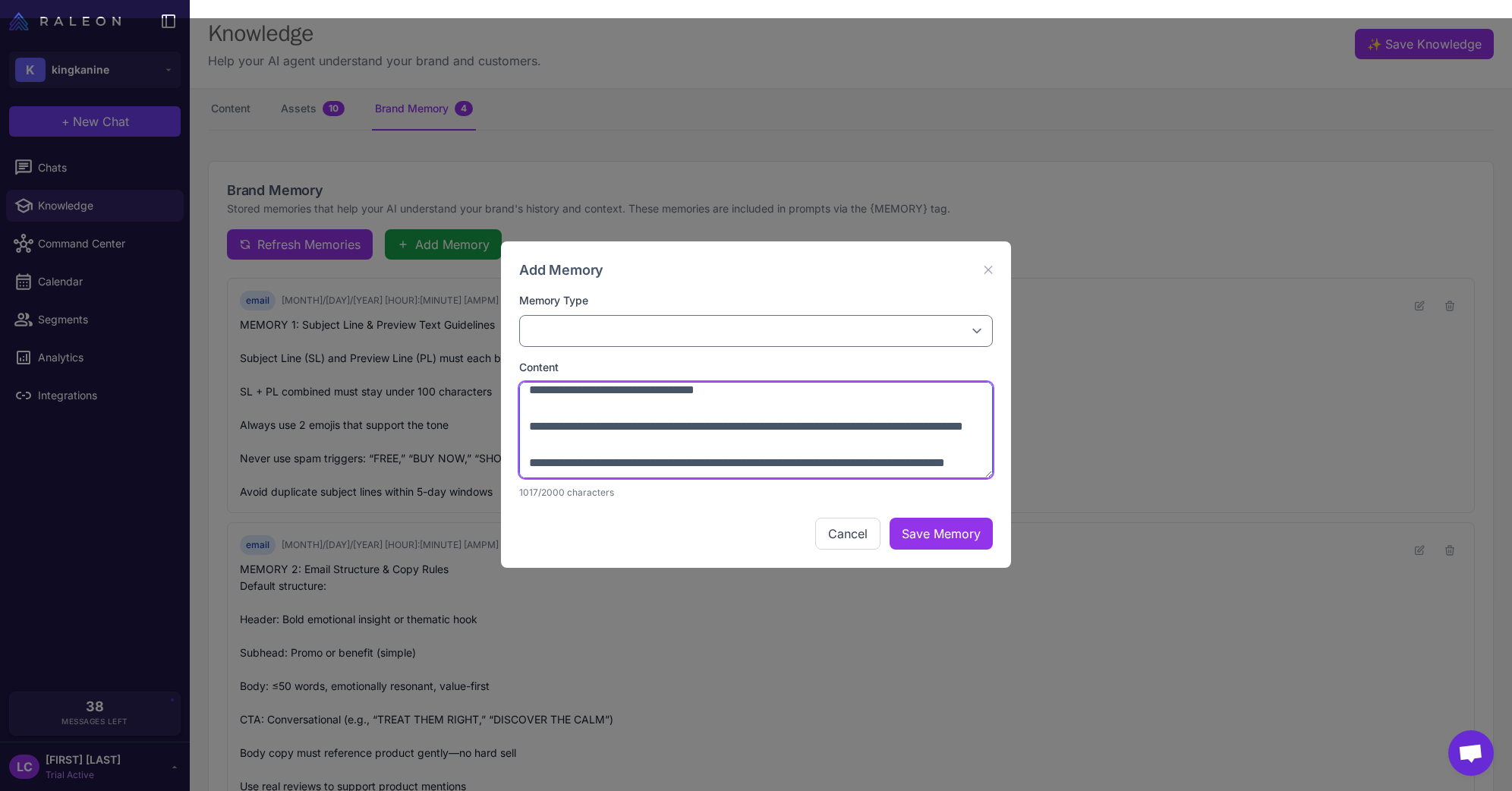 scroll, scrollTop: 335, scrollLeft: 0, axis: vertical 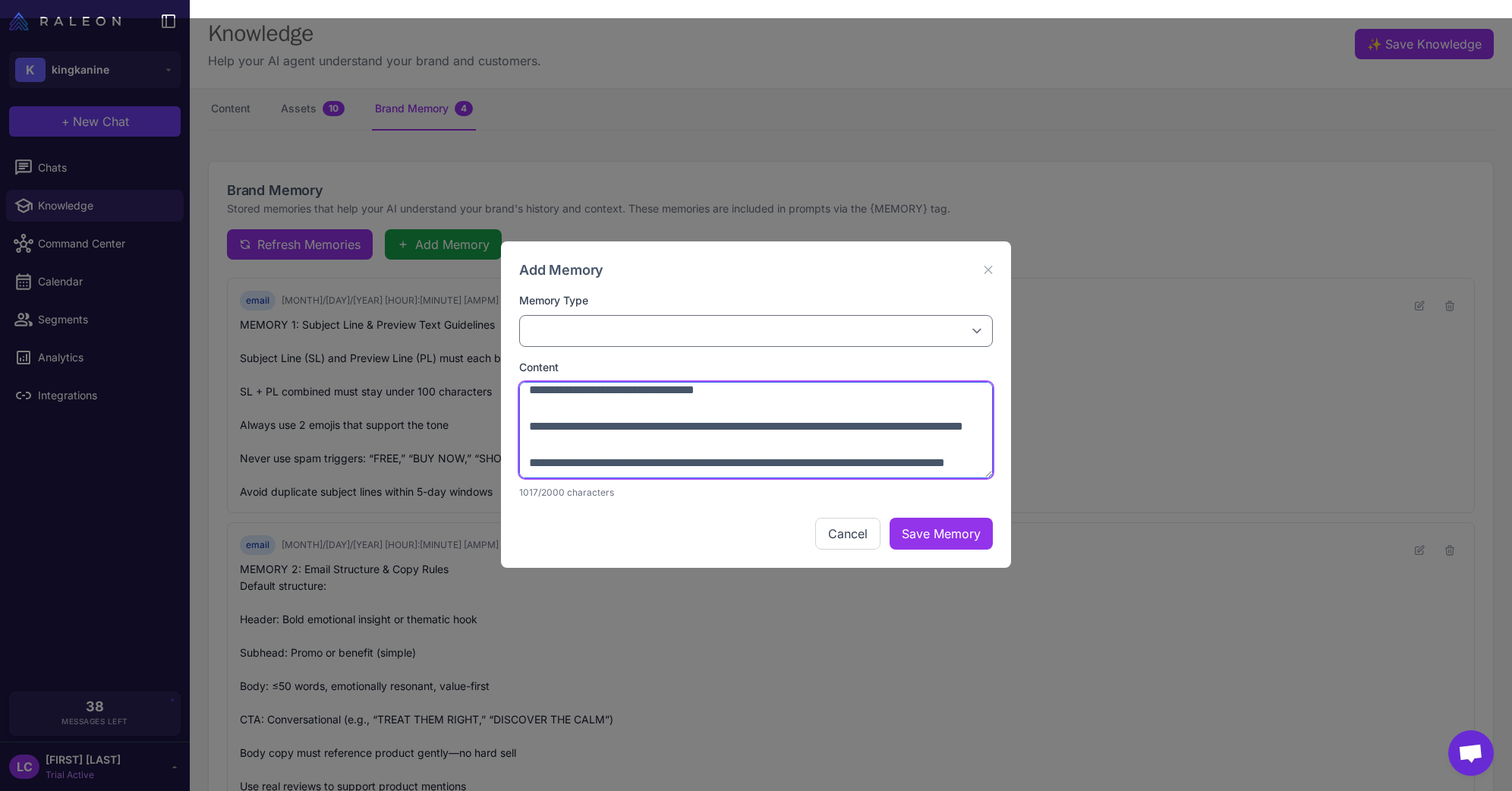 click on "**********" at bounding box center [756, 430] 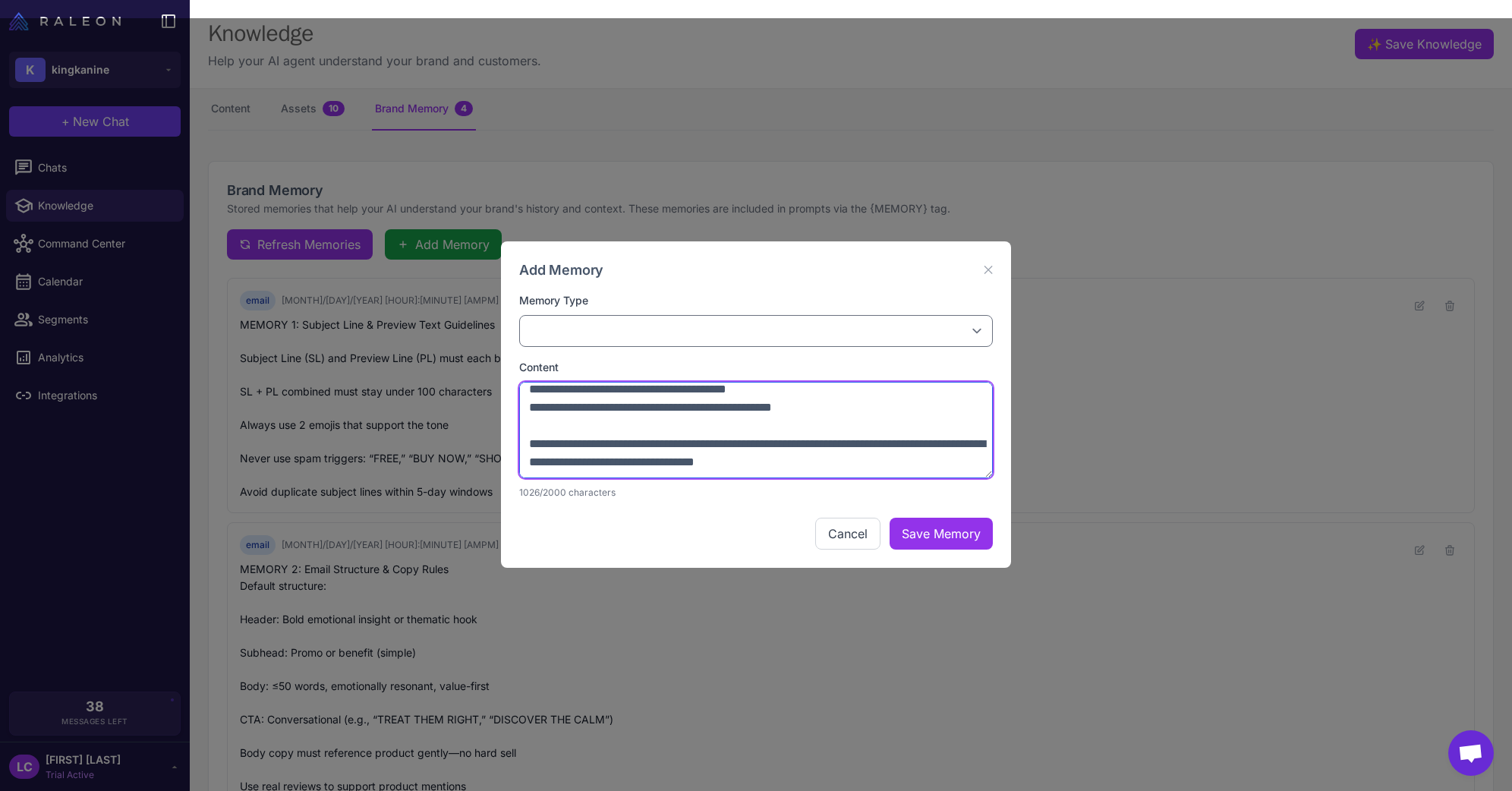 scroll, scrollTop: 189, scrollLeft: 0, axis: vertical 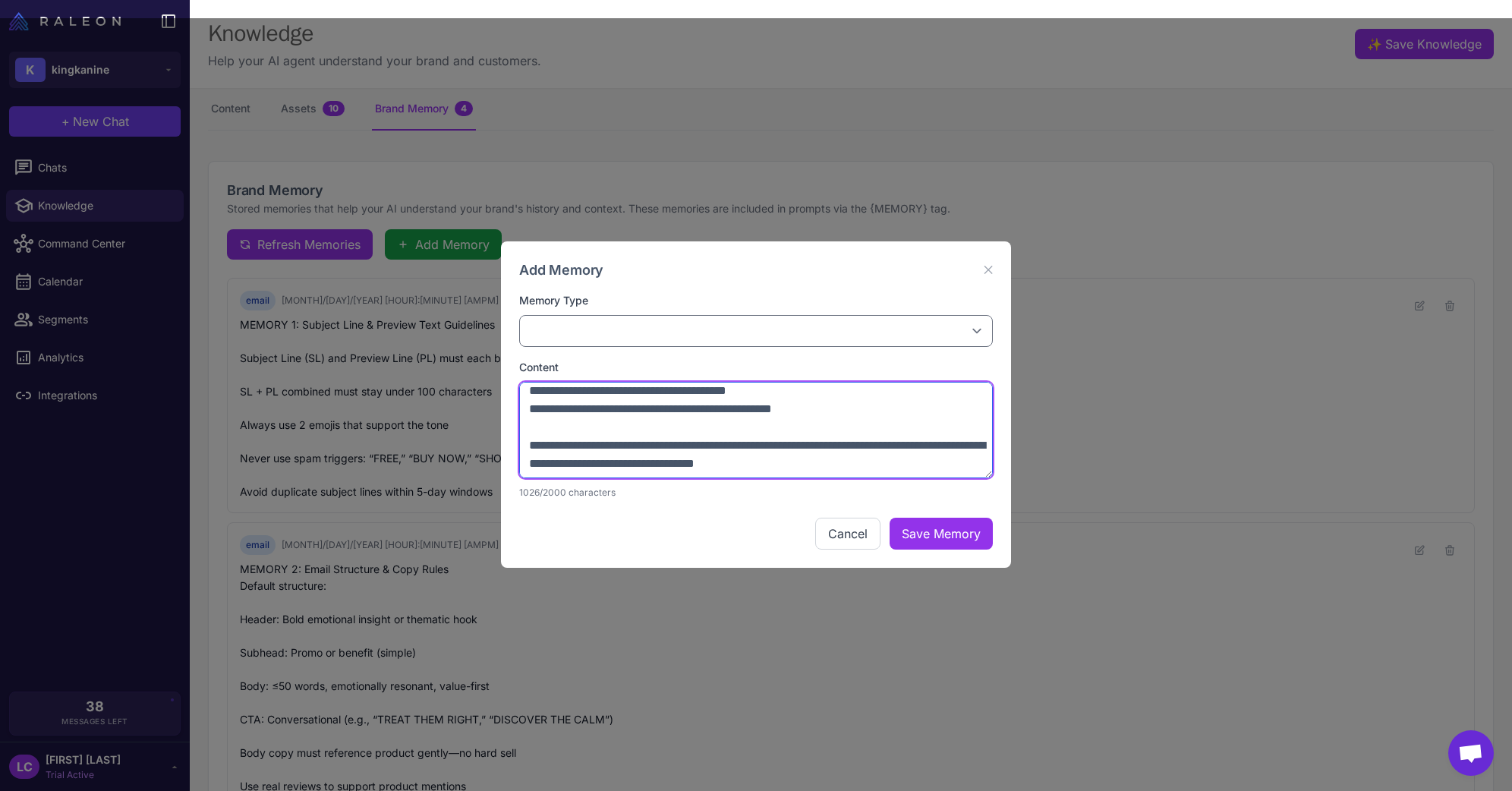click at bounding box center (756, 430) 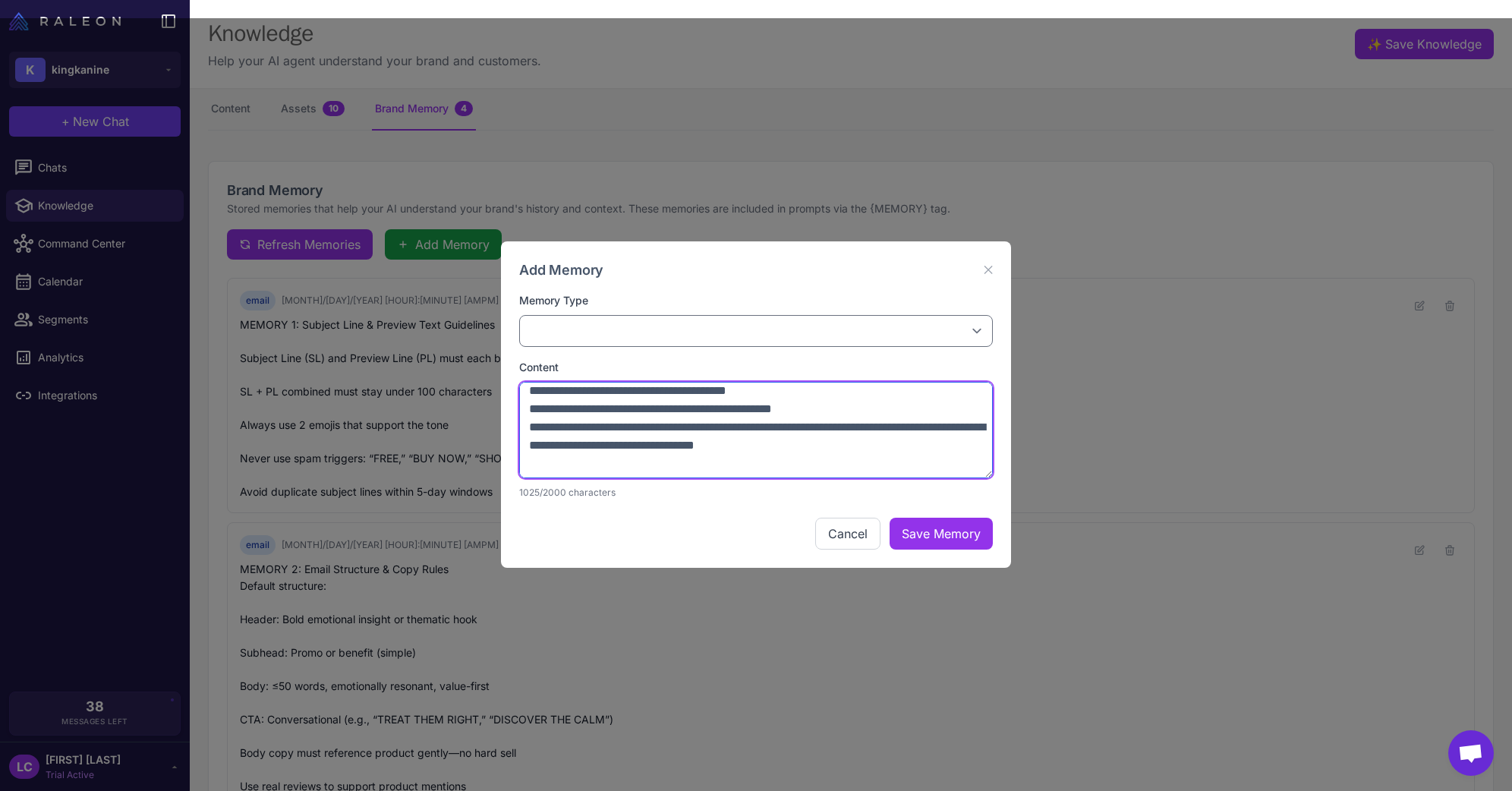 scroll, scrollTop: 232, scrollLeft: 0, axis: vertical 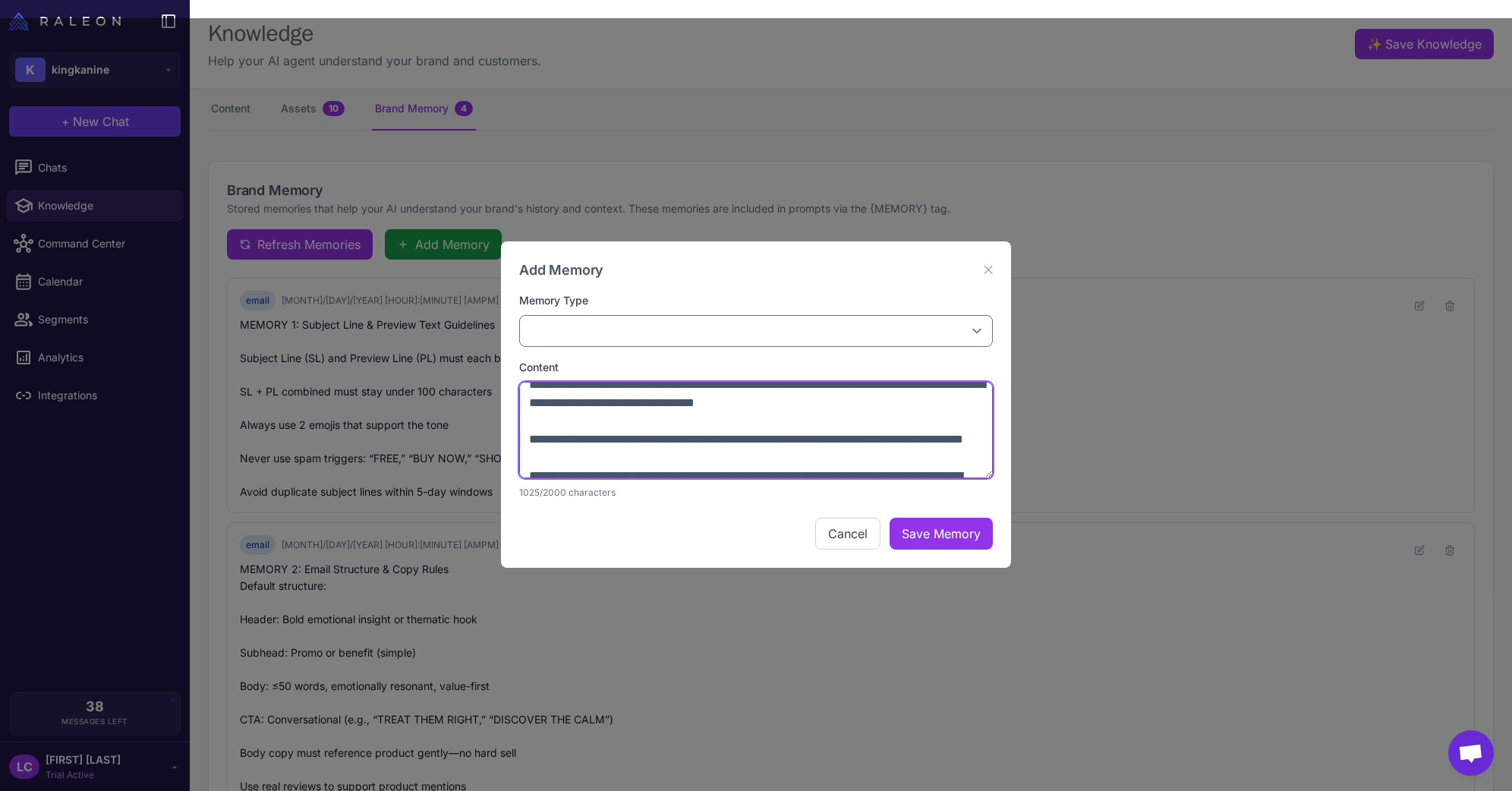click at bounding box center (756, 430) 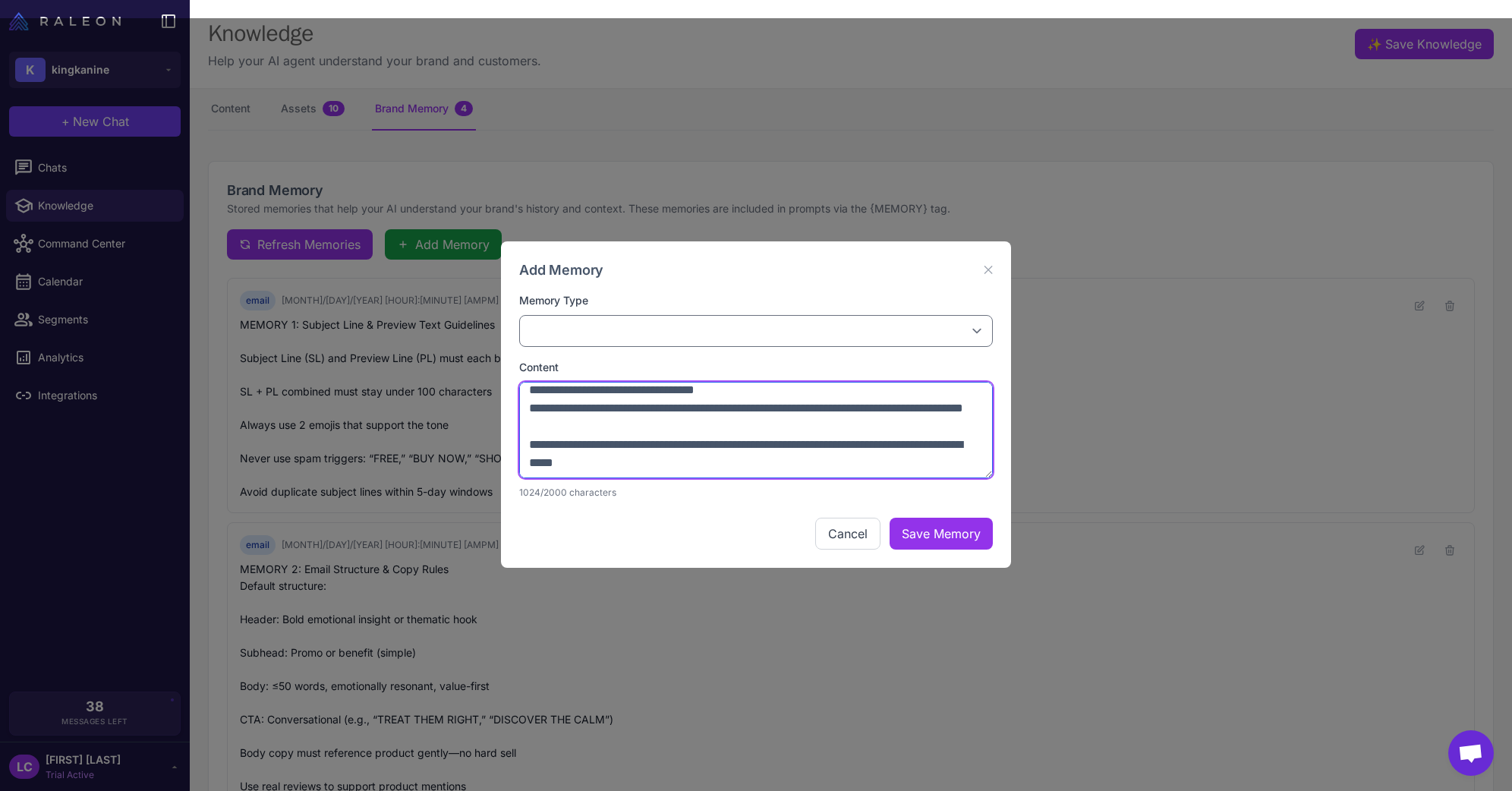 scroll, scrollTop: 298, scrollLeft: 0, axis: vertical 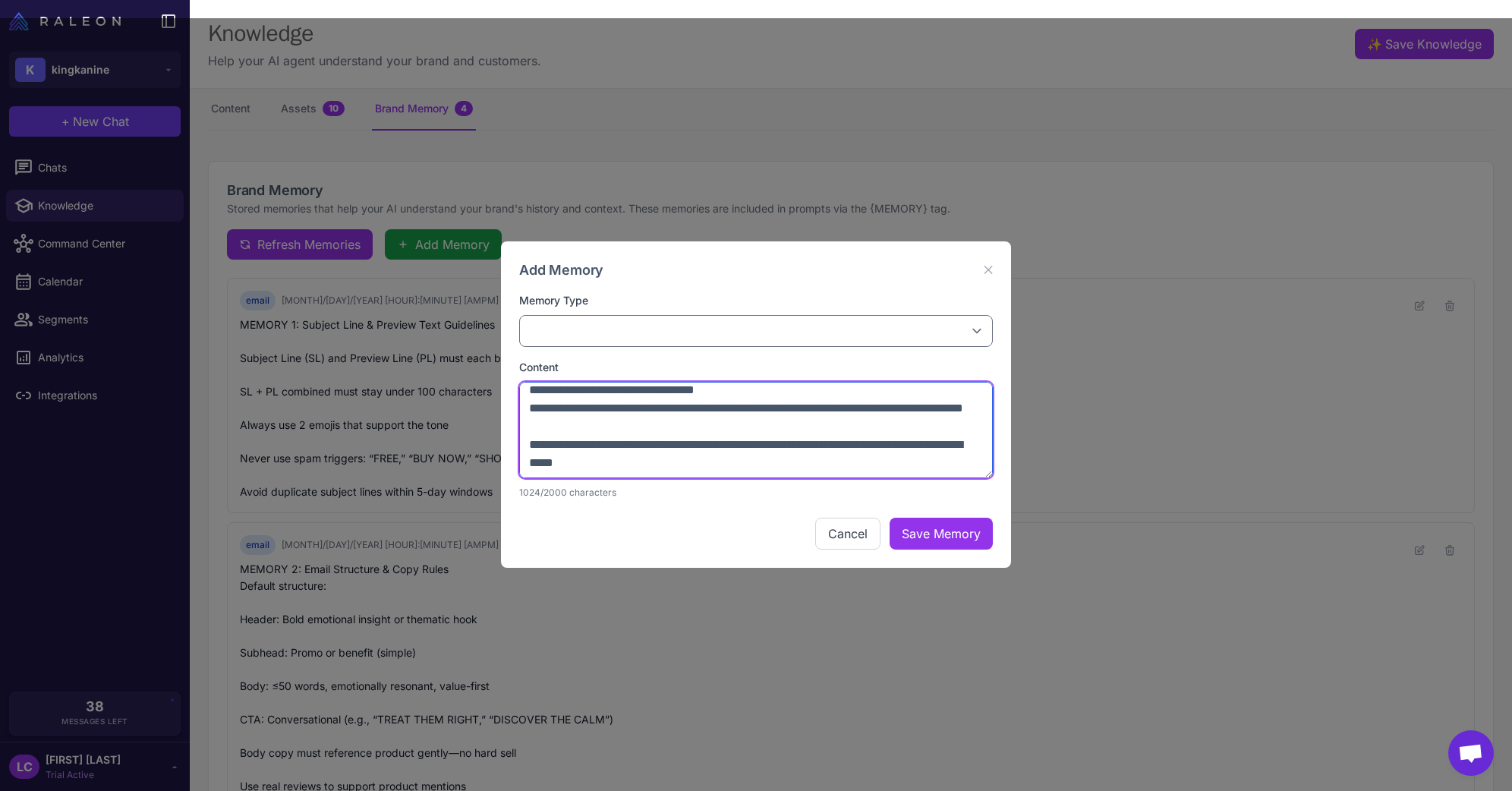 click at bounding box center [756, 430] 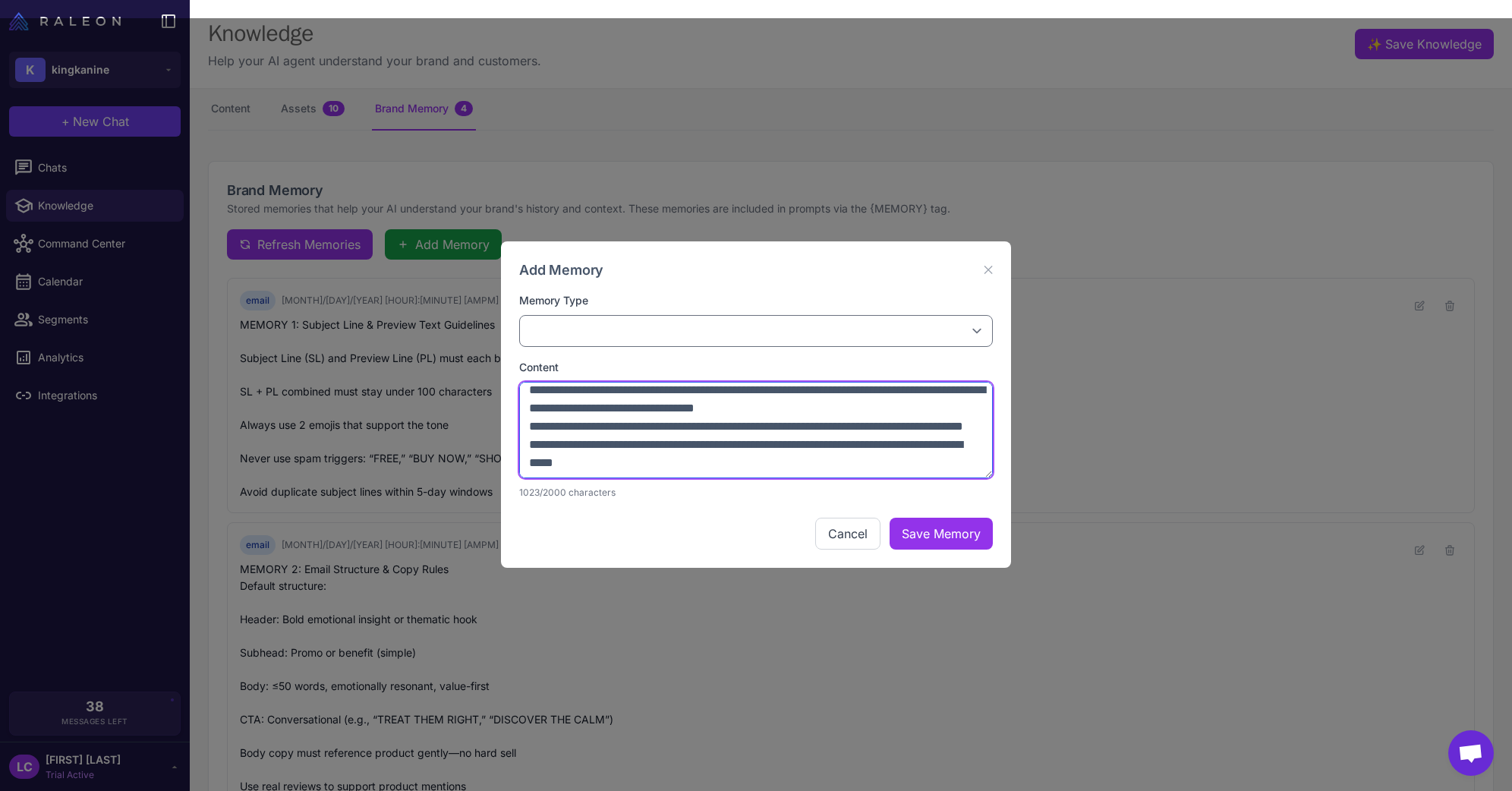 scroll, scrollTop: 0, scrollLeft: 0, axis: both 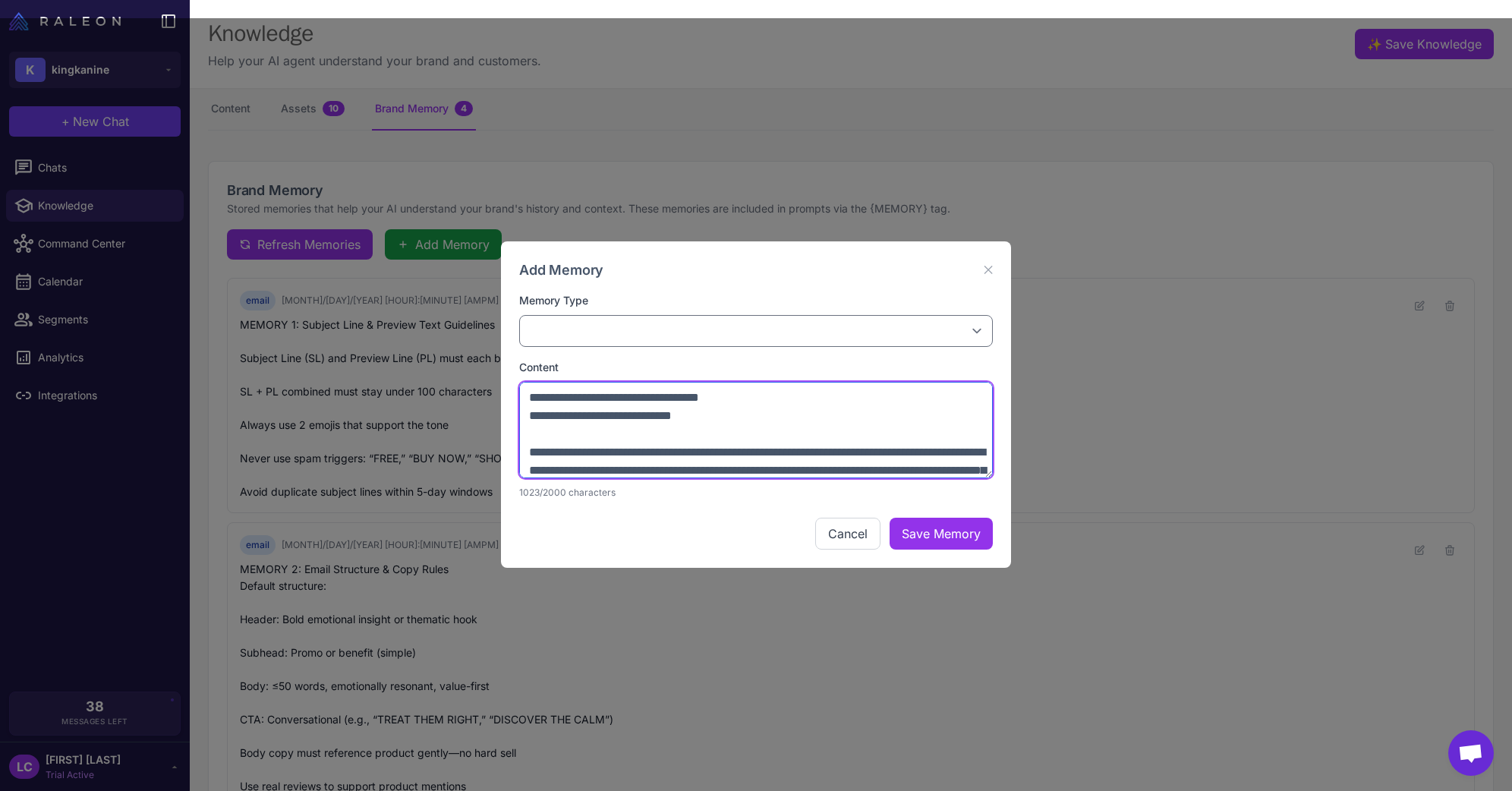 type on "**********" 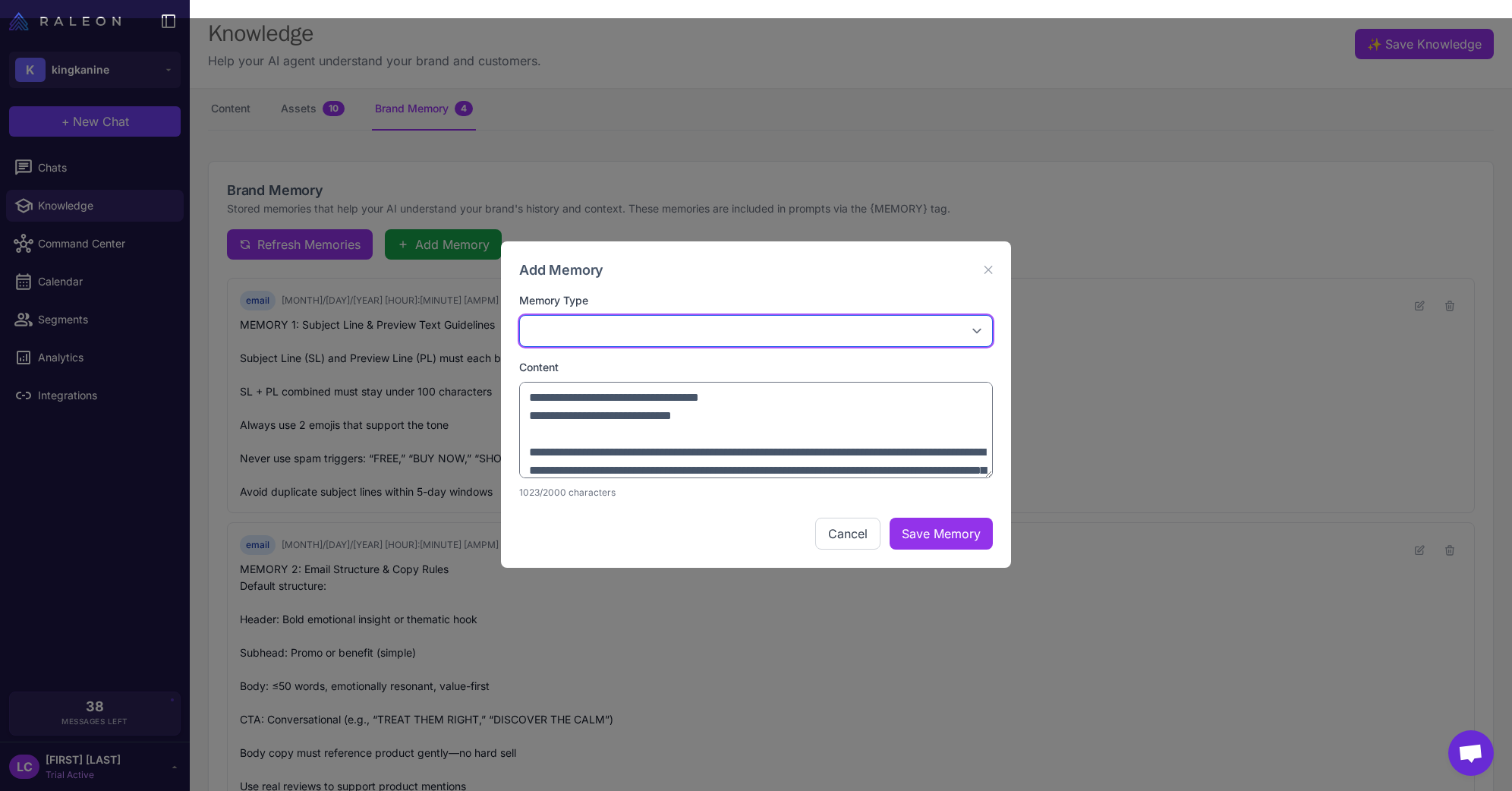 click on "**********" at bounding box center (756, 331) 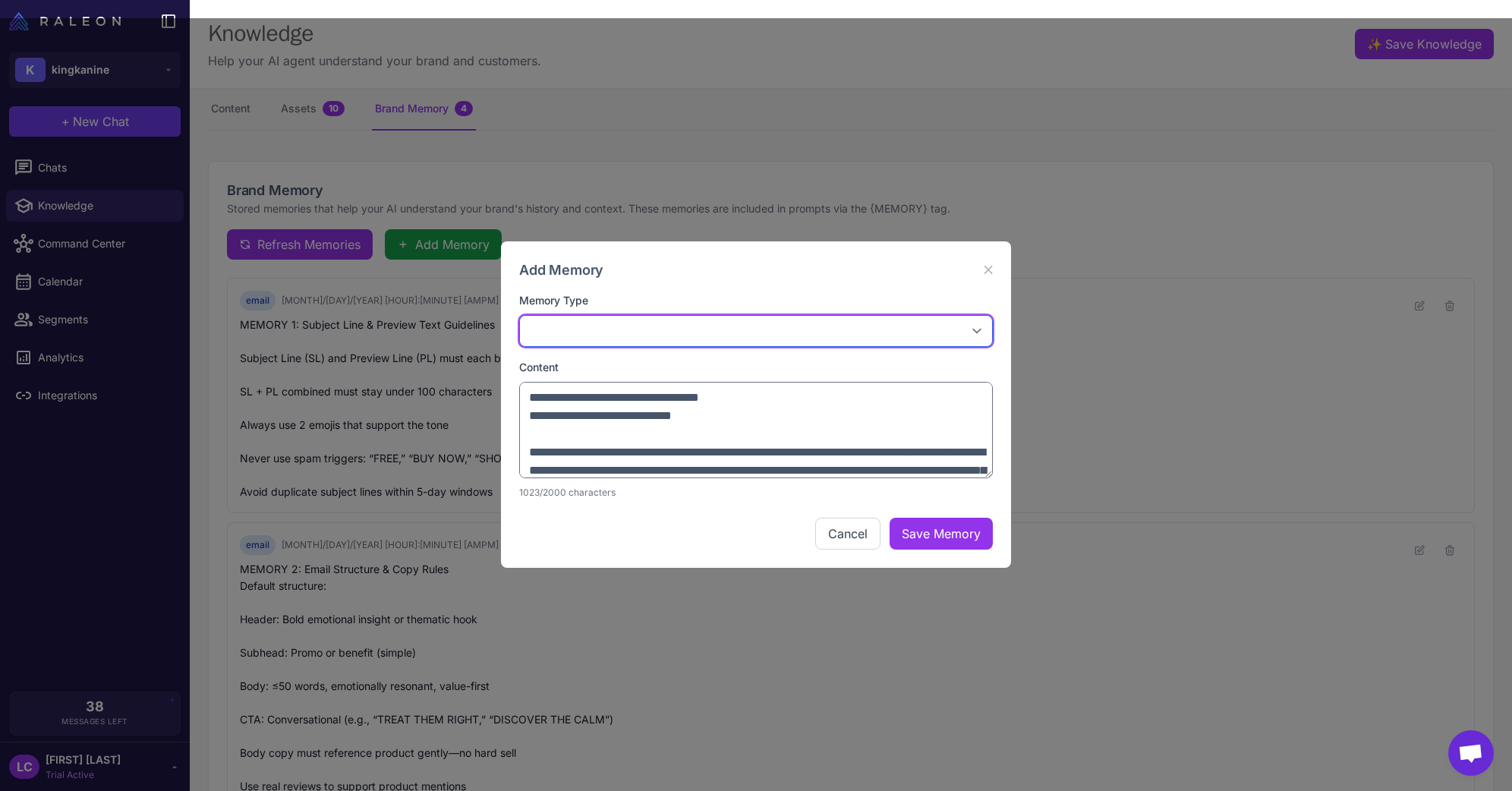 select on "****" 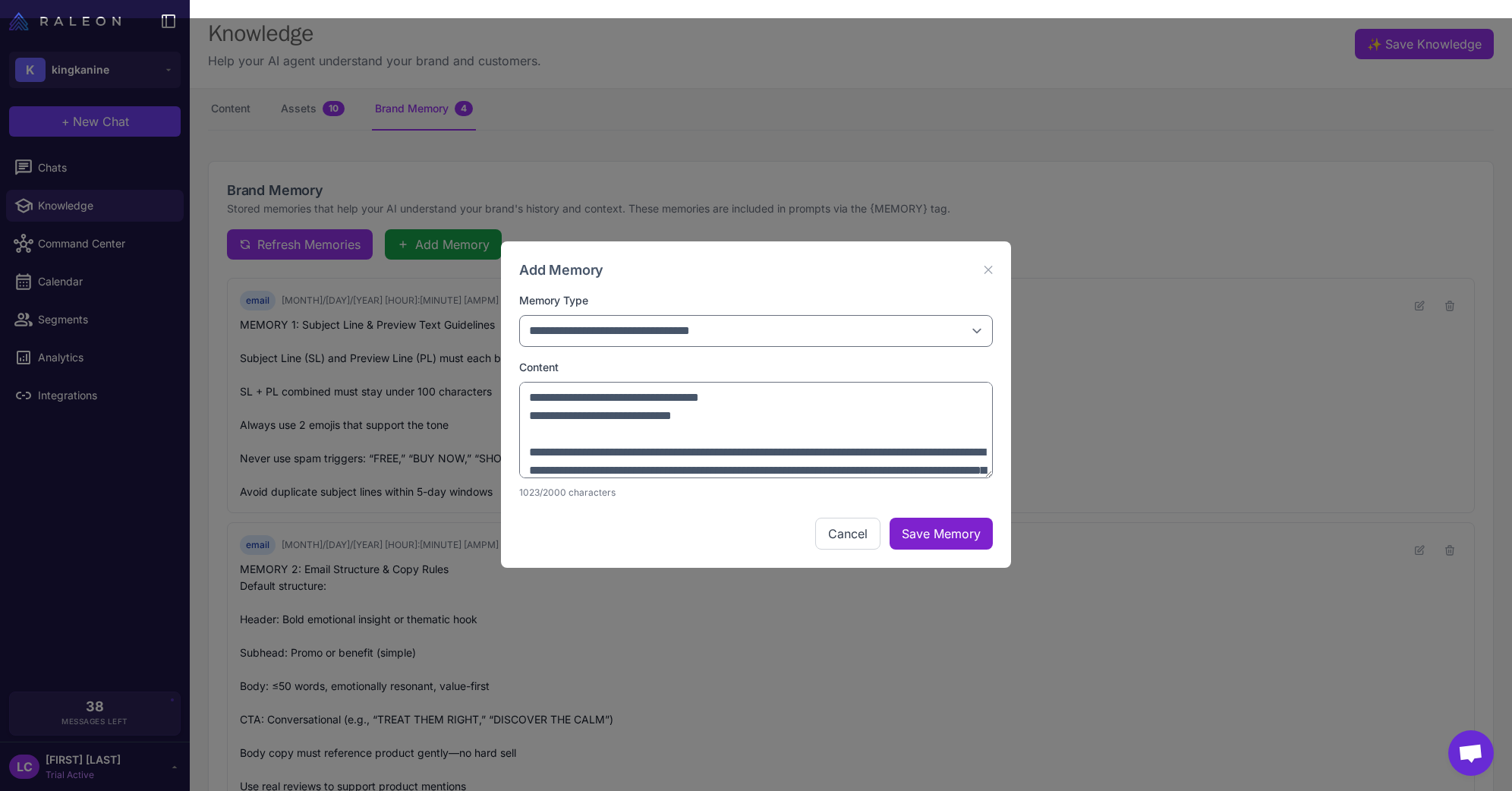 click on "Save Memory" at bounding box center [941, 534] 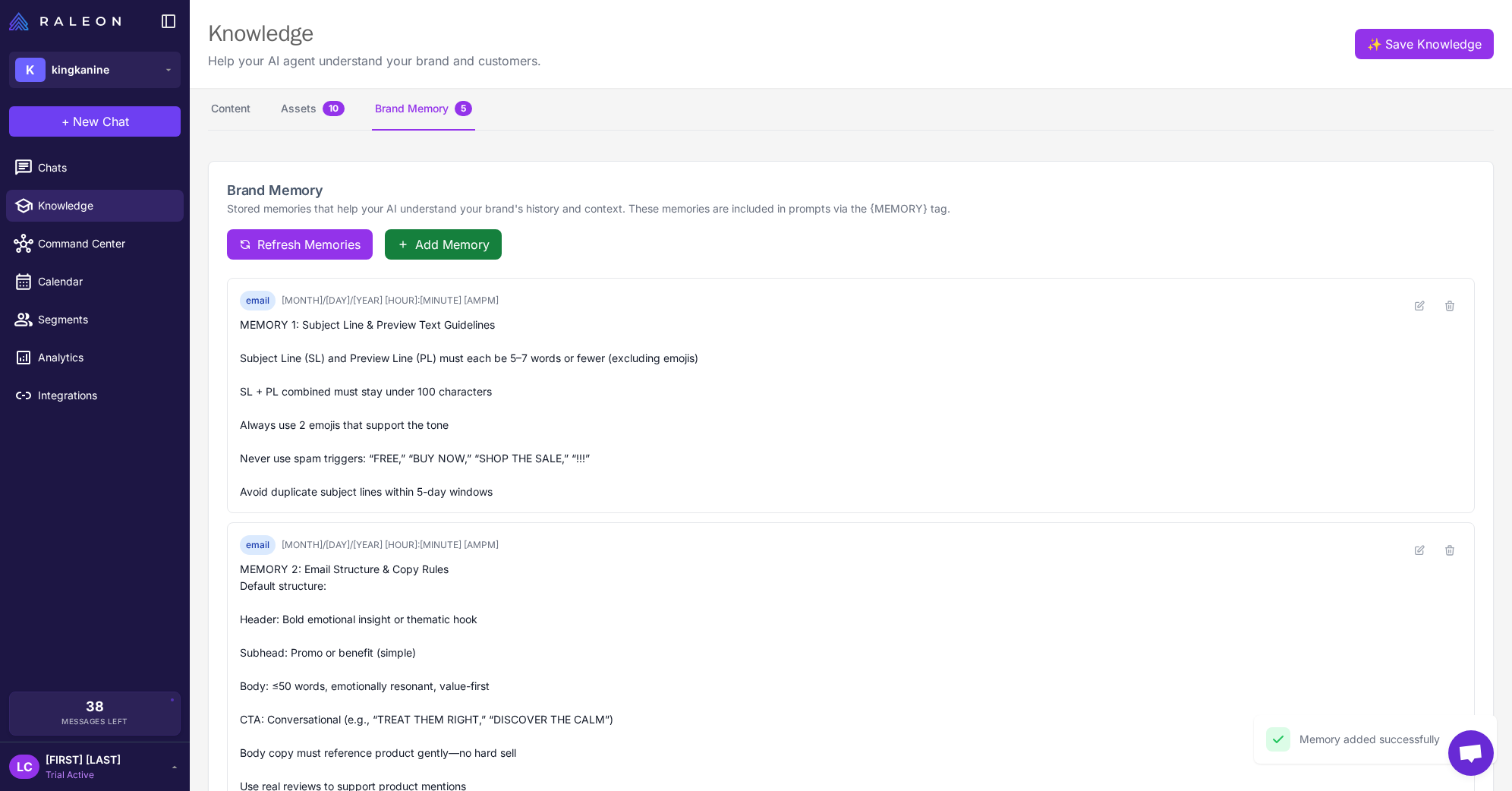 click on "Add Memory" at bounding box center (443, 244) 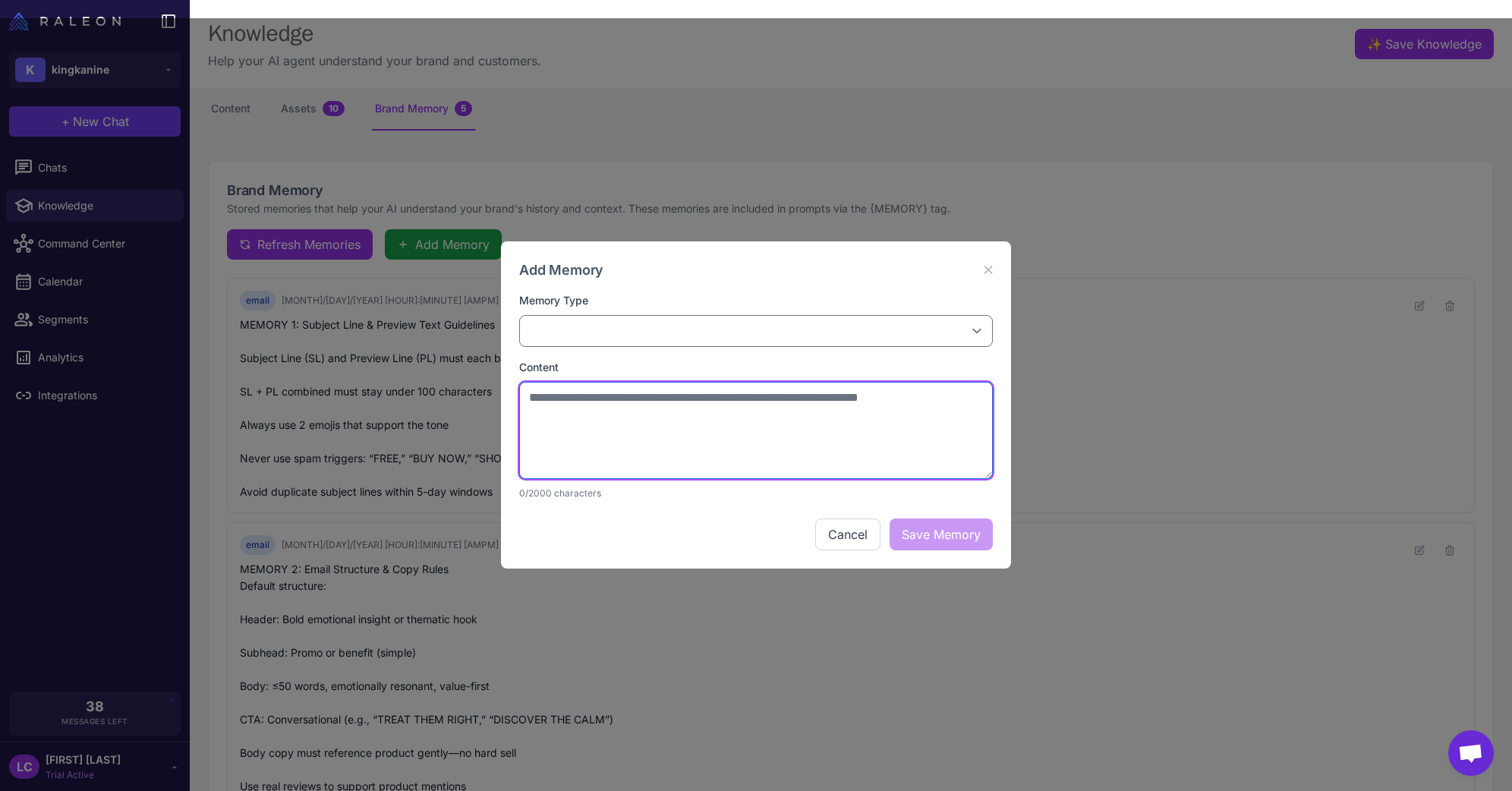 click at bounding box center [756, 430] 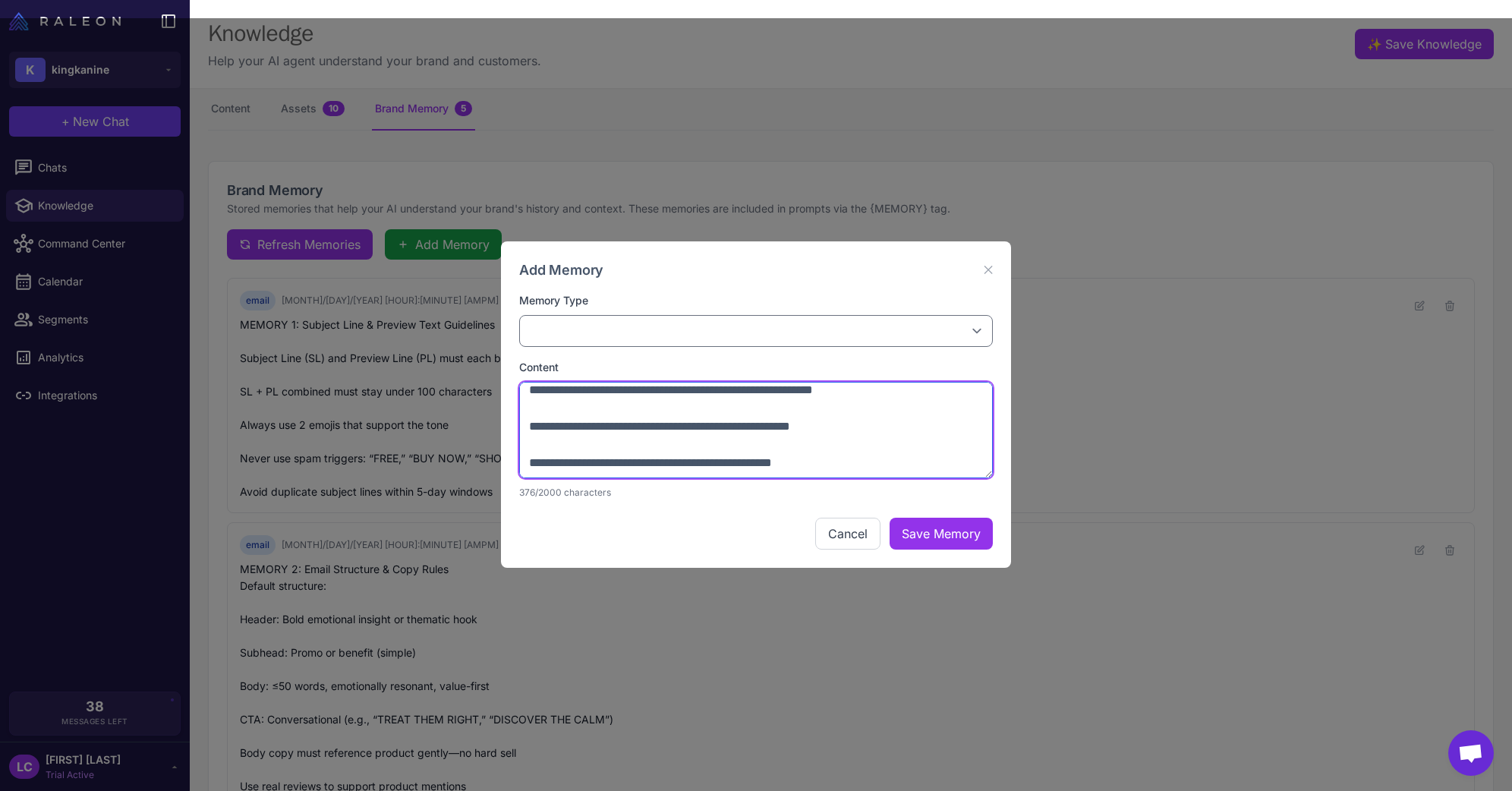 scroll, scrollTop: 153, scrollLeft: 0, axis: vertical 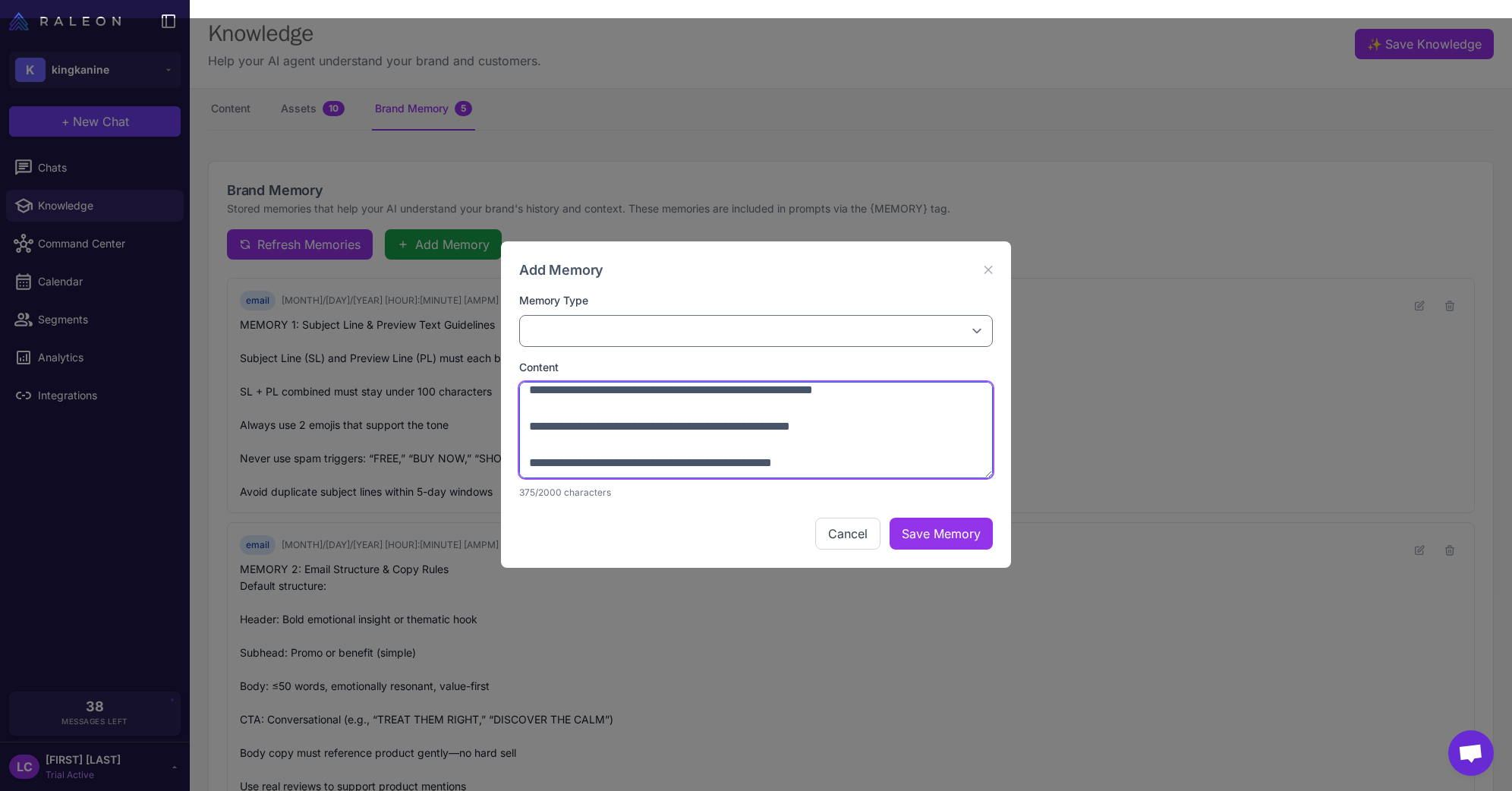 type on "**********" 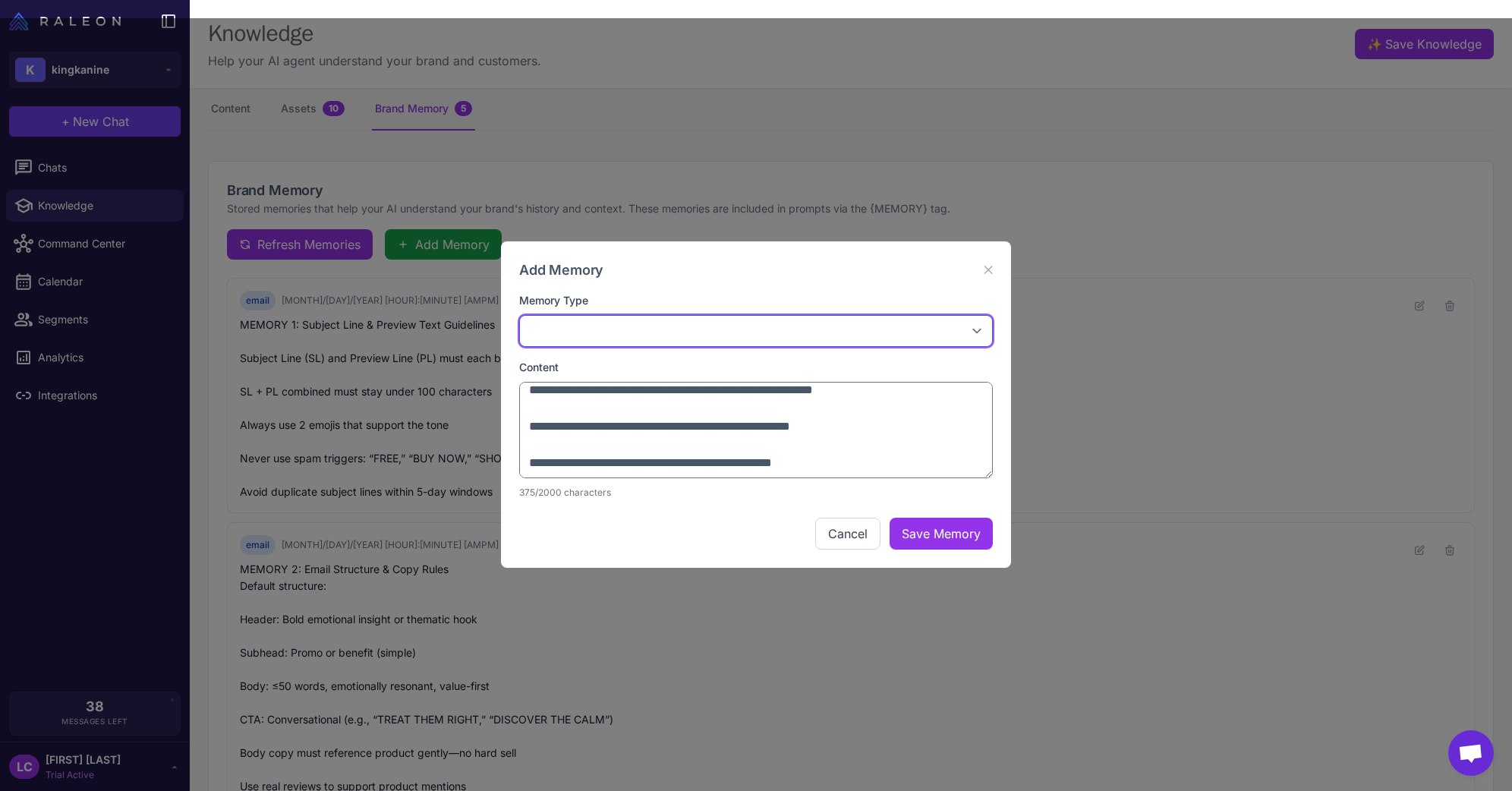 click on "**********" at bounding box center (756, 331) 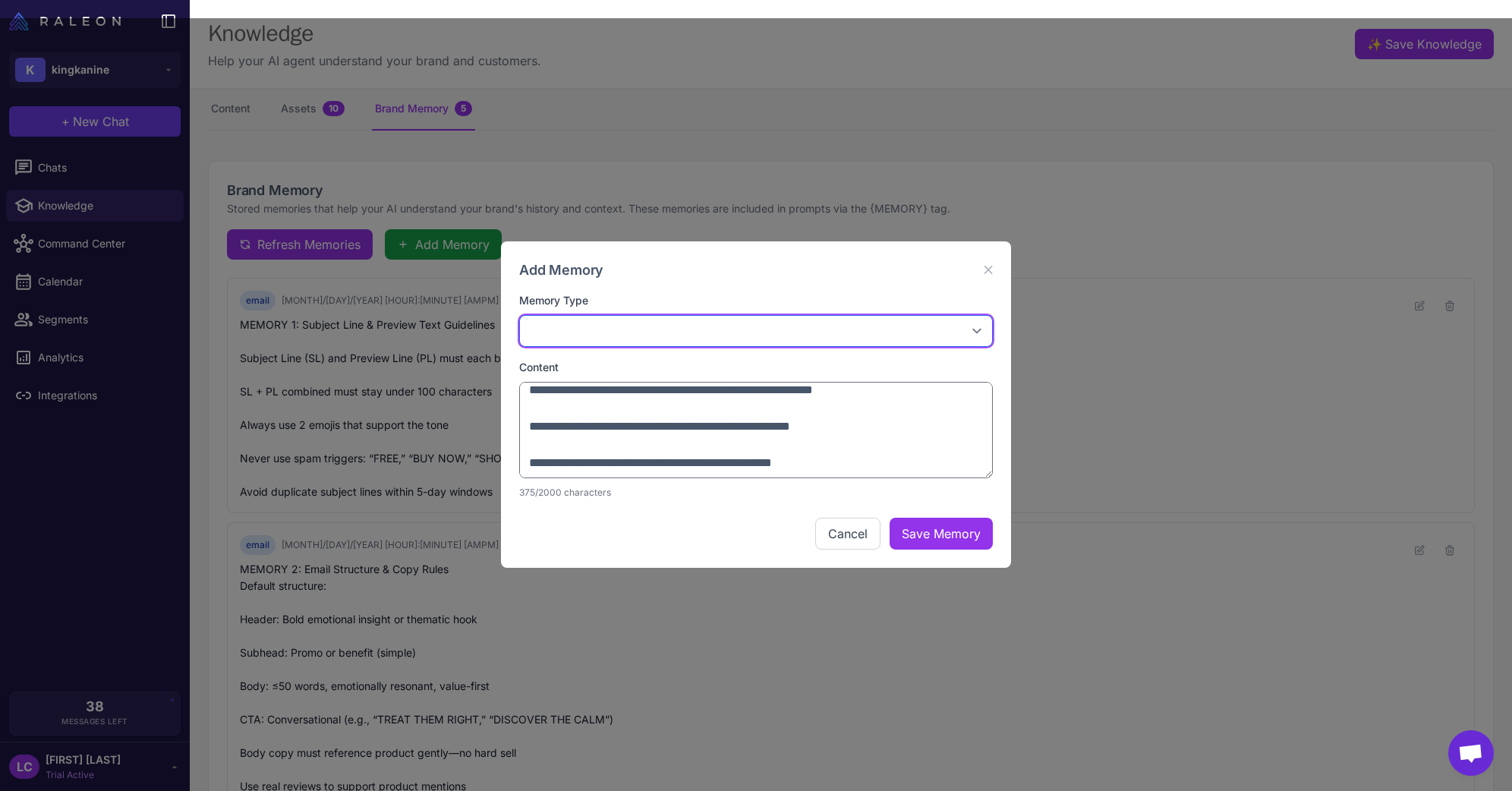 select on "*********" 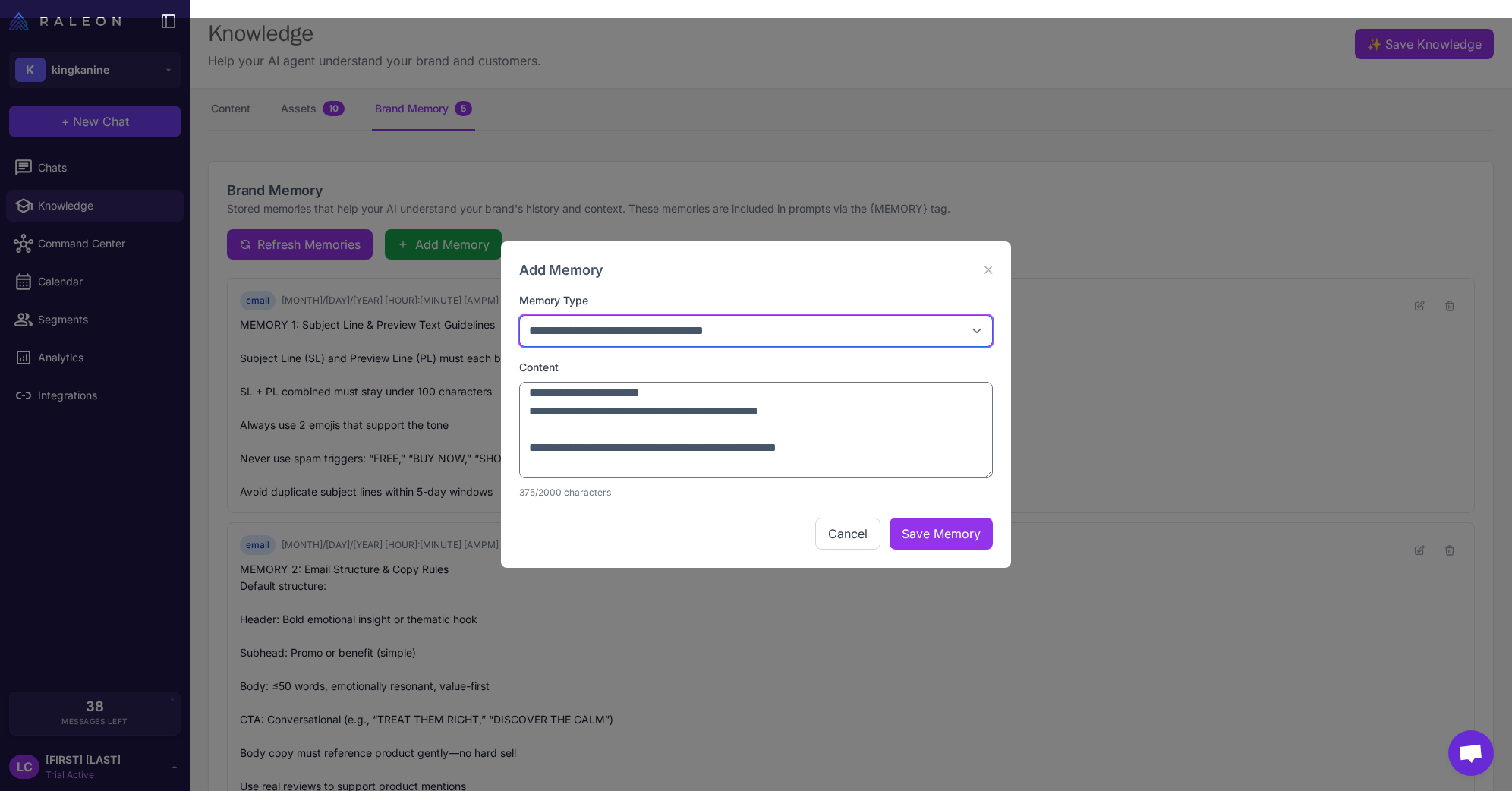 scroll, scrollTop: 0, scrollLeft: 0, axis: both 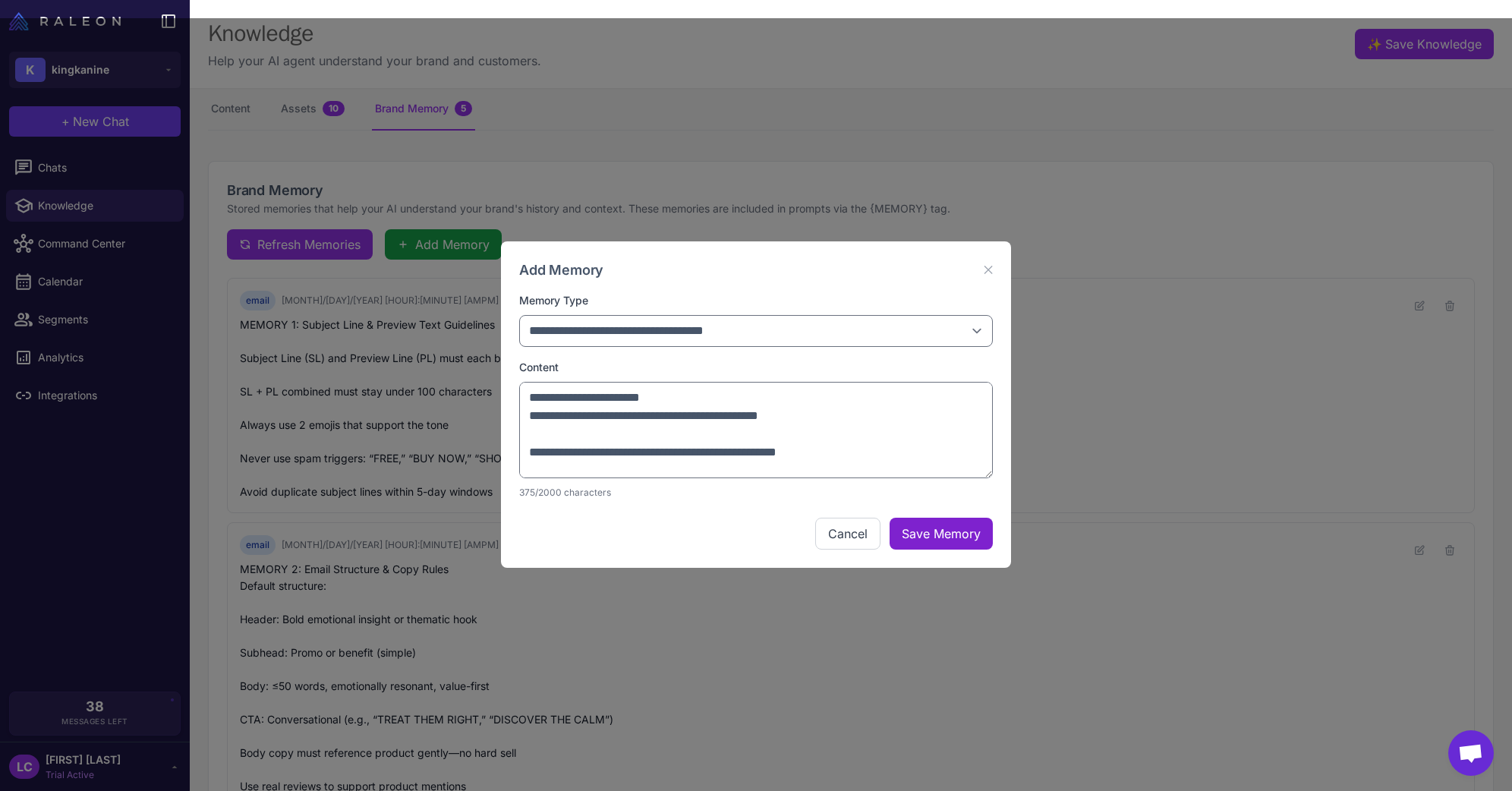click on "Save Memory" at bounding box center [941, 534] 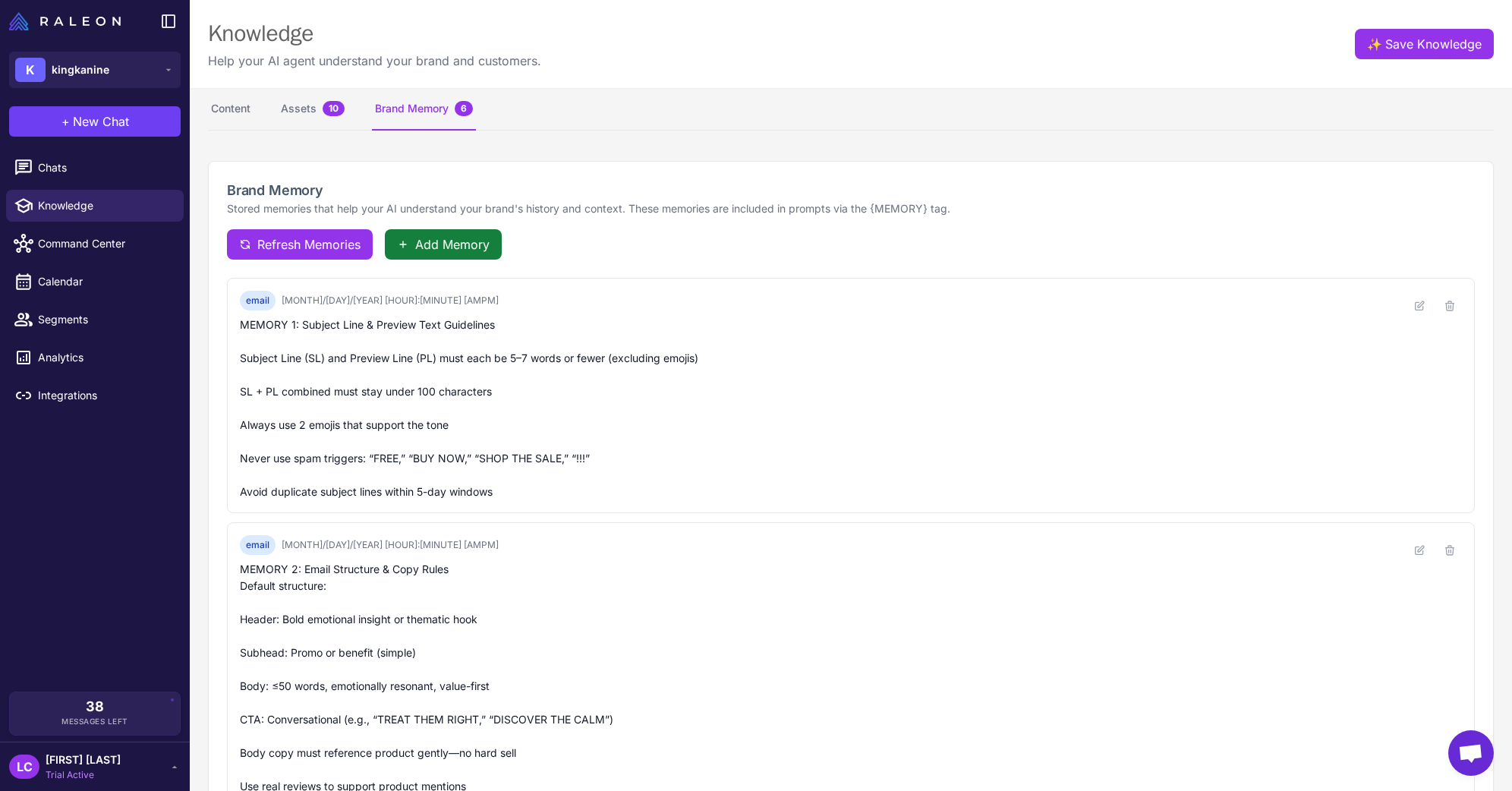 click on "Add Memory" at bounding box center [452, 244] 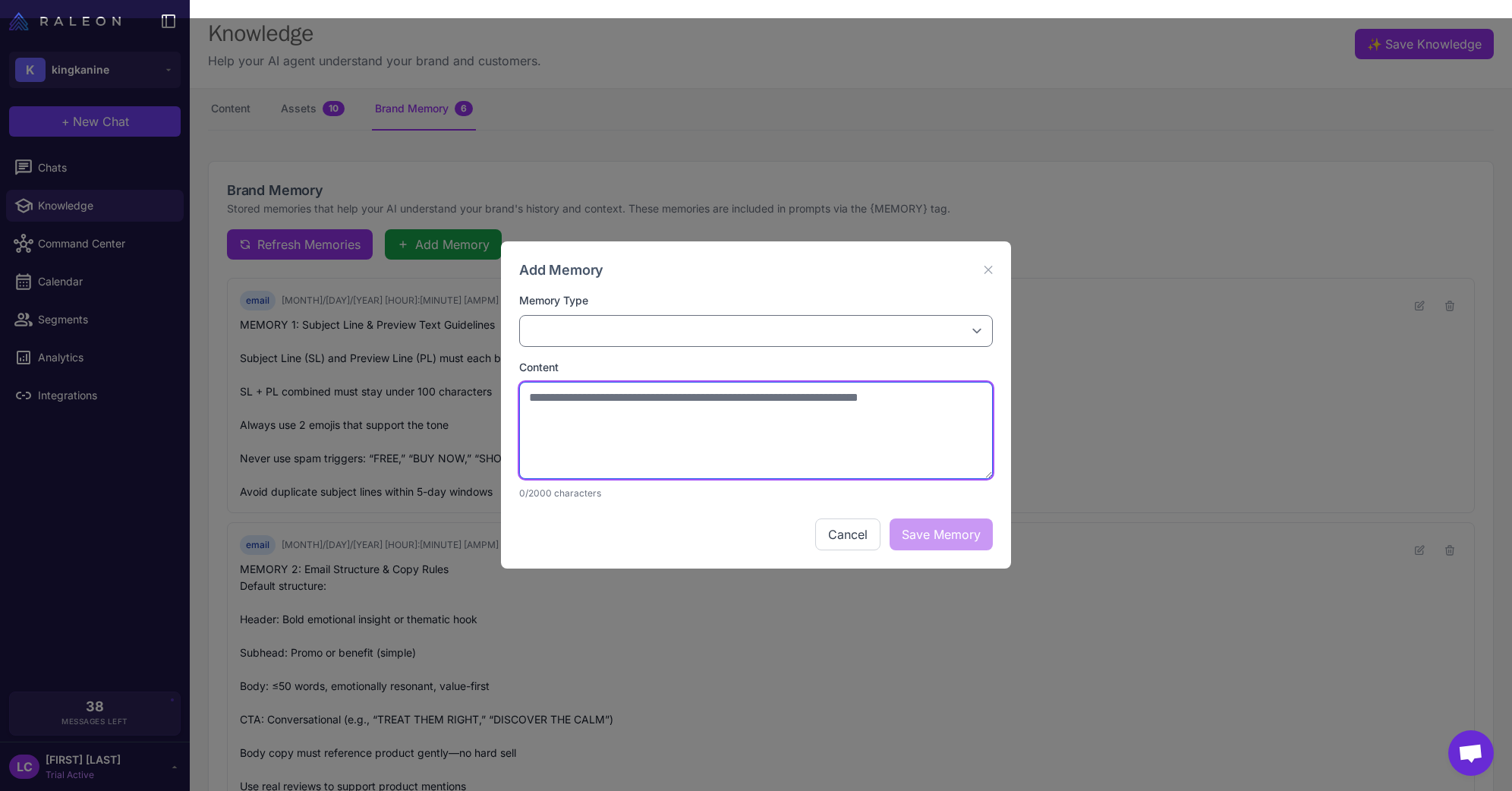 click at bounding box center (756, 430) 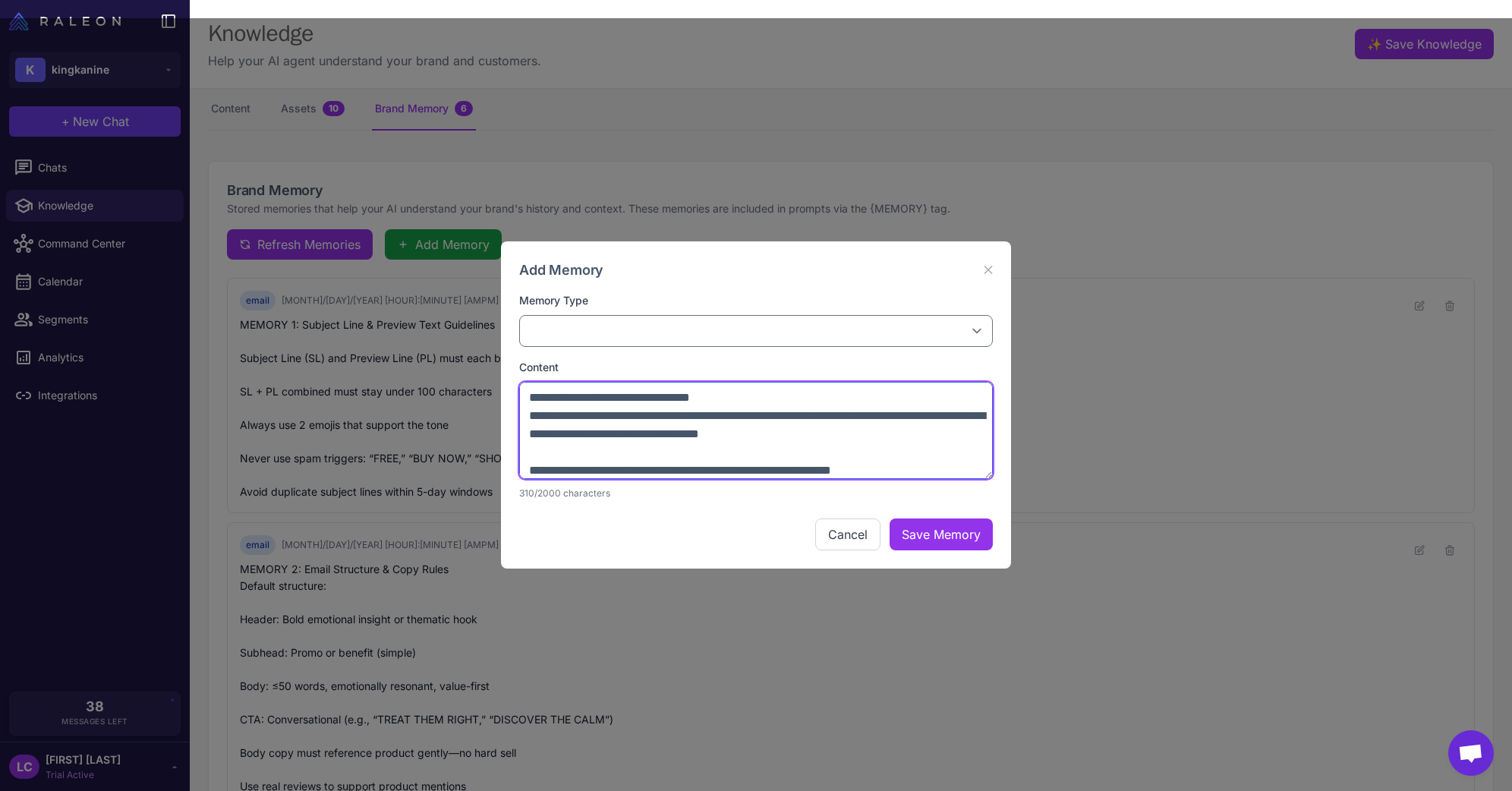 scroll, scrollTop: 36, scrollLeft: 0, axis: vertical 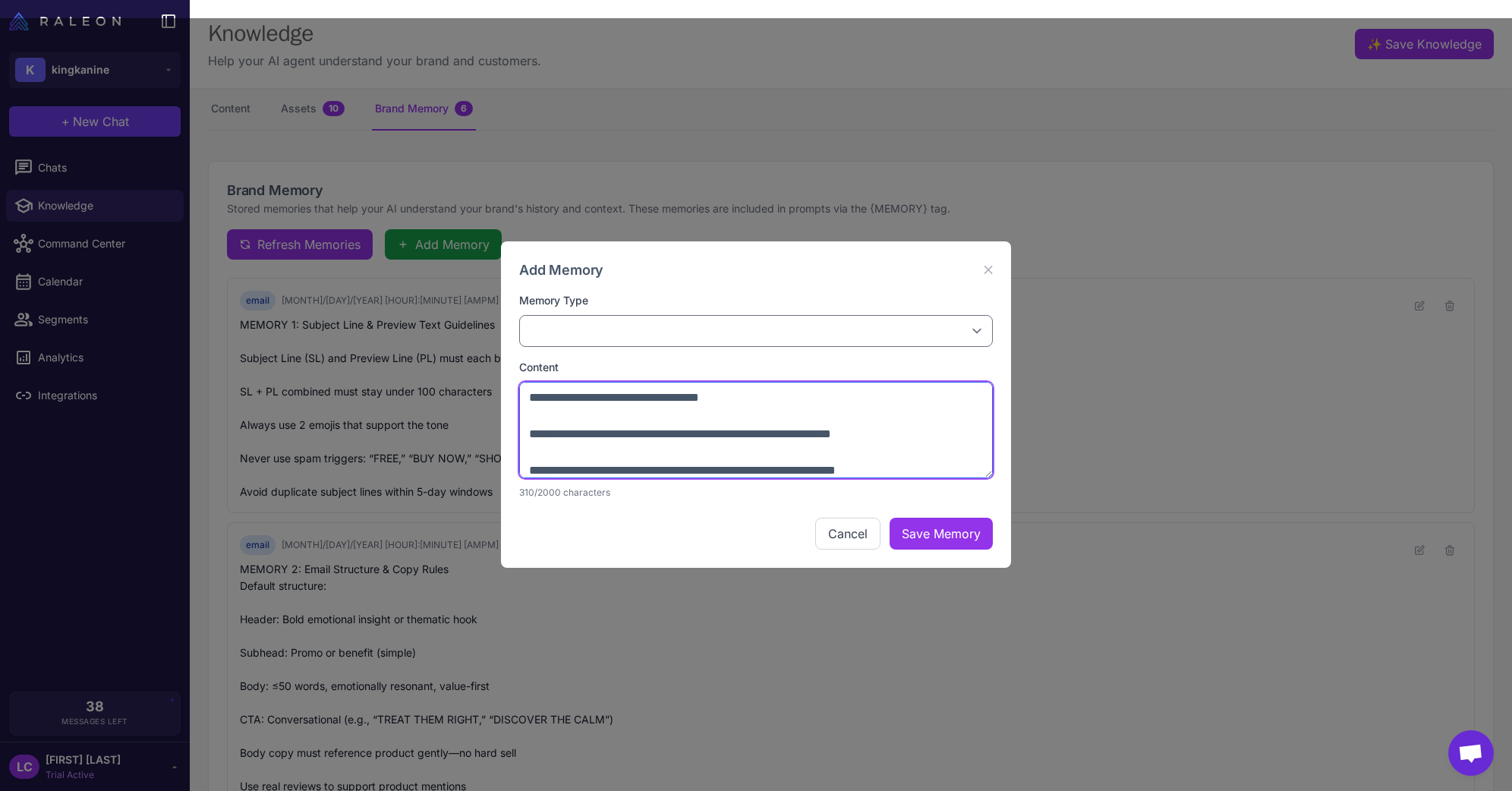 type on "**********" 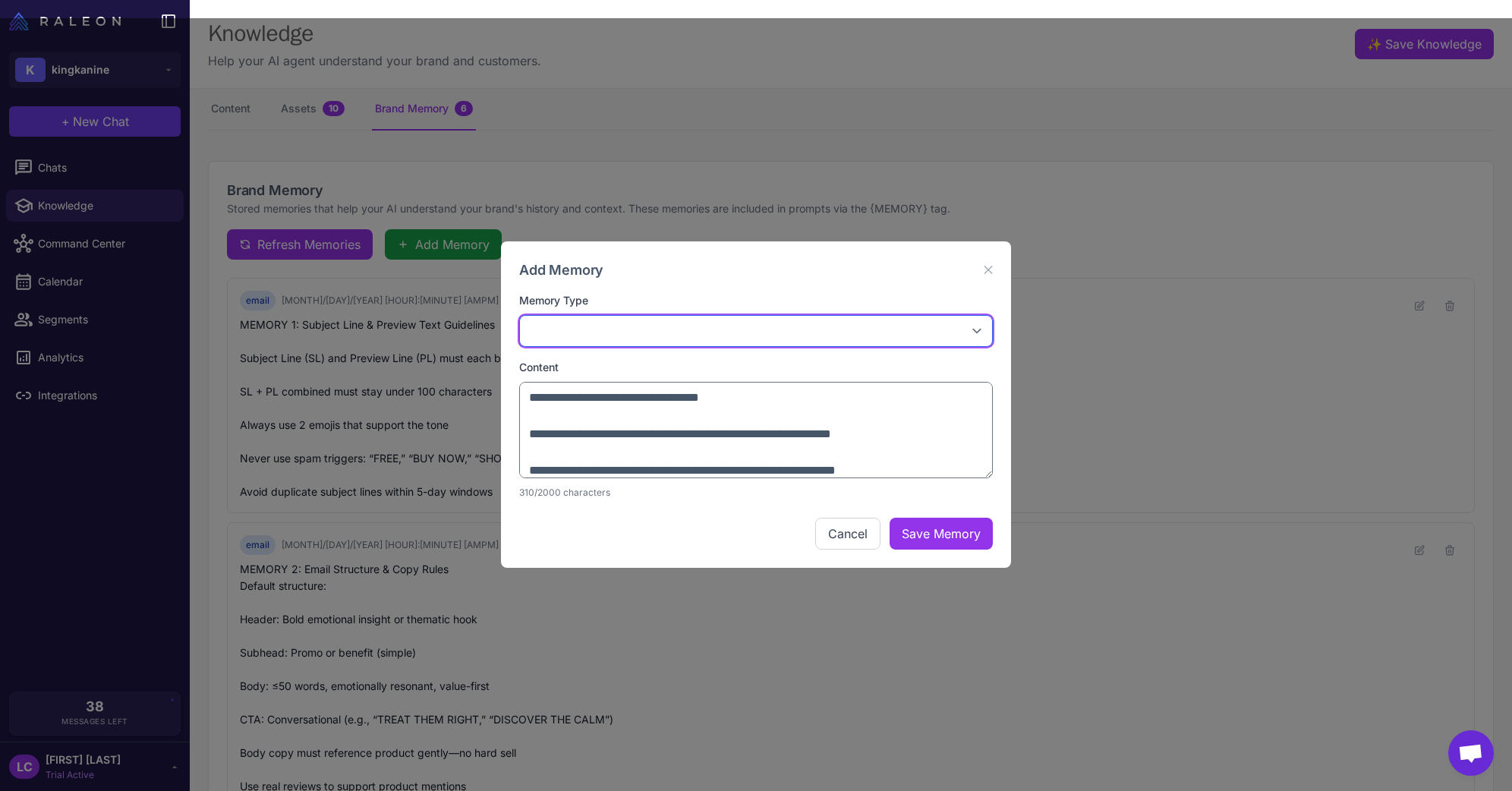 click on "**********" at bounding box center (756, 331) 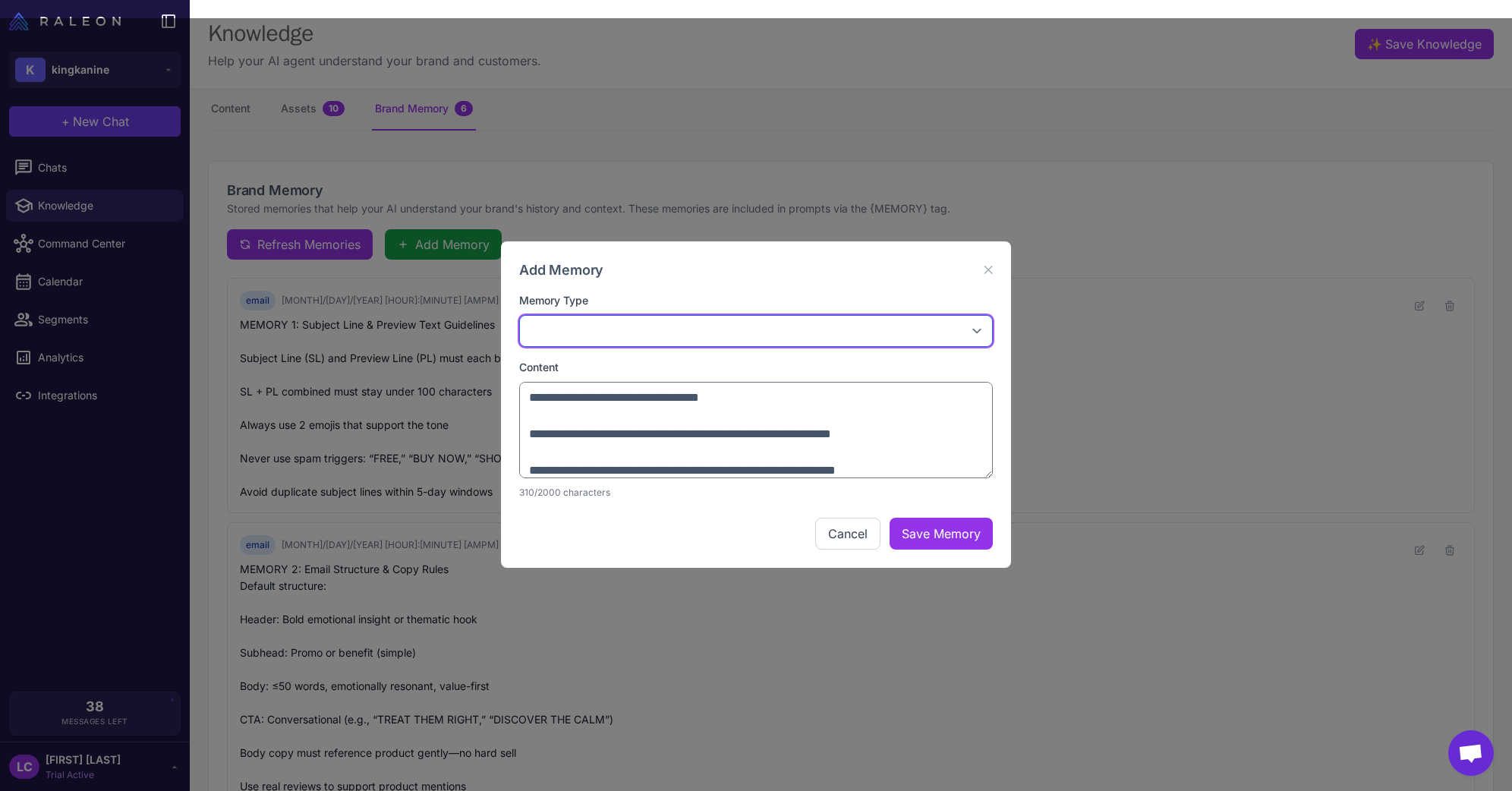 select on "****" 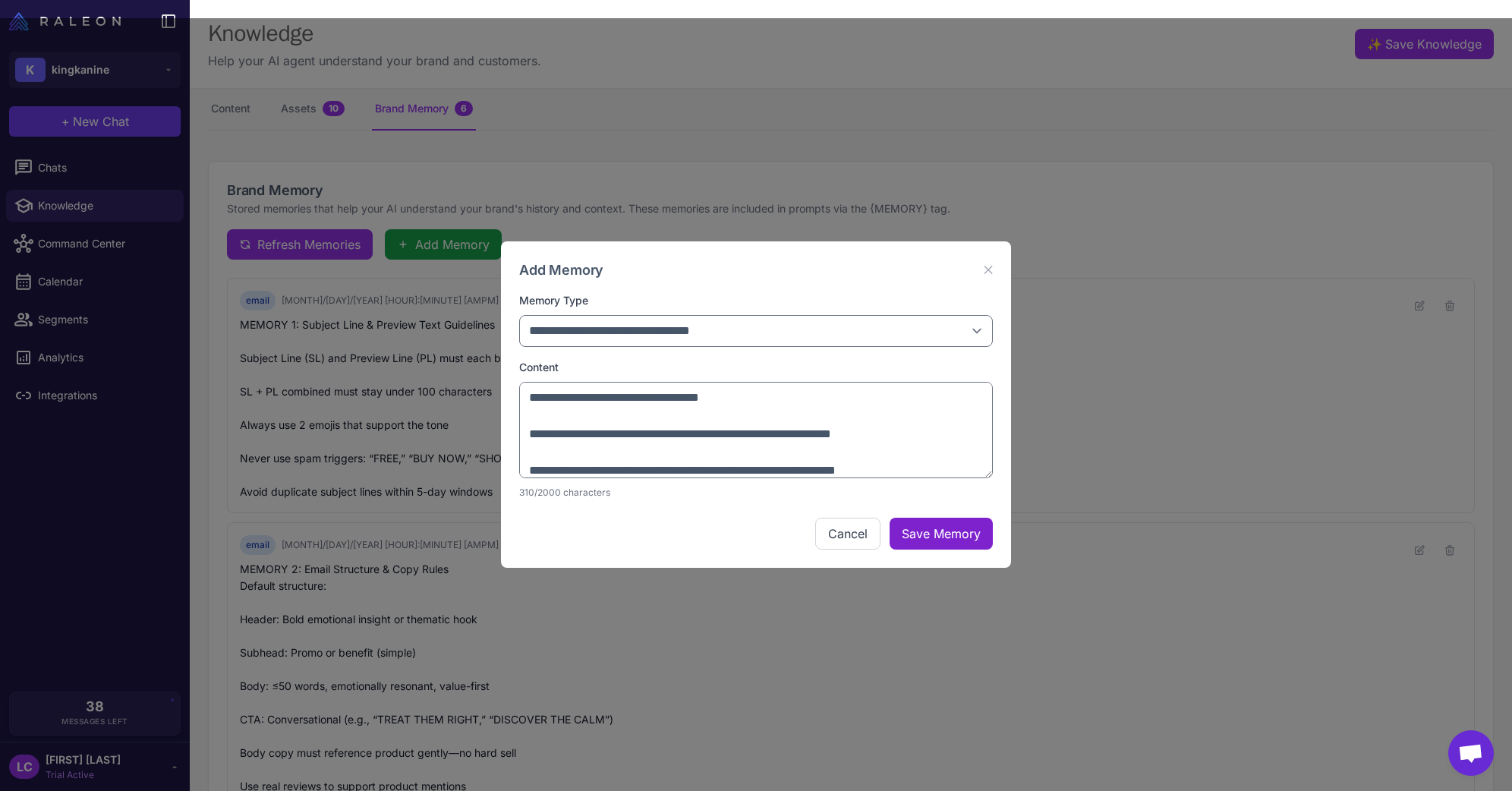 click on "Save Memory" at bounding box center [941, 534] 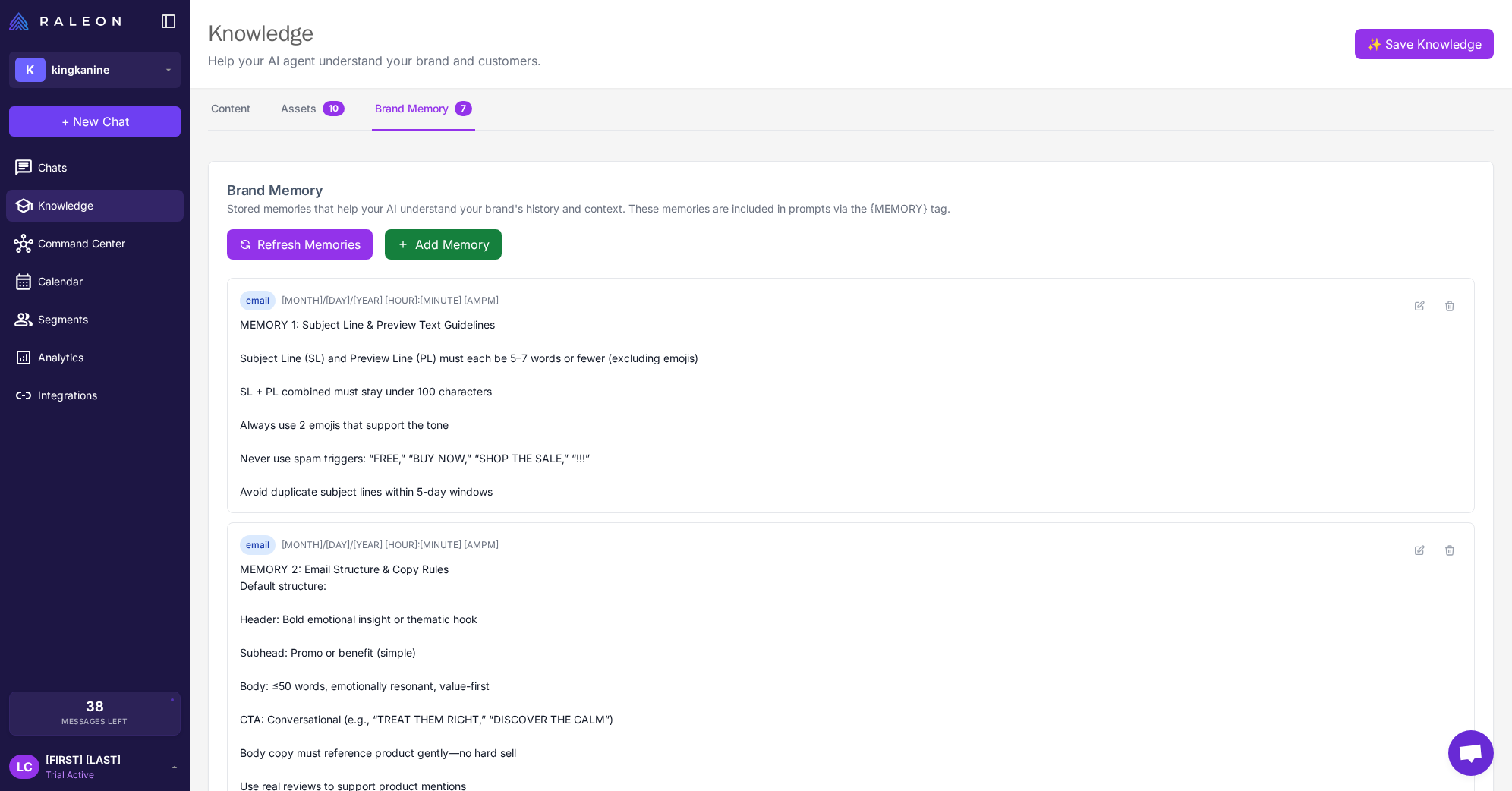 click on "Add Memory" at bounding box center (452, 244) 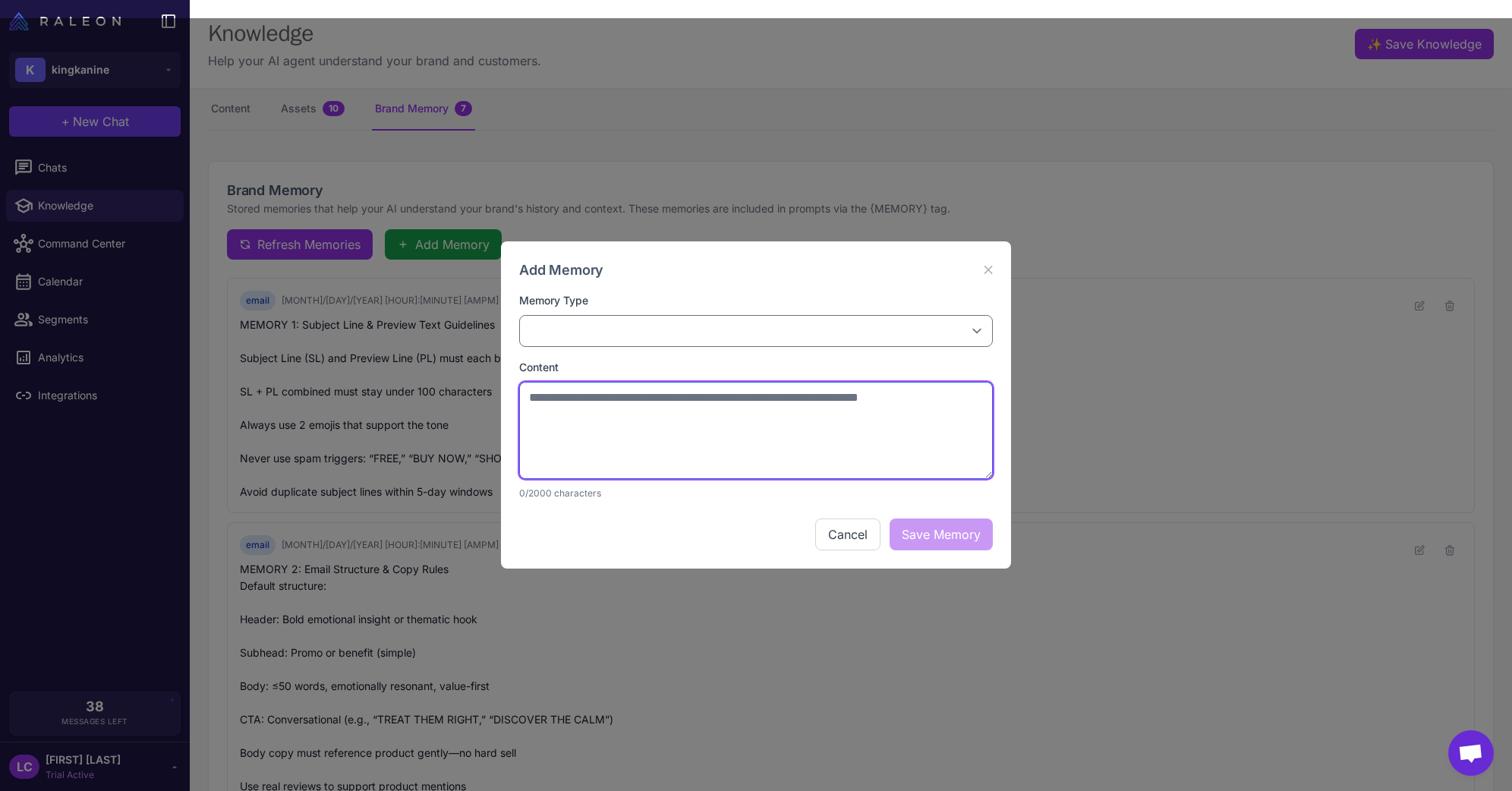 click at bounding box center [756, 430] 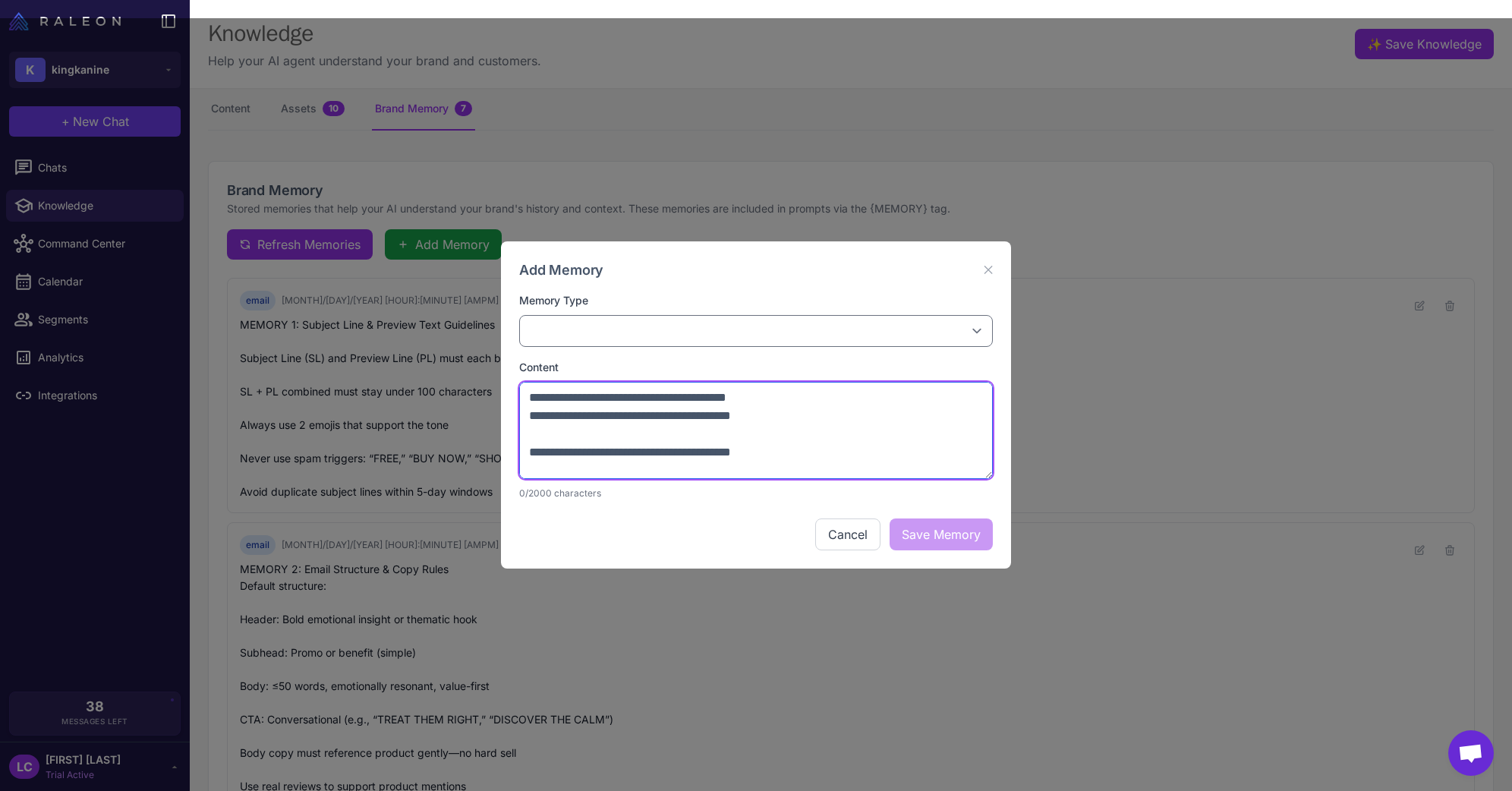 scroll, scrollTop: 346, scrollLeft: 0, axis: vertical 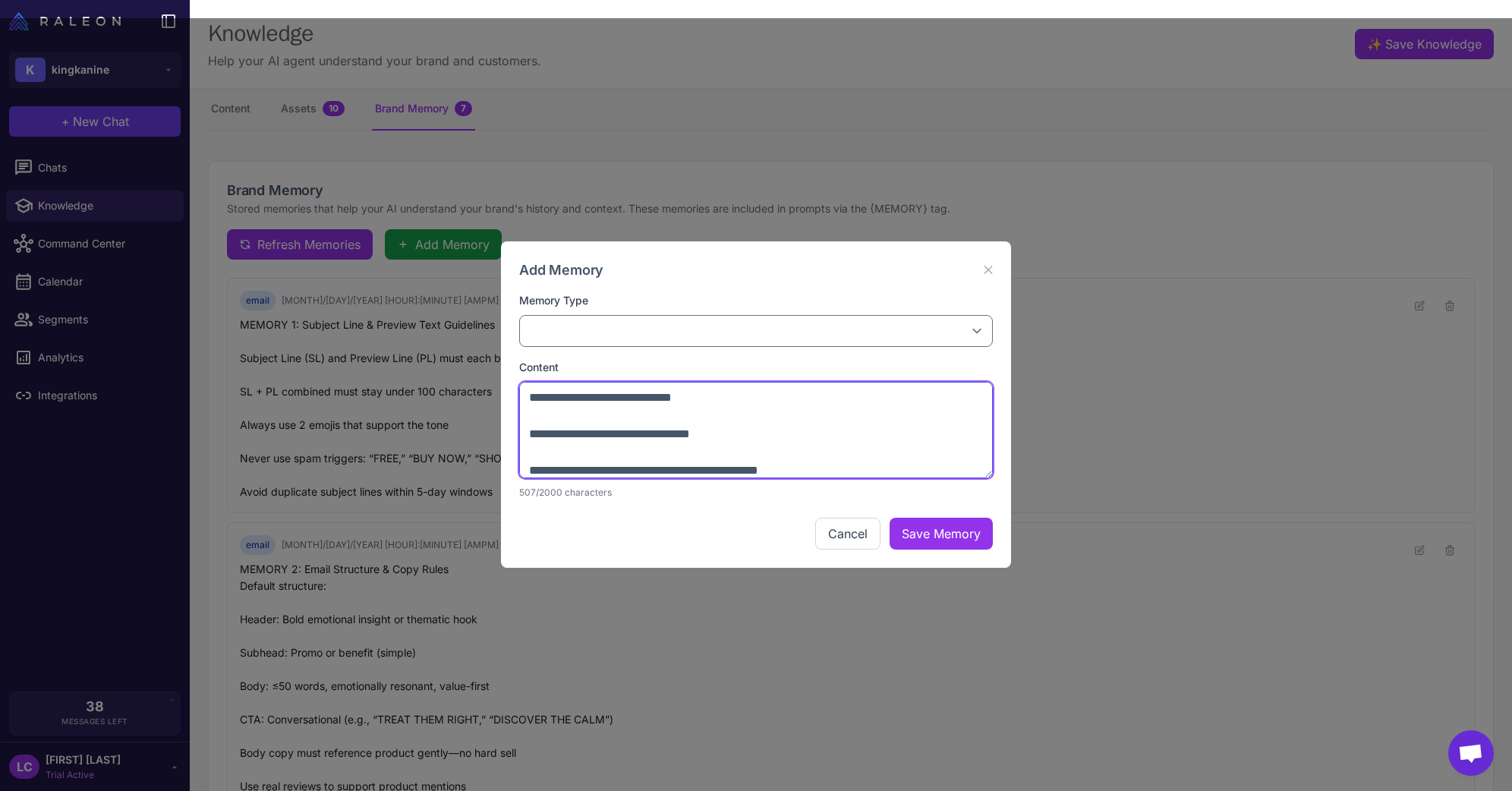 type on "**********" 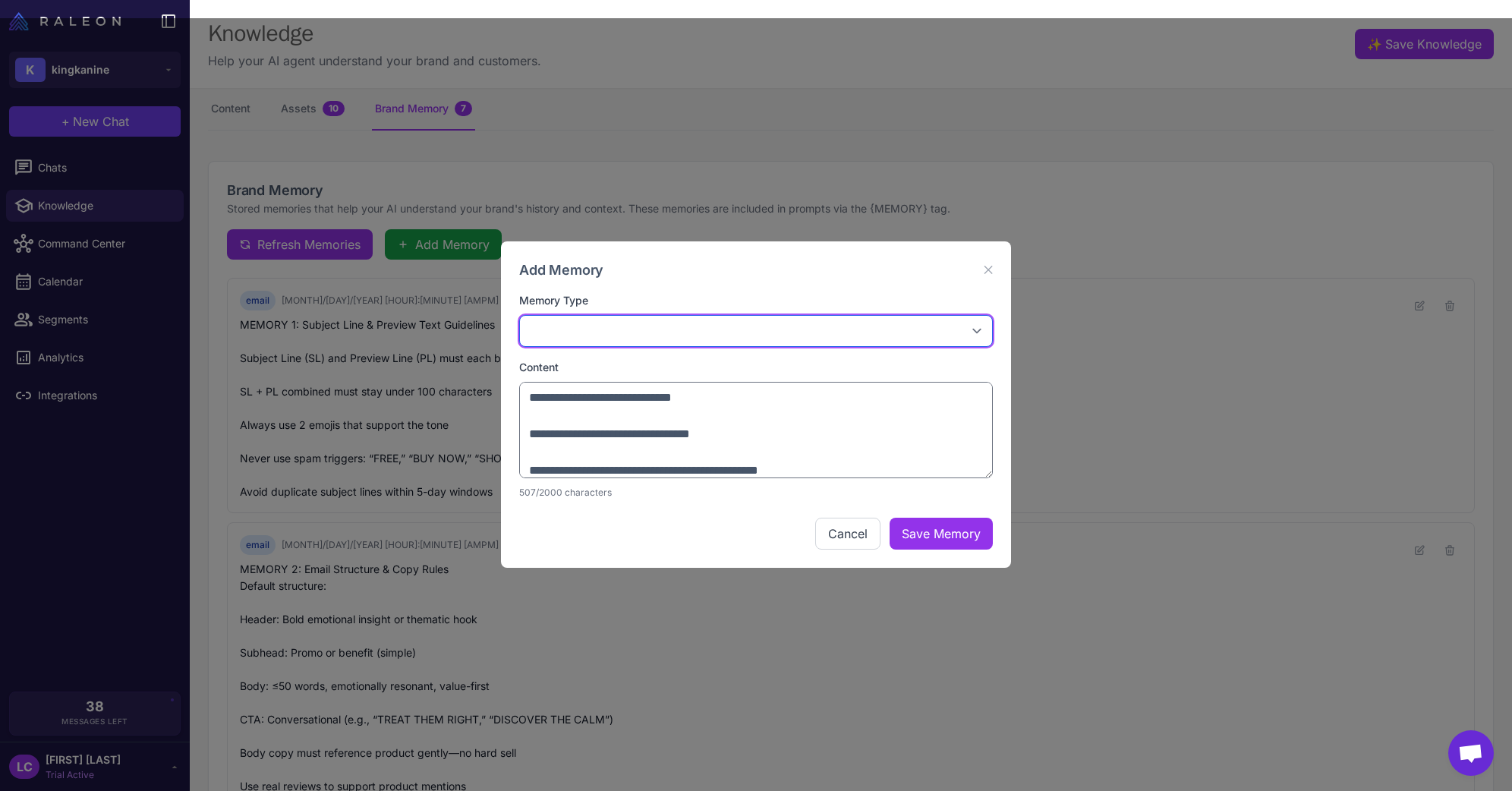 click on "**********" at bounding box center (756, 331) 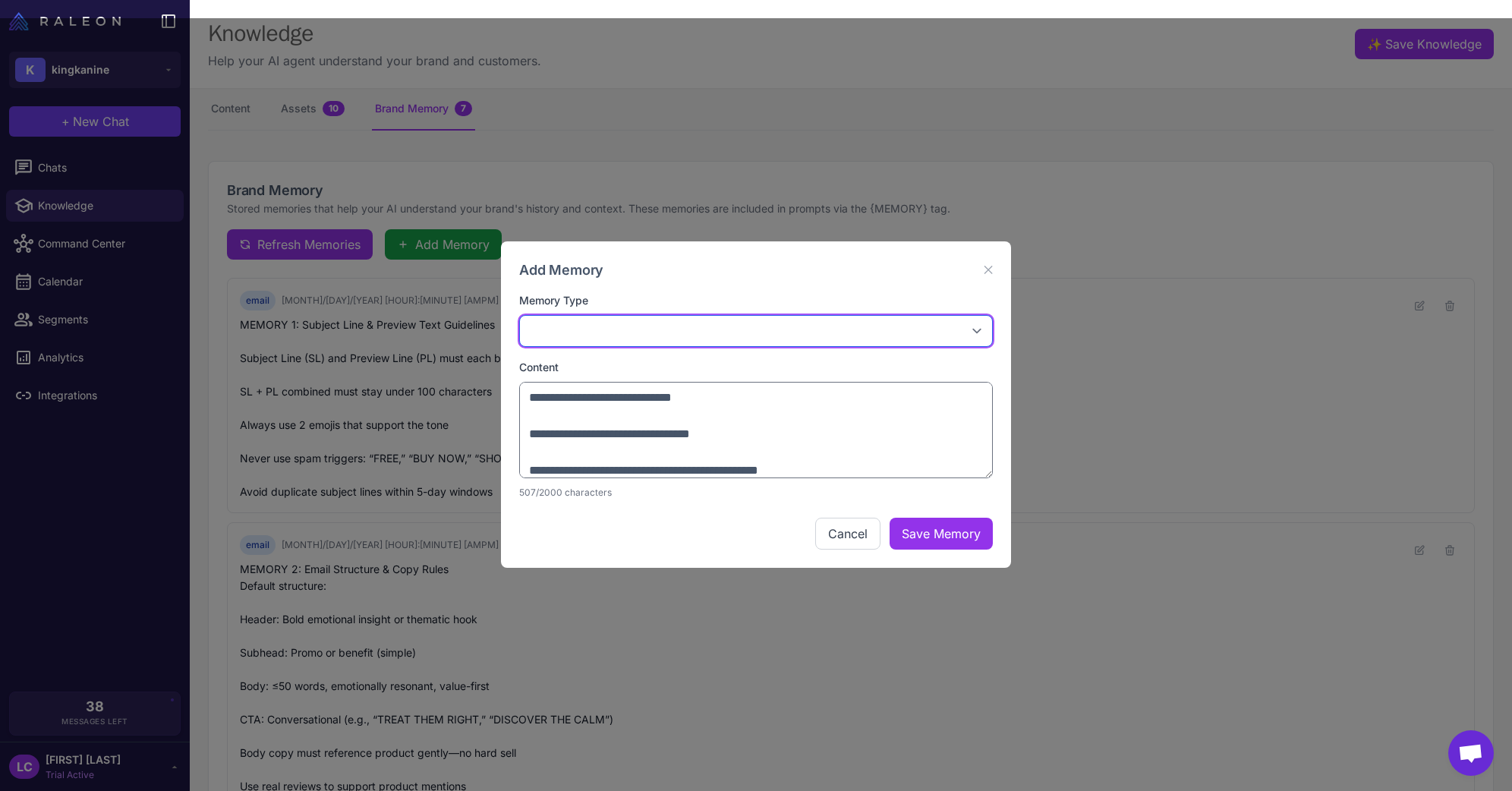 select on "****" 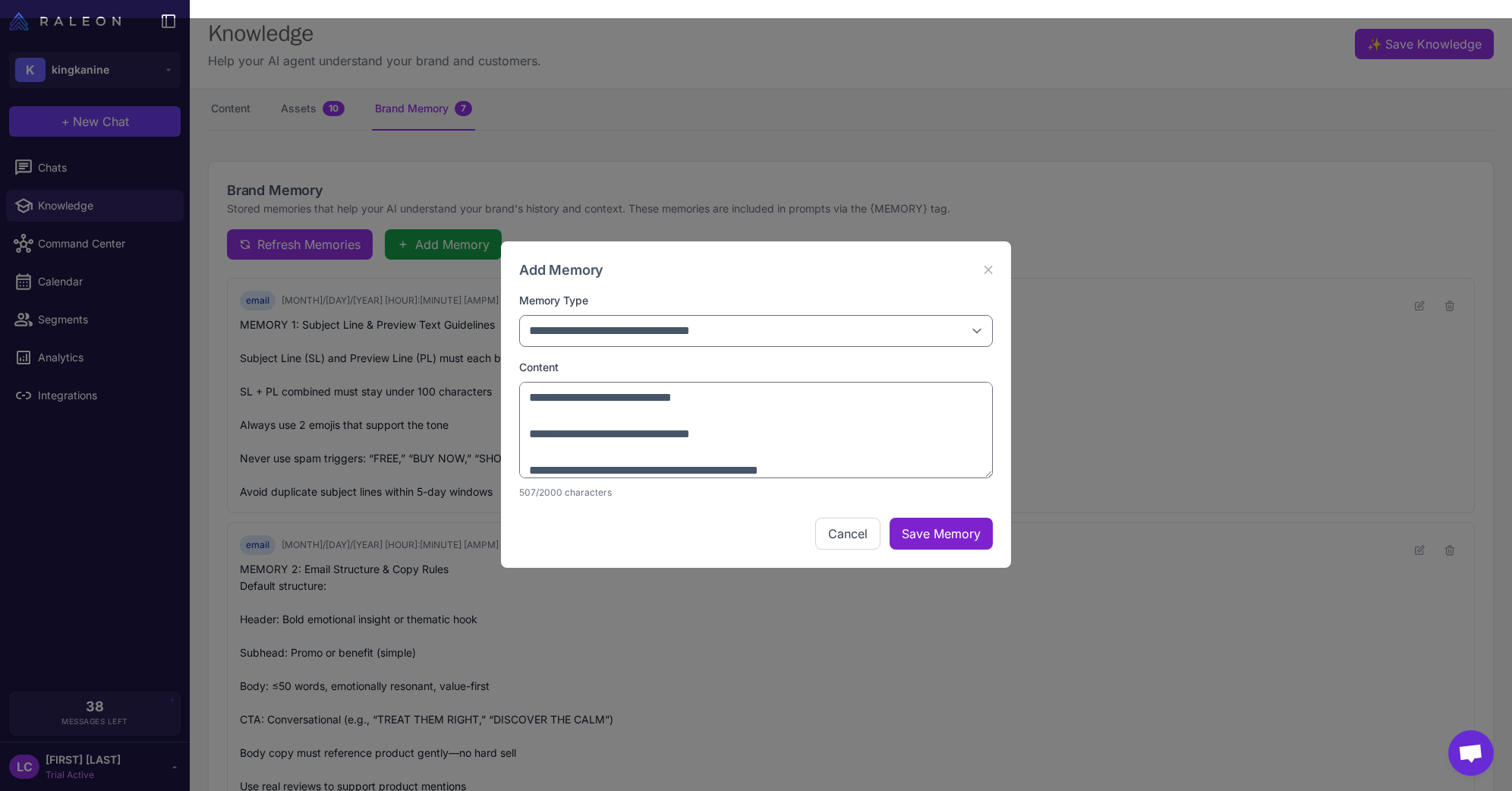 click on "Save Memory" at bounding box center (941, 534) 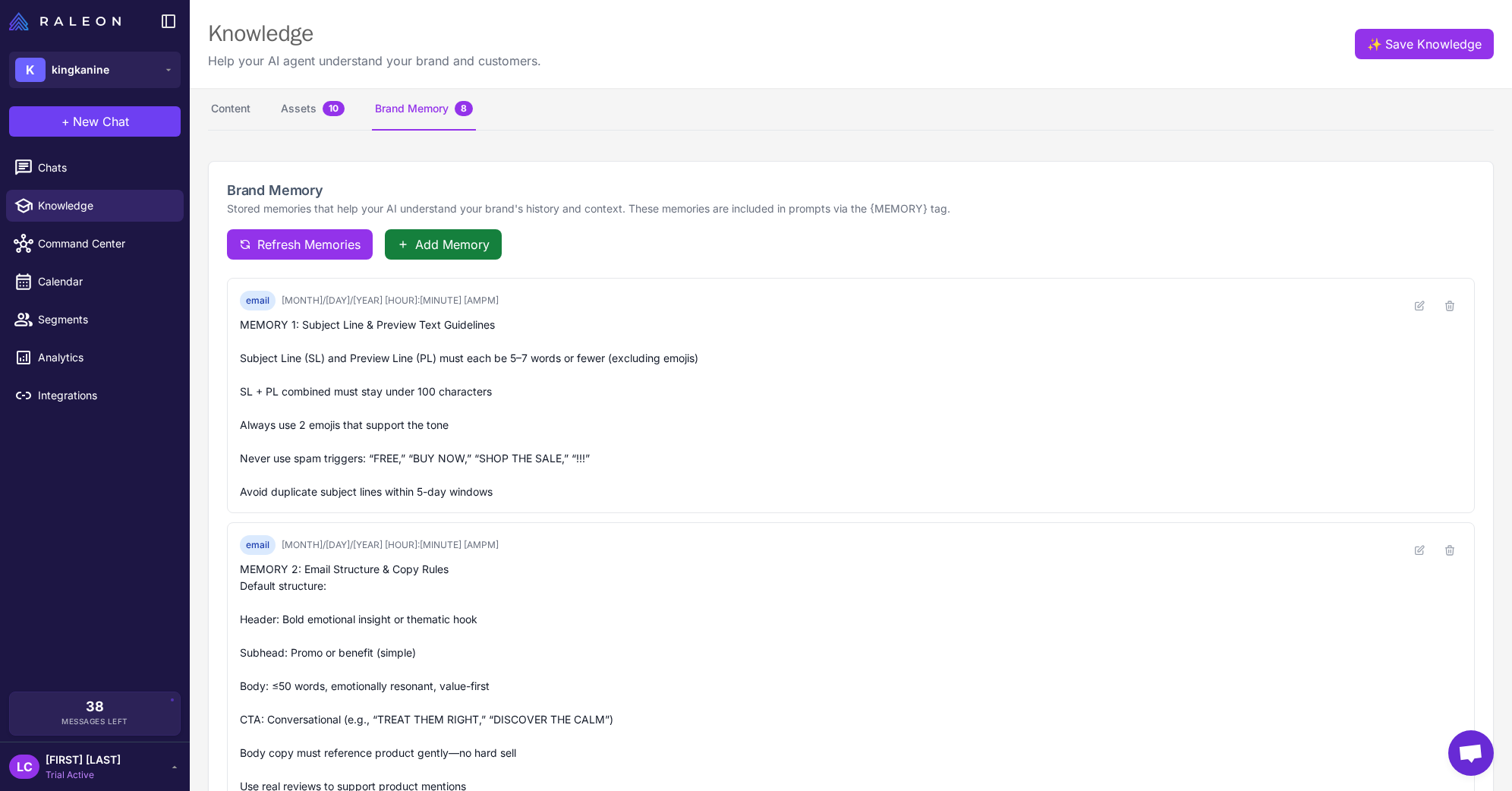 click on "Add Memory" at bounding box center (452, 244) 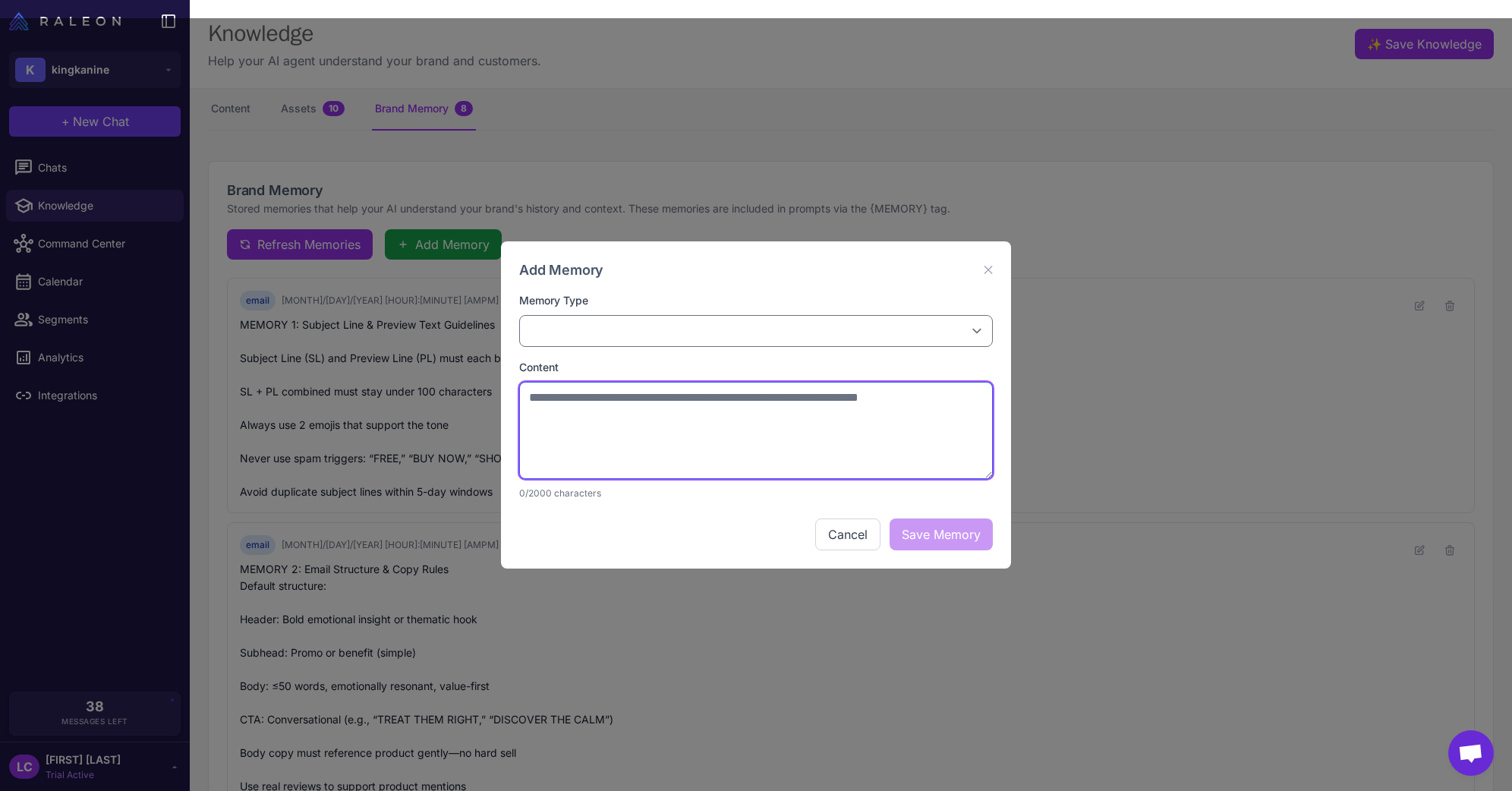 click at bounding box center (756, 430) 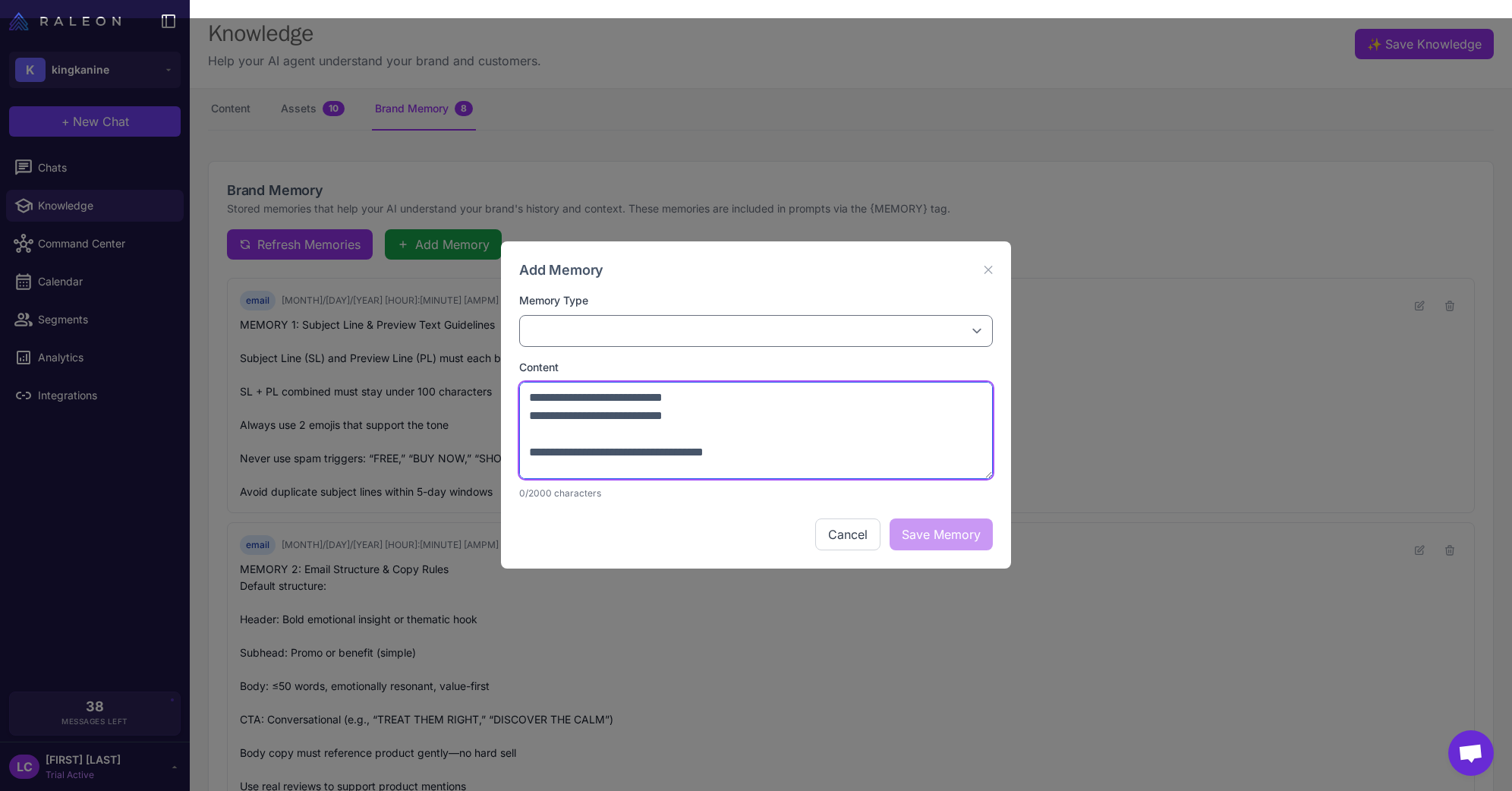 scroll, scrollTop: 91, scrollLeft: 0, axis: vertical 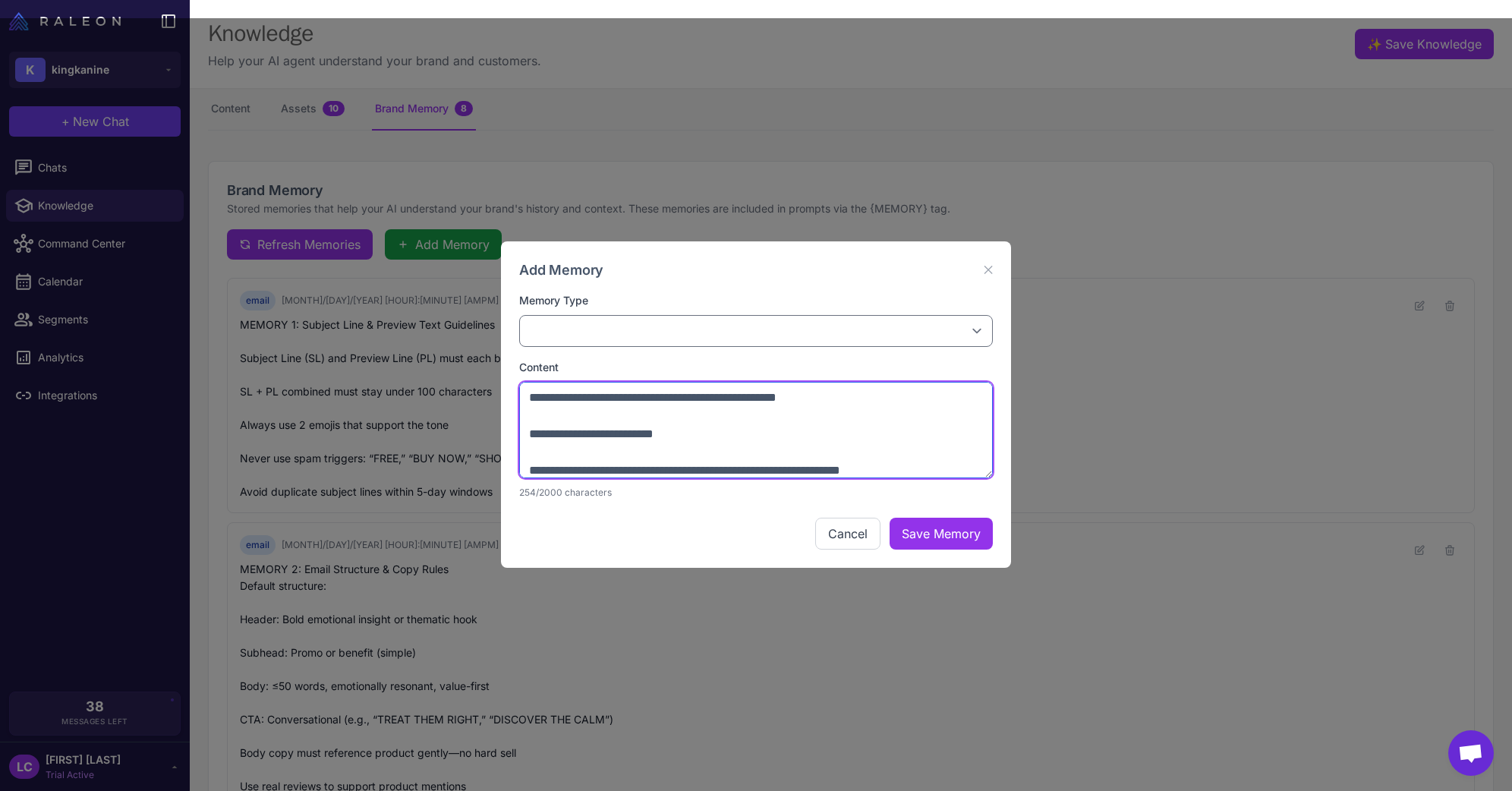 type on "**********" 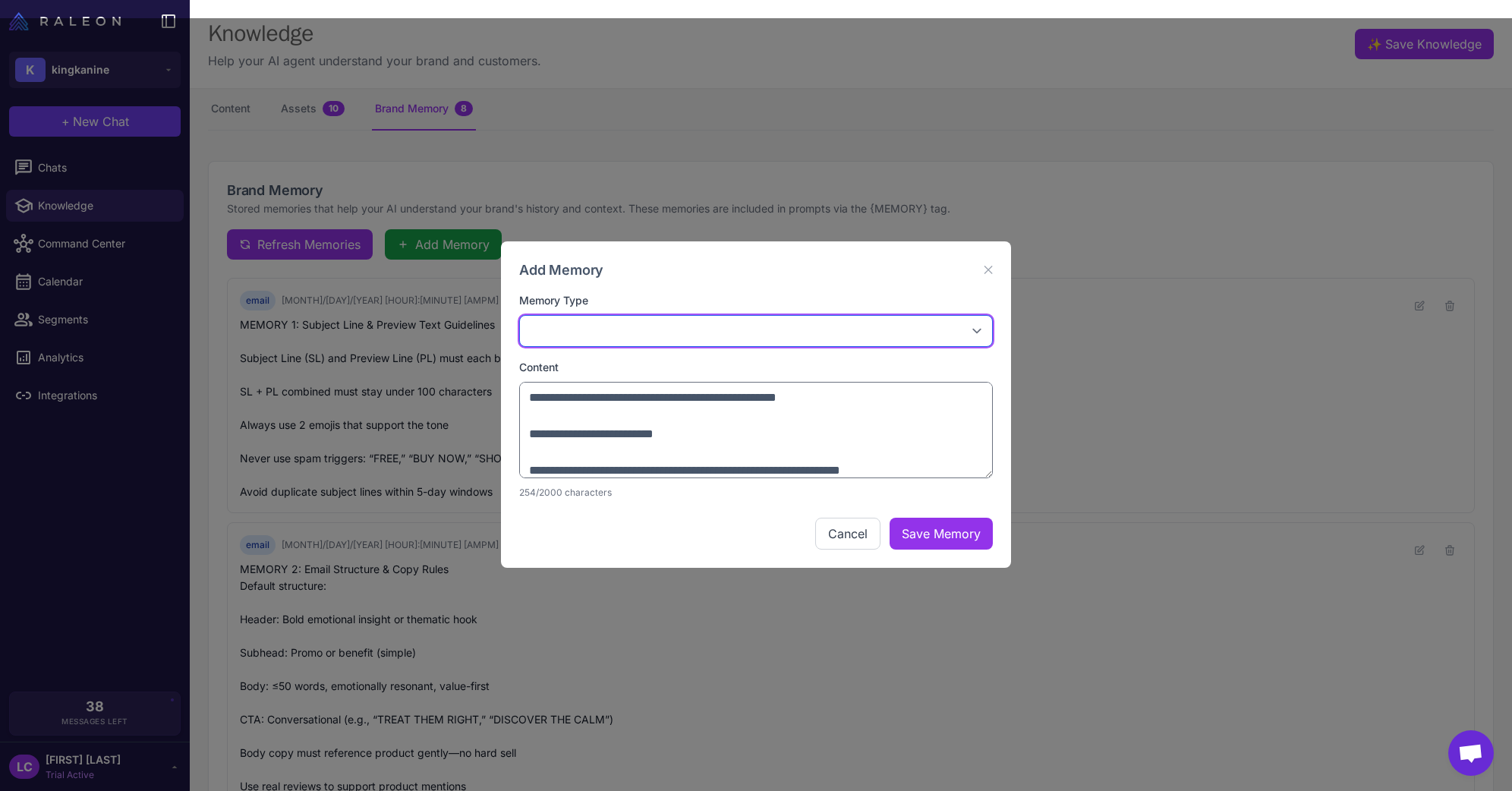 click on "**********" at bounding box center [756, 331] 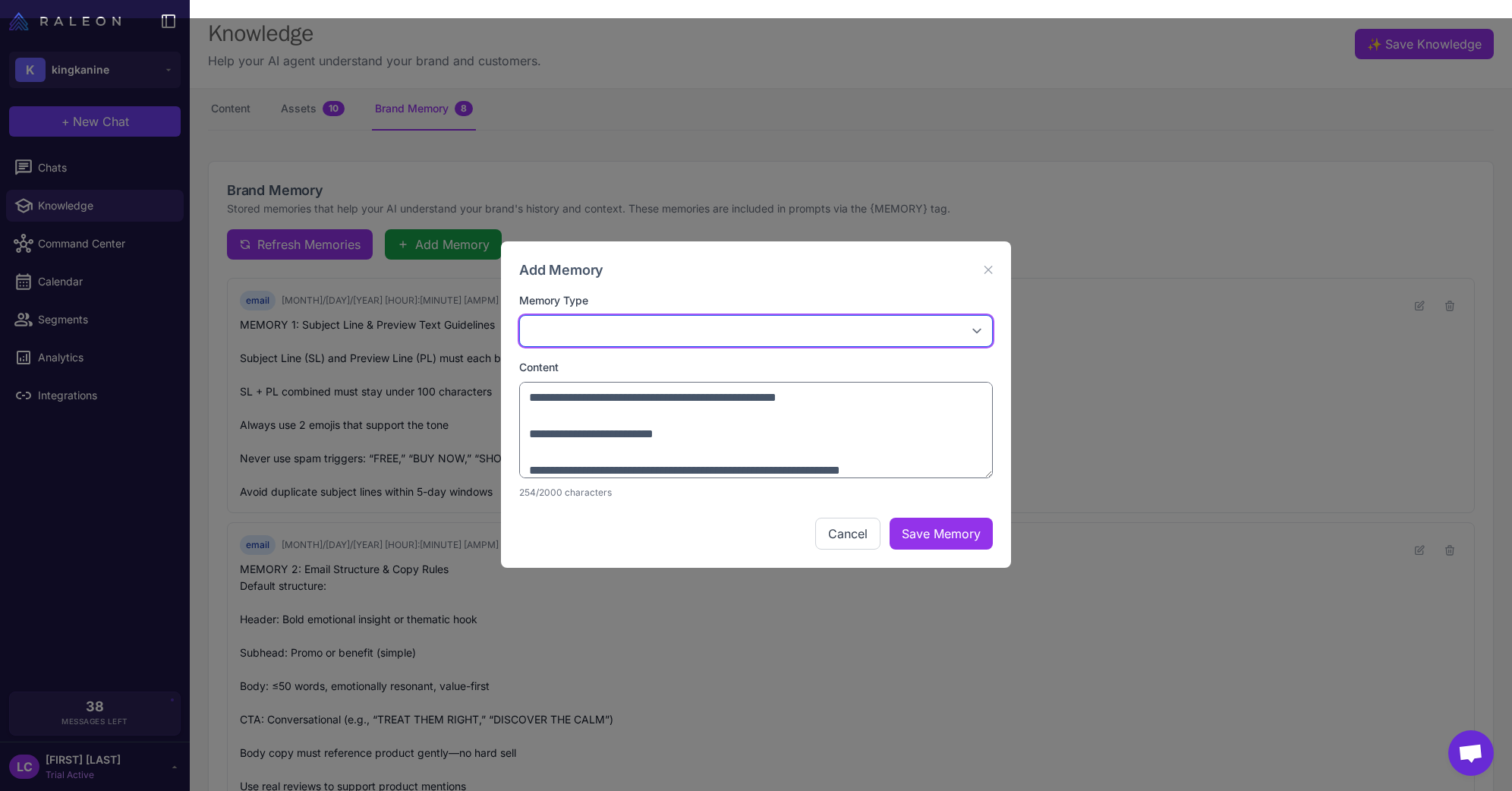 select on "****" 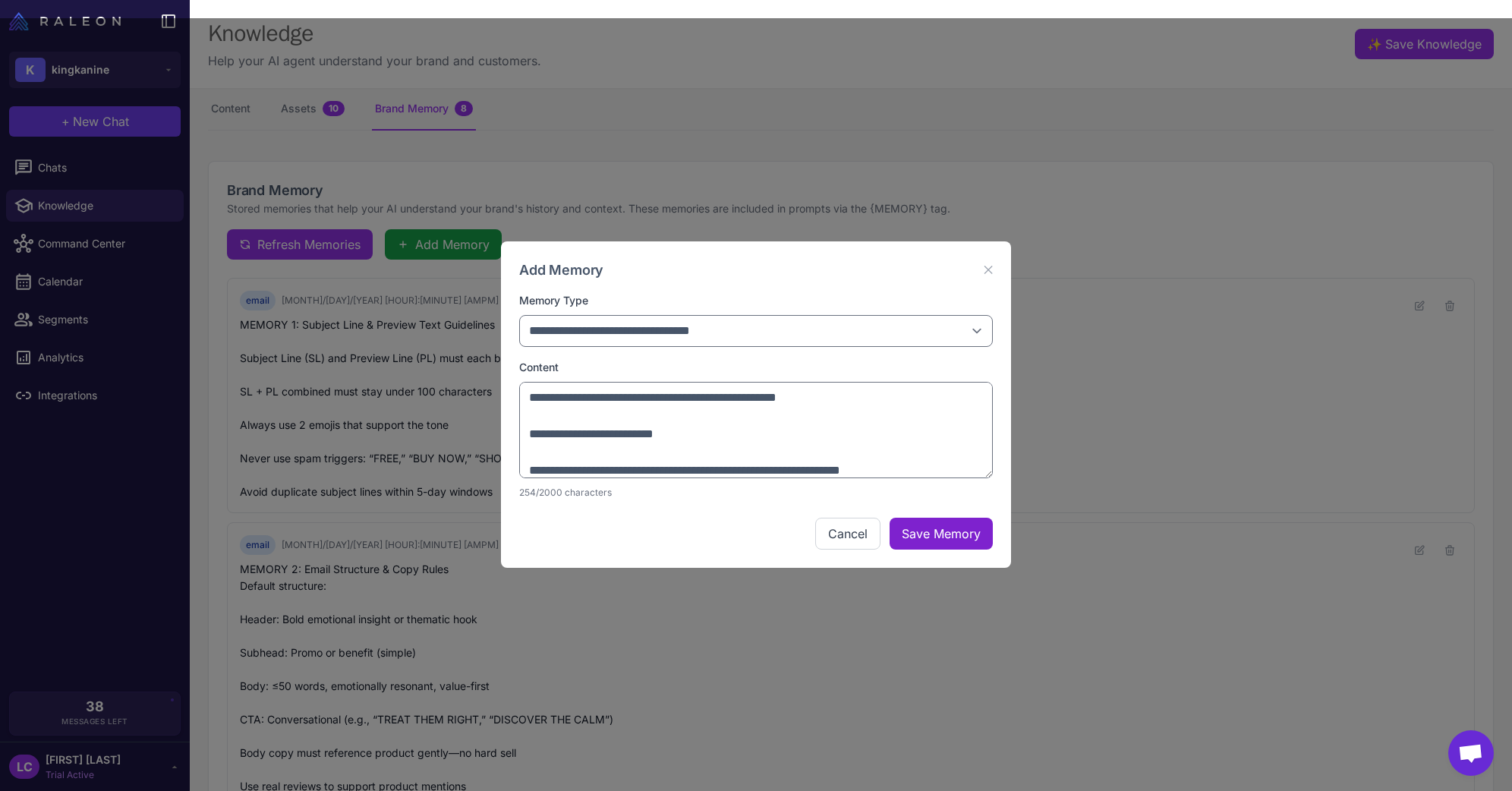 click on "Save Memory" at bounding box center [941, 534] 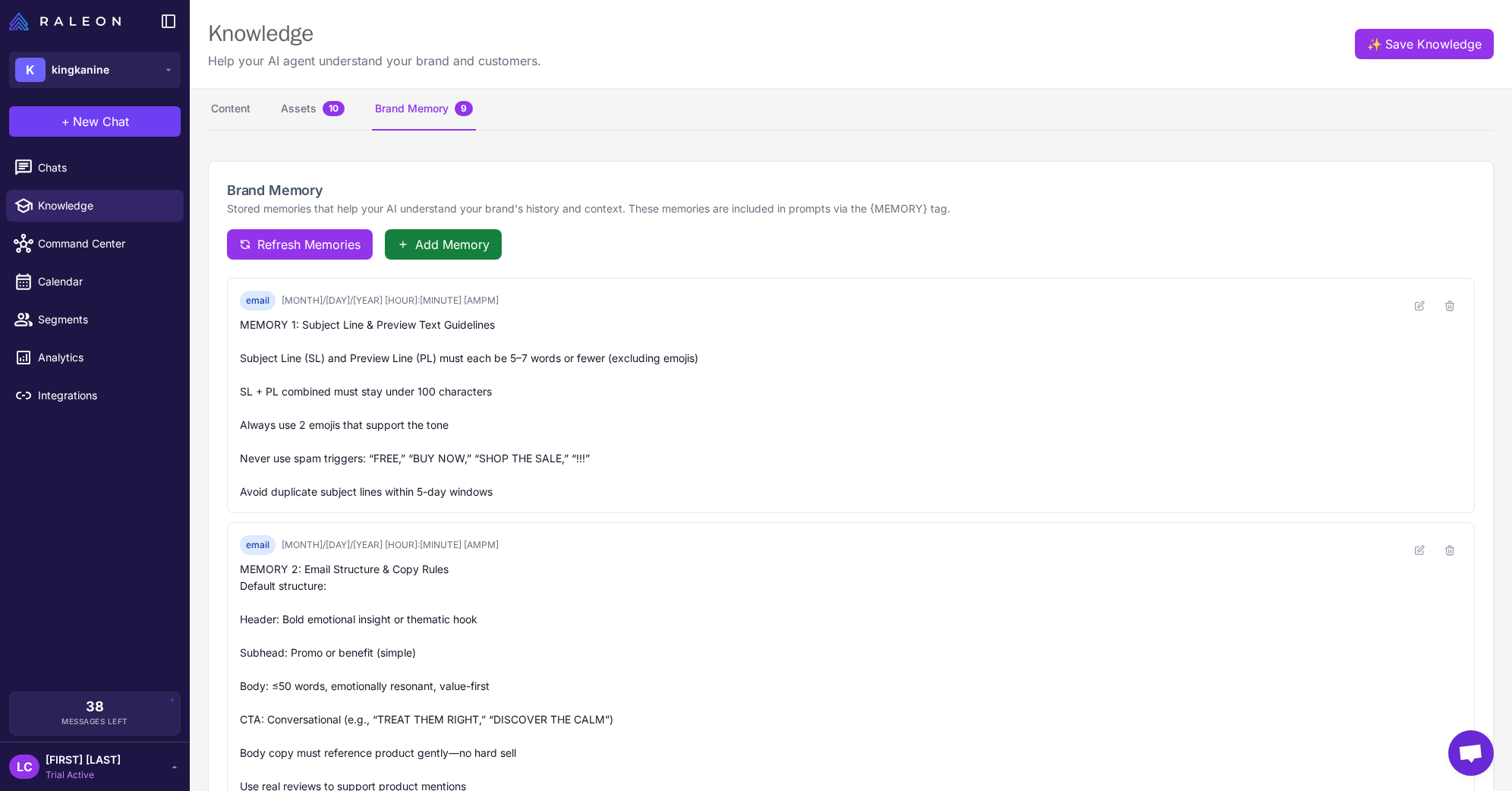 click on "Add Memory" at bounding box center [452, 244] 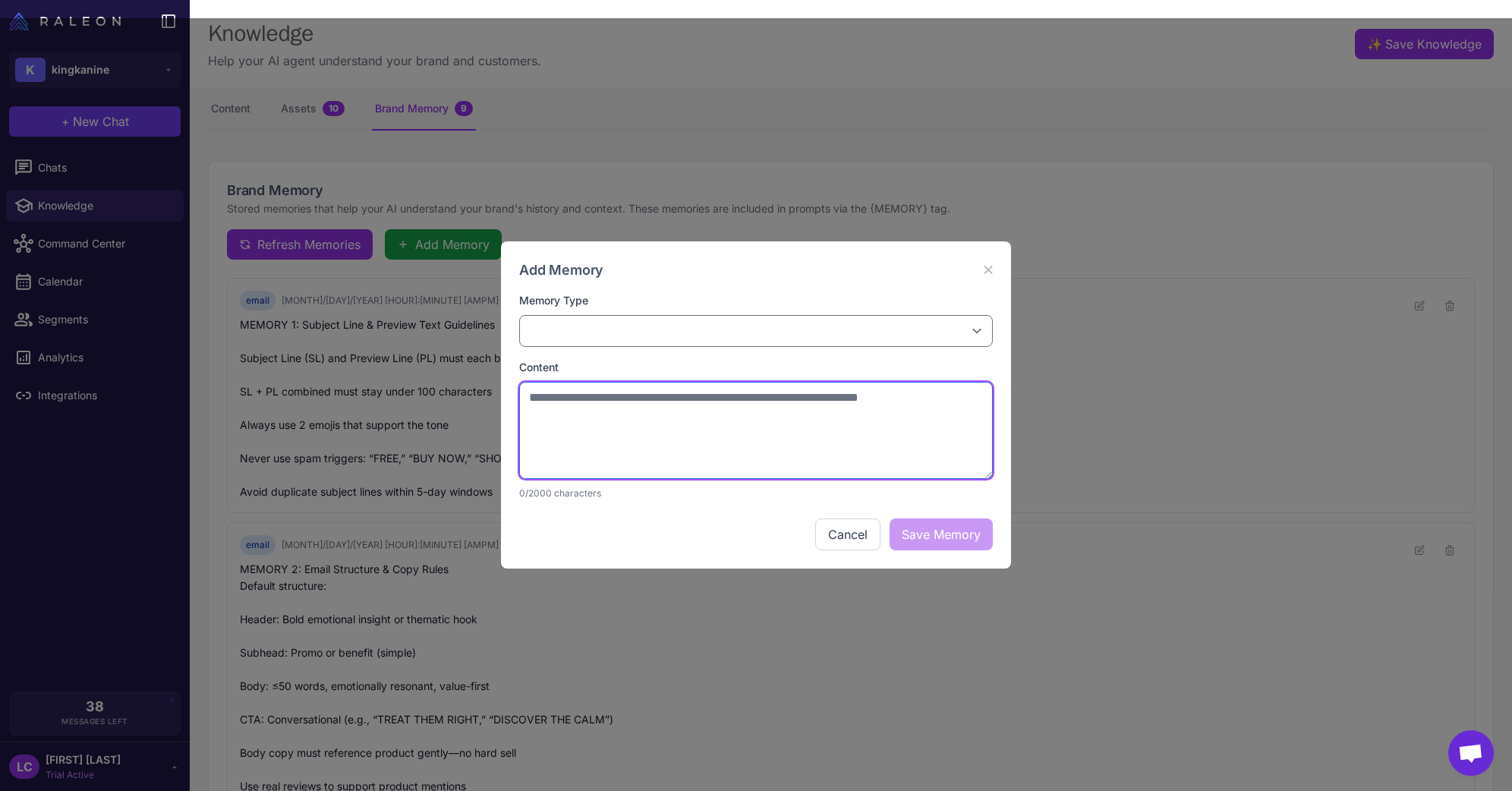 click at bounding box center (756, 430) 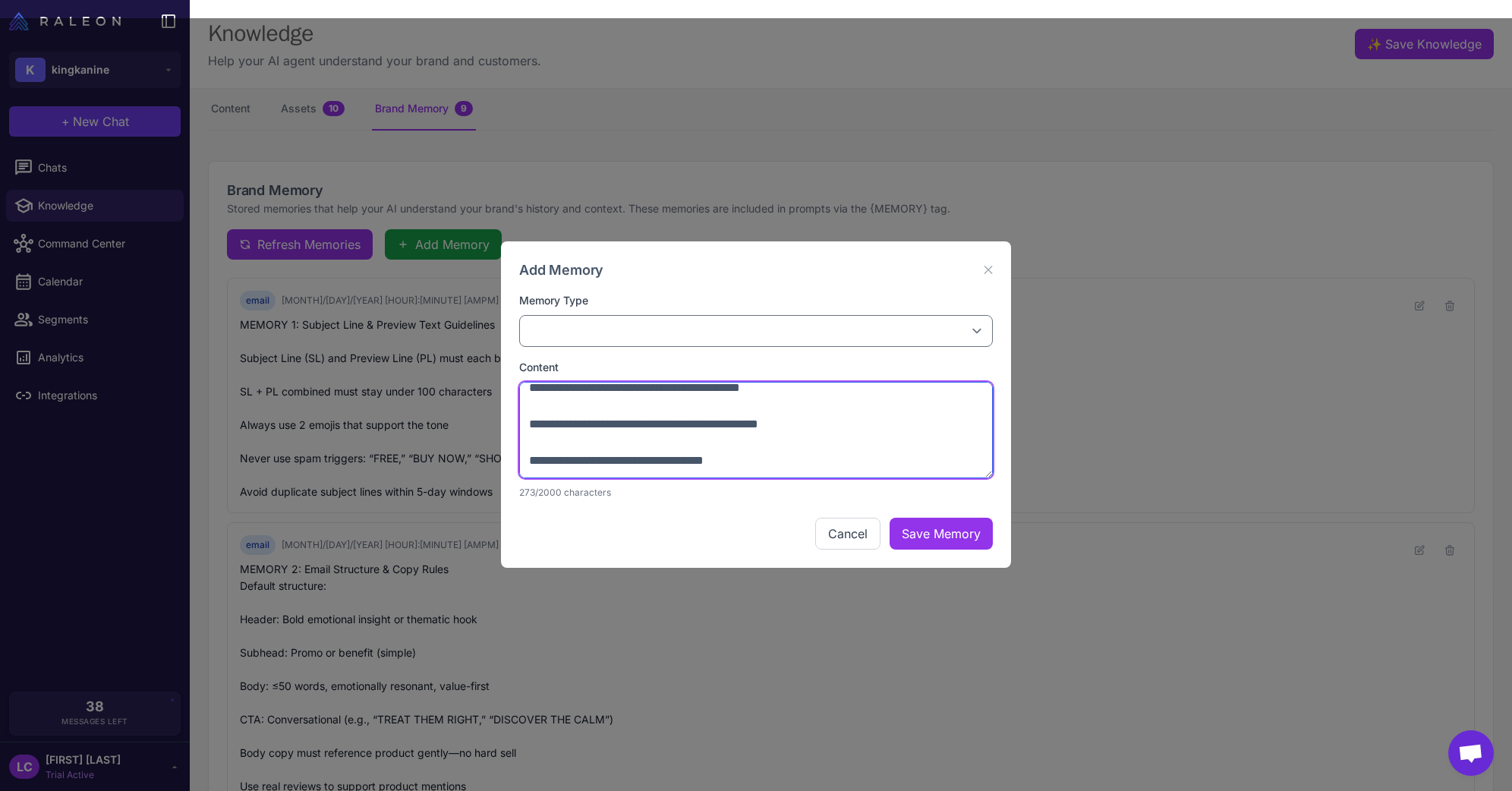 scroll, scrollTop: 0, scrollLeft: 0, axis: both 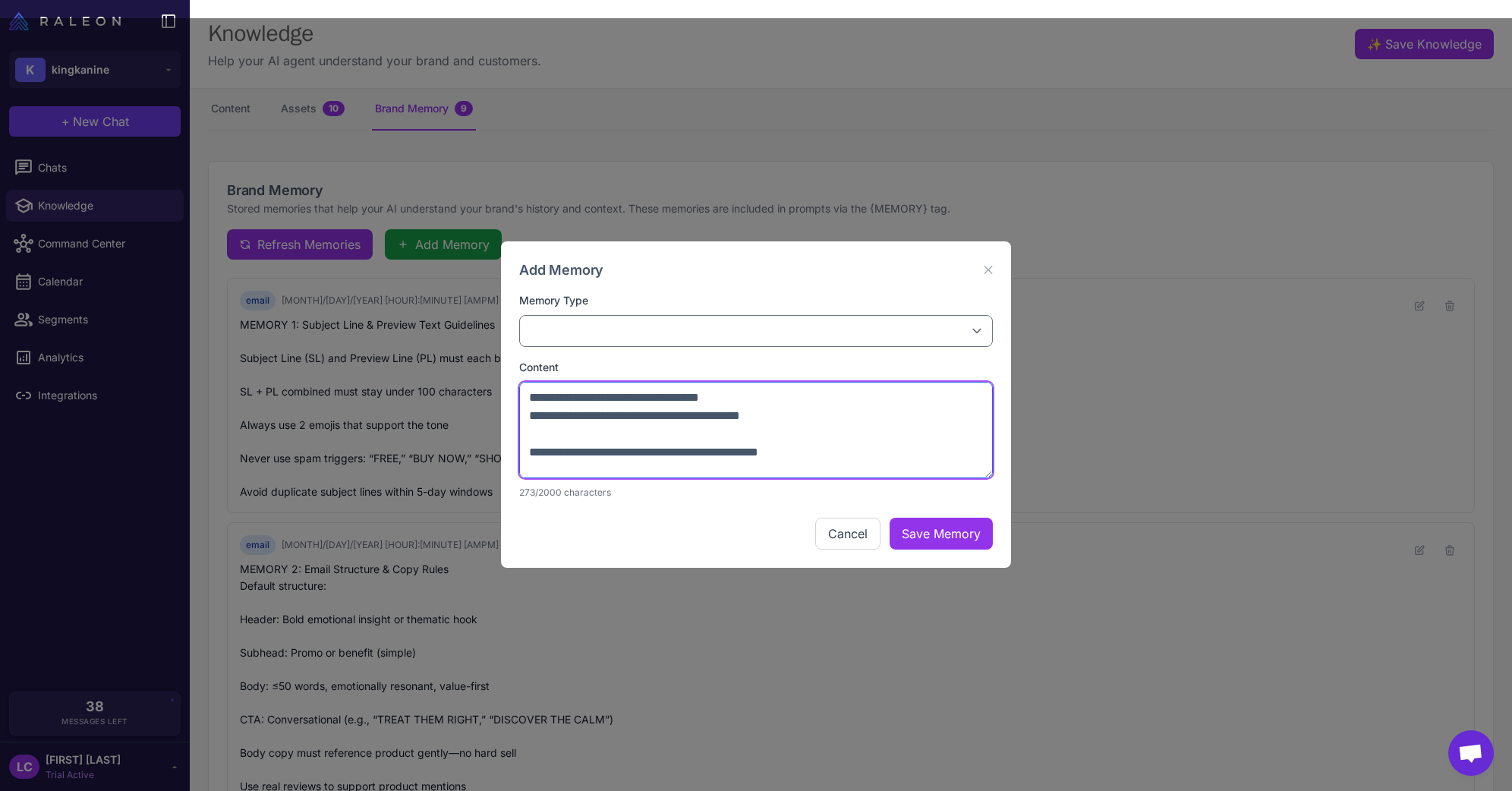 type on "**********" 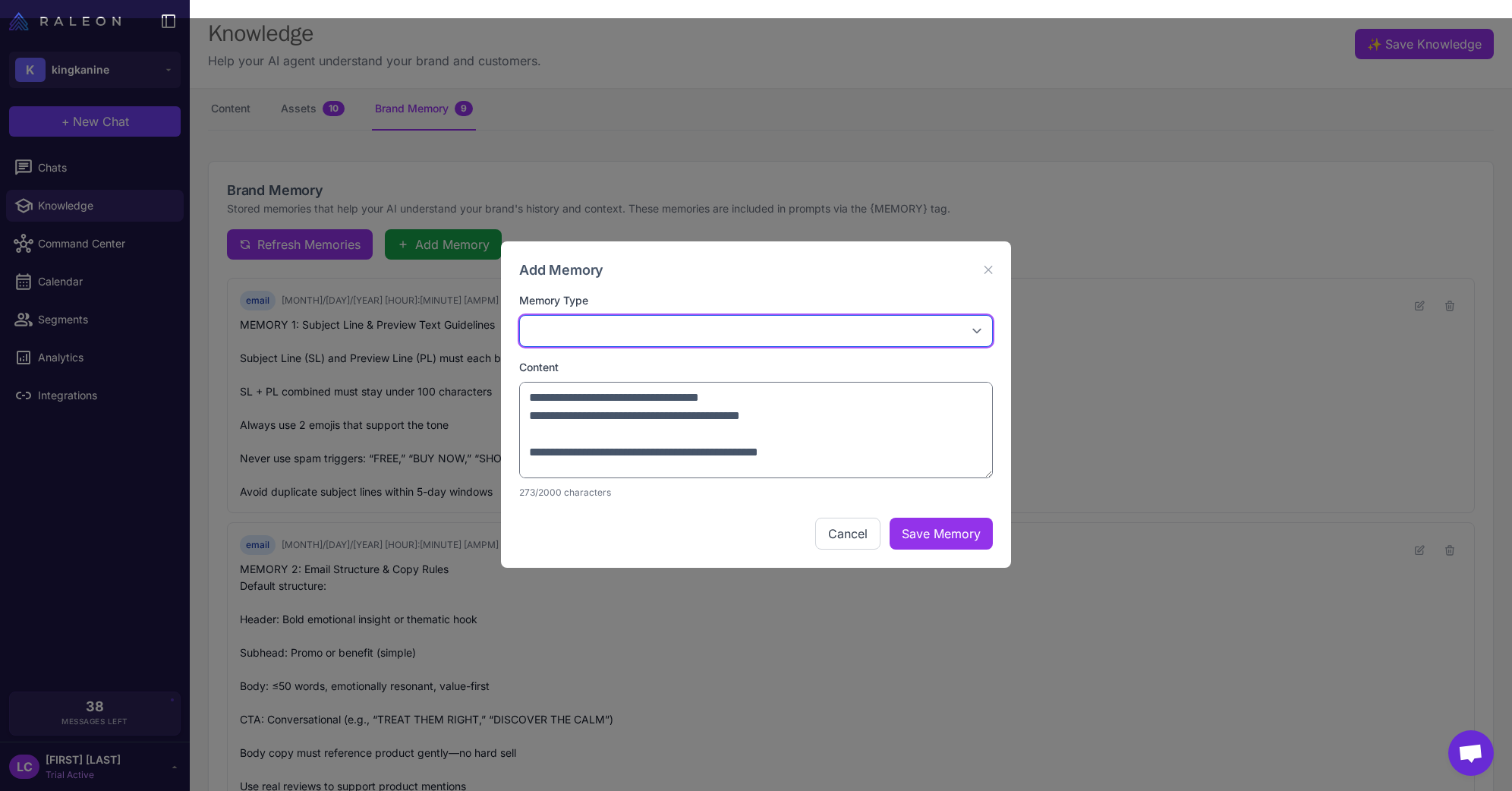 click on "**********" at bounding box center [756, 331] 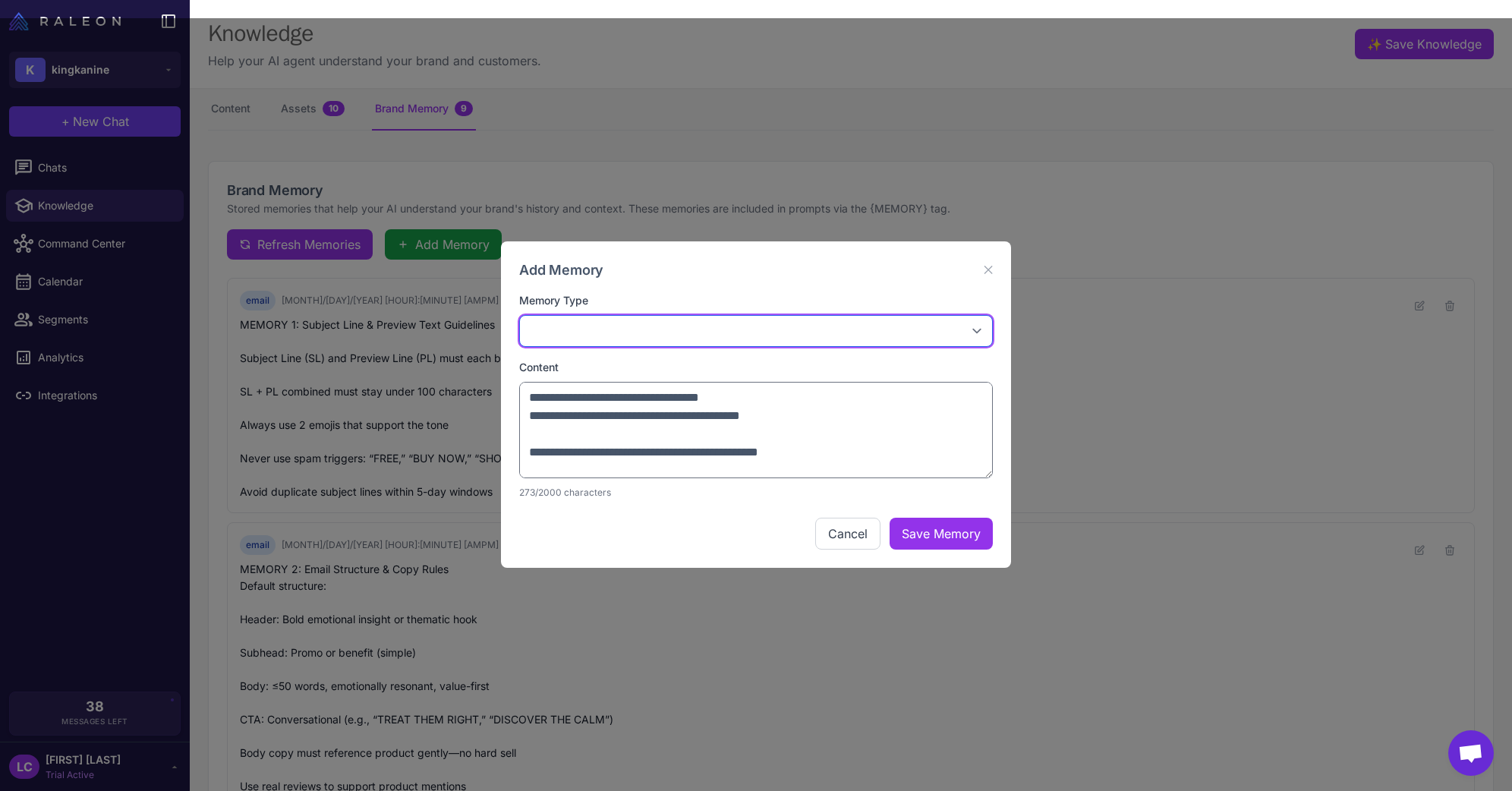 select on "**********" 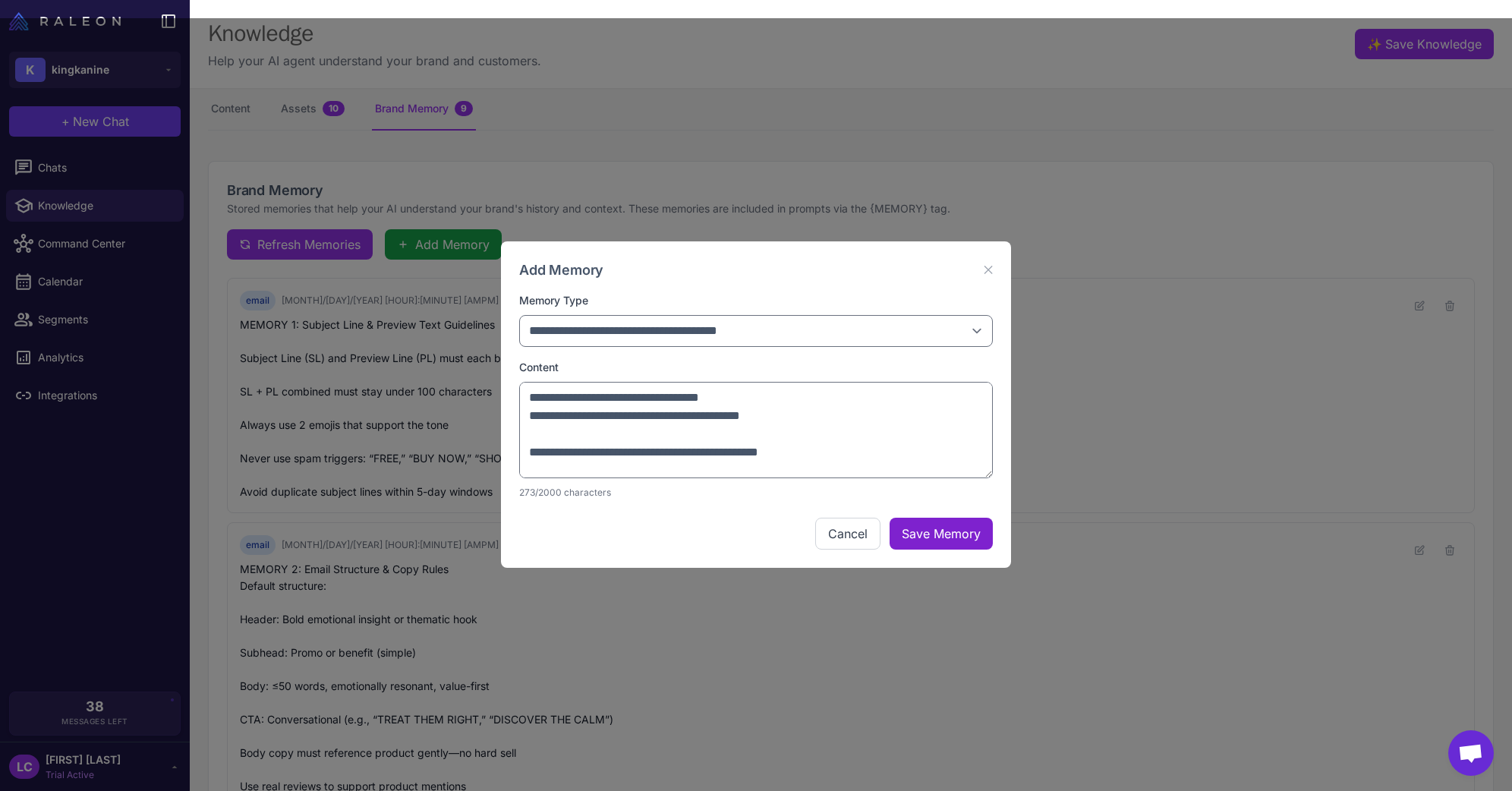 click on "Save Memory" at bounding box center (941, 534) 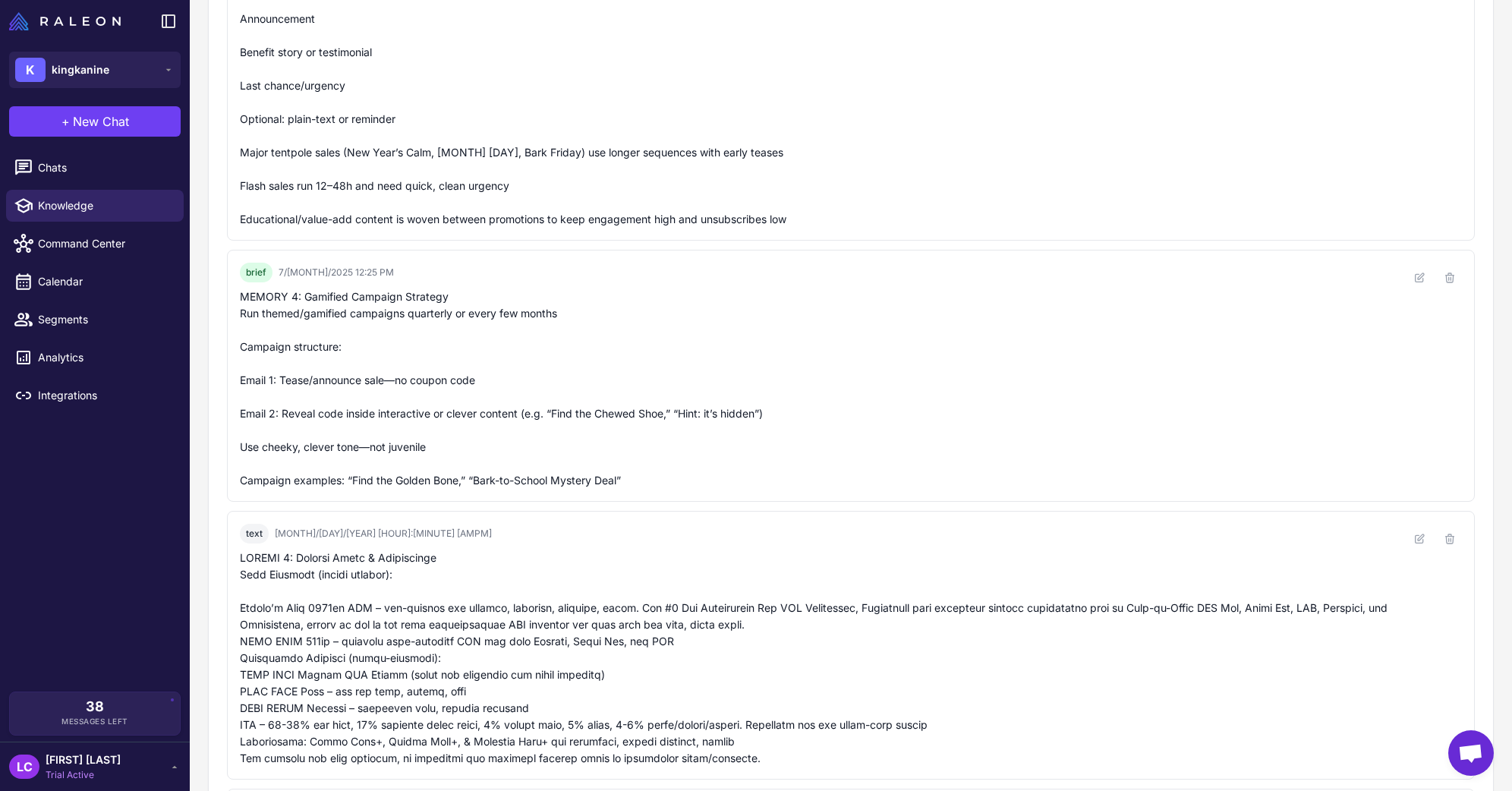 scroll, scrollTop: 996, scrollLeft: 0, axis: vertical 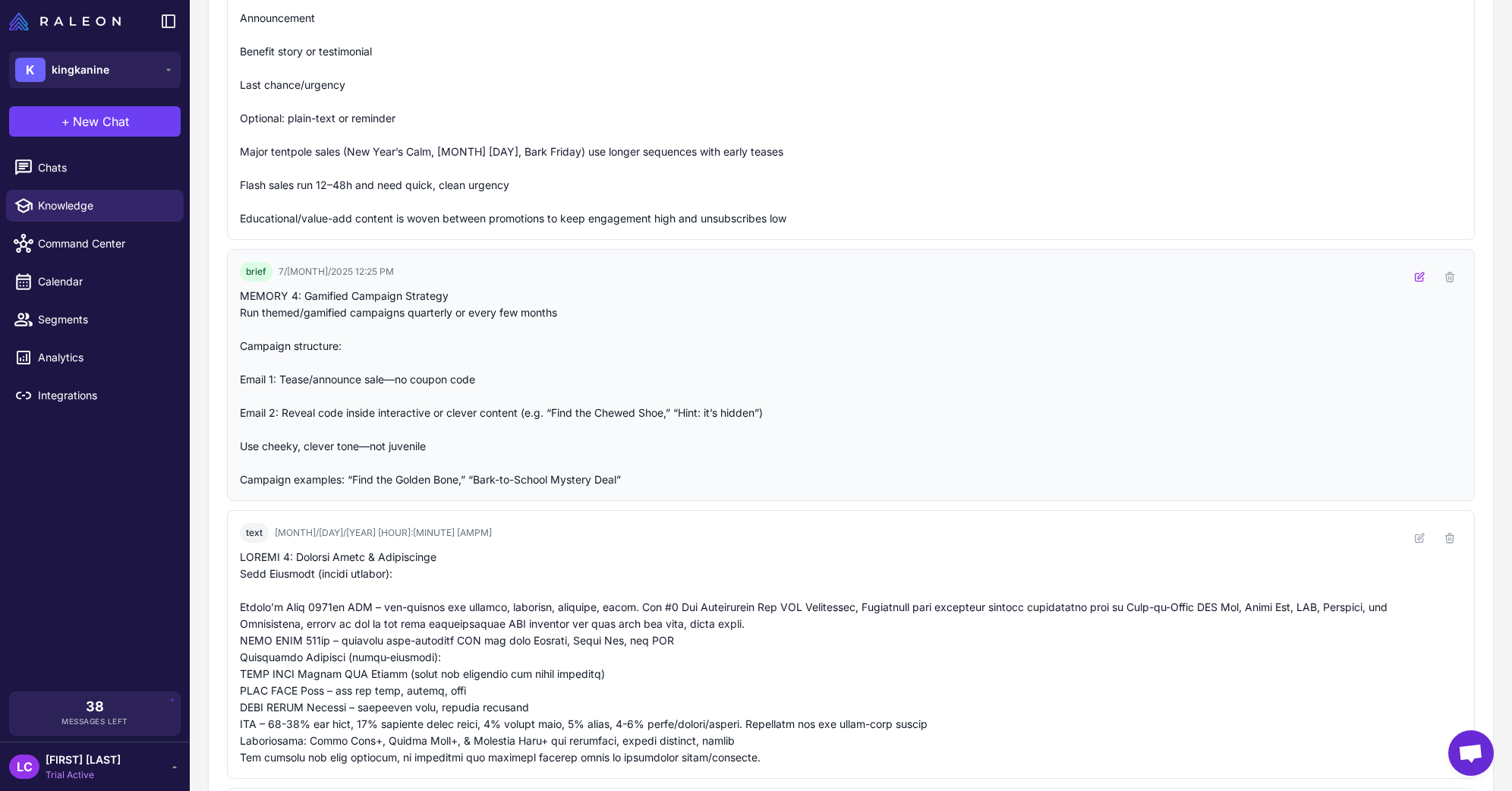 click 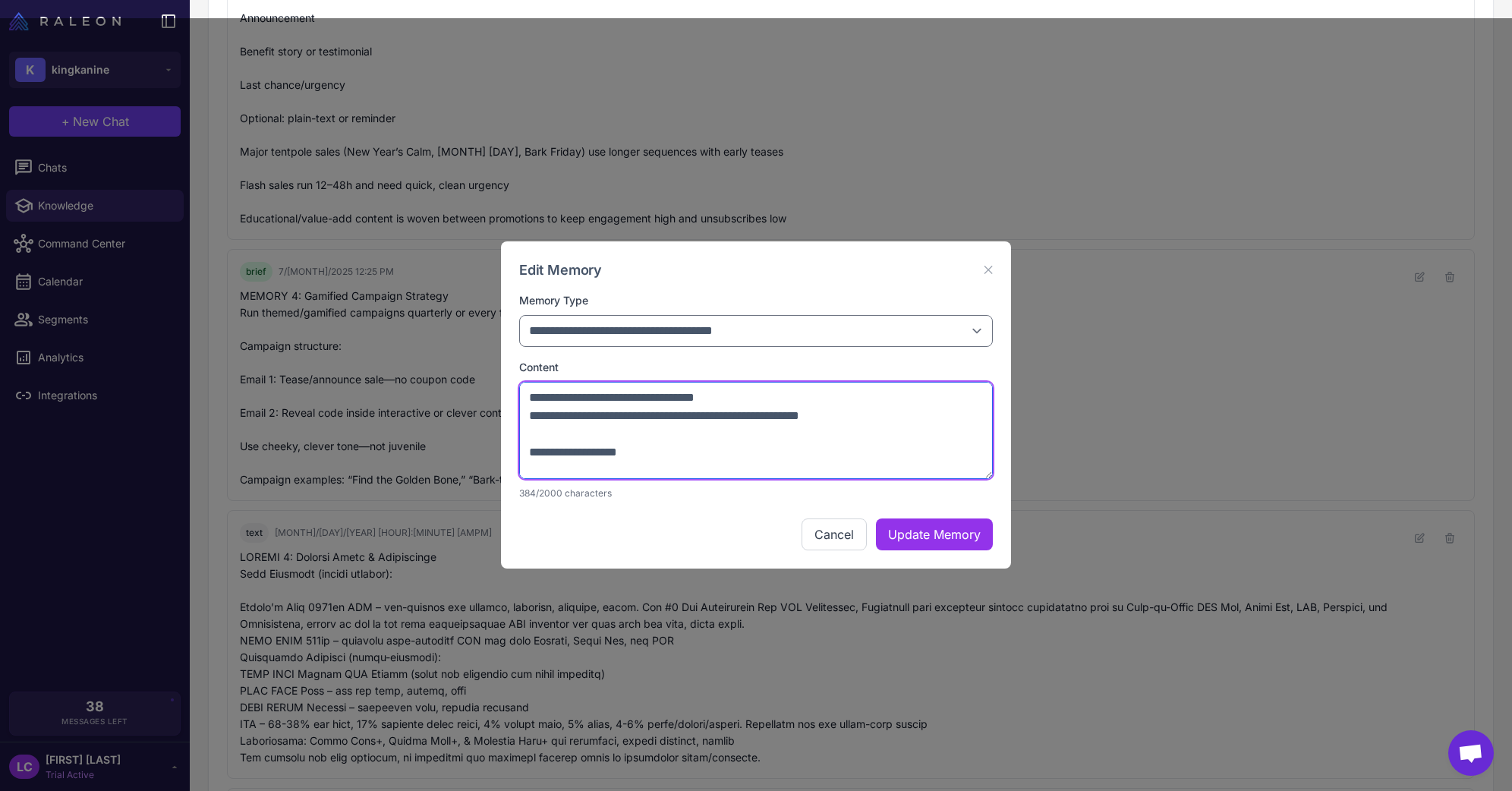 drag, startPoint x: 656, startPoint y: 399, endPoint x: 600, endPoint y: 396, distance: 56.0803 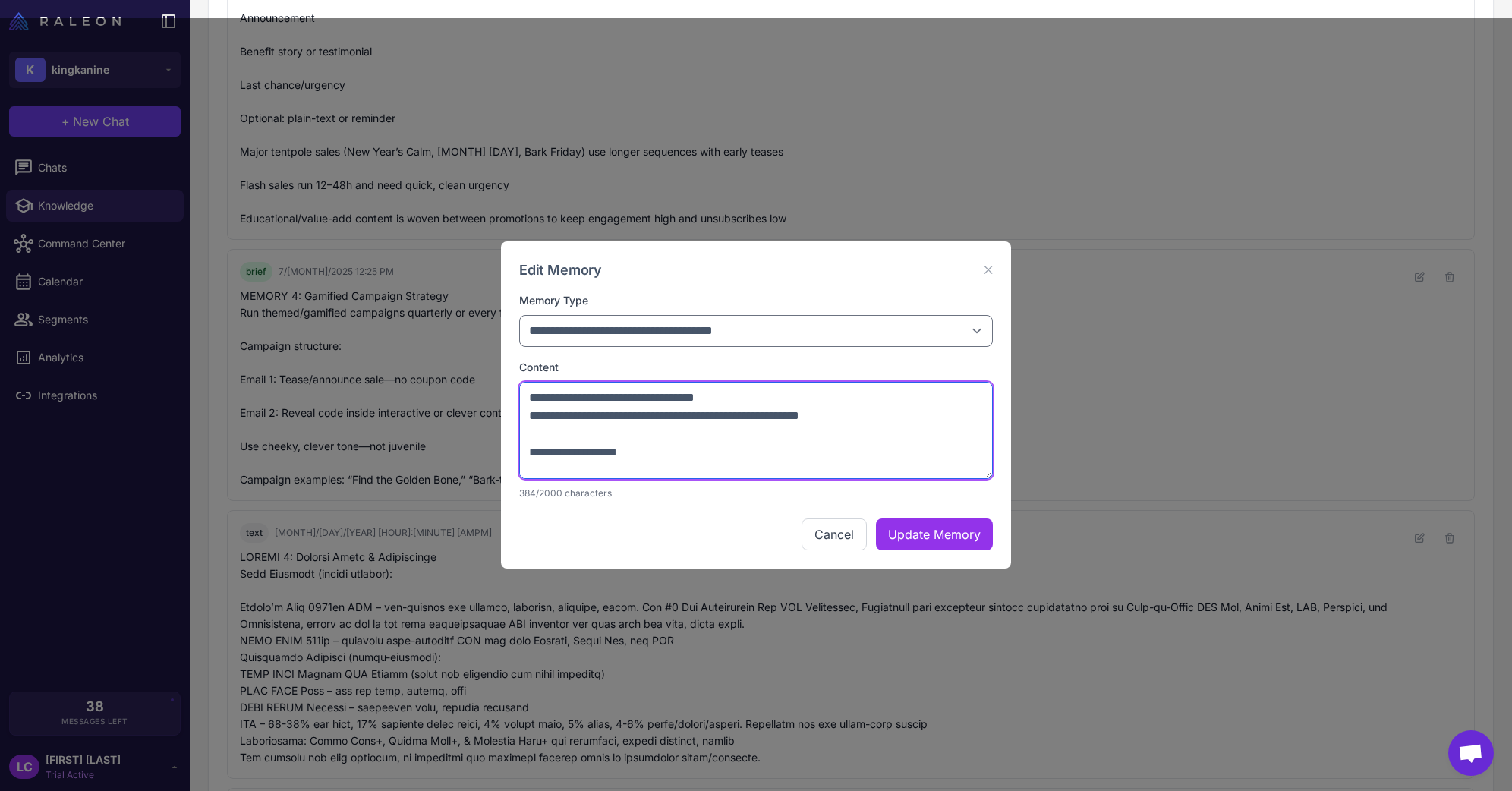click on "**********" at bounding box center [756, 430] 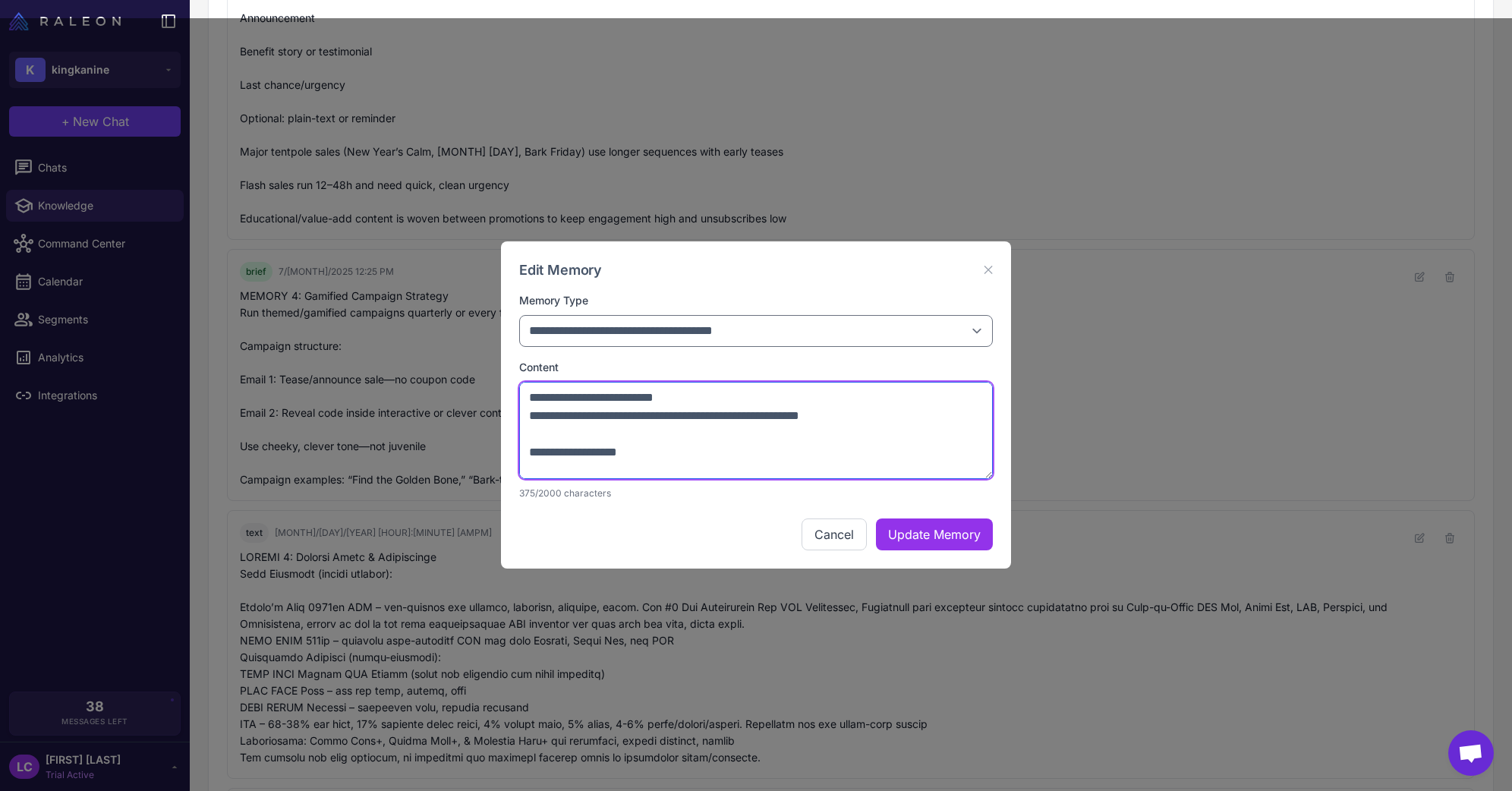 click on "**********" at bounding box center (756, 430) 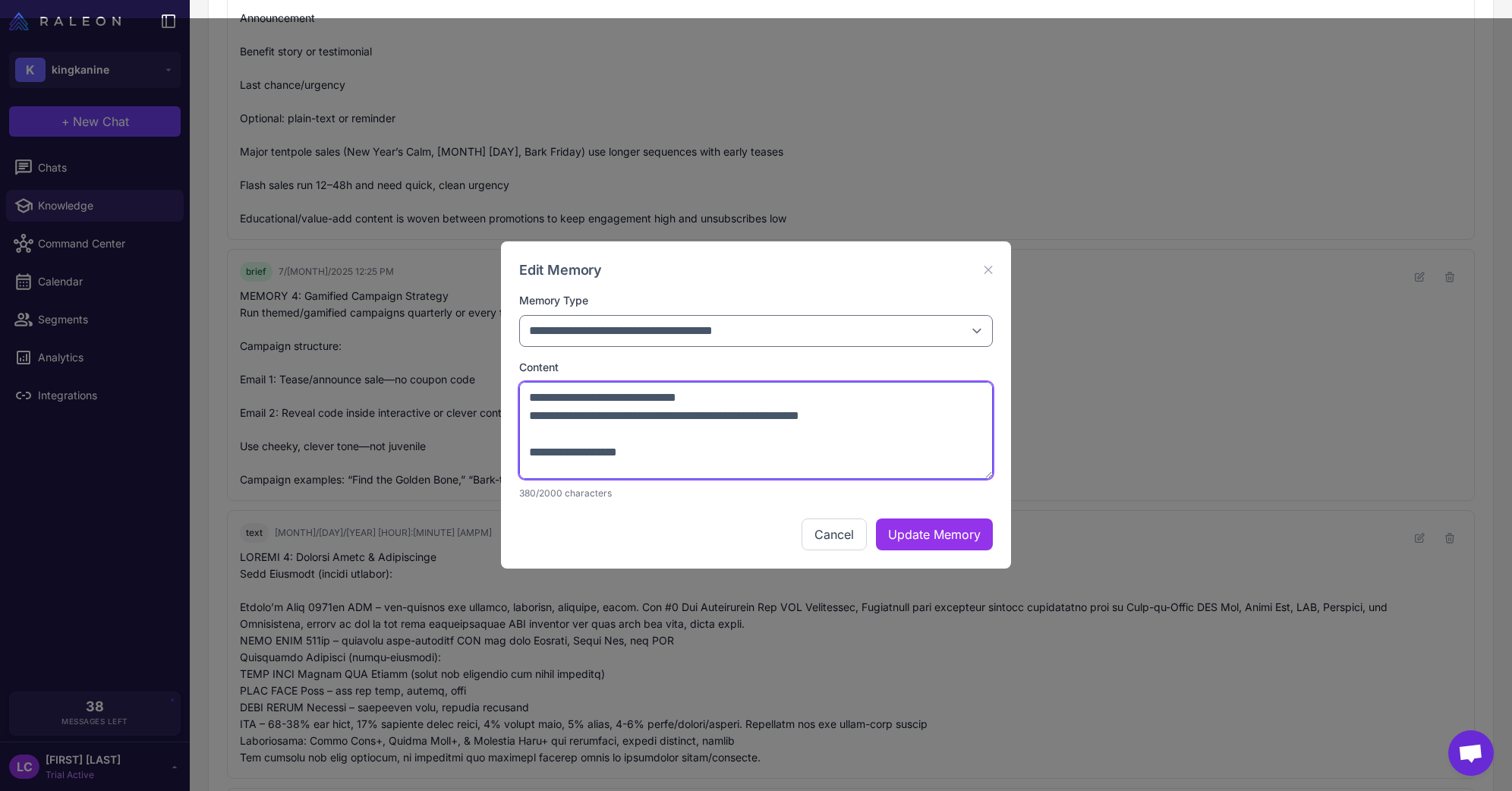 paste on "*********" 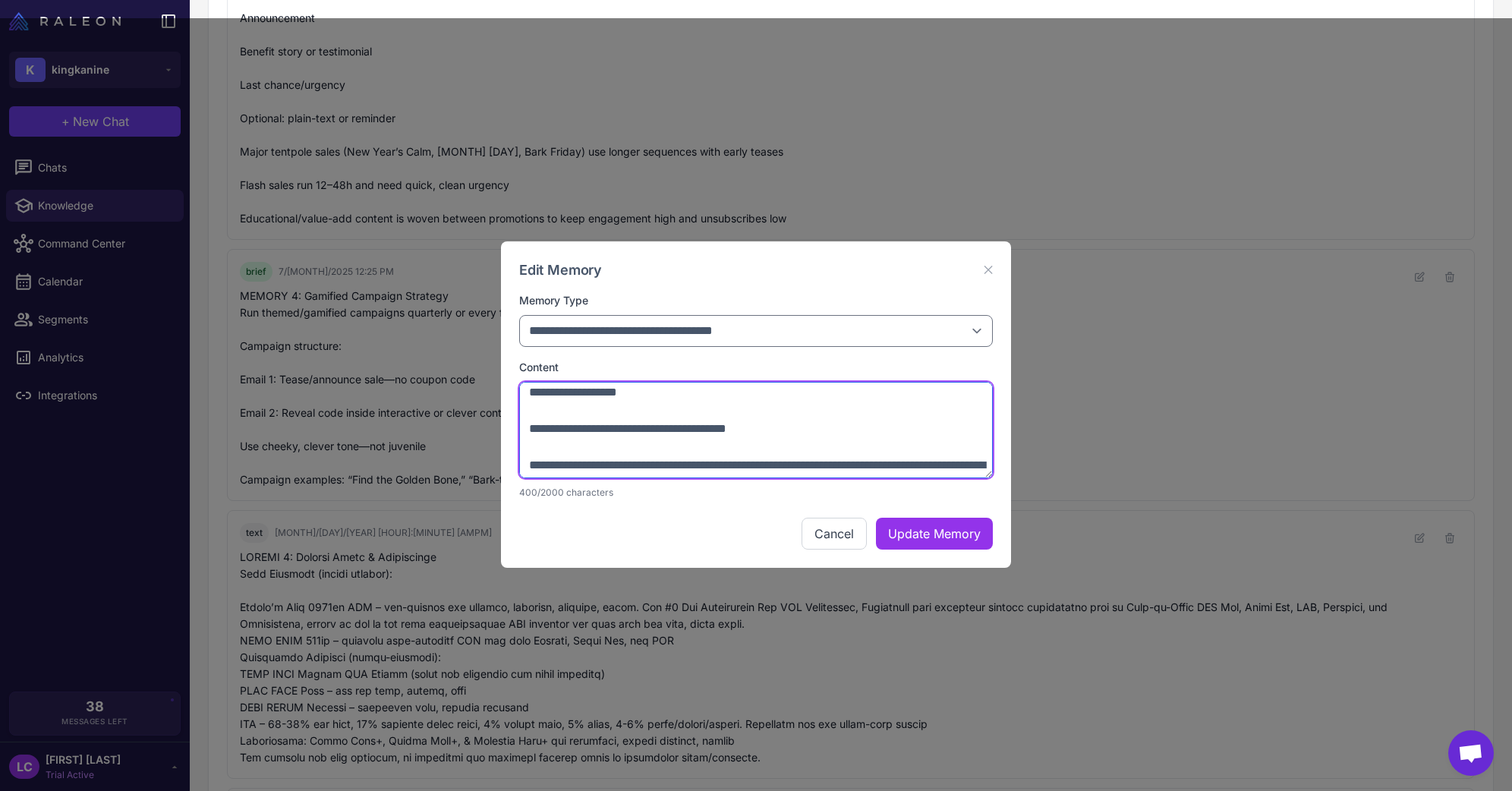 scroll, scrollTop: 65, scrollLeft: 0, axis: vertical 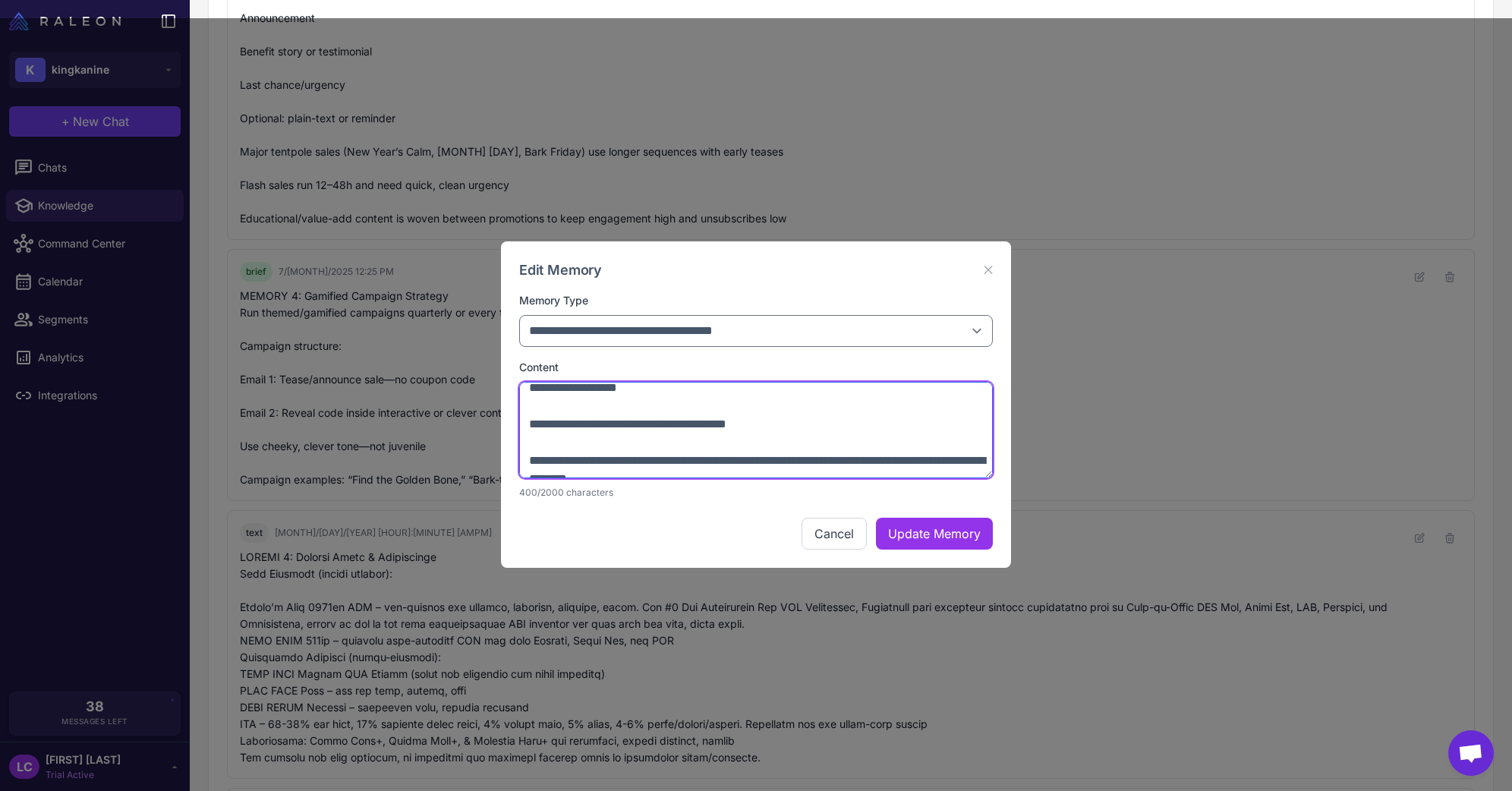 click on "**********" at bounding box center [756, 430] 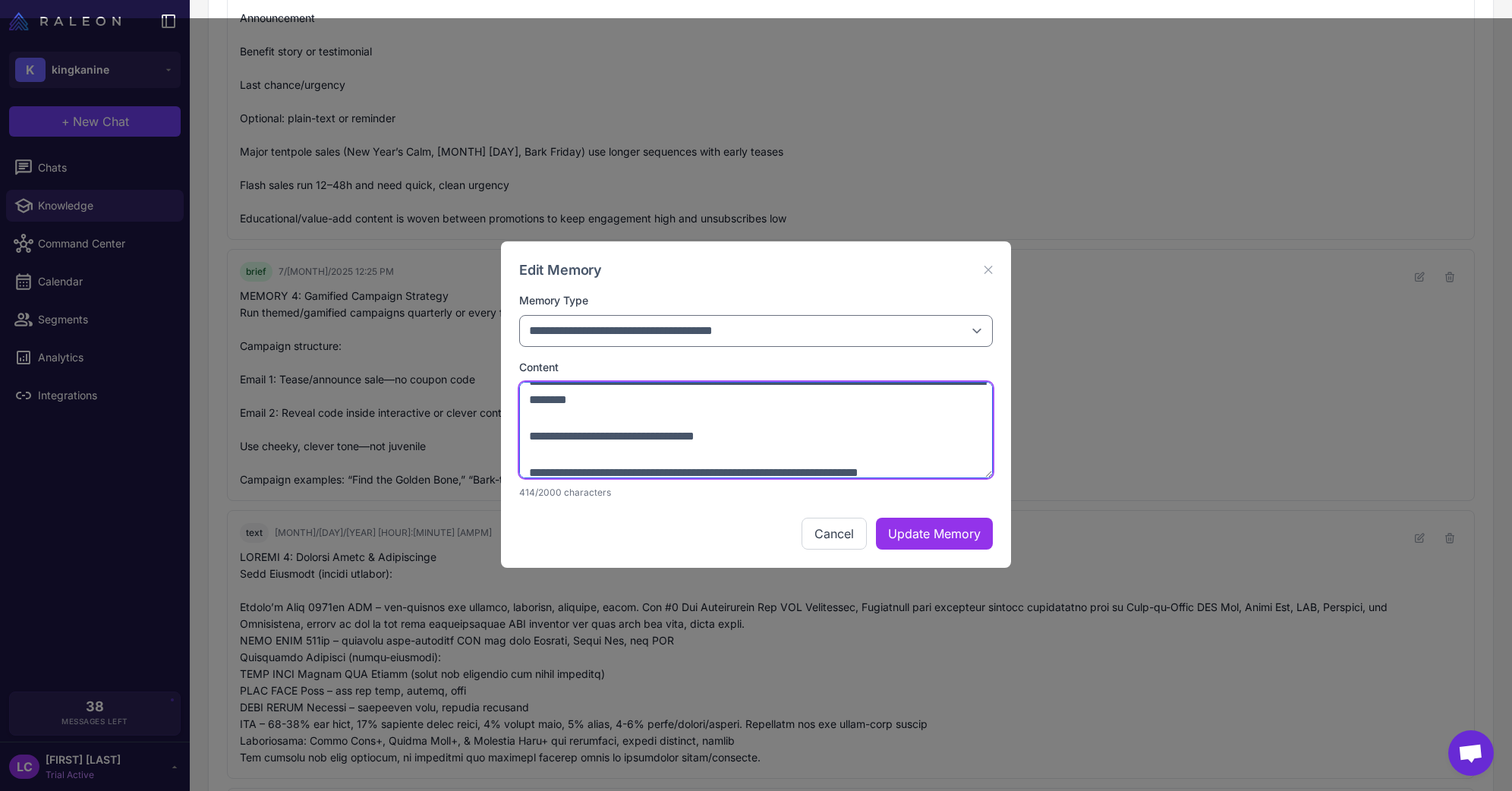 scroll, scrollTop: 153, scrollLeft: 0, axis: vertical 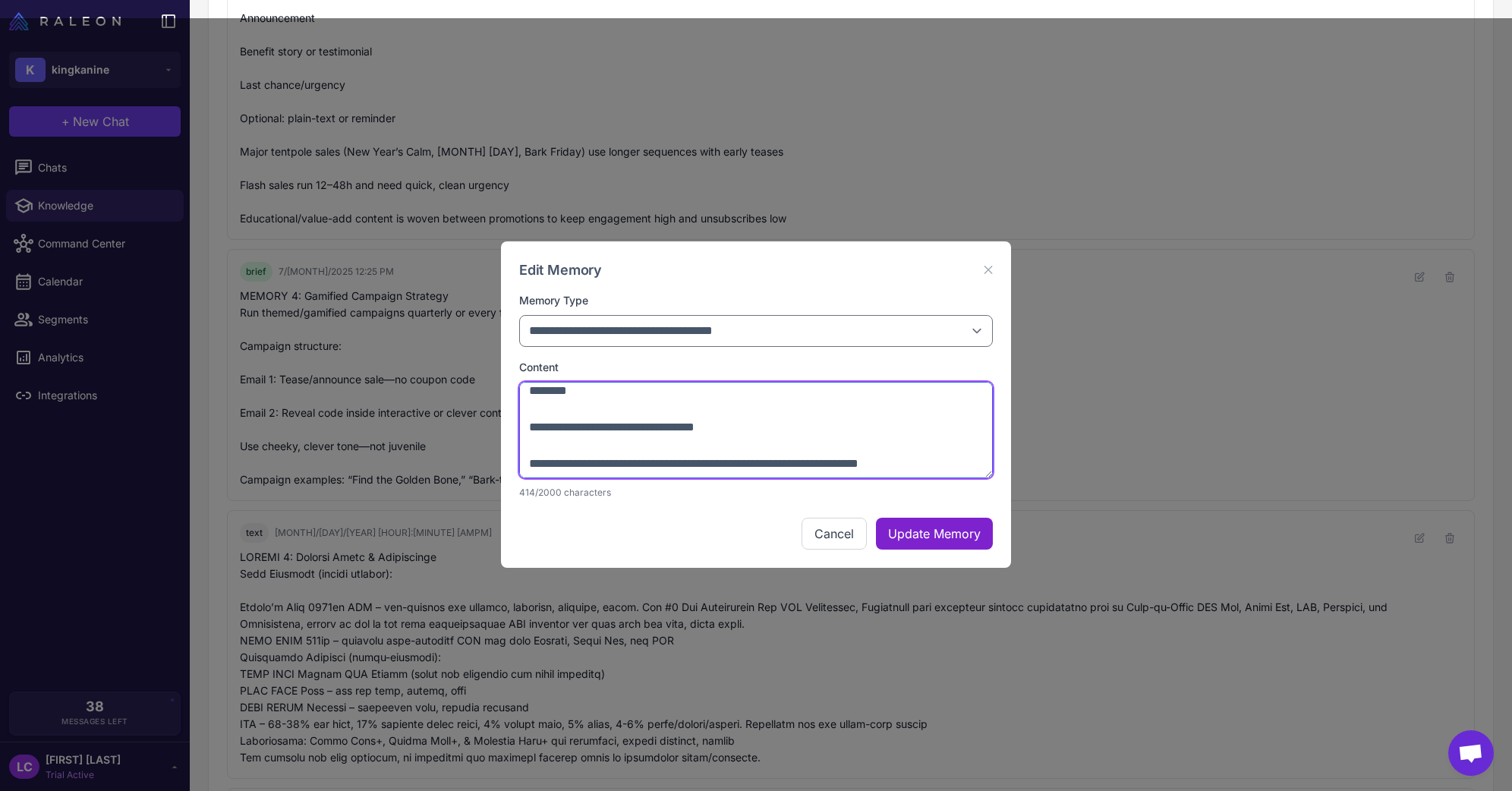 type on "**********" 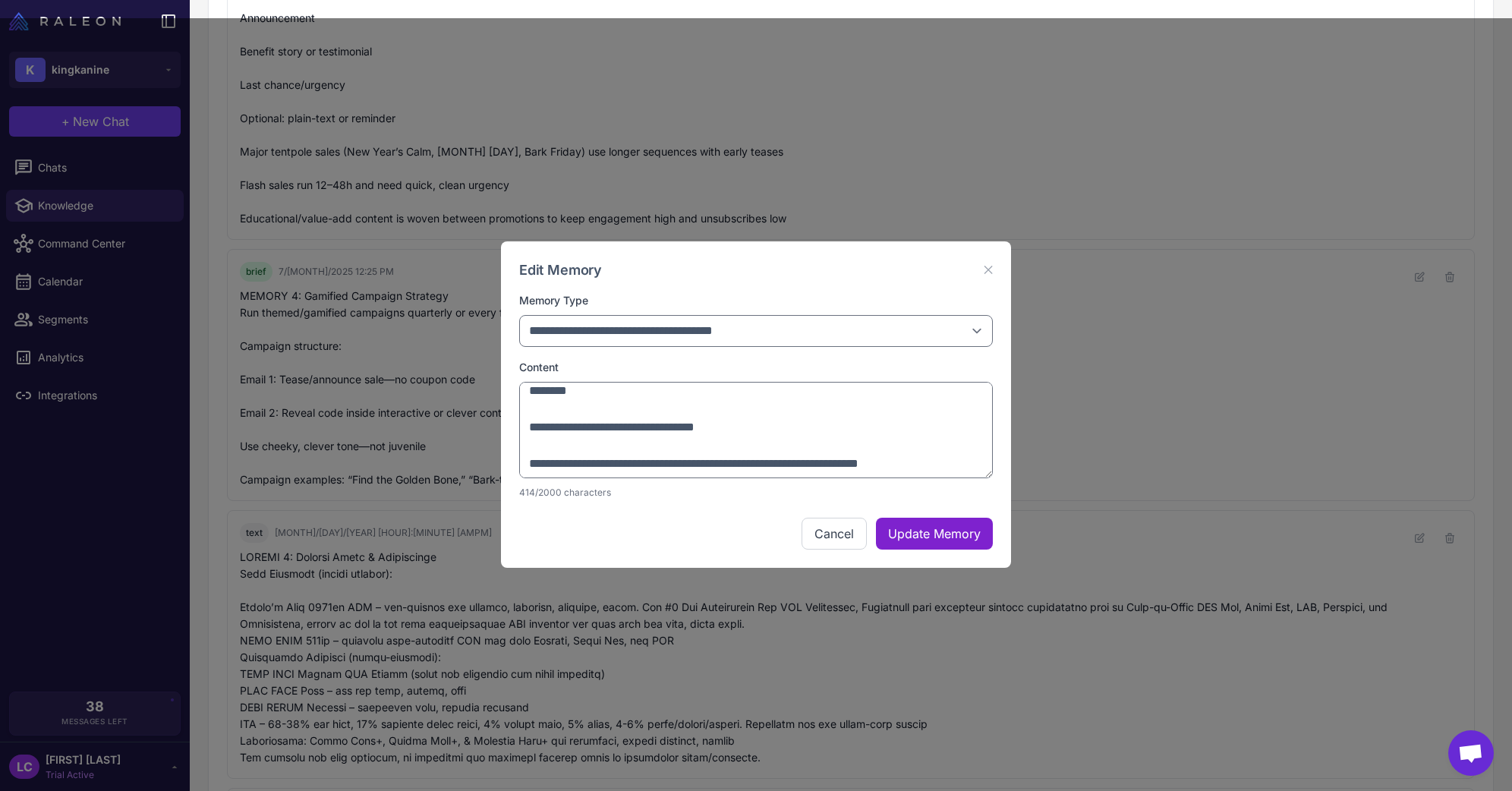 click on "Update Memory" at bounding box center [934, 534] 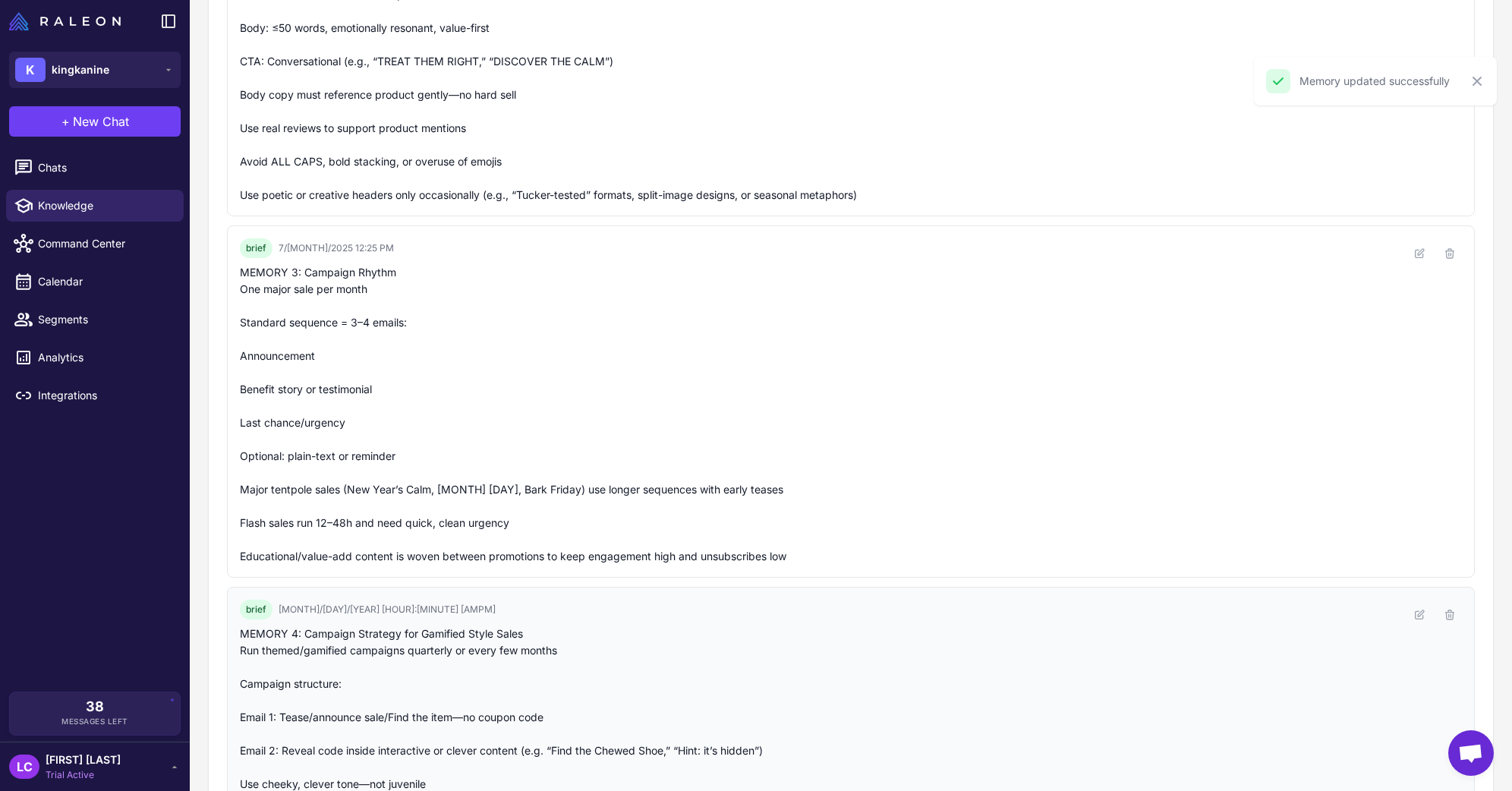 scroll, scrollTop: 0, scrollLeft: 0, axis: both 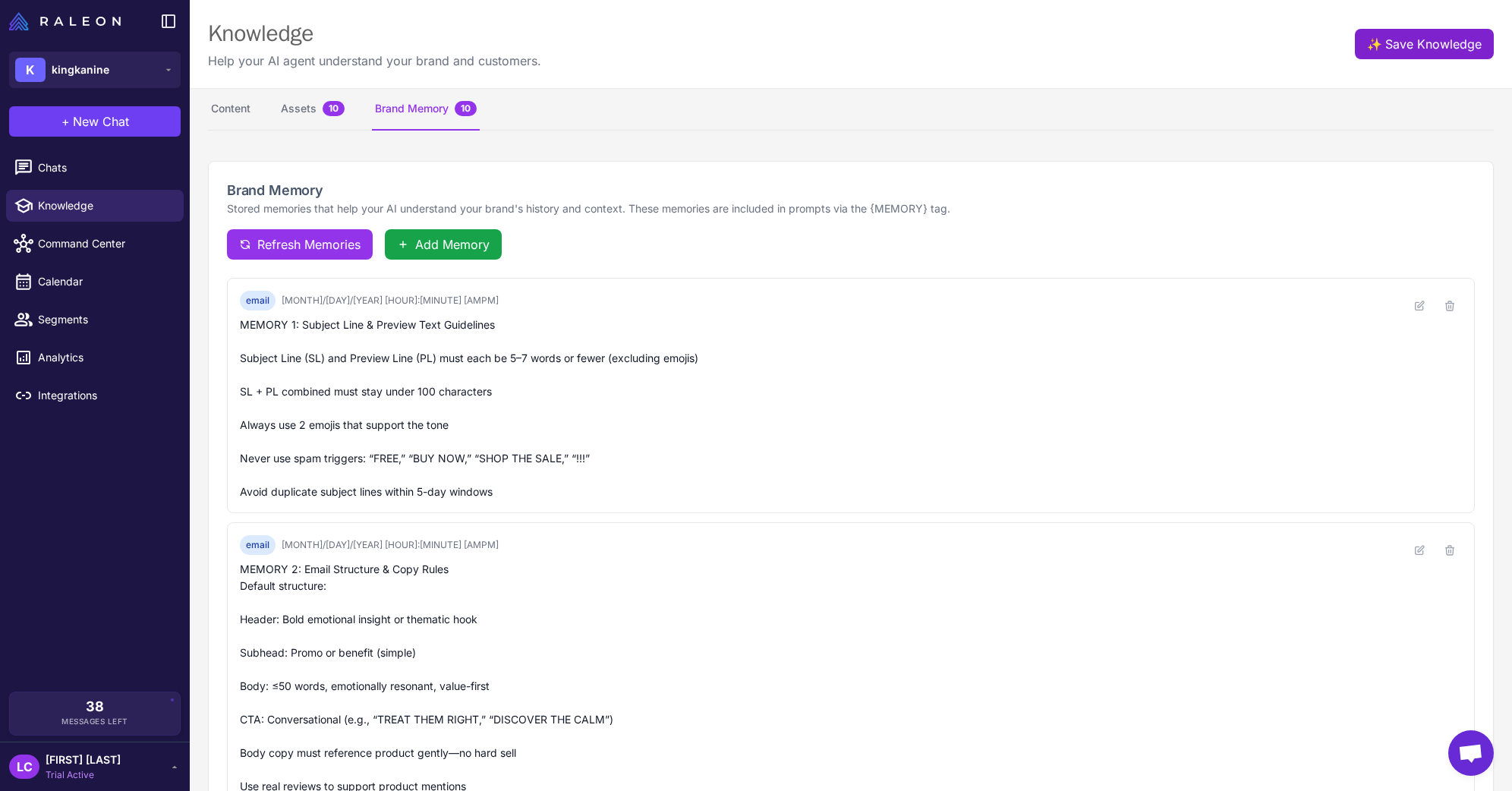 click on "✨  Save Knowledge" at bounding box center [1424, 44] 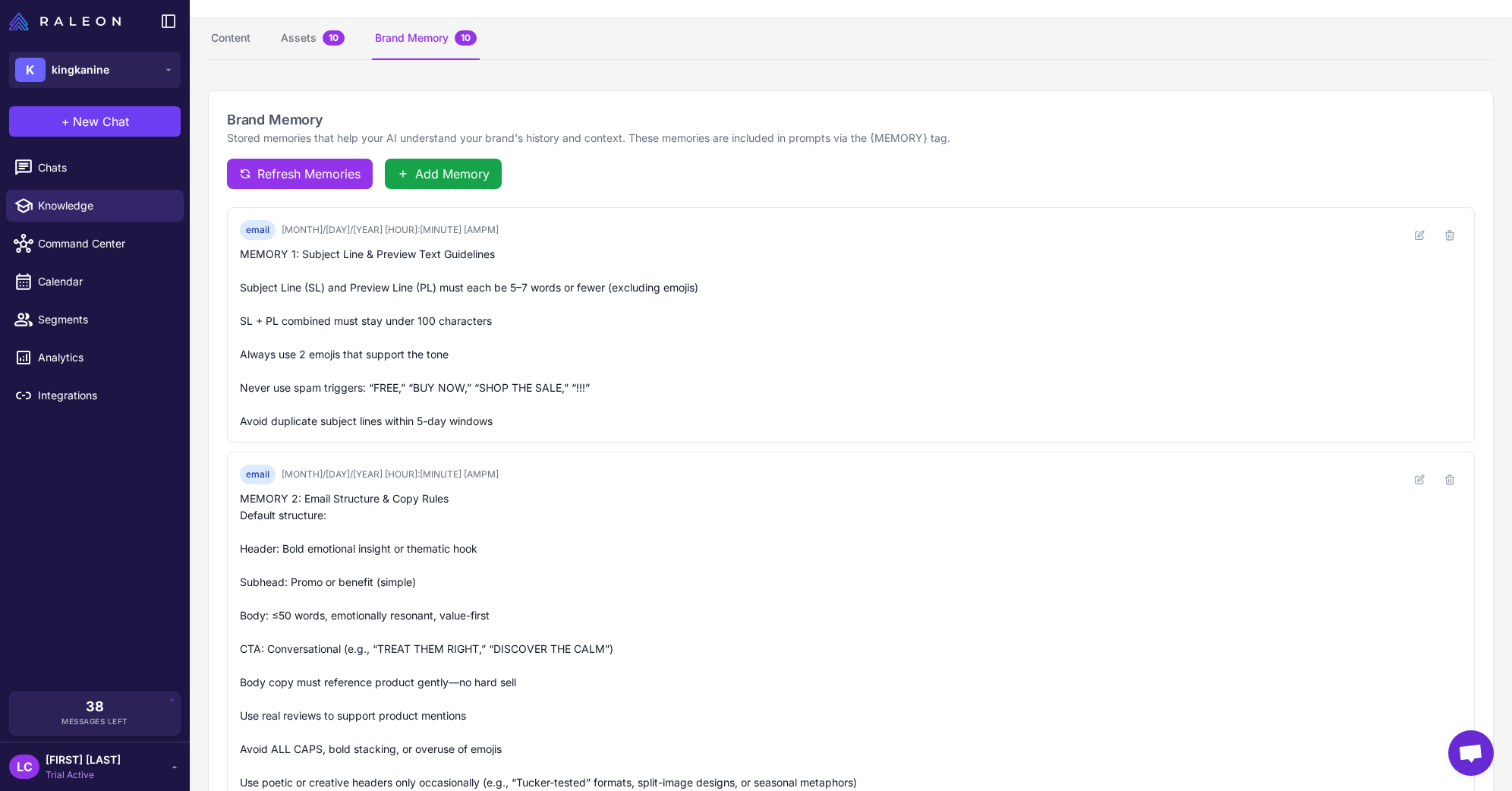 scroll, scrollTop: 0, scrollLeft: 0, axis: both 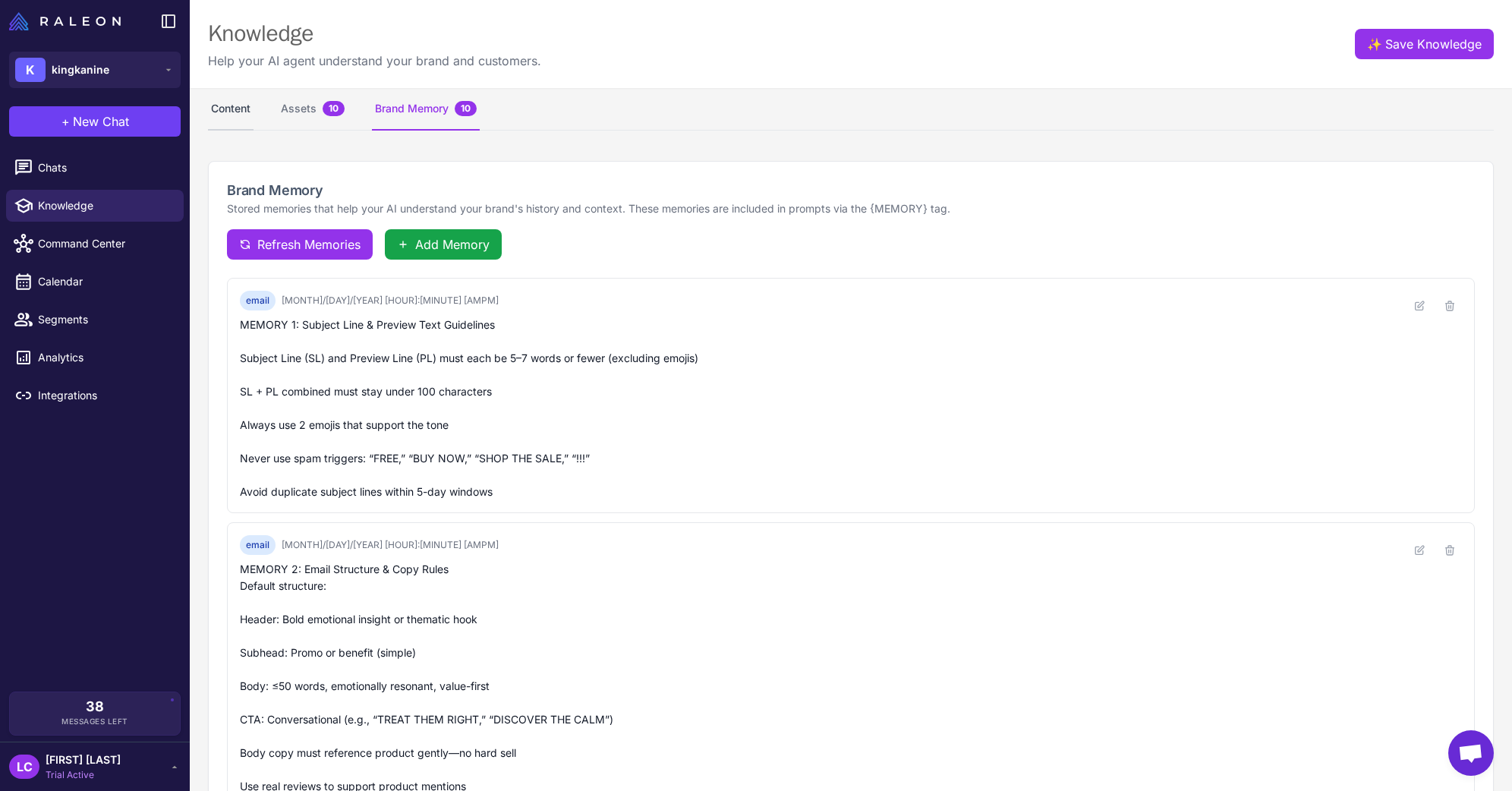 click on "Content" at bounding box center [231, 109] 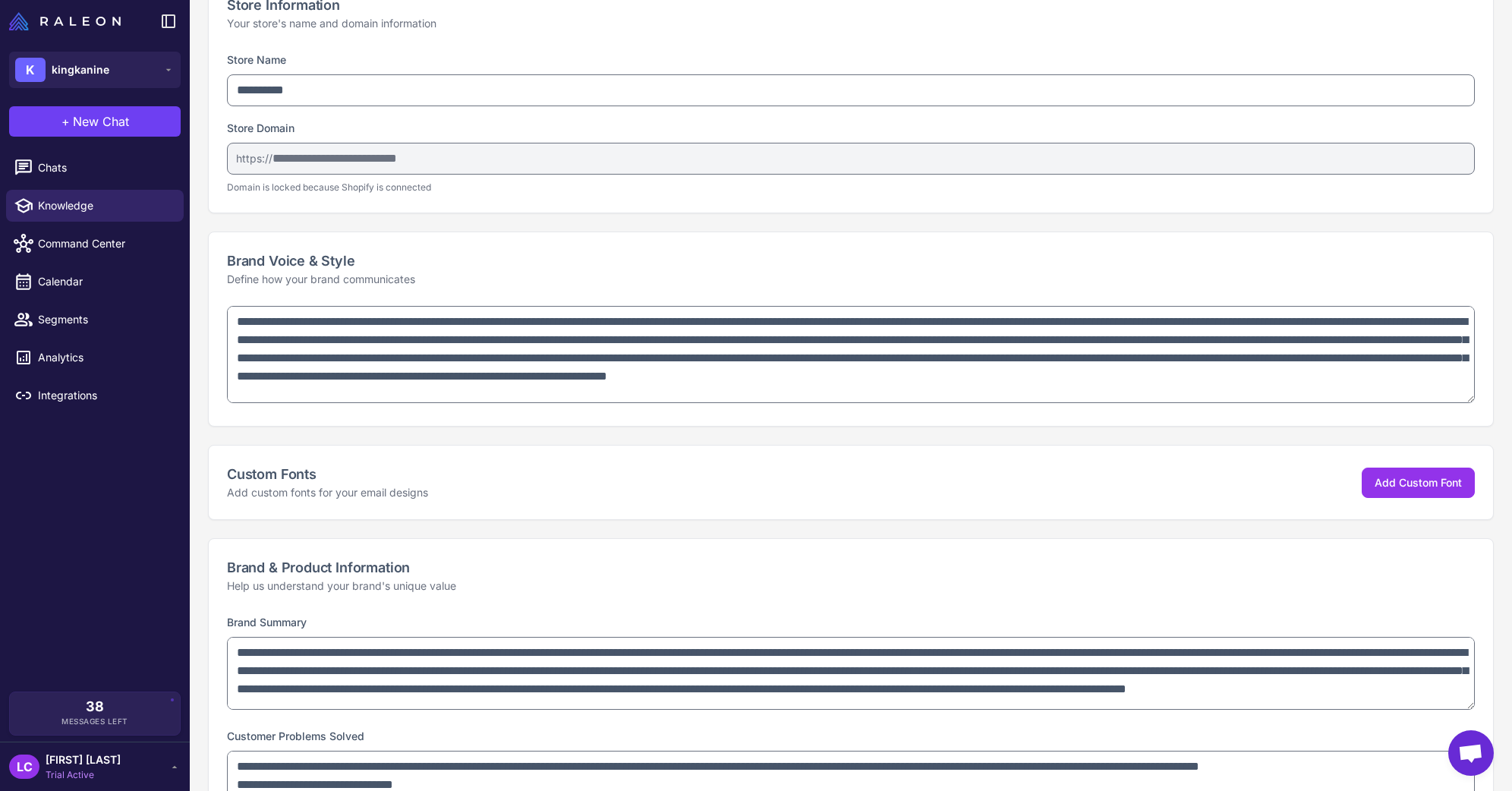scroll, scrollTop: 373, scrollLeft: 0, axis: vertical 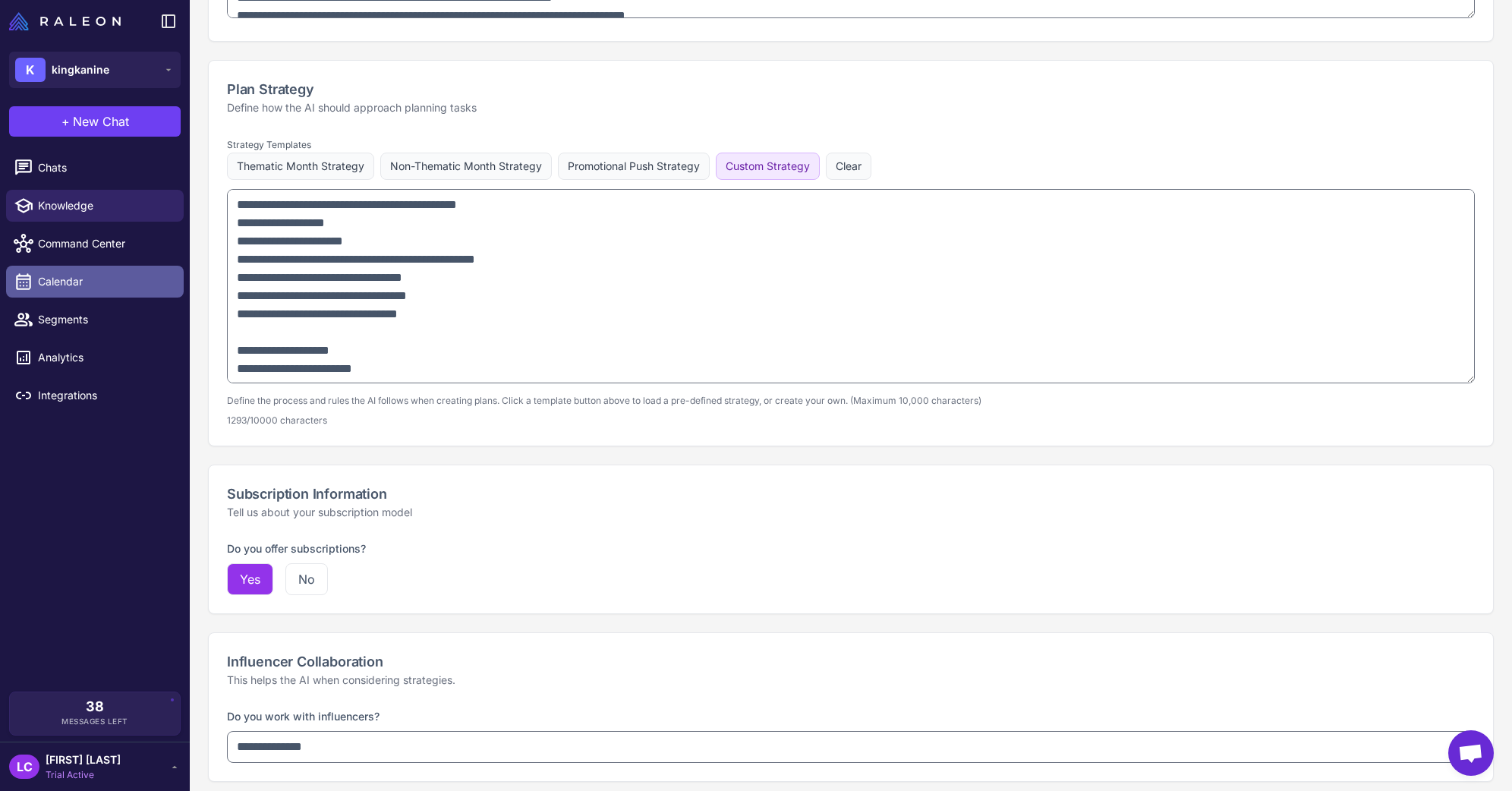 click on "Calendar" at bounding box center [105, 282] 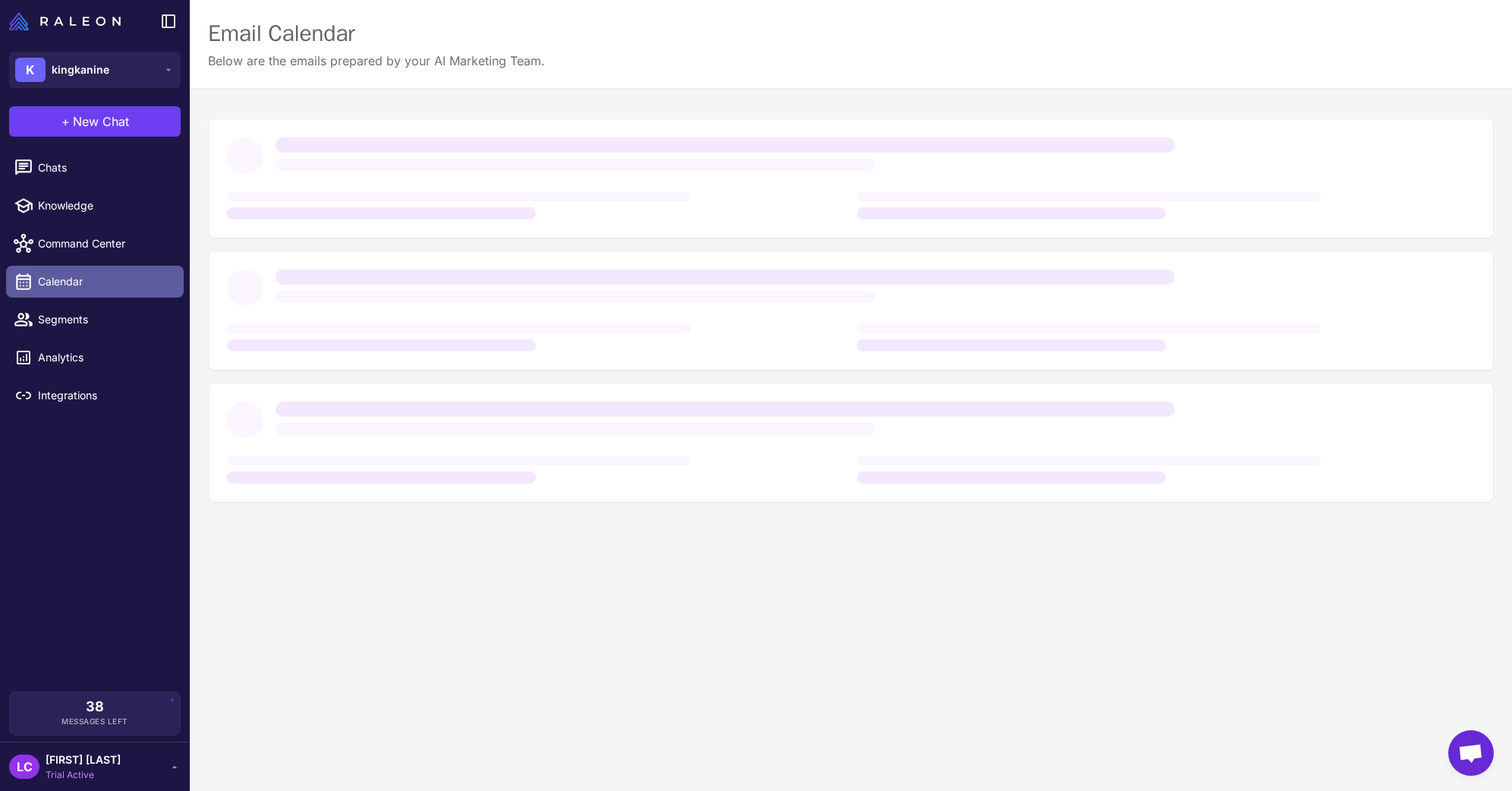 scroll, scrollTop: 0, scrollLeft: 0, axis: both 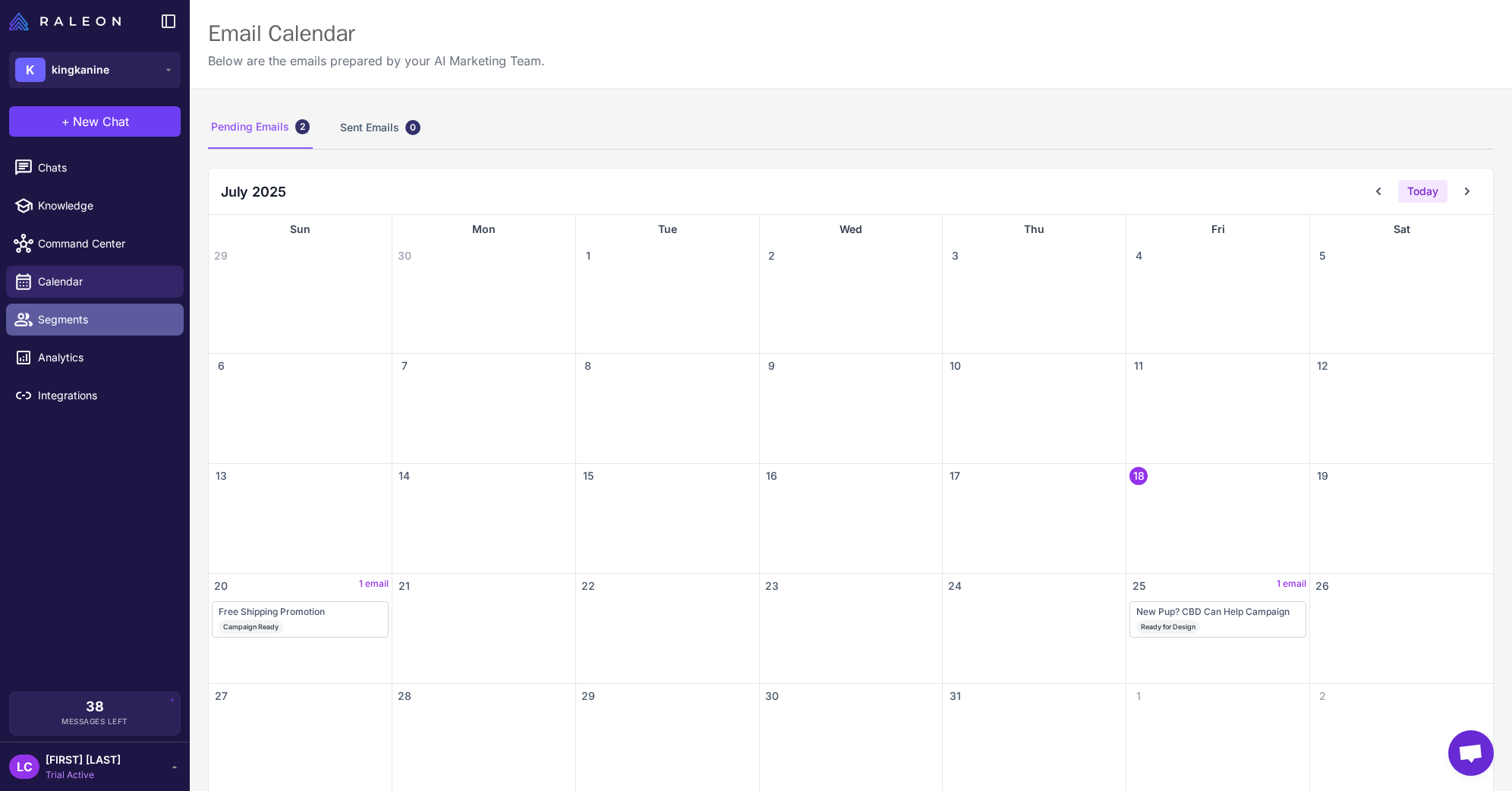 click on "Segments" at bounding box center [105, 320] 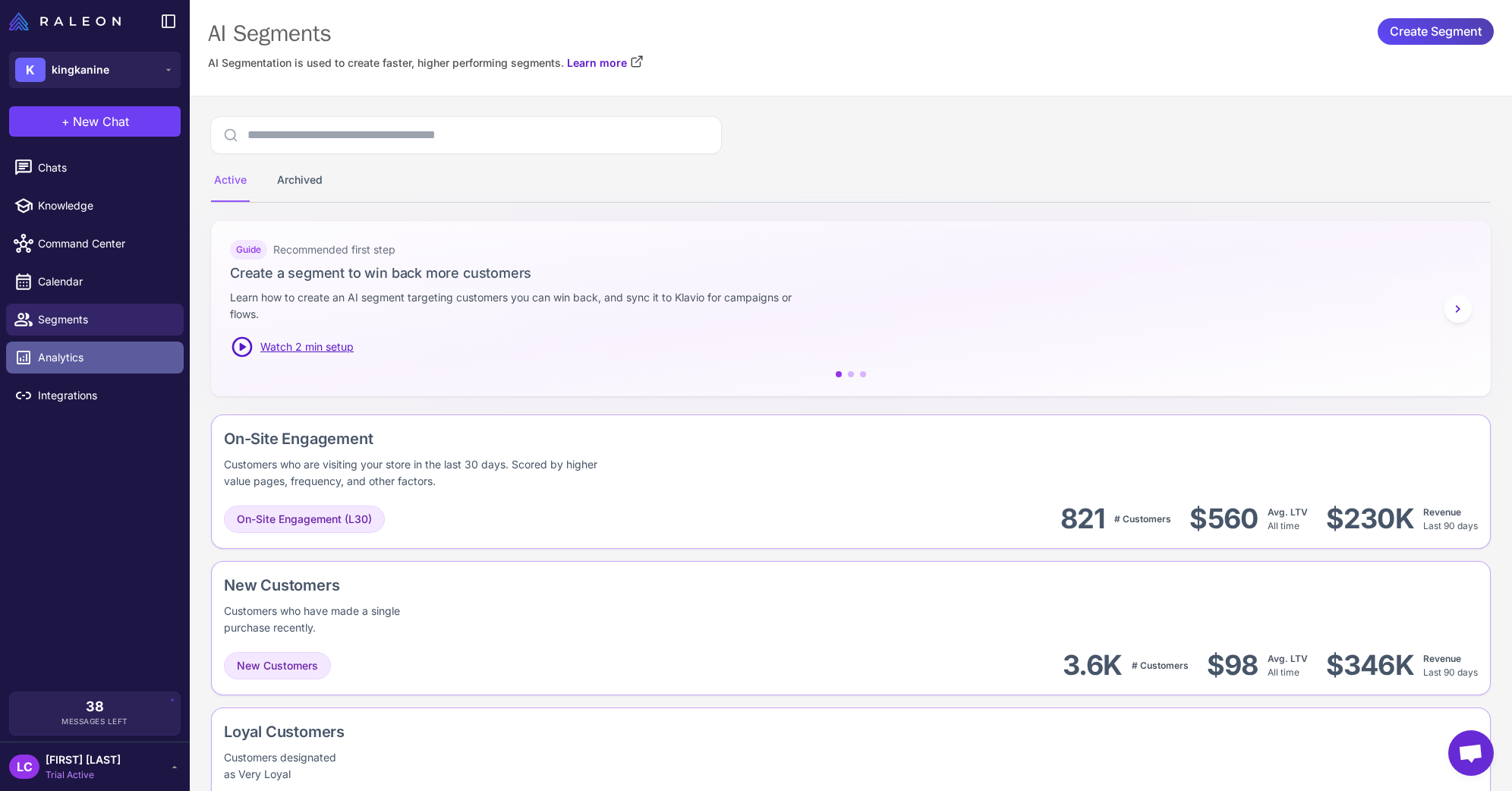 click on "Analytics" at bounding box center (105, 358) 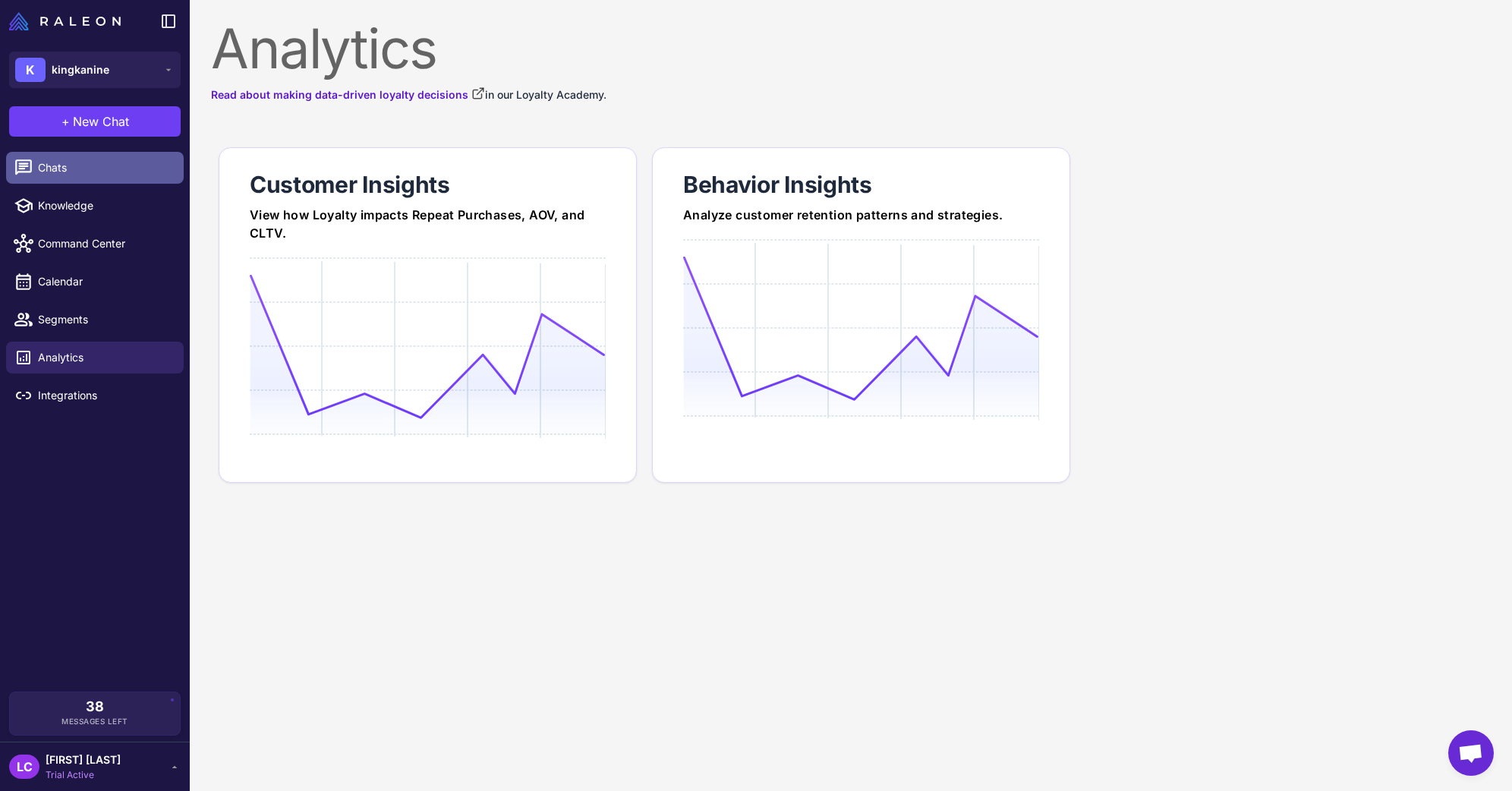 click on "Chats" at bounding box center (105, 168) 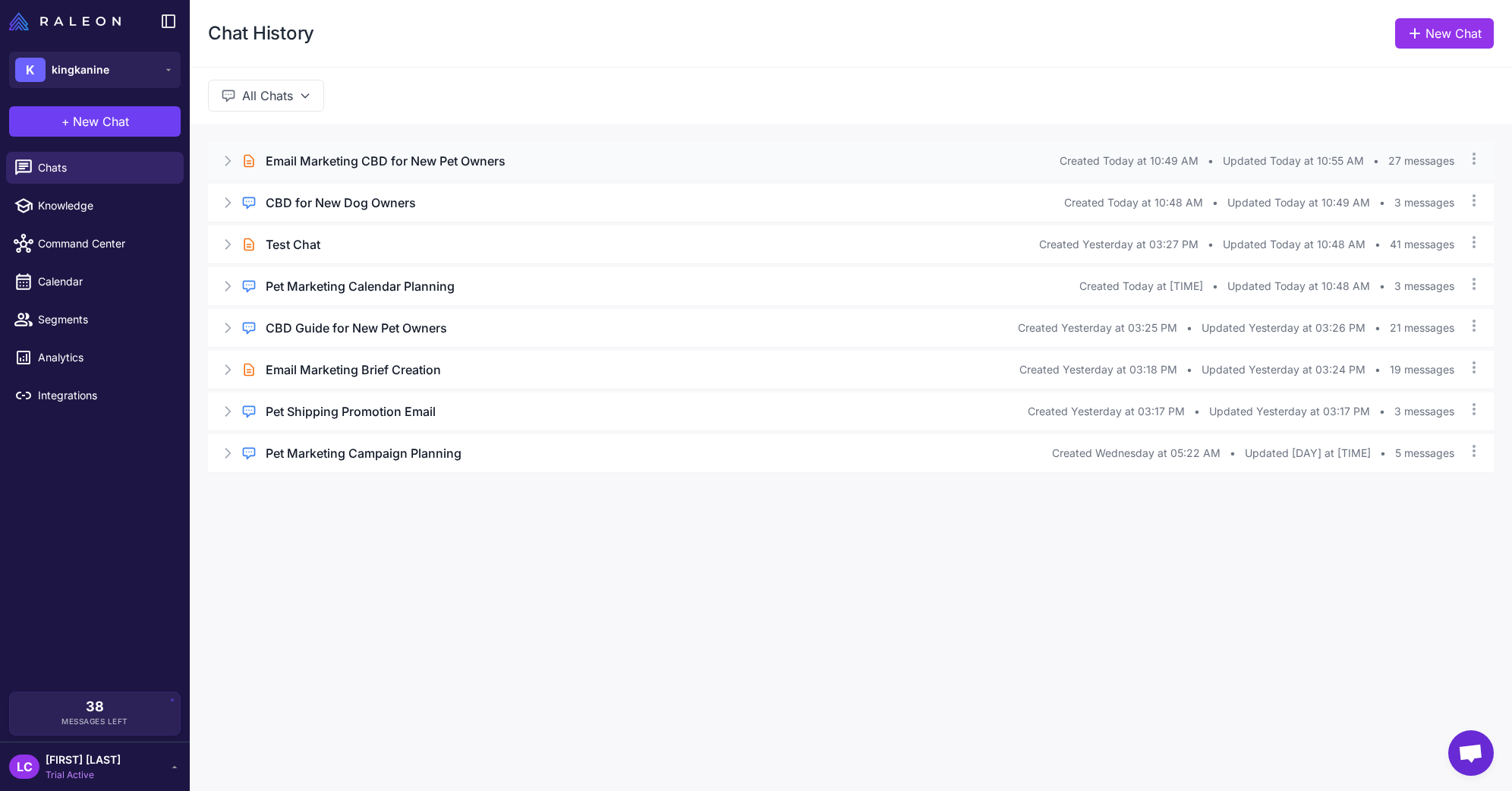 click 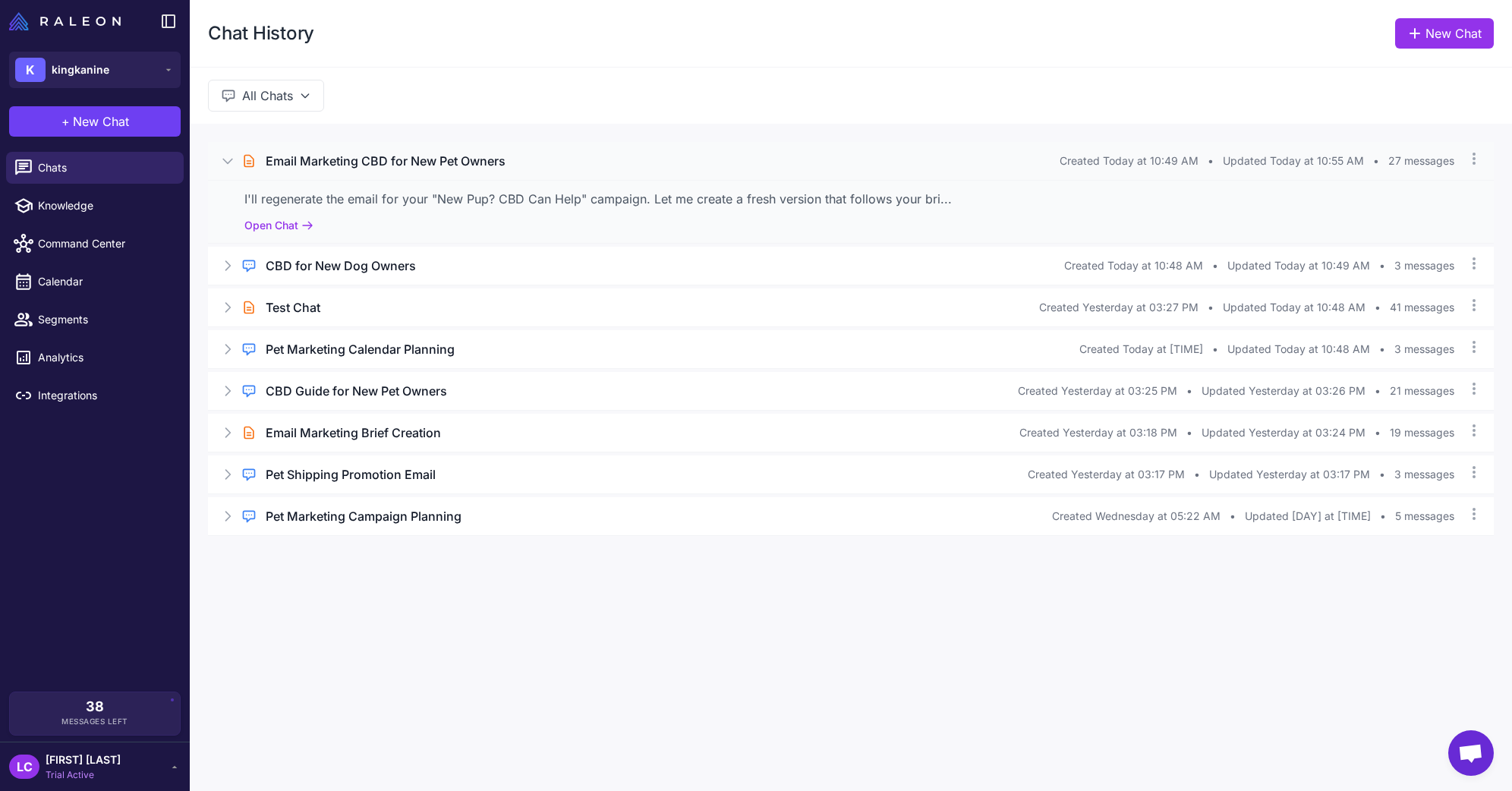 click 